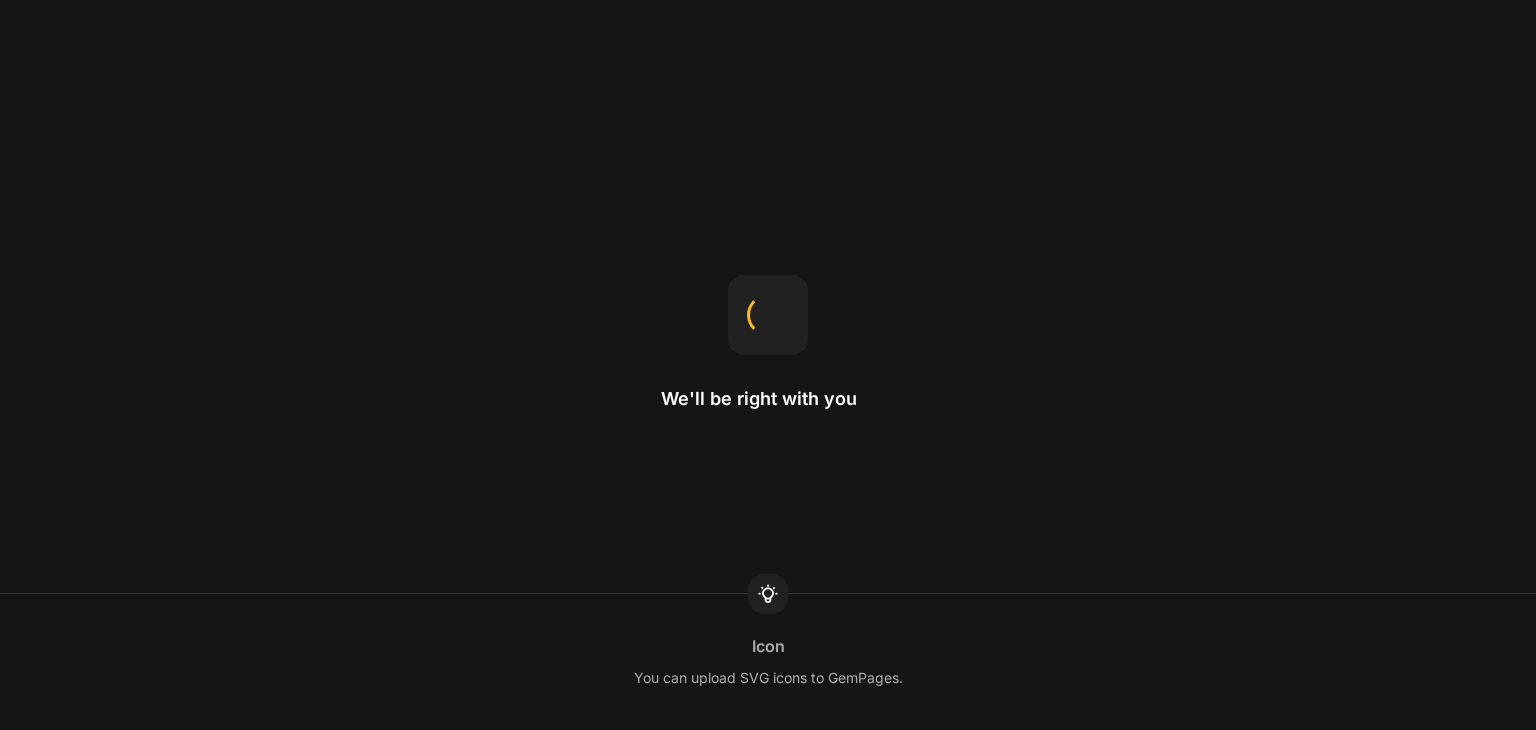 scroll, scrollTop: 0, scrollLeft: 0, axis: both 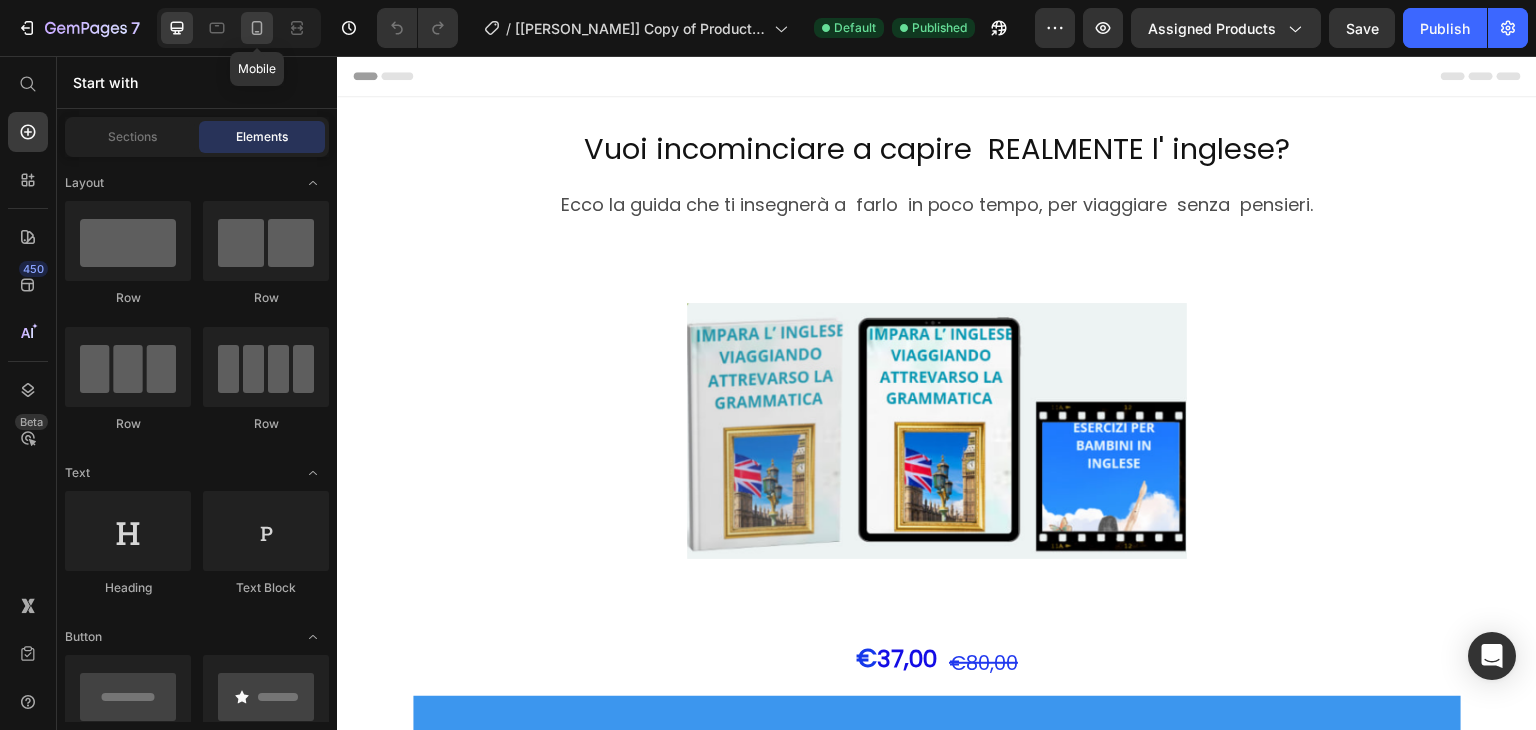 click 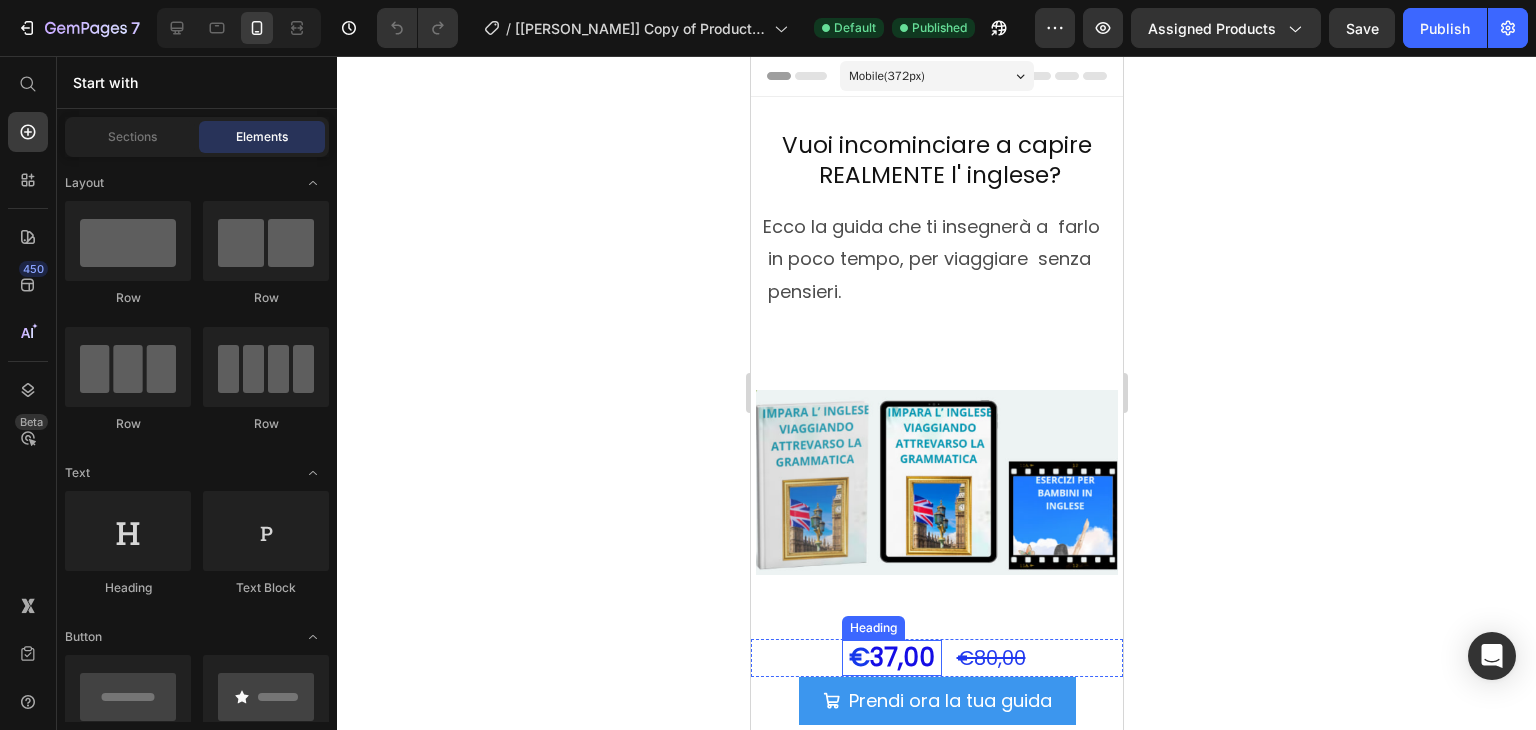 click on "37,00" at bounding box center (901, 657) 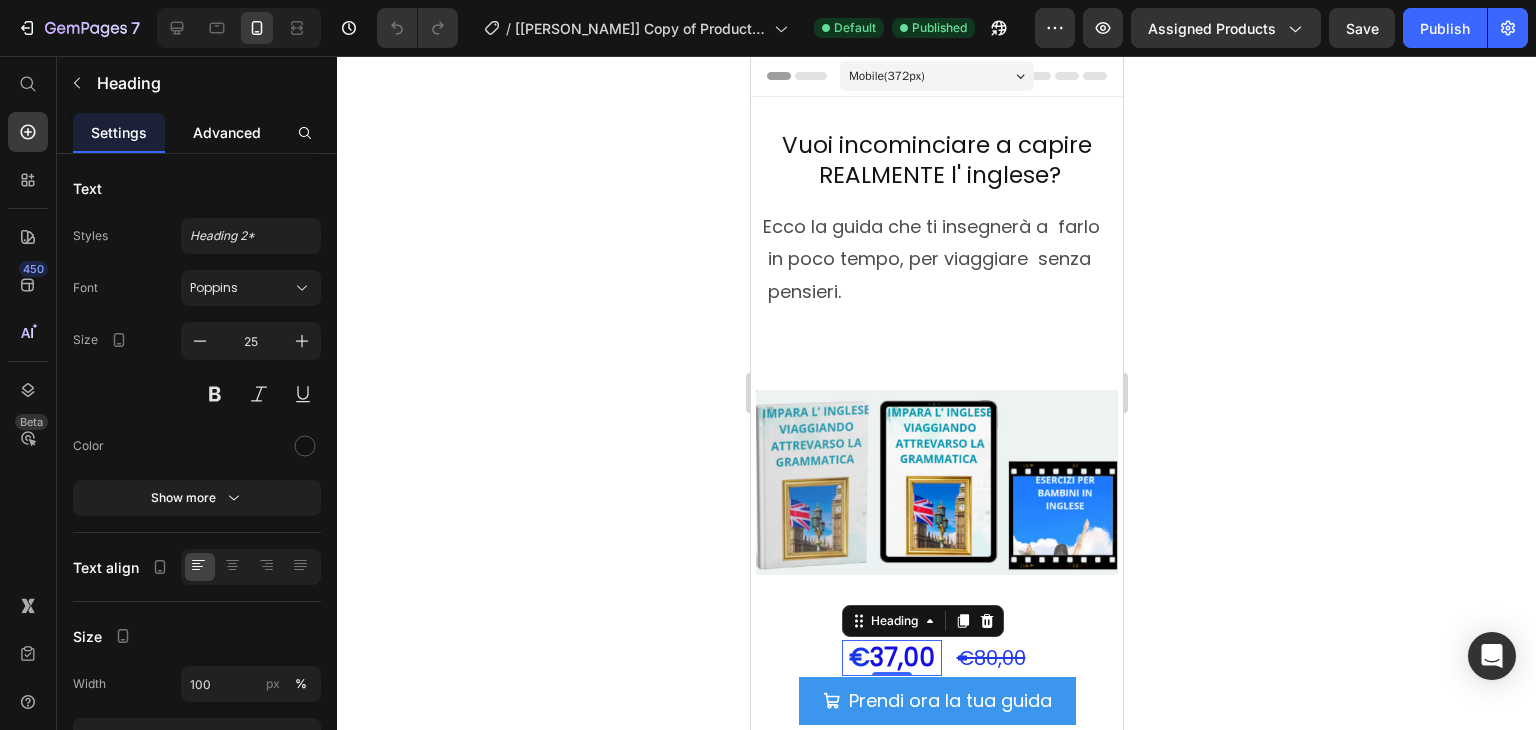 click on "Advanced" at bounding box center [227, 132] 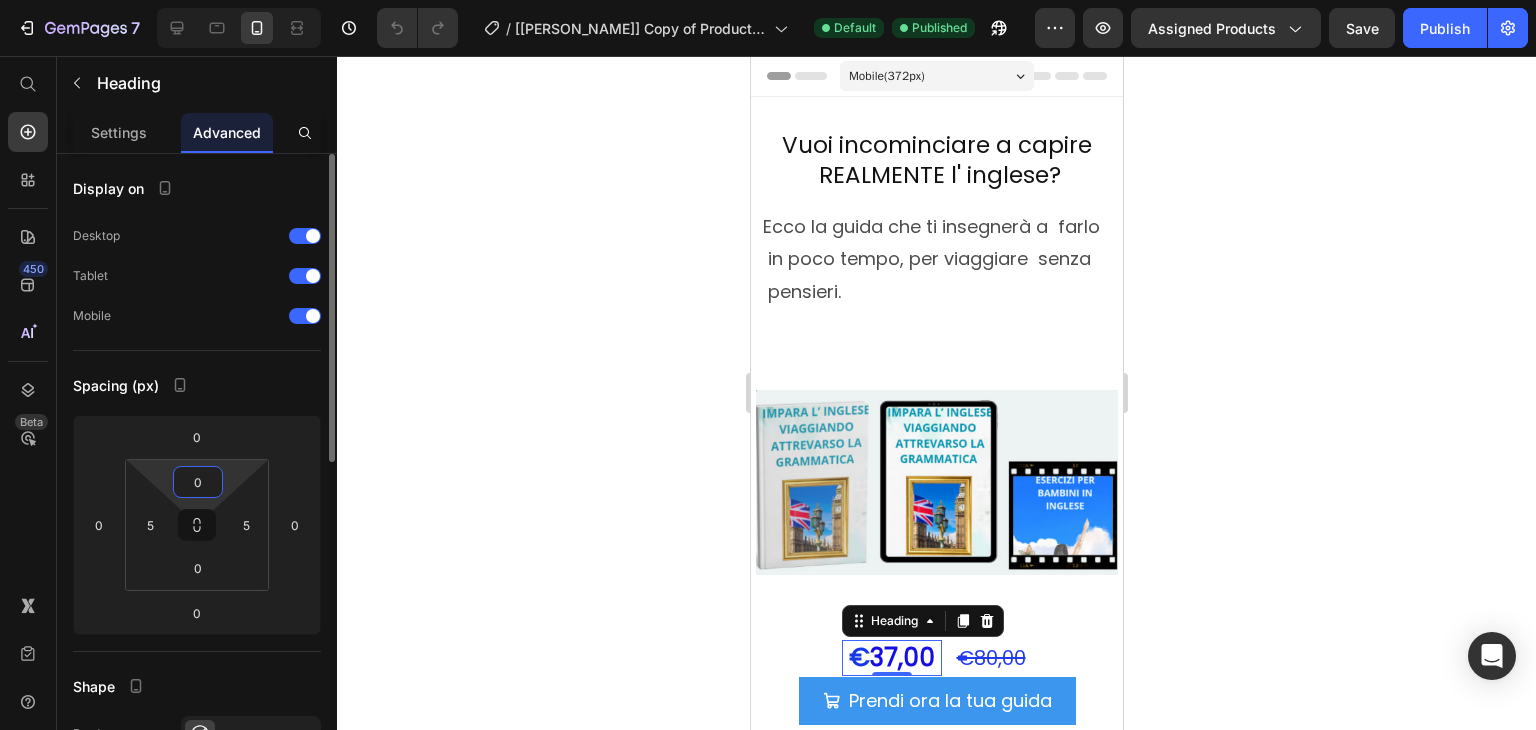 click on "0" at bounding box center [198, 482] 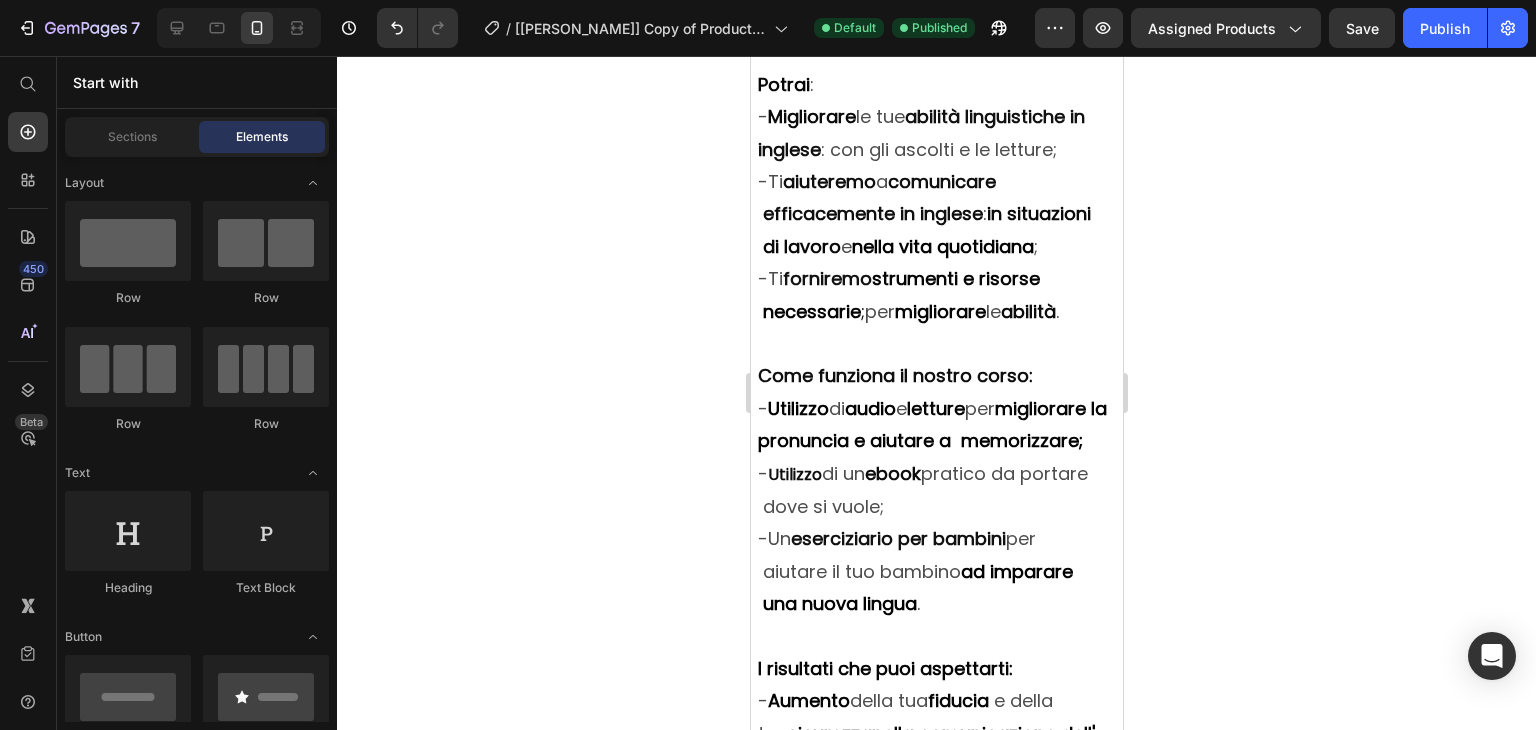 scroll, scrollTop: 2462, scrollLeft: 0, axis: vertical 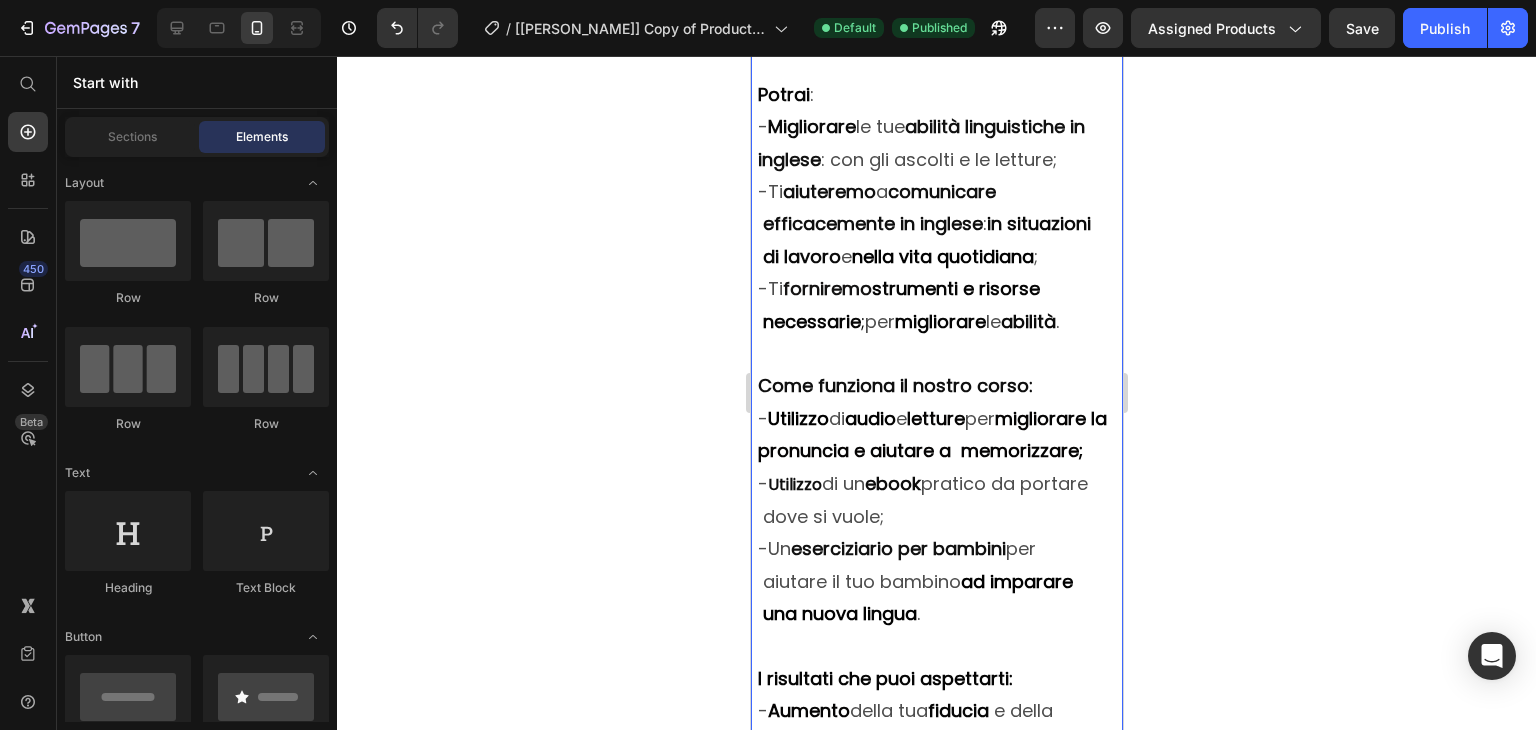 click on "abilità linguistiche in   inglese" at bounding box center (925, 142) 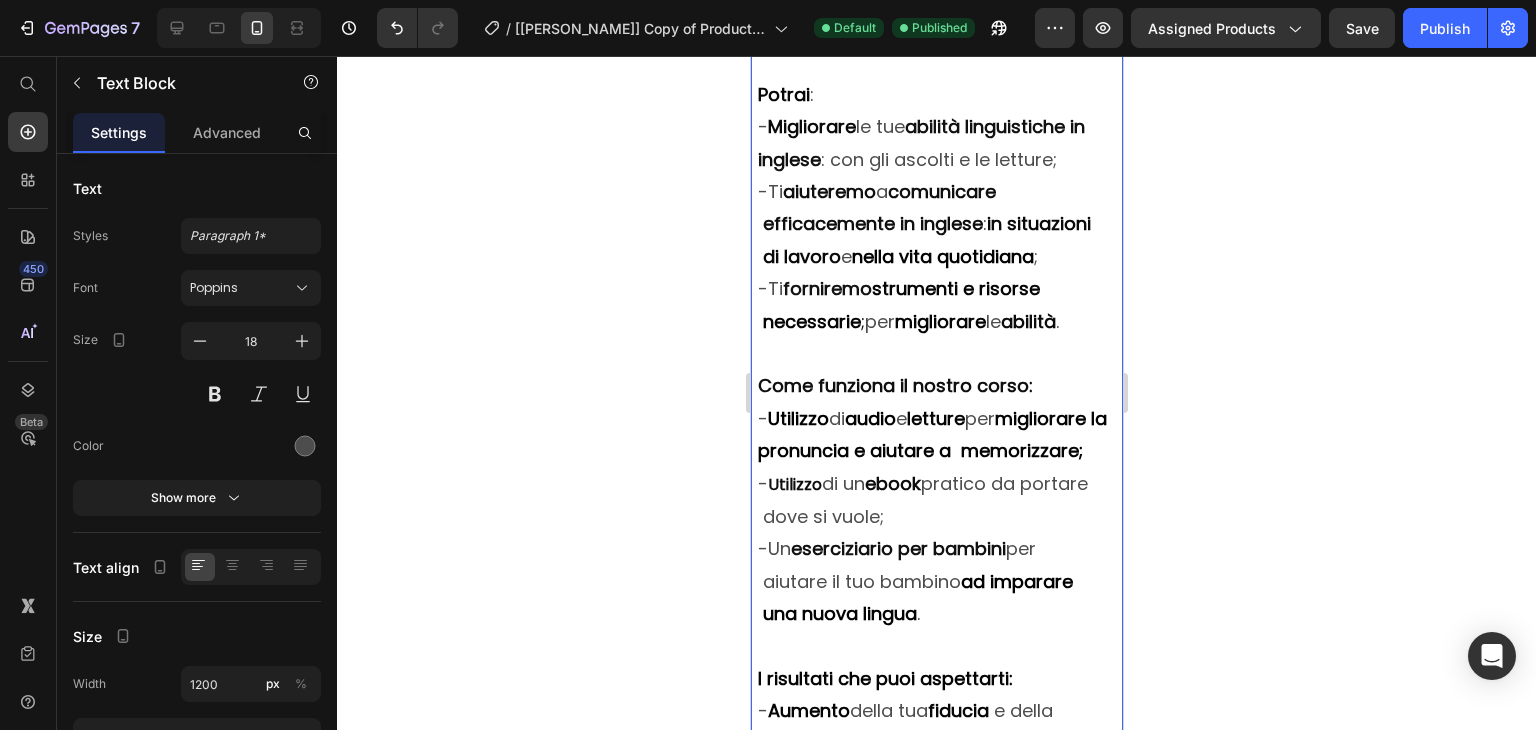 click on "abilità linguistiche in   inglese" at bounding box center [925, 142] 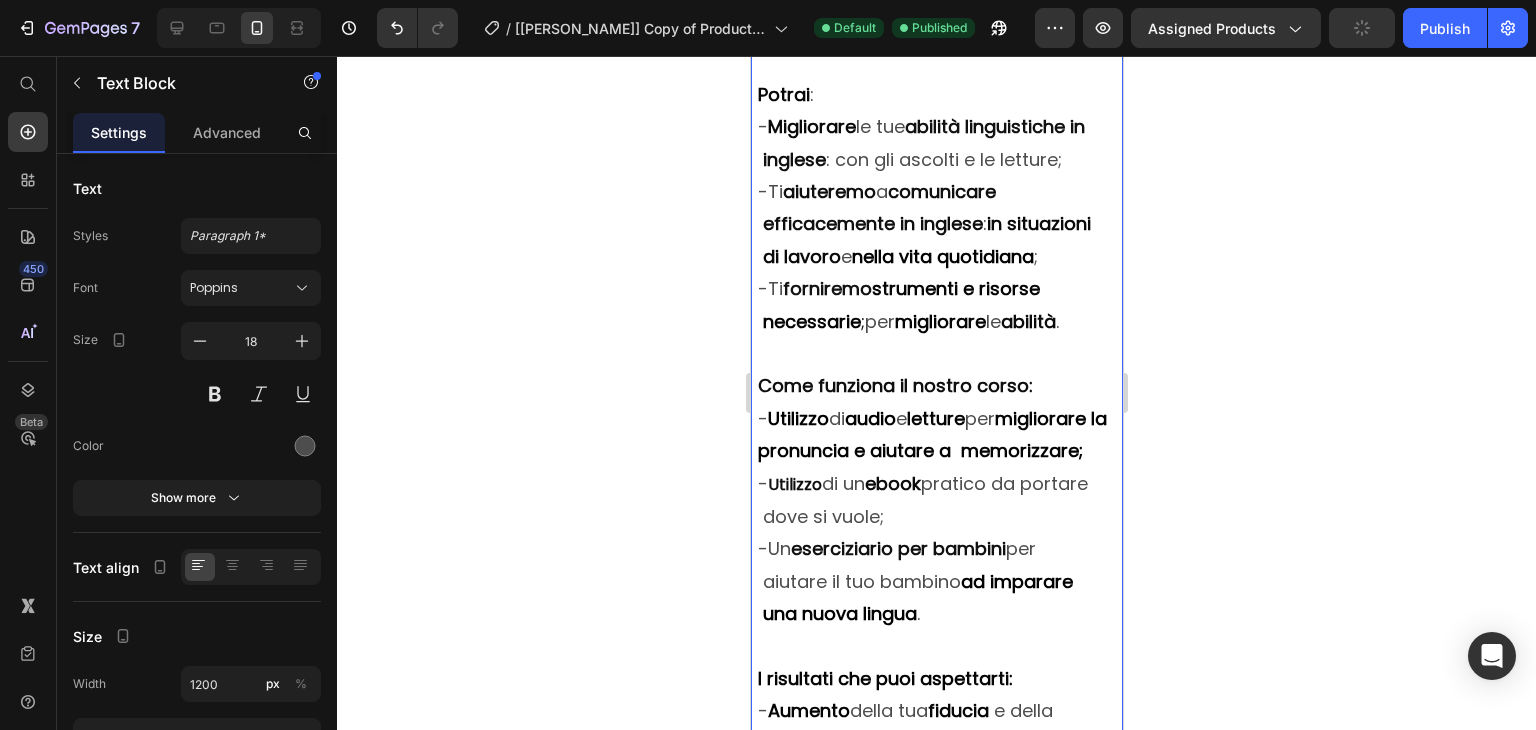 click on "abilità linguistiche in  inglese" at bounding box center [920, 142] 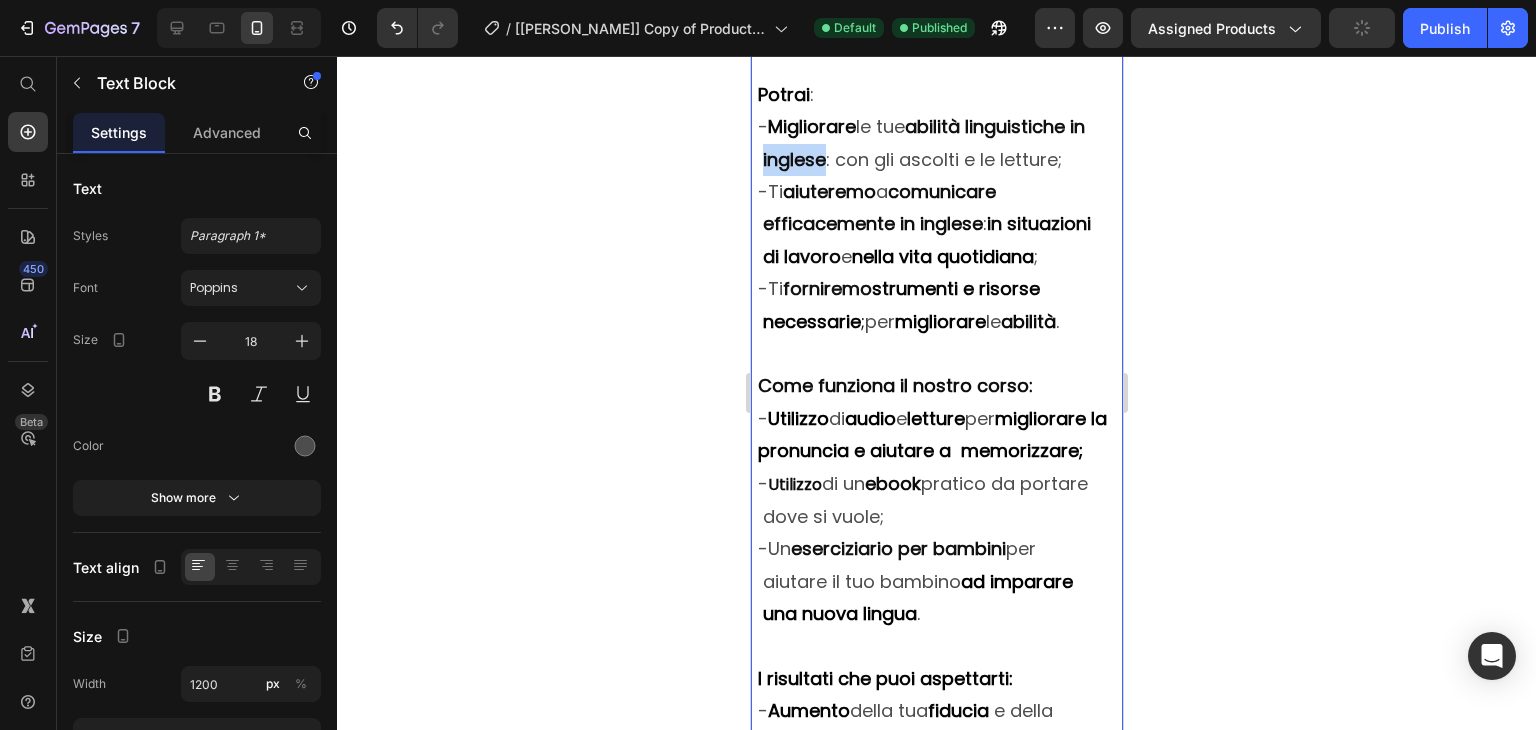 click on "abilità linguistiche in  inglese" at bounding box center [920, 142] 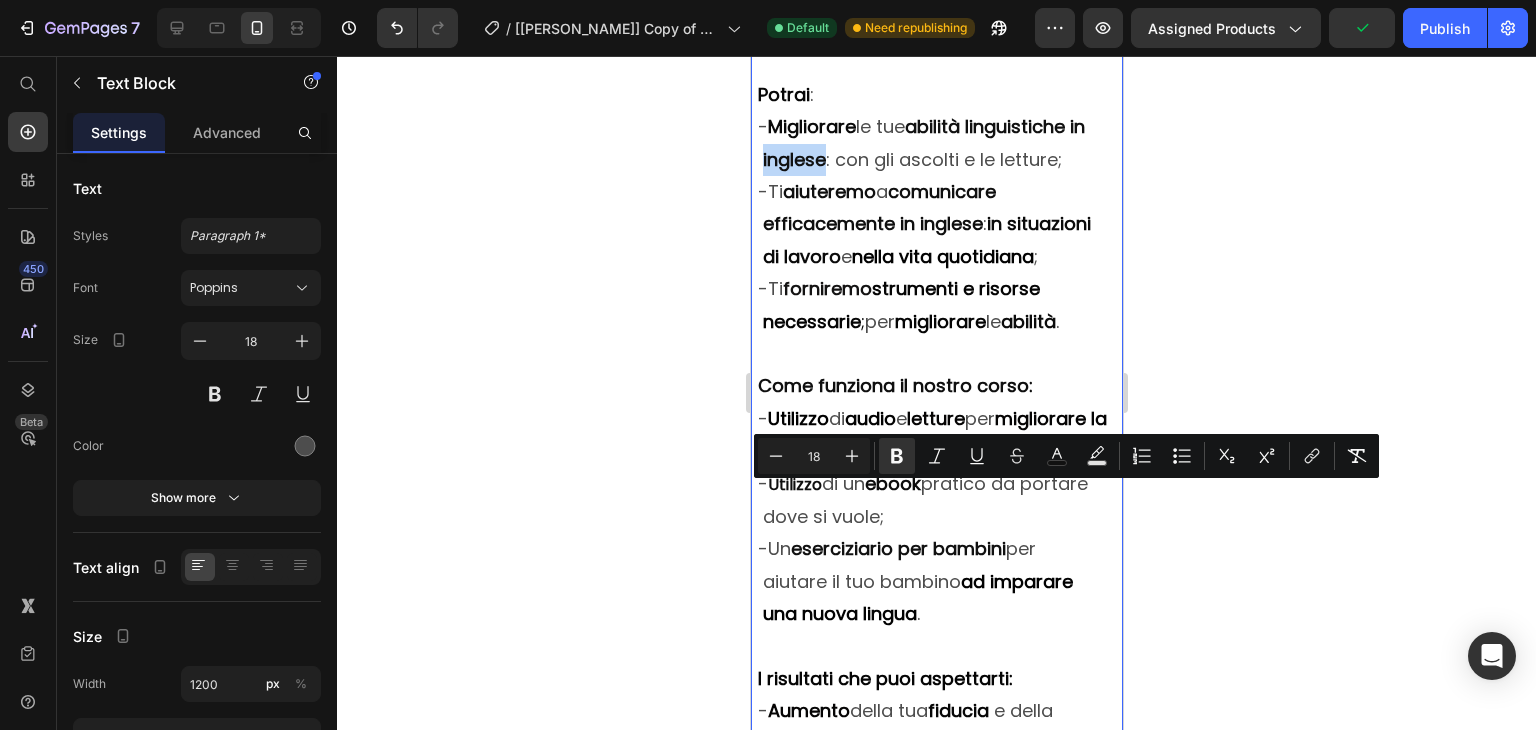 click on "abilità linguistiche in  inglese" at bounding box center (920, 142) 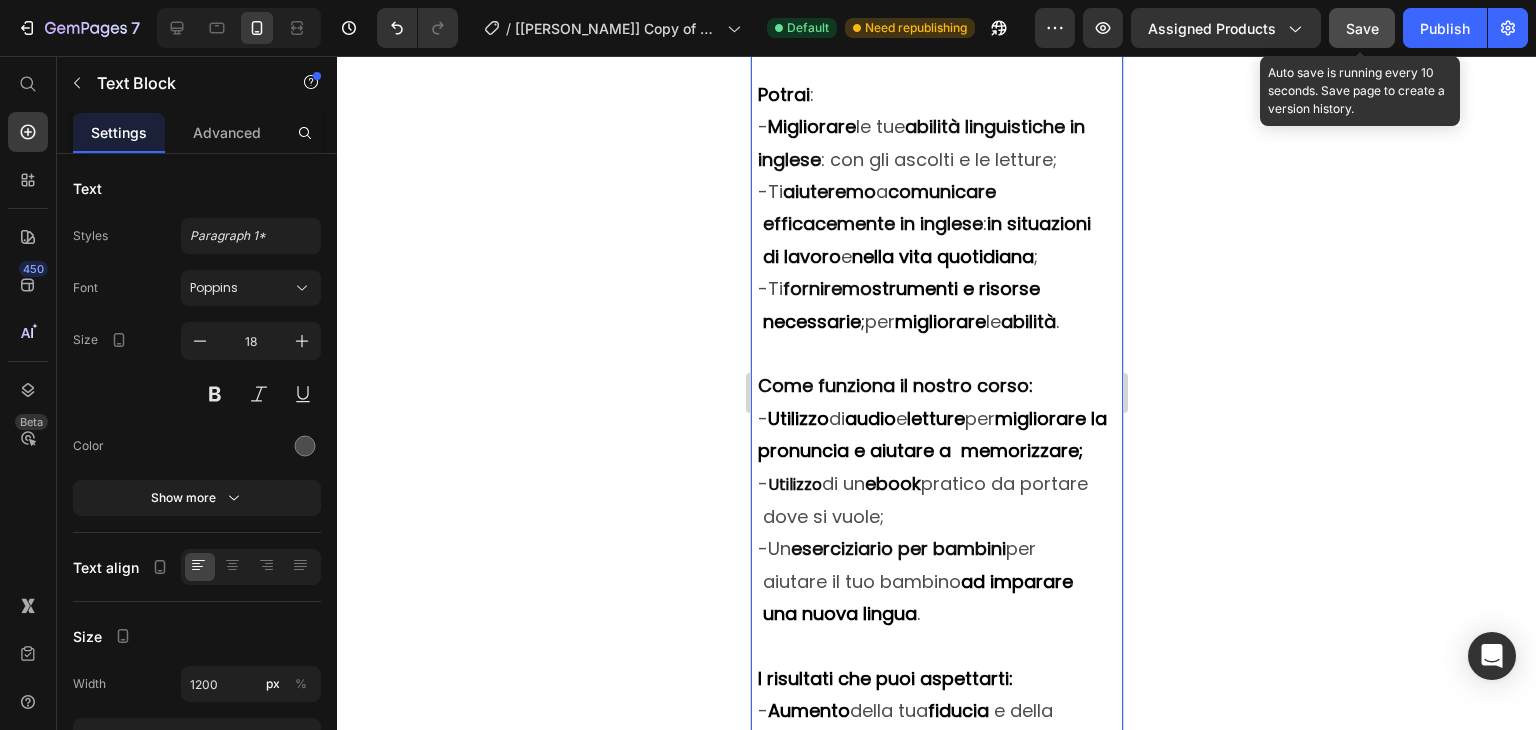 click on "Save" at bounding box center (1362, 28) 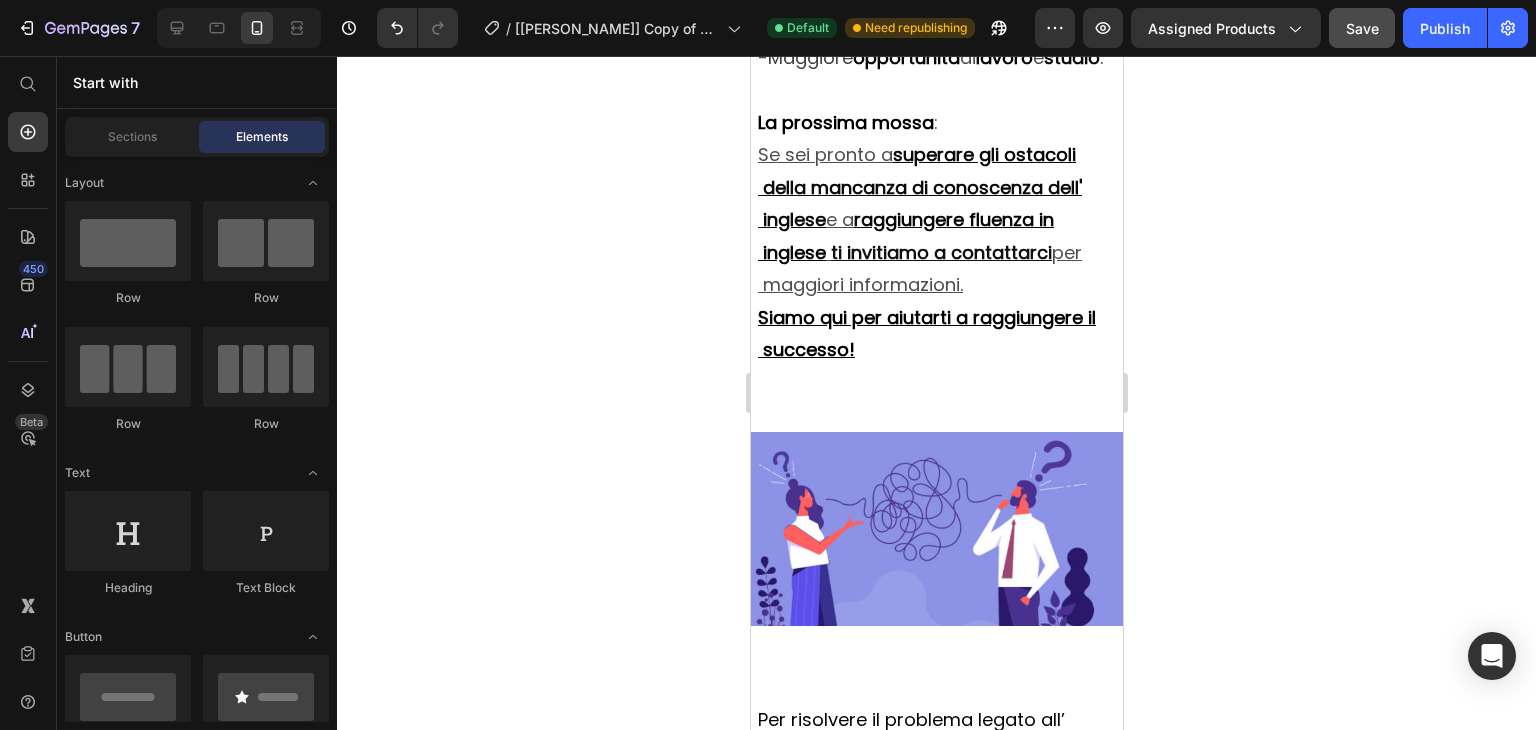 scroll, scrollTop: 3607, scrollLeft: 0, axis: vertical 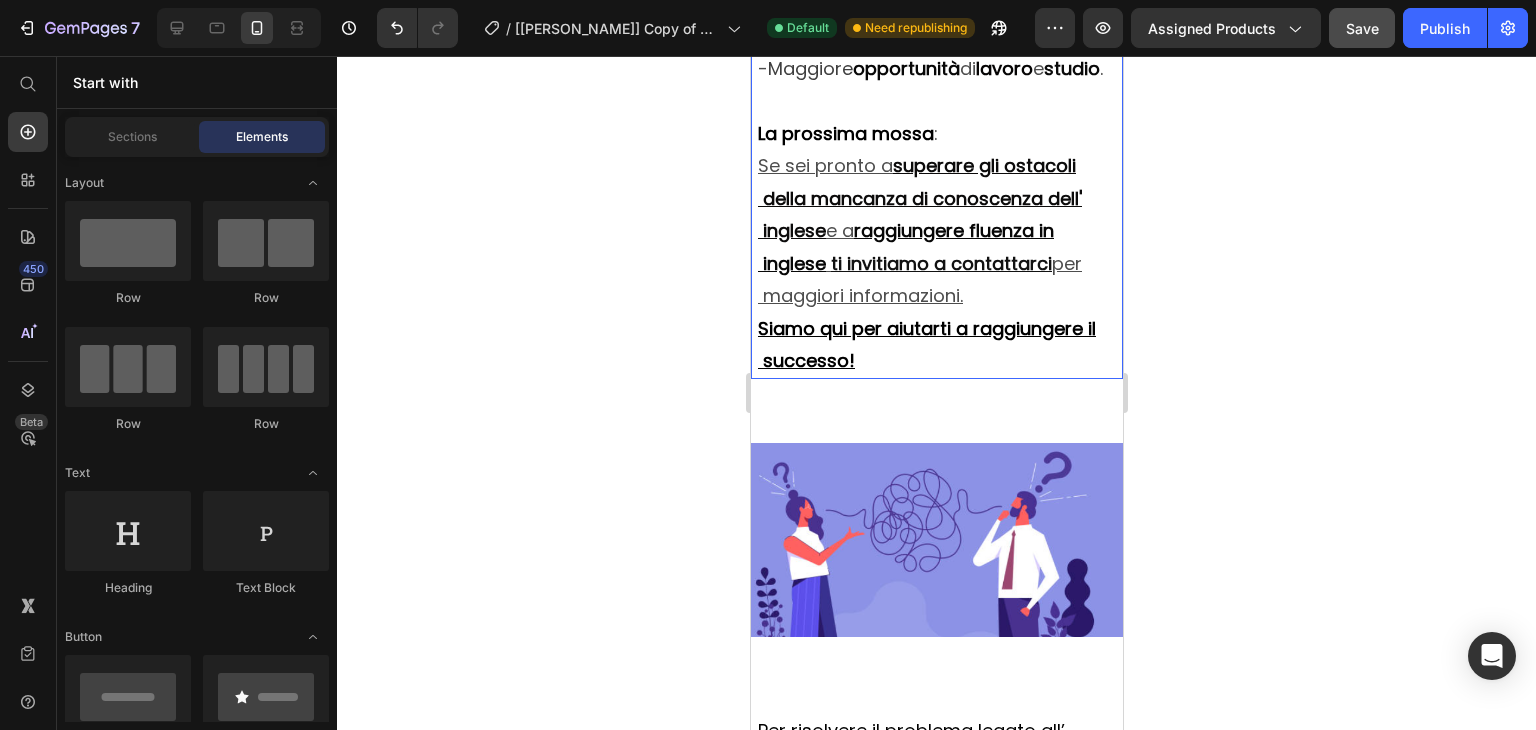 click on "ti invitiamo a contattarci" at bounding box center [940, 263] 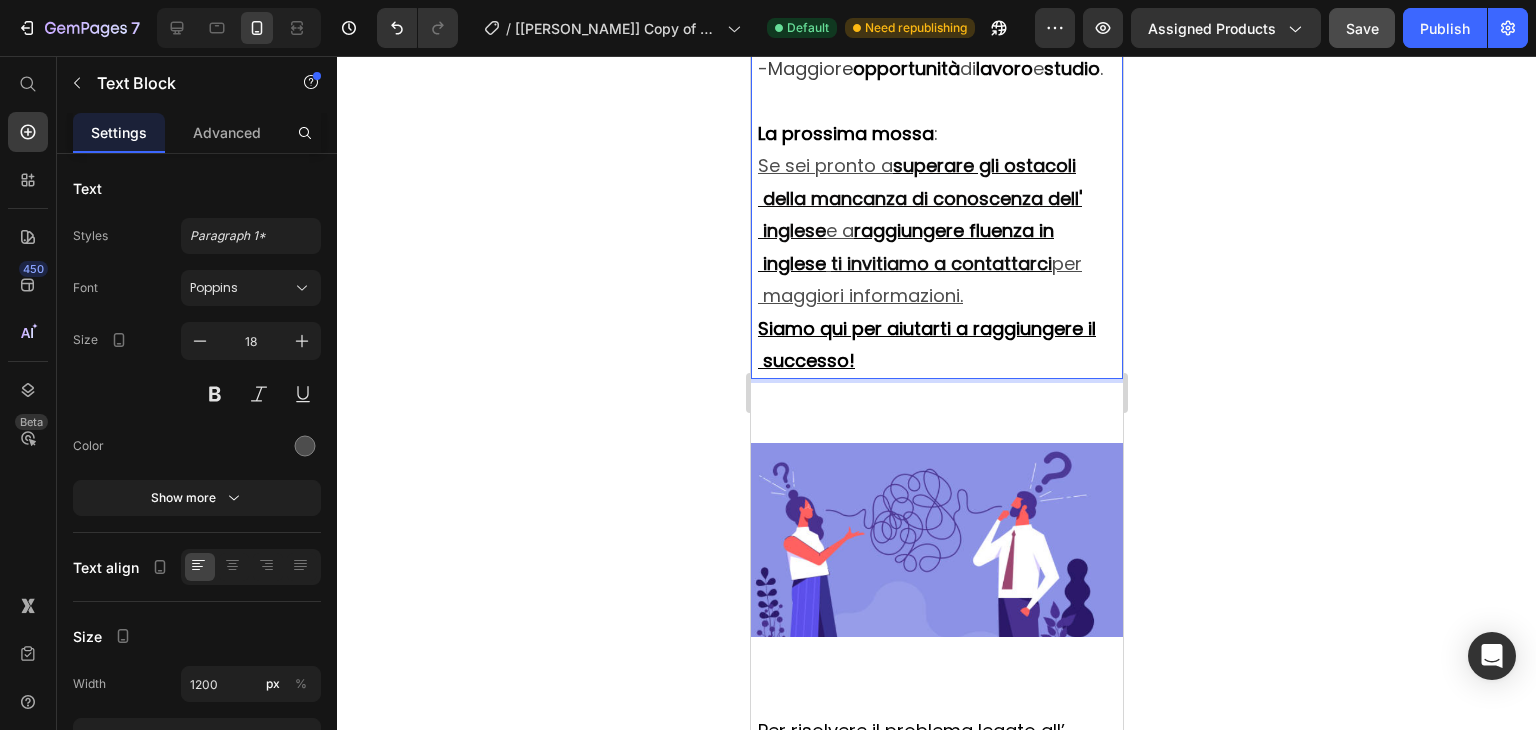 click on "Siamo qui per aiutarti a raggiungere il  successo!" at bounding box center [936, 345] 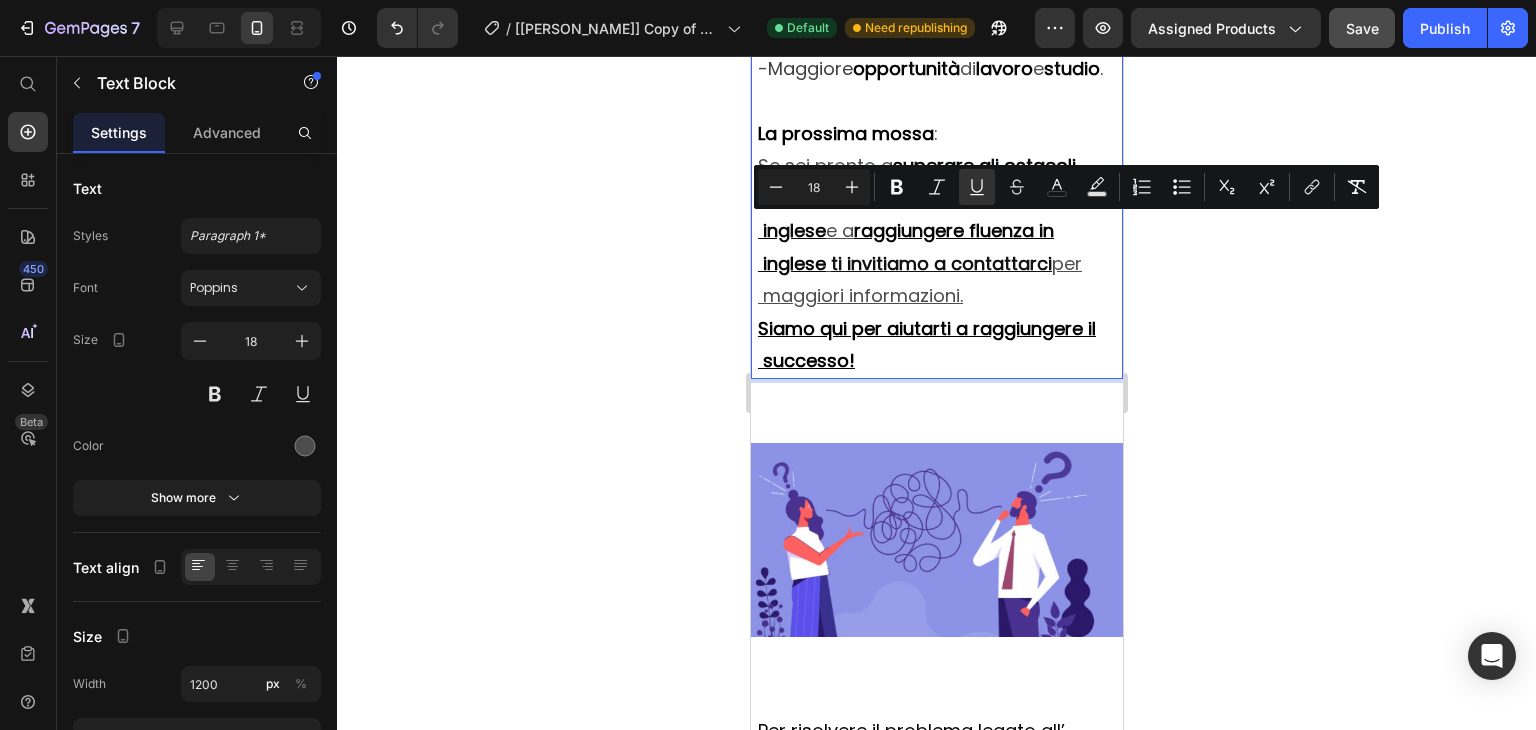 drag, startPoint x: 868, startPoint y: 425, endPoint x: 757, endPoint y: 228, distance: 226.11943 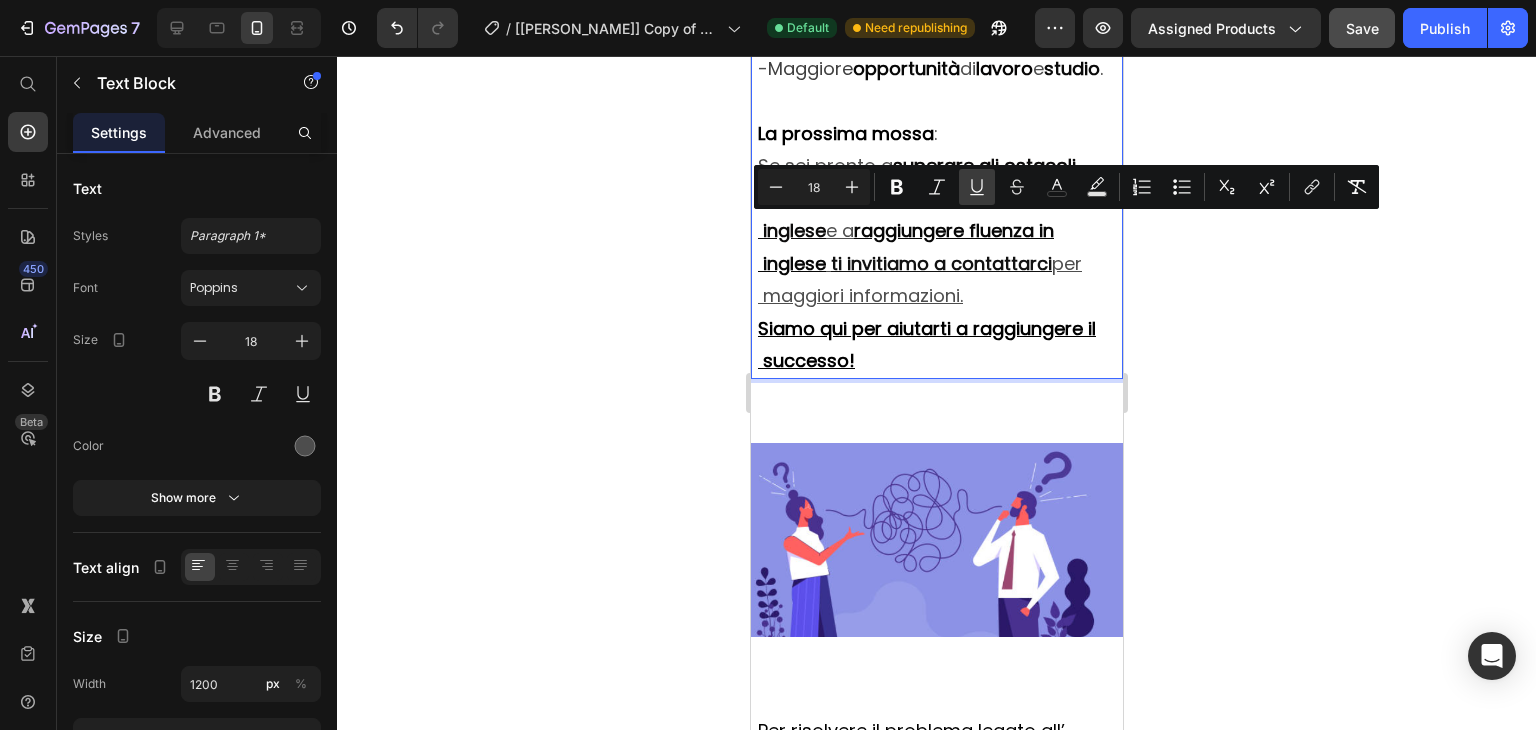 click on "Underline" at bounding box center (977, 187) 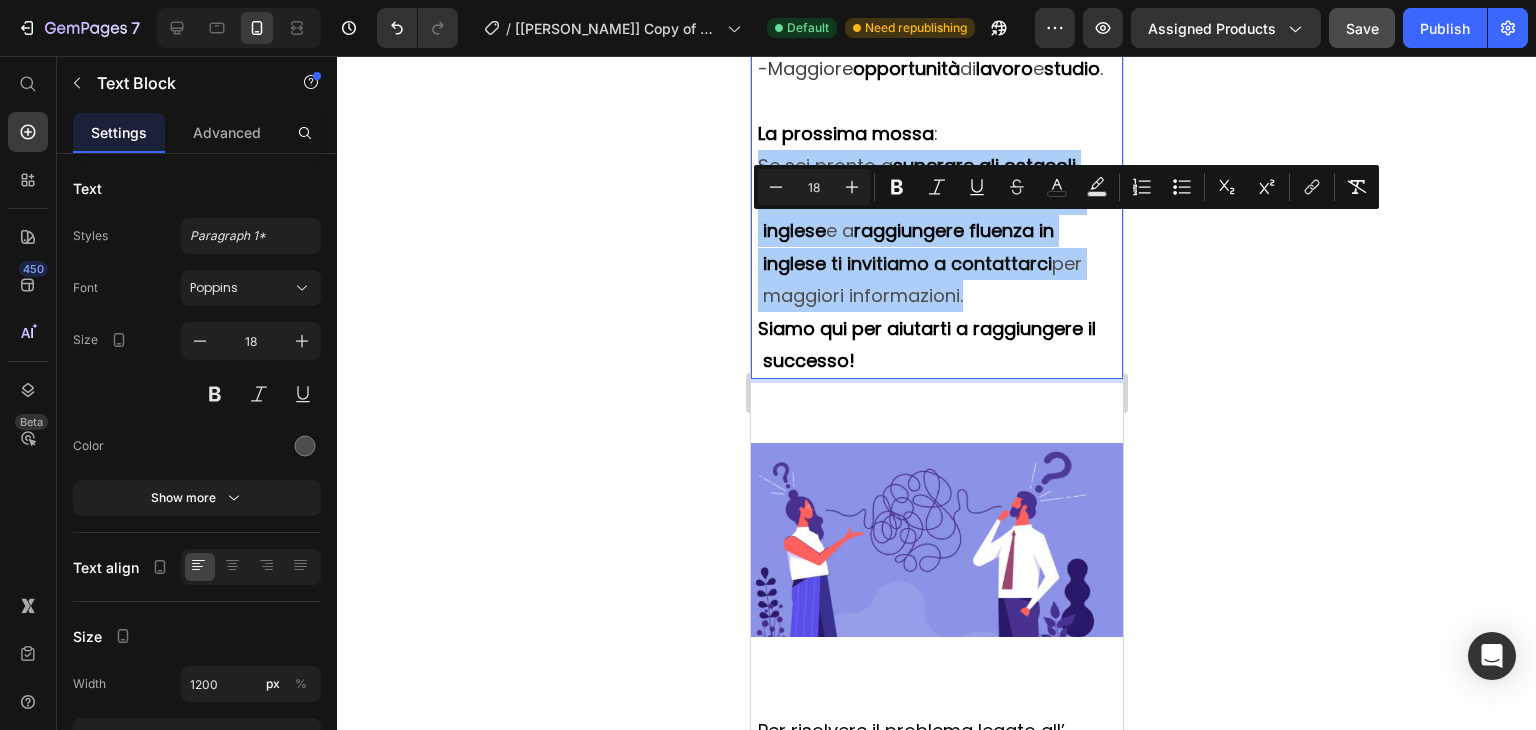 click 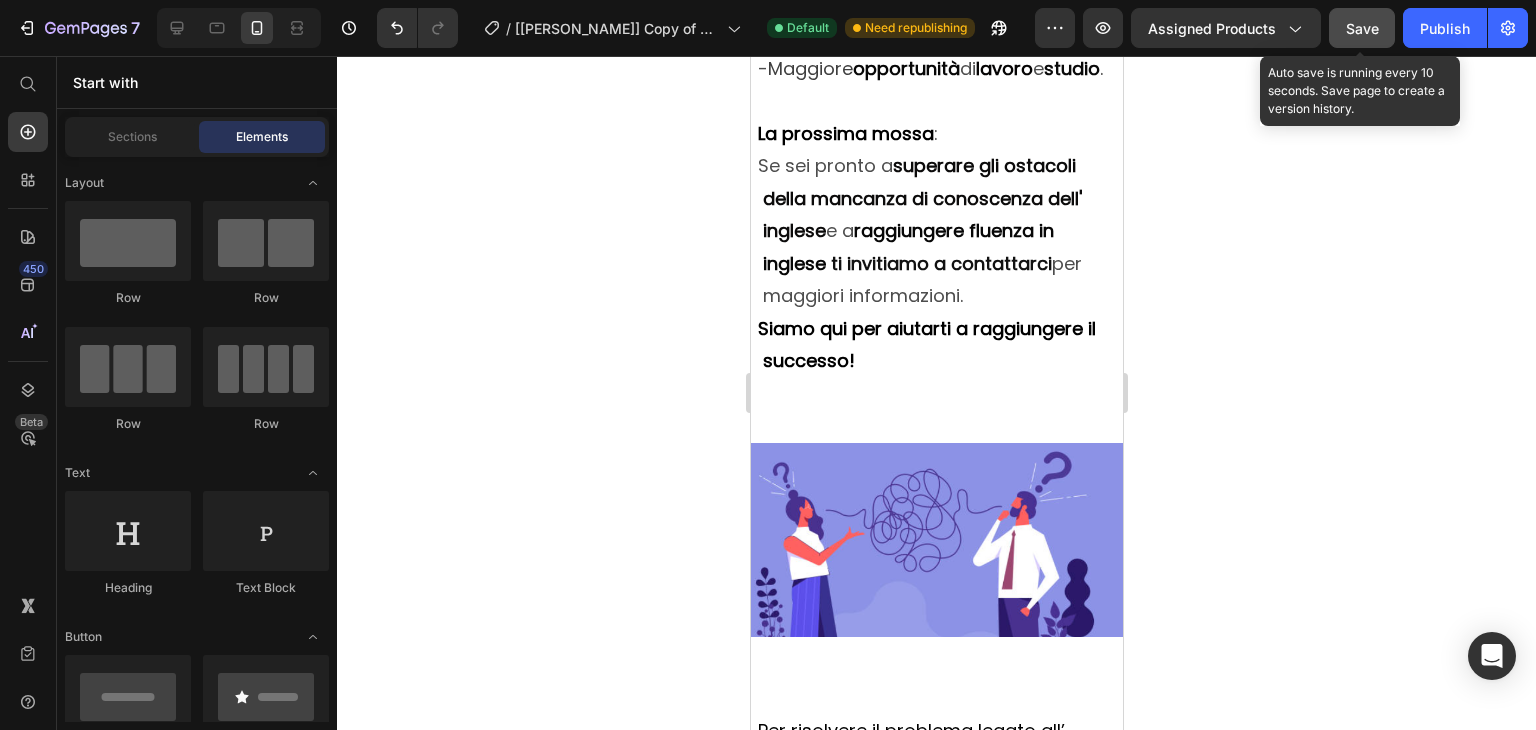 click on "Save" at bounding box center [1362, 28] 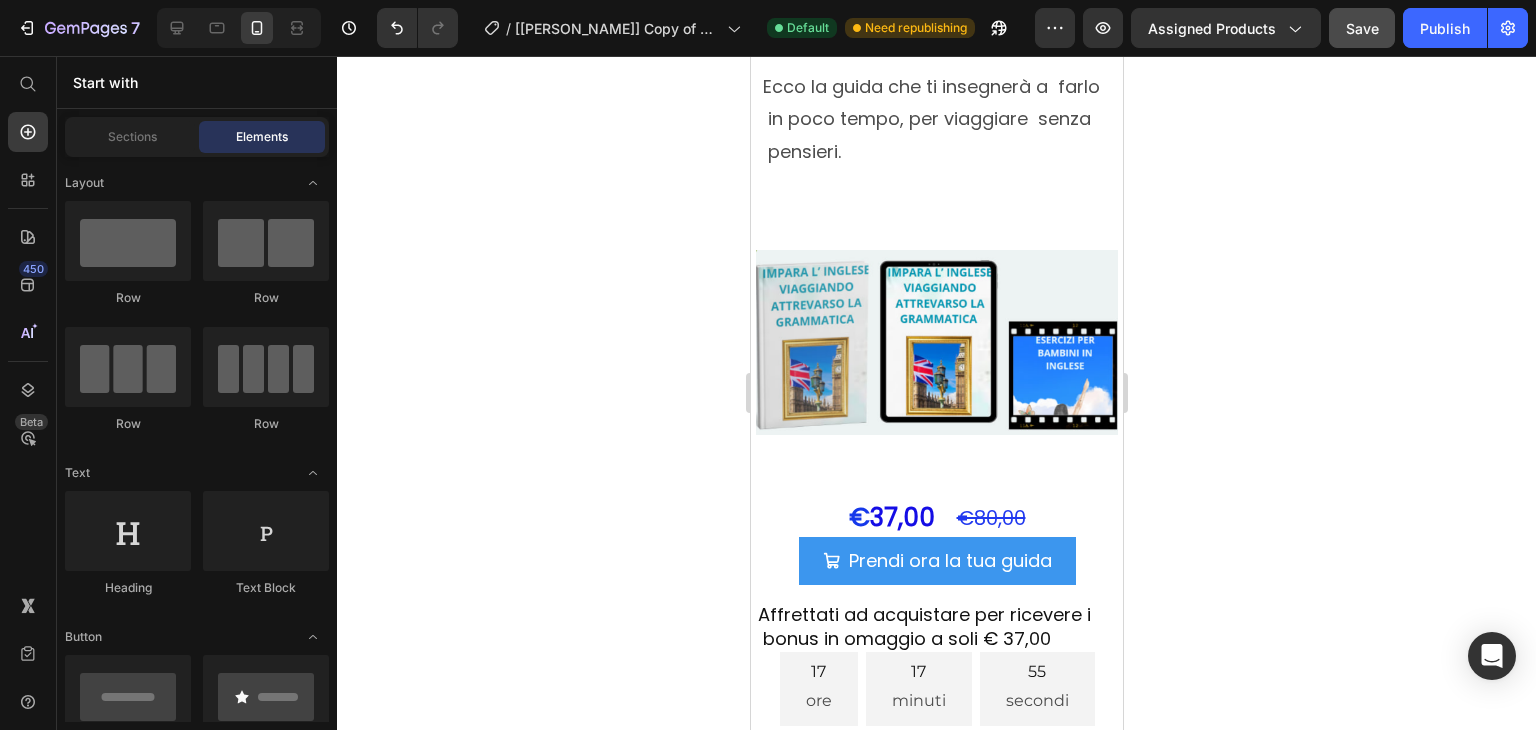 scroll, scrollTop: 0, scrollLeft: 0, axis: both 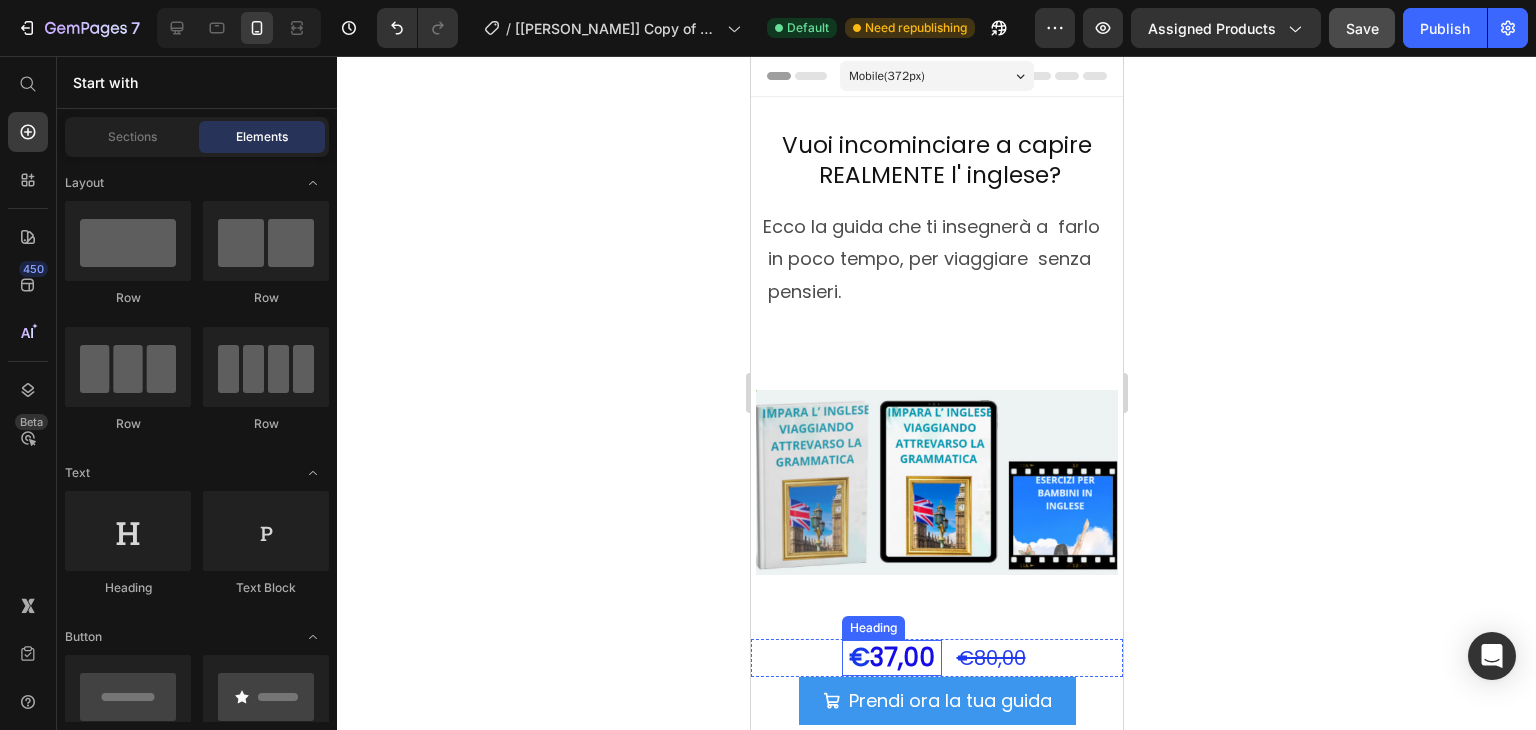click on "37,00" at bounding box center [901, 657] 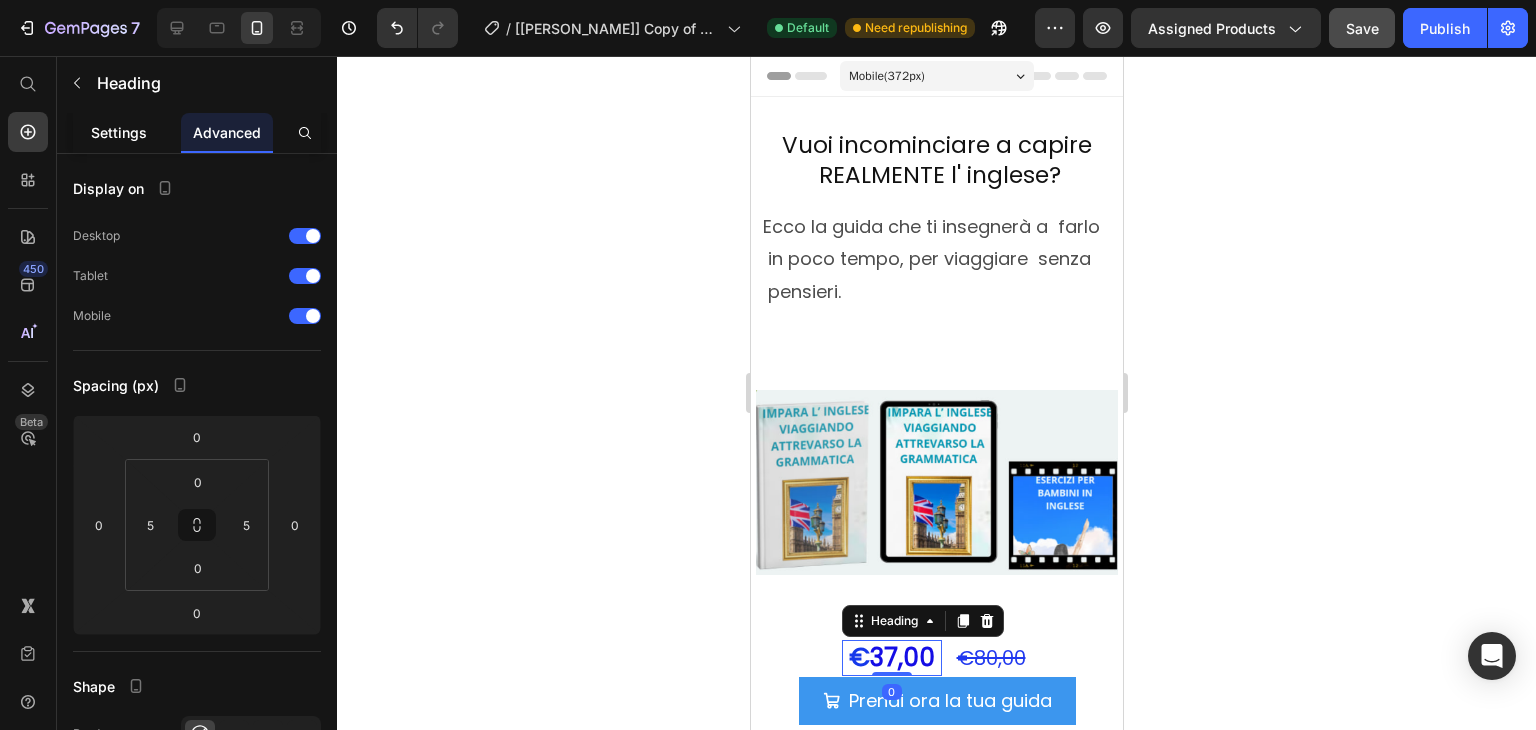click on "Settings" at bounding box center (119, 132) 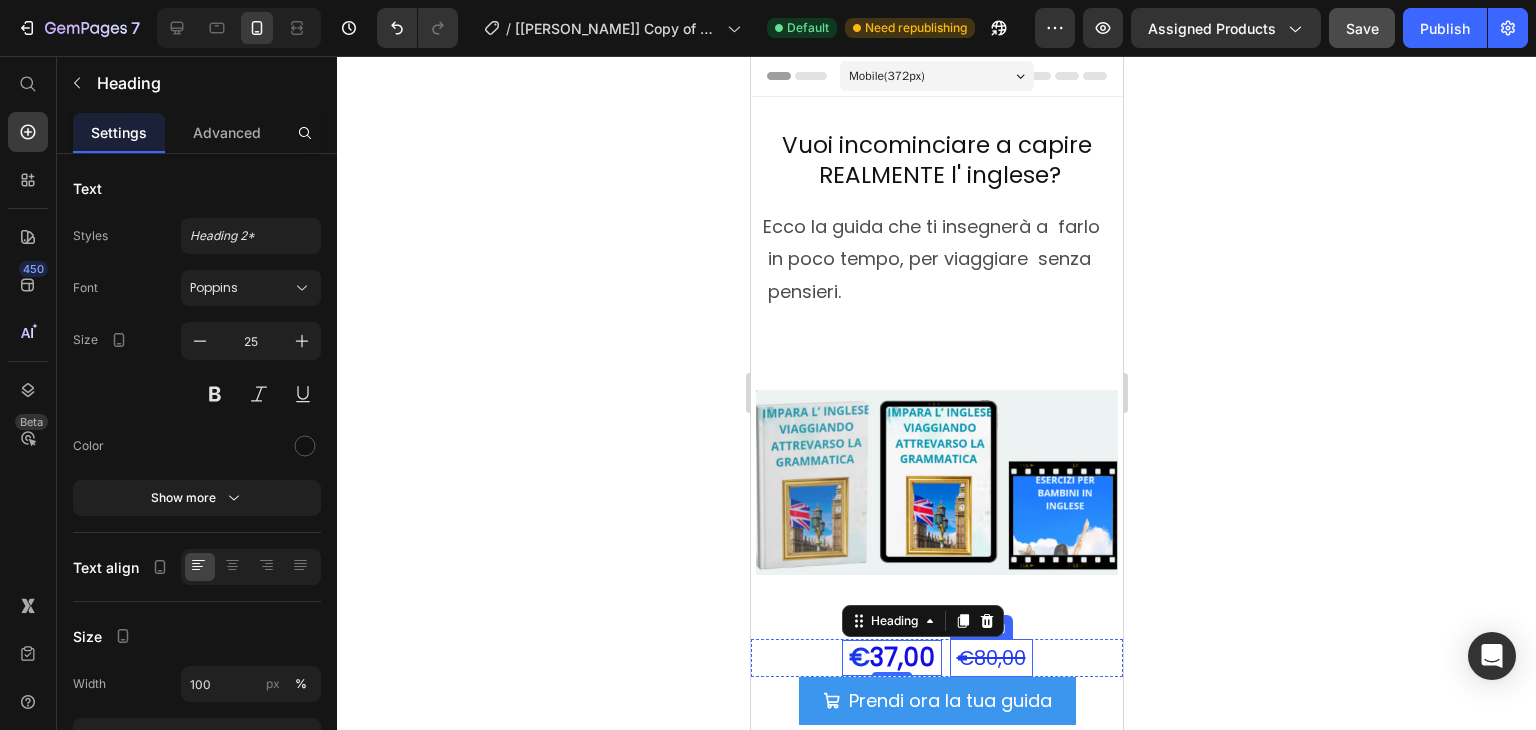 click on "€80,00" at bounding box center [990, 658] 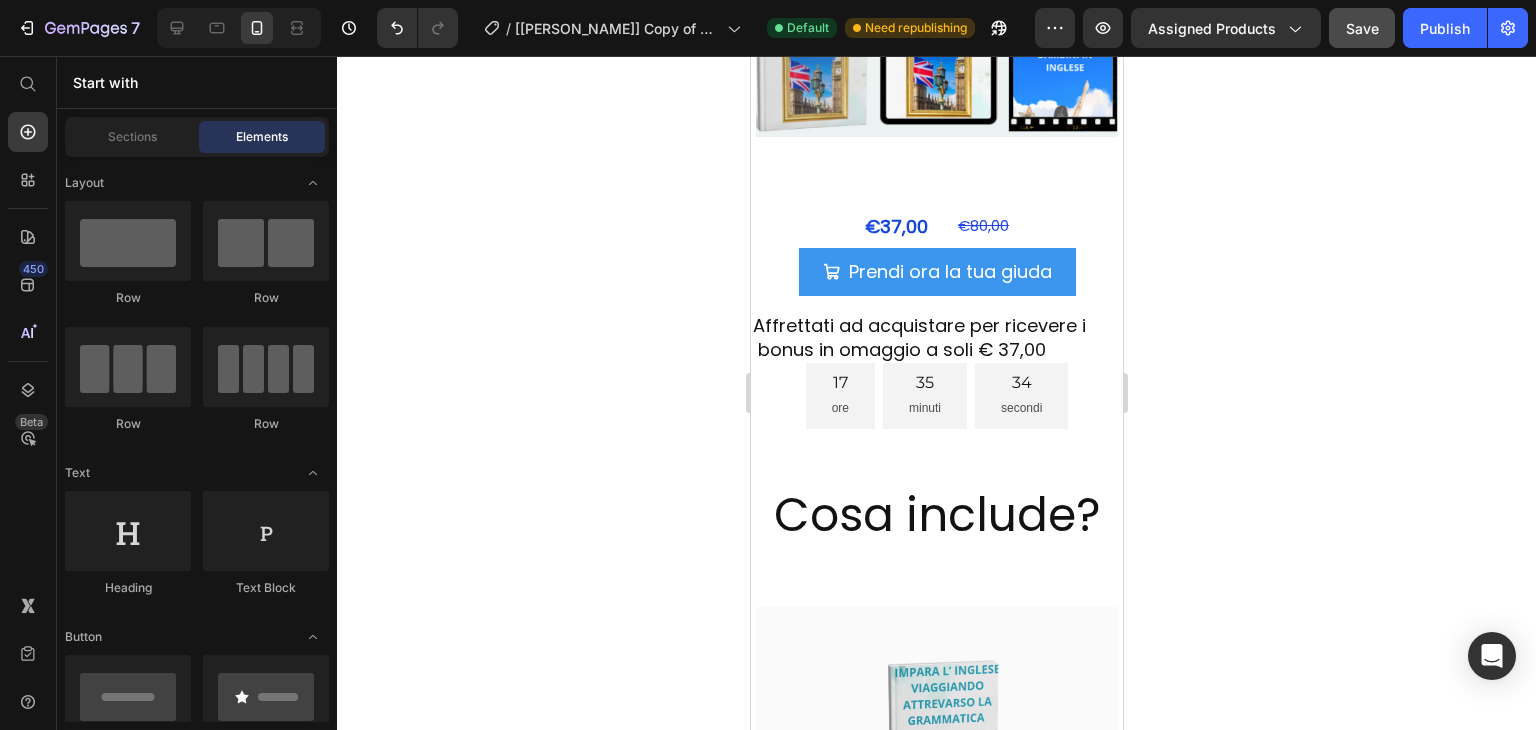 scroll, scrollTop: 4868, scrollLeft: 0, axis: vertical 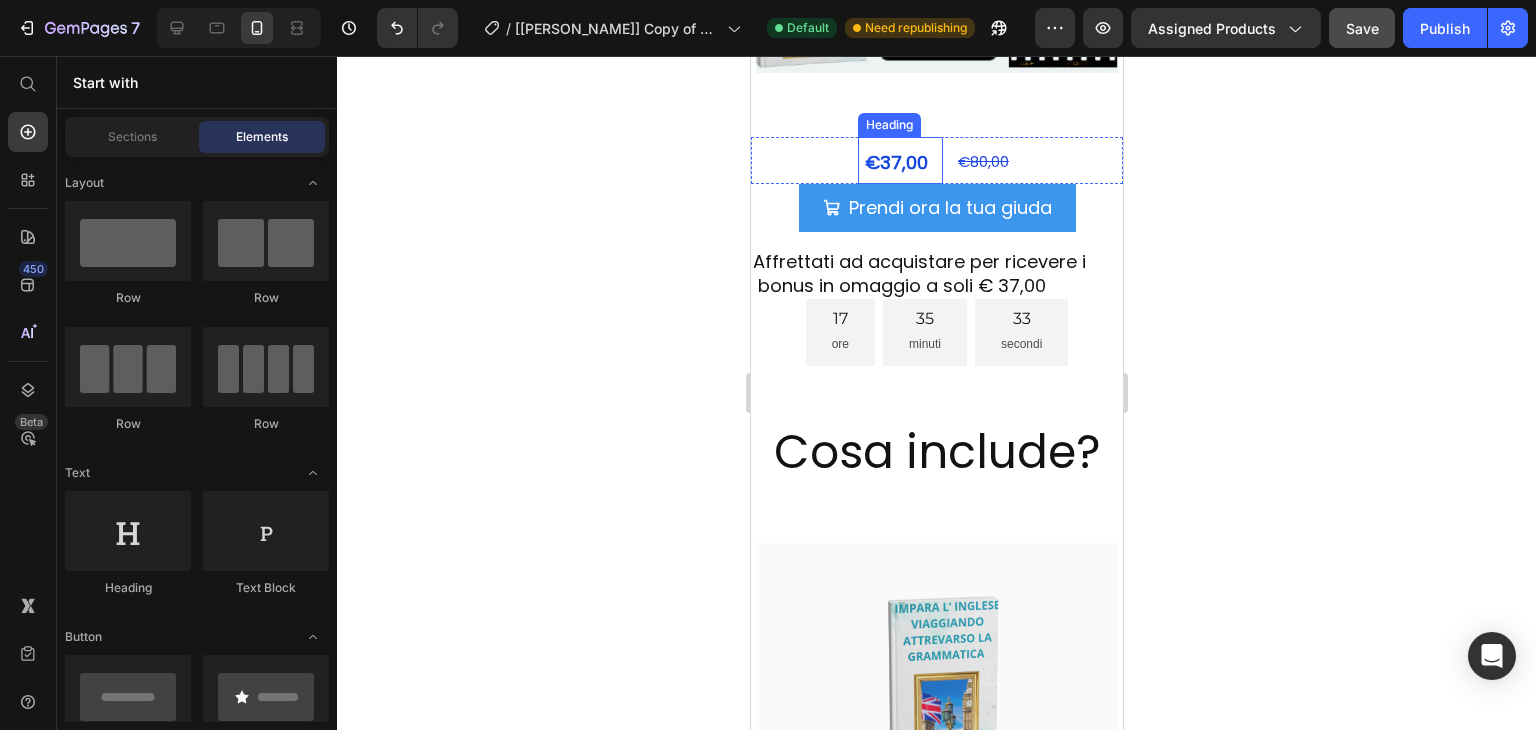 click on "37,00" at bounding box center [903, 162] 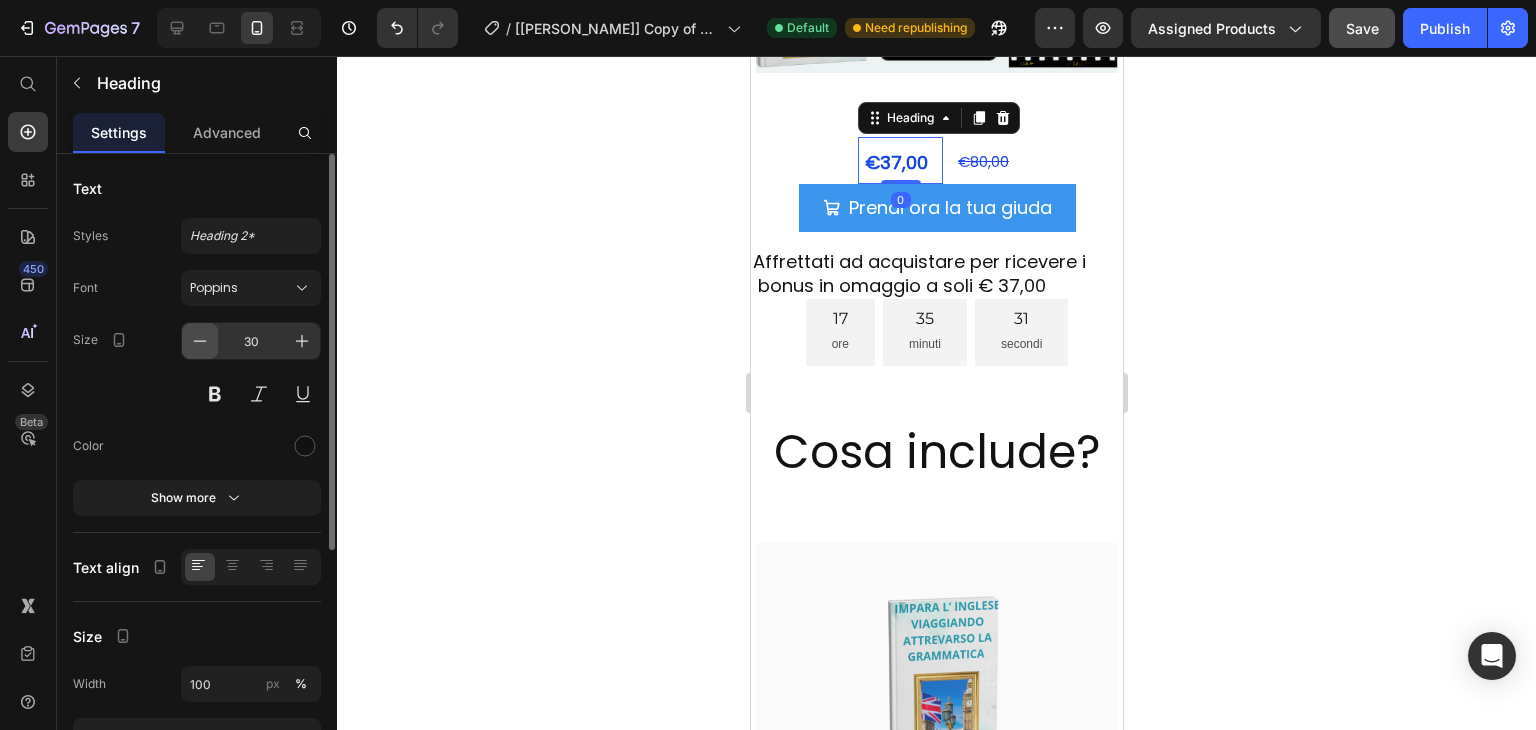 click 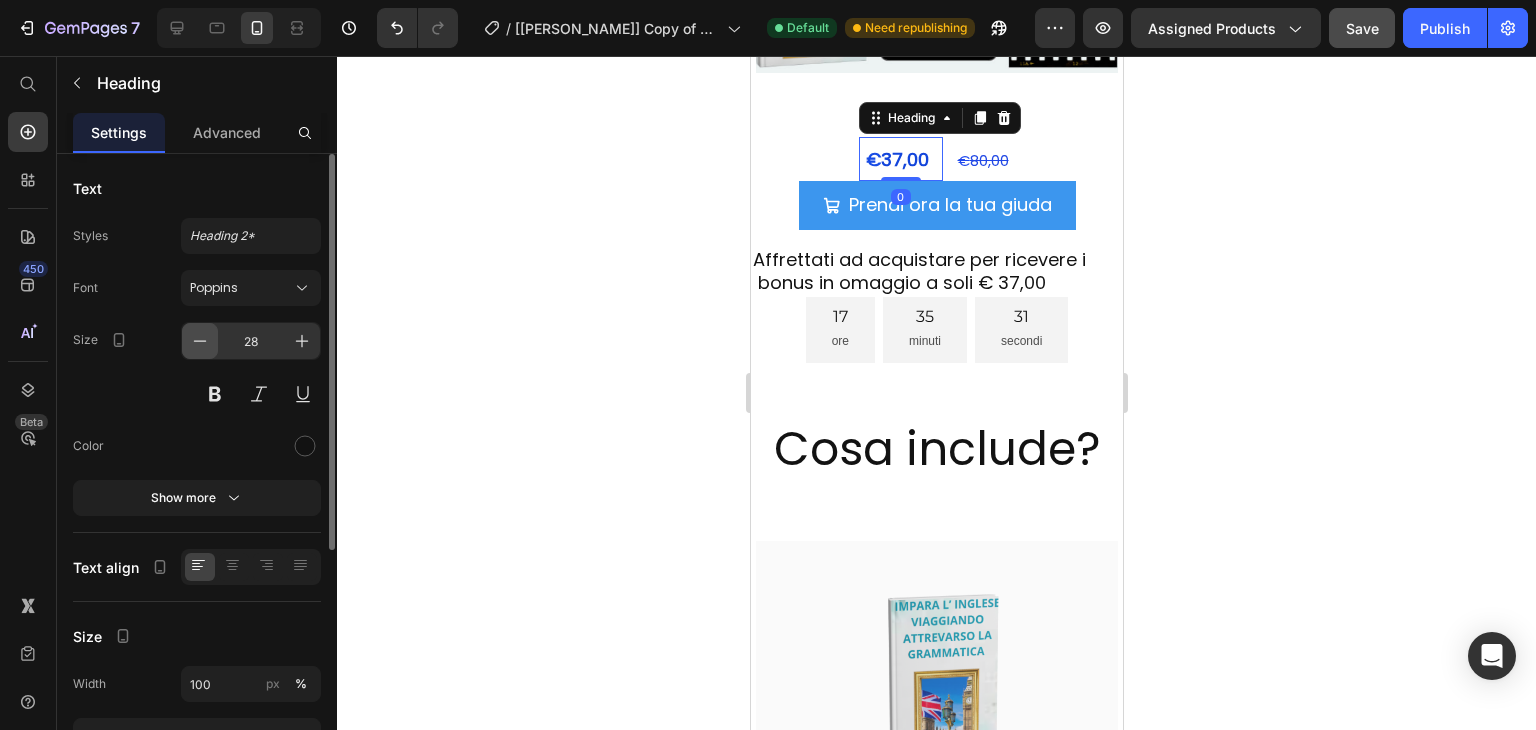 click 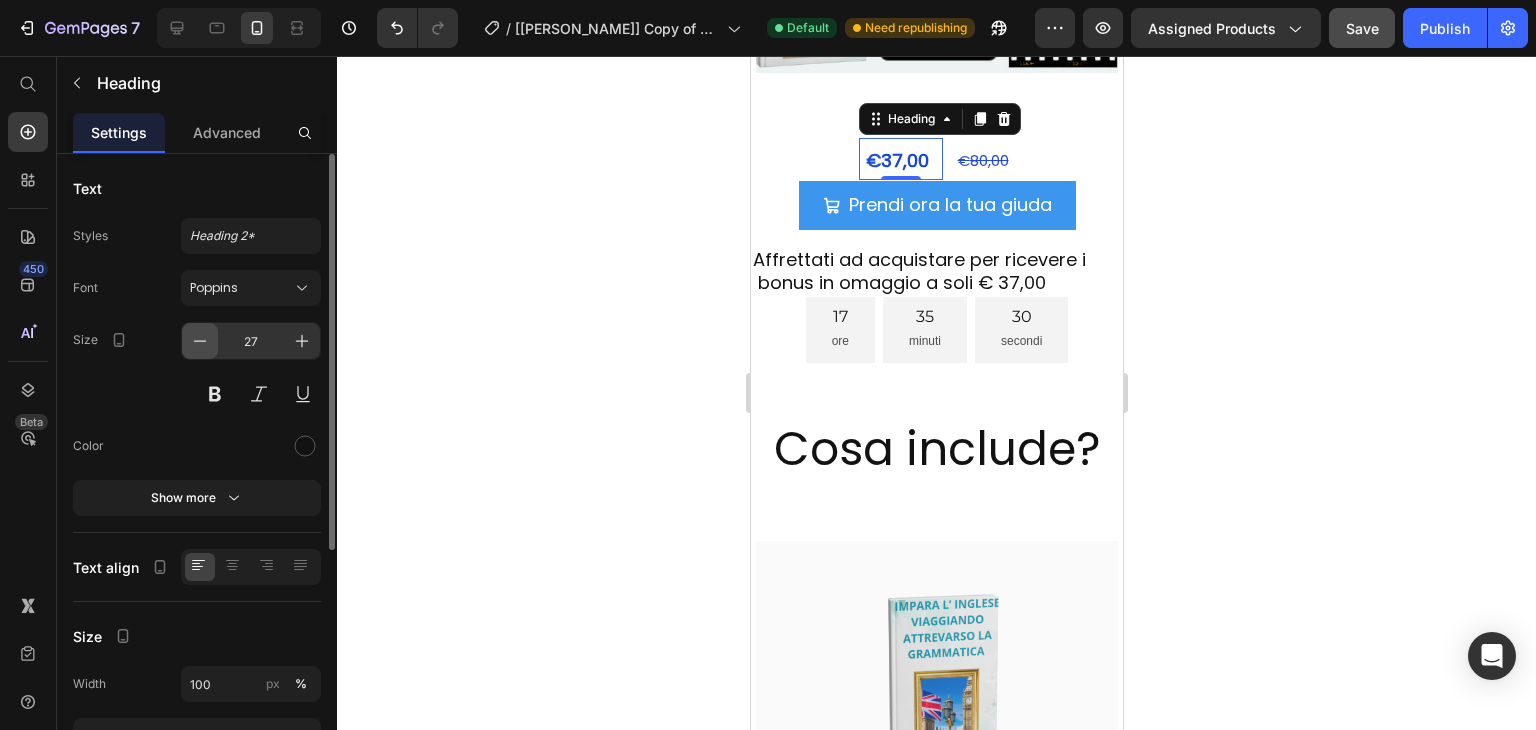 click 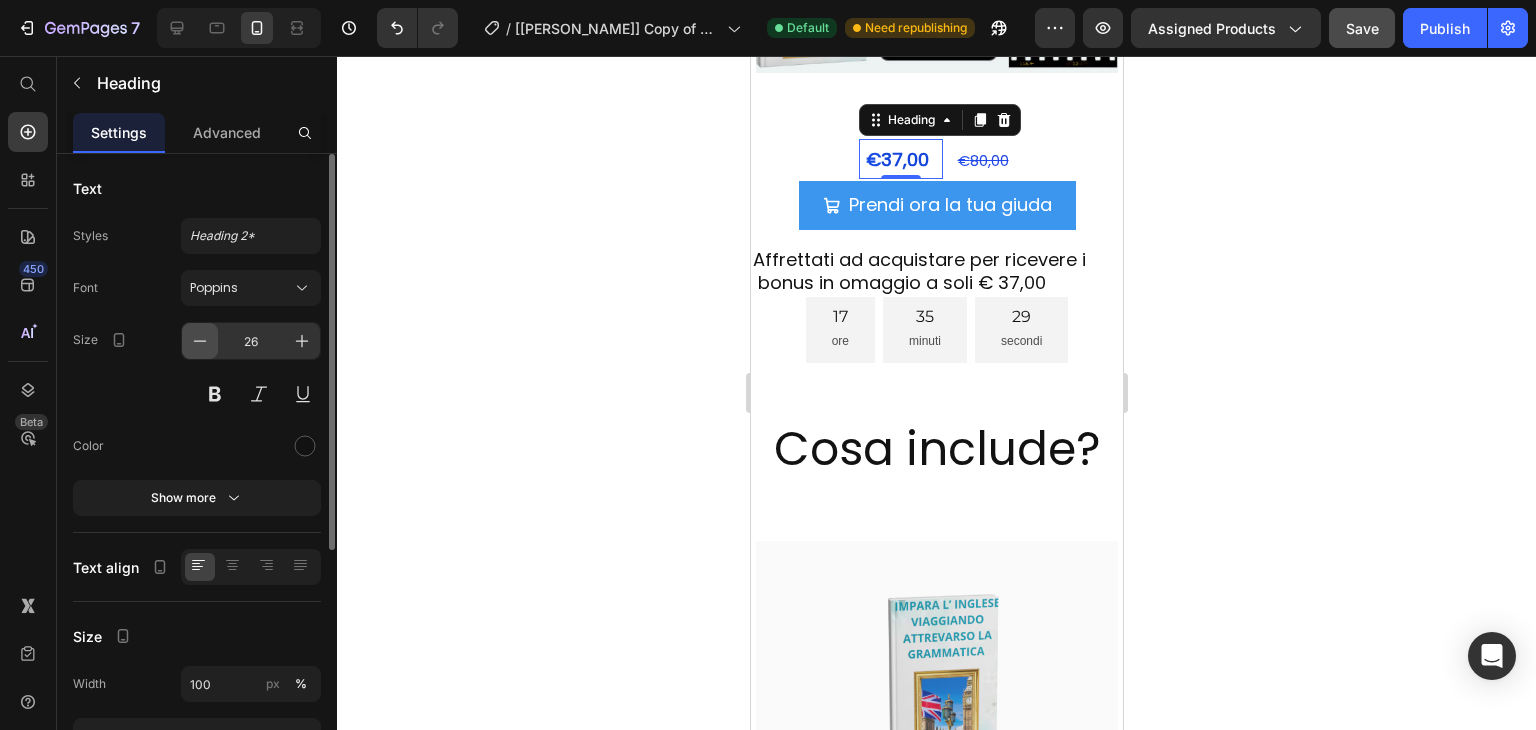 click 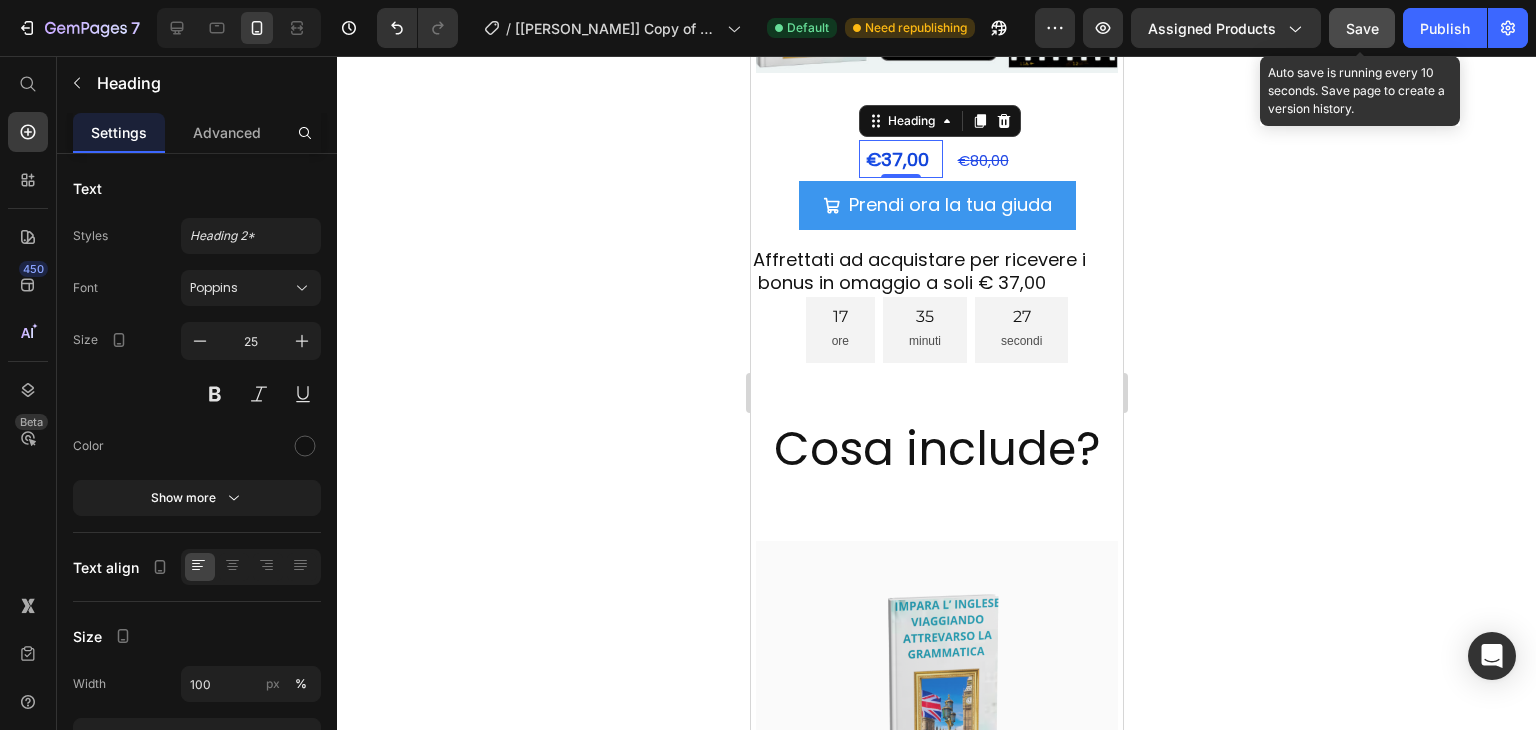 click on "Save" at bounding box center (1362, 28) 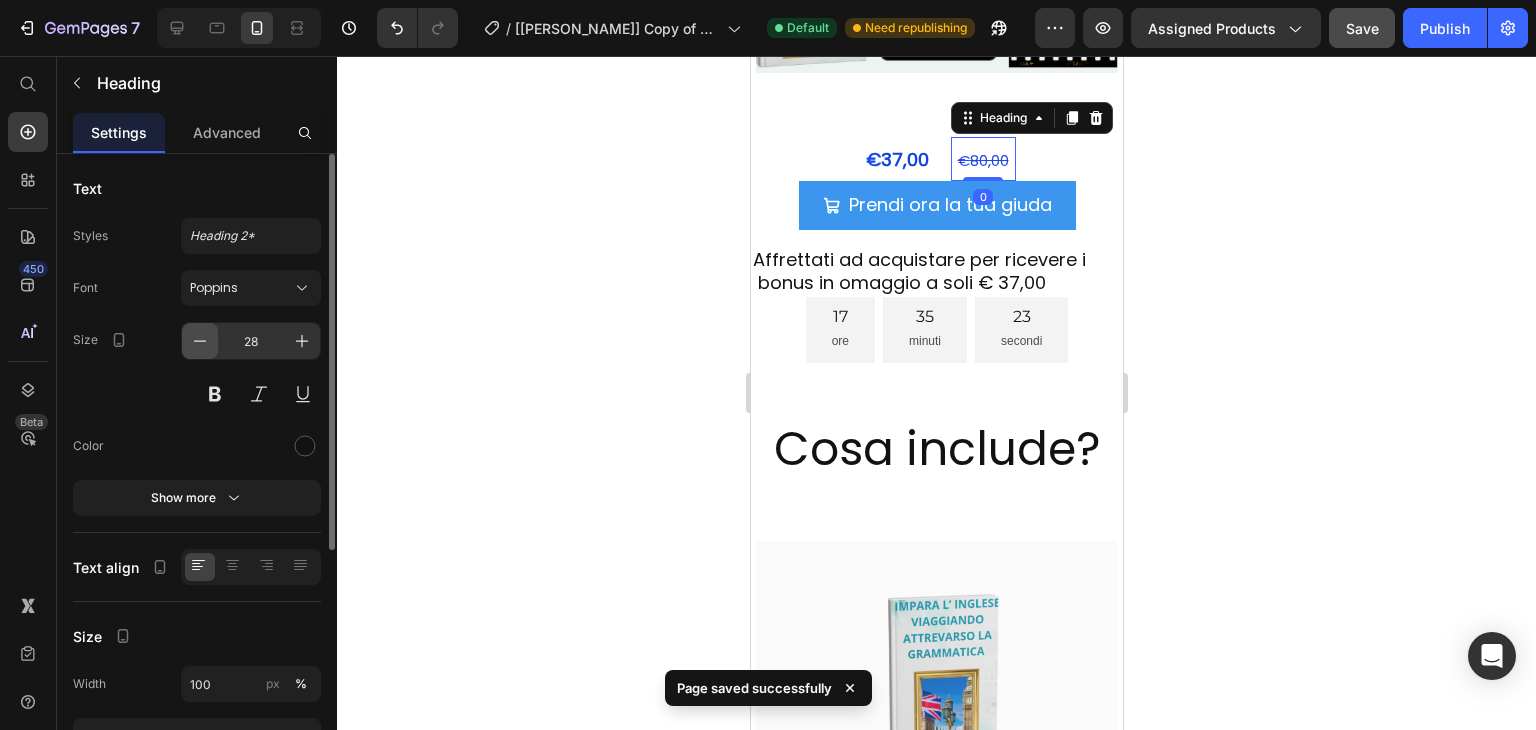 click 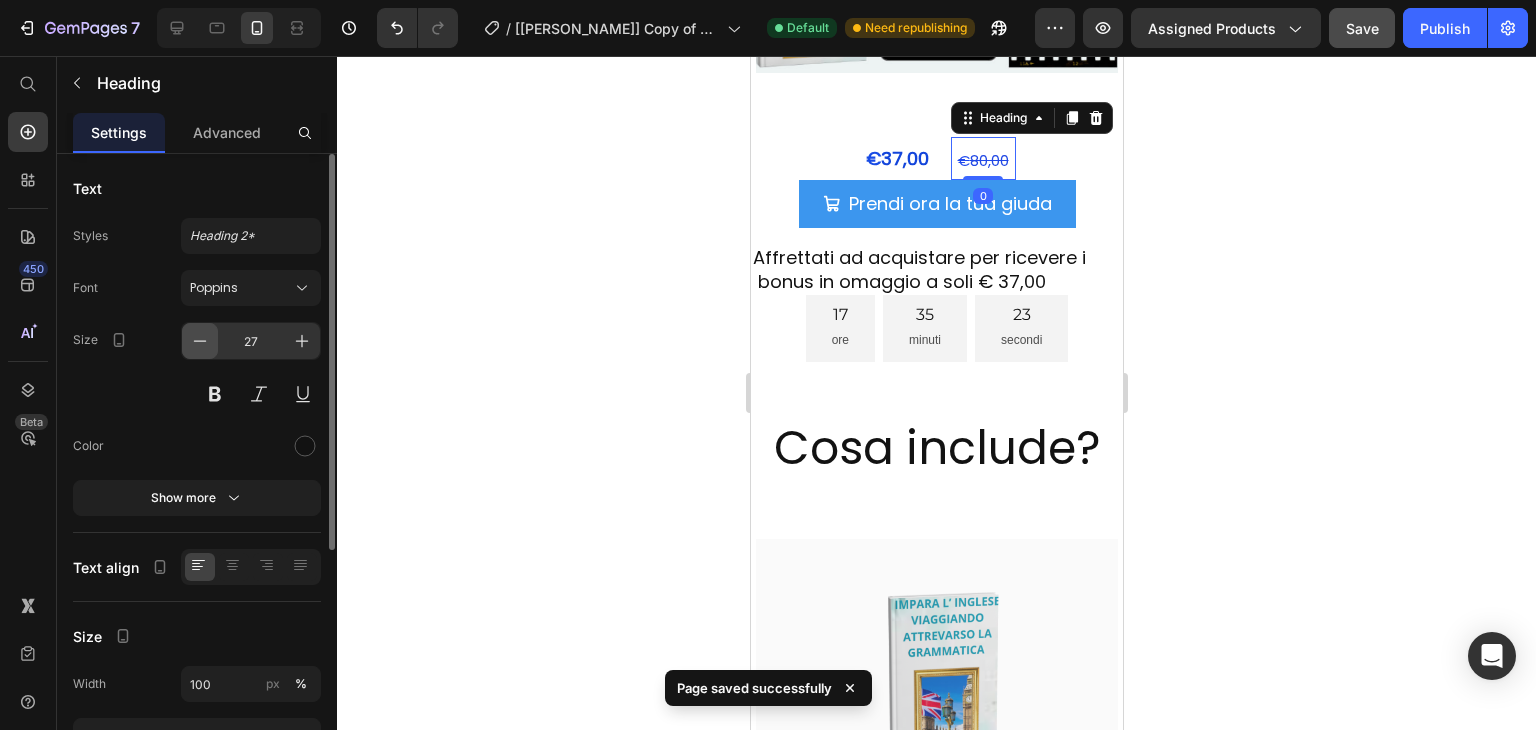 click 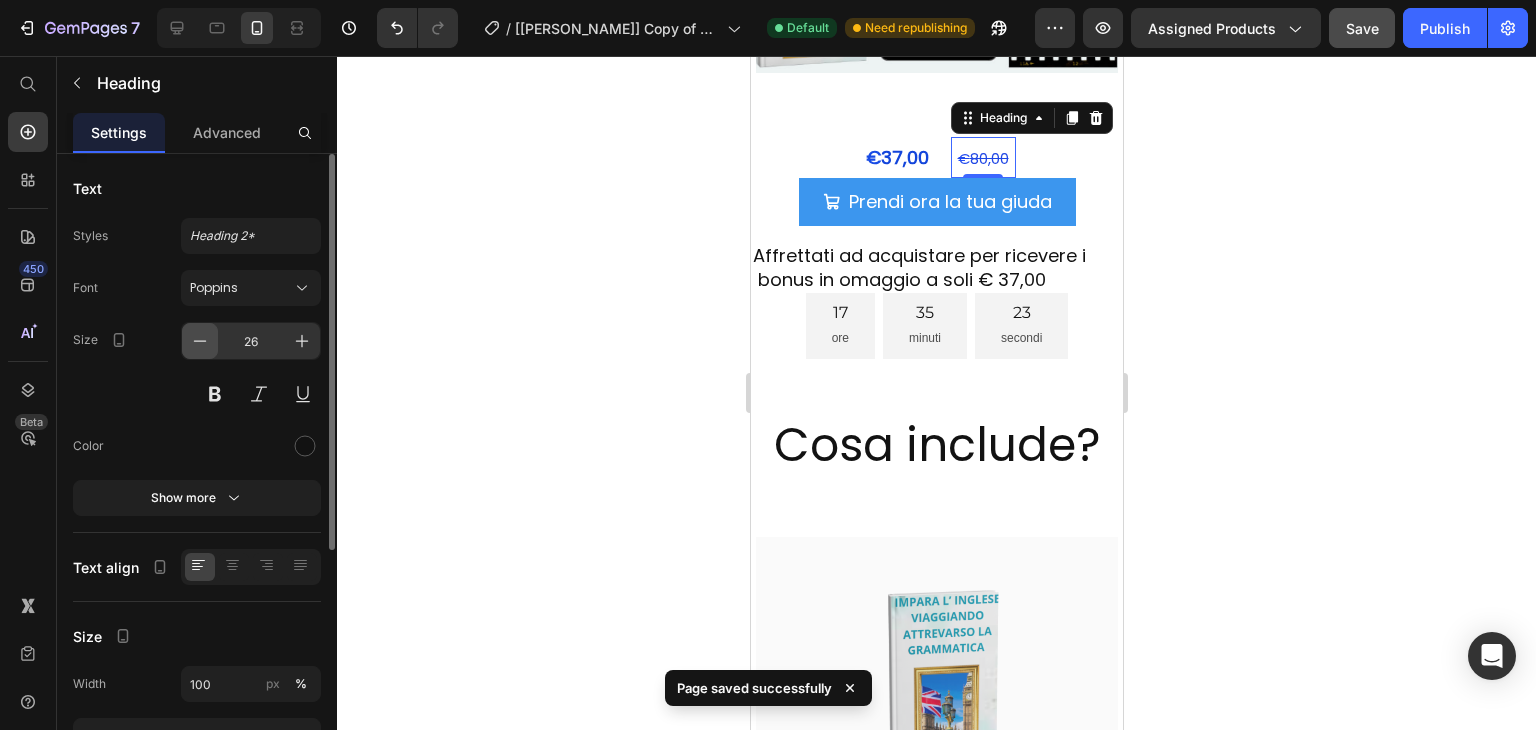 click 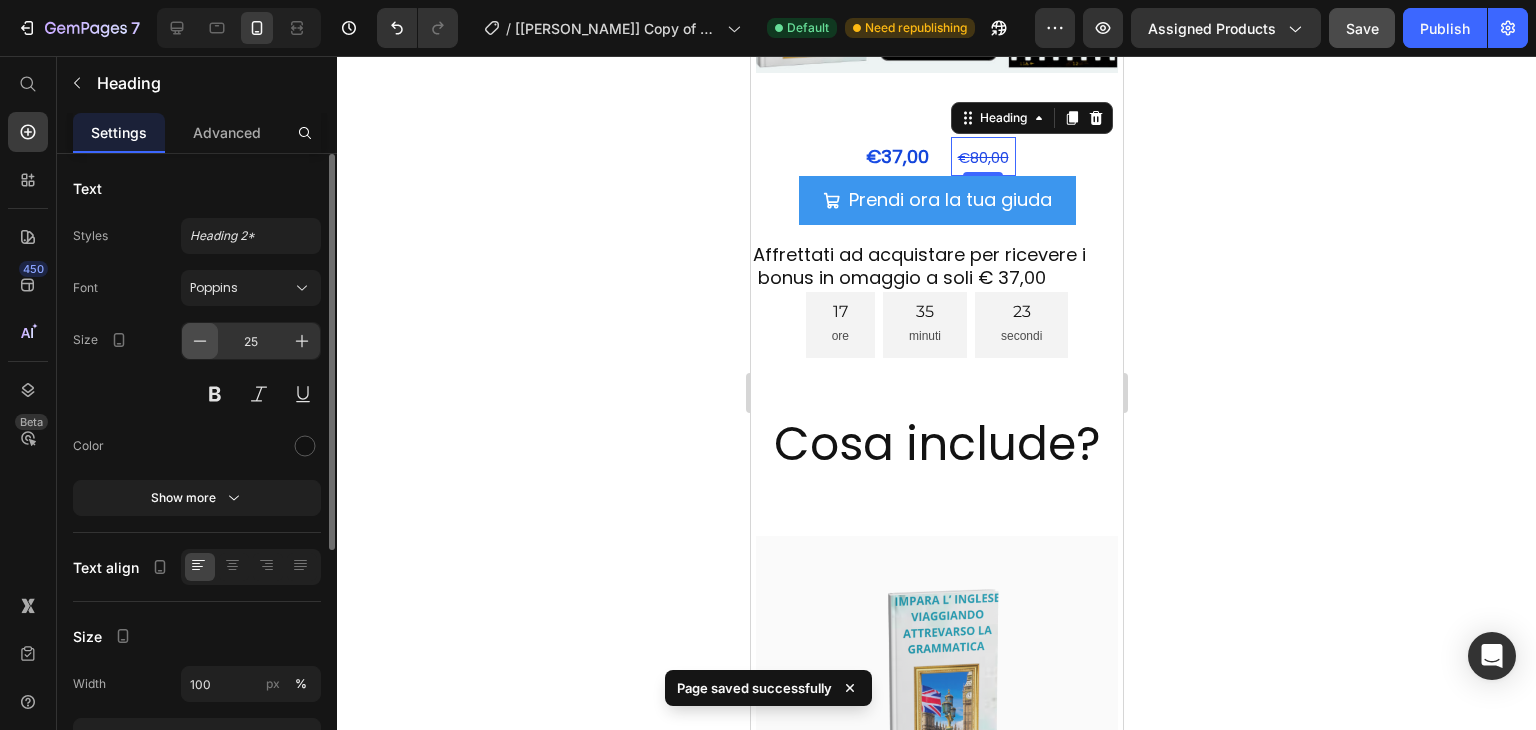 click 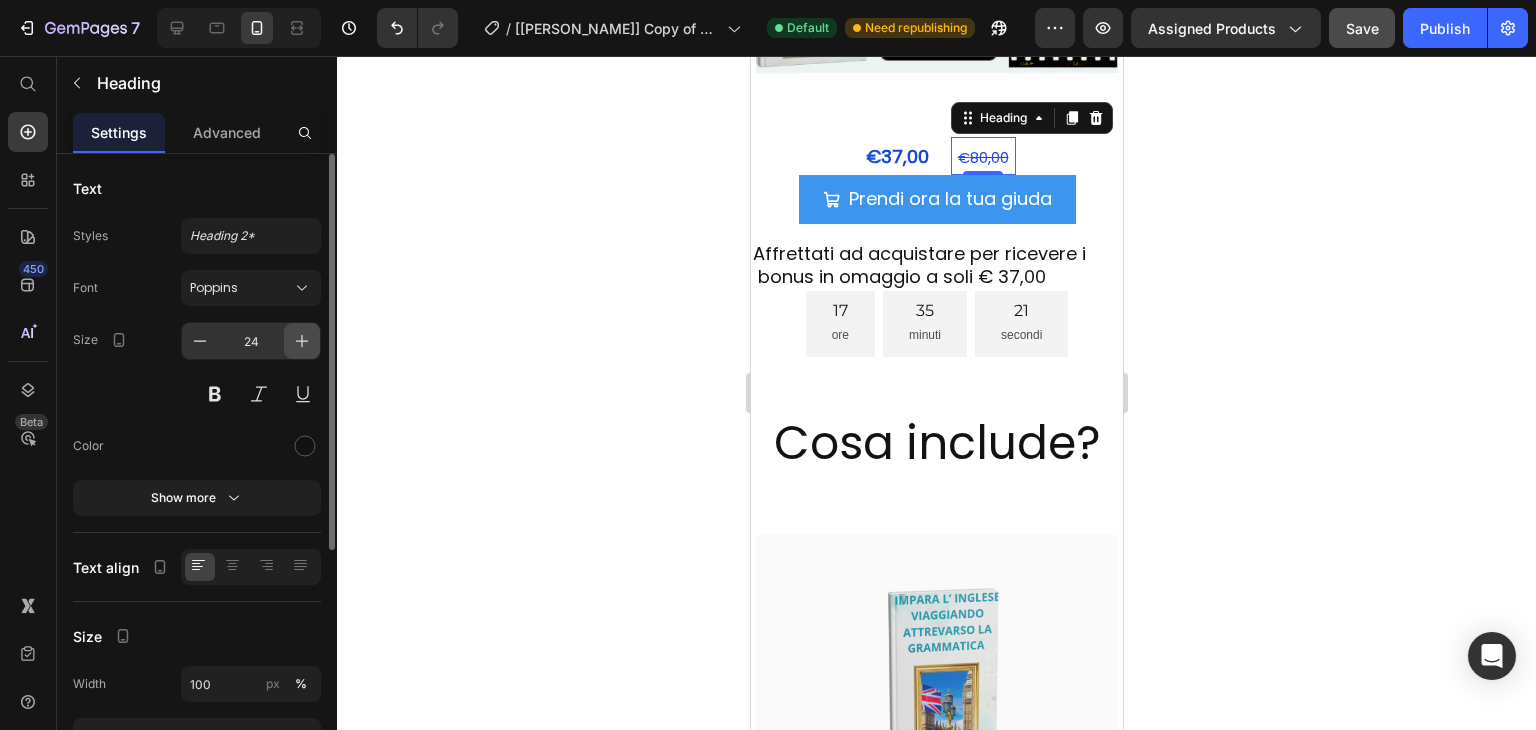 click 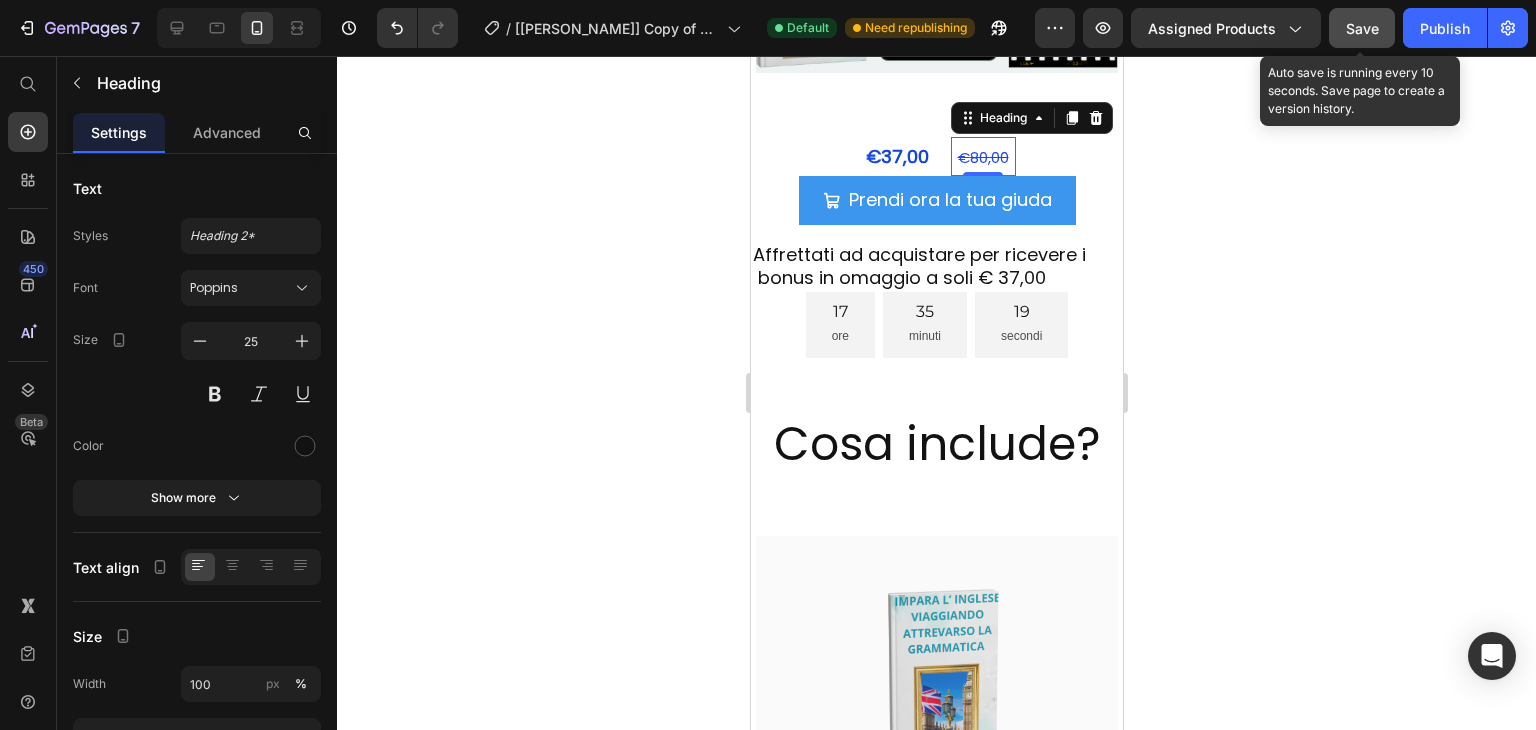 click on "Save" at bounding box center [1362, 28] 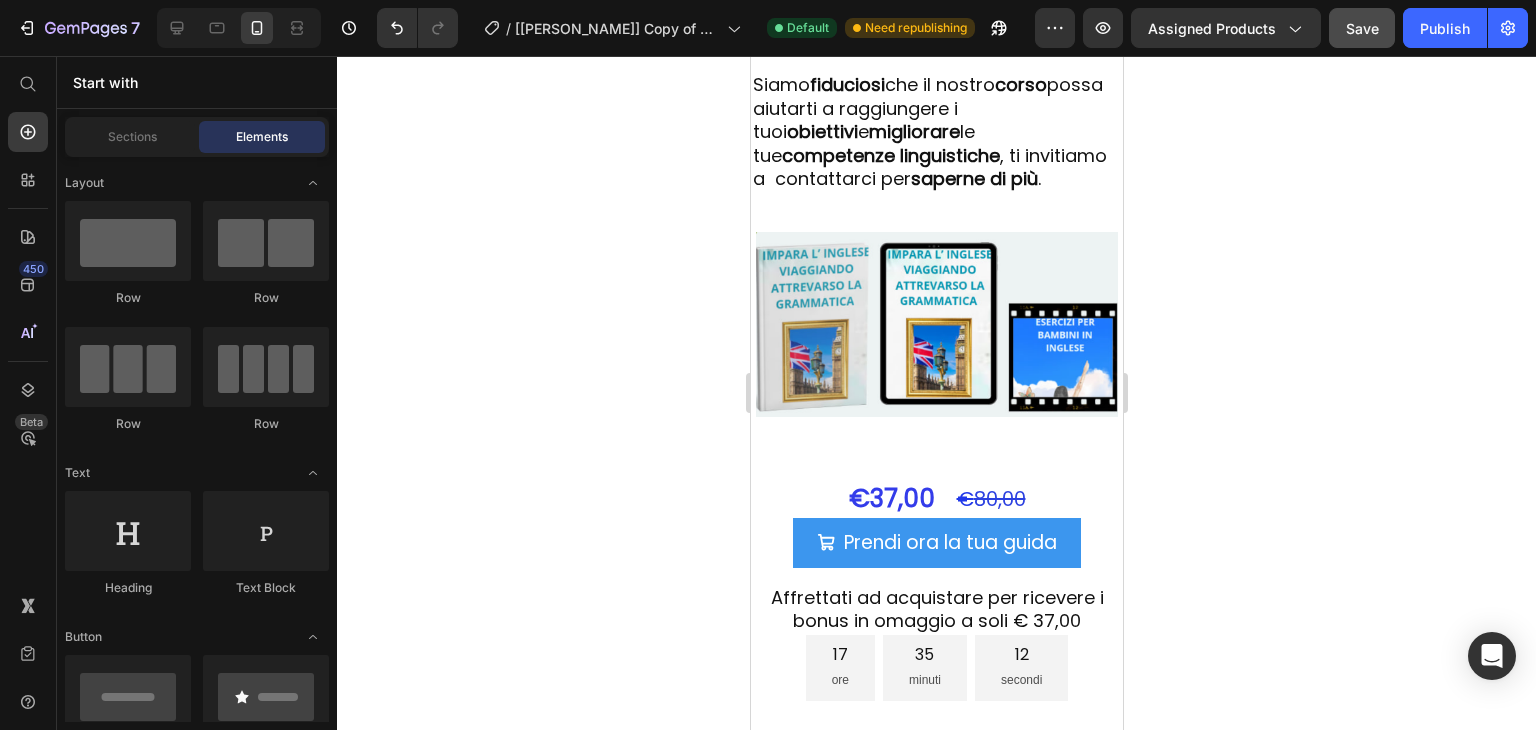 scroll, scrollTop: 8612, scrollLeft: 0, axis: vertical 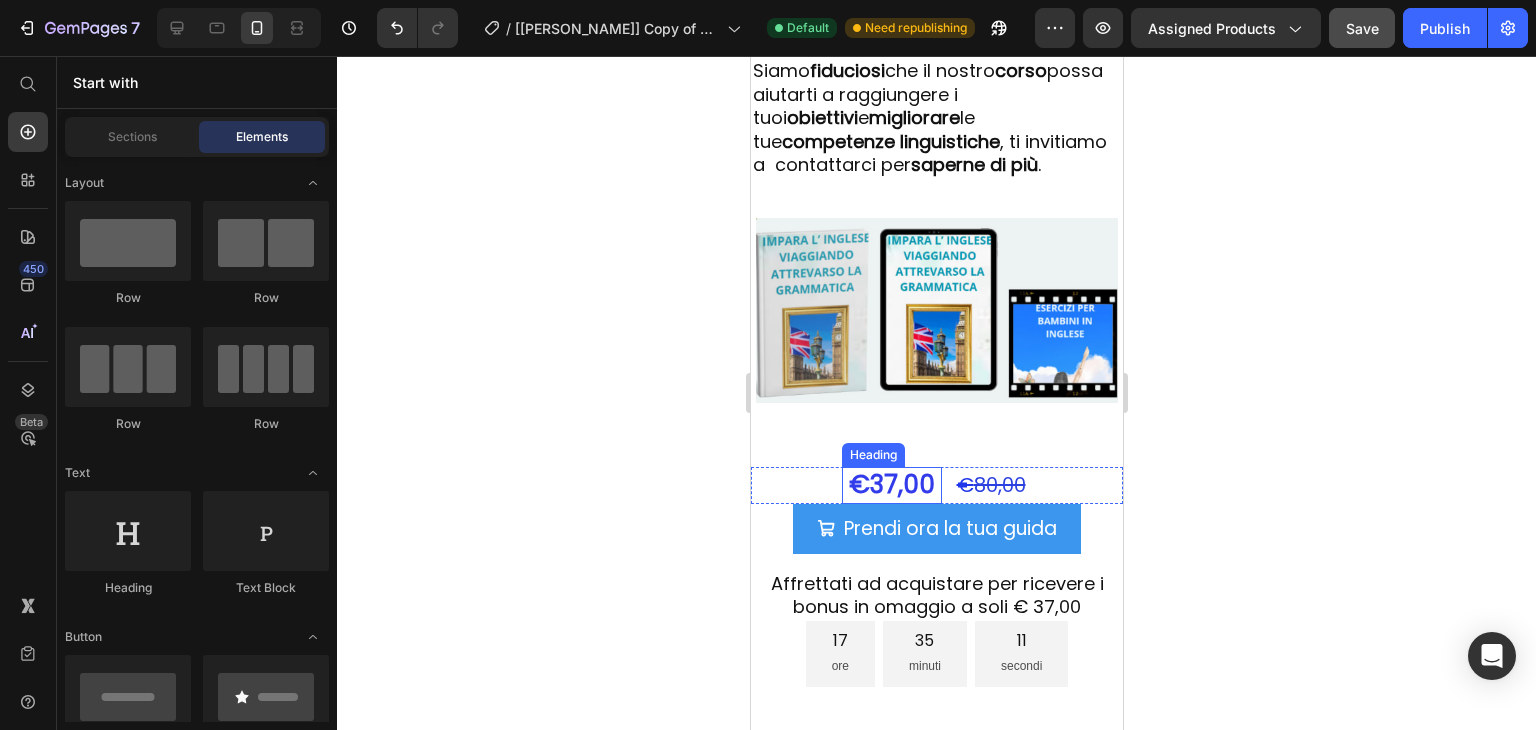click on "€37,00" at bounding box center (891, 484) 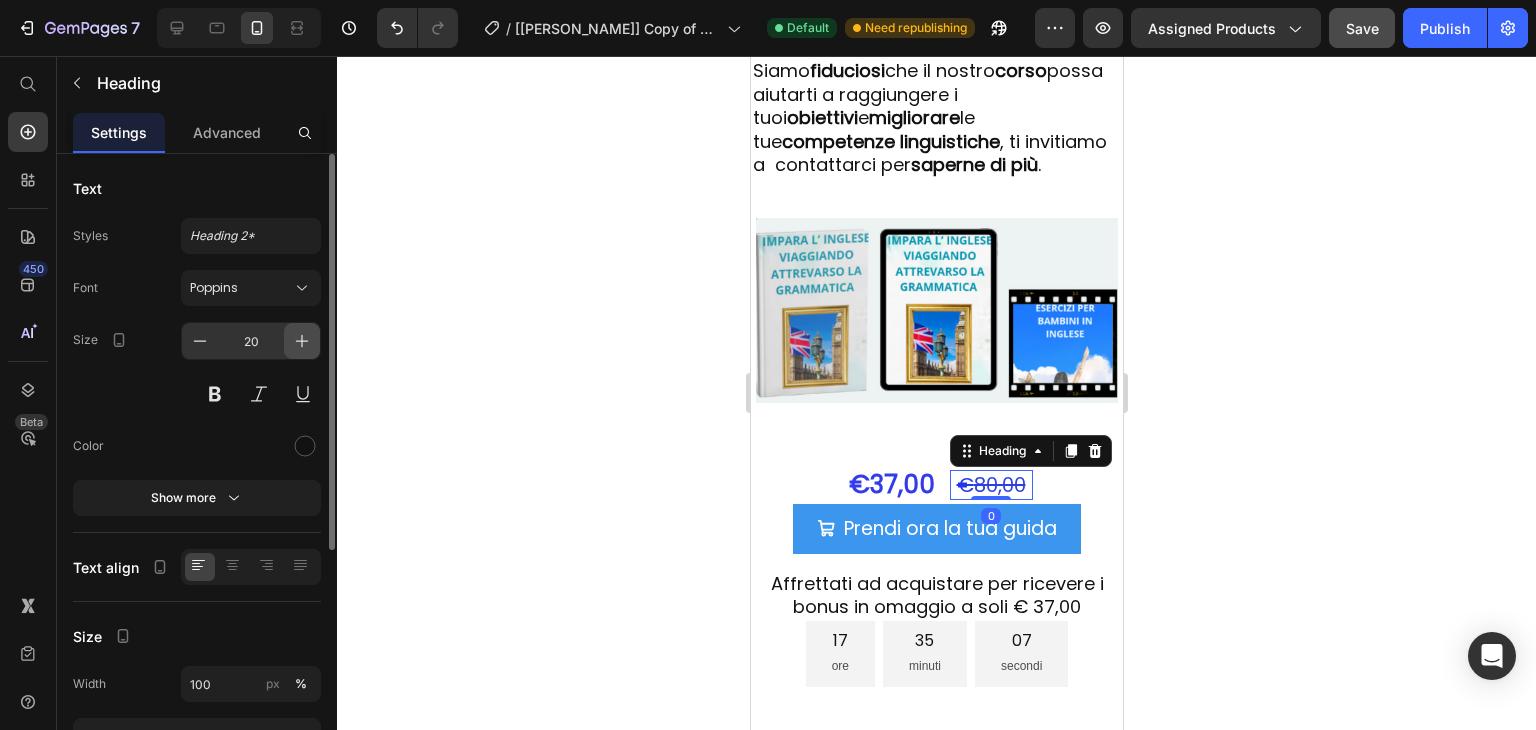 click 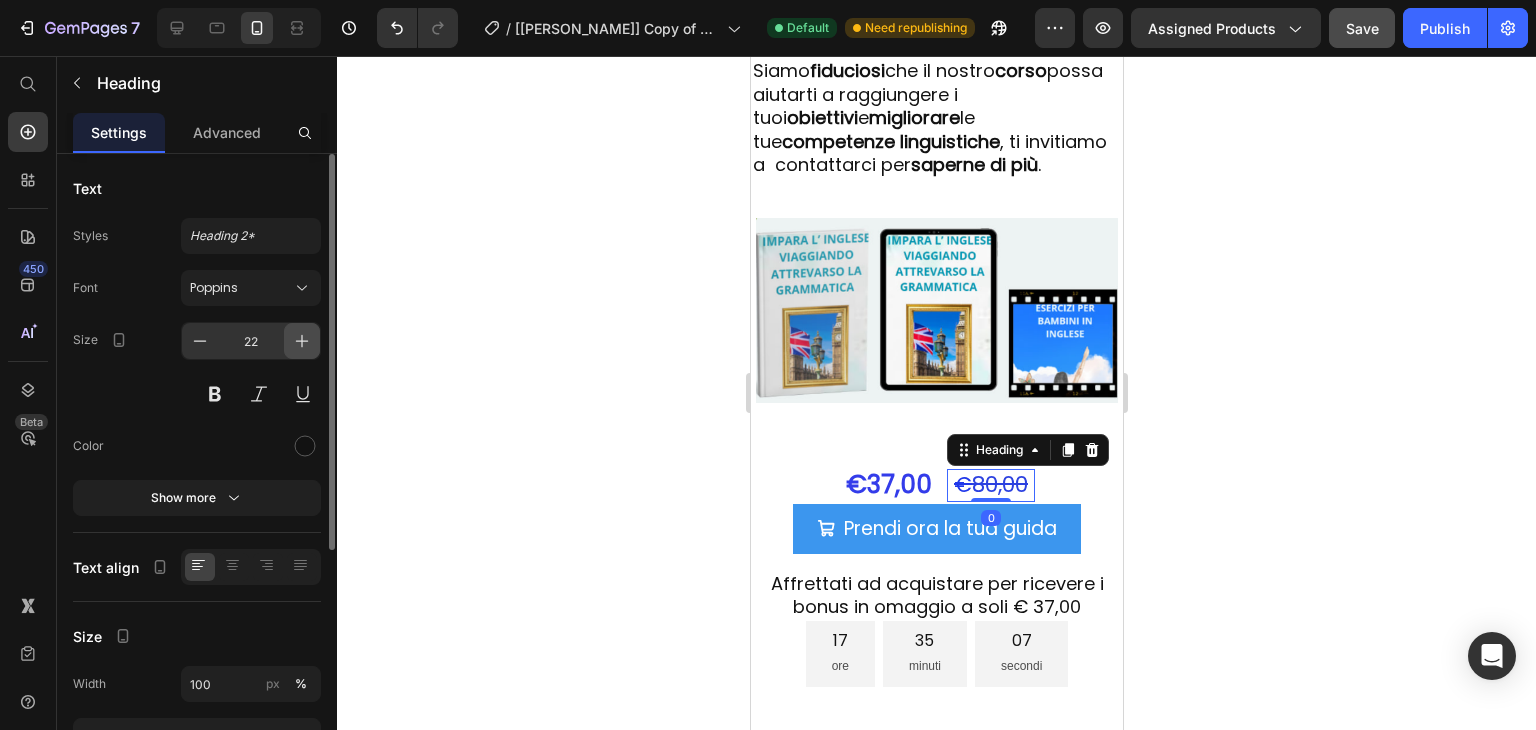 click 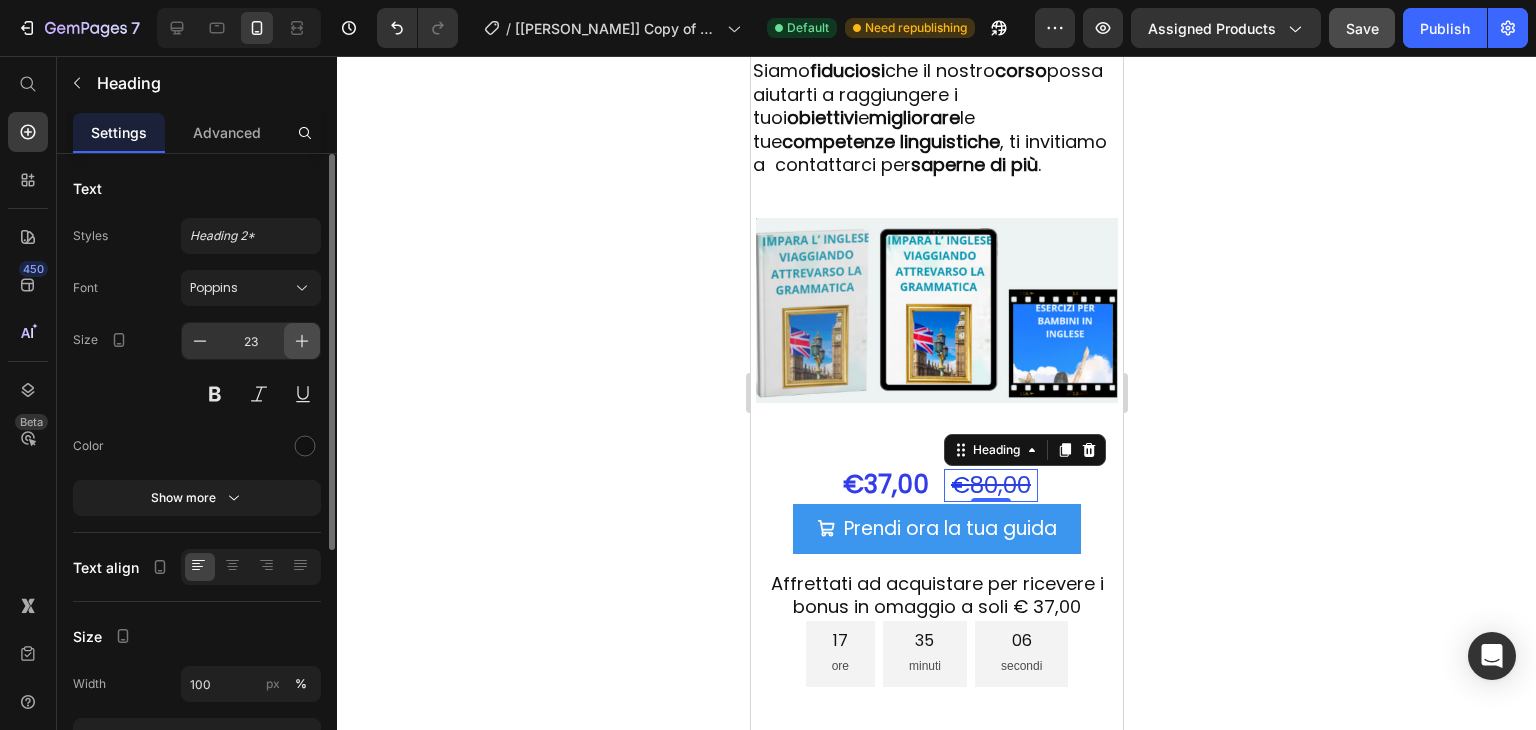 click 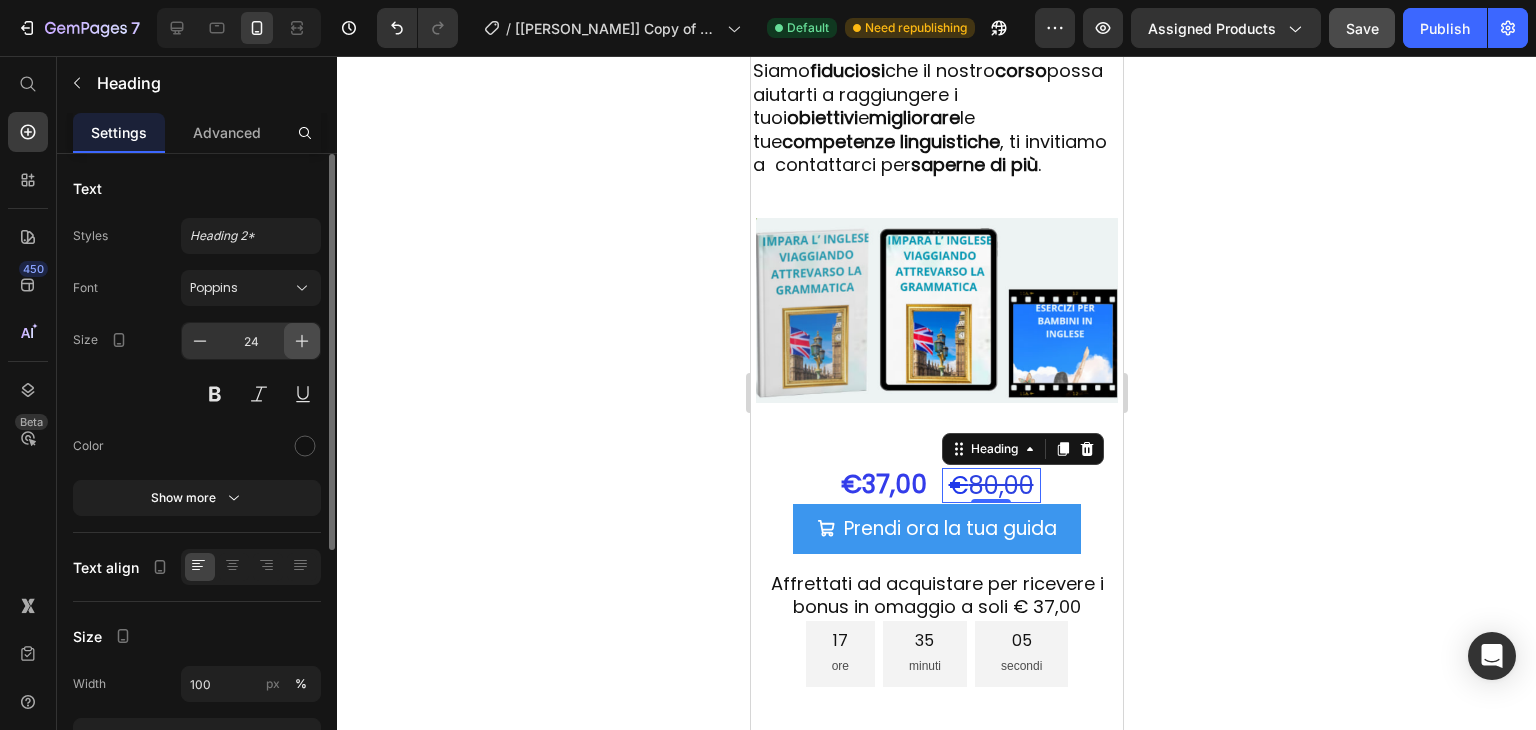 click 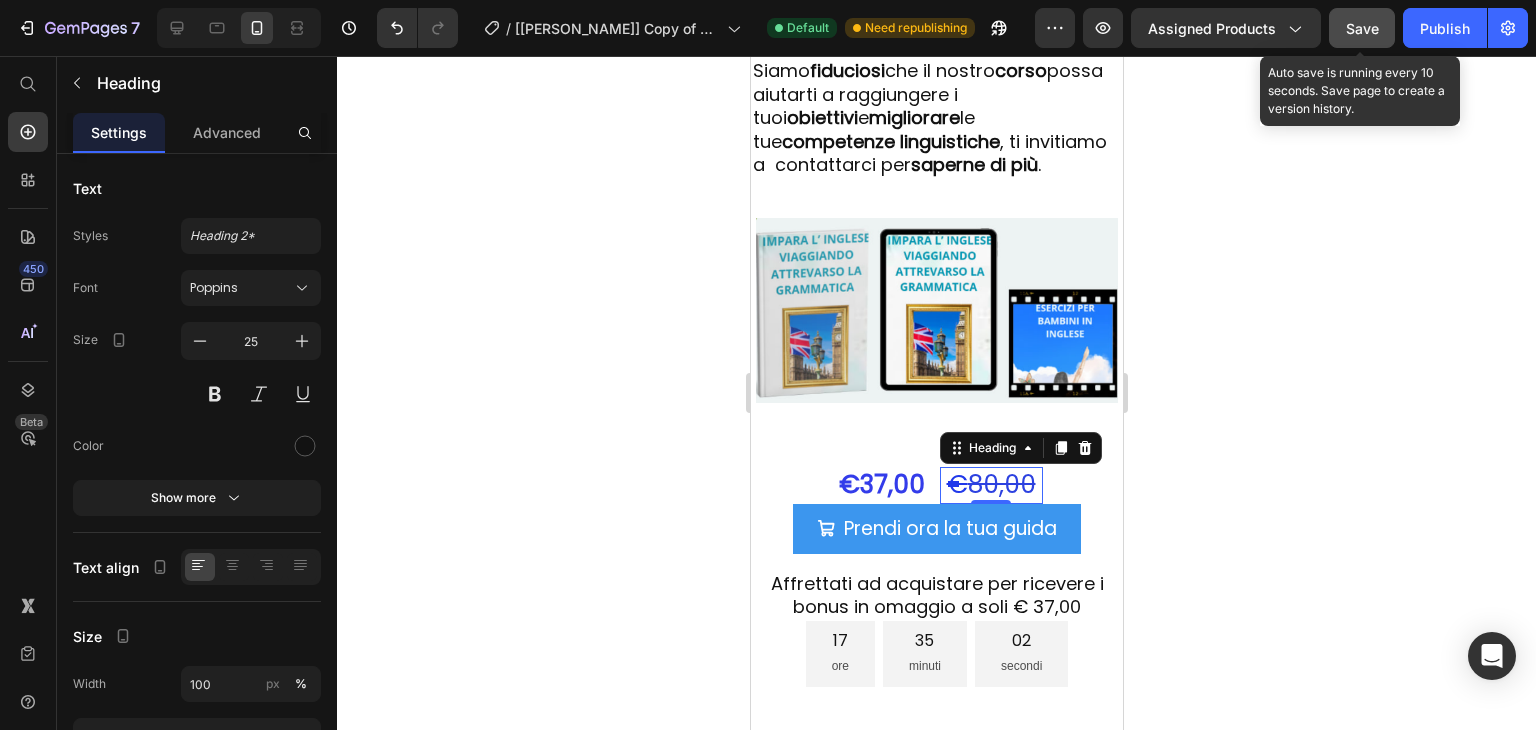 click on "Save" at bounding box center (1362, 28) 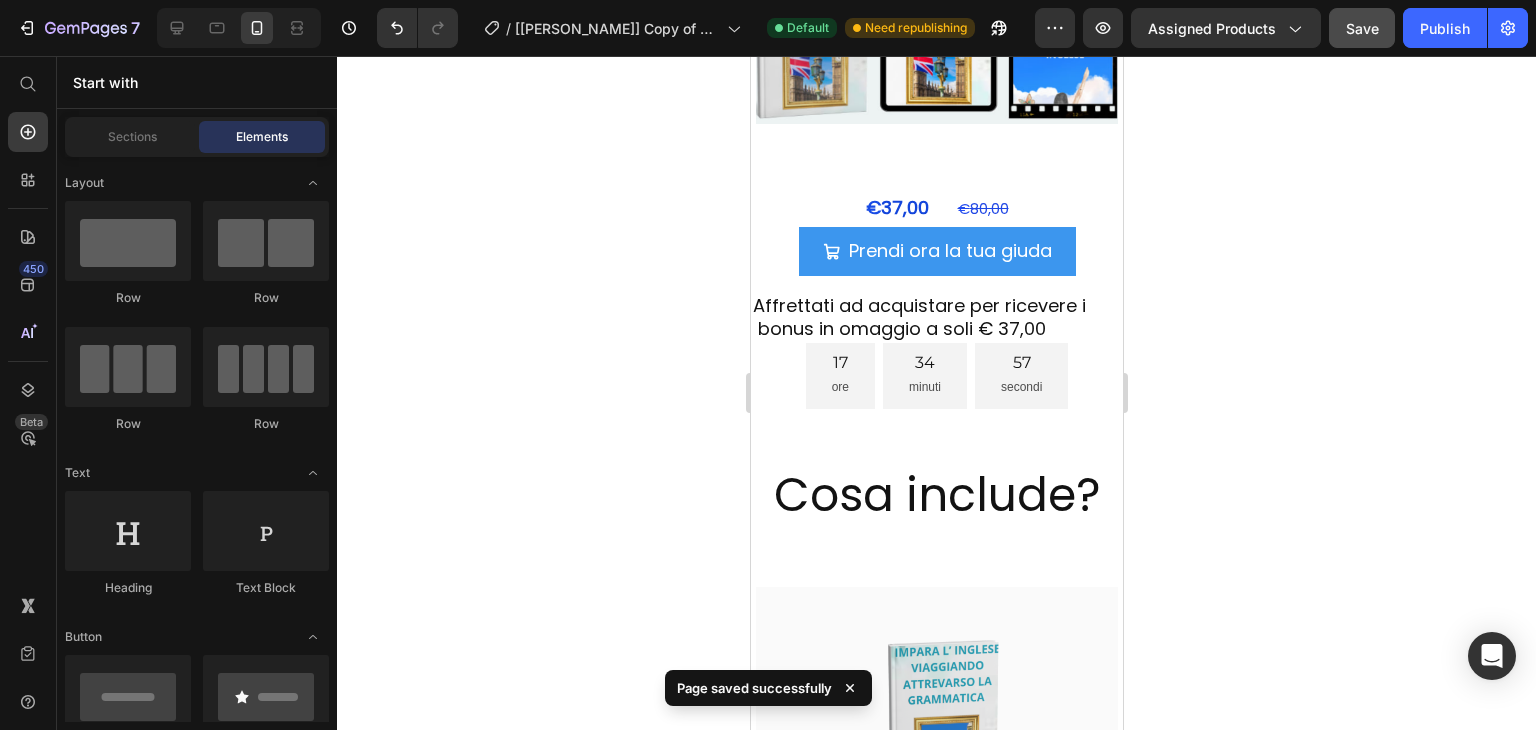 scroll, scrollTop: 4596, scrollLeft: 0, axis: vertical 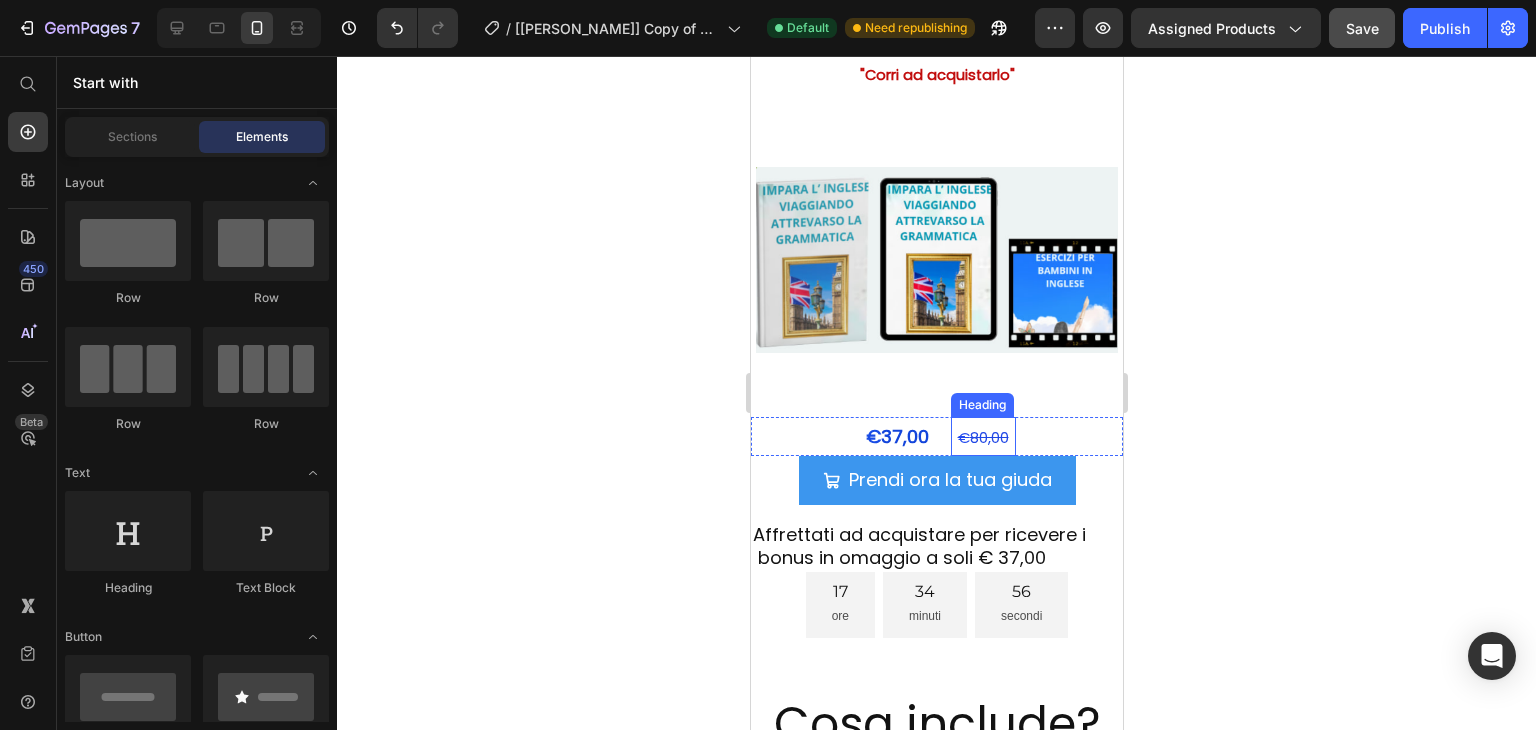 click on "80,00" at bounding box center (988, 437) 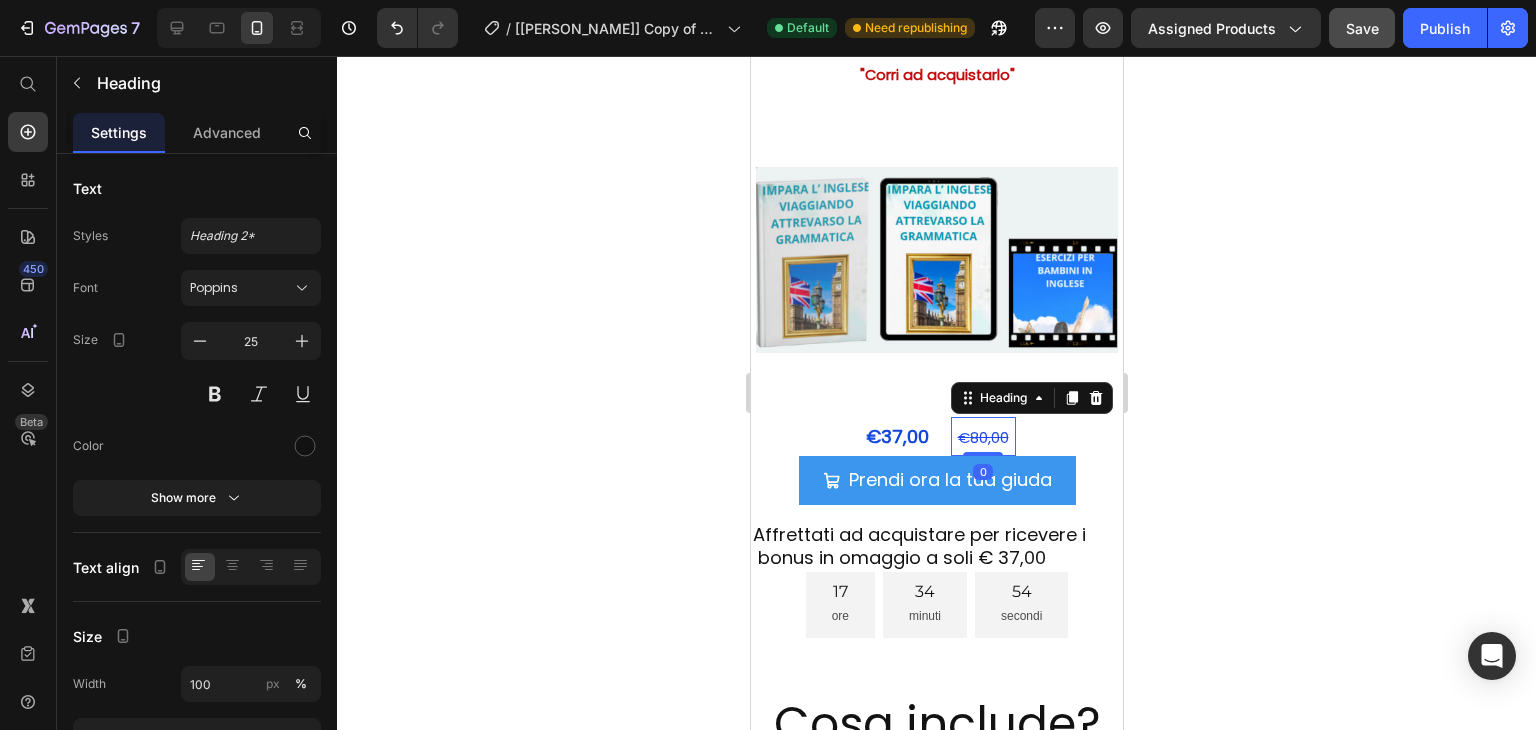 click on "80,00" at bounding box center [988, 437] 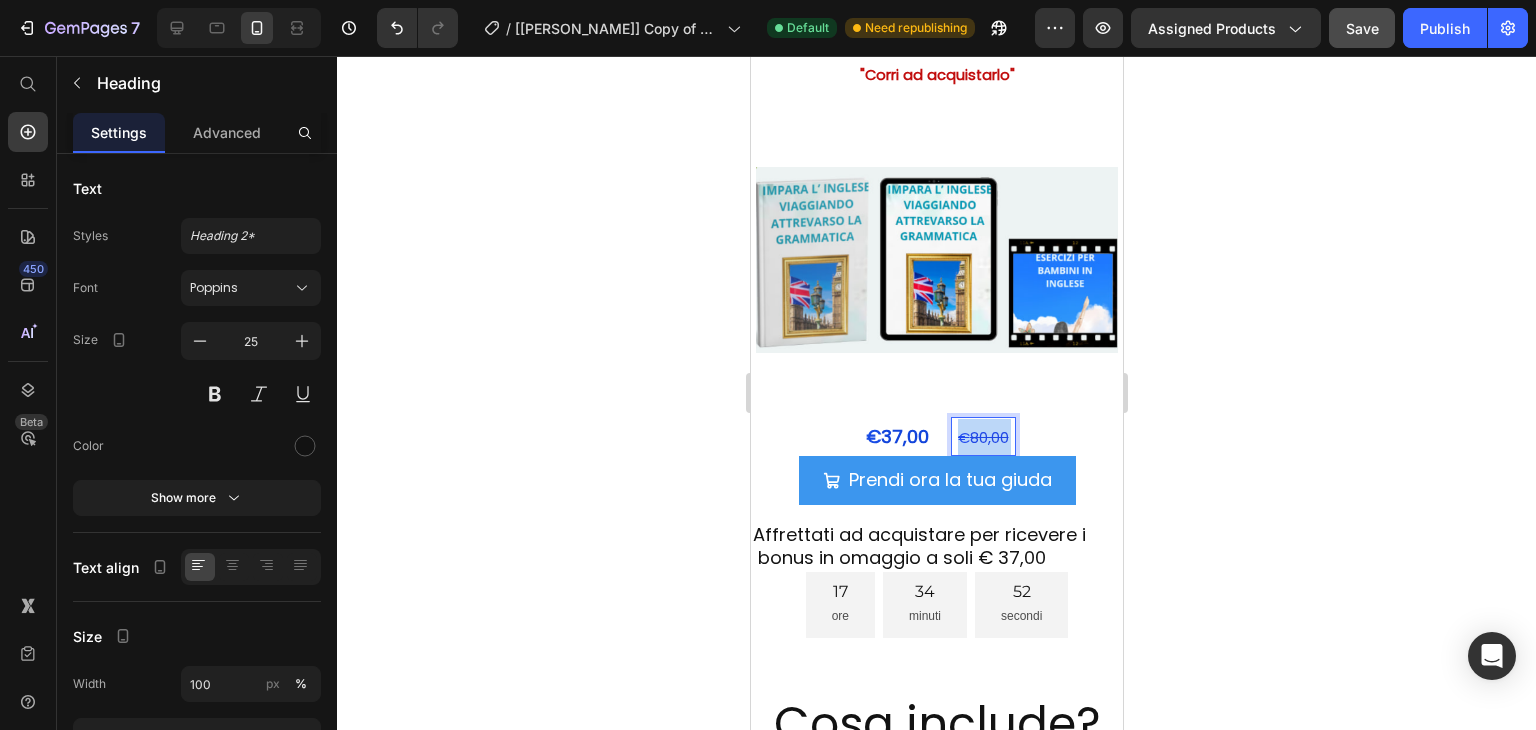 drag, startPoint x: 1001, startPoint y: 446, endPoint x: 948, endPoint y: 445, distance: 53.009434 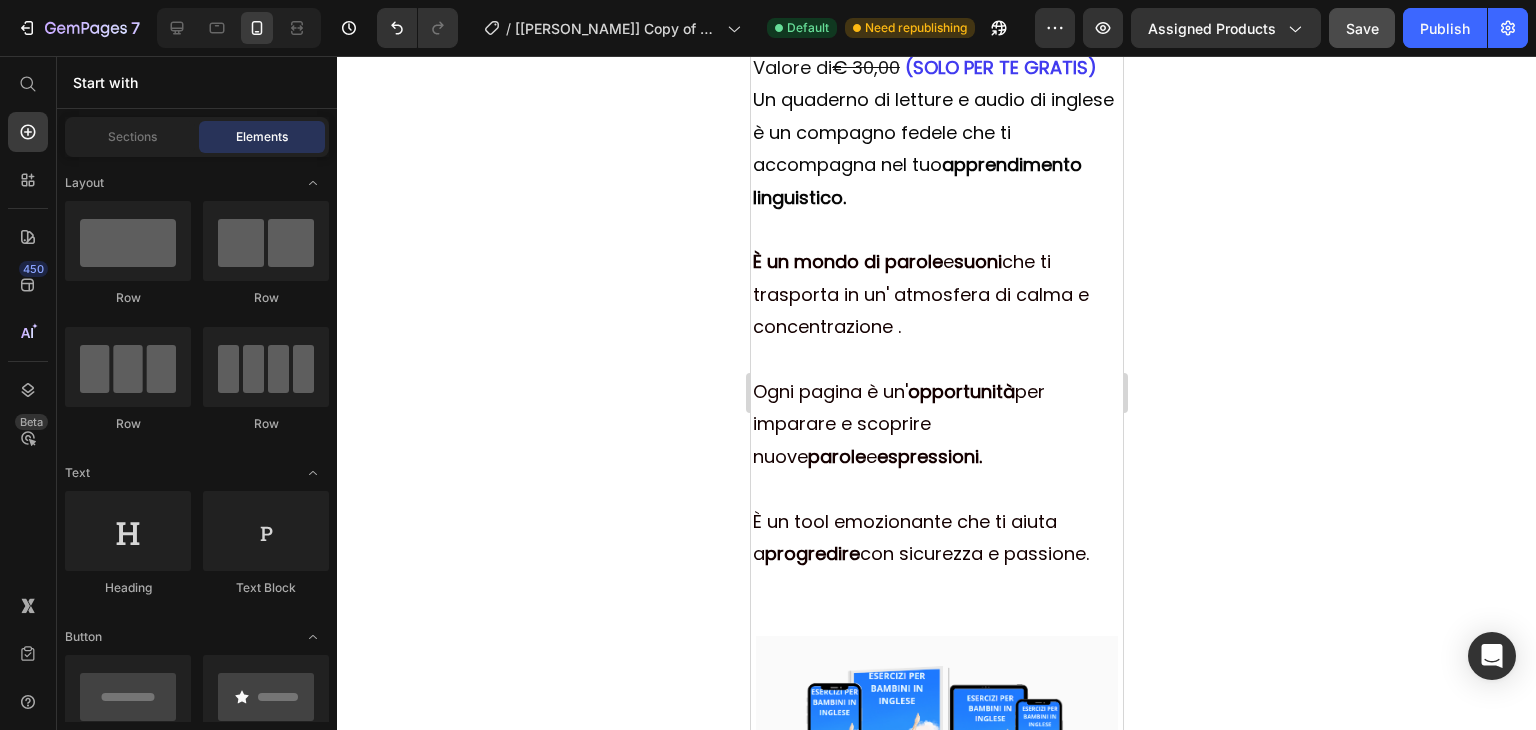 scroll, scrollTop: 6356, scrollLeft: 0, axis: vertical 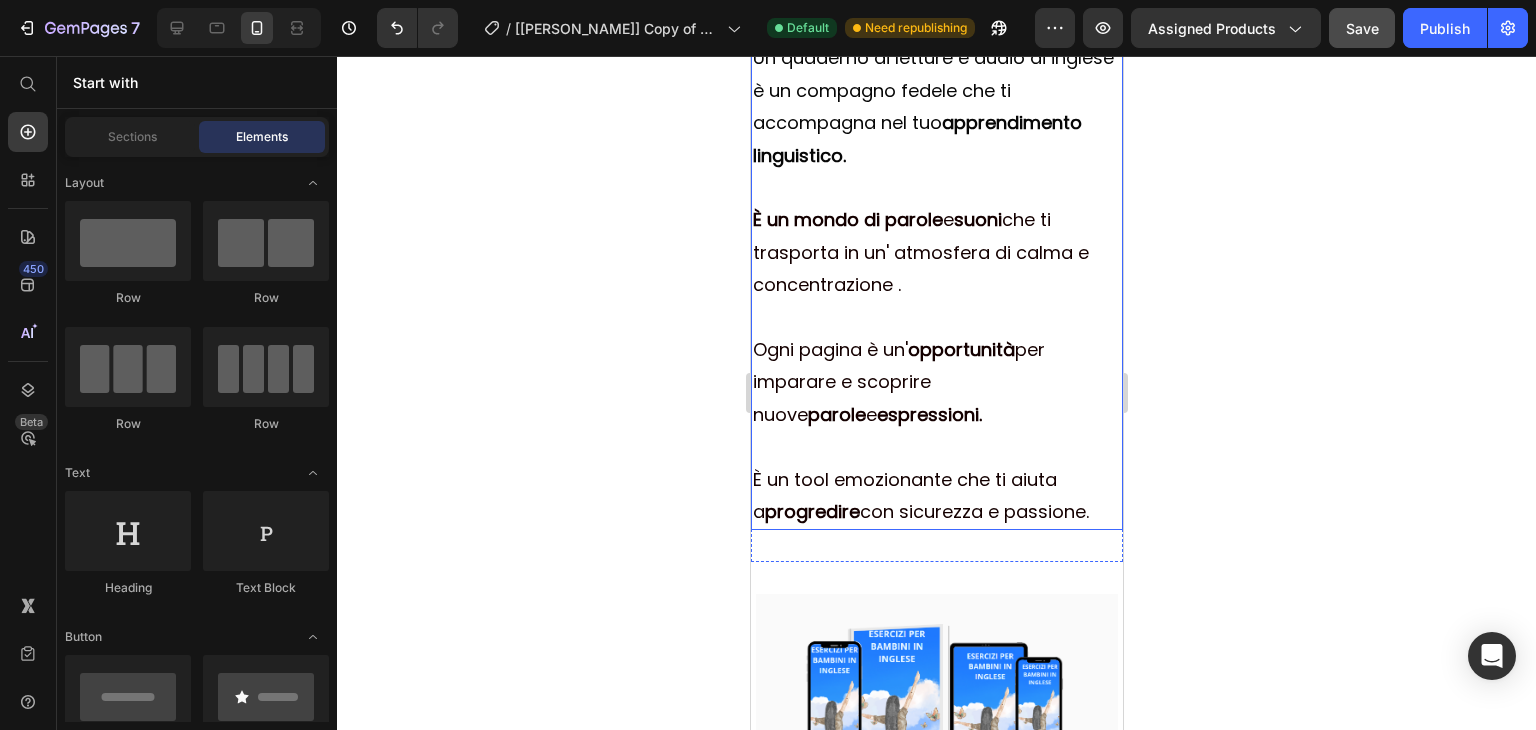 click on "È un mondo di parole  e  suoni  che ti   trasporta in un' atmosfera di calma e concentrazione ." at bounding box center (936, 252) 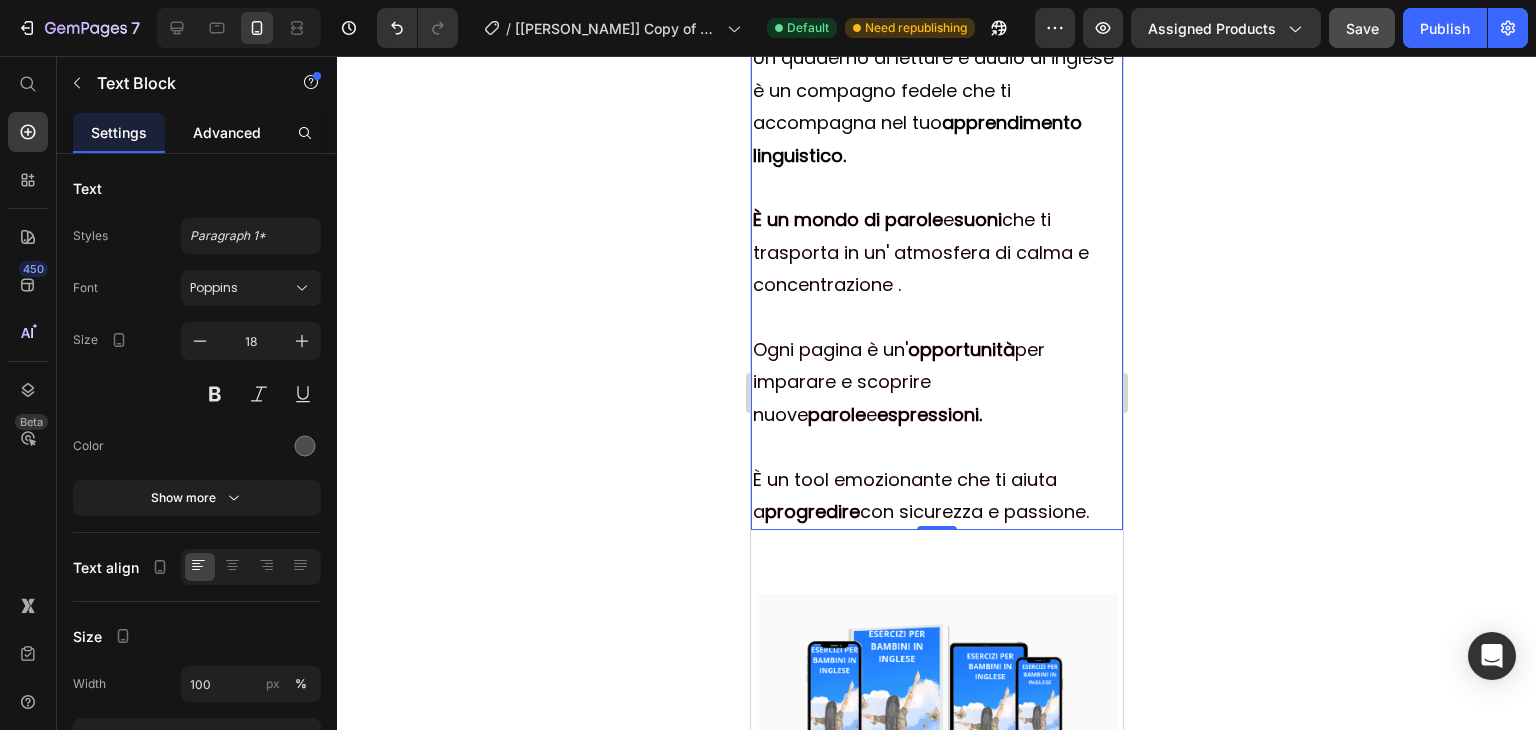 click on "Advanced" 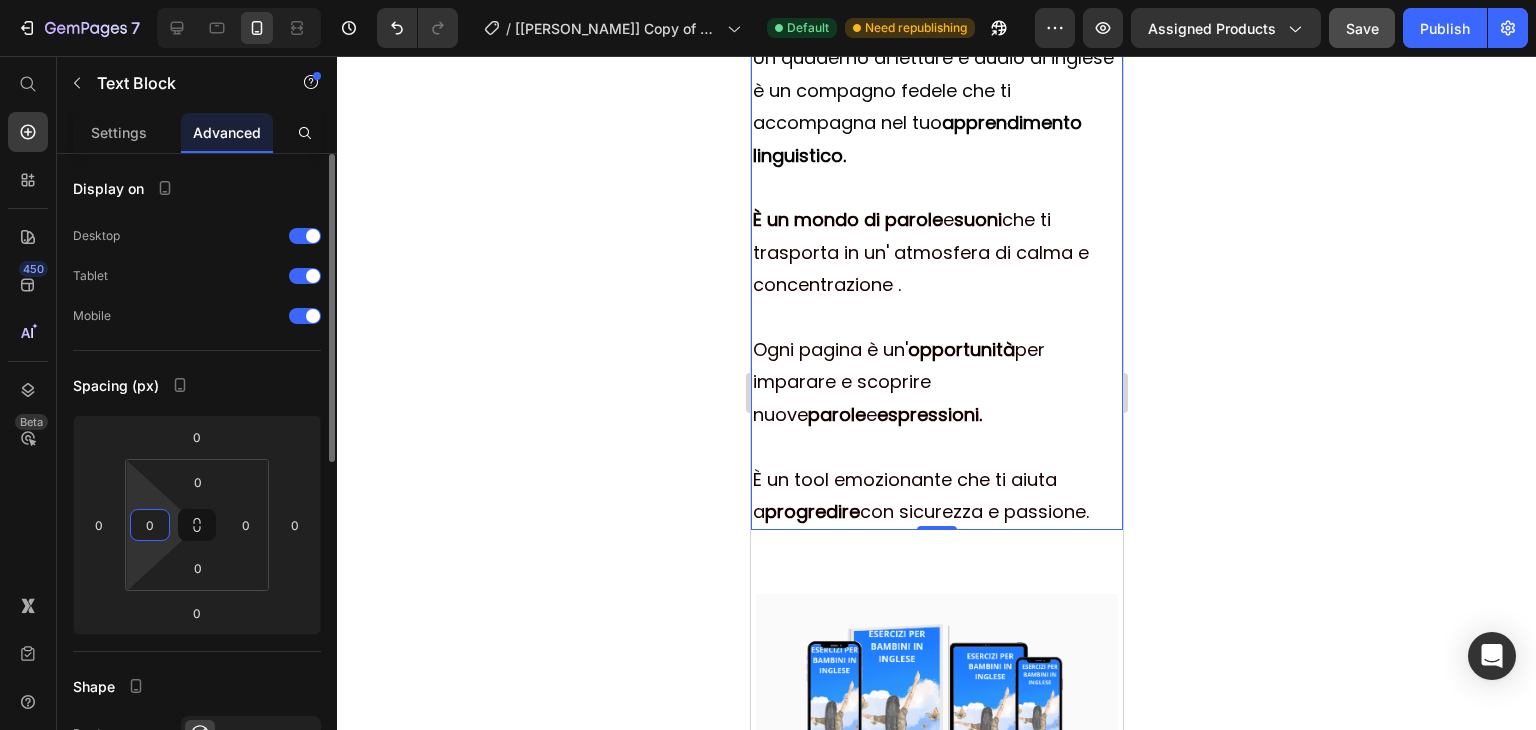 click on "0" at bounding box center (150, 525) 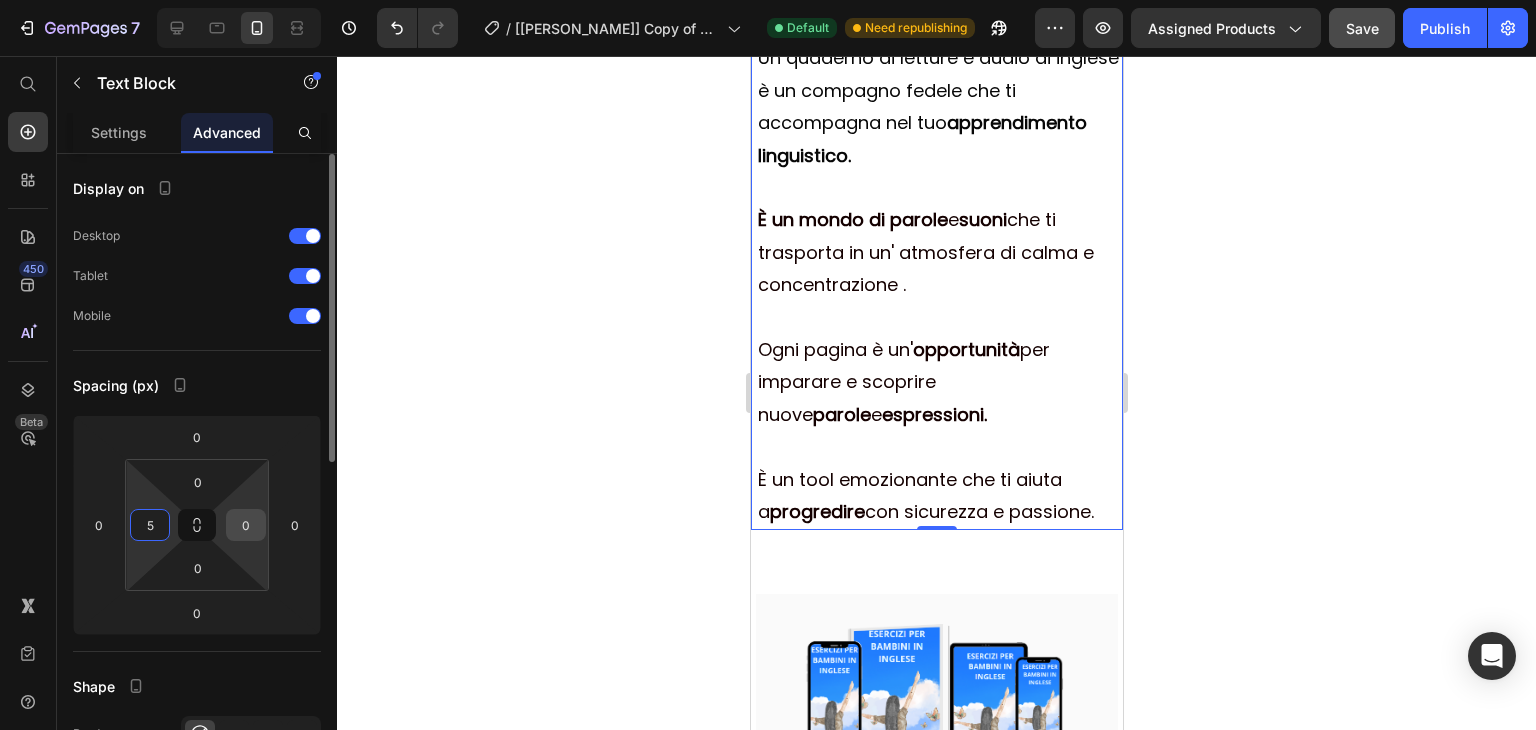 type on "5" 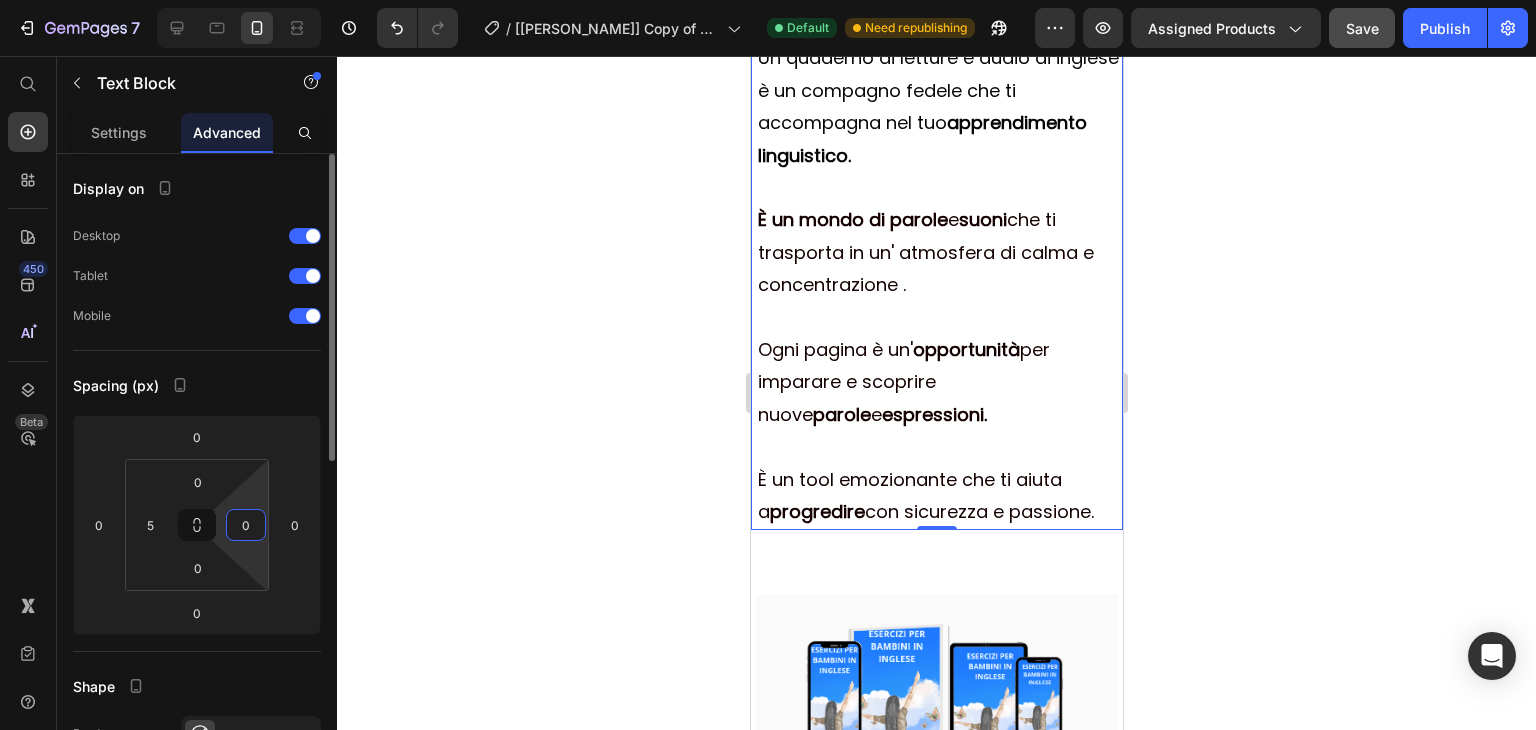 click on "0" at bounding box center [246, 525] 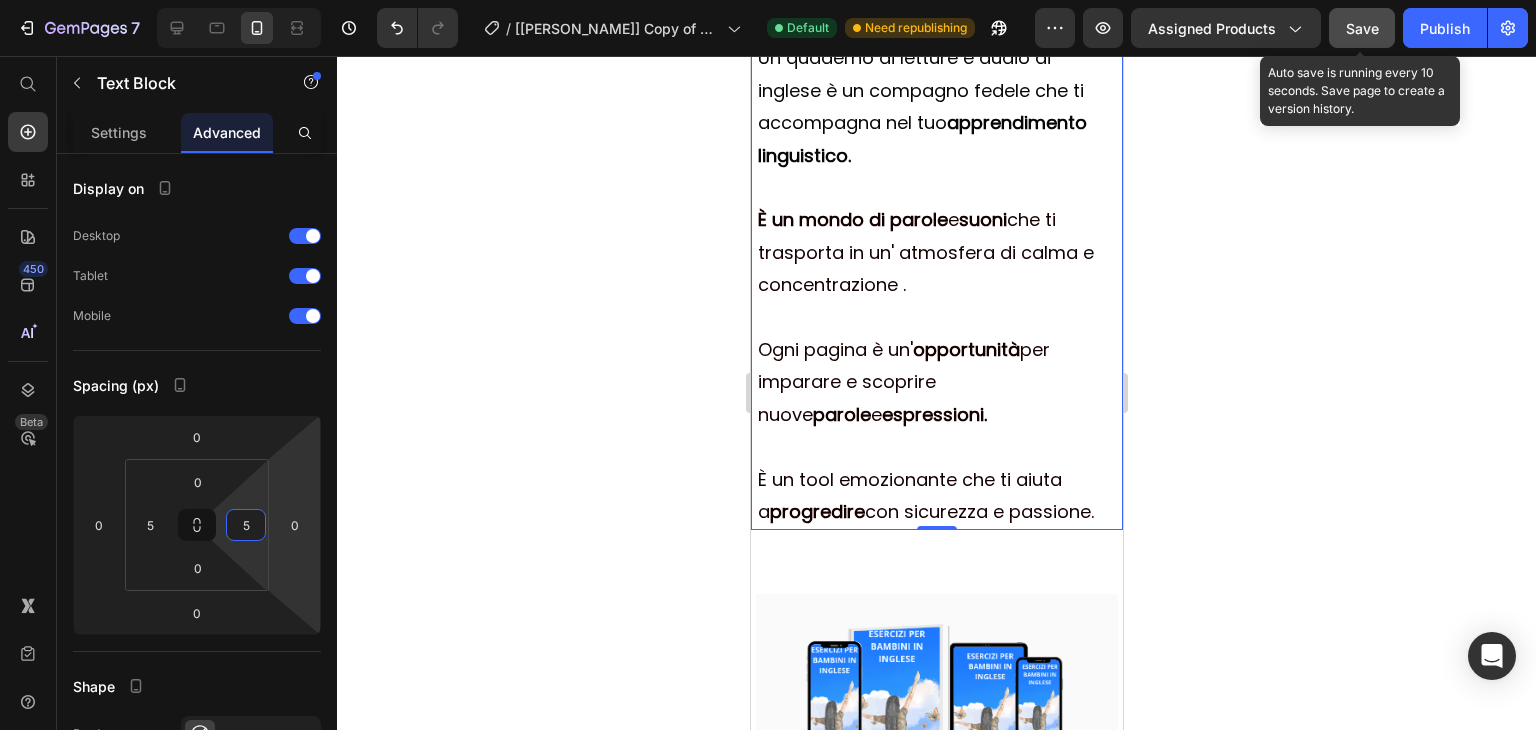type on "5" 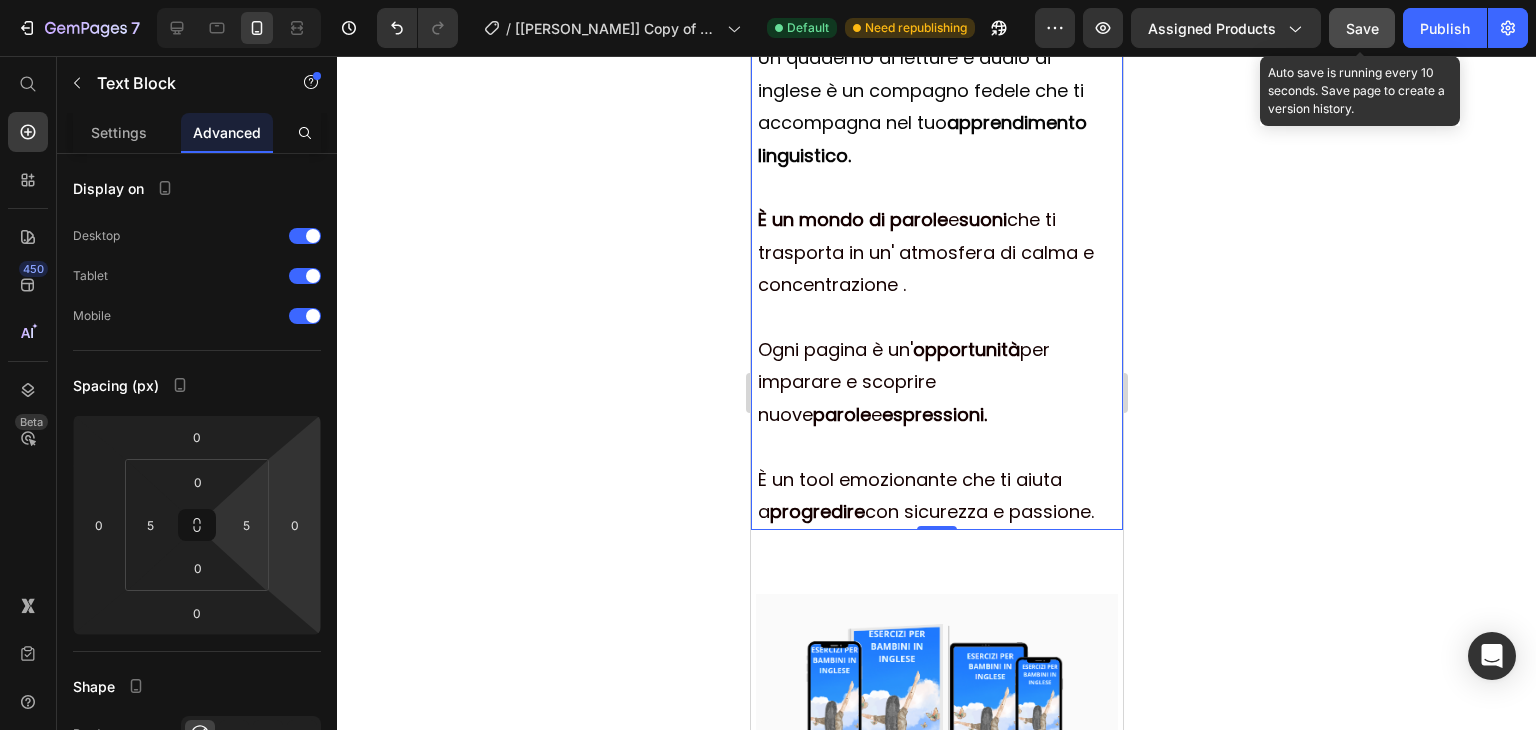 click on "Save" at bounding box center [1362, 28] 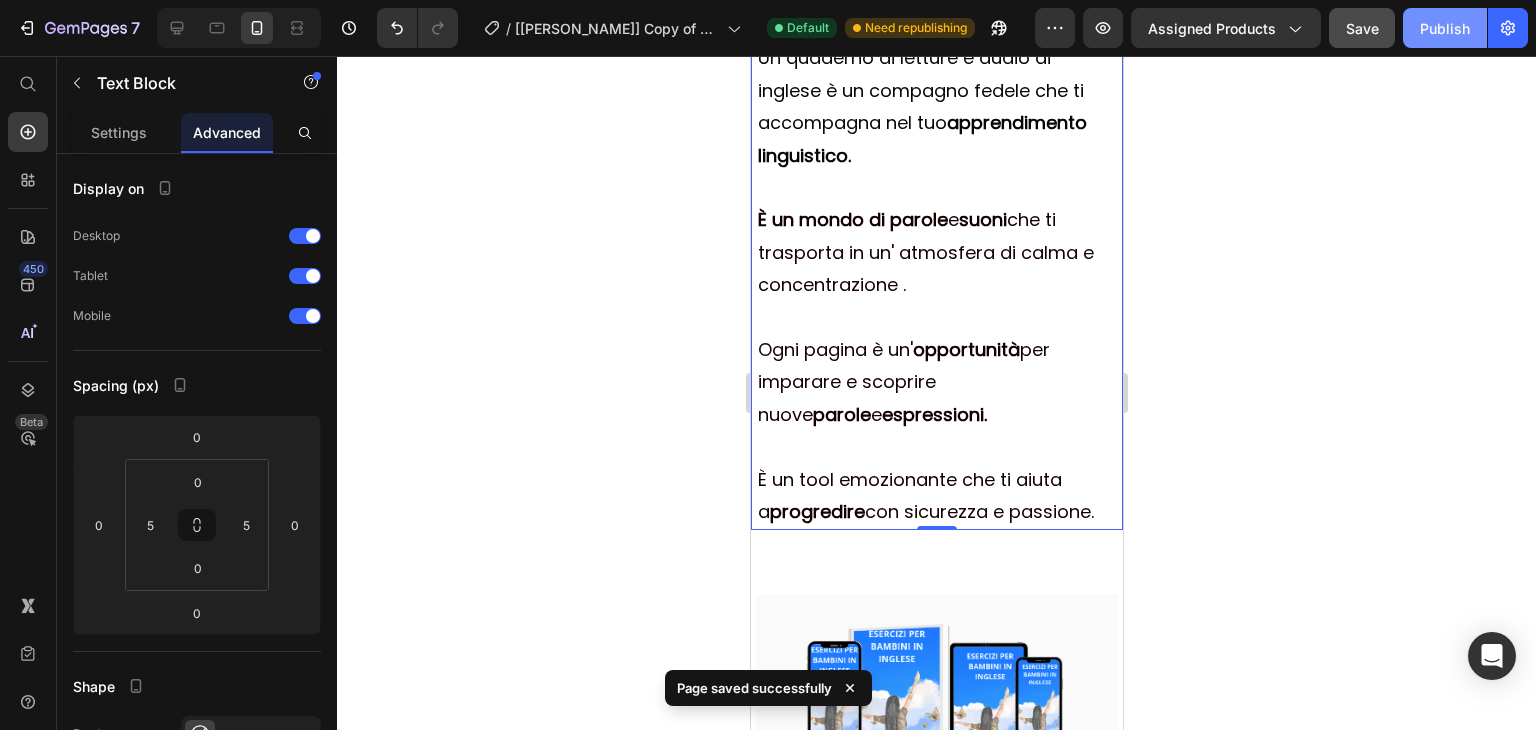 click on "Publish" at bounding box center [1445, 28] 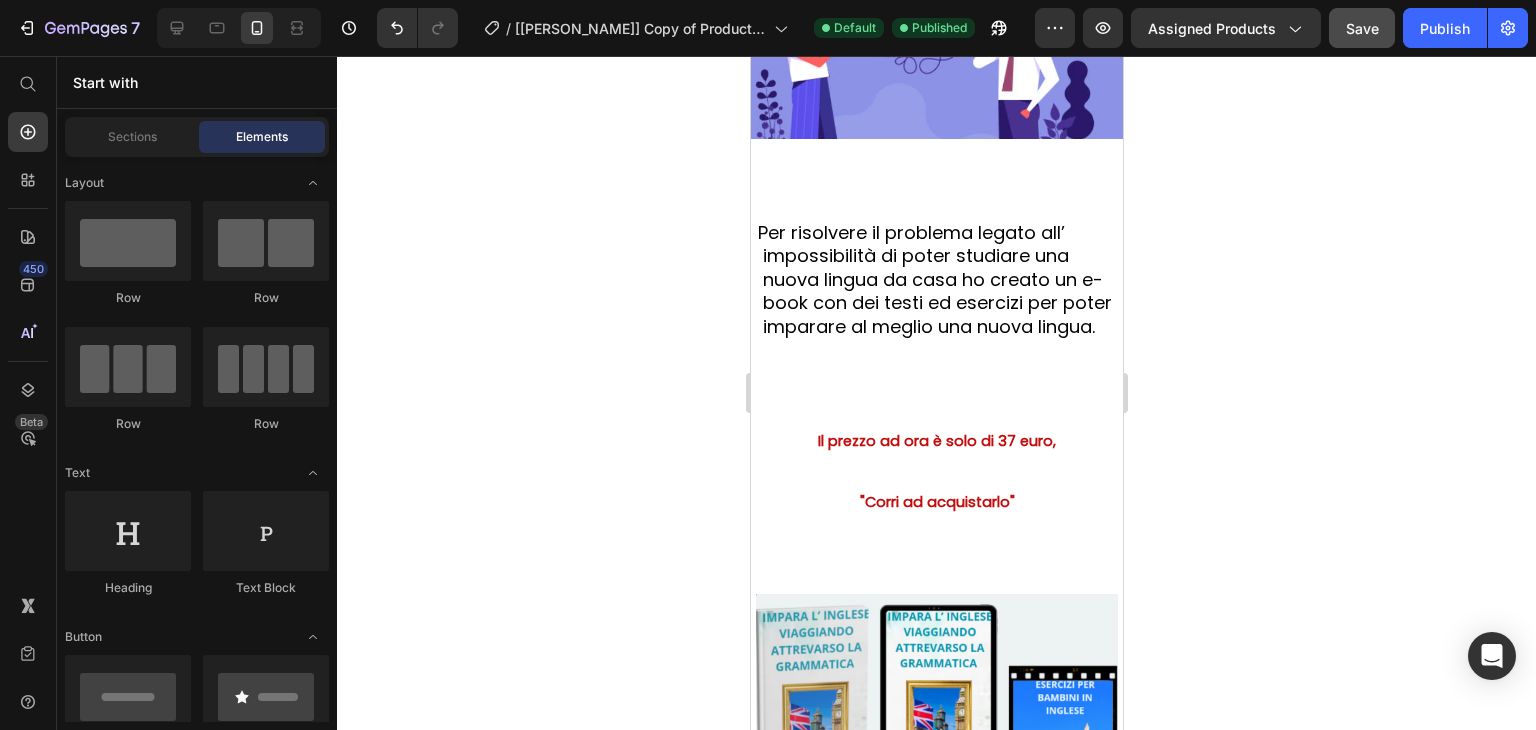 scroll, scrollTop: 3996, scrollLeft: 0, axis: vertical 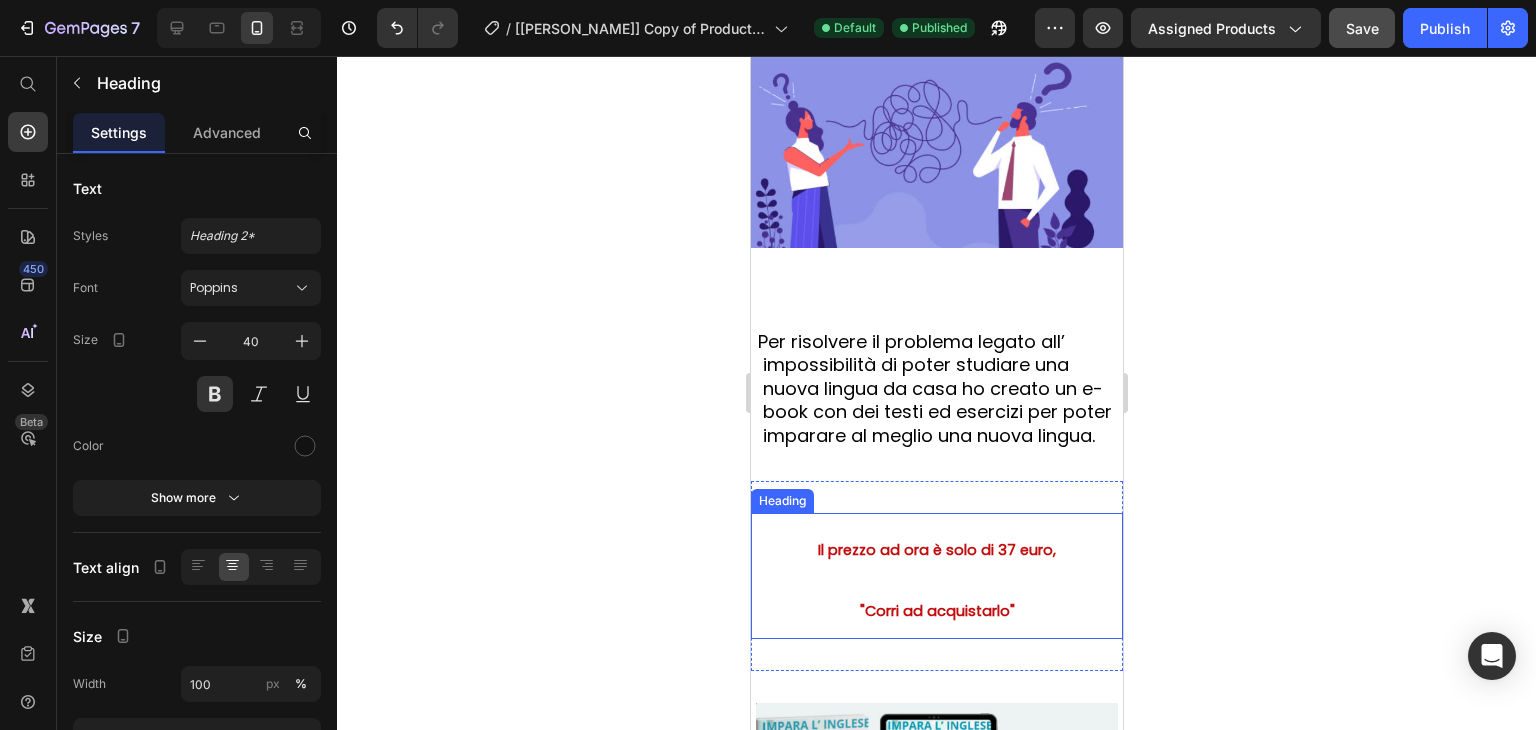 click on "Il prezzo ad ora è solo di 37 euro,  "Corri ad acquistarlo"" at bounding box center (936, 576) 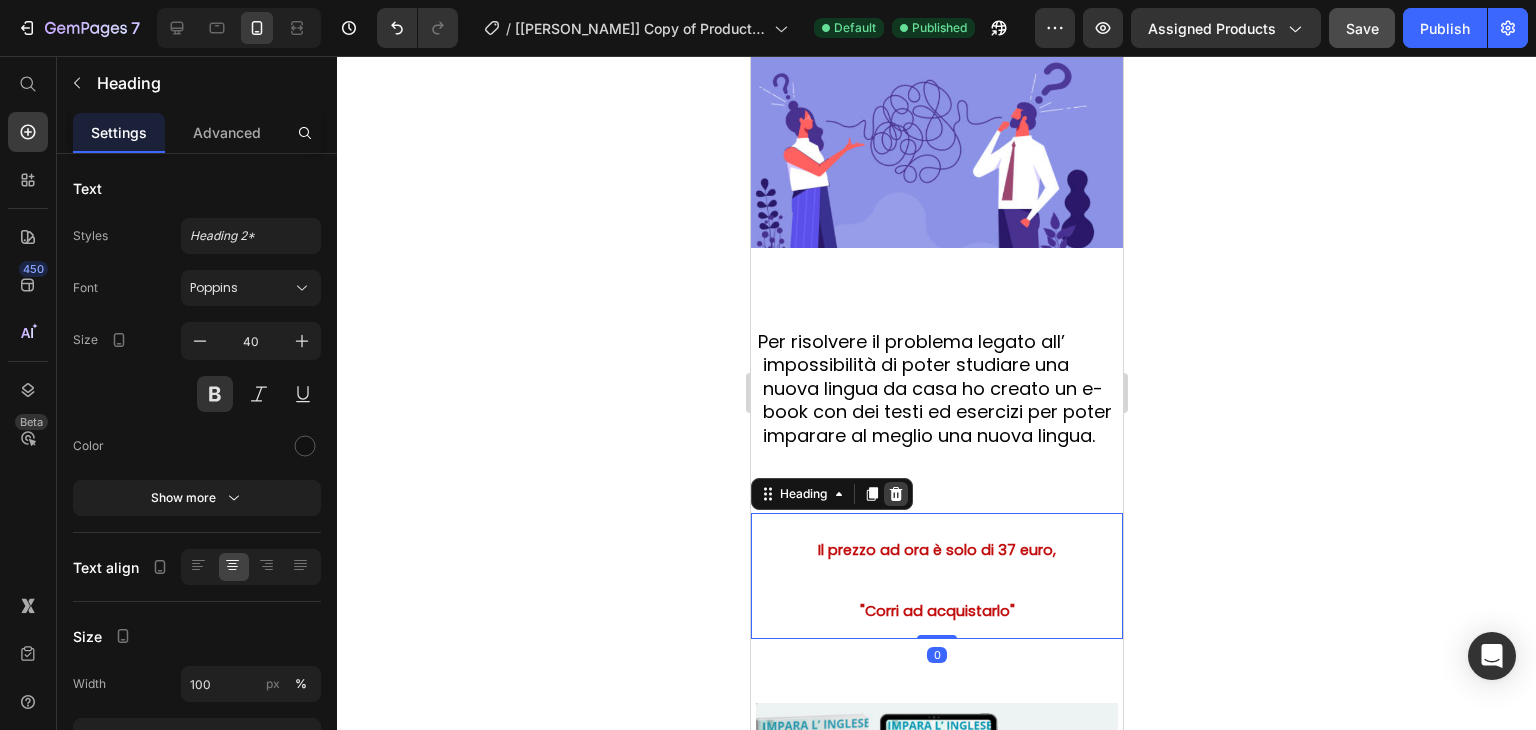 click 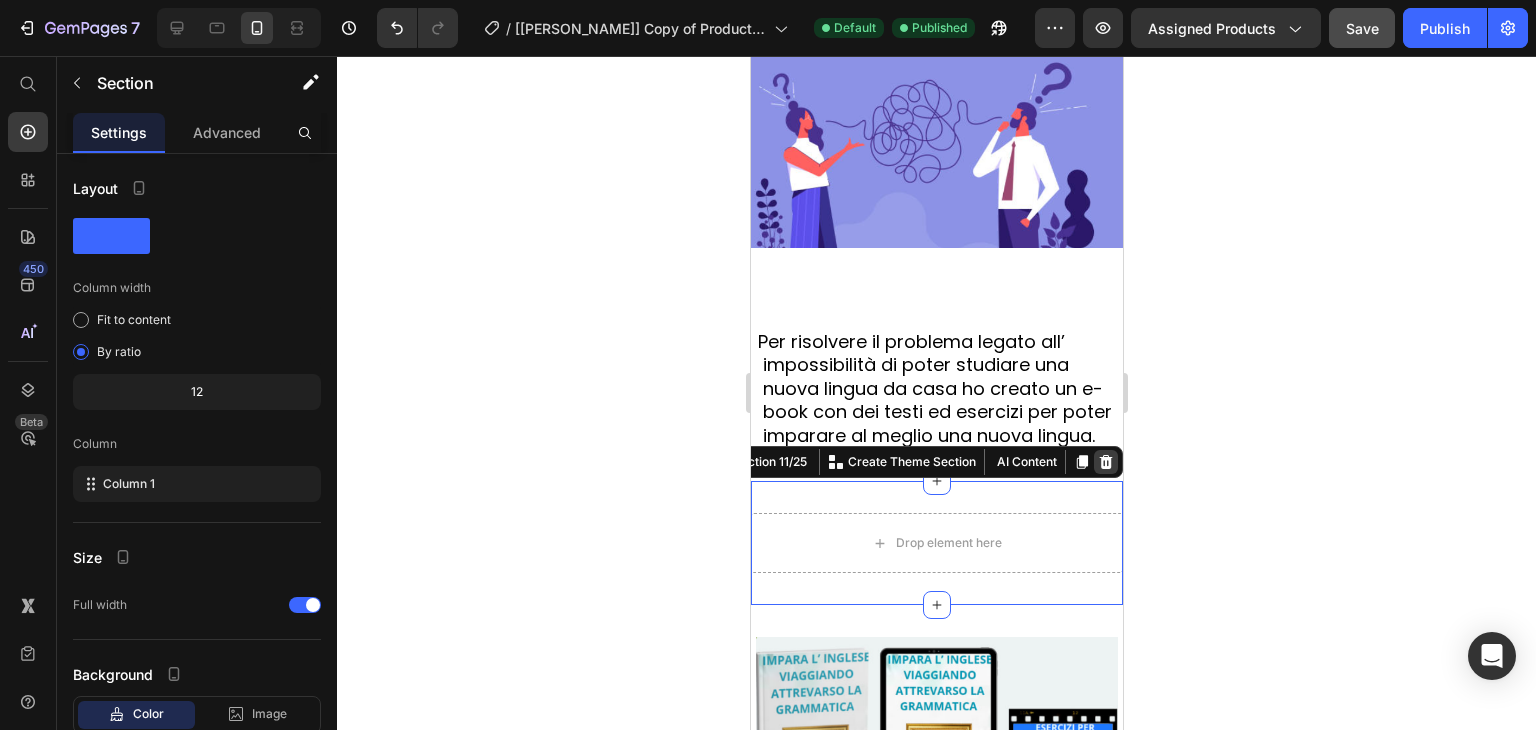 click at bounding box center (1105, 462) 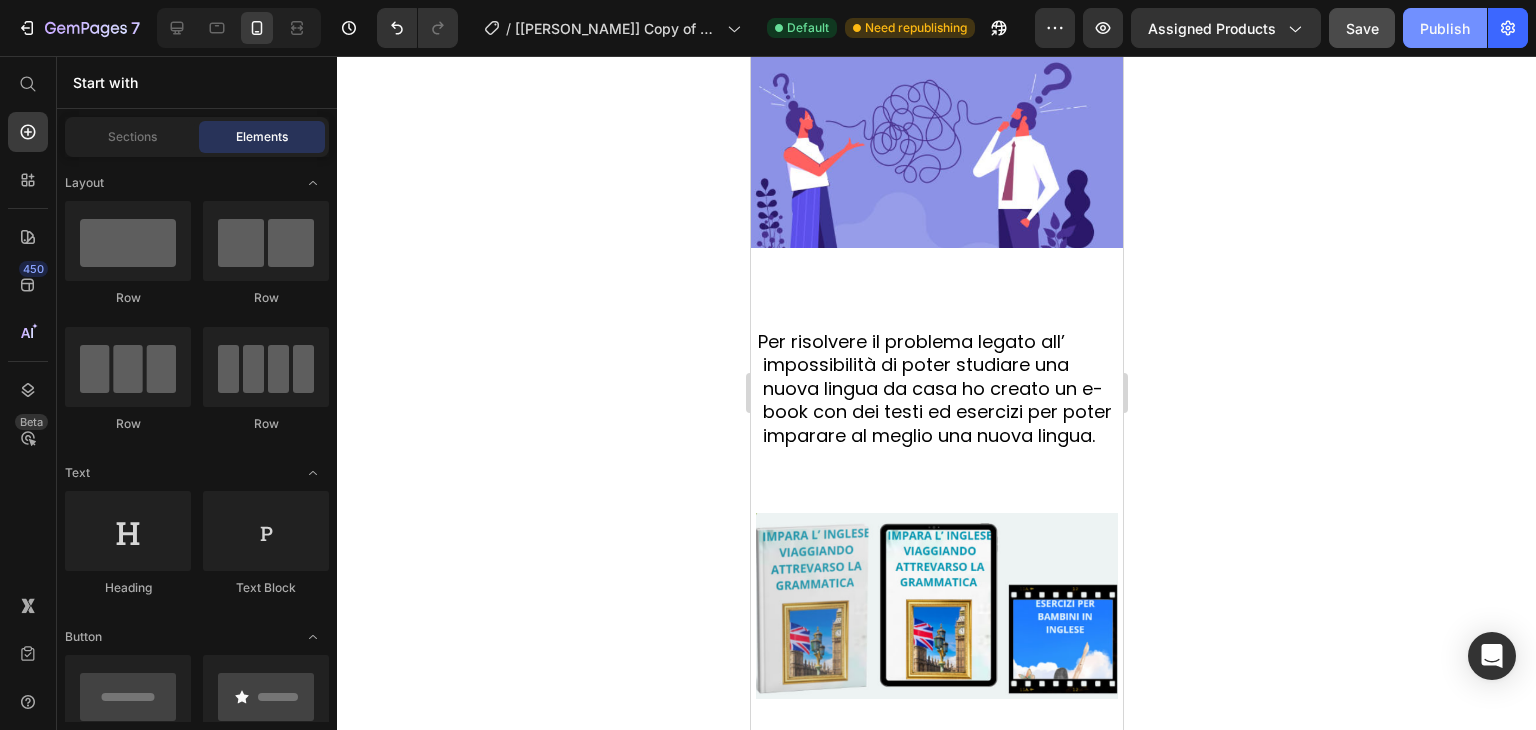 click on "Publish" at bounding box center (1445, 28) 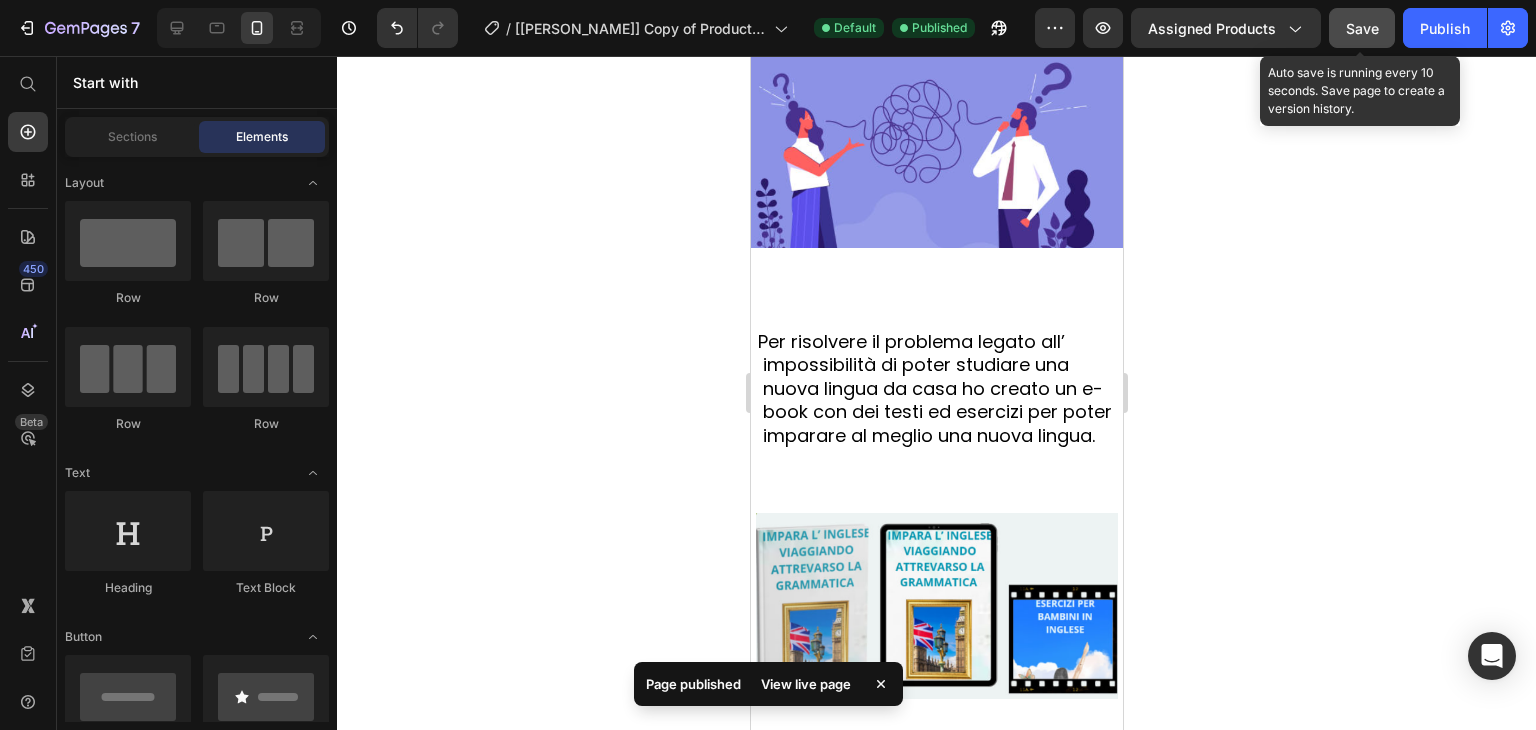 click on "Save" at bounding box center [1362, 28] 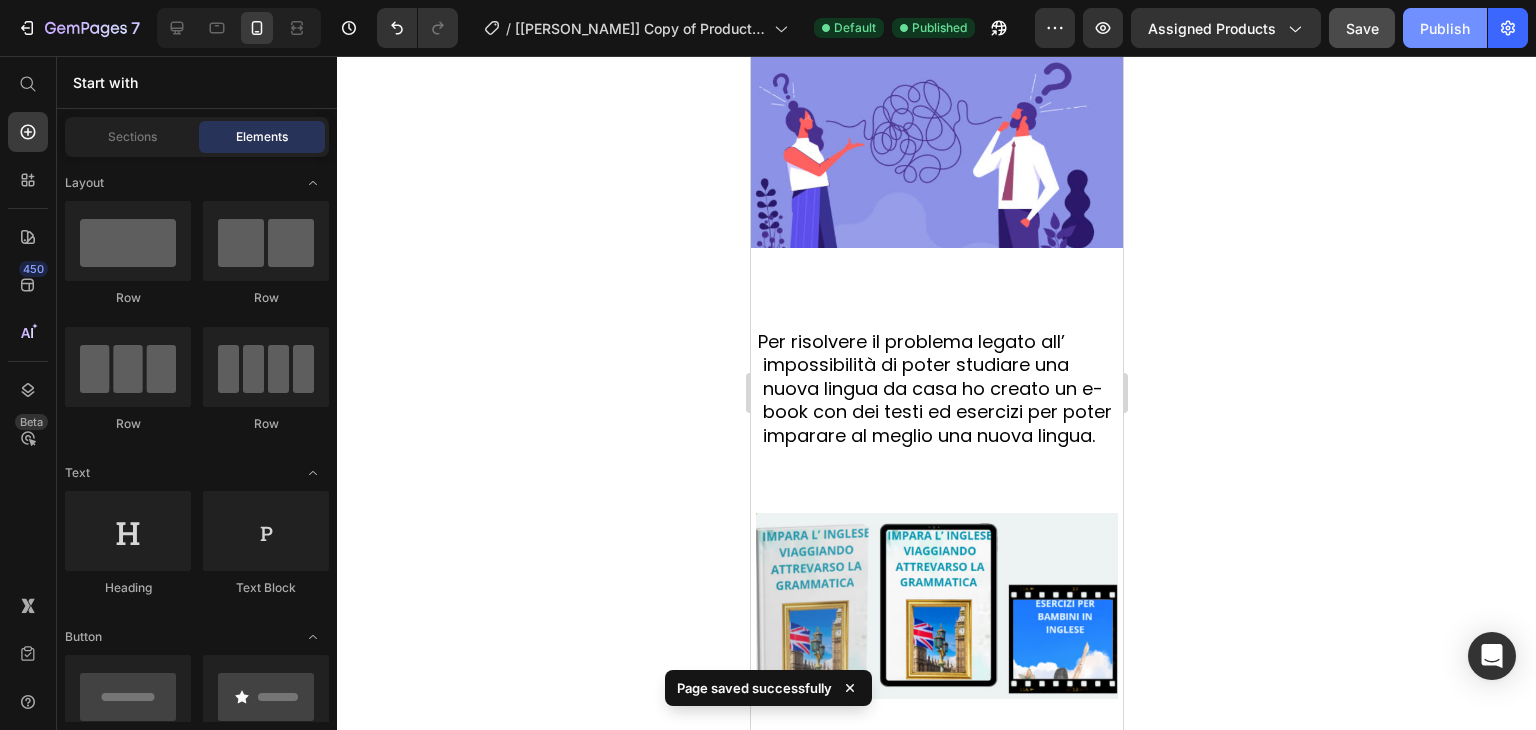 click on "Publish" at bounding box center (1445, 28) 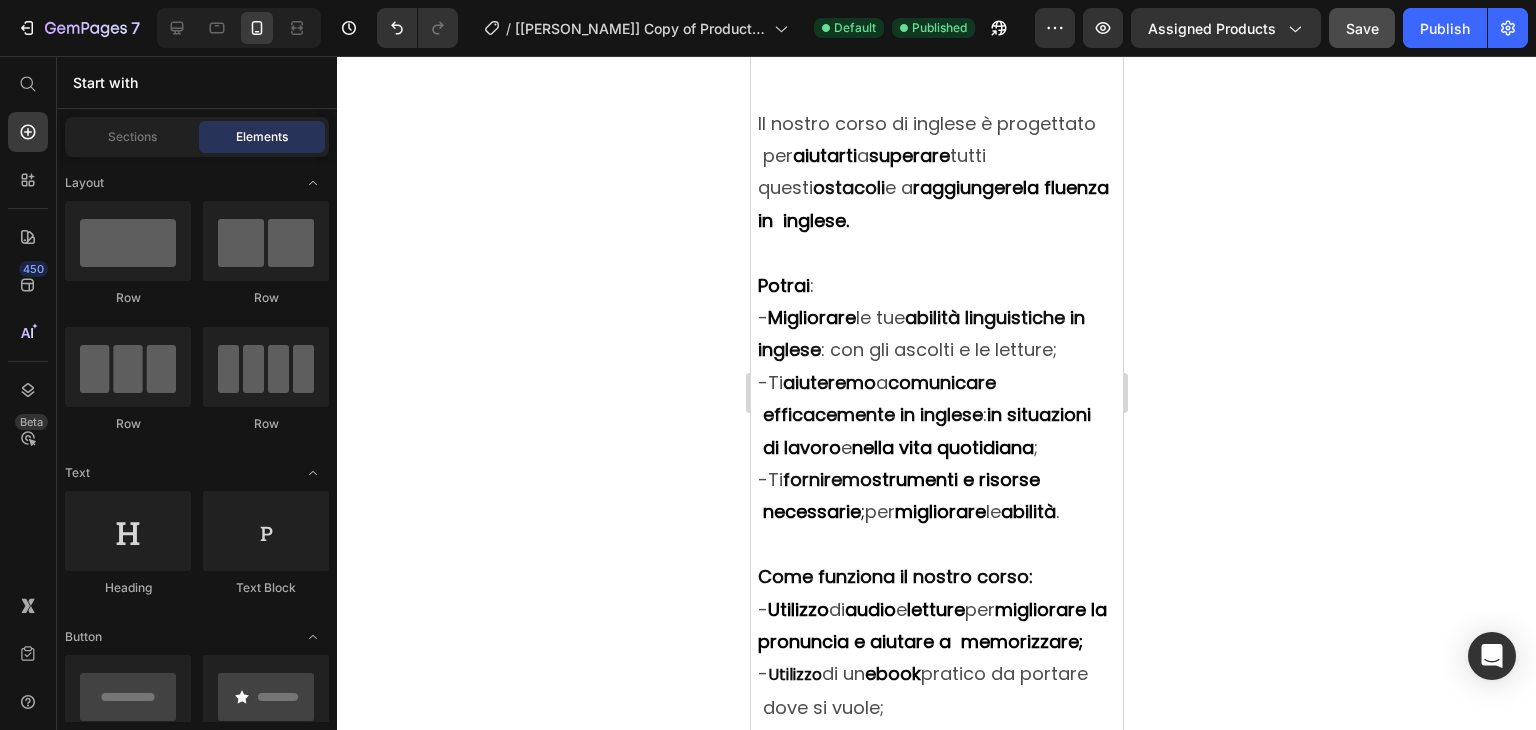 scroll, scrollTop: 2484, scrollLeft: 0, axis: vertical 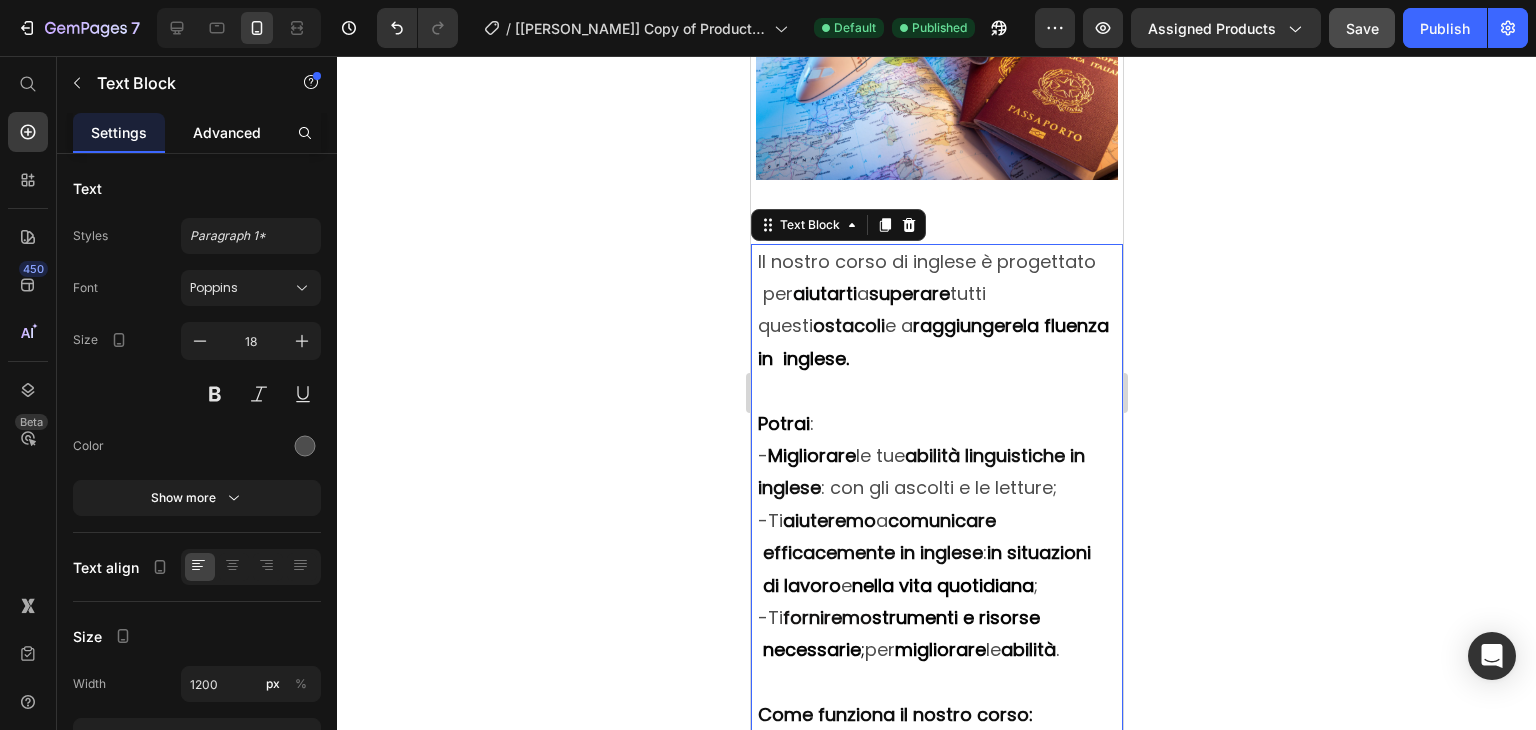 click on "Advanced" at bounding box center [227, 132] 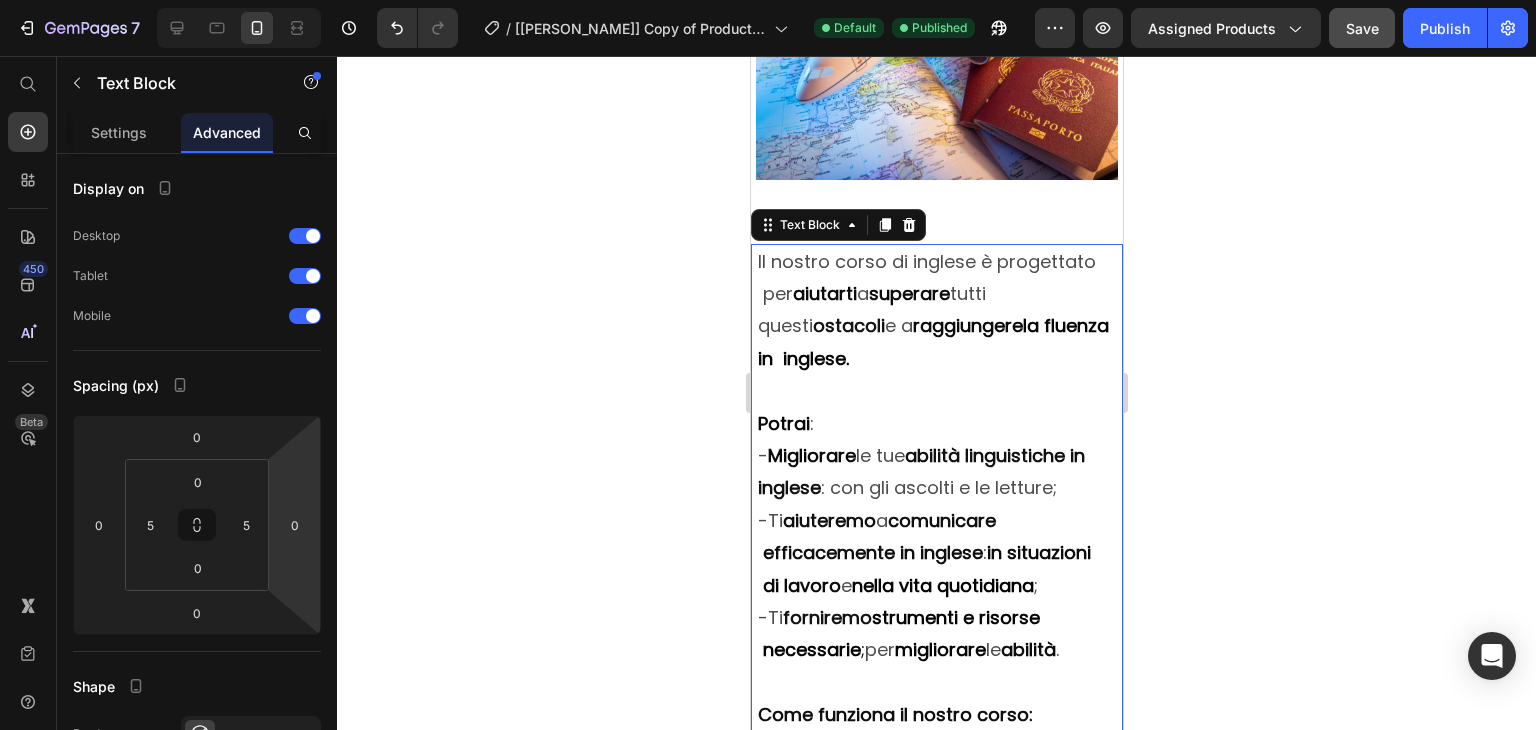 click on "in situazioni  di lavoro" at bounding box center (923, 568) 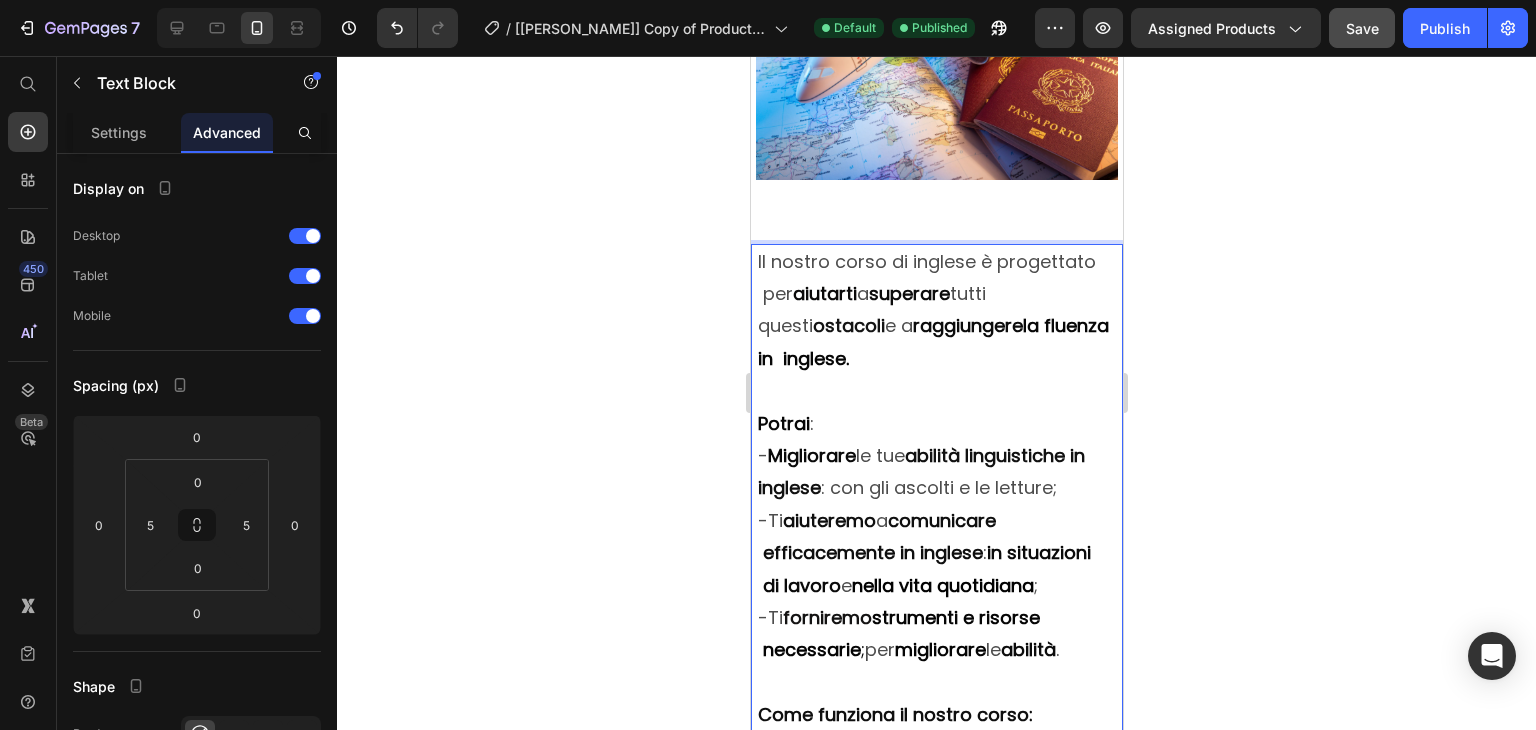click on "Il nostro corso di inglese è progettato  per  aiutarti  a  superare  tutti questi   ostacoli  e a  raggiungere  la fluenza in  inglese." at bounding box center (936, 311) 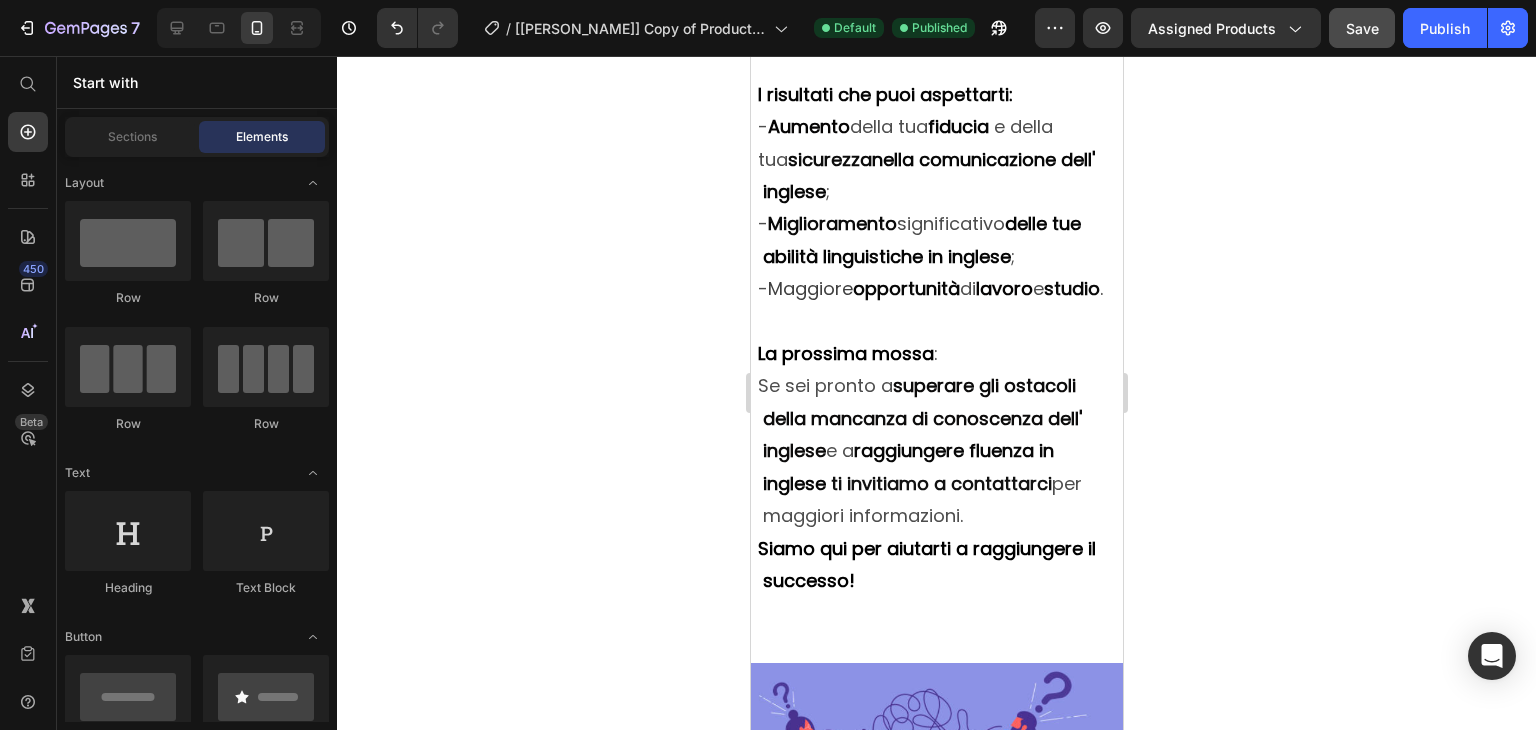 scroll, scrollTop: 3428, scrollLeft: 0, axis: vertical 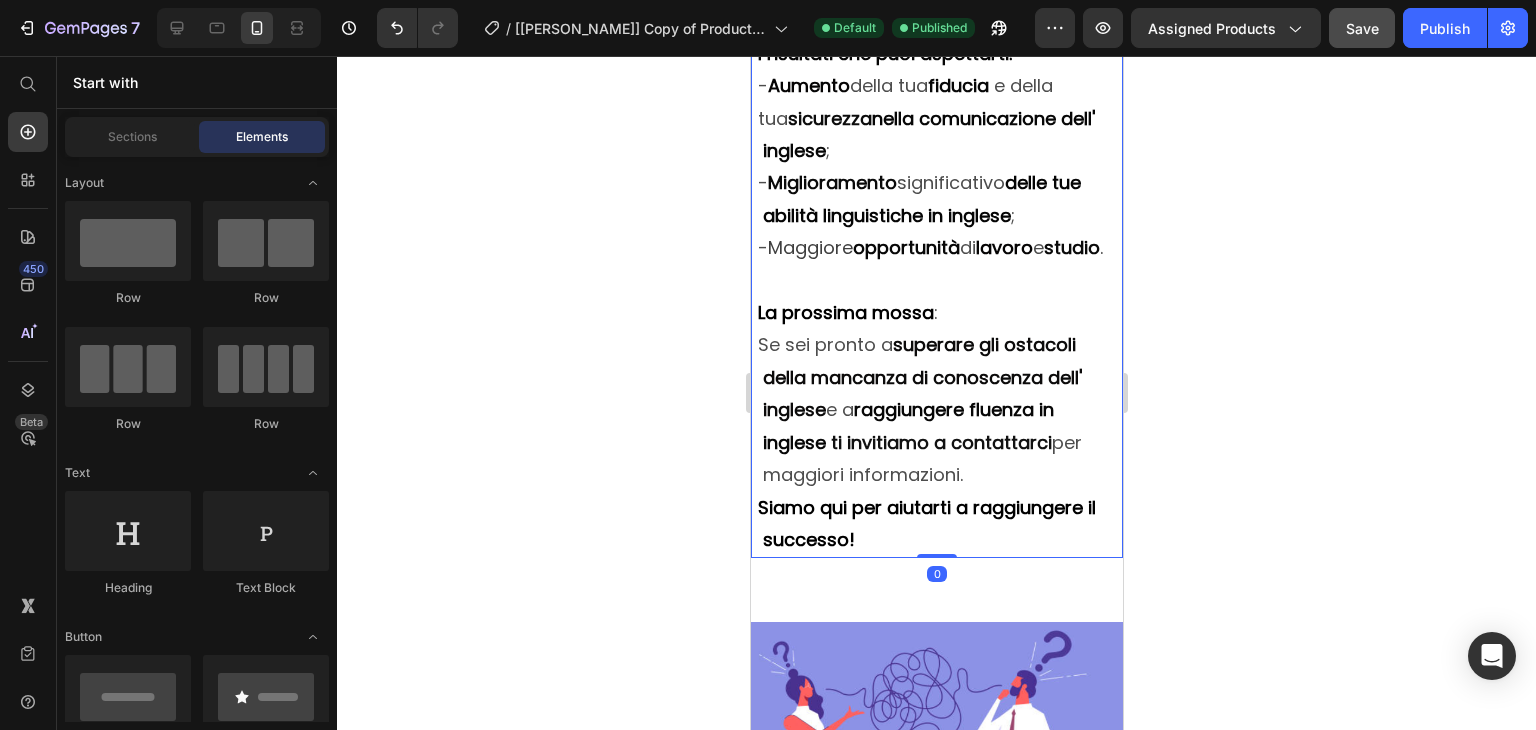 click on "- Maggiore  opportunità  di  lavoro  e   studio ." at bounding box center (936, 248) 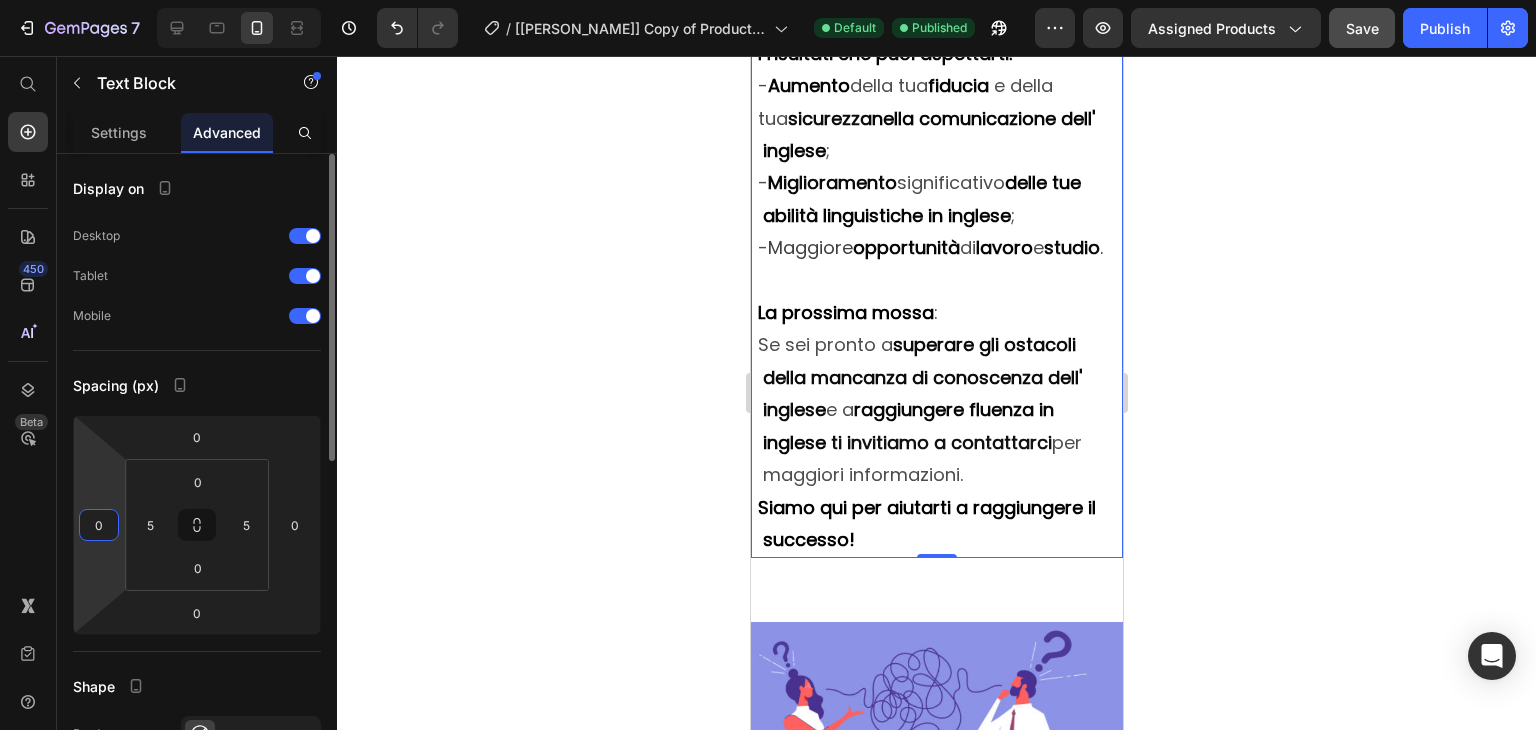 click on "0" at bounding box center (99, 525) 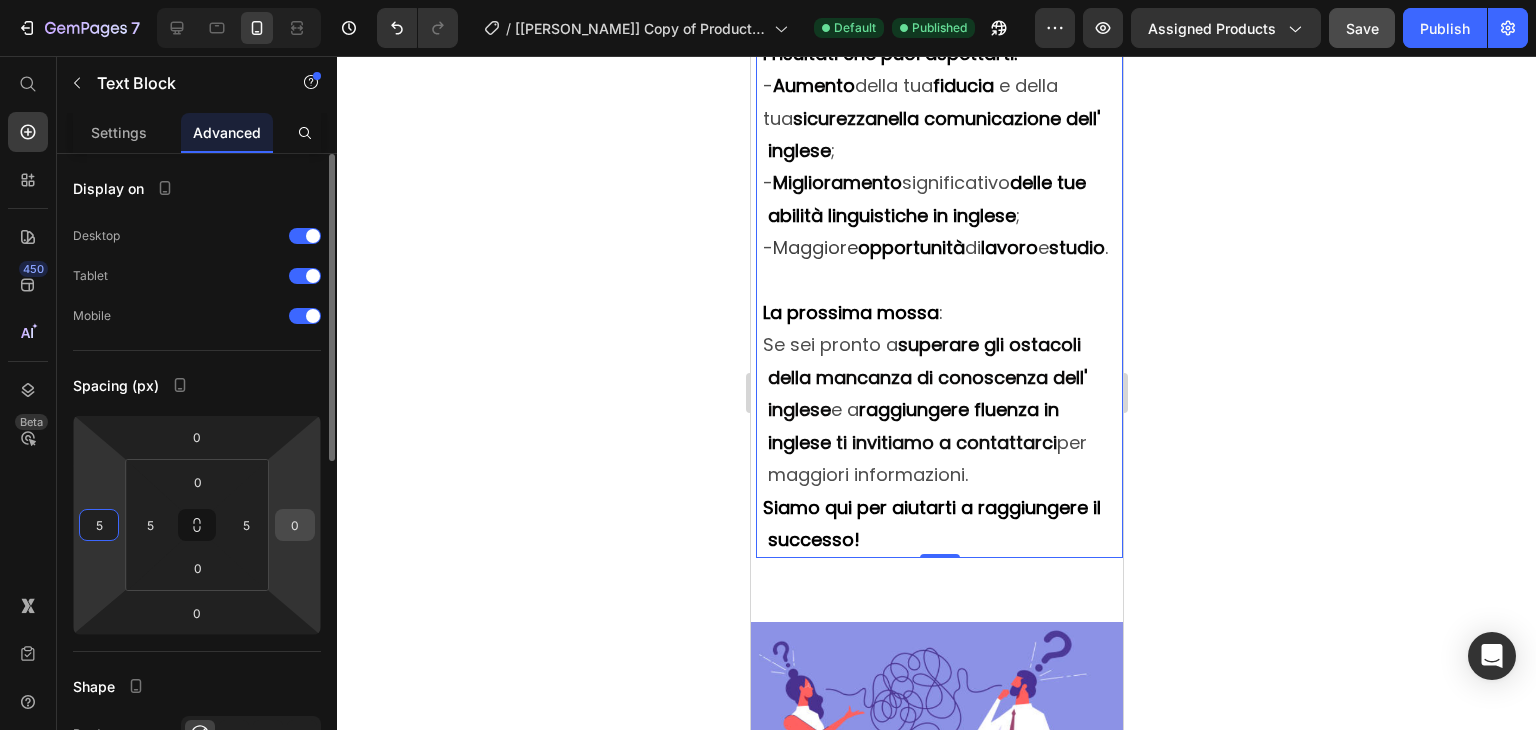 type on "5" 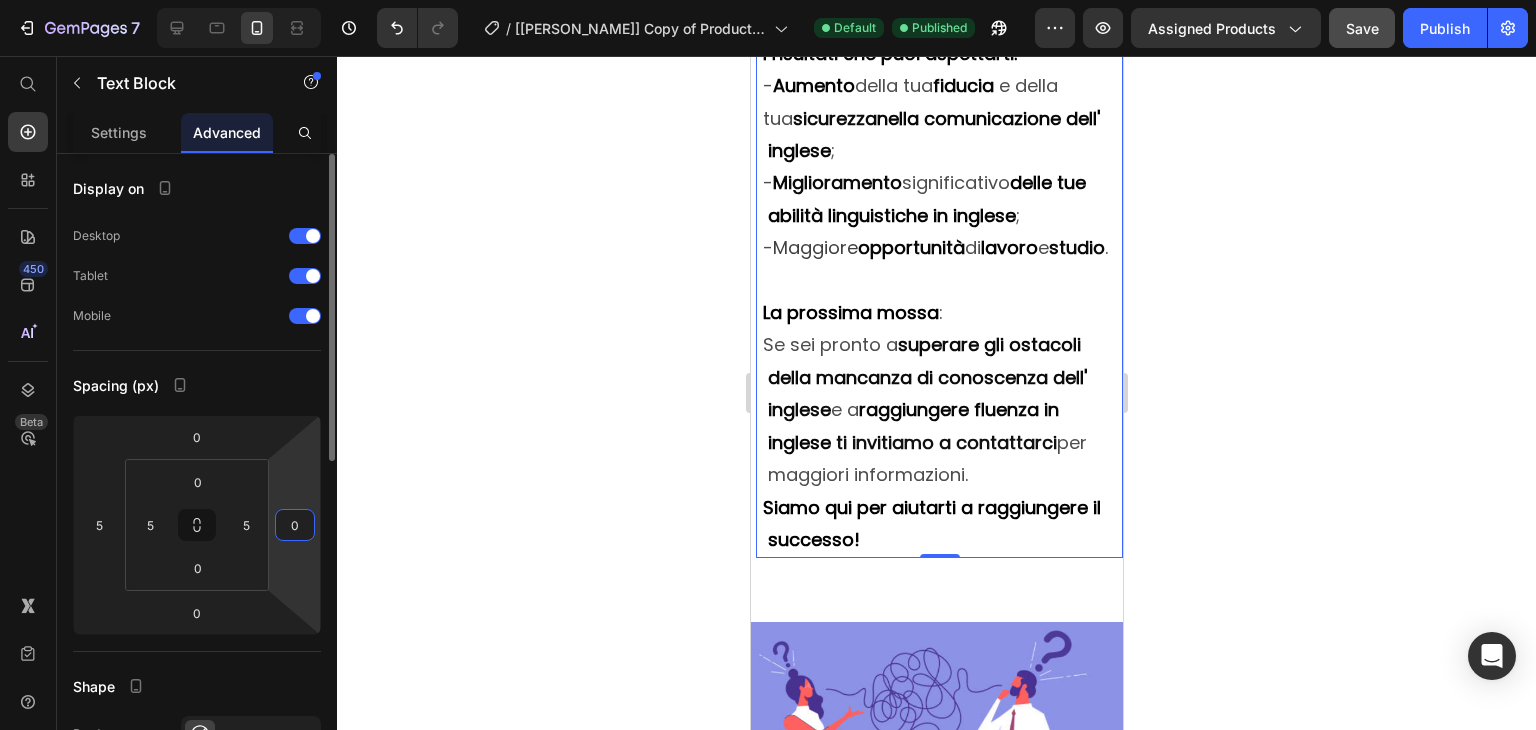 click on "0" at bounding box center (295, 525) 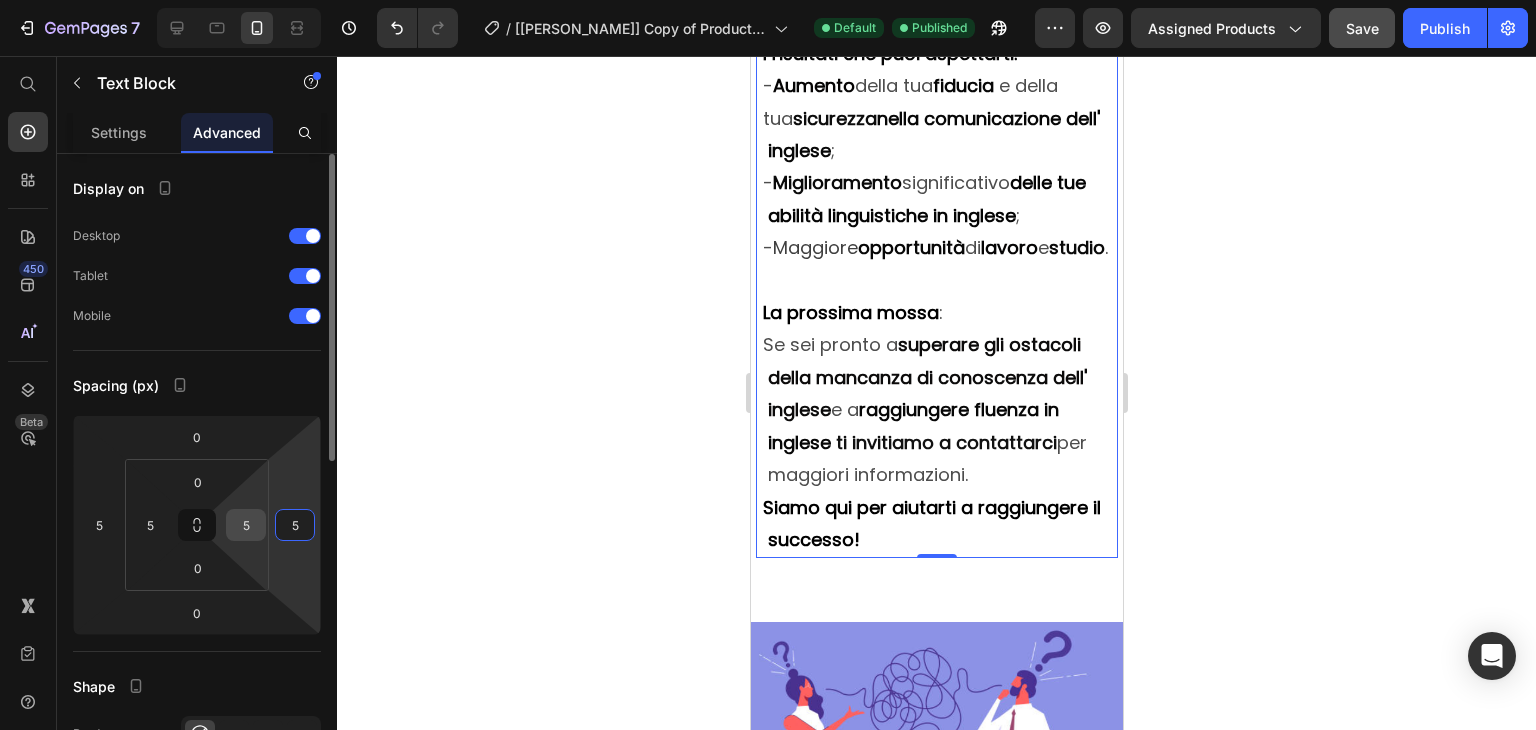 type on "5" 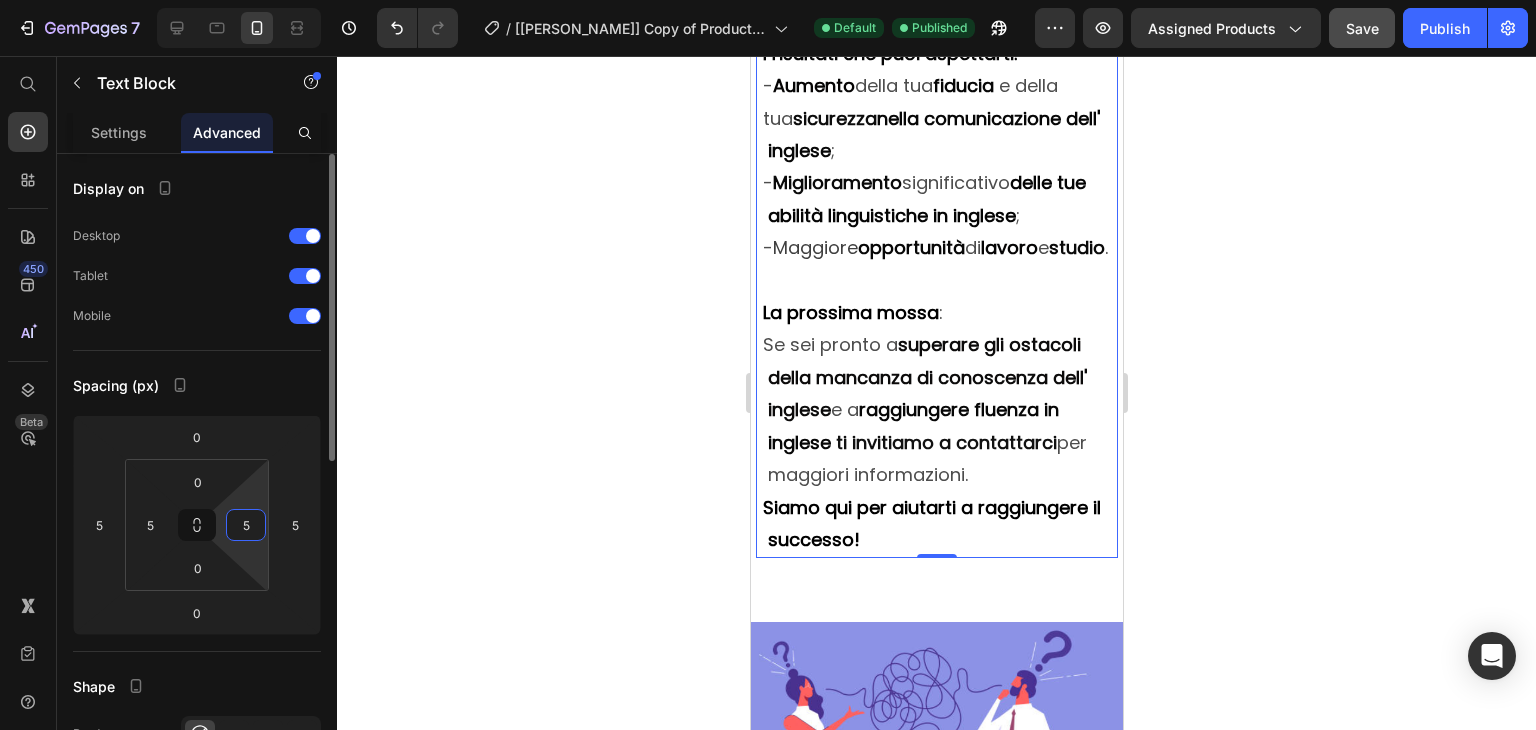 click on "5" at bounding box center (246, 525) 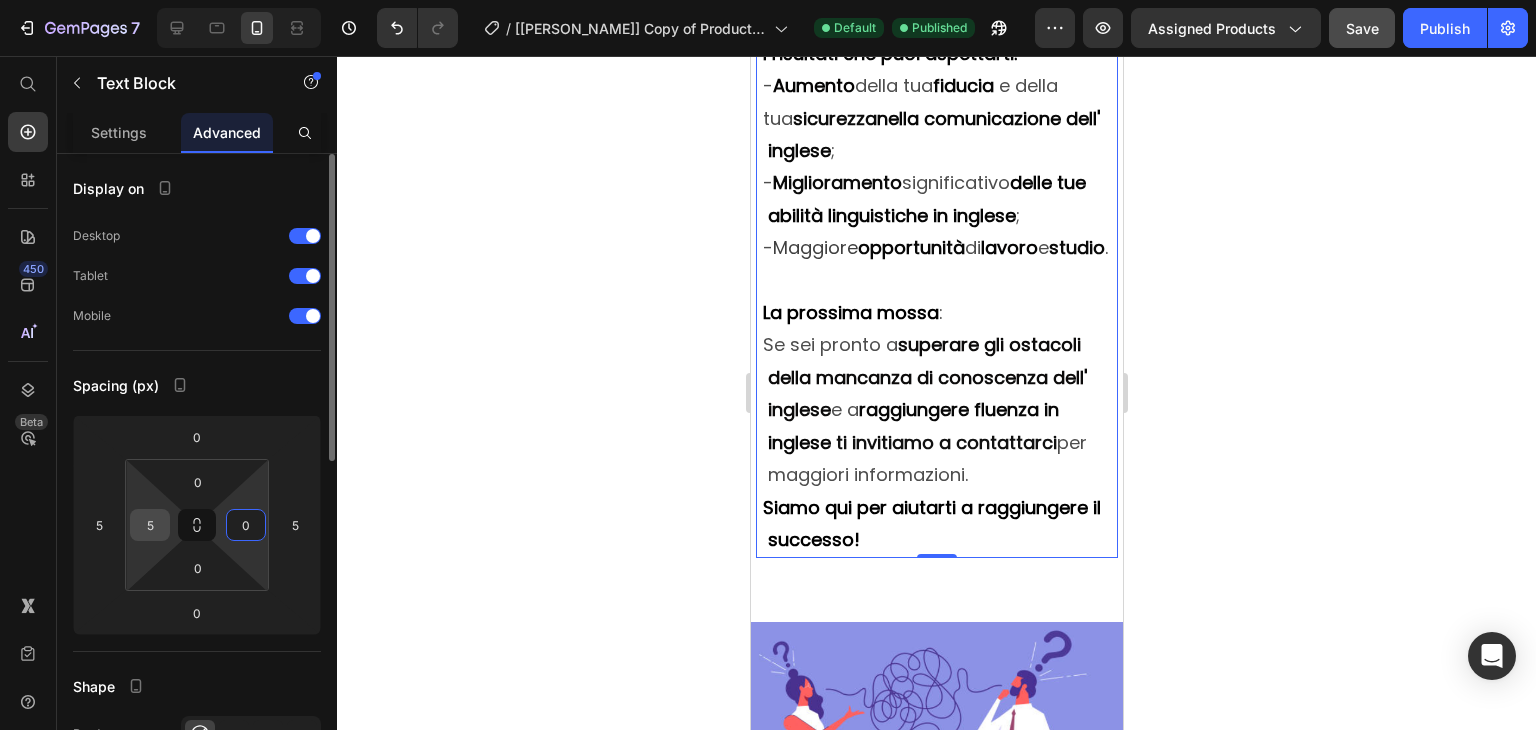 type on "0" 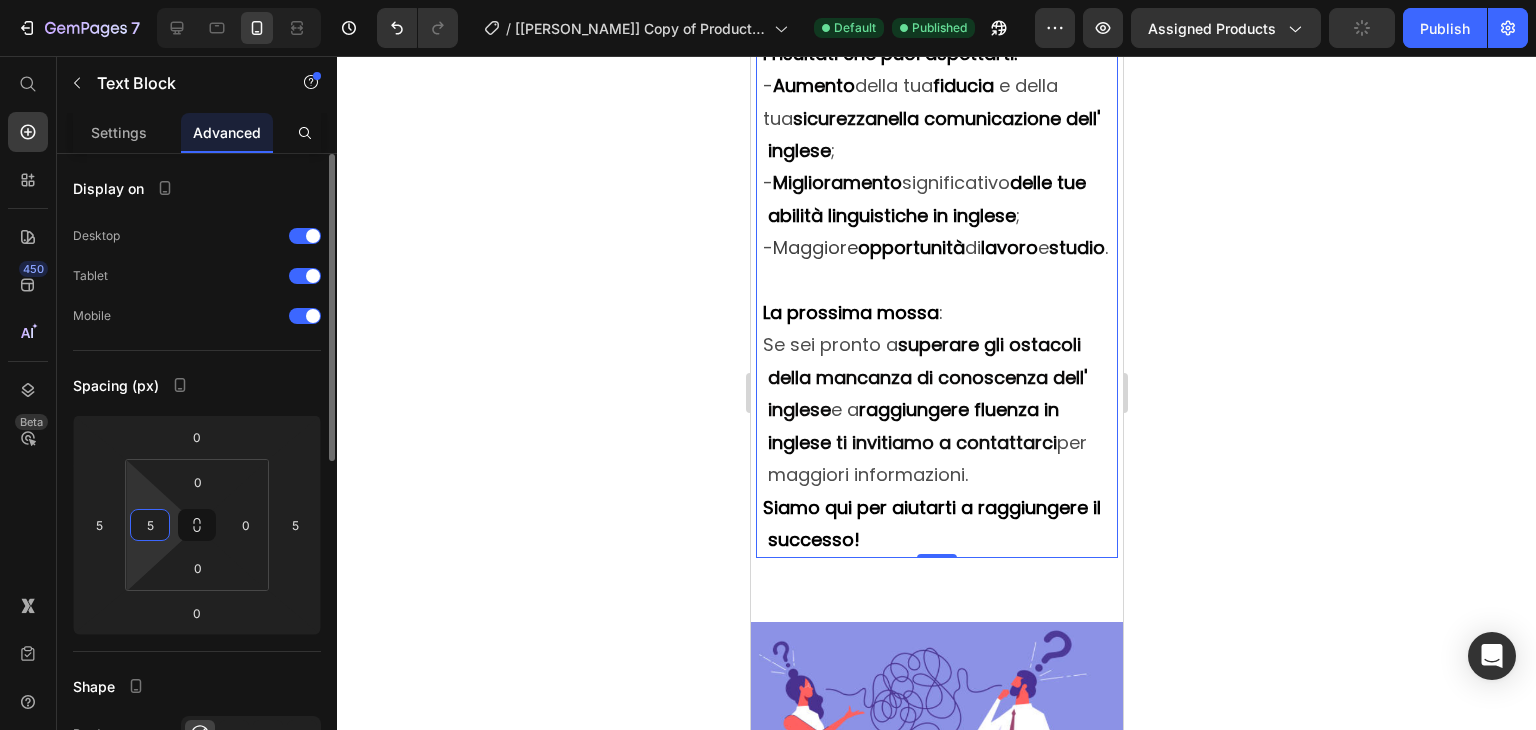 click on "5" at bounding box center [150, 525] 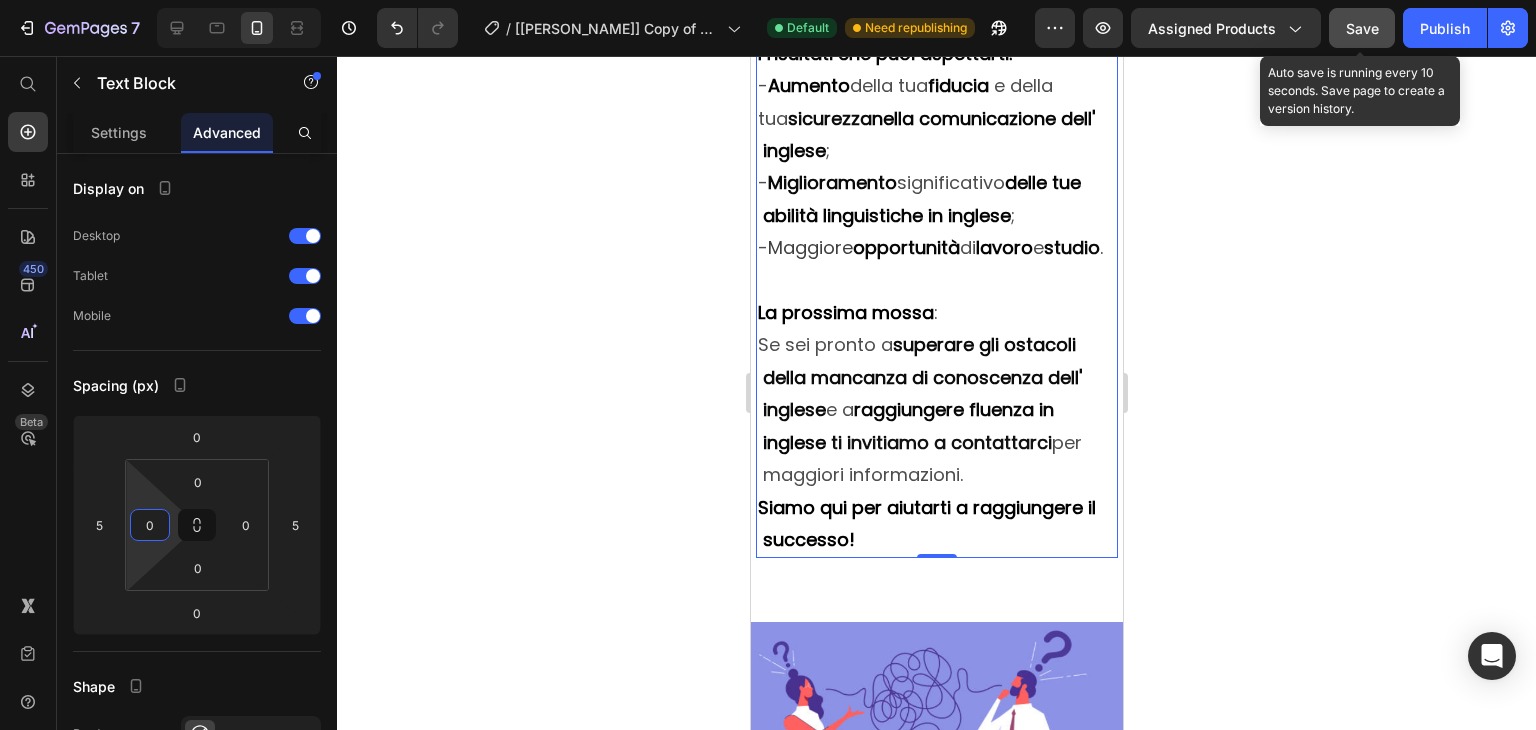 type on "0" 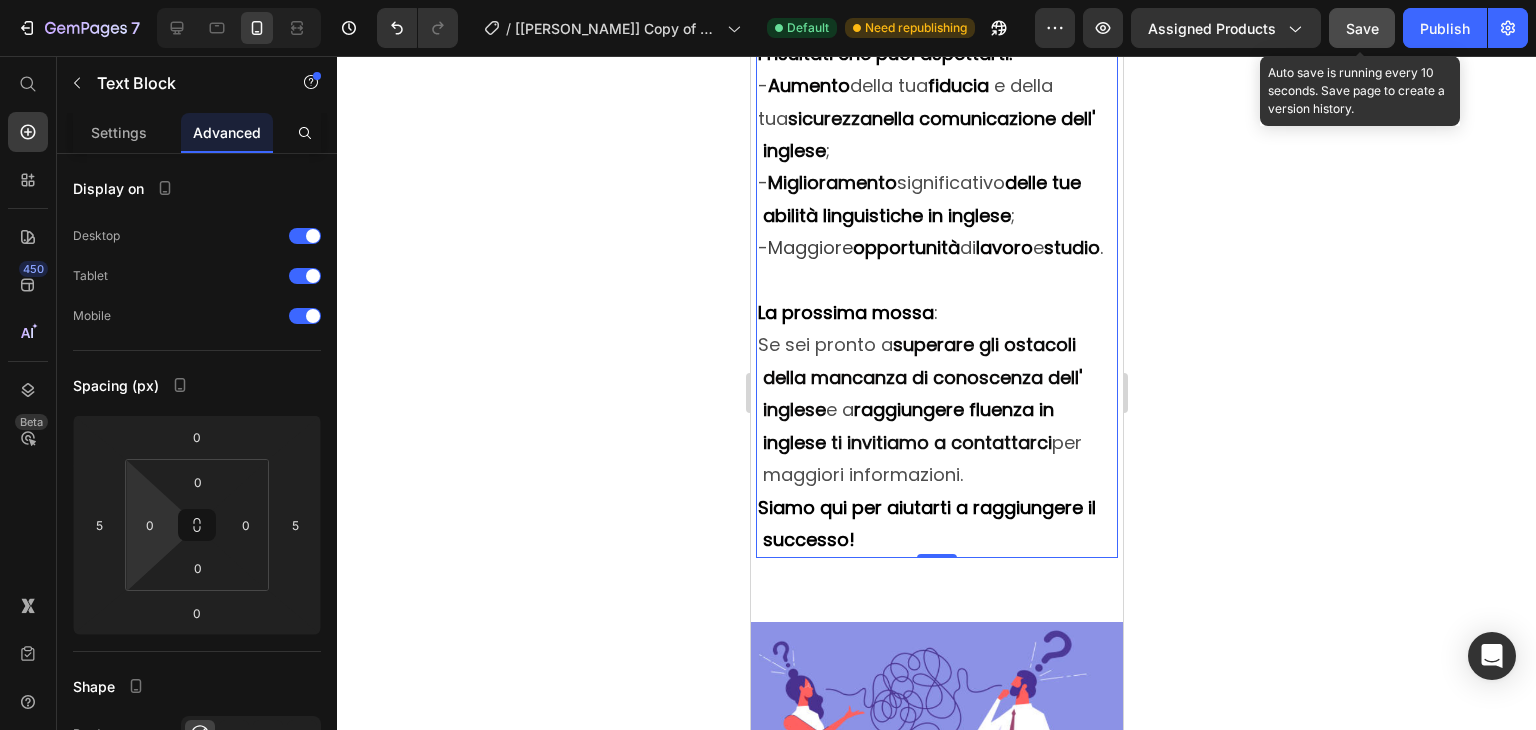 click on "Save" 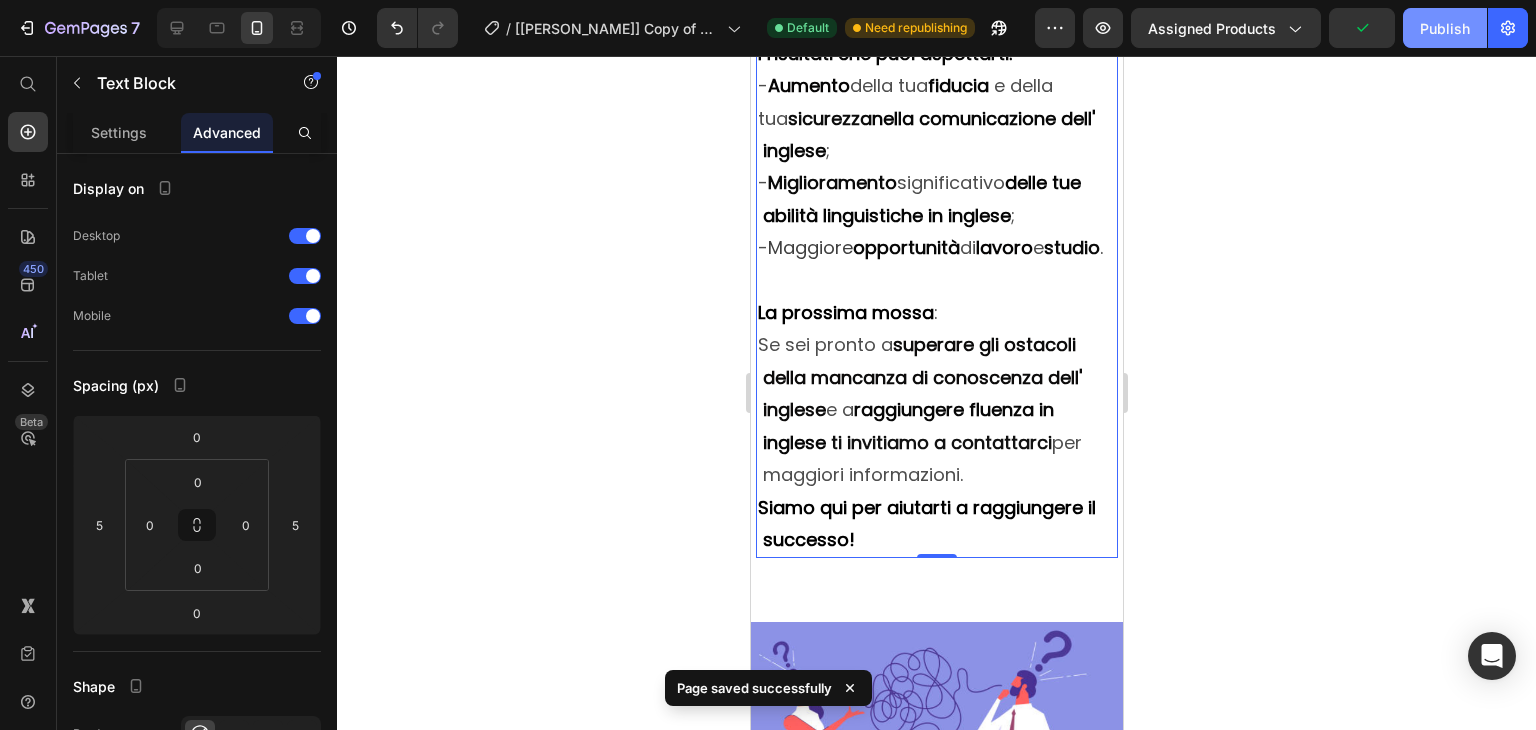 click on "Publish" at bounding box center [1445, 28] 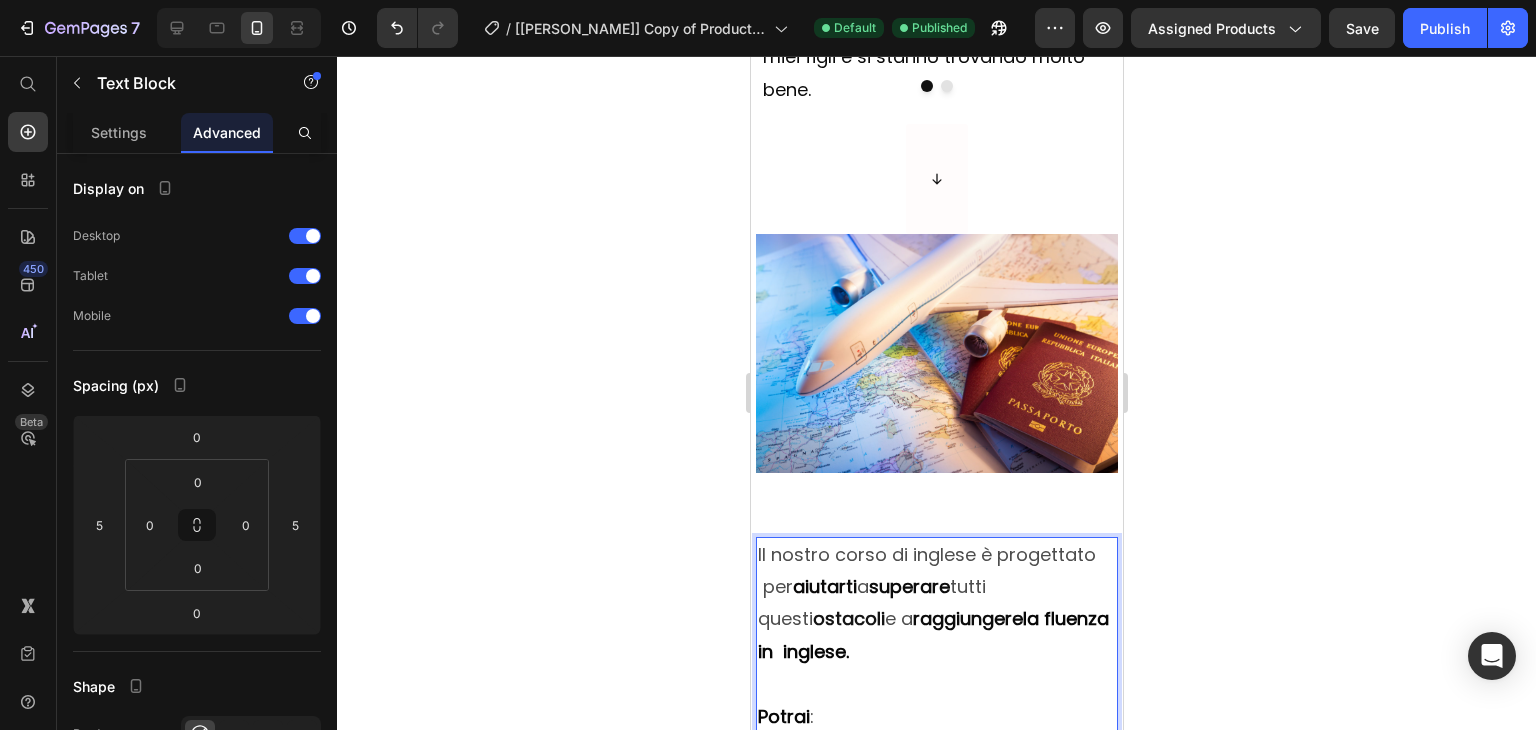 scroll, scrollTop: 2190, scrollLeft: 0, axis: vertical 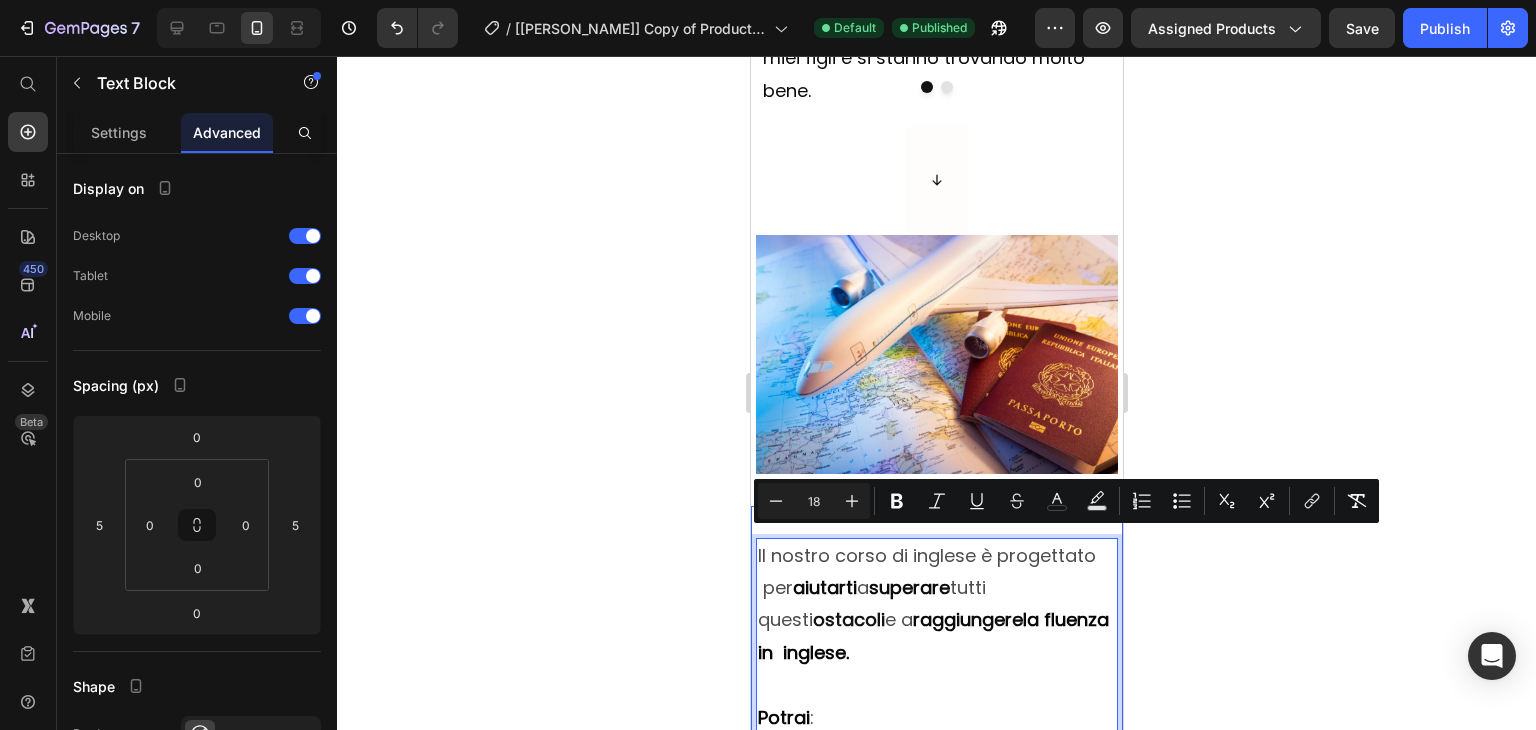 drag, startPoint x: 873, startPoint y: 601, endPoint x: 756, endPoint y: 524, distance: 140.06427 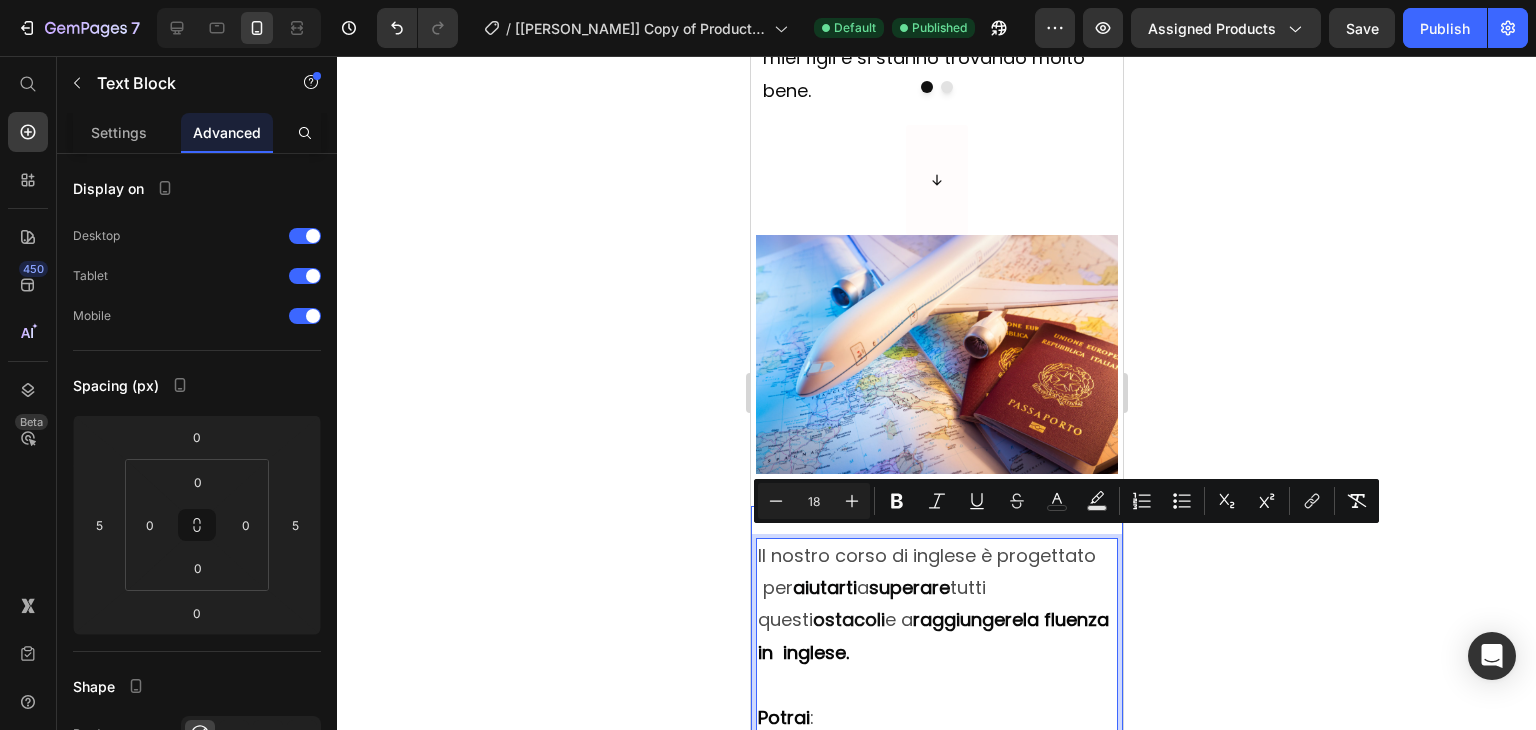 click on "Il nostro corso di inglese è progettato  per  aiutarti  a  superare  tutti questi   ostacoli  e a  raggiungere  la fluenza in  inglese.   Potrai :  - Migliorare  le tue  abilità linguistiche in inglese : con gli ascolti e le letture;  -Ti  aiuteremo  a  comunicare  efficacemente in inglese :  in situazioni  di lavoro  e  nella vita quotidiana ;  -Ti  forniremo  strumenti e risorse  necessarie ;  per  migliorare  le  abilità .  Come funziona il nostro corso:  - Utilizzo  di  audio  e  letture  per   migliorare la pronuncia e aiutare a  memorizzare;  - Utilizzo  di un  ebook  pratico da portare  dove si vuole;  -Un  eserciziario per bambini  per    aiutare il tuo bambino  ad imparare    una nuova lingua .  I risultati che puoi aspettarti:  - Aumento  della tua  fiducia   e della tua   sicurezza  nella comunicazione dell'  inglese ;  - Miglioramento  significativo  delle tue  abilità linguistiche in inglese ;  - Maggiore  opportunità  di  lavoro  e   studio . : e a     0 Row" at bounding box center (936, 1172) 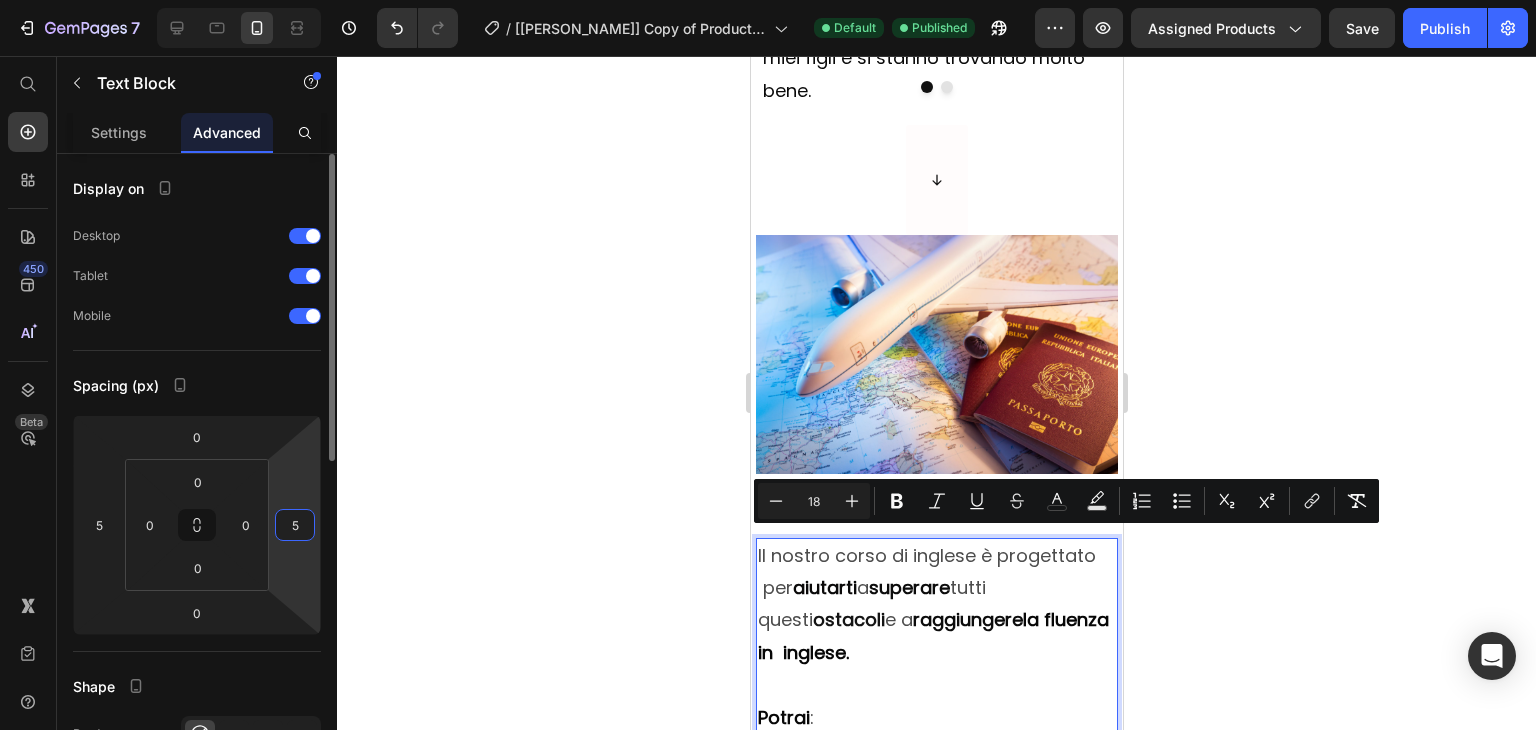 click on "5" at bounding box center (295, 525) 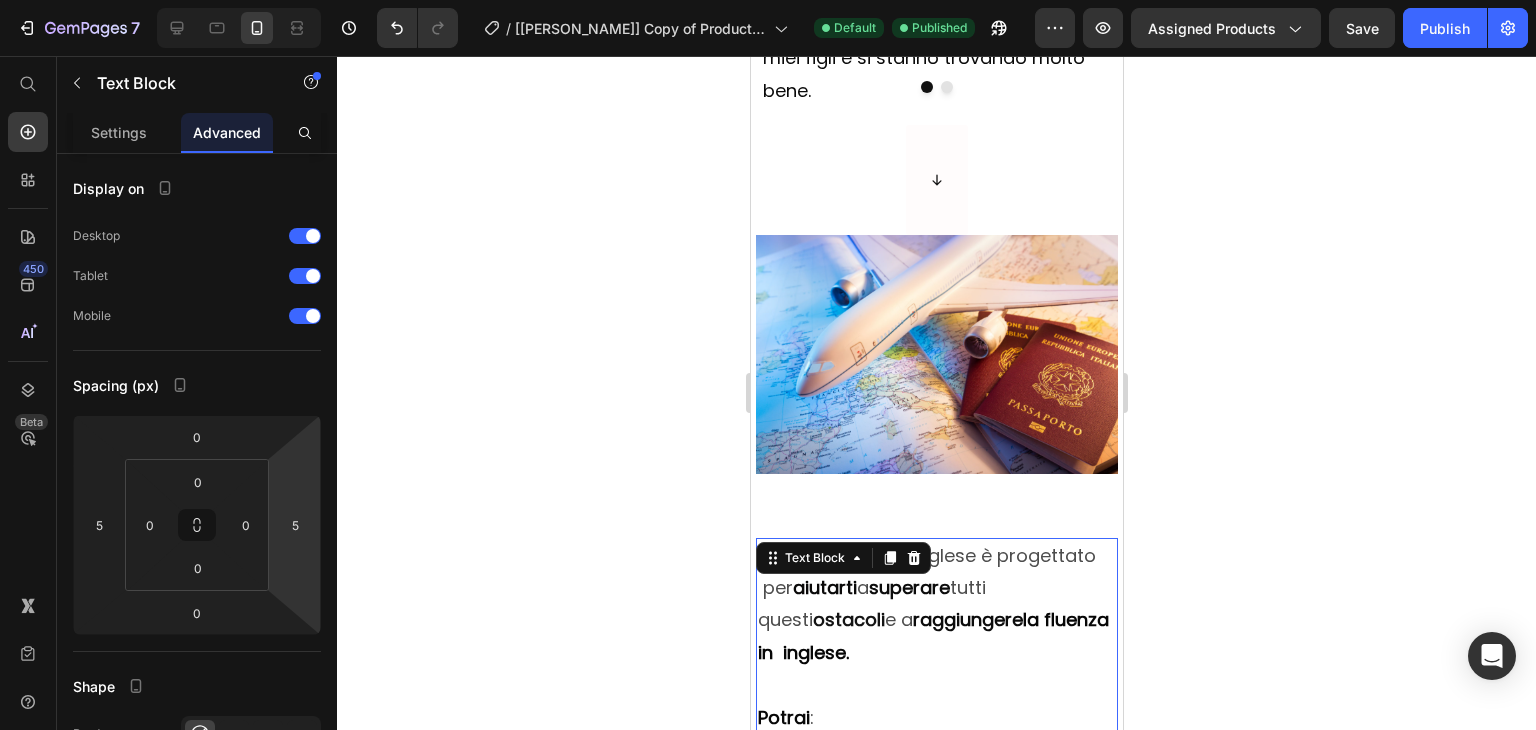 click 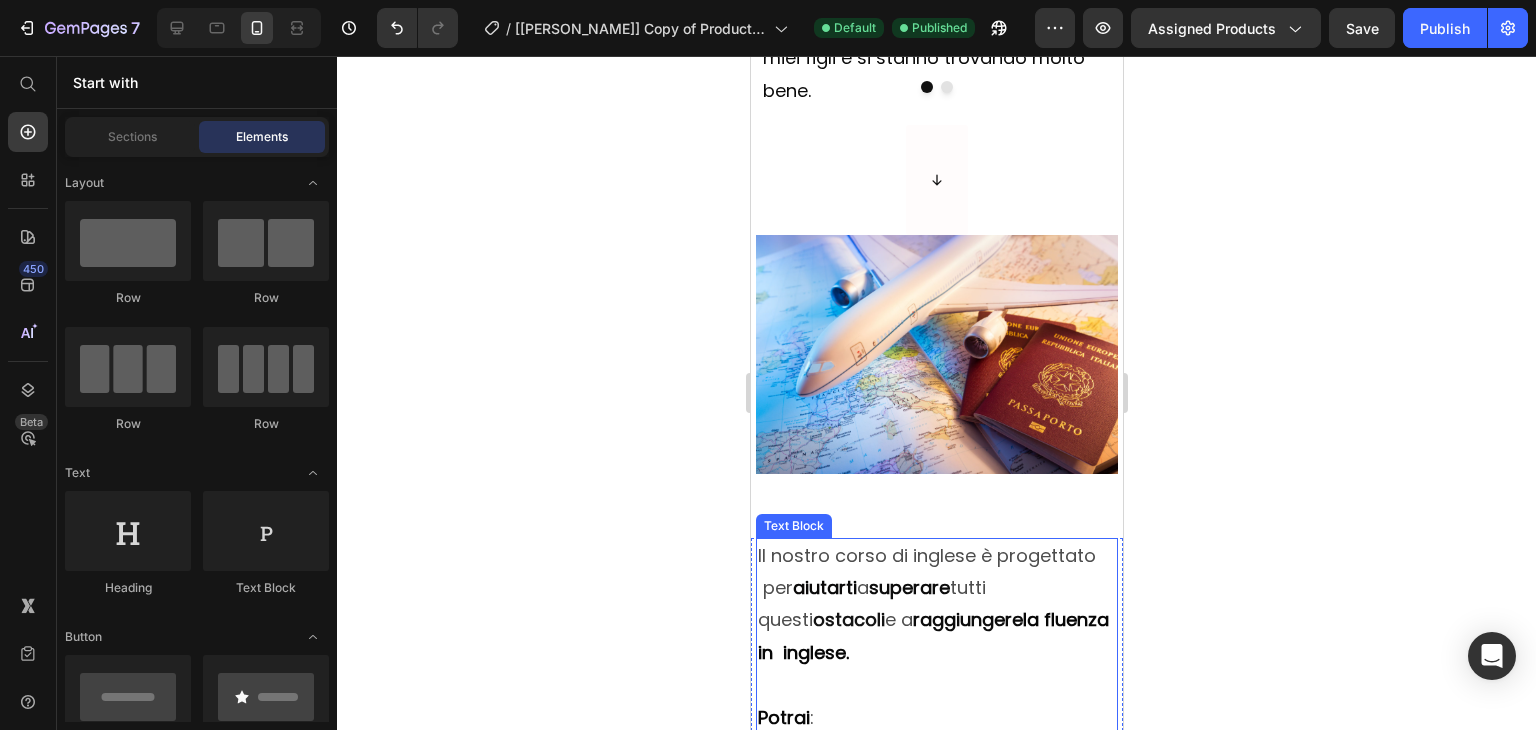 click on "Il nostro corso di inglese è progettato  per  aiutarti  a  superare  tutti questi   ostacoli  e a  raggiungere  la fluenza in  inglese." at bounding box center [936, 605] 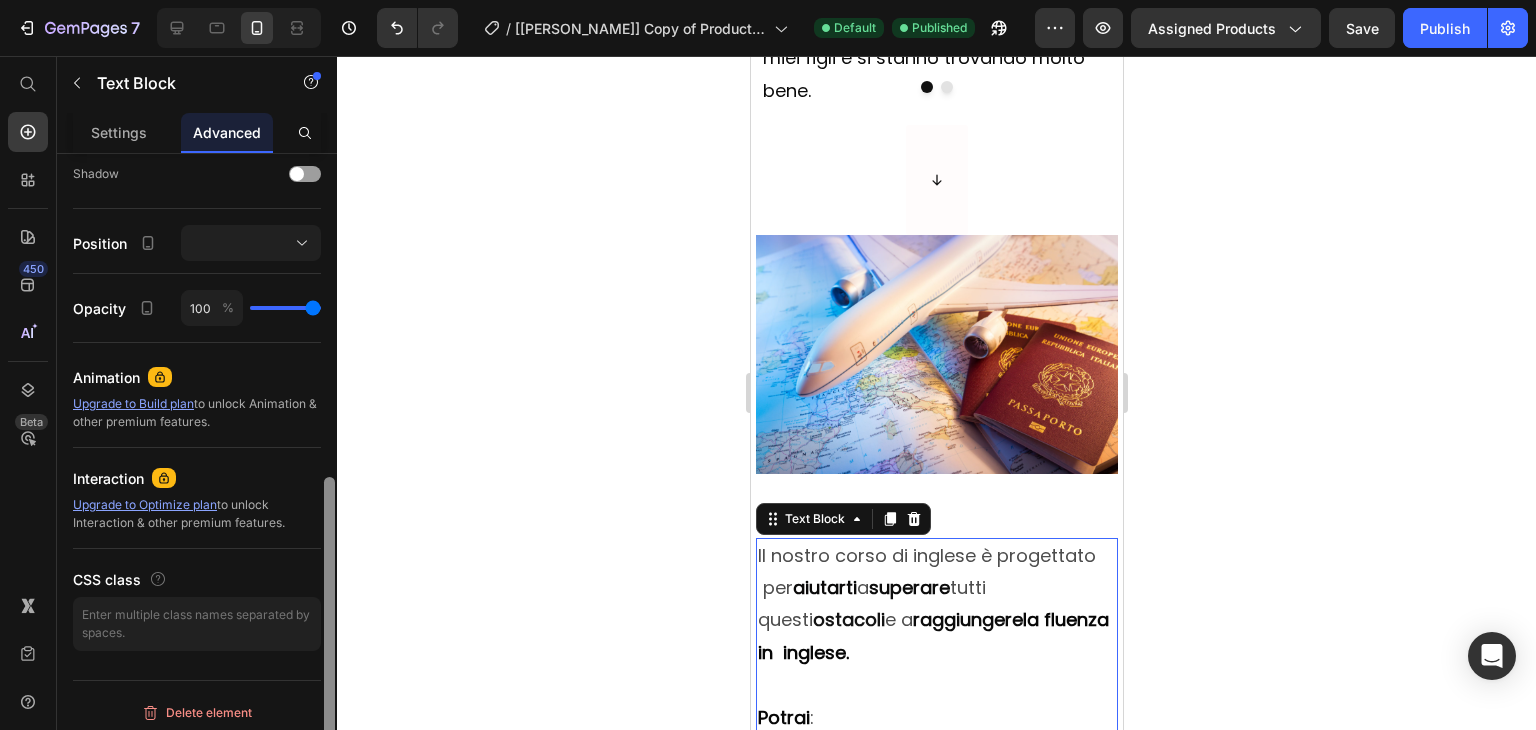 scroll, scrollTop: 670, scrollLeft: 0, axis: vertical 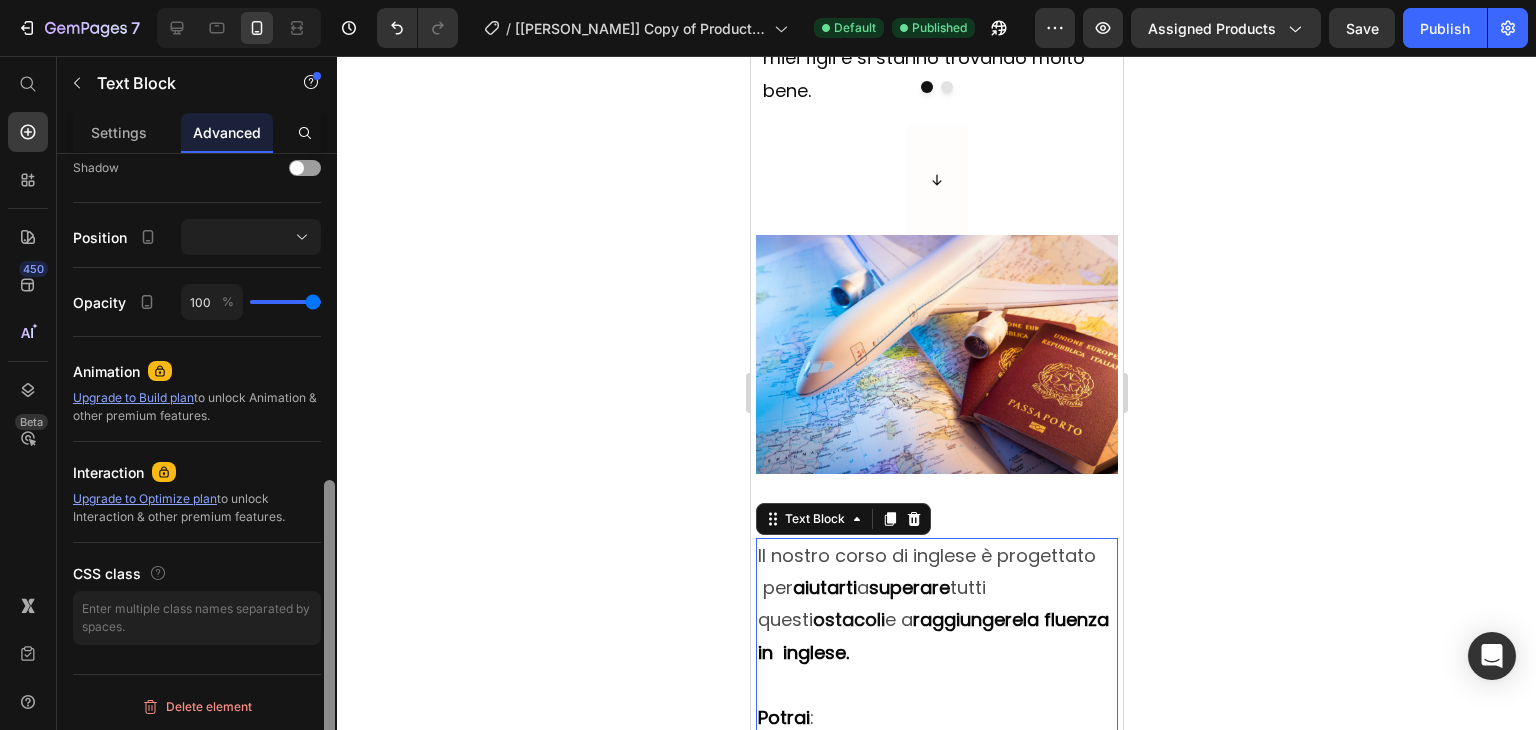 drag, startPoint x: 328, startPoint y: 447, endPoint x: 367, endPoint y: 776, distance: 331.3035 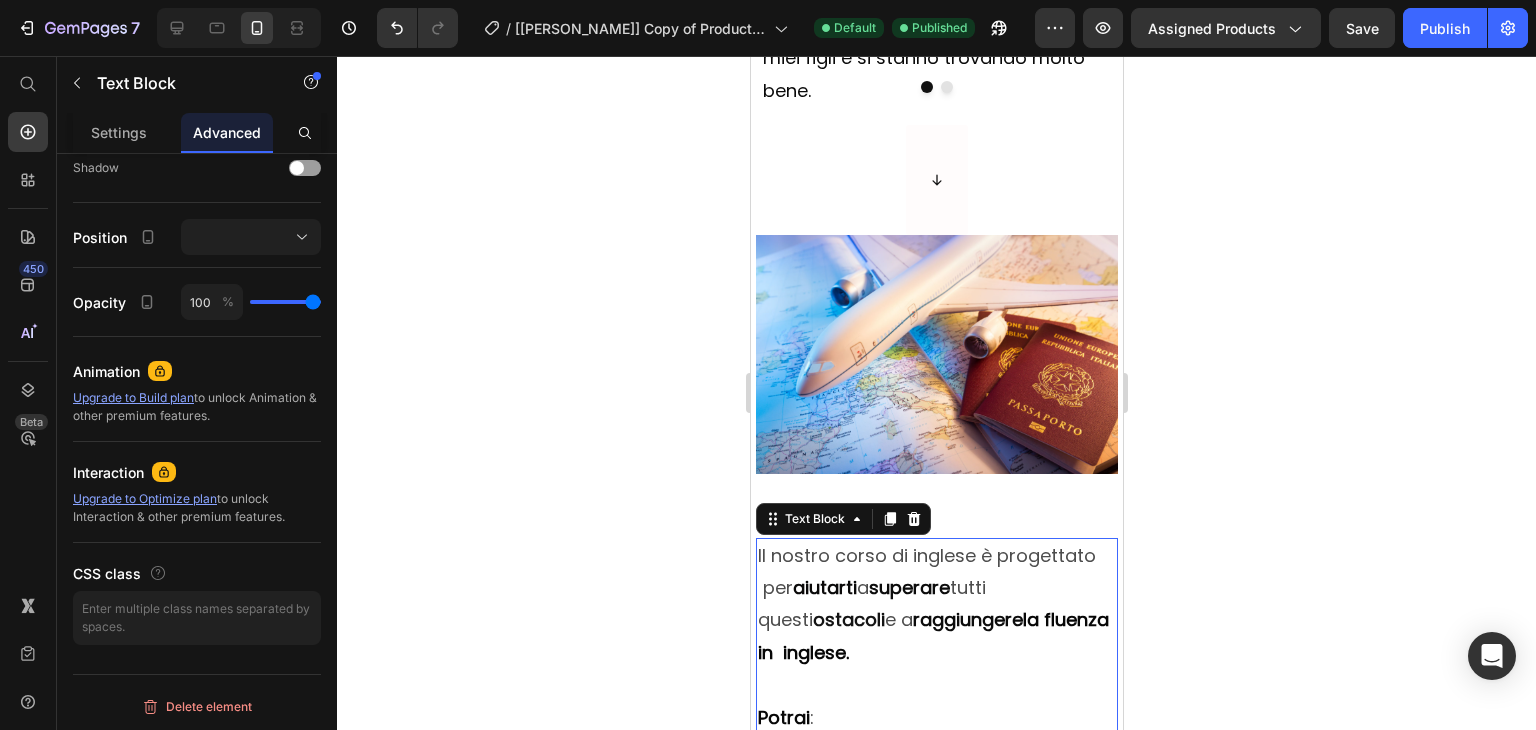 click 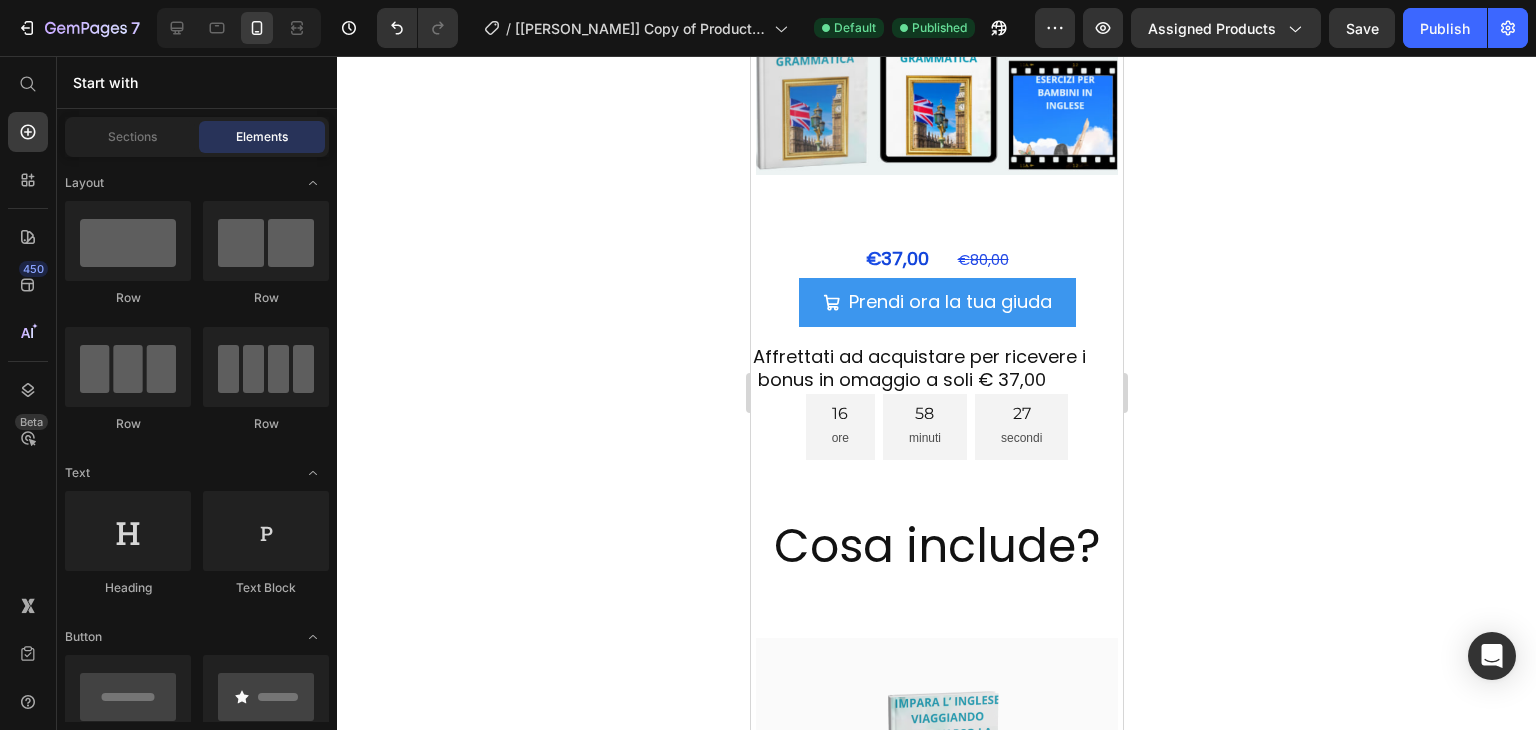 scroll, scrollTop: 4528, scrollLeft: 0, axis: vertical 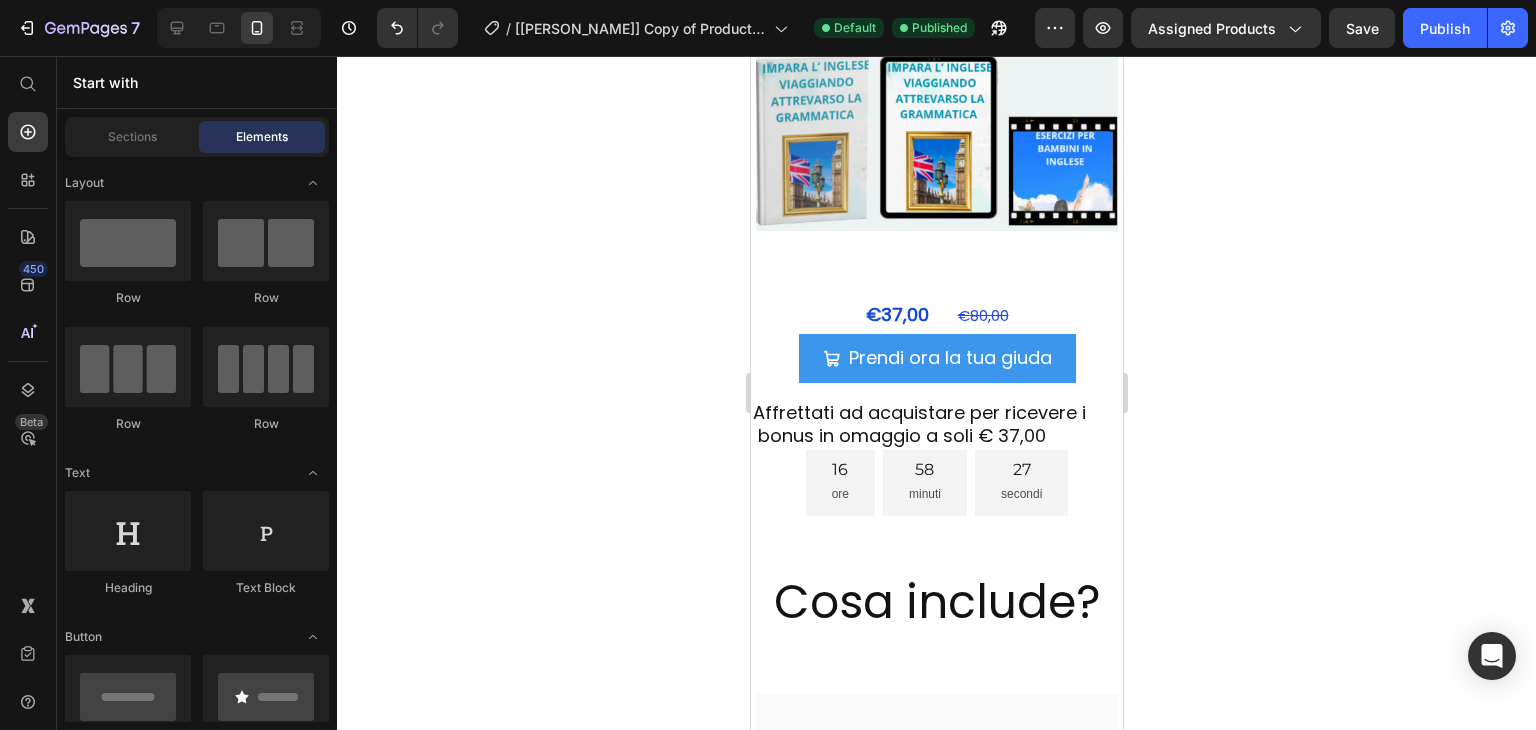 drag, startPoint x: 1114, startPoint y: 217, endPoint x: 1872, endPoint y: 406, distance: 781.2074 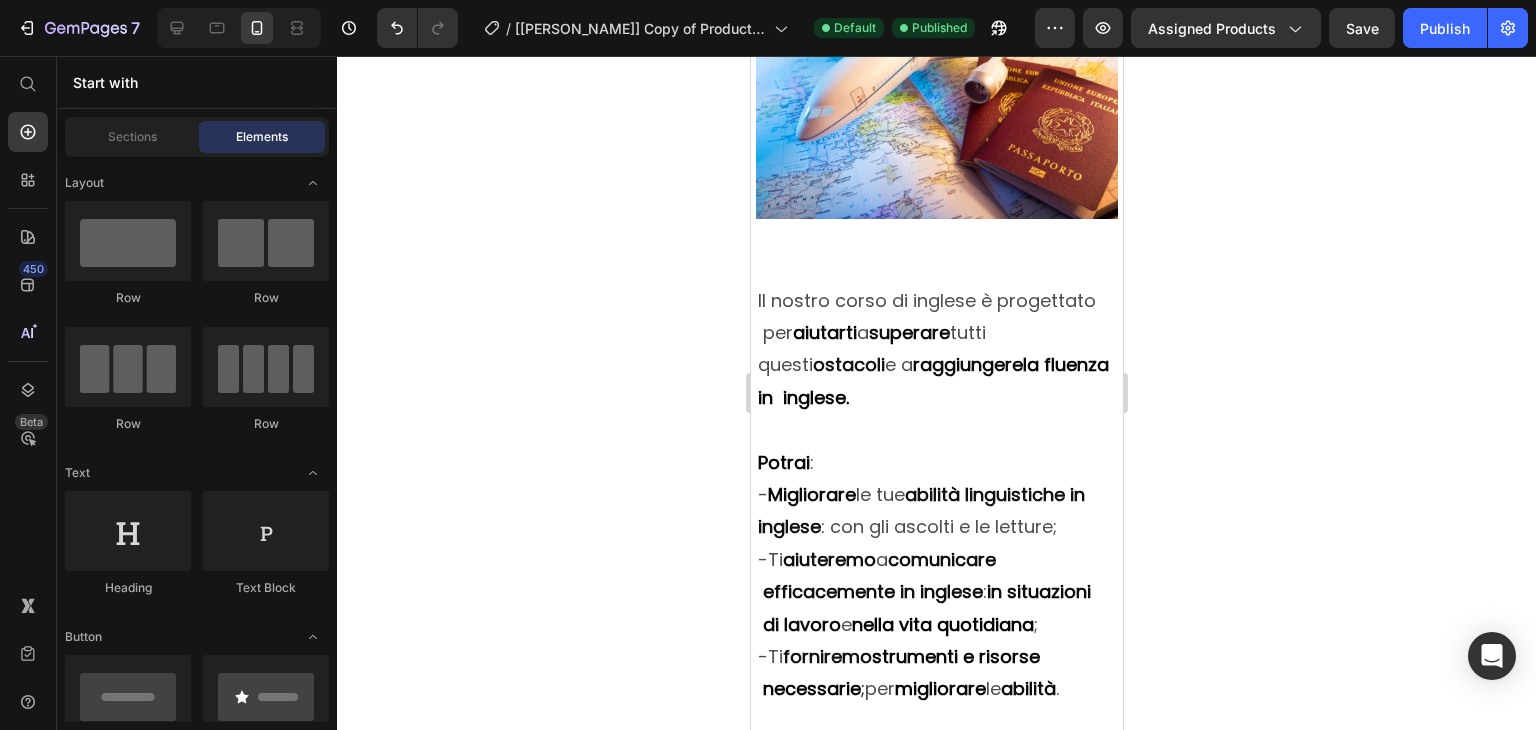 scroll, scrollTop: 2912, scrollLeft: 0, axis: vertical 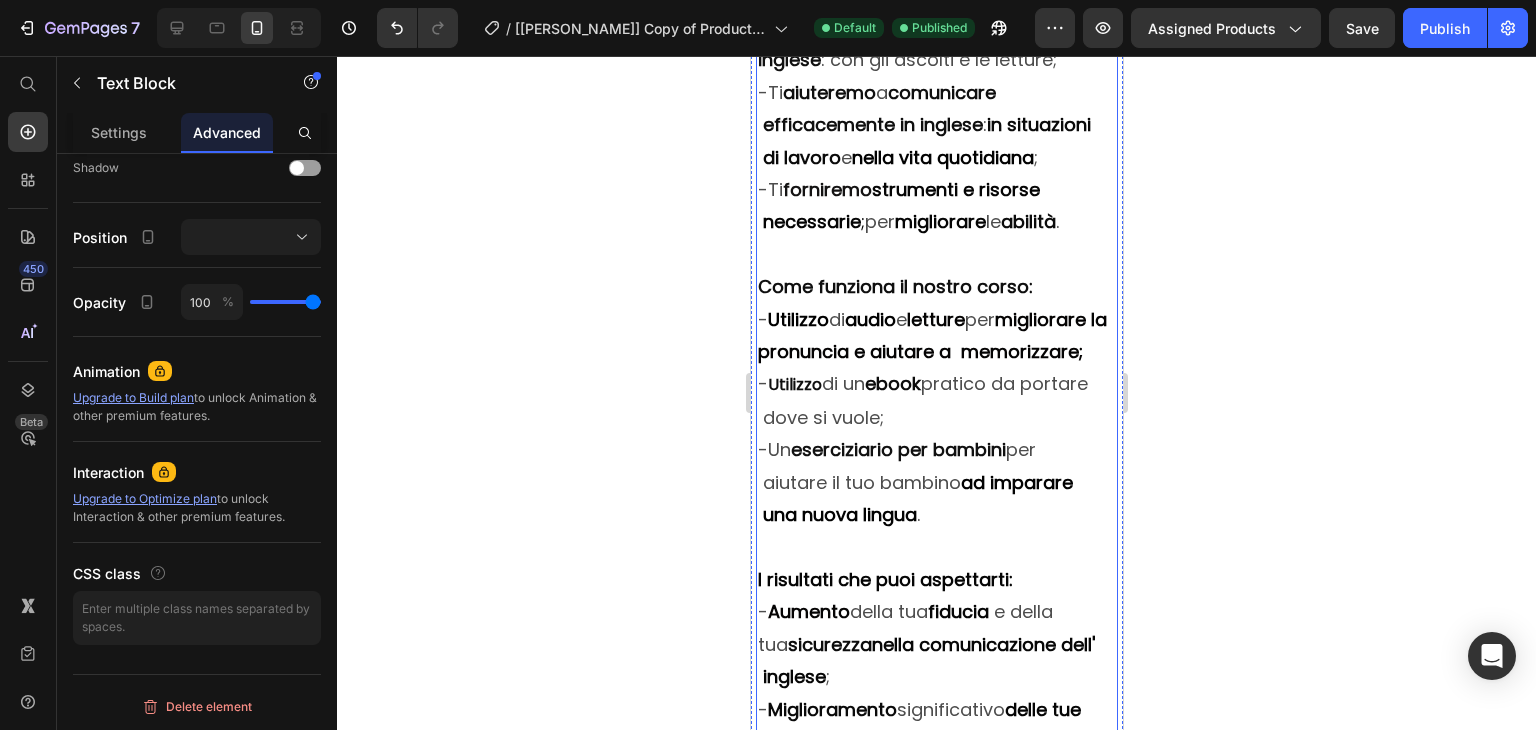 click on "-Ti  forniremo  strumenti e risorse  necessarie ;  per  migliorare  le  abilità ." at bounding box center (936, 206) 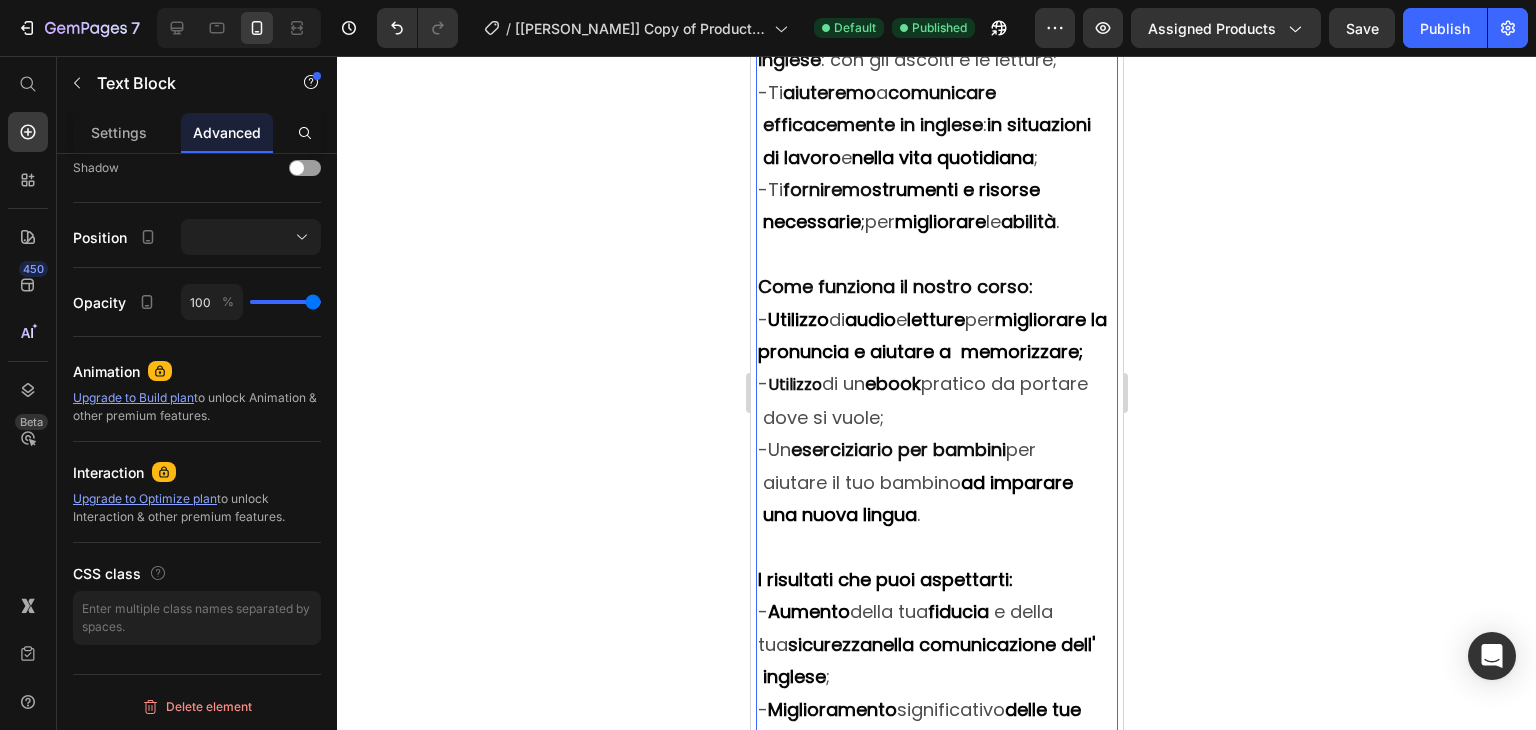 click 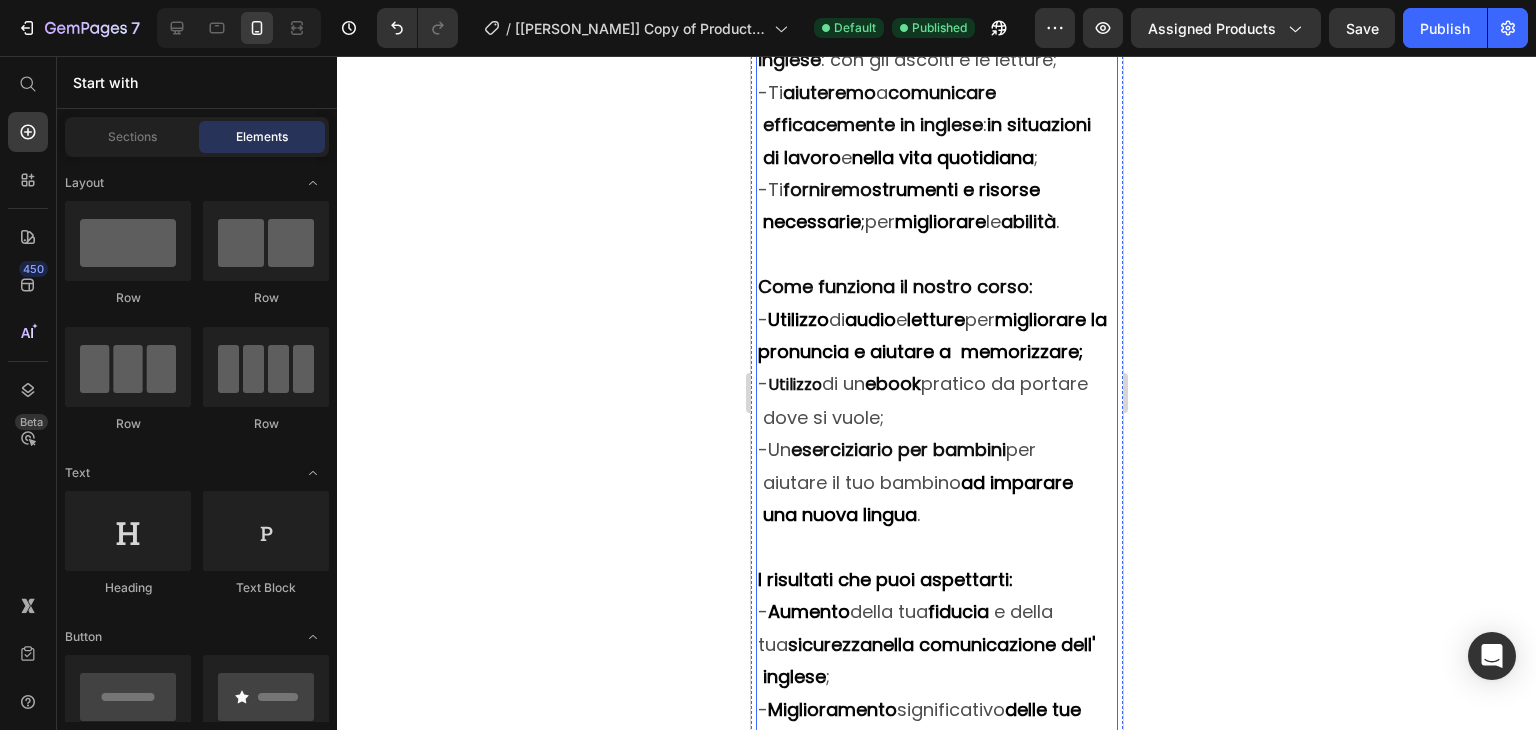 click on "strumenti e risorse  necessarie" at bounding box center (898, 205) 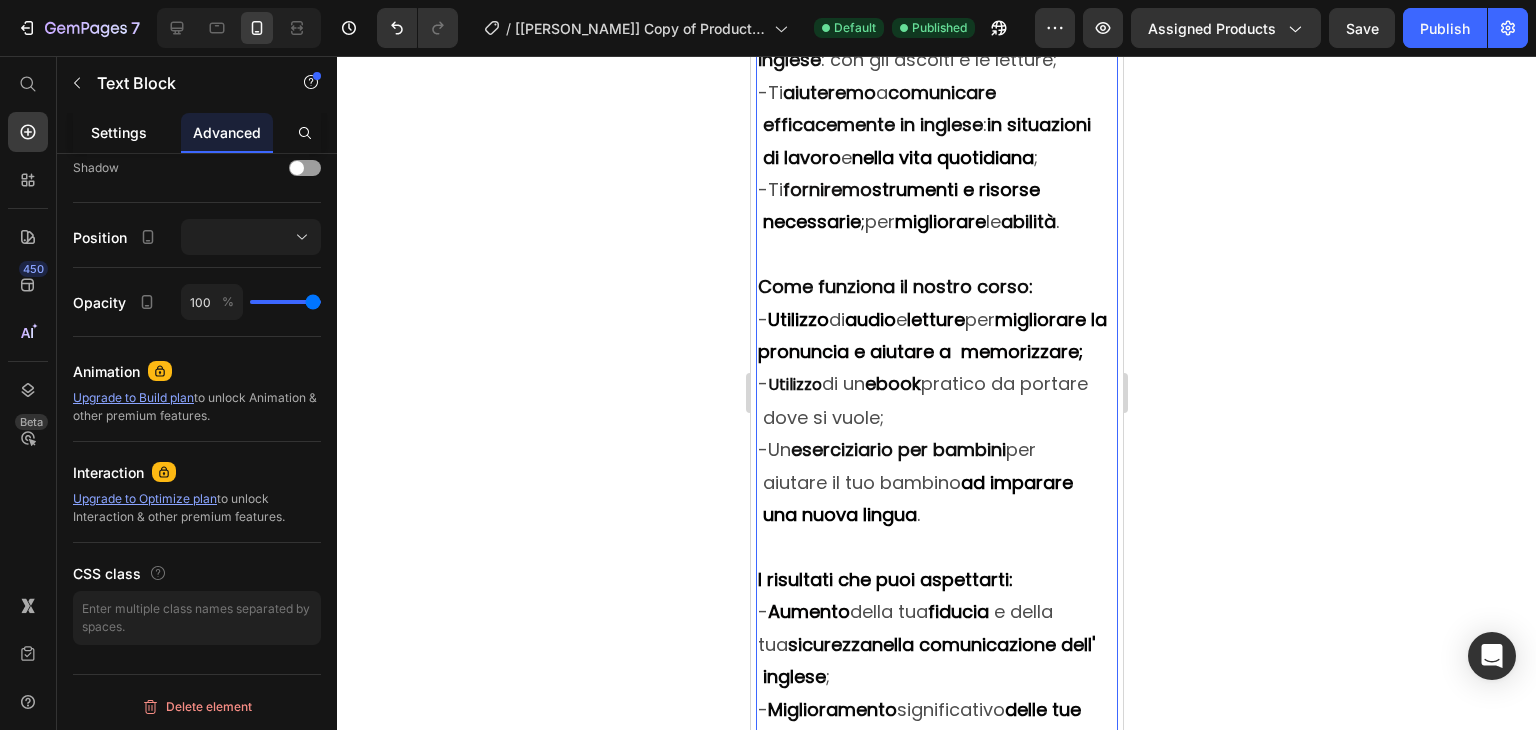 click on "Settings" at bounding box center [119, 132] 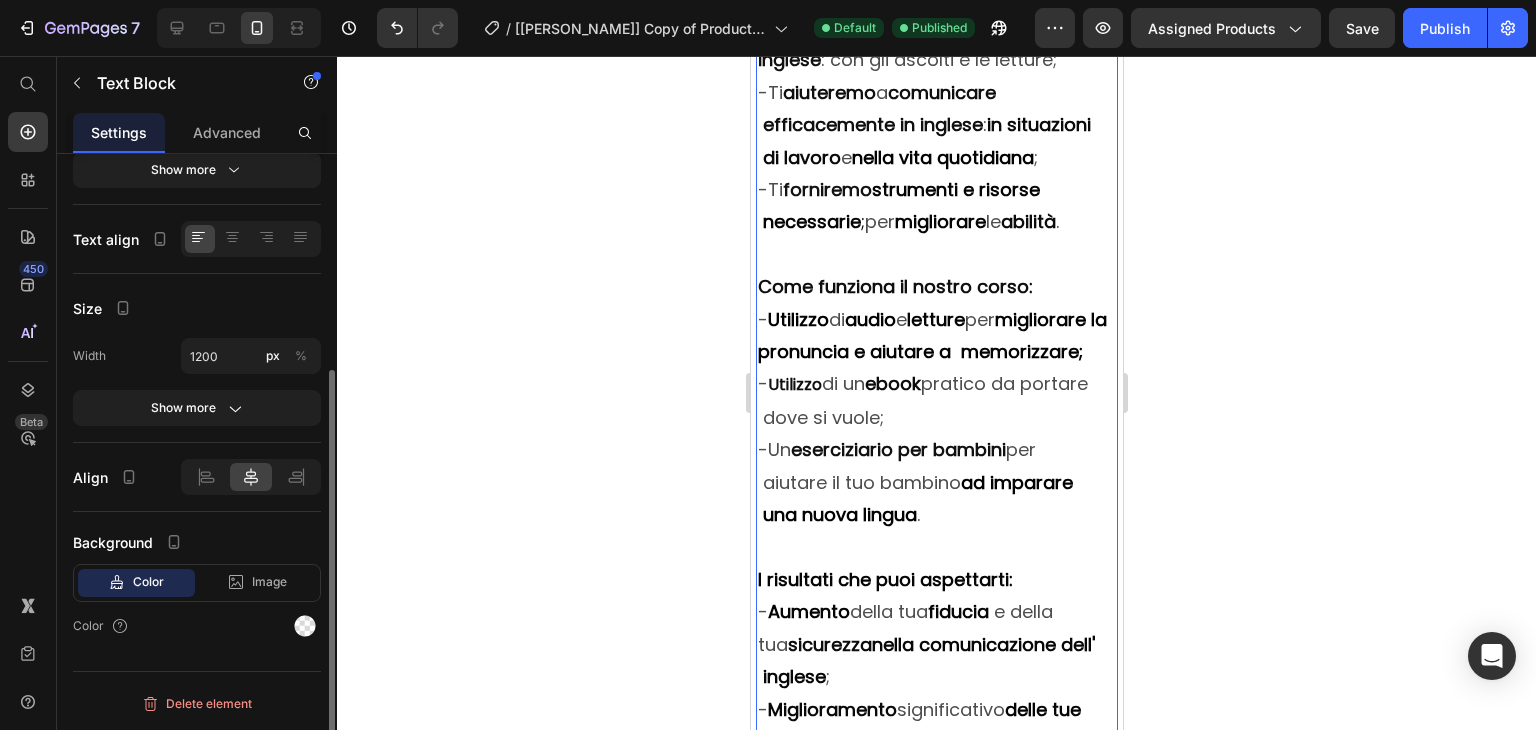 scroll, scrollTop: 0, scrollLeft: 0, axis: both 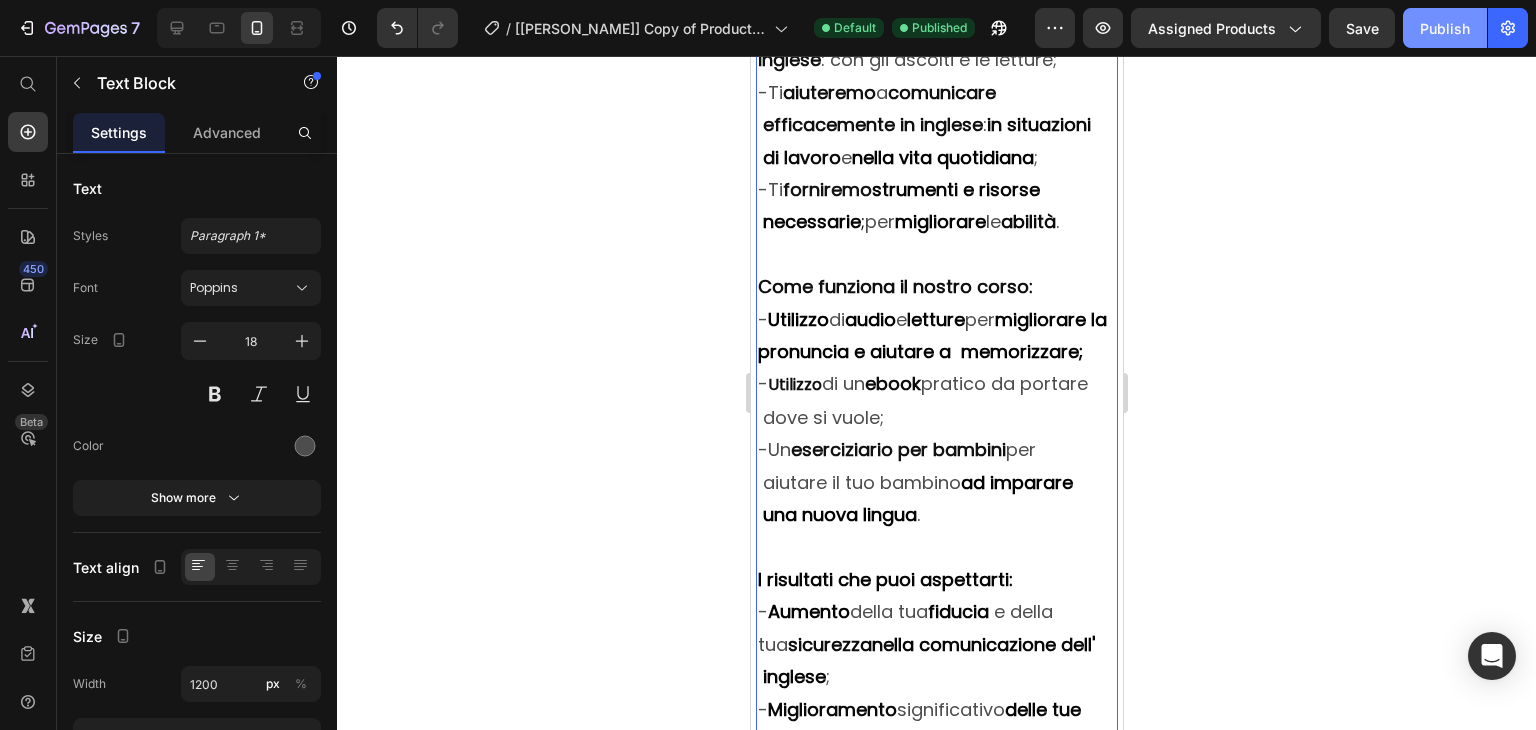 click on "Publish" at bounding box center (1445, 28) 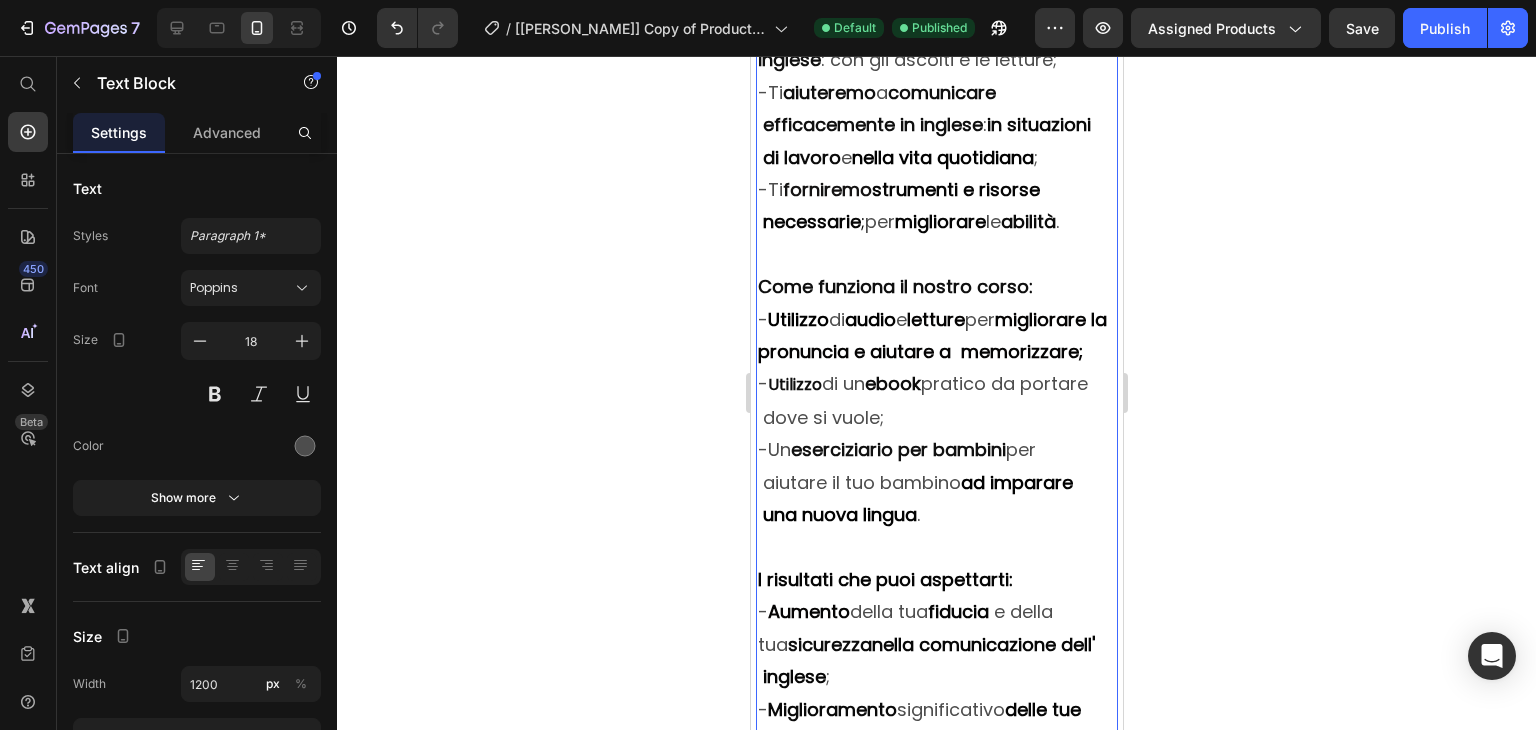 type 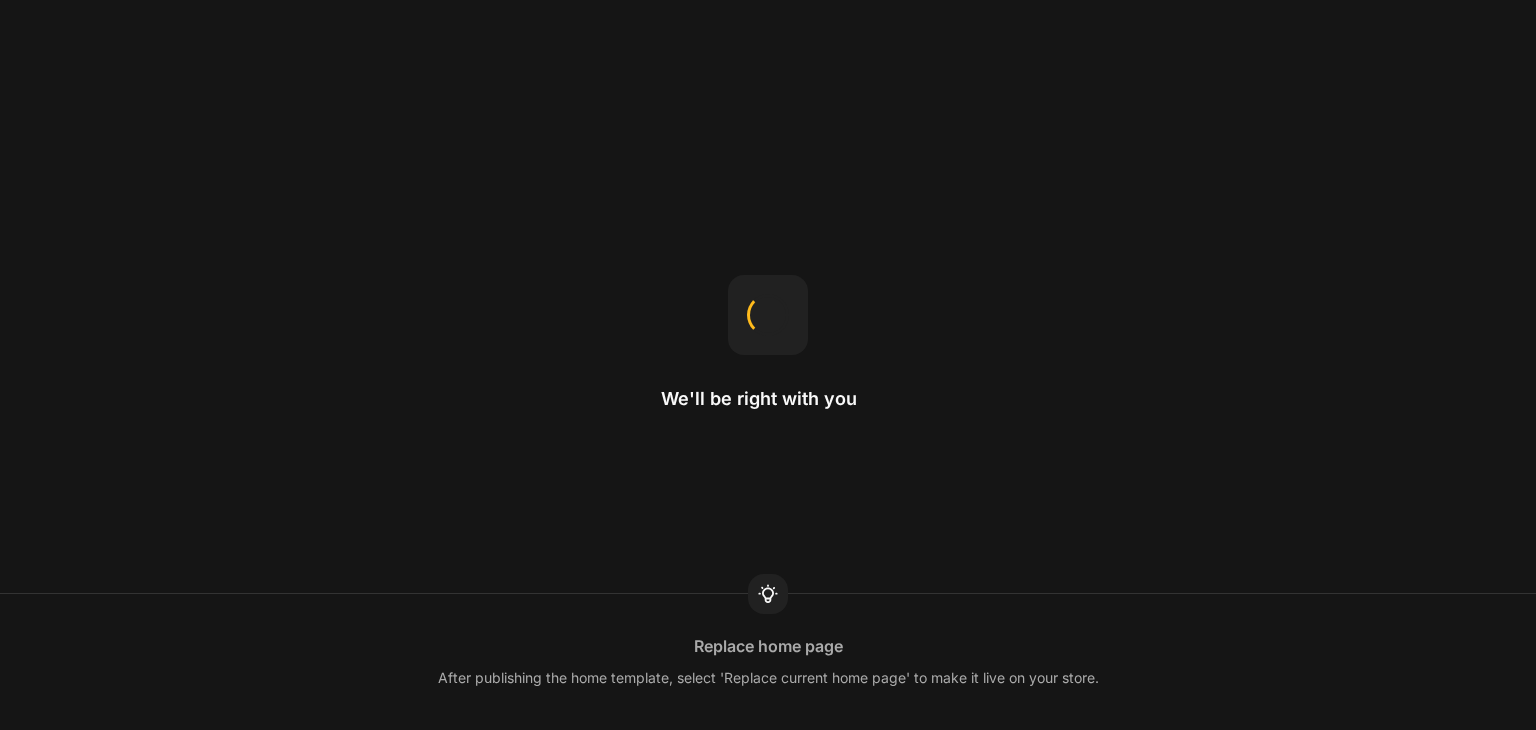 scroll, scrollTop: 0, scrollLeft: 0, axis: both 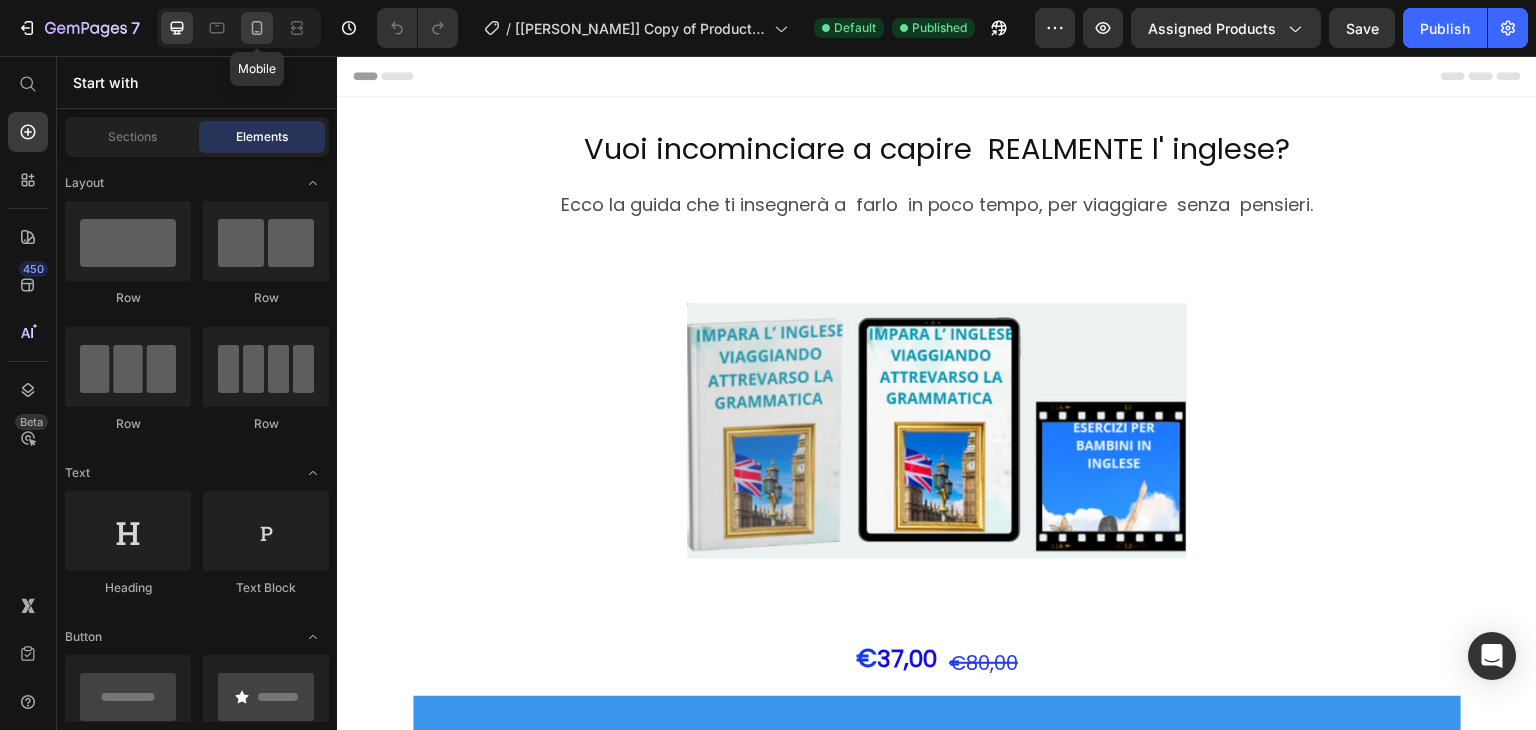 click 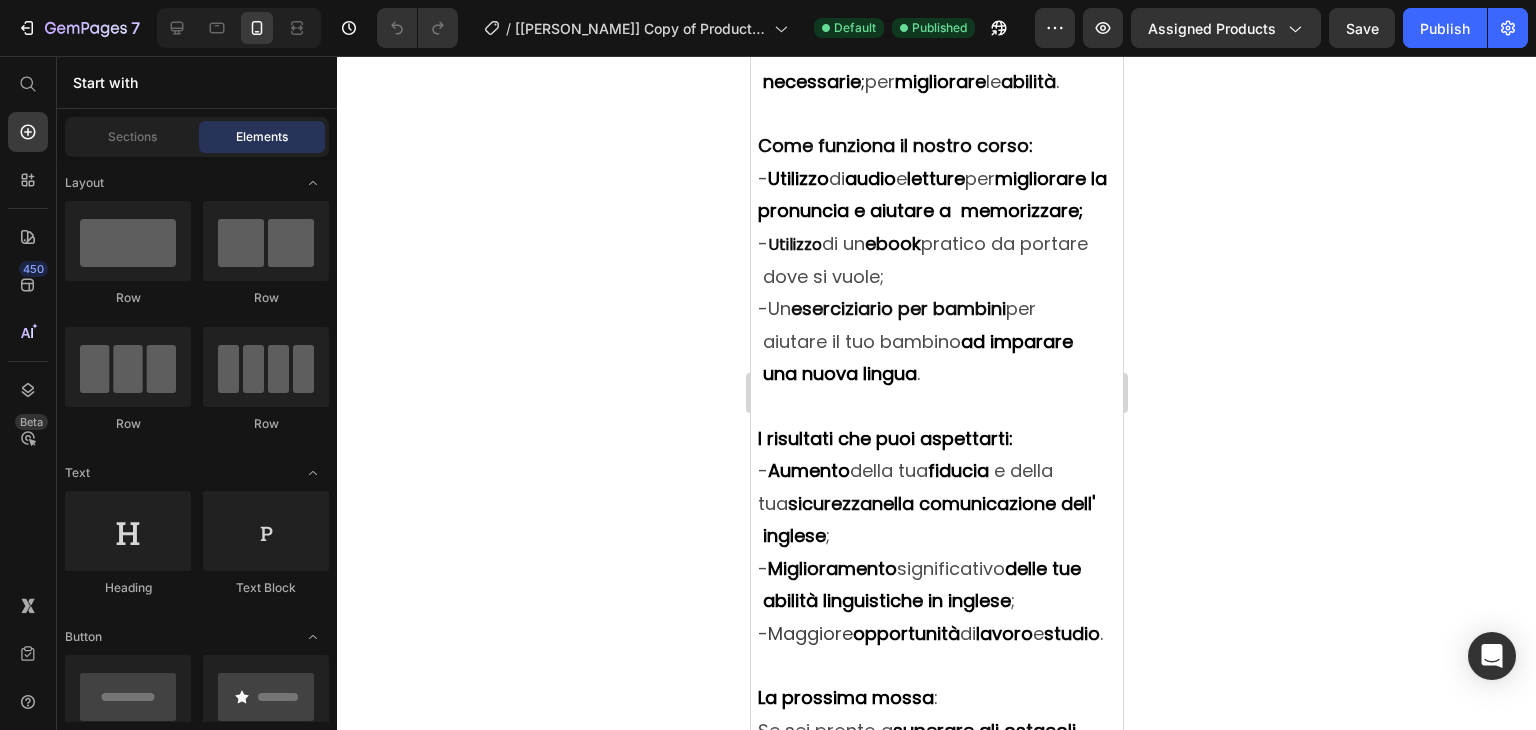 scroll, scrollTop: 2721, scrollLeft: 0, axis: vertical 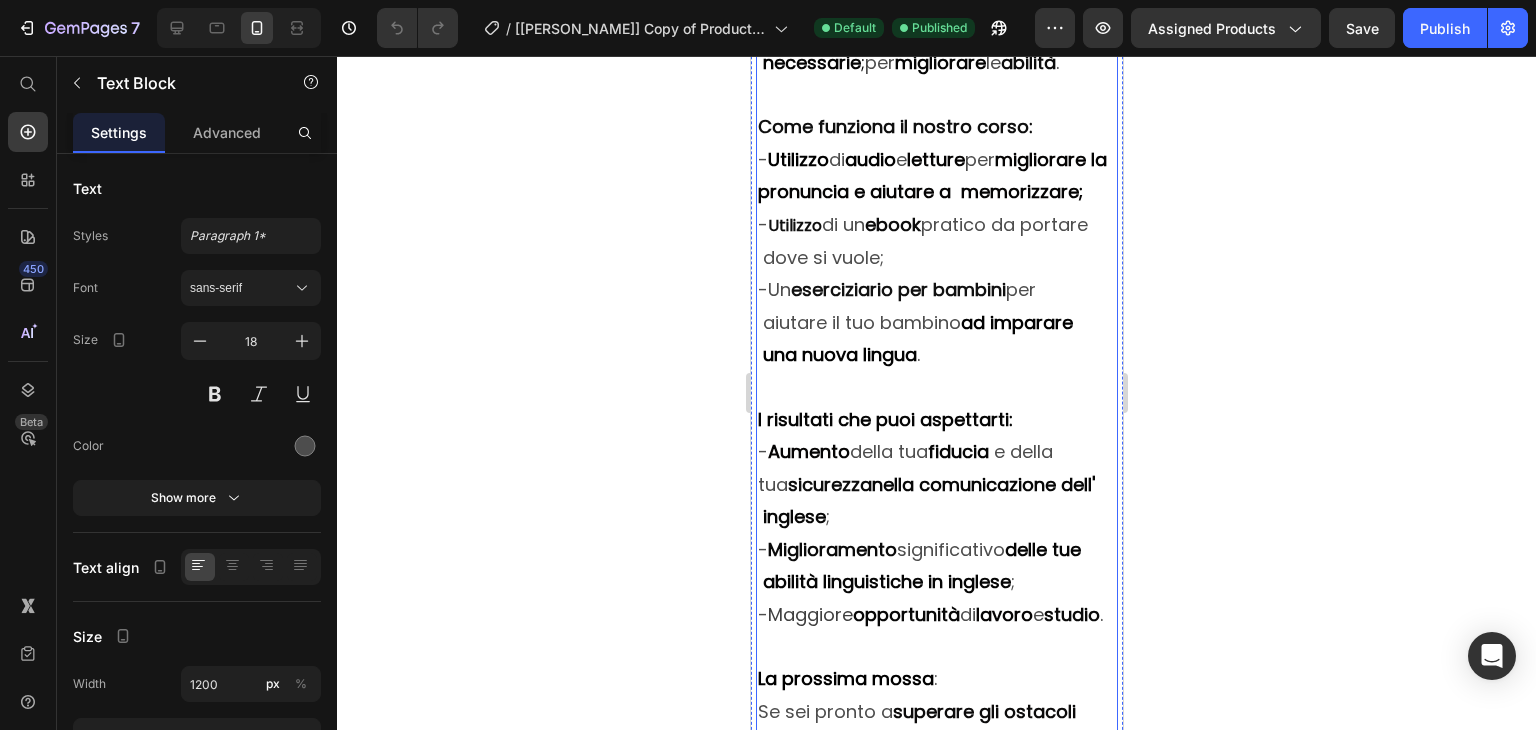 click on "comunicare  efficacemente in inglese" at bounding box center [876, -52] 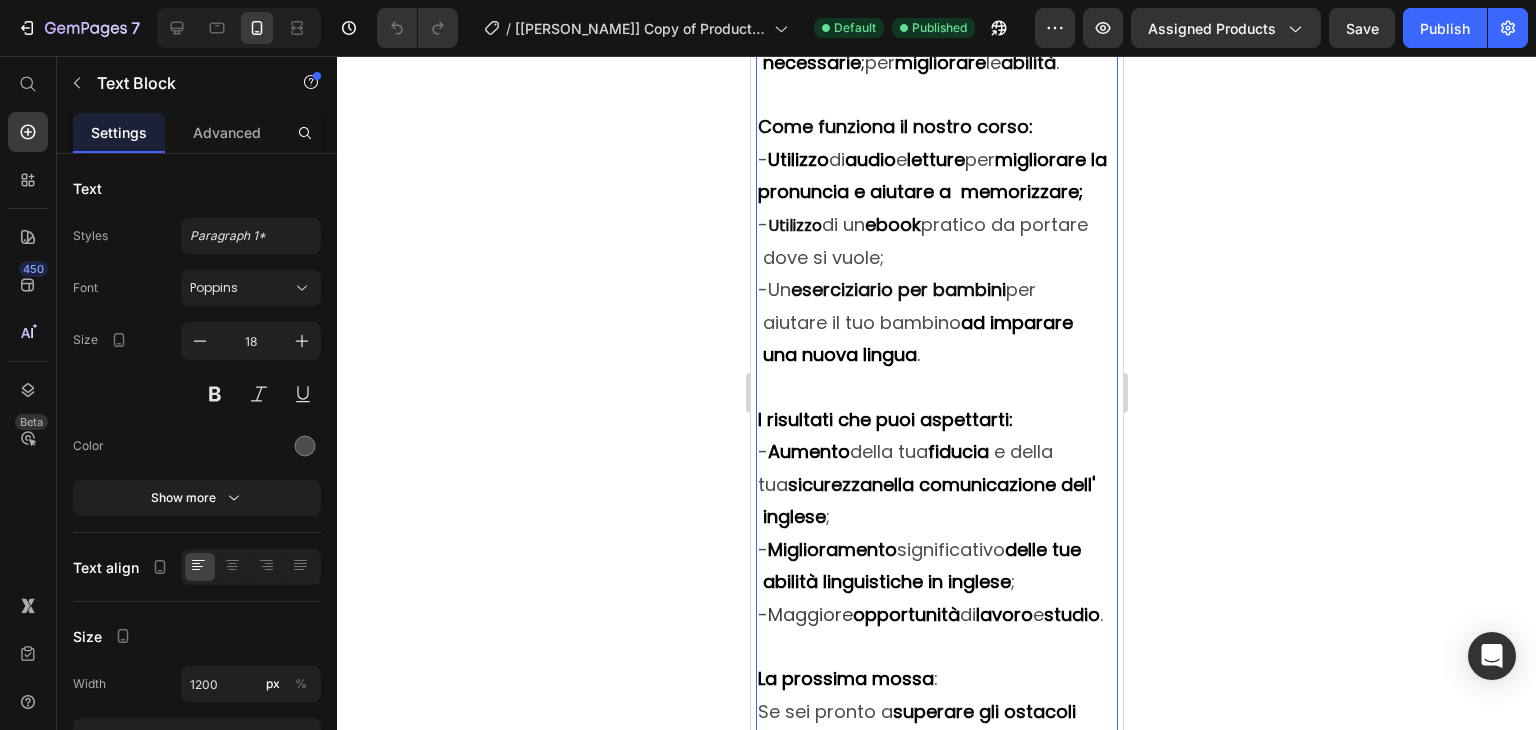 click on "abilità linguistiche in inglese" at bounding box center (920, -117) 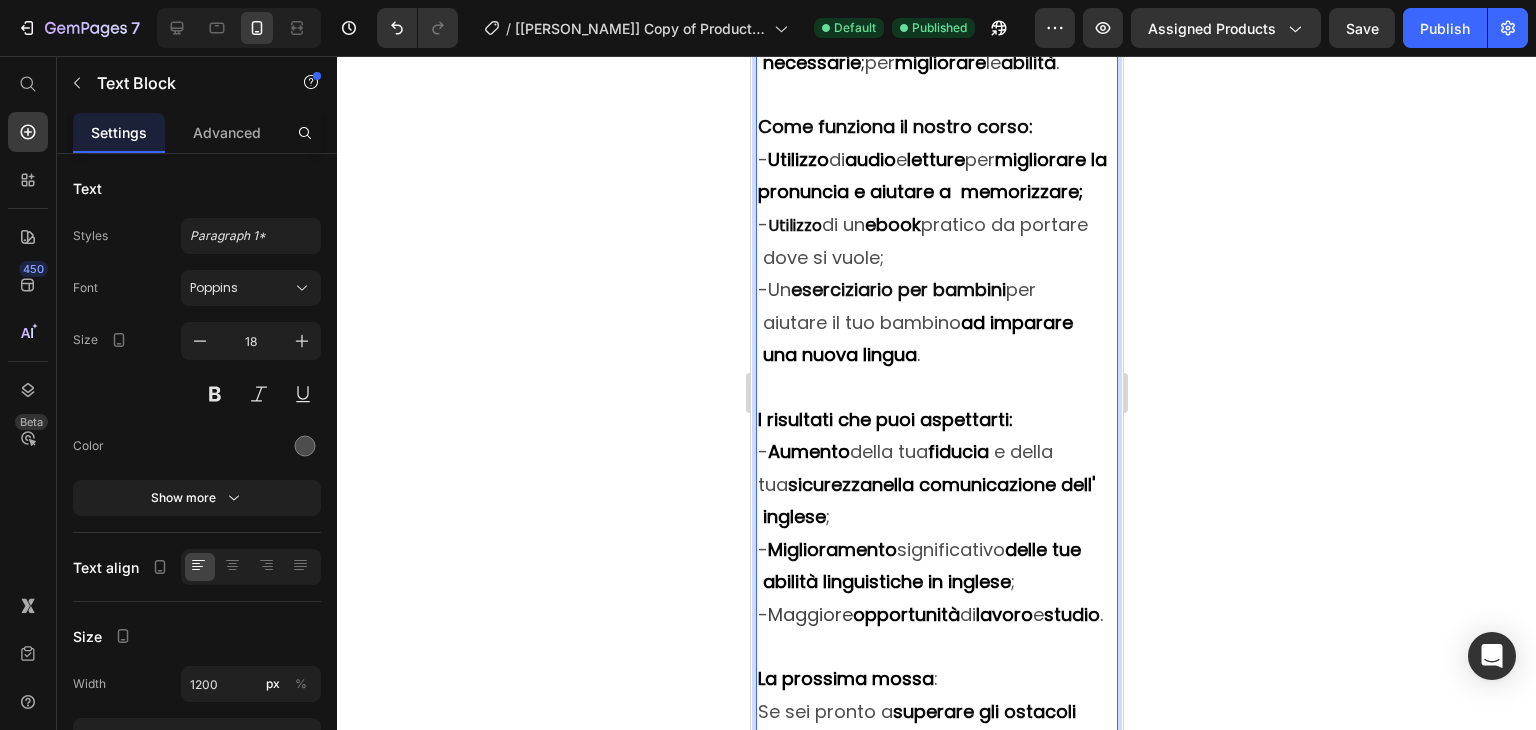 click on "comunicare  efficacemente in inglese" at bounding box center [876, -52] 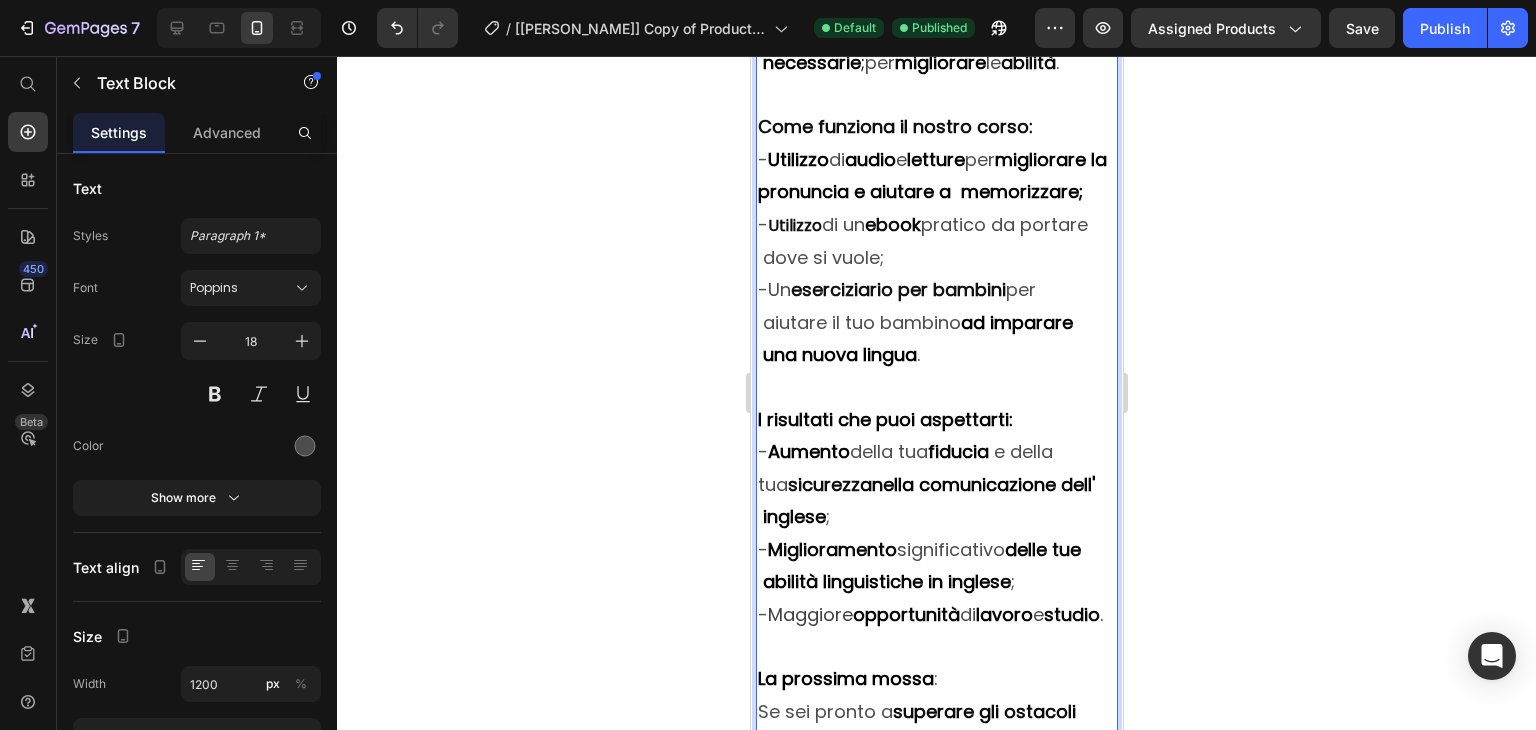 click on "abilità linguistiche     in inglese" at bounding box center (930, -117) 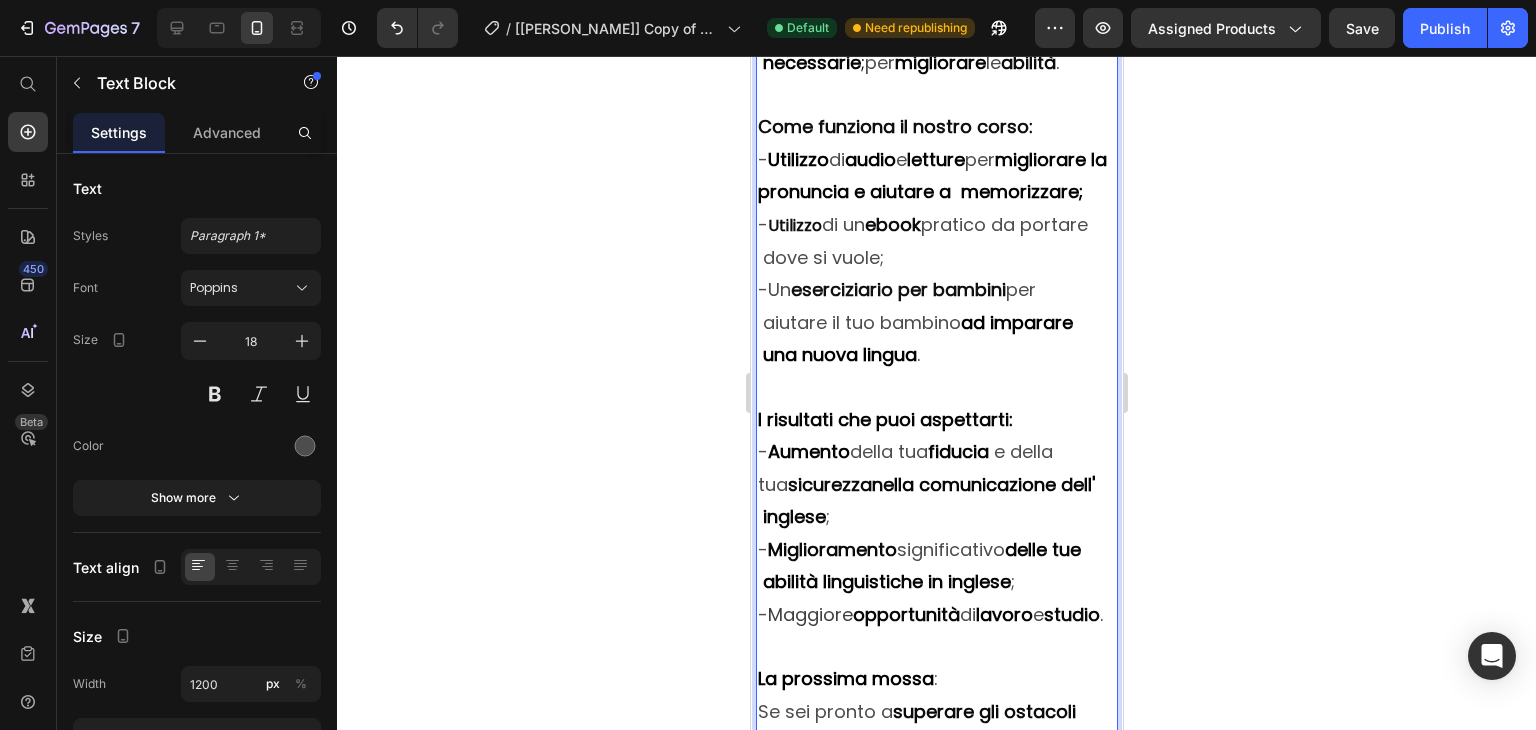 click on "strumenti e risorse  necessarie" at bounding box center [898, 45] 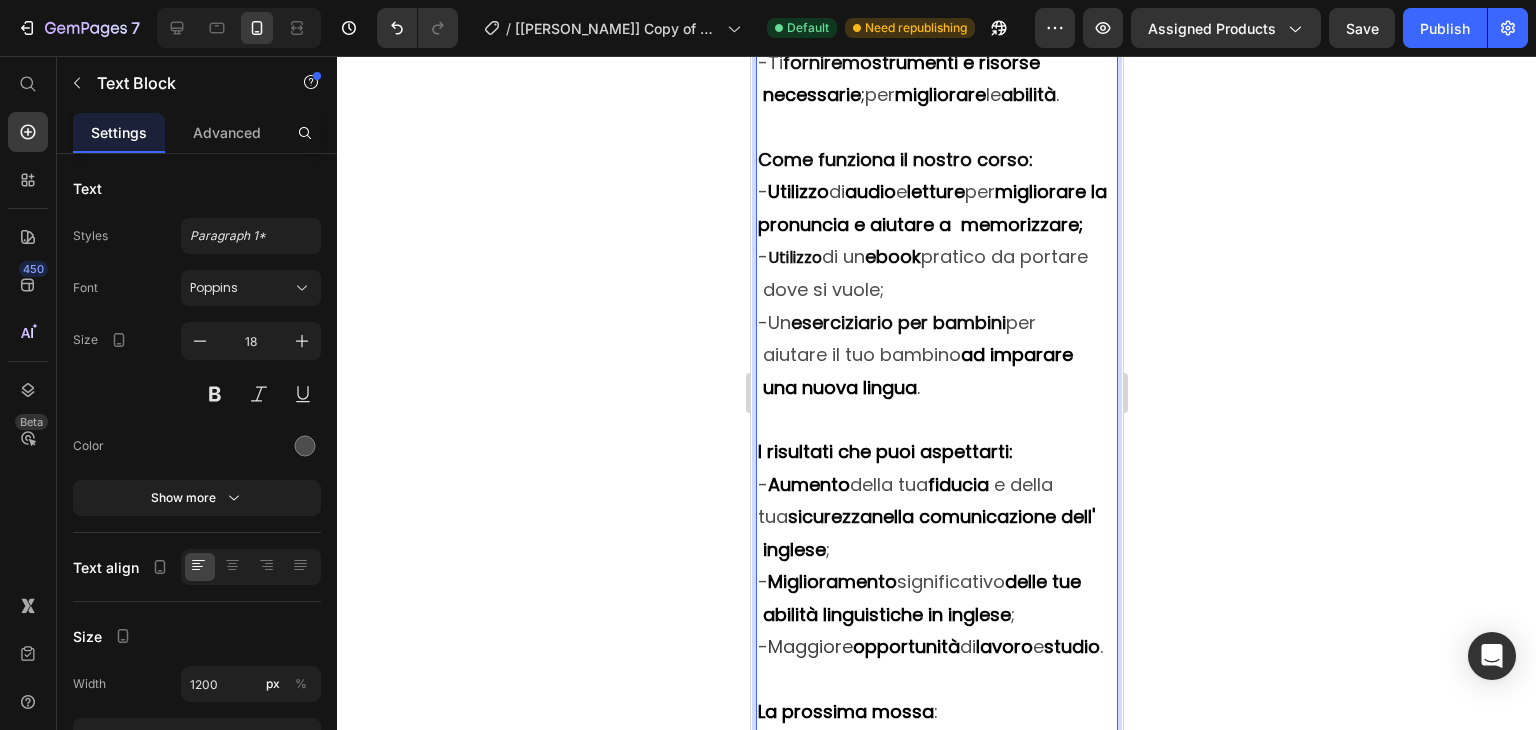 click on "nella vita quotidiana" at bounding box center [888, 13] 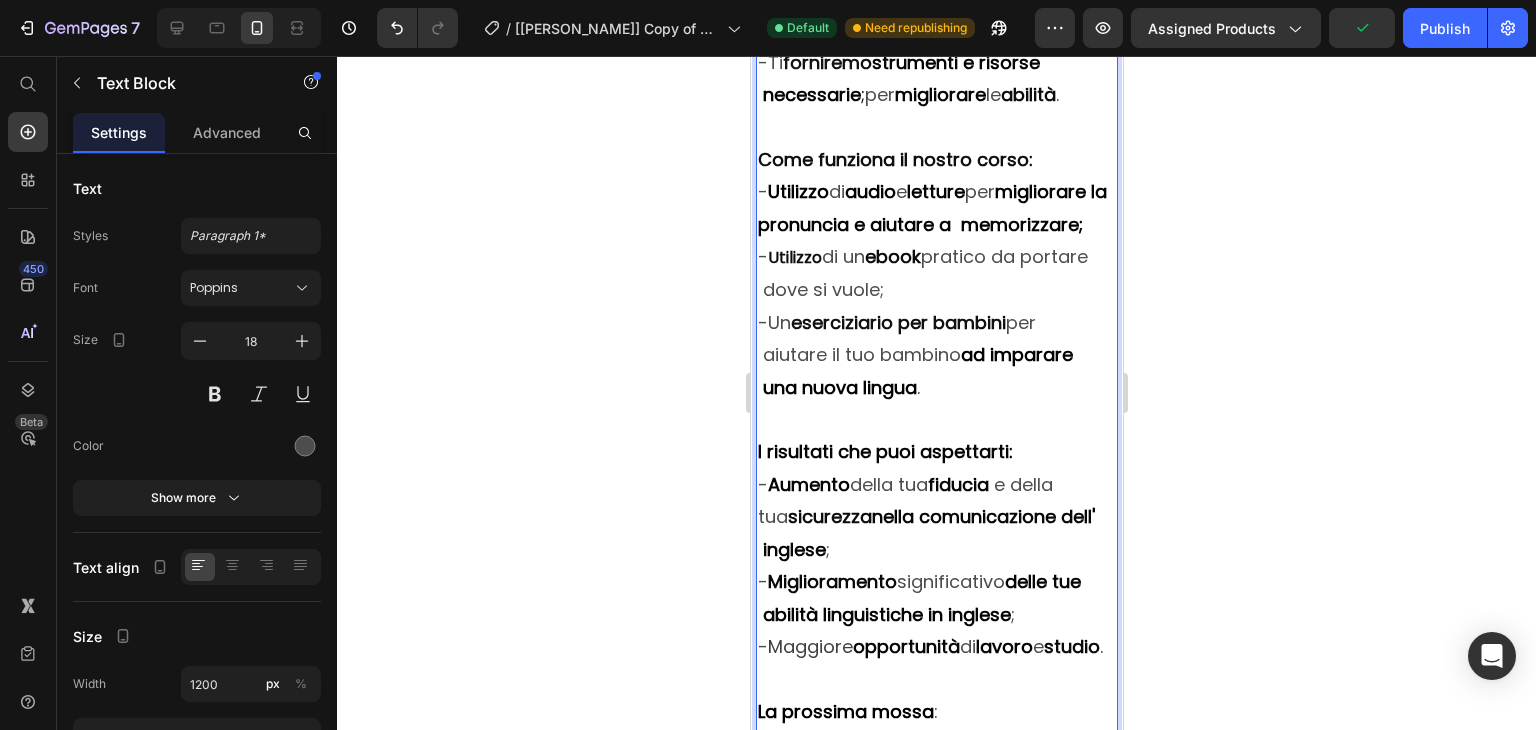 click on "comunicare        efficacemente in inglese" at bounding box center (891, -52) 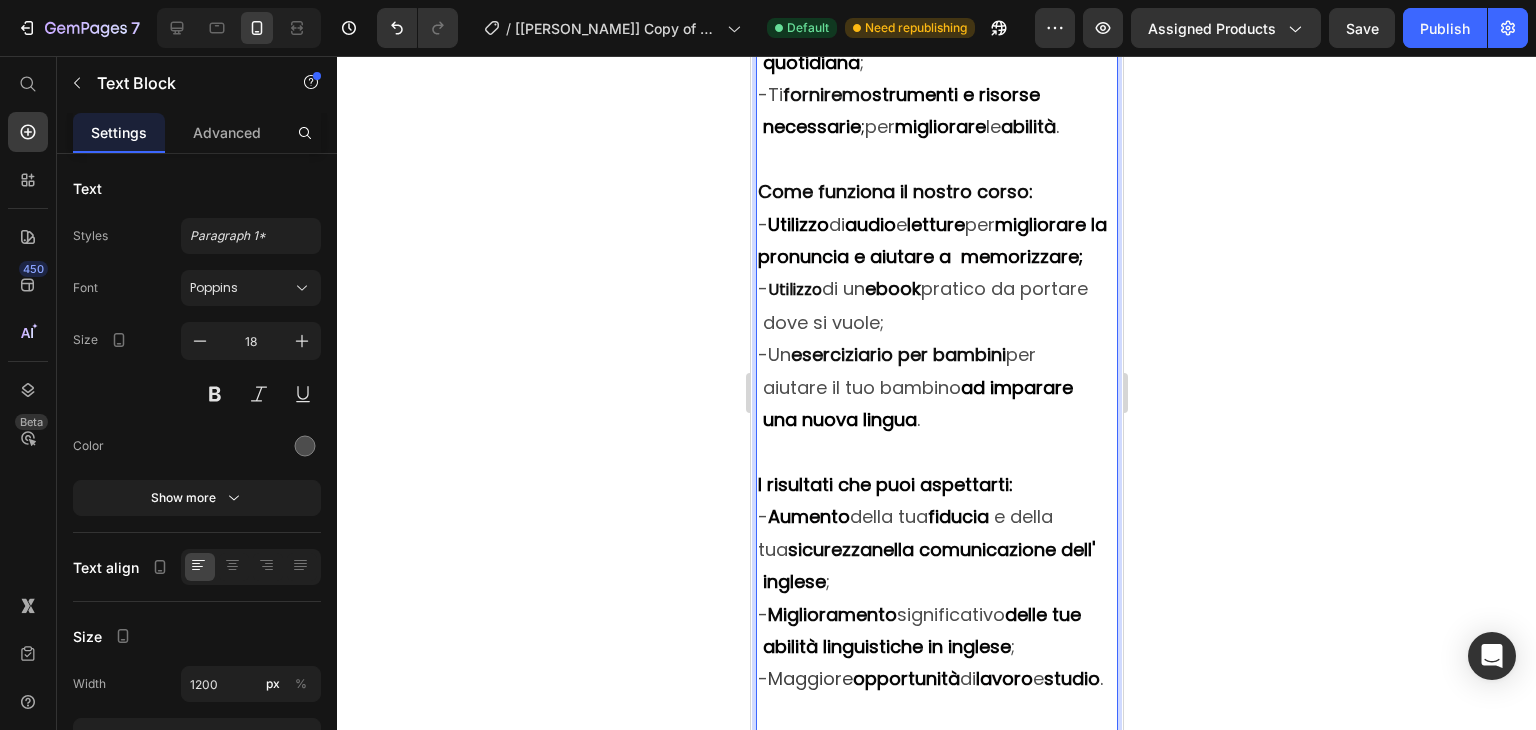 click on "comunicarefficacemente in inglese" at bounding box center [931, -20] 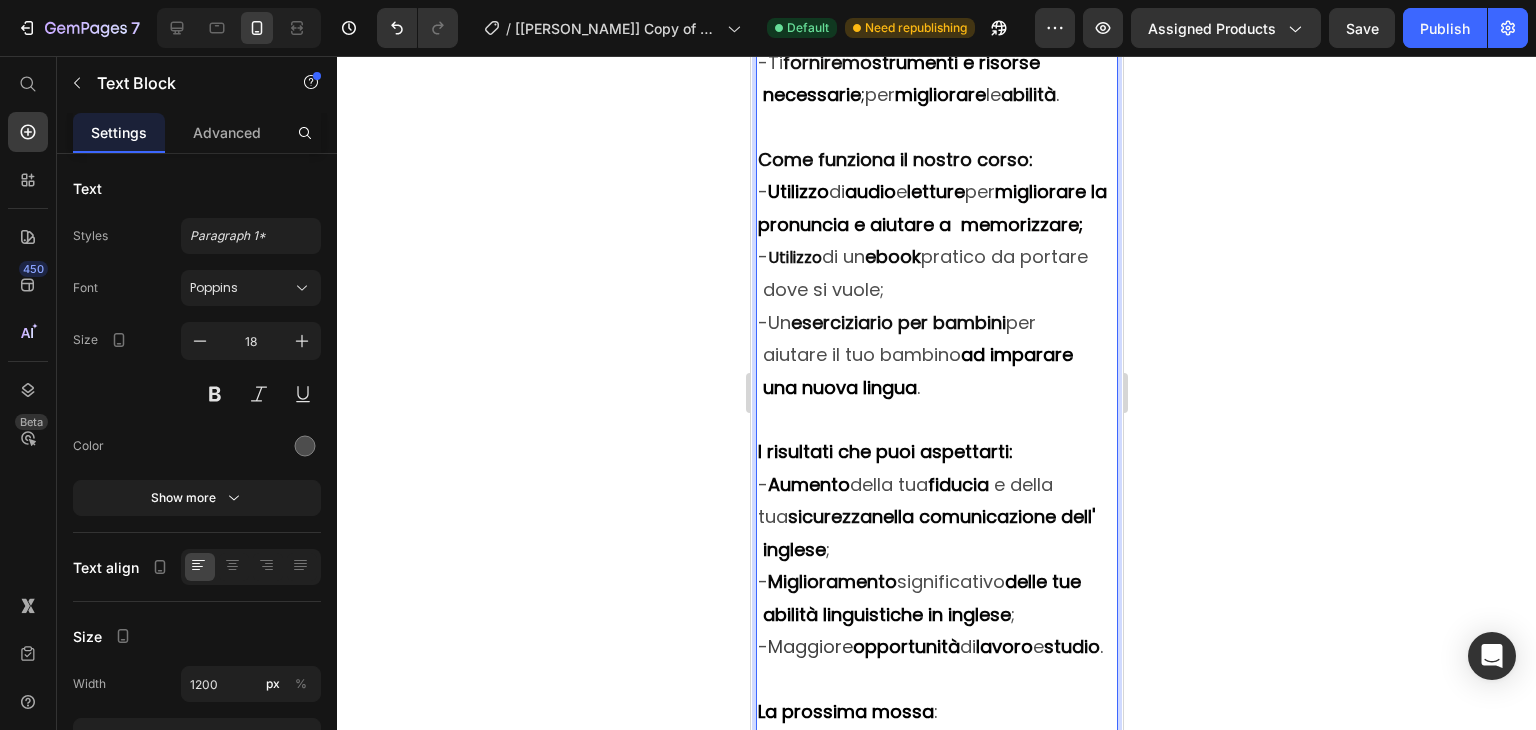 click on "comunicare efficacemente in inglese" at bounding box center (876, -52) 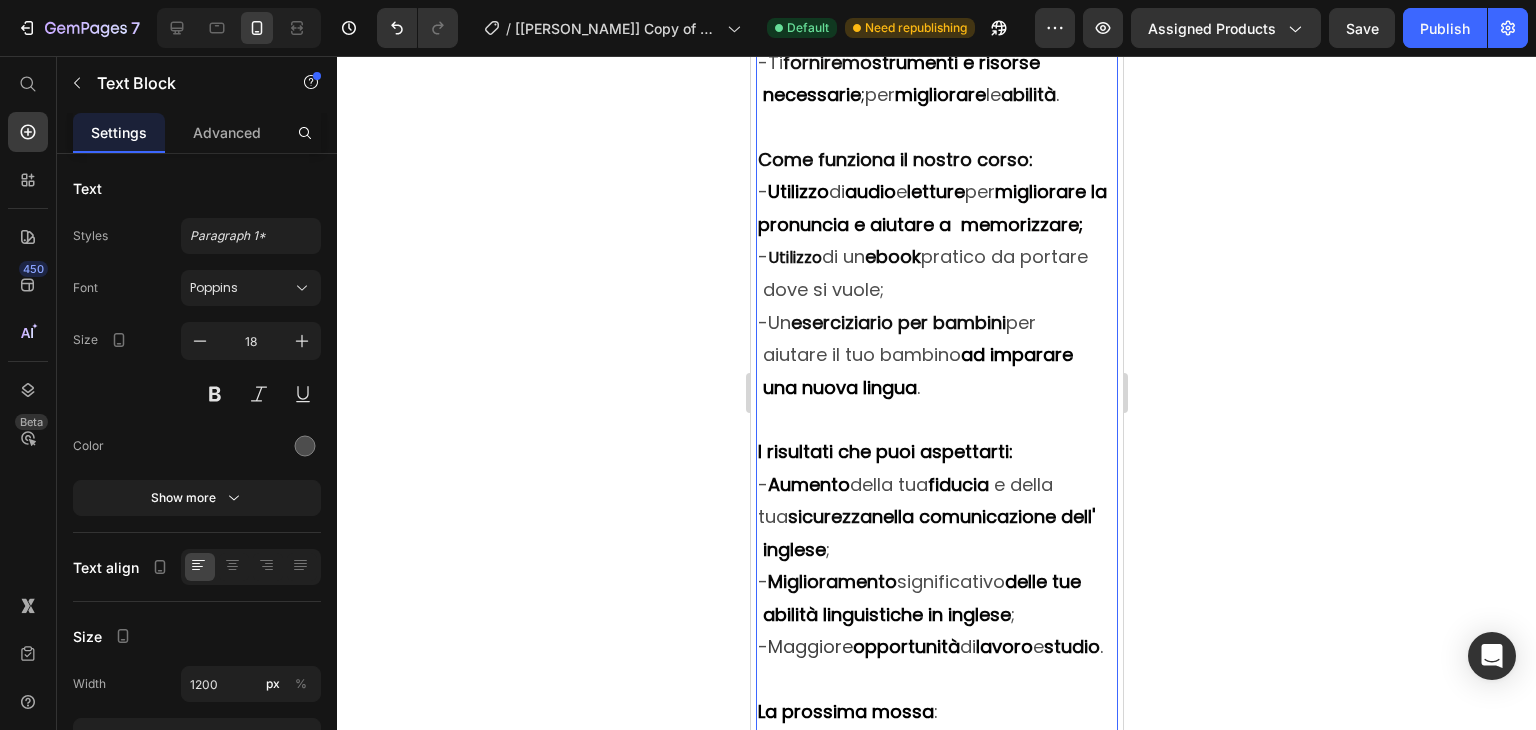 click 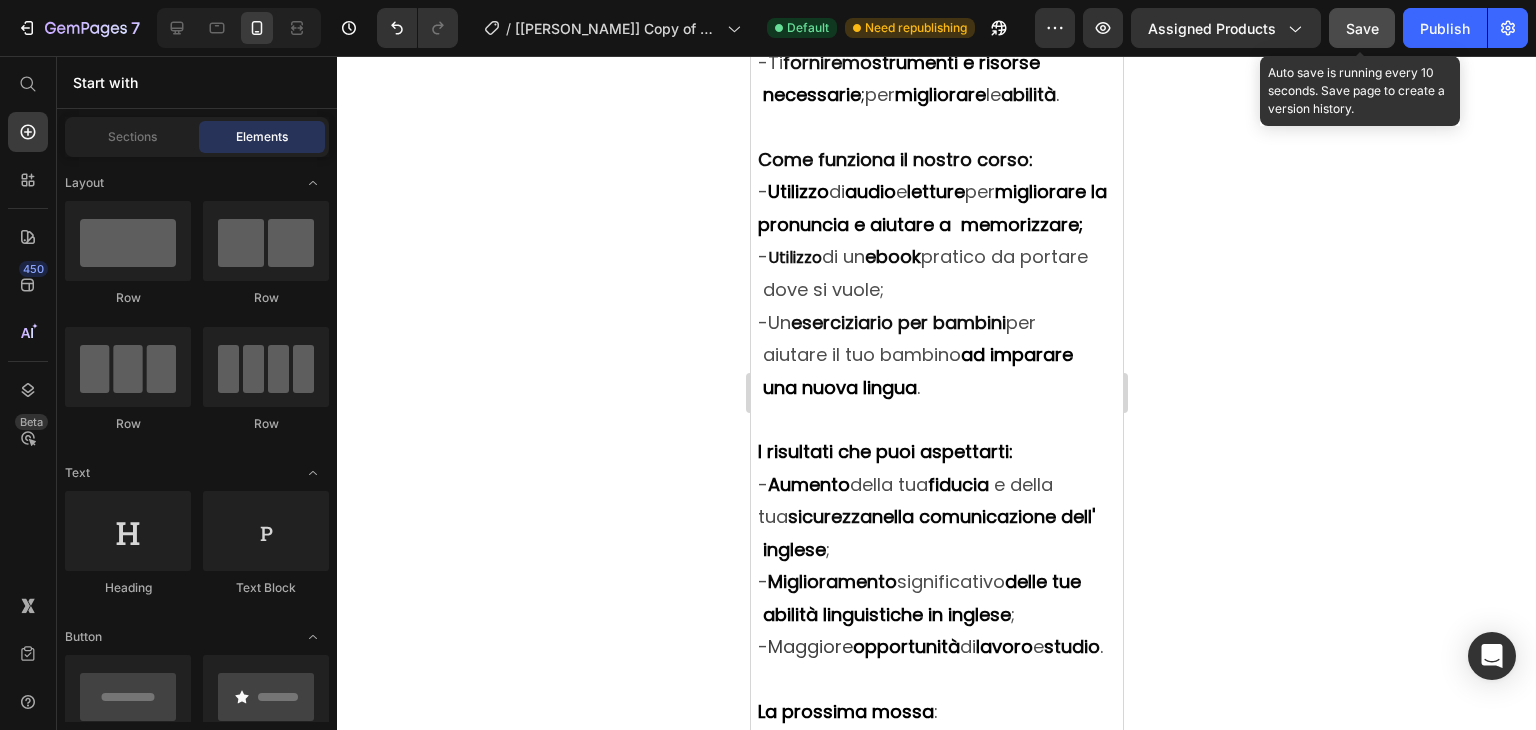 click on "Save" at bounding box center (1362, 28) 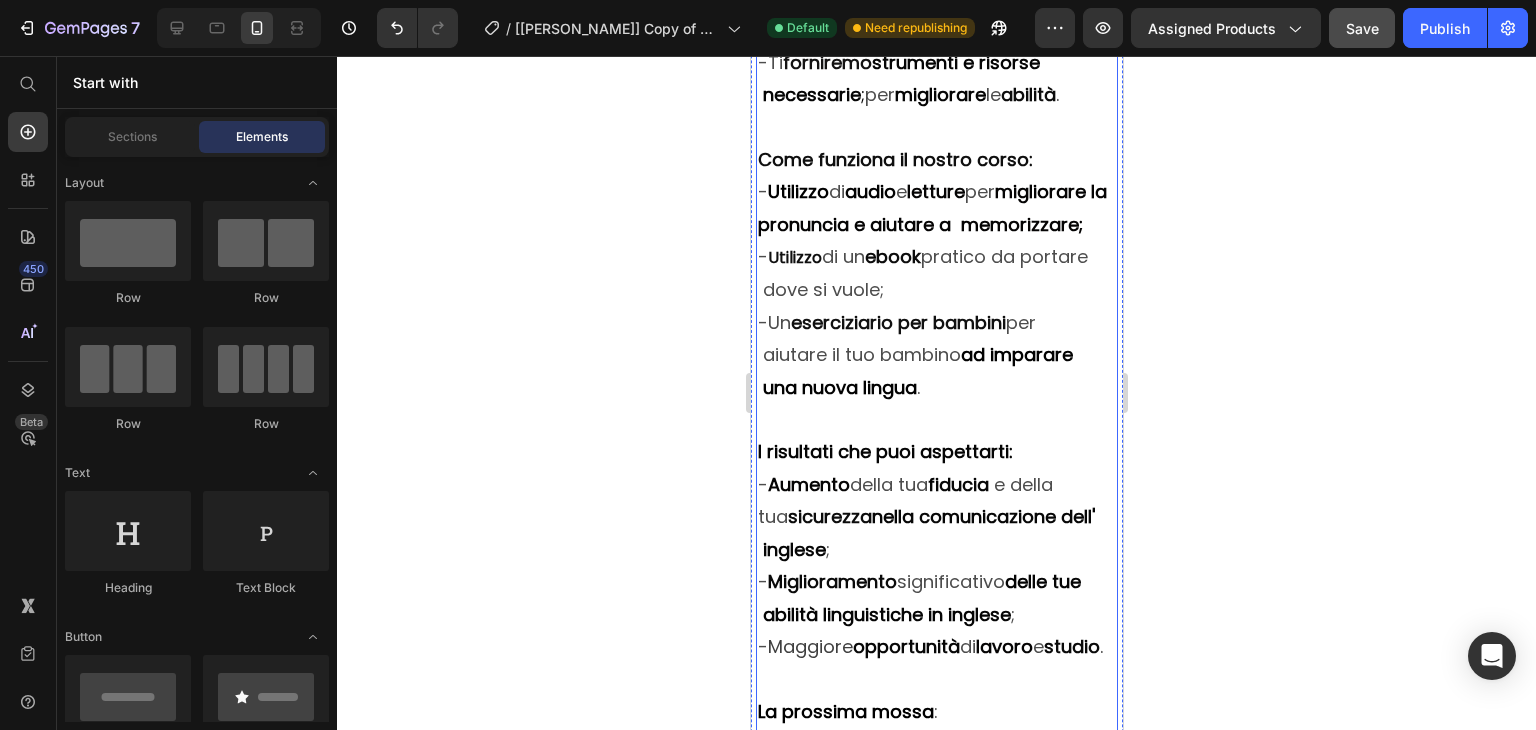 click on "comunicare    efficacemente in inglese" at bounding box center (881, -52) 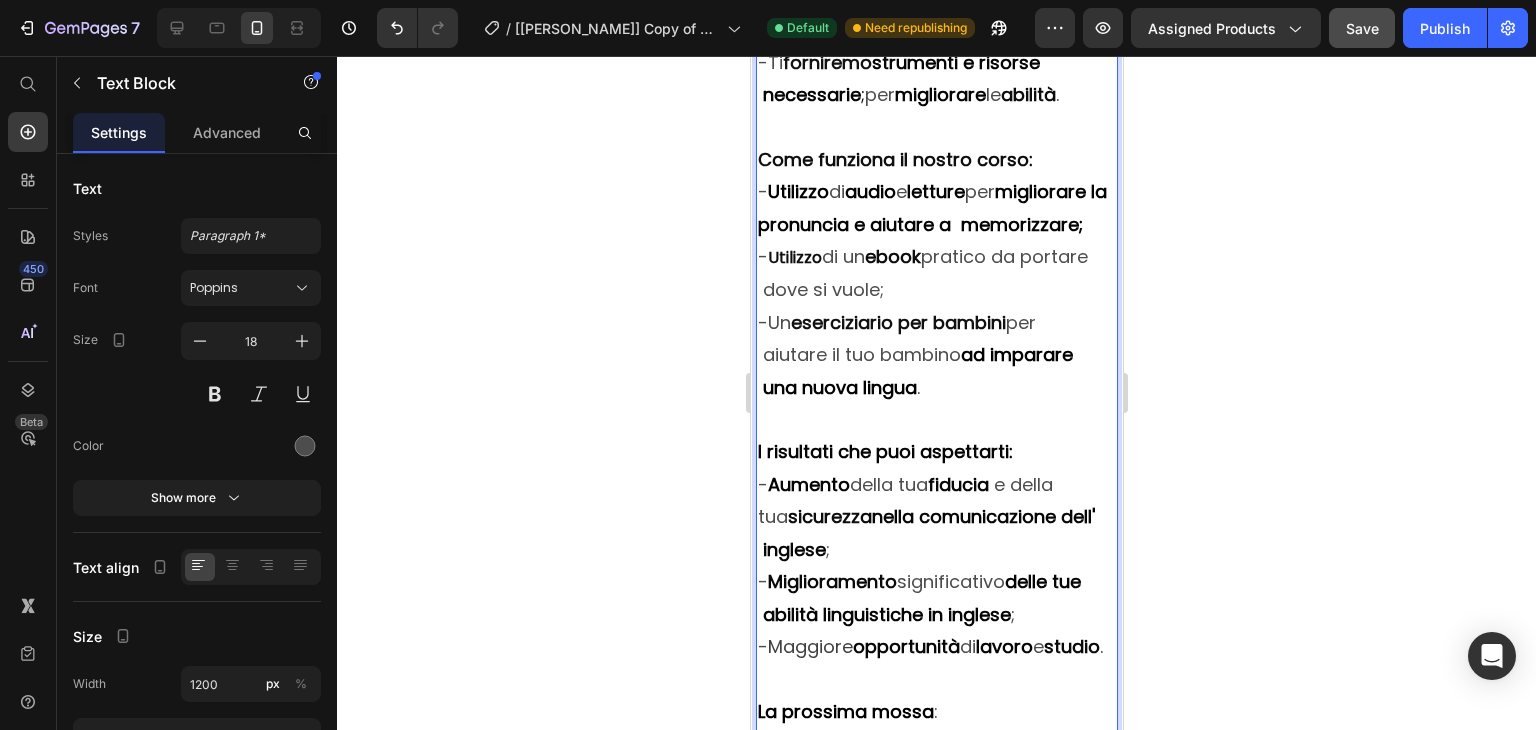 click on "comunicare    efficacemente in inglese" at bounding box center [881, -52] 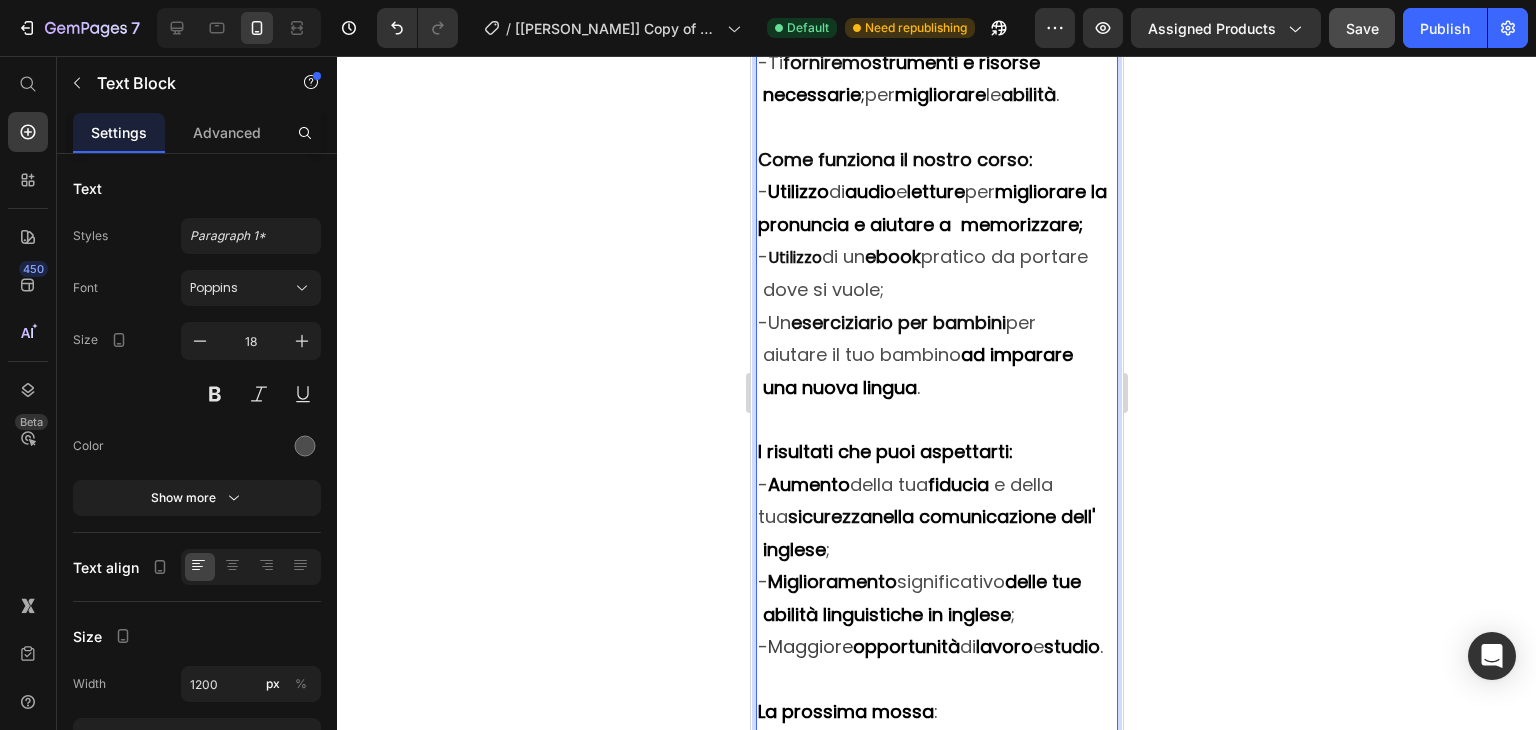 click on "abilità linguistiche     in inglese" at bounding box center [930, -117] 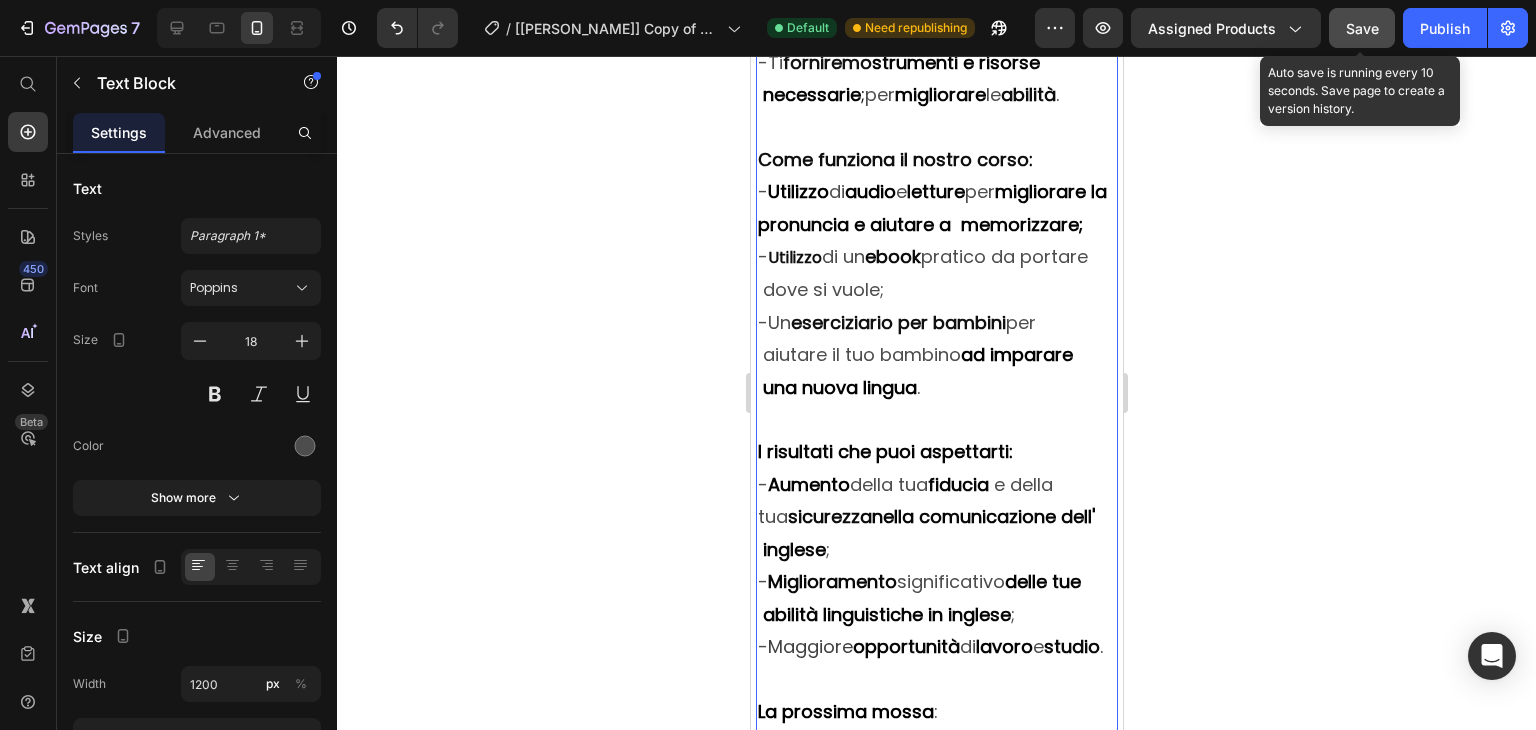 click on "Save" at bounding box center [1362, 28] 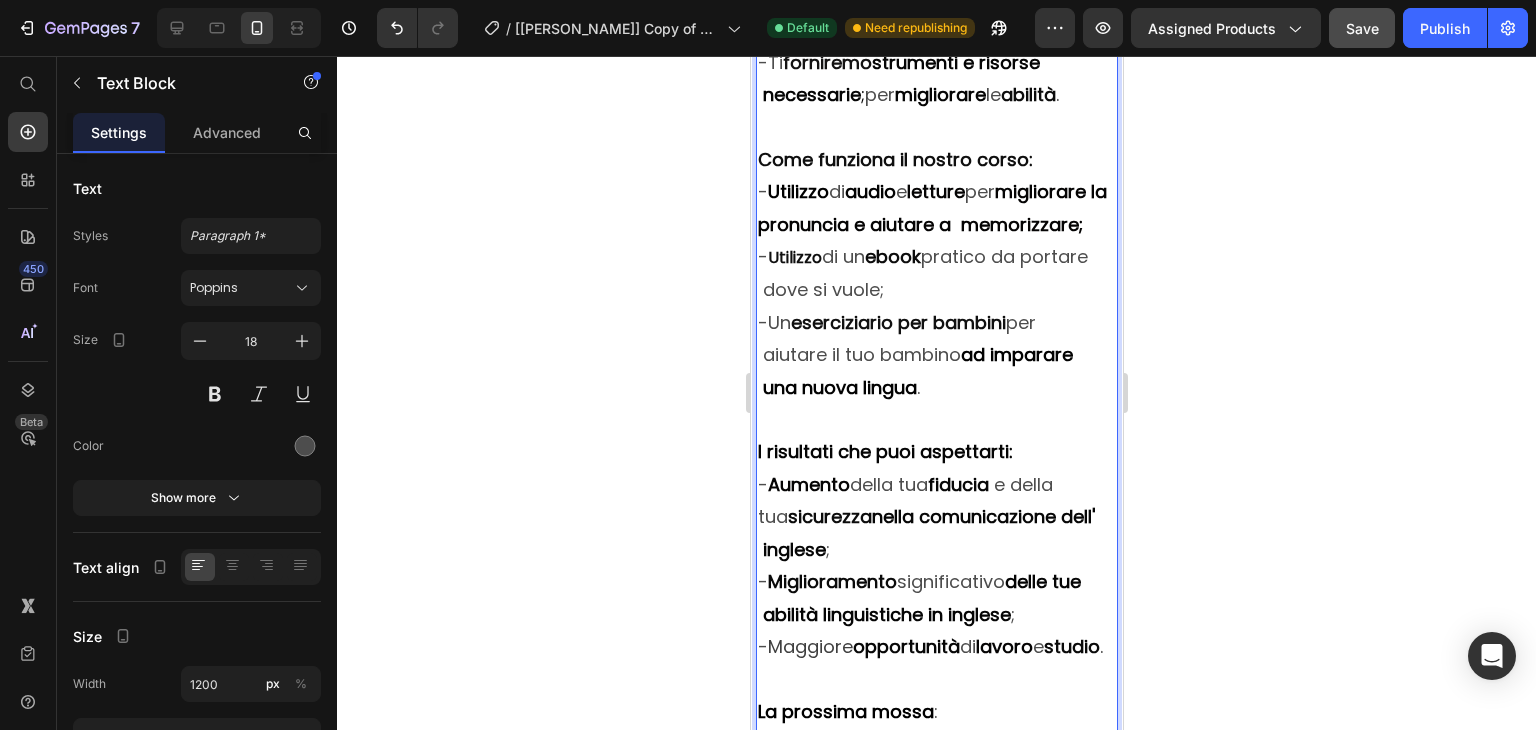 click on "- Utilizzo  di un  ebook  pratico da portare  dove si vuole;" at bounding box center [936, 274] 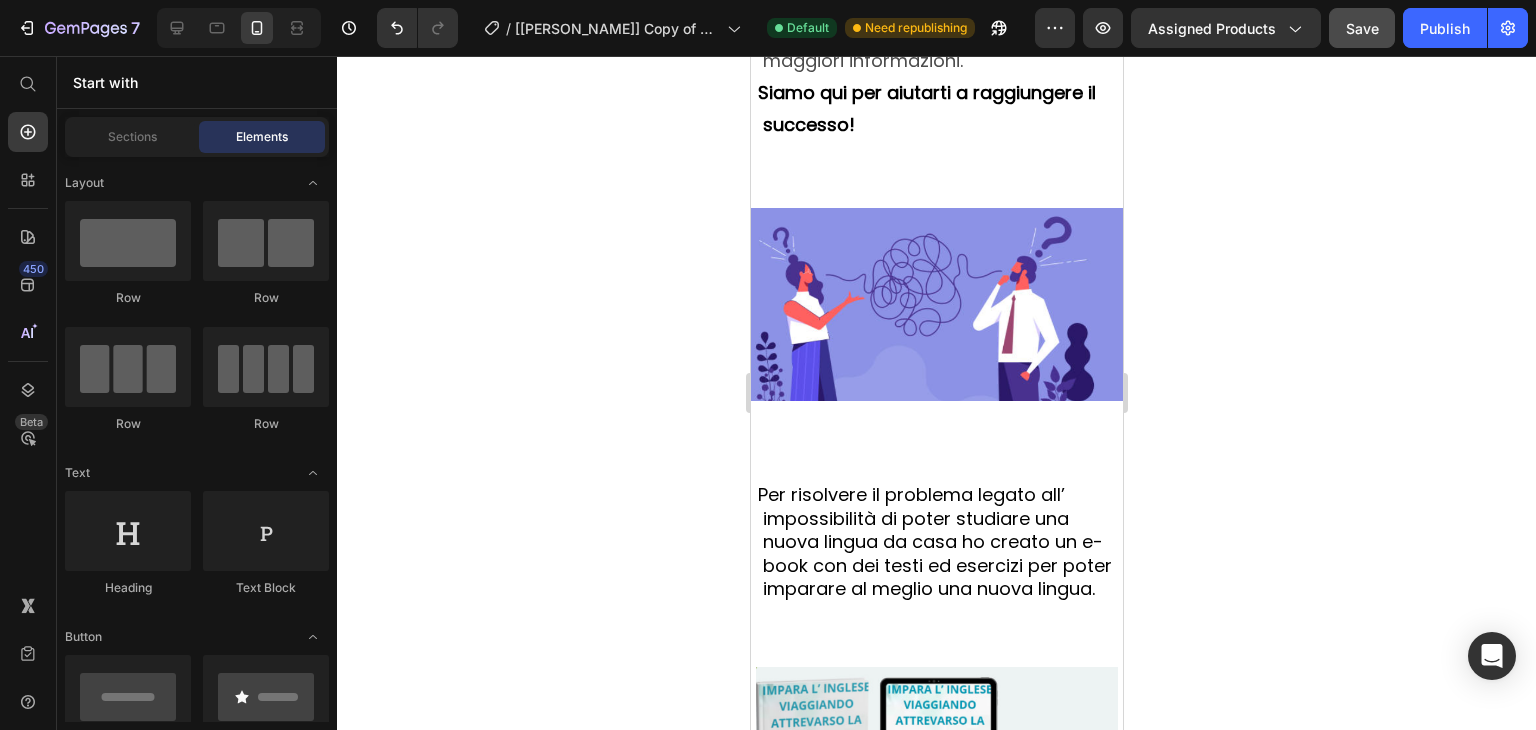 scroll, scrollTop: 3832, scrollLeft: 0, axis: vertical 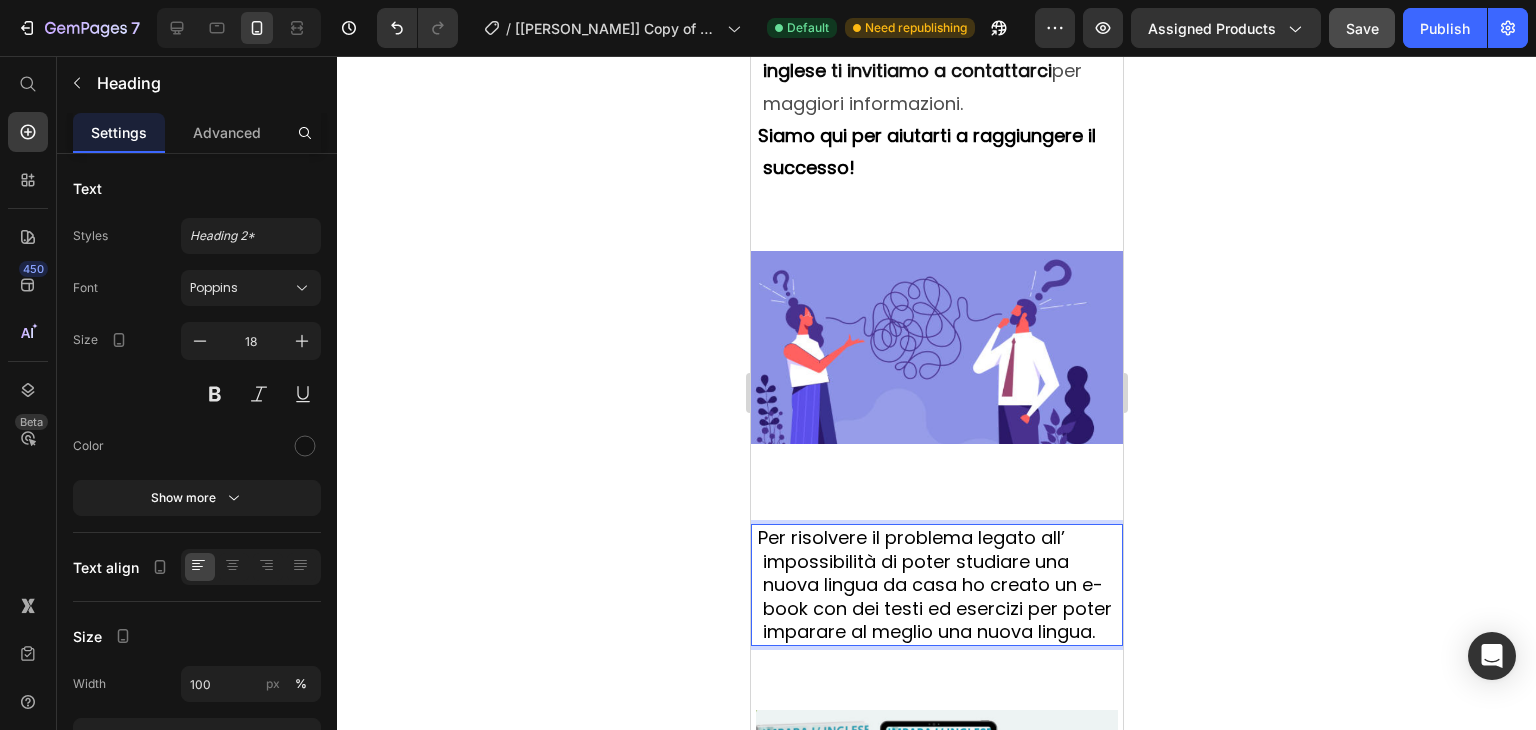 click on "Per risolvere il problema legato all’  impossibilità di poter studiare una  nuova lingua da casa ho creato un e-  book con dei testi ed esercizi per poter  imparare al meglio una nuova lingua." at bounding box center (934, 584) 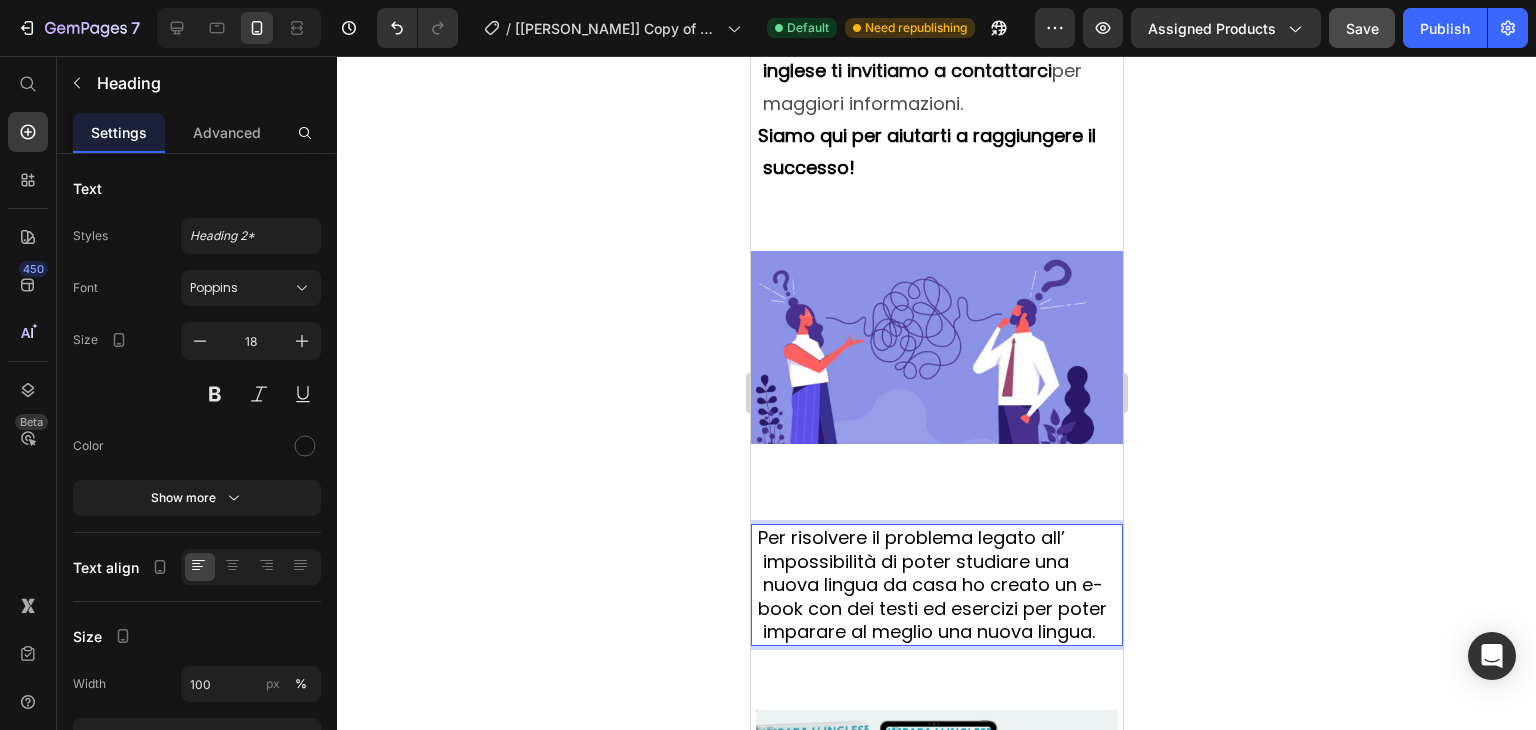 click on "Per risolvere il problema legato all’  impossibilità di poter studiare una  nuova lingua da casa ho creato un e-book con dei testi ed esercizi per poter  imparare al meglio una nuova lingua." at bounding box center [931, 584] 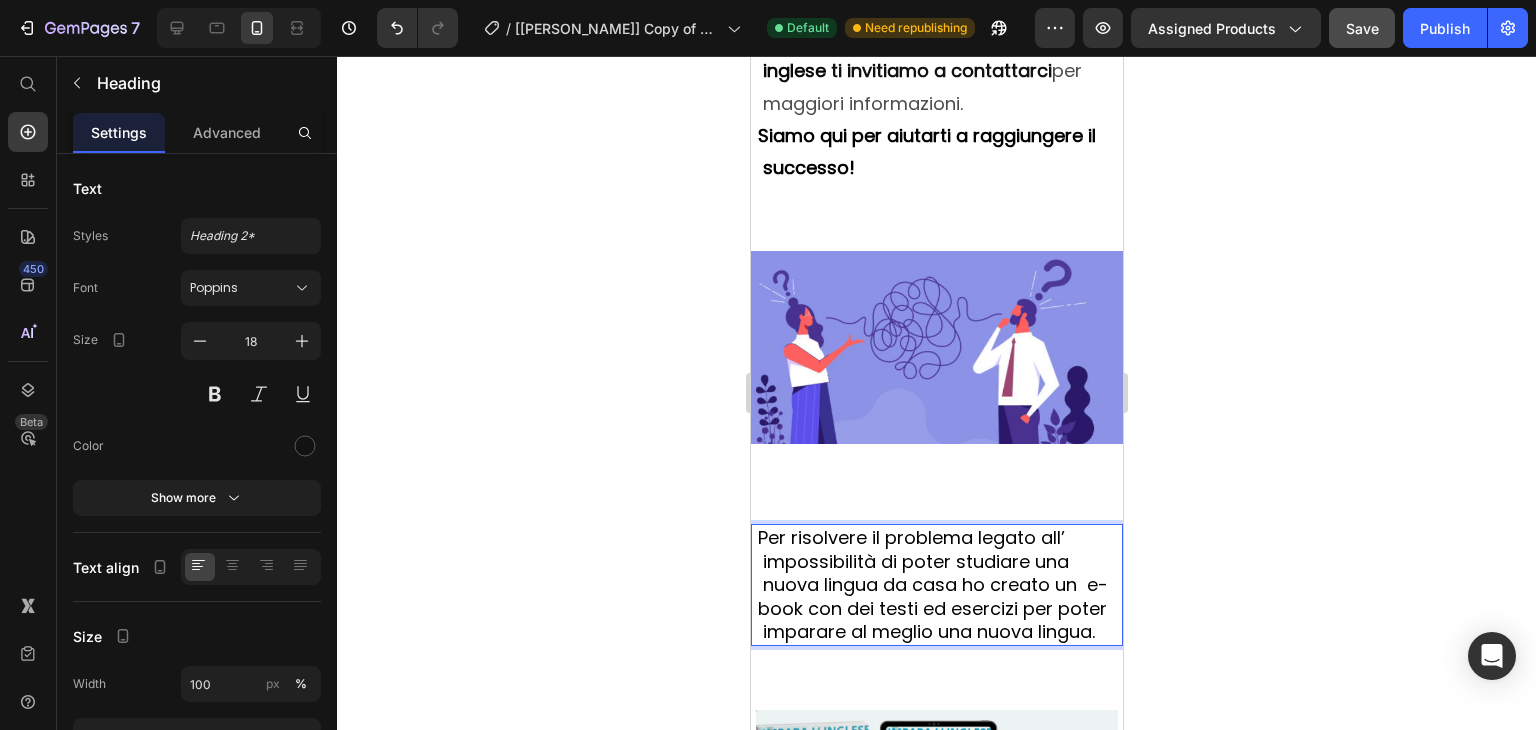 click on "Per risolvere il problema legato all’  impossibilità di poter studiare una  nuova lingua da casa ho creato un  e-book con dei testi ed esercizi per poter  imparare al meglio una nuova lingua." at bounding box center [932, 584] 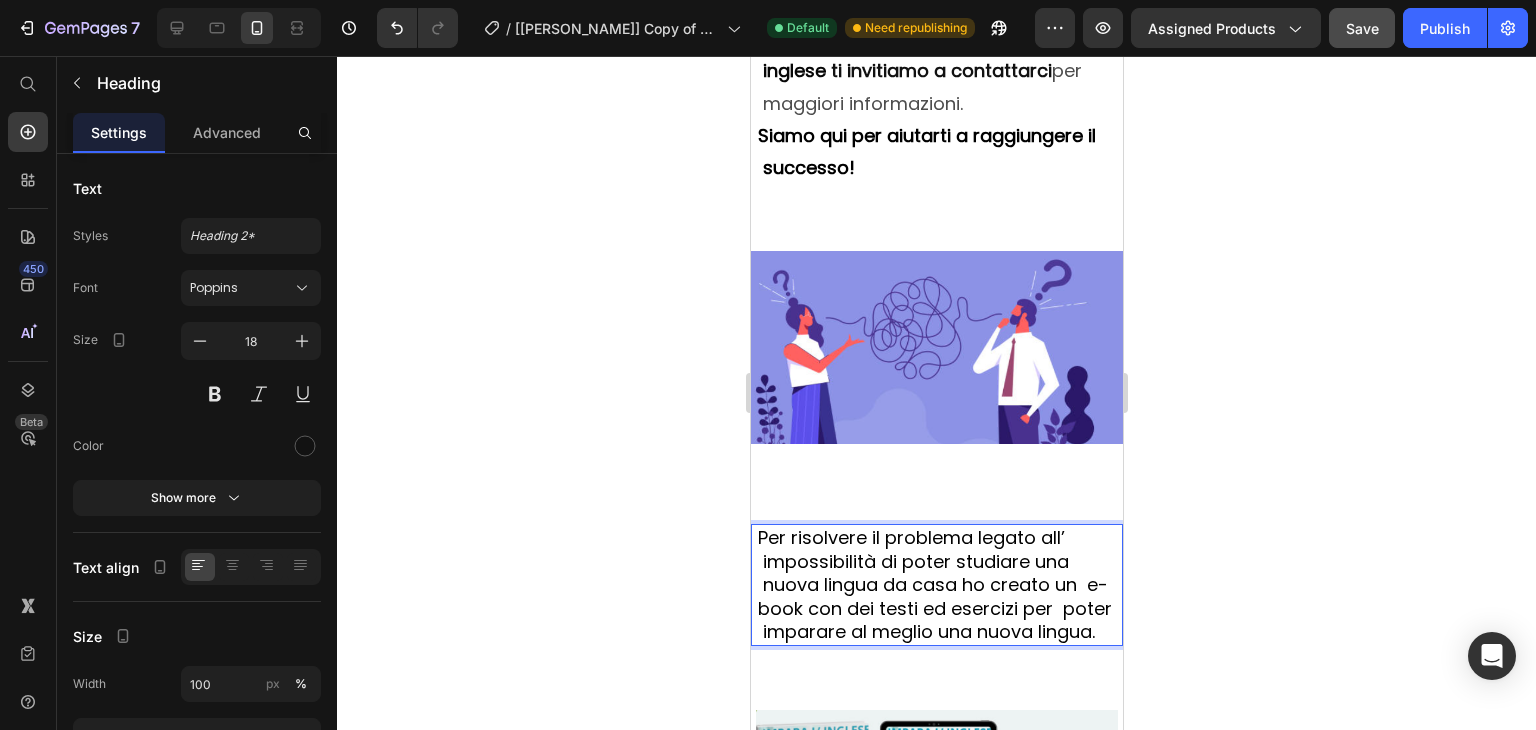 click on "Per risolvere il problema legato all’  impossibilità di poter studiare una  nuova lingua da casa ho creato un  e-book con dei testi ed esercizi per  poter  imparare al meglio una nuova lingua." at bounding box center [934, 584] 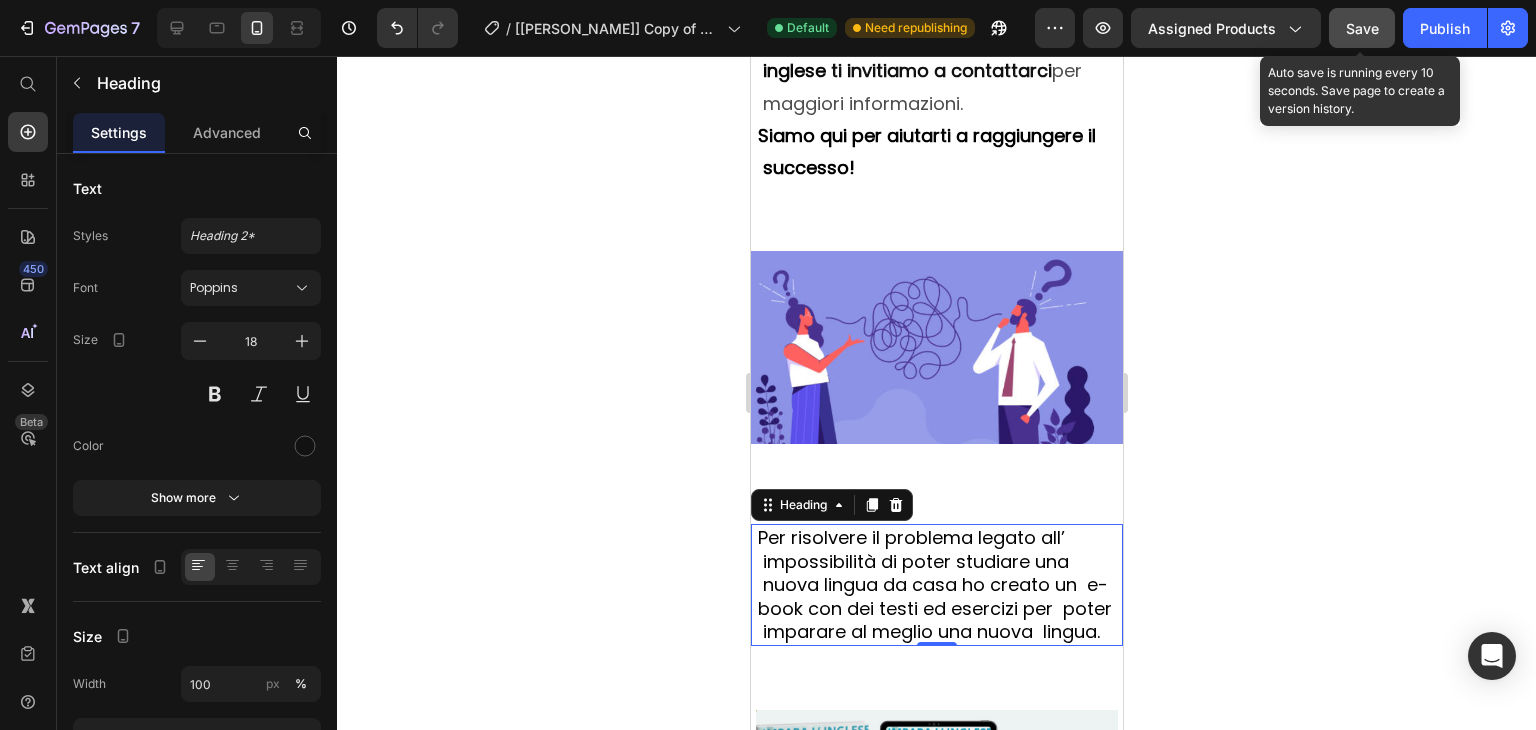 click on "Save" at bounding box center (1362, 28) 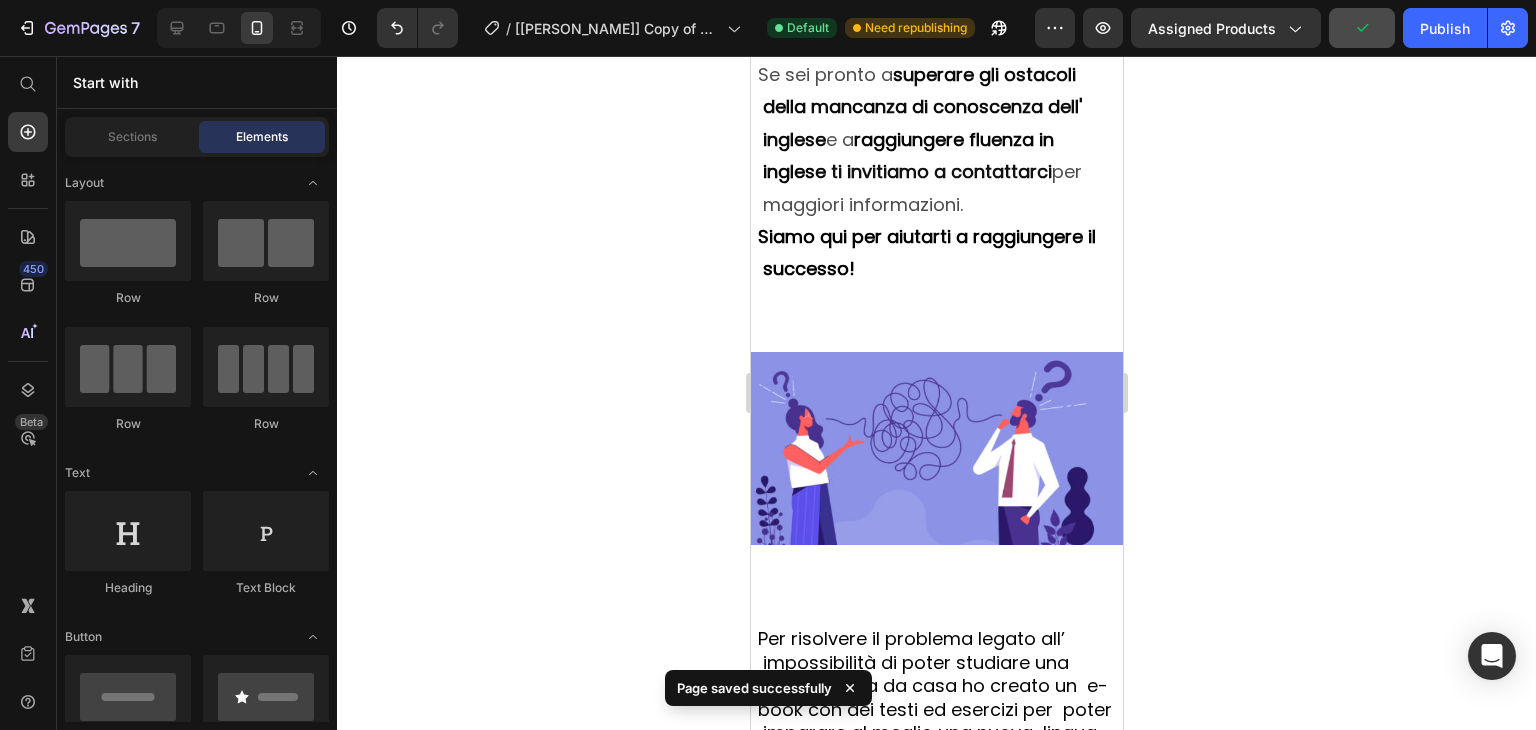scroll, scrollTop: 3687, scrollLeft: 0, axis: vertical 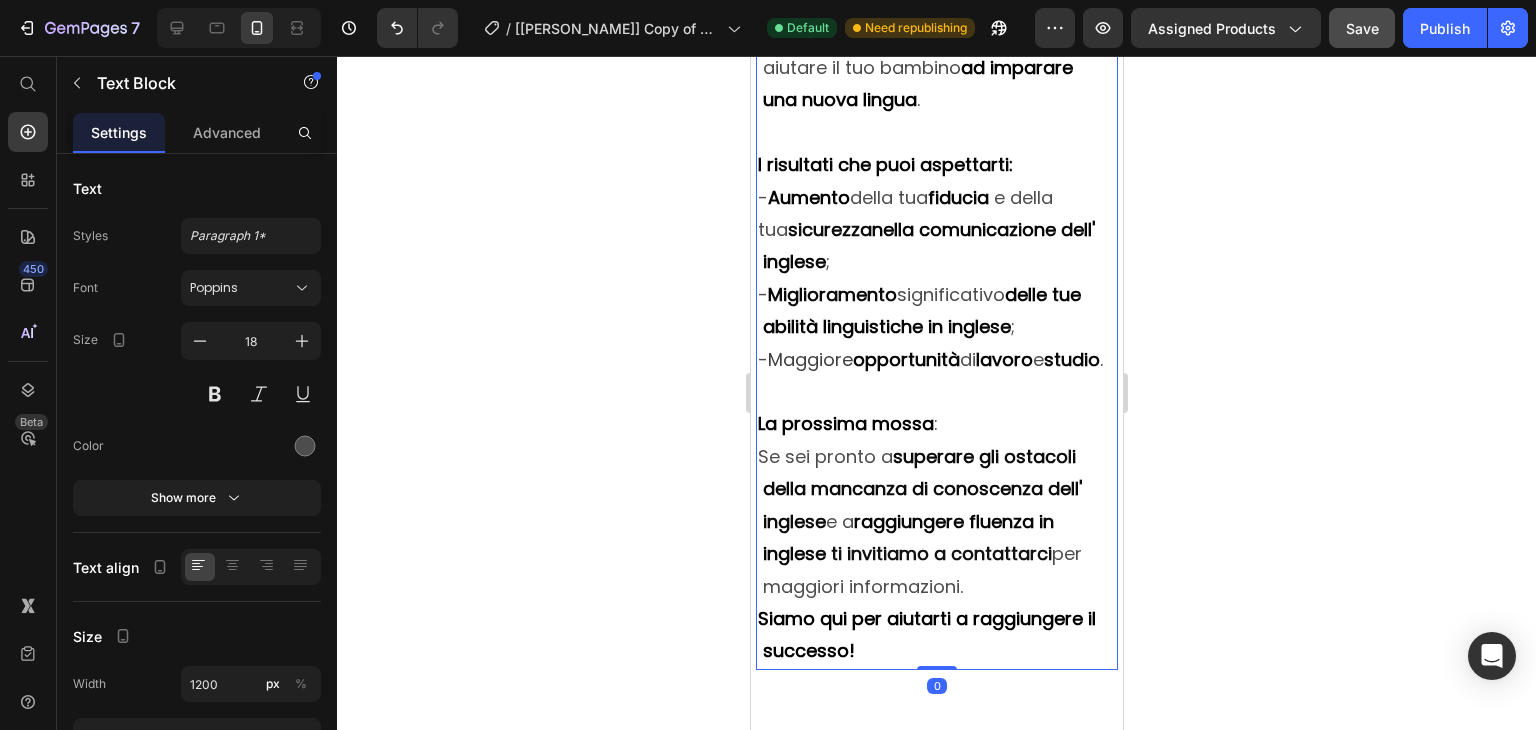 click on "- Aumento  della tua  fiducia   e della tua   sicurezza  nella comunicazione dell'  inglese ;" at bounding box center [936, 230] 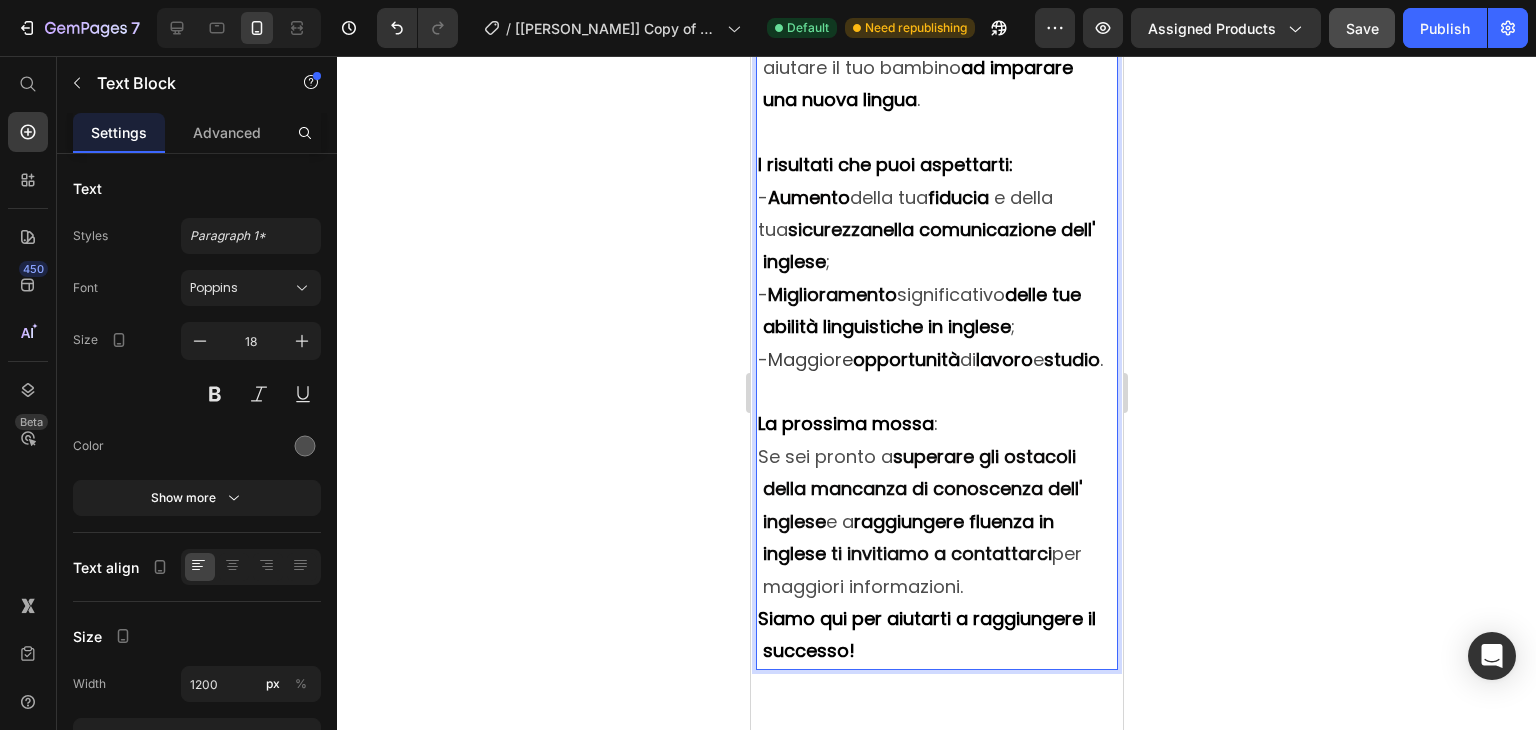 click on "- Aumento  della tua  fiducia   e della tua   sicurezza  nella comunicazione dell'  inglese ;" at bounding box center [936, 230] 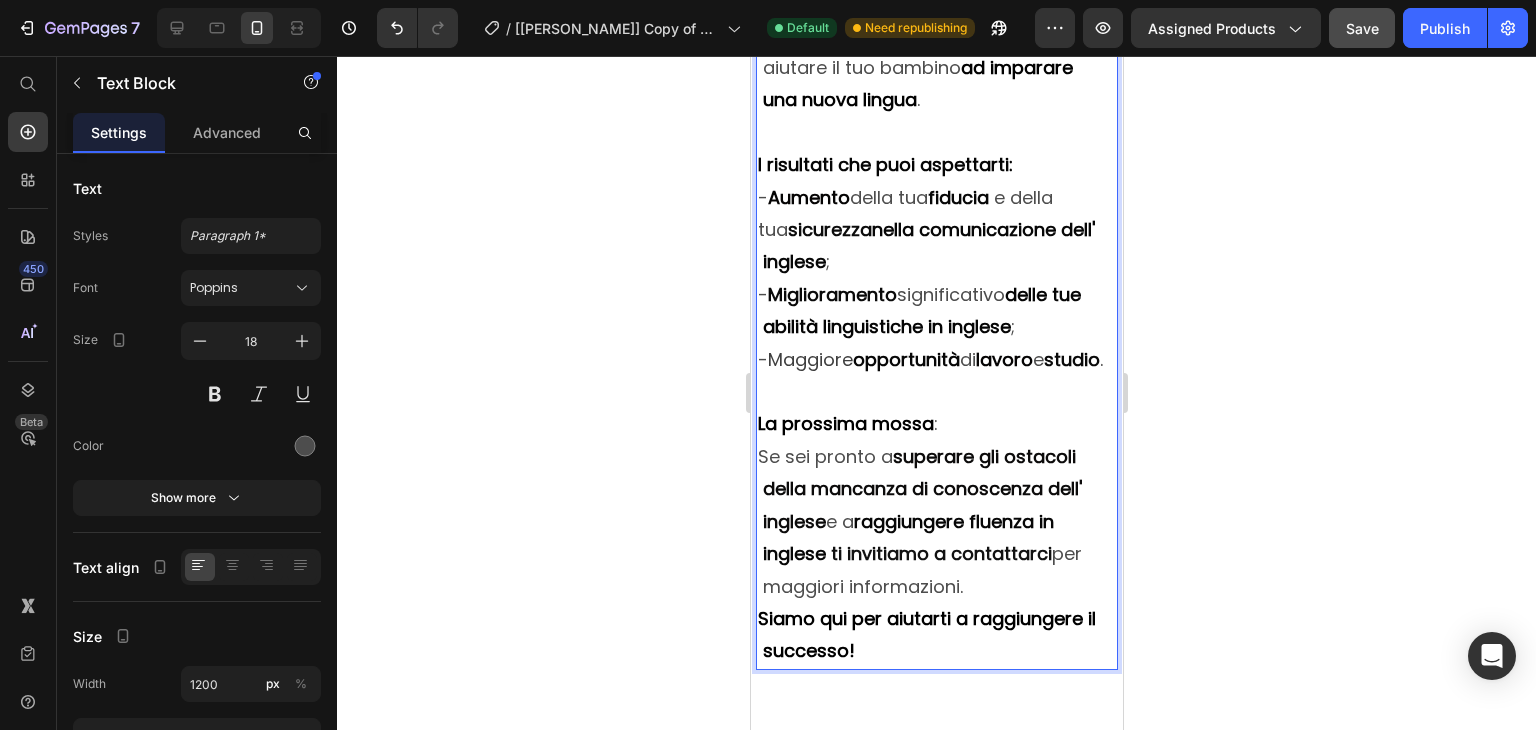 click on "- Aumento  della tua  fiducia   e della tua  sicurezza  nella comunicazione dell'  inglese ;" at bounding box center [936, 230] 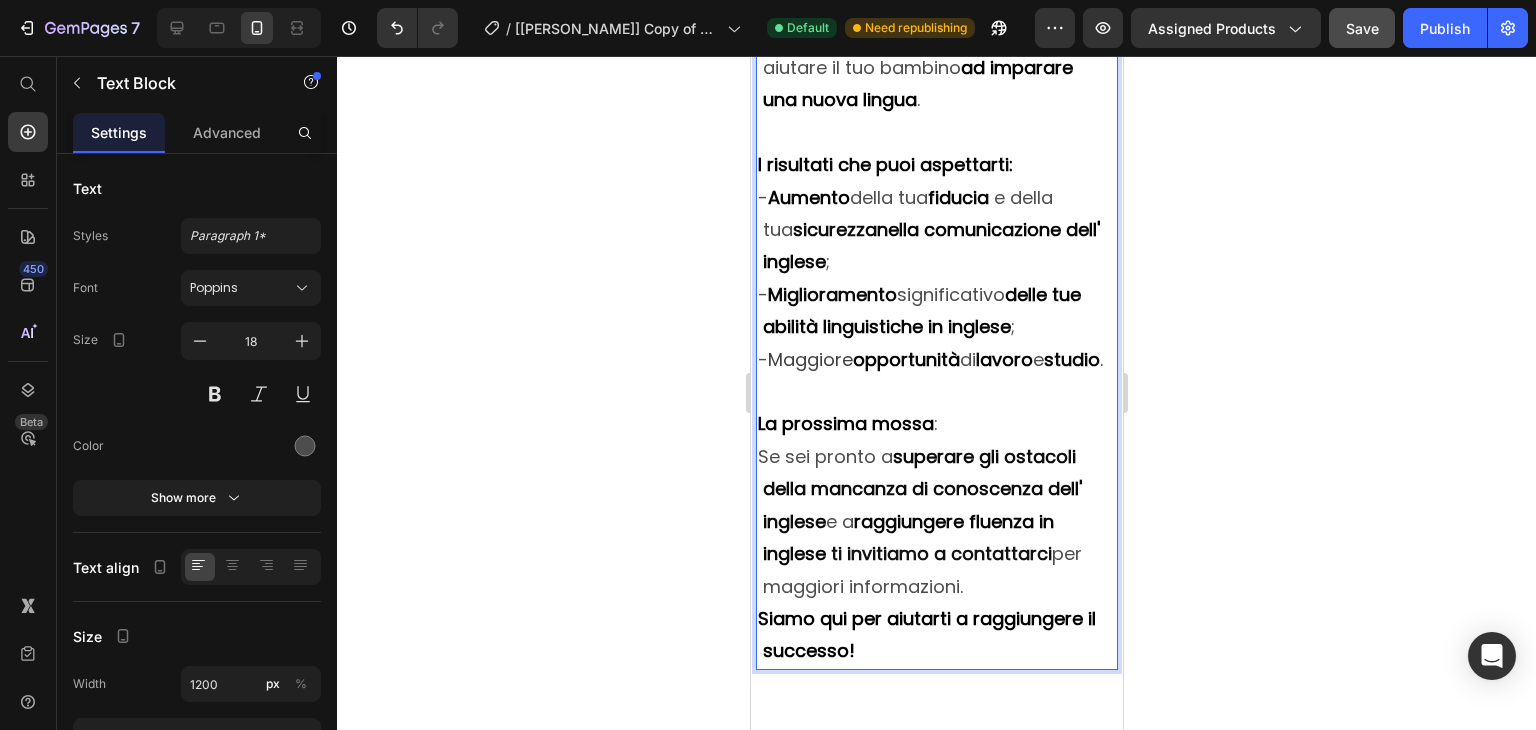 click on "nella comunicazione dell'  inglese" at bounding box center [928, 245] 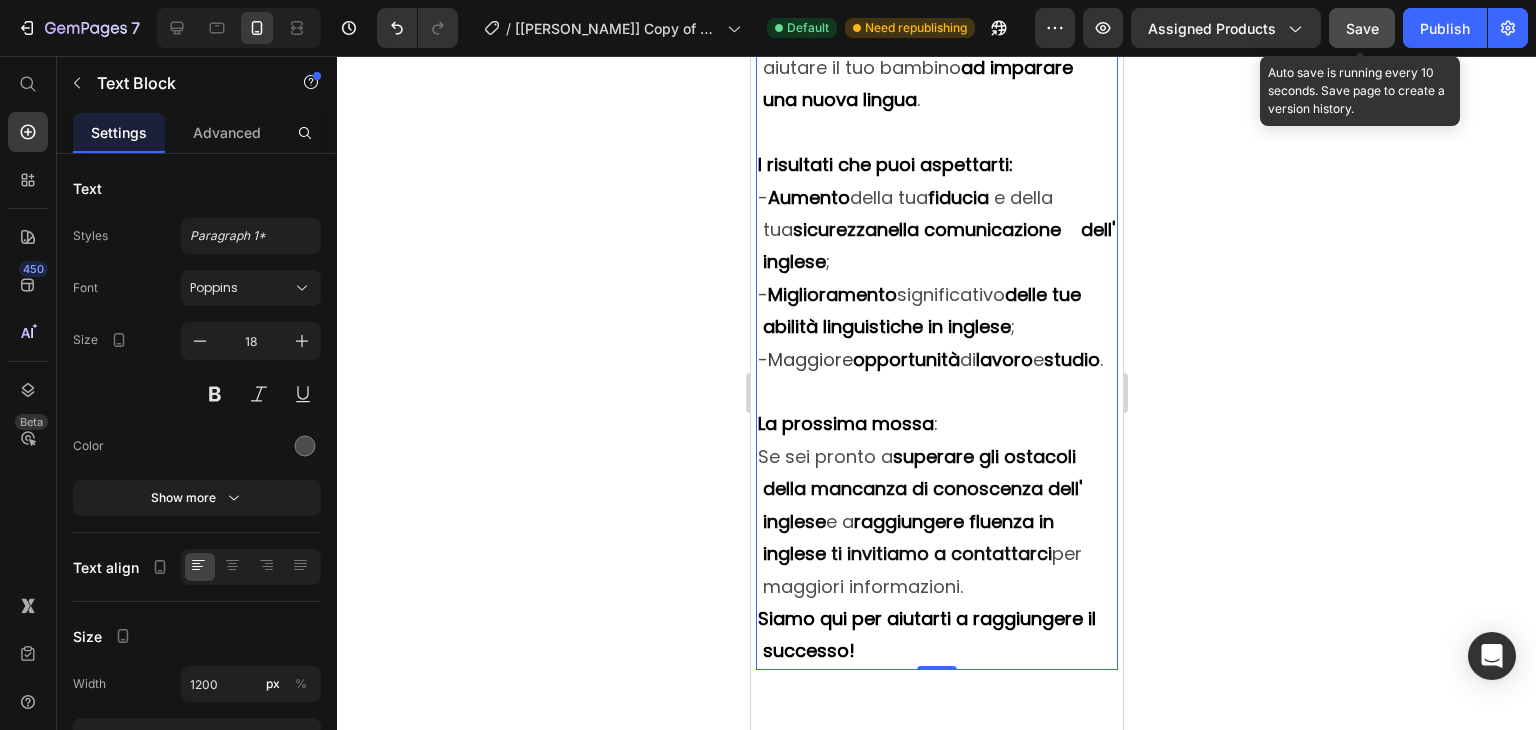 click on "Save" 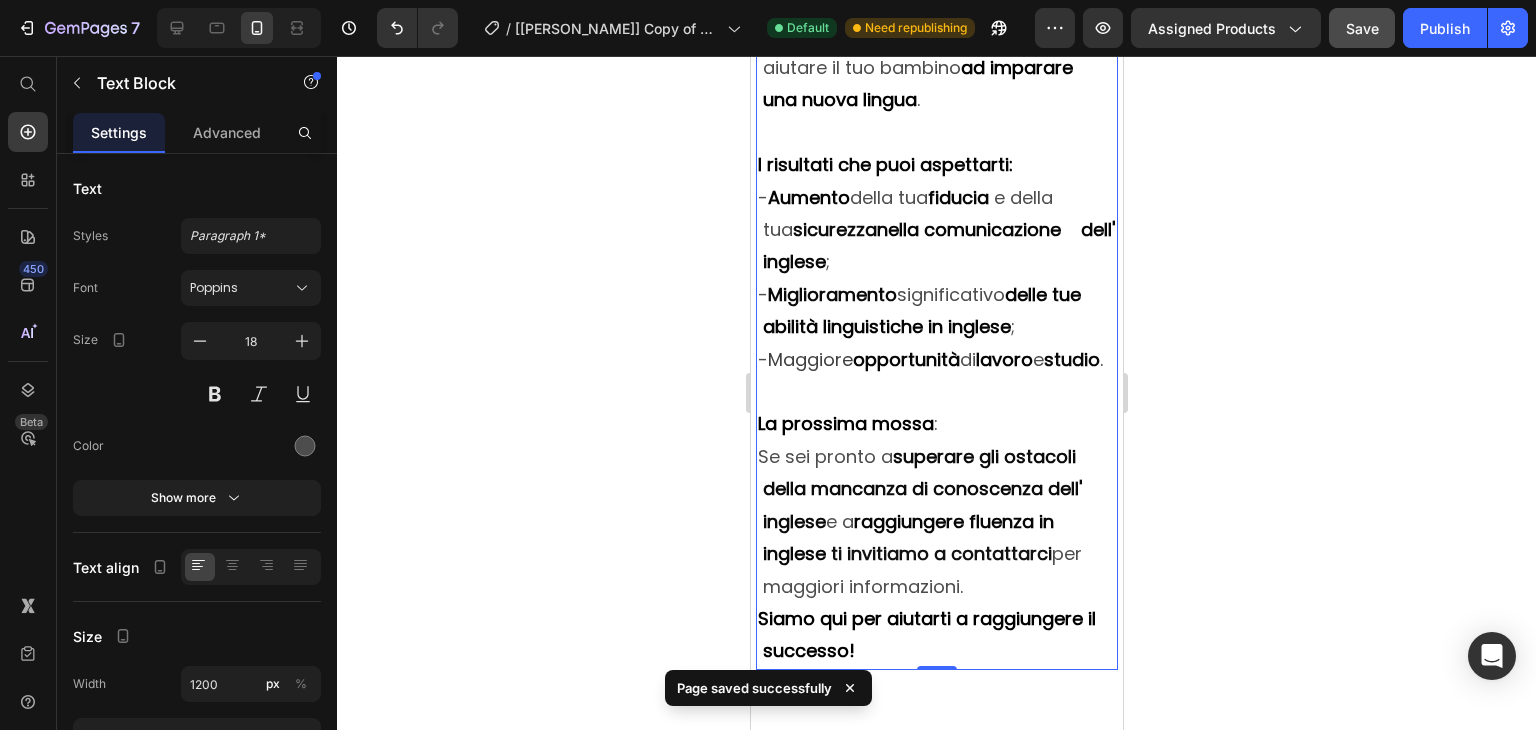 click on "Page saved successfully" at bounding box center [768, 692] 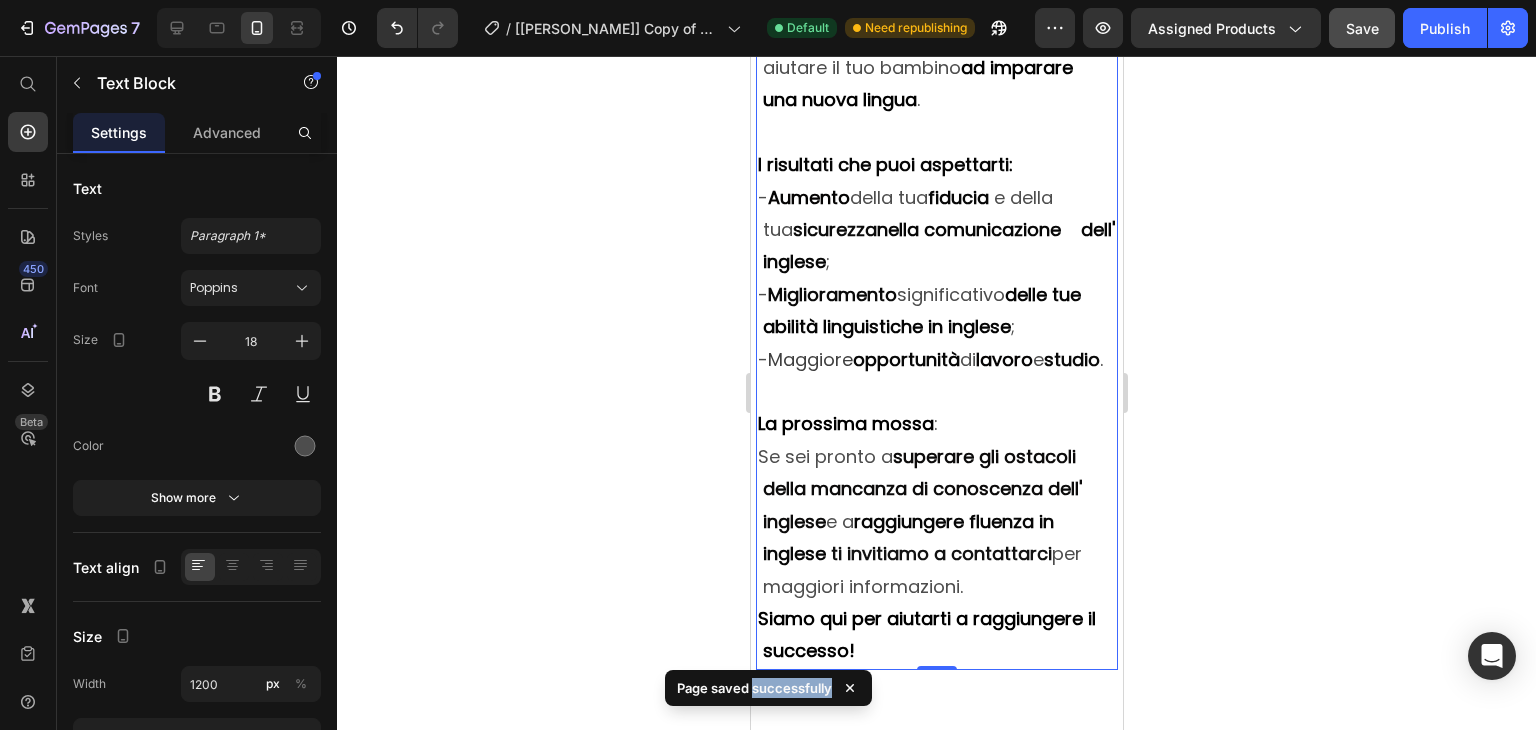 click on "Page saved successfully" at bounding box center [768, 692] 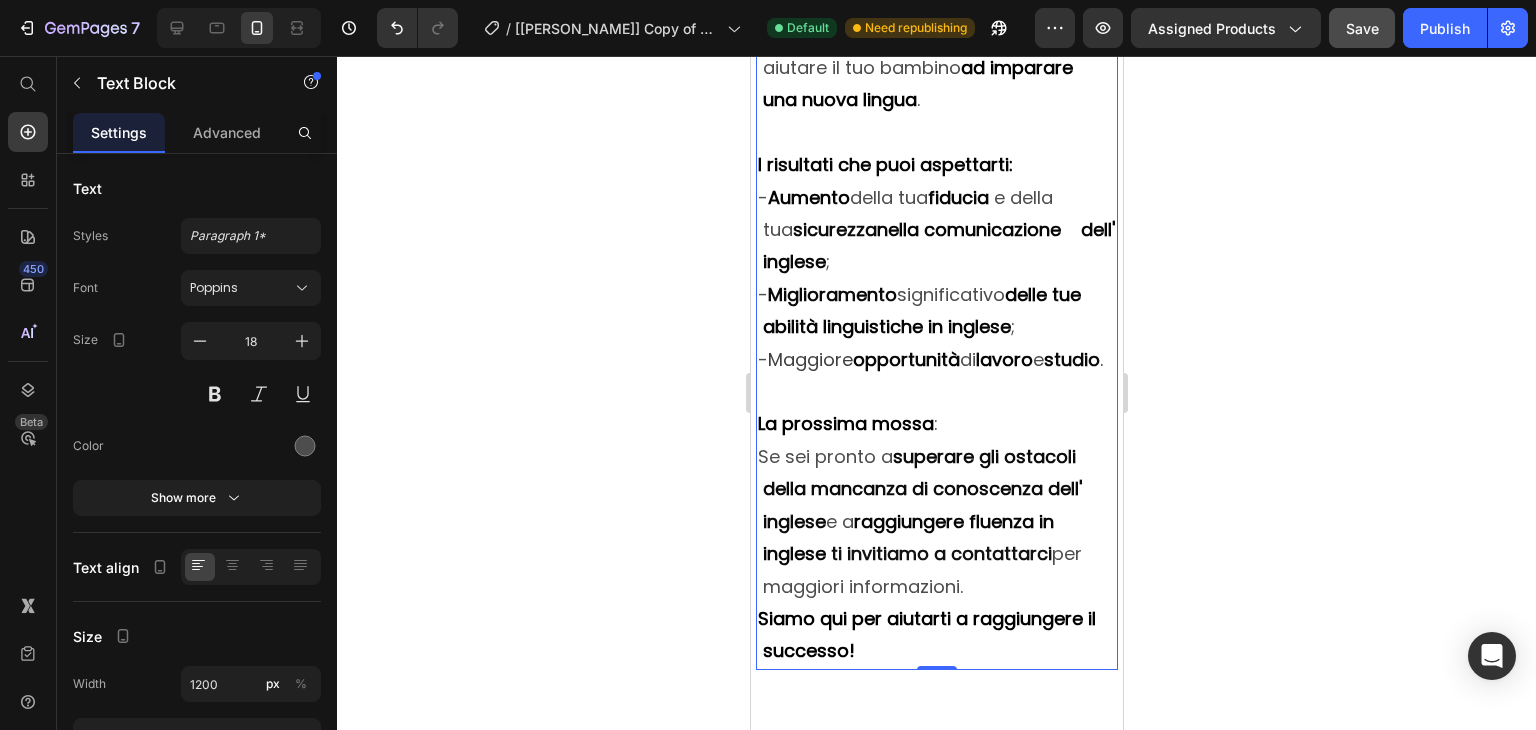 click 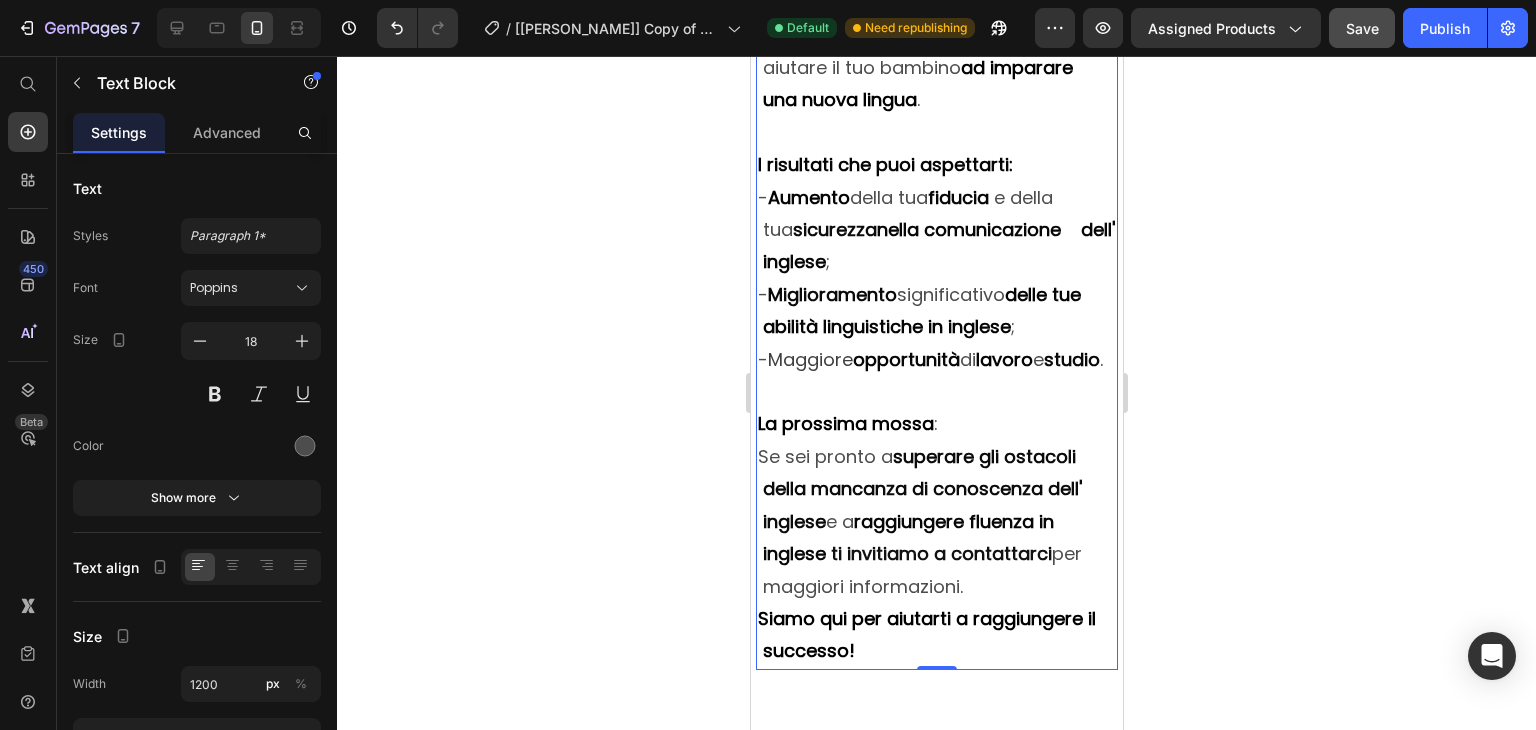 click on "Siamo qui per aiutarti a raggiungere il  successo!" at bounding box center (926, 634) 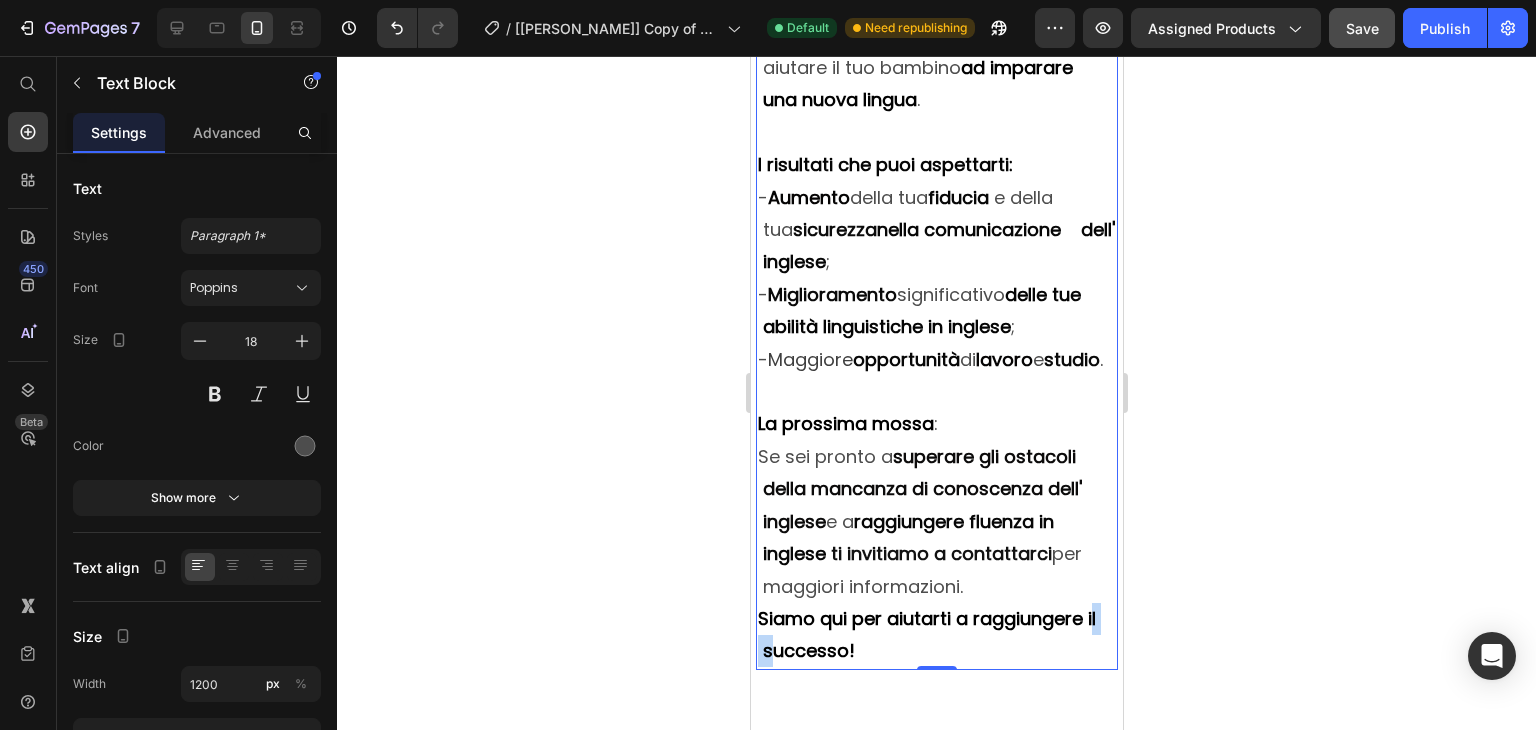 click on "Siamo qui per aiutarti a raggiungere il  successo!" at bounding box center (926, 634) 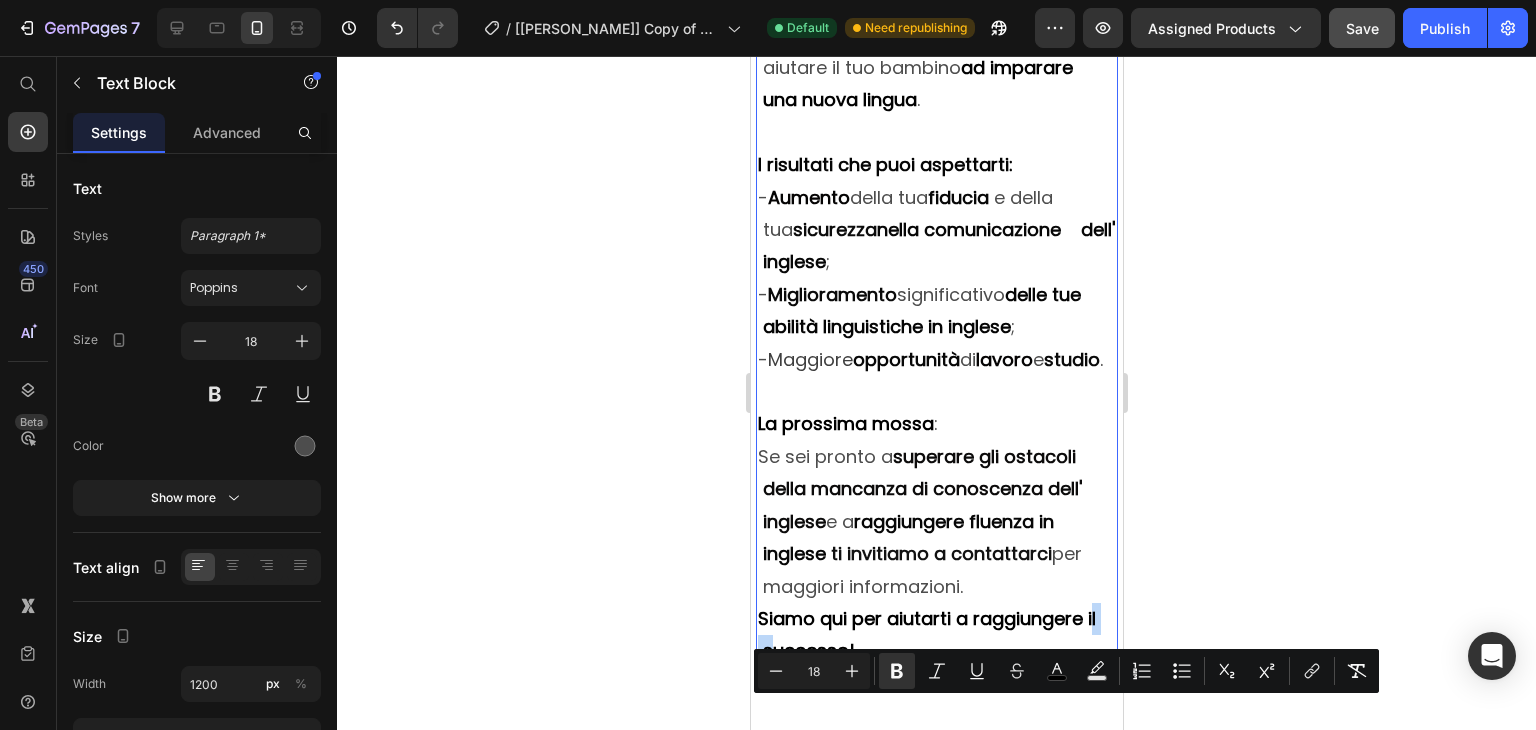 click on "Siamo qui per aiutarti a raggiungere il  successo!" at bounding box center [926, 634] 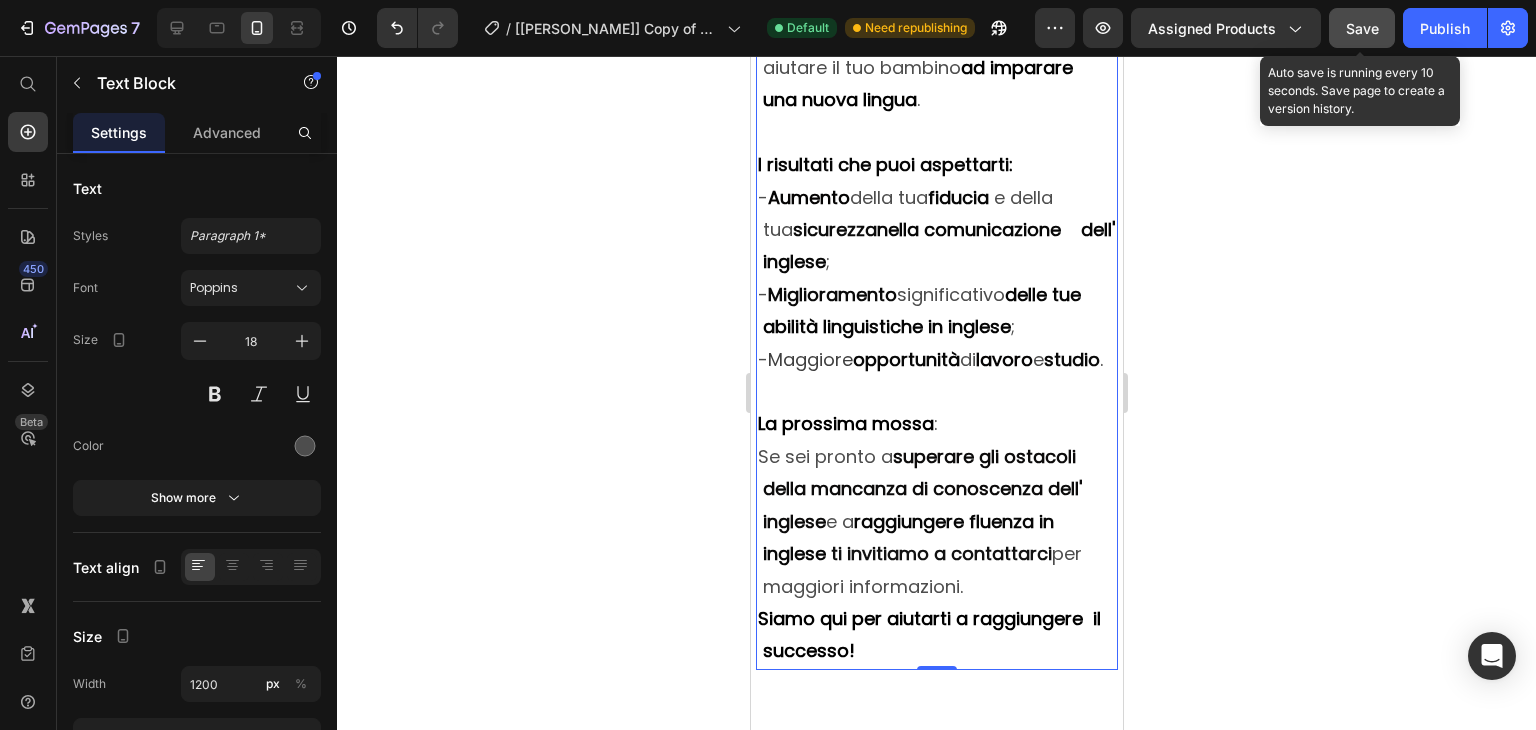 click on "Save" 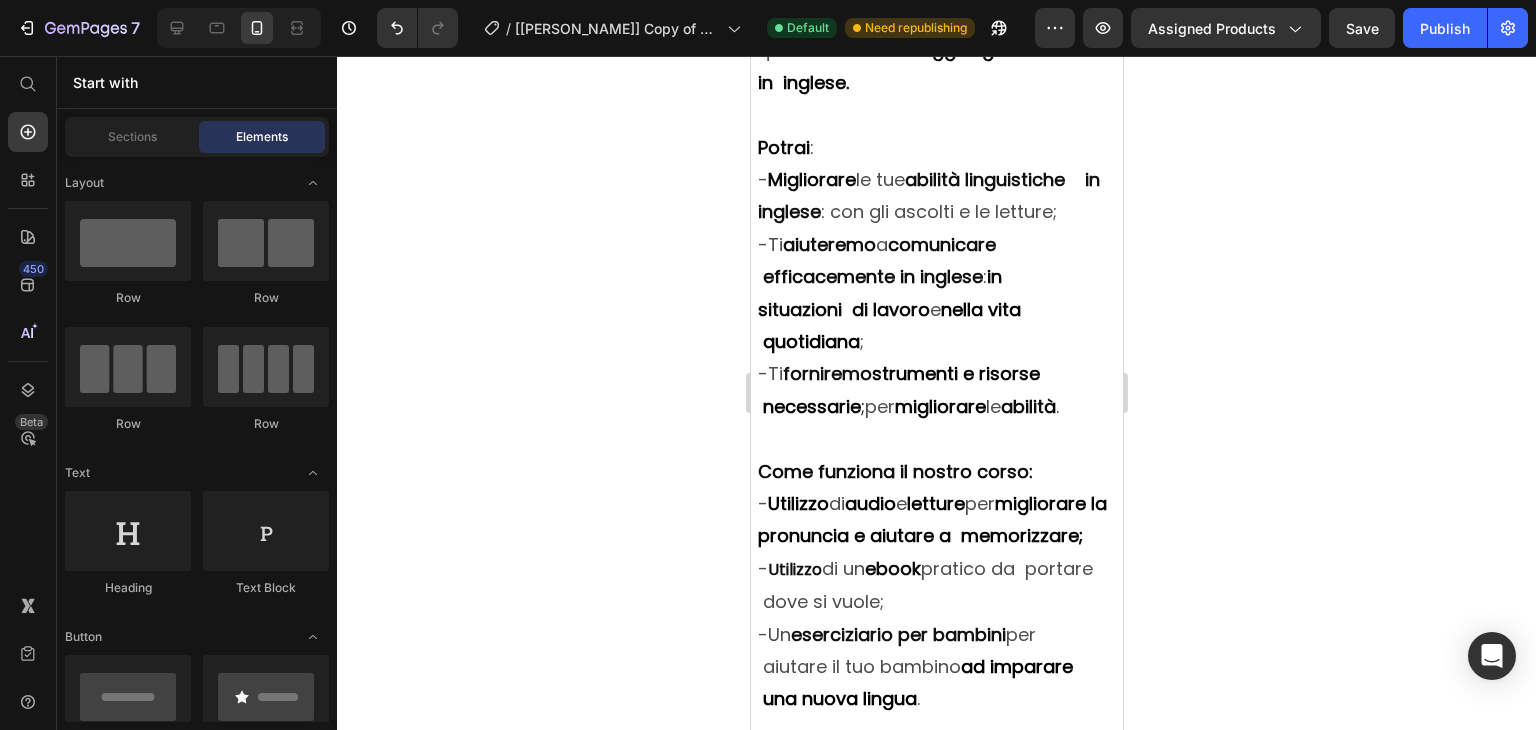scroll, scrollTop: 2172, scrollLeft: 0, axis: vertical 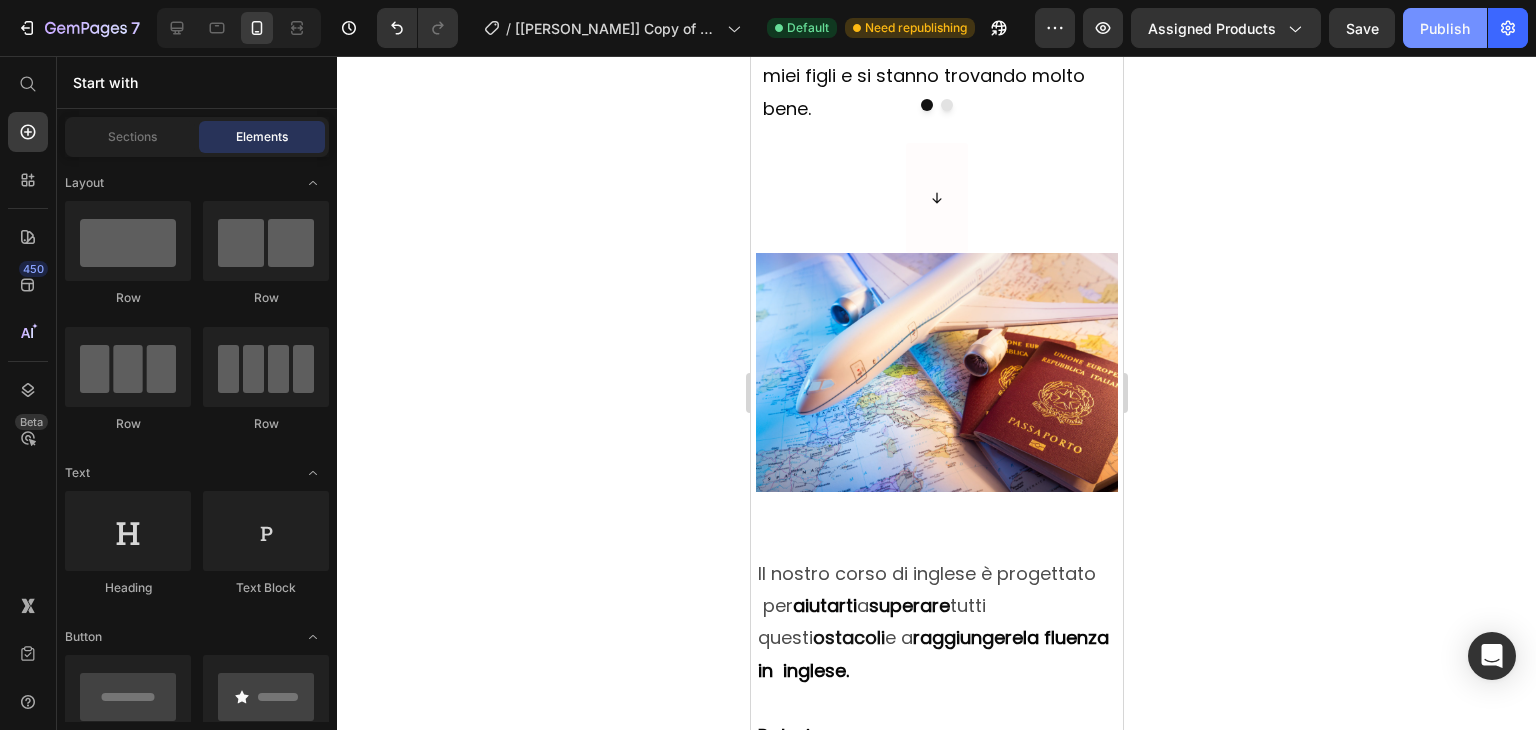 click on "Publish" 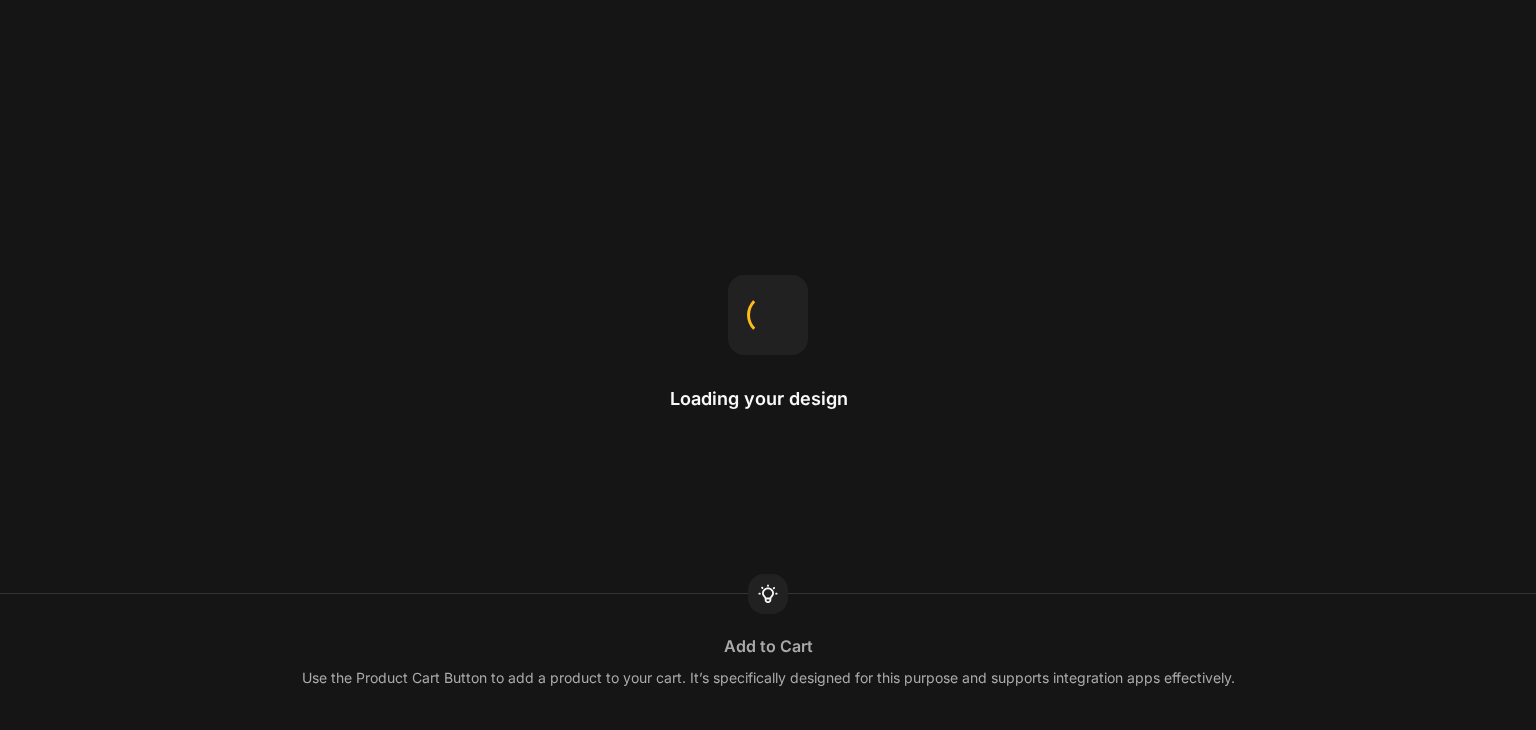 scroll, scrollTop: 0, scrollLeft: 0, axis: both 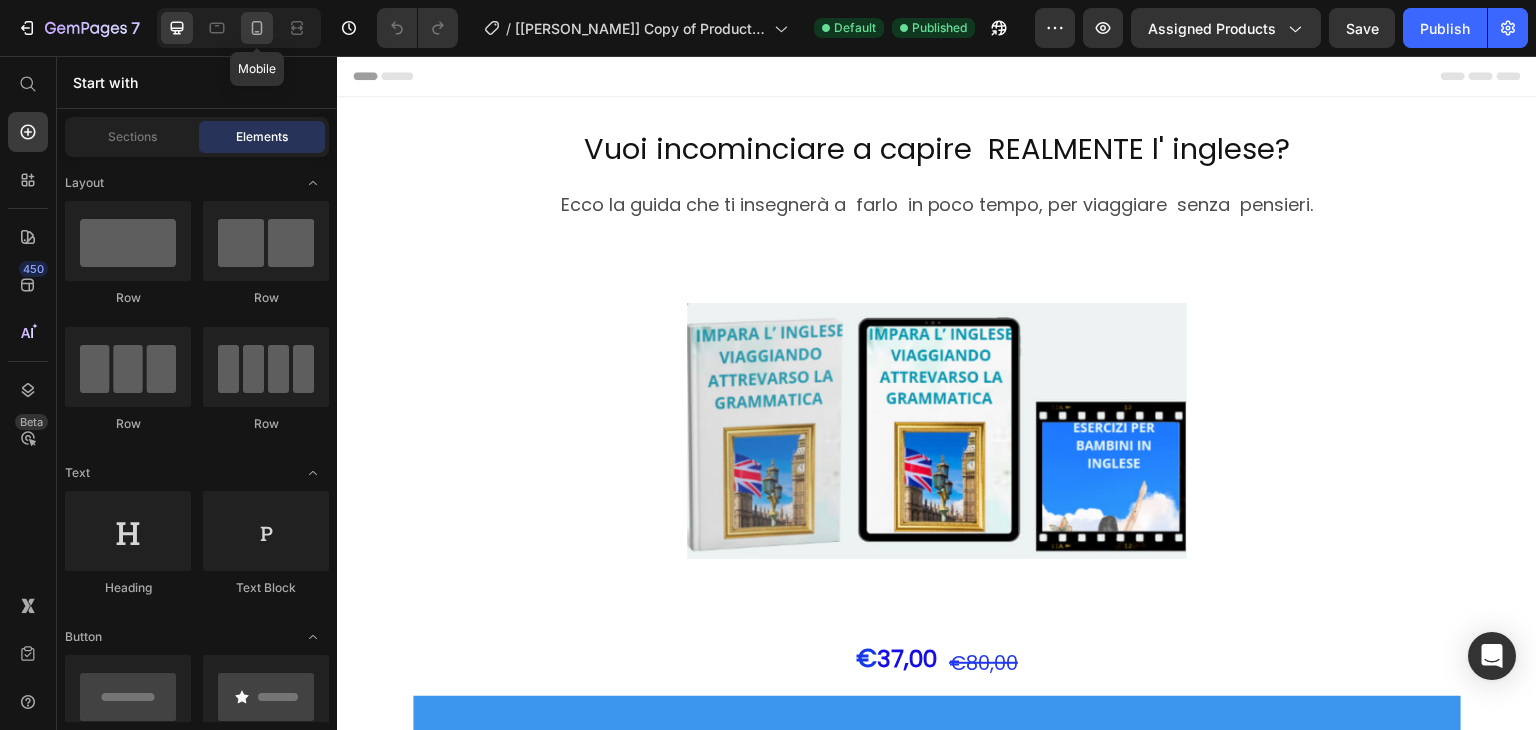 click 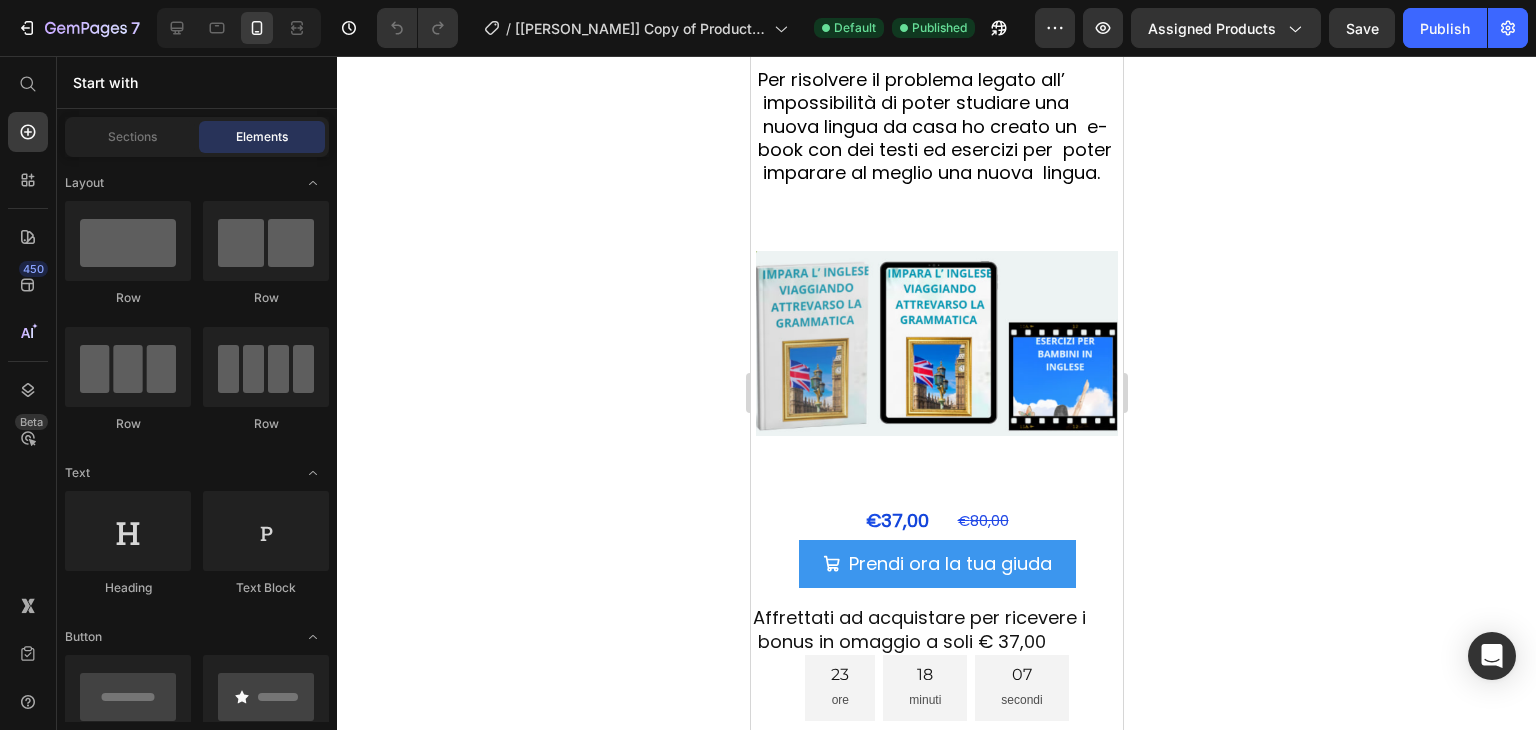 scroll, scrollTop: 4119, scrollLeft: 0, axis: vertical 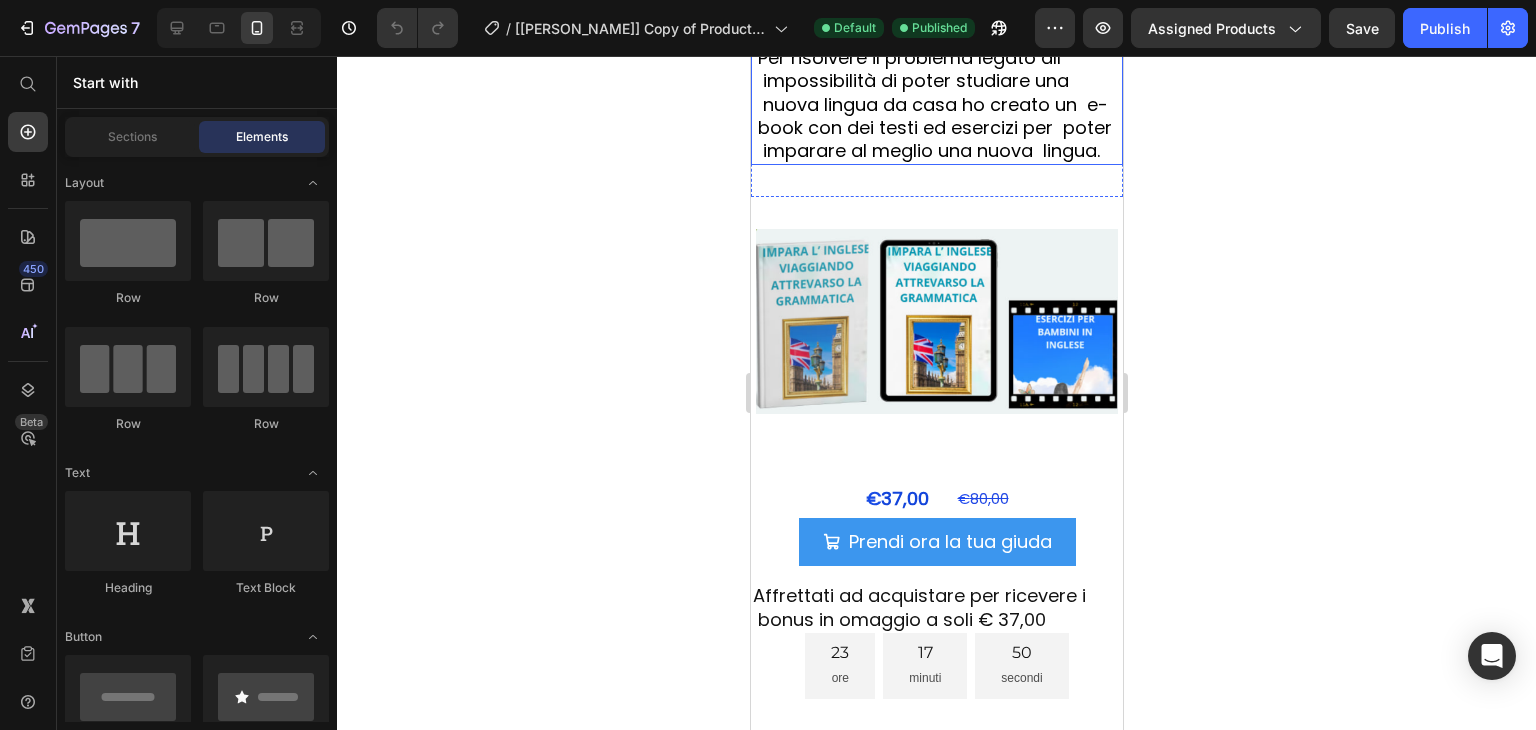 click on "Per risolvere il problema legato all’  impossibilità di poter studiare una  nuova lingua da casa ho creato un  e-book con dei testi ed esercizi per  poter  imparare al meglio una nuova  lingua." at bounding box center (934, 104) 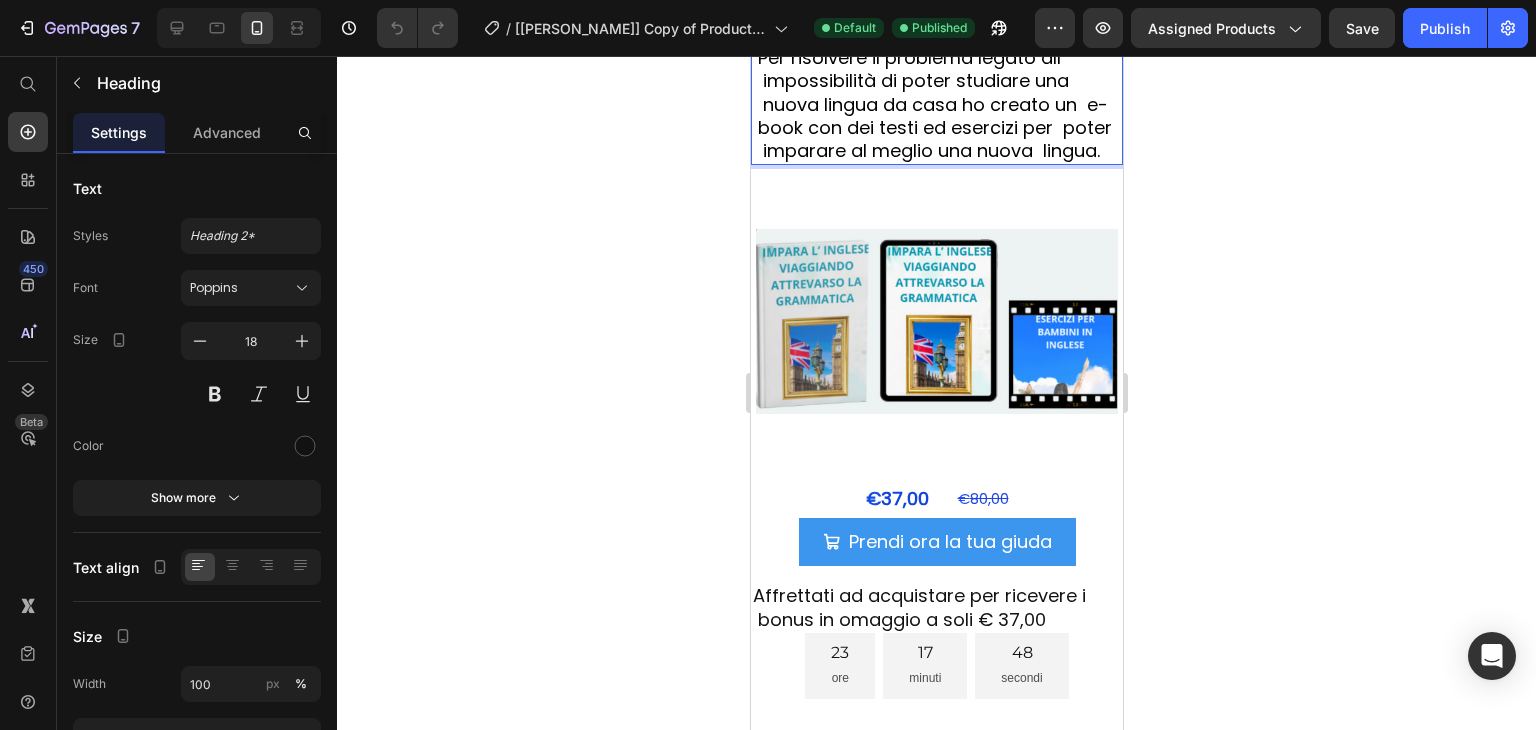 click on "Per risolvere il problema legato all’  impossibilità di poter studiare una  nuova lingua da casa ho creato un  e-book con dei testi ed esercizi per  poter  imparare al meglio una nuova  lingua." at bounding box center (934, 104) 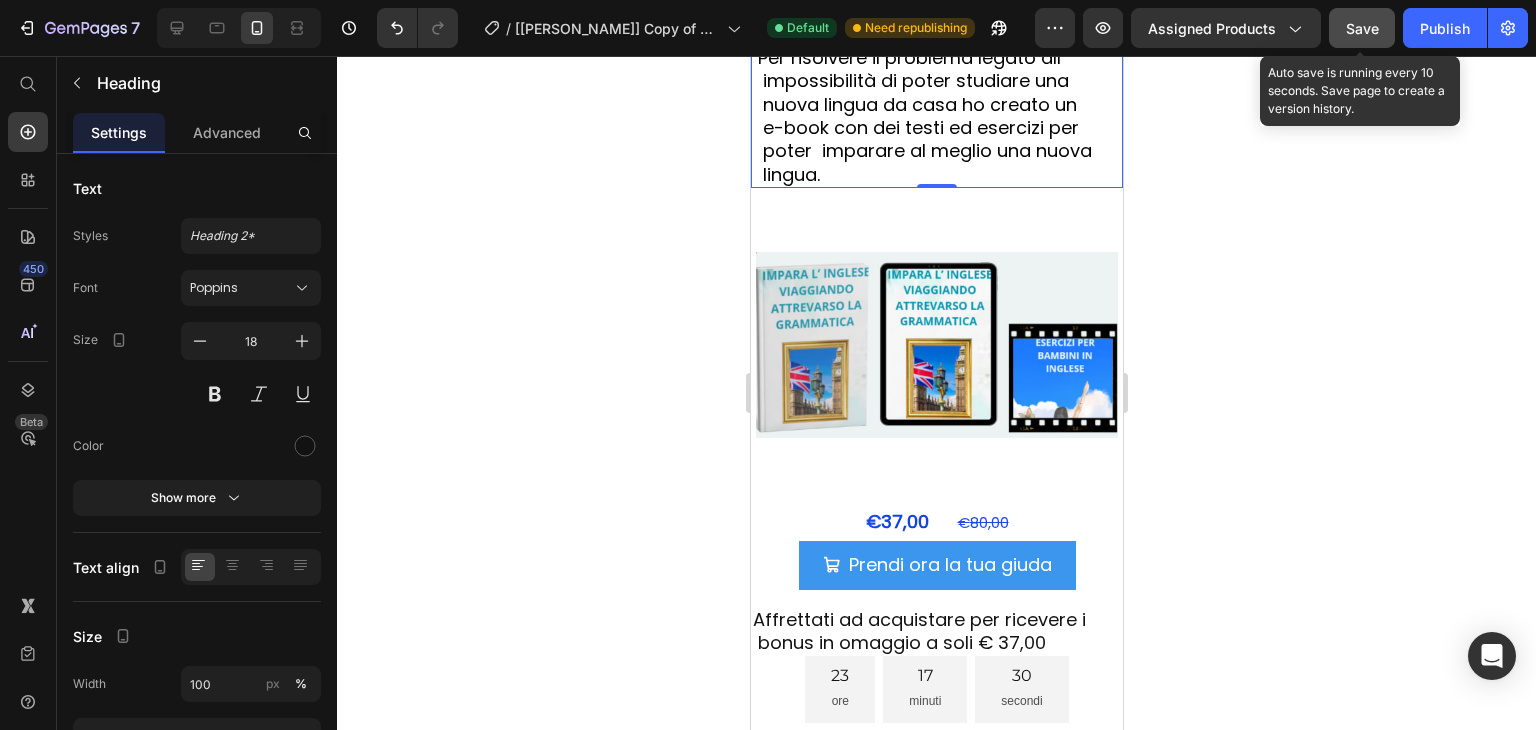 click on "Save" at bounding box center [1362, 28] 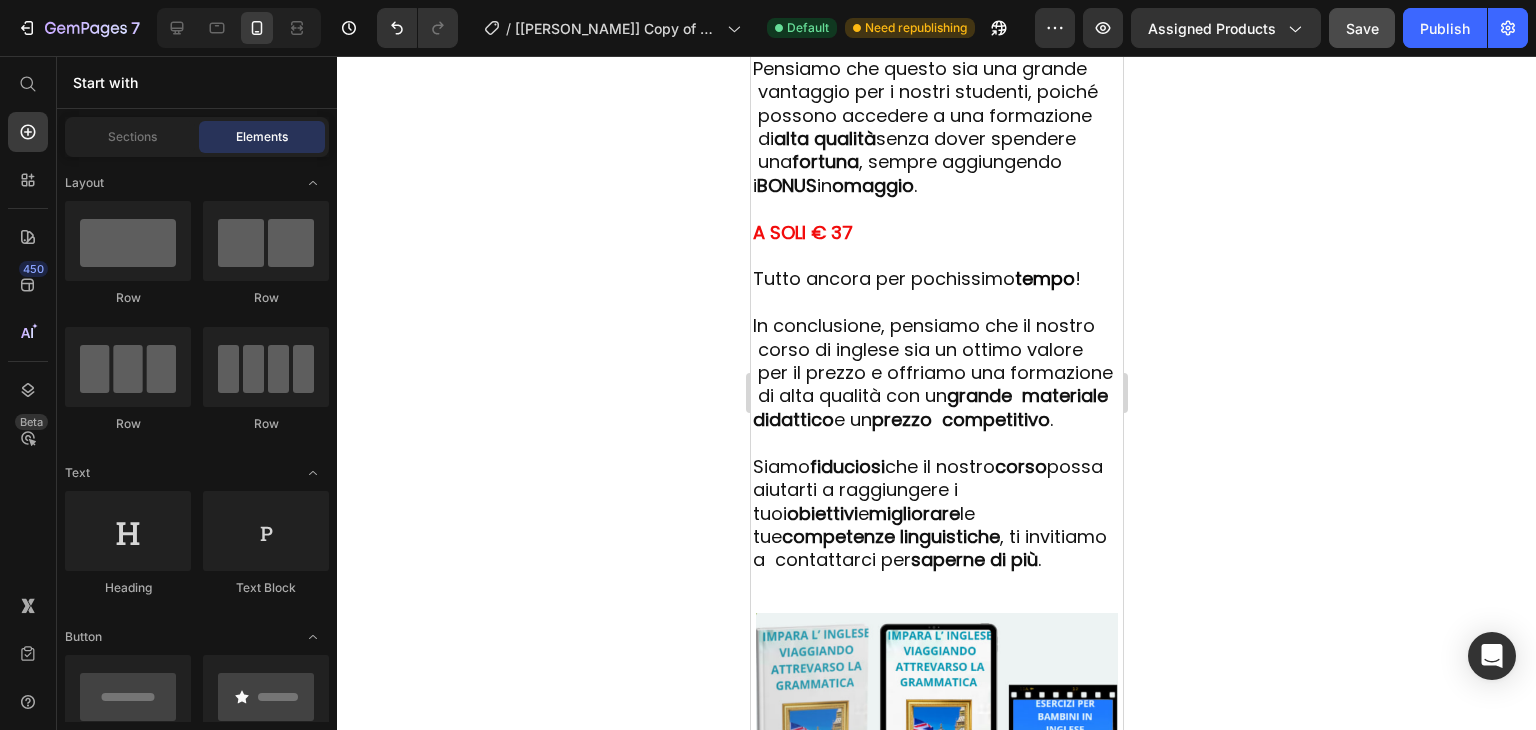 scroll, scrollTop: 7824, scrollLeft: 0, axis: vertical 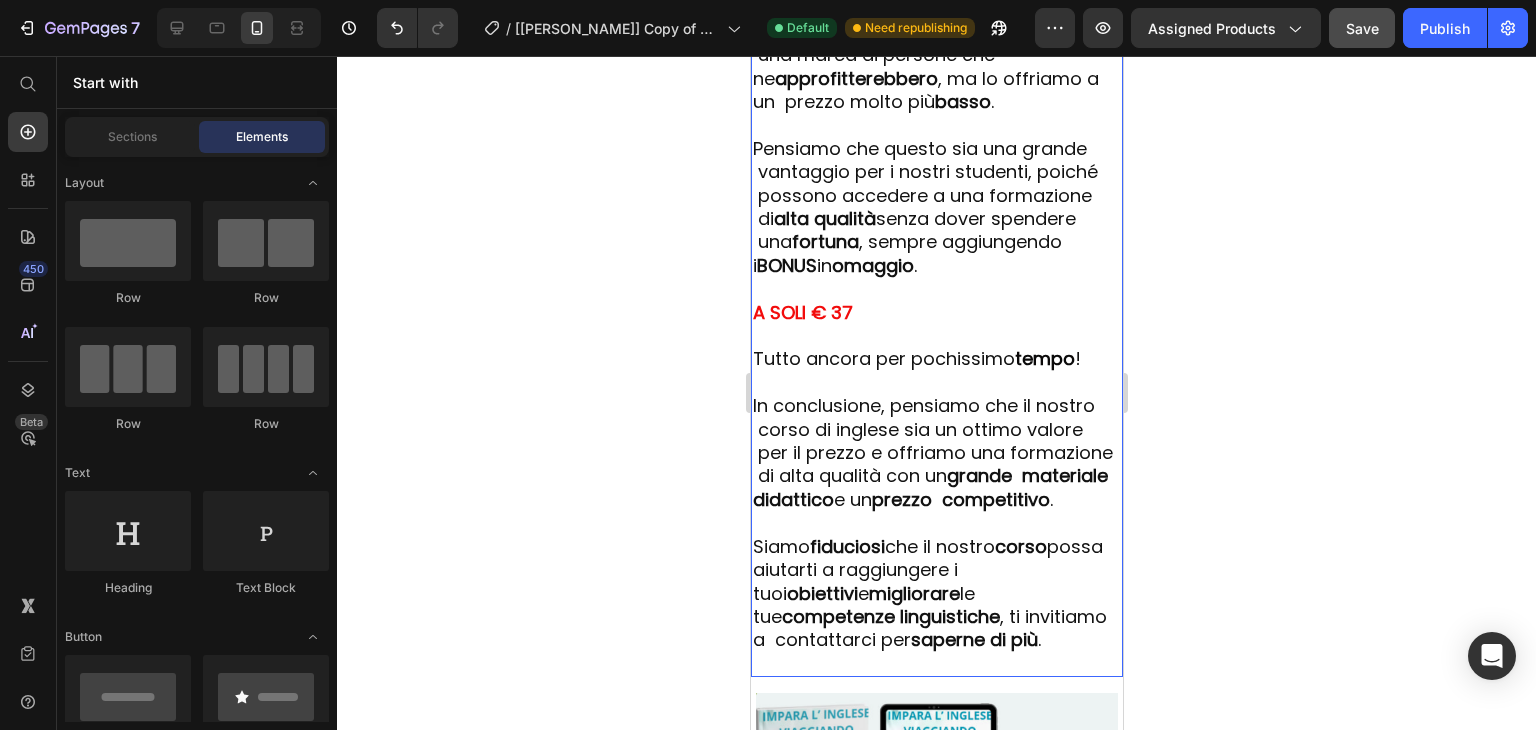 click on "Come avrai capito questo corso ti  permettere di avere più  sicurezza   quando parli con persone di altre   nazionalità  e di poter  viaggiare per  lavoro , quindi anche di  trasferirti  in altri  paesi  senza problemi.  Potremo benissimo  vendere  tutto  questo a € 1.500 e sarebbe anche  conveniente.  Oppure a € 1.000 avremo comunque  una marea di persone che ne   approfitterebbero , ma lo offriamo a un  prezzo molto più  basso .  Pensiamo che questo sia una grande  vantaggio per i nostri studenti, poiché  possono accedere a una formazione  di  alta qualità  senza dover spendere  una  fortuna , sempre aggiungendo i   BONUS  in  omaggio .  A SOLI € 37  Tutto ancora per pochissimo  tempo !  In conclusione, pensiamo che il nostro  corso di inglese sia un ottimo valore  per il prezzo e offriamo una formazione  di alta qualità con un  grande  materiale didattico  e un  prezzo  competitivo .  Siamo  fiduciosi  che il nostro  corso   possa aiutarti a raggiungere i tuoi   ." at bounding box center [936, 230] 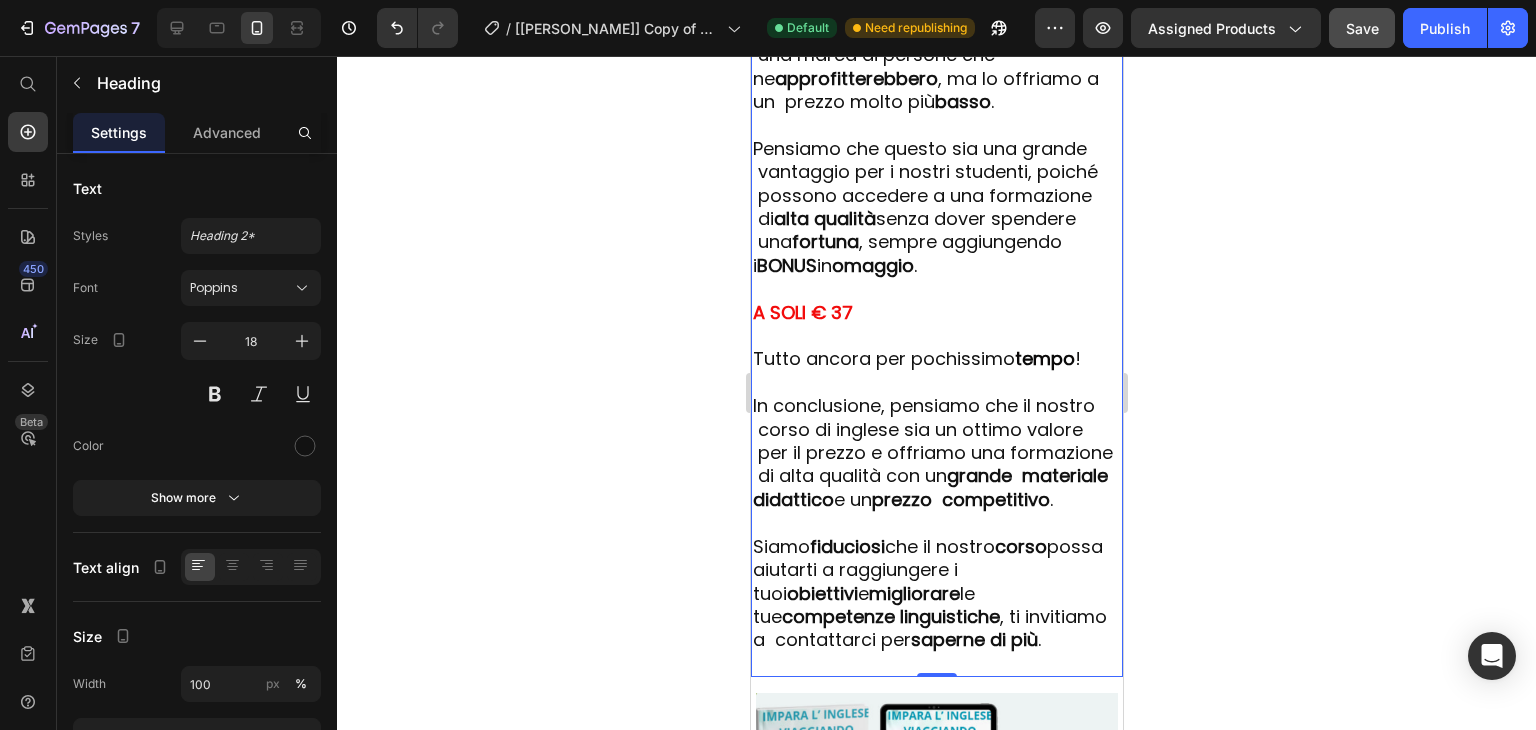 click on "Come avrai capito questo corso ti  permettere di avere più  sicurezza   quando parli con persone di altre   nazionalità  e di poter  viaggiare per  lavoro , quindi anche di  trasferirti  in altri  paesi  senza problemi.  Potremo benissimo  vendere  tutto  questo a € 1.500 e sarebbe anche  conveniente.  Oppure a € 1.000 avremo comunque  una marea di persone che ne   approfitterebbero , ma lo offriamo a un  prezzo molto più  basso .  Pensiamo che questo sia una grande  vantaggio per i nostri studenti, poiché  possono accedere a una formazione  di  alta qualità  senza dover spendere  una  fortuna , sempre aggiungendo i   BONUS  in  omaggio .  A SOLI € 37  Tutto ancora per pochissimo  tempo !  In conclusione, pensiamo che il nostro  corso di inglese sia un ottimo valore  per il prezzo e offriamo una formazione  di alta qualità con un  grande  materiale didattico  e un  prezzo  competitivo .  Siamo  fiduciosi  che il nostro  corso   possa aiutarti a raggiungere i tuoi   ." at bounding box center (936, 230) 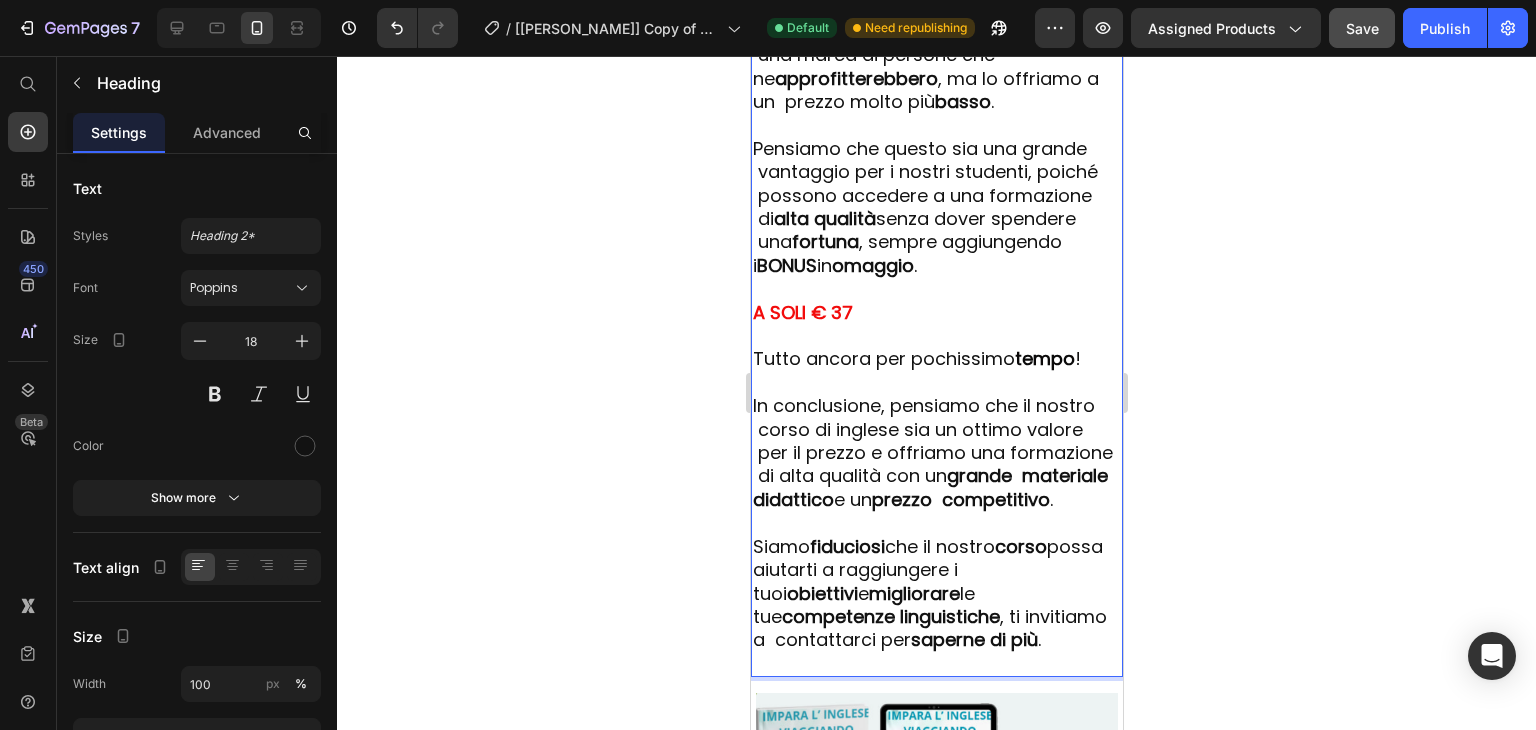 click on "alta qualità" at bounding box center [824, 218] 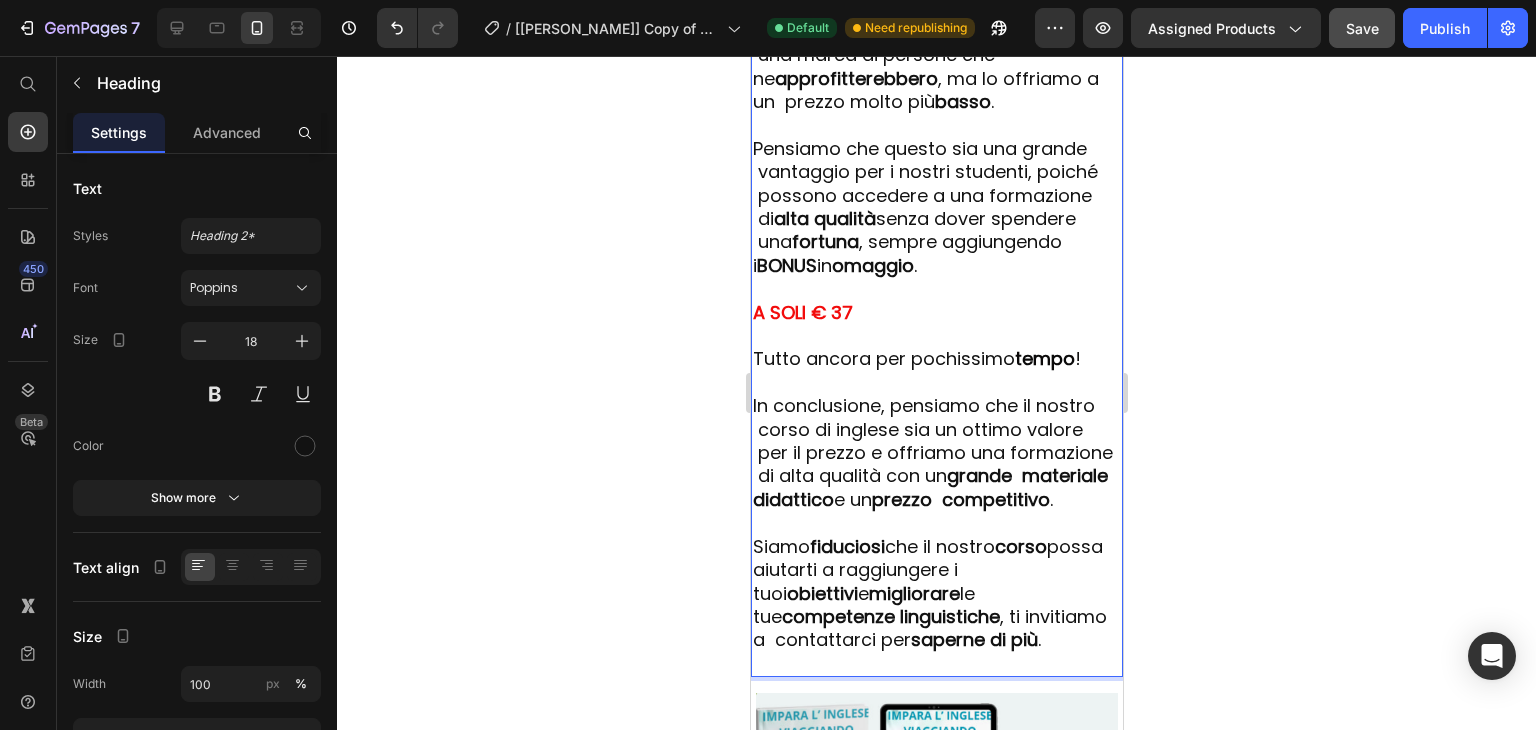 click on "fortuna" at bounding box center [824, 241] 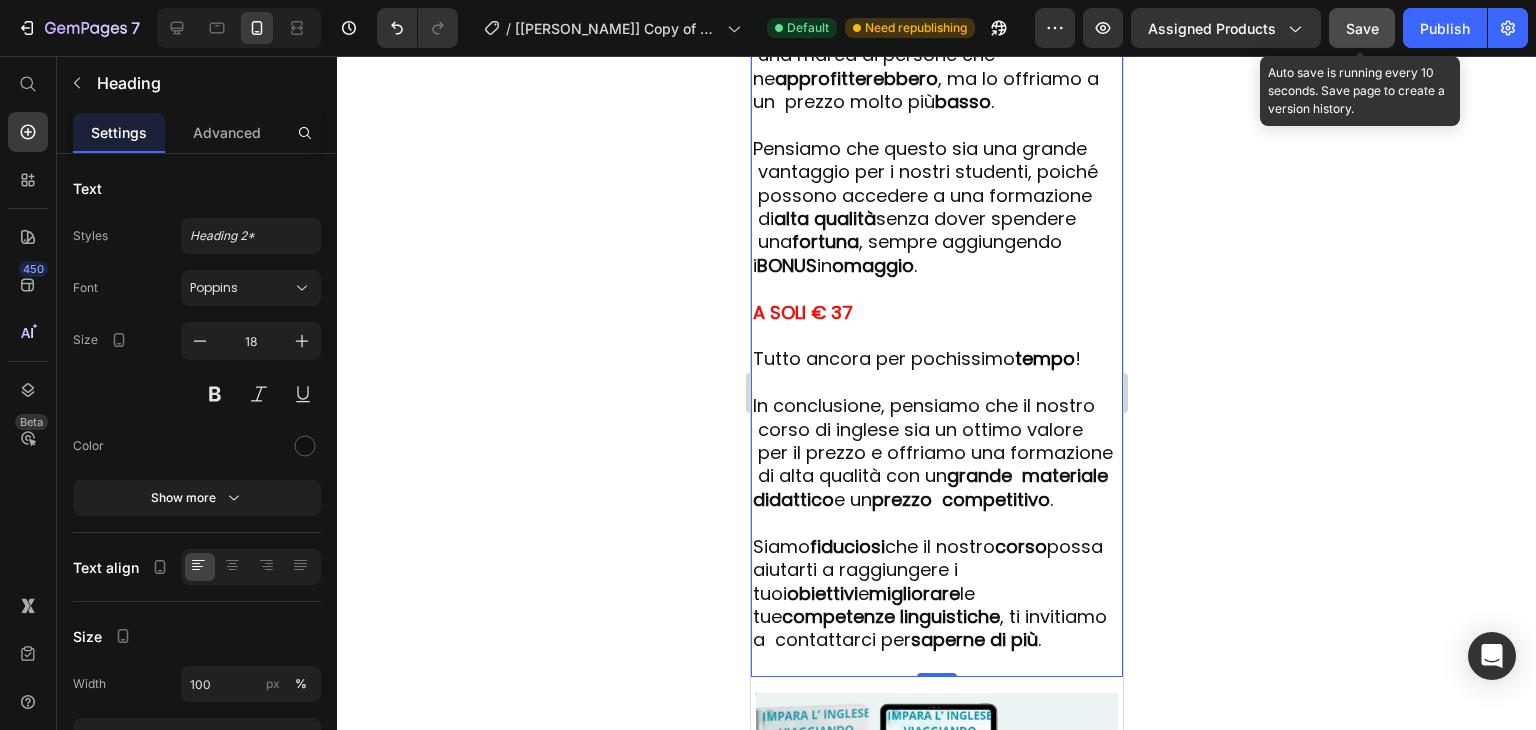 click on "Save" 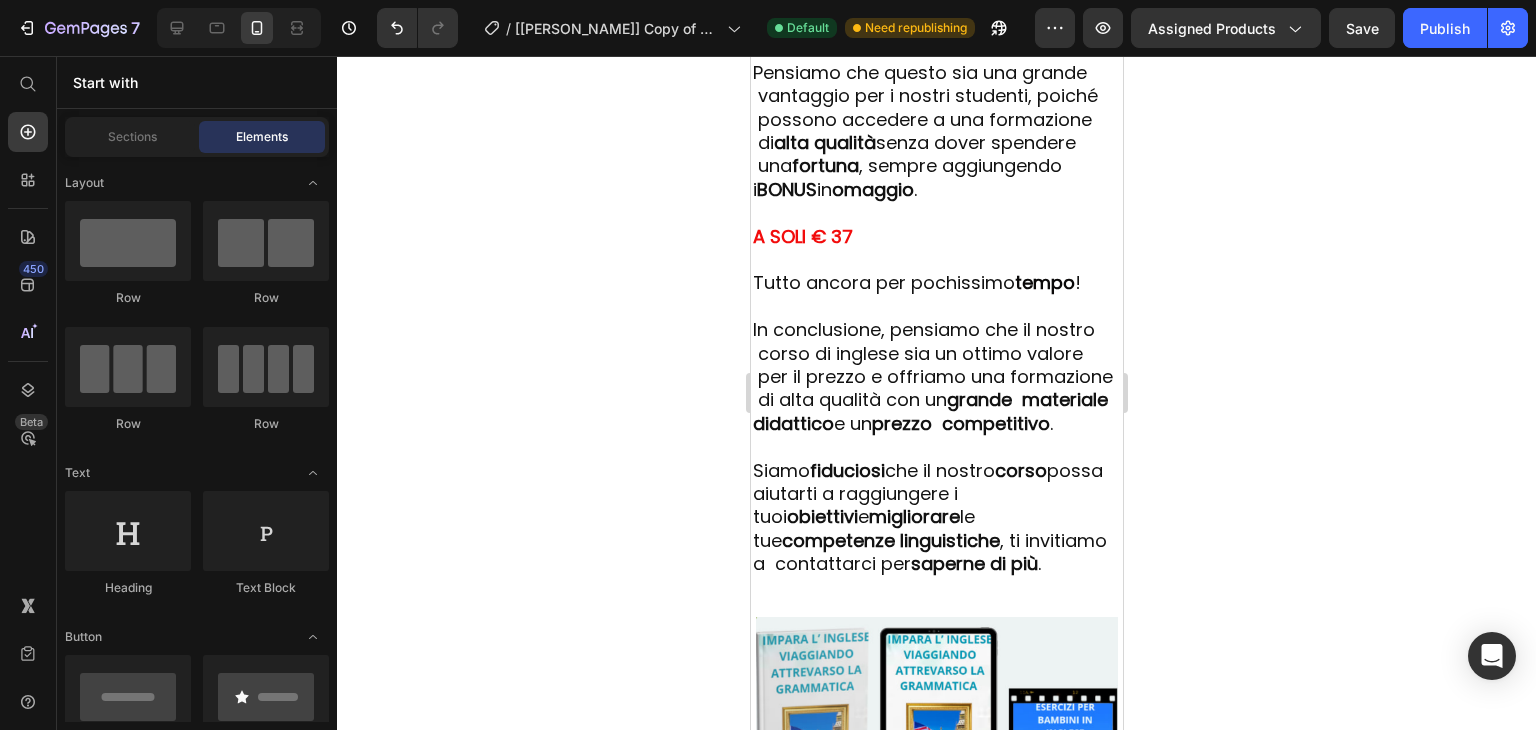 scroll, scrollTop: 8102, scrollLeft: 0, axis: vertical 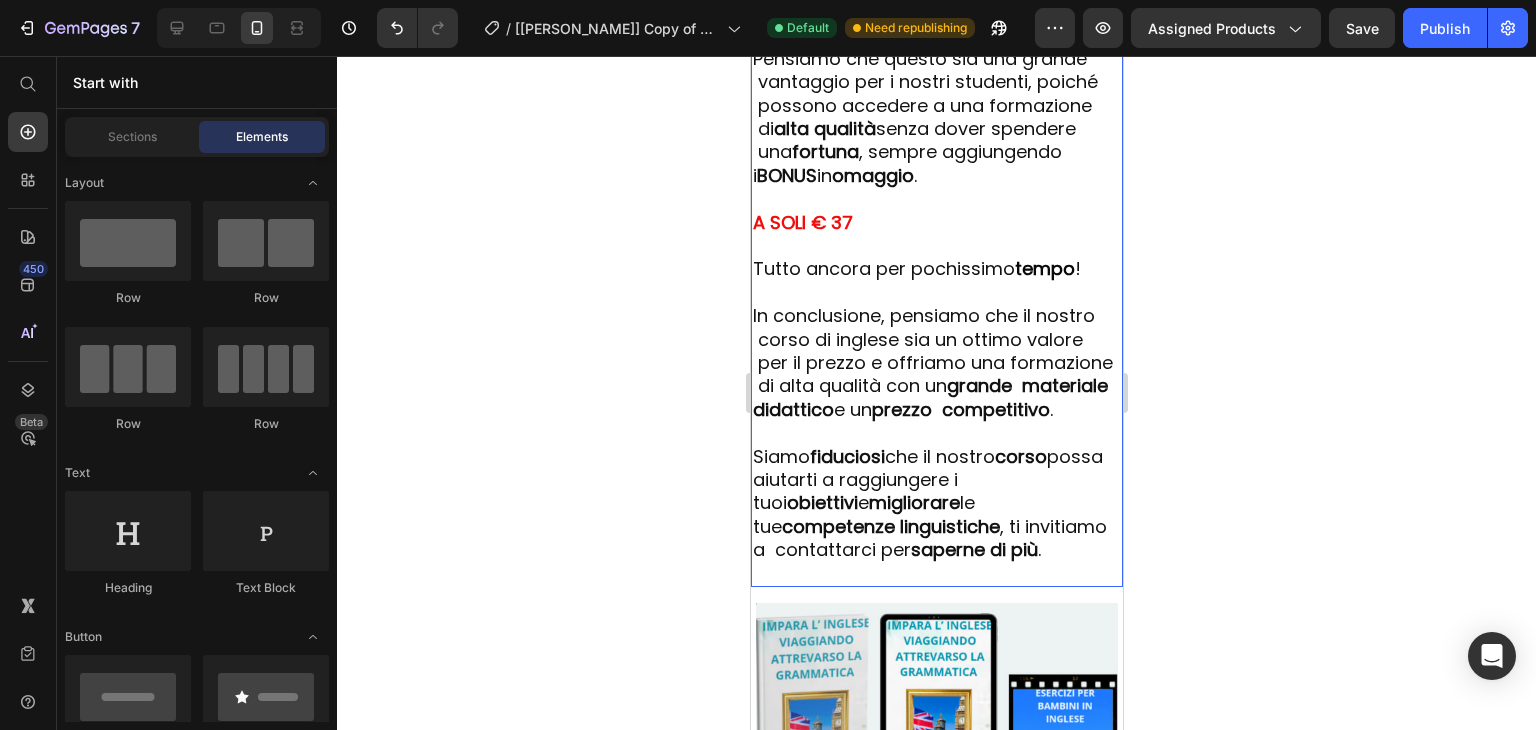click on "grande  materiale didattico" at bounding box center [929, 397] 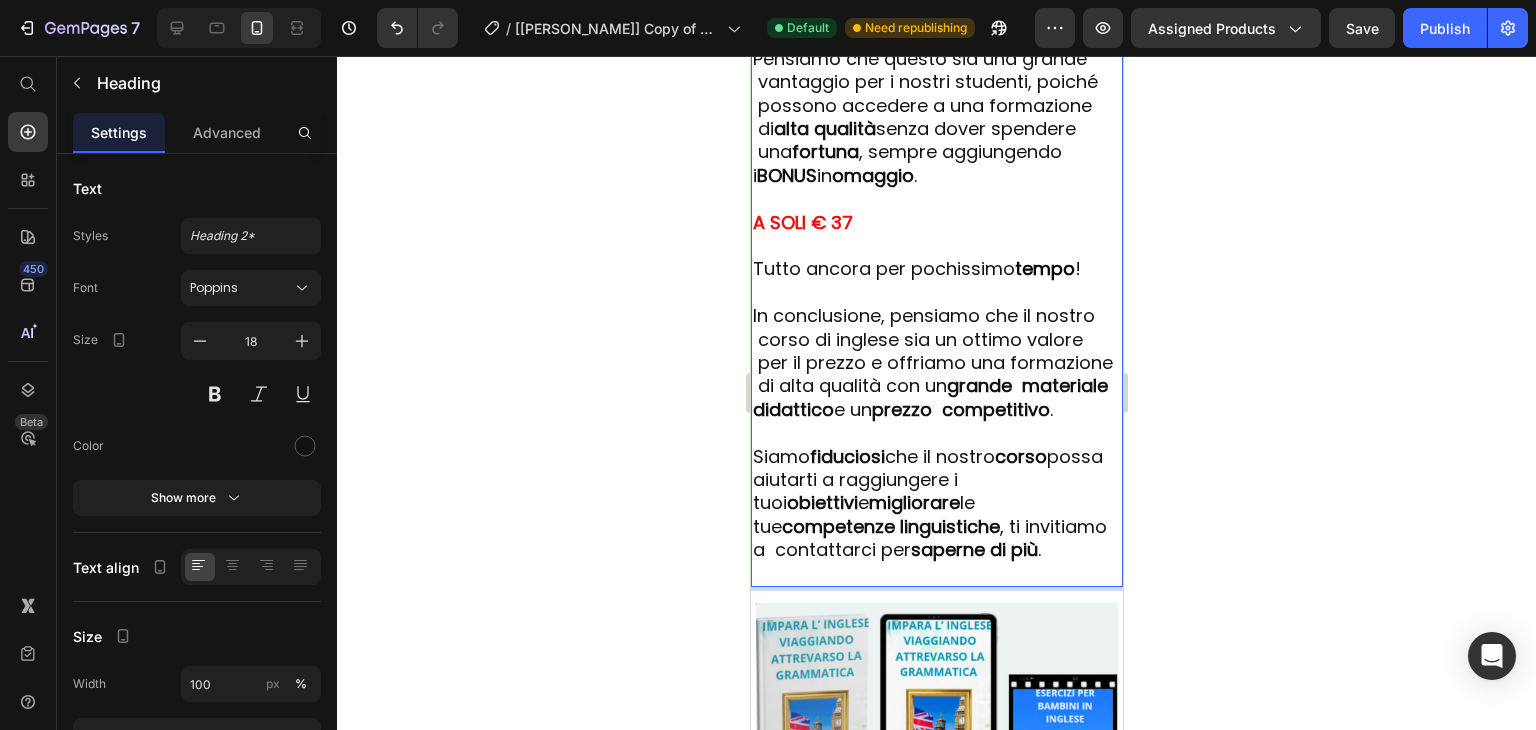 click on "Come avrai capito questo corso ti  permettere di avere più  sicurezza   quando parli con persone di altre   nazionalità  e di poter  viaggiare per  lavoro , quindi anche di  trasferirti  in altri  paesi  senza problemi.  Potremo benissimo  vendere  tutto  questo a € 1.500 e sarebbe anche  conveniente.  Oppure a € 1.000 avremo comunque  una marea di persone che ne   approfitterebbero , ma lo offriamo a un  prezzo molto più  basso .  Pensiamo che questo sia una grande  vantaggio per i nostri studenti, poiché  possono accedere a una formazione  di   alta qualità  senza dover spendere  una   fortuna , sempre aggiungendo i   BONUS   in  omaggio .  A SOLI € 37  Tutto ancora per pochissimo  tempo !  In conclusione, pensiamo che il nostro  corso di inglese sia un ottimo valore  per il prezzo e offriamo una formazione  di alta qualità con un  grande  materiale didattico  e un  prezzo  competitivo .  Siamo  fiduciosi  che il nostro  corso   obiettivi  e  migliorare  ." at bounding box center (936, 140) 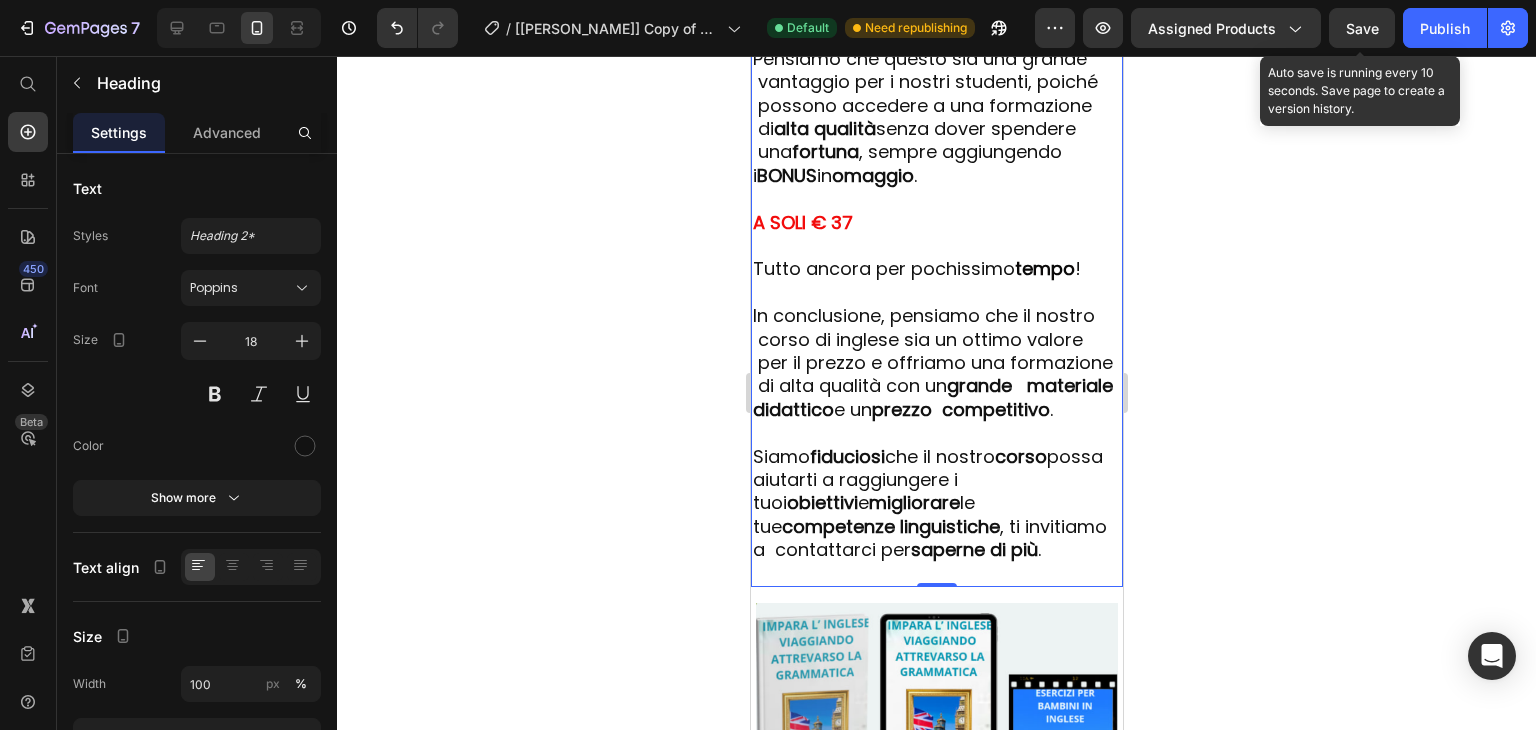 click on "Save" 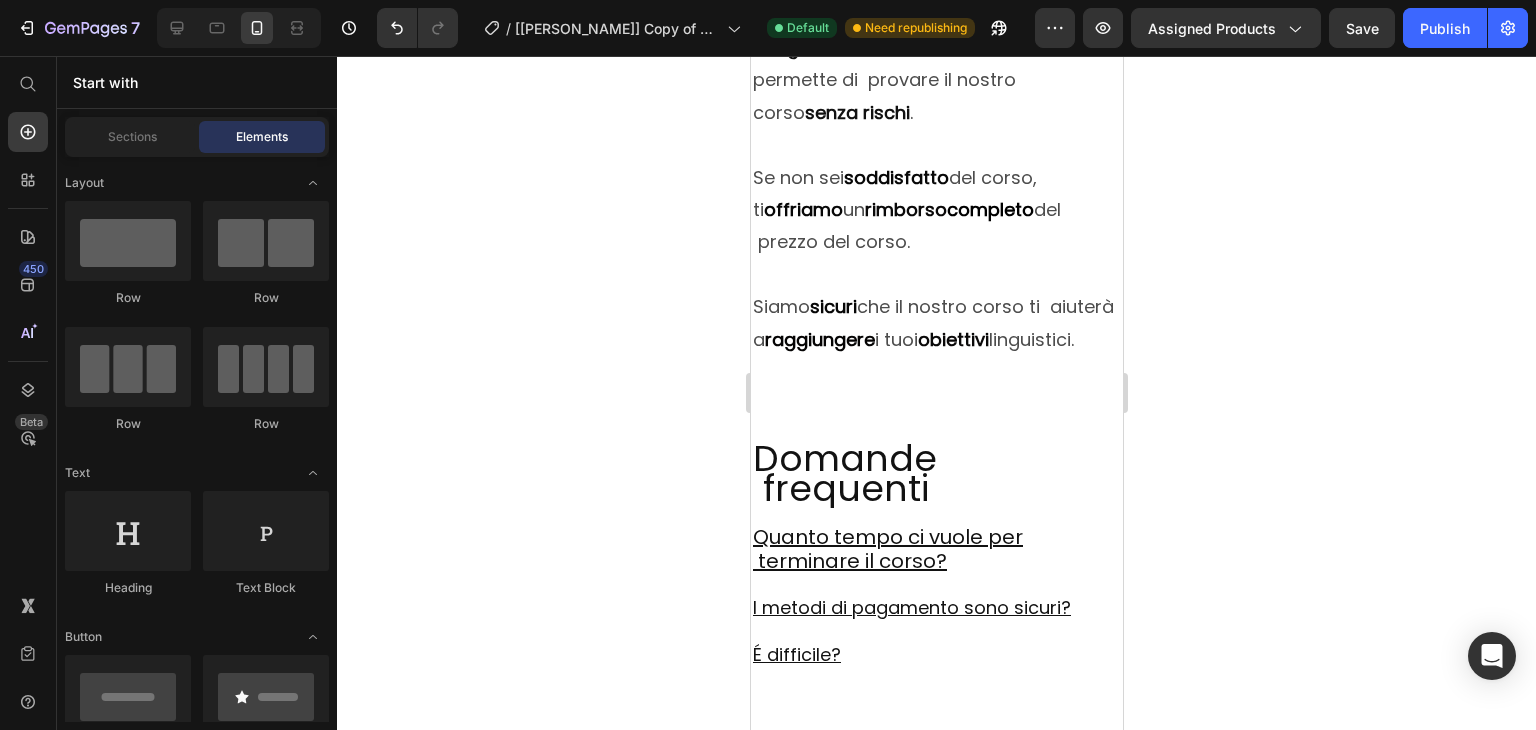 scroll, scrollTop: 9659, scrollLeft: 0, axis: vertical 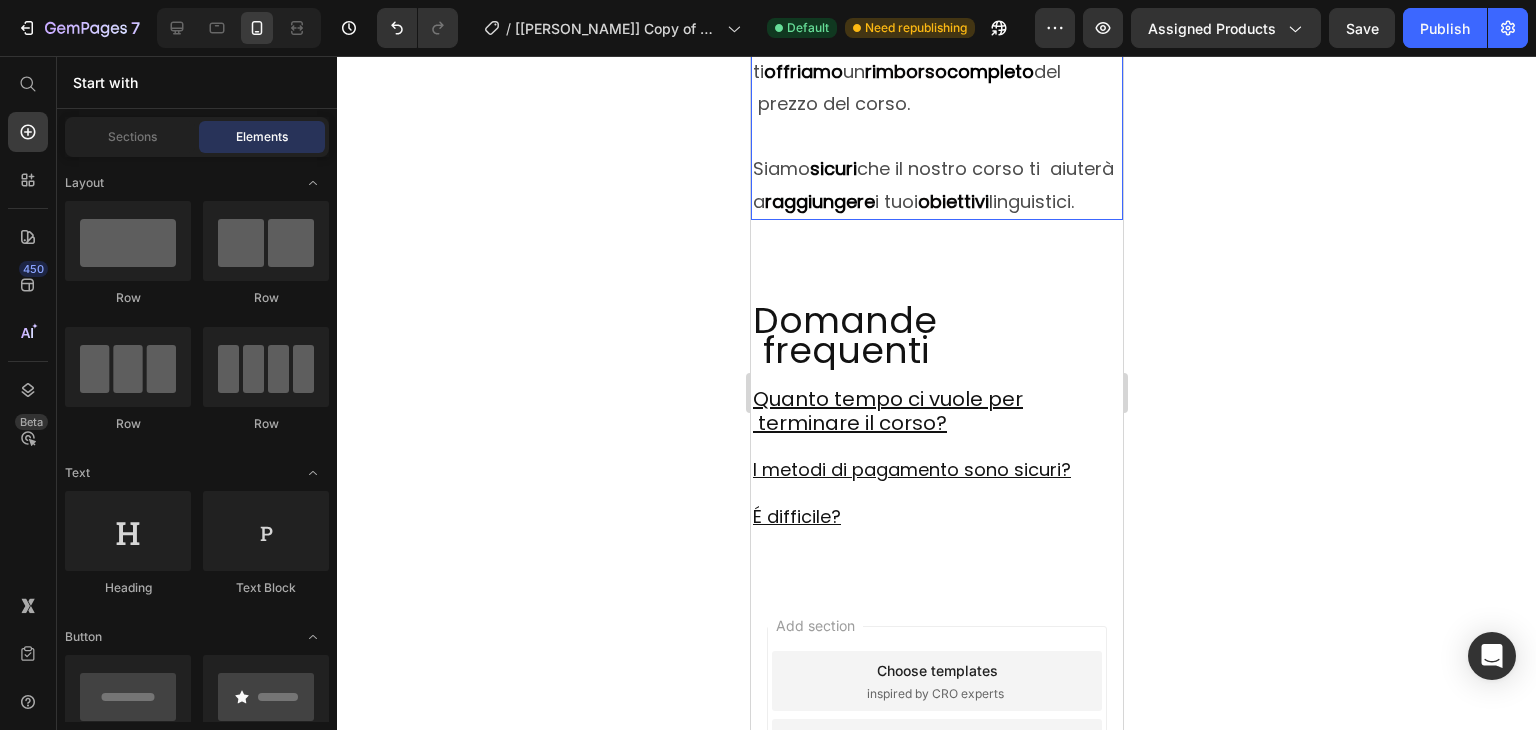click on "Offriamo una  garanzia  di   soddisfazione  che ti permette di  provare il nostro corso  senza rischi ." at bounding box center (936, -73) 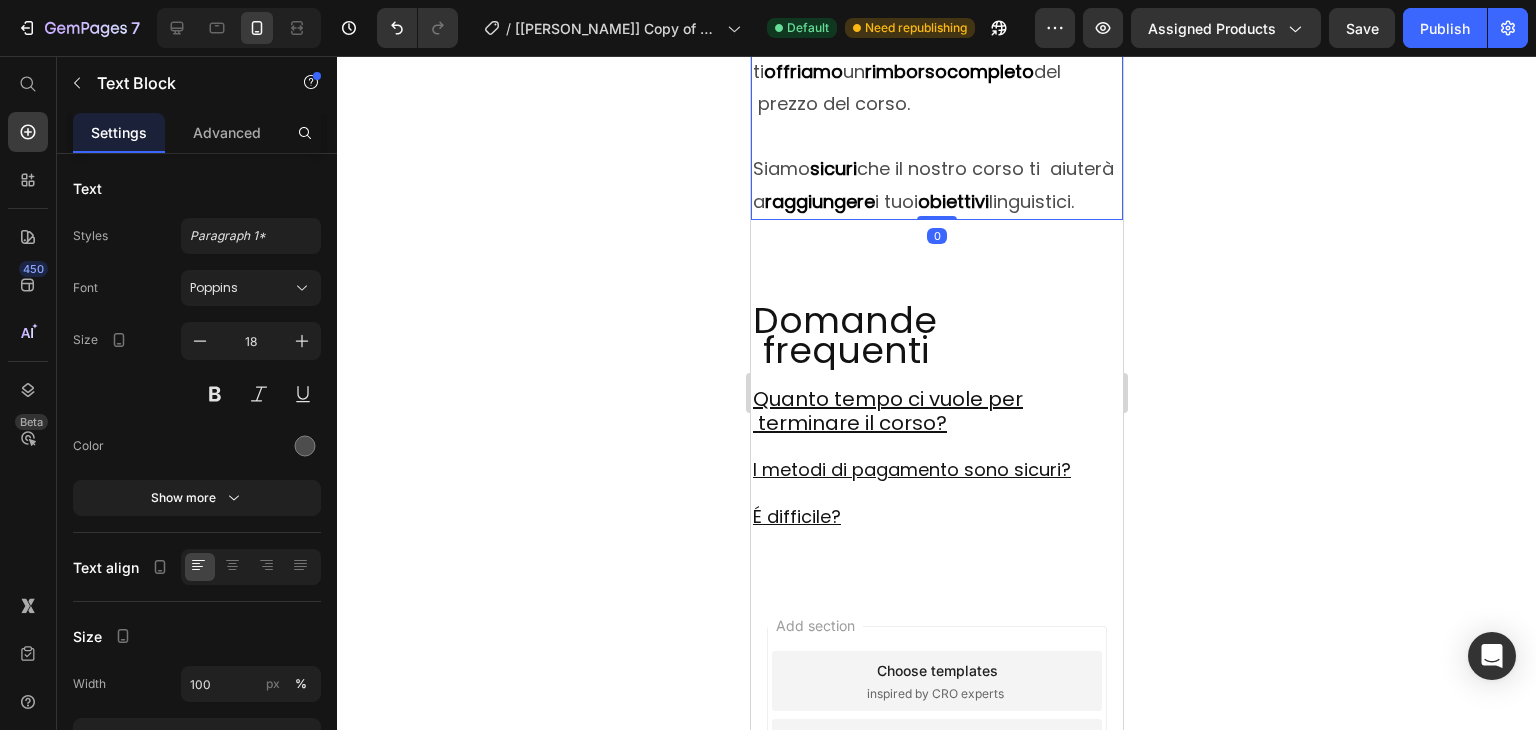 scroll, scrollTop: 10248, scrollLeft: 0, axis: vertical 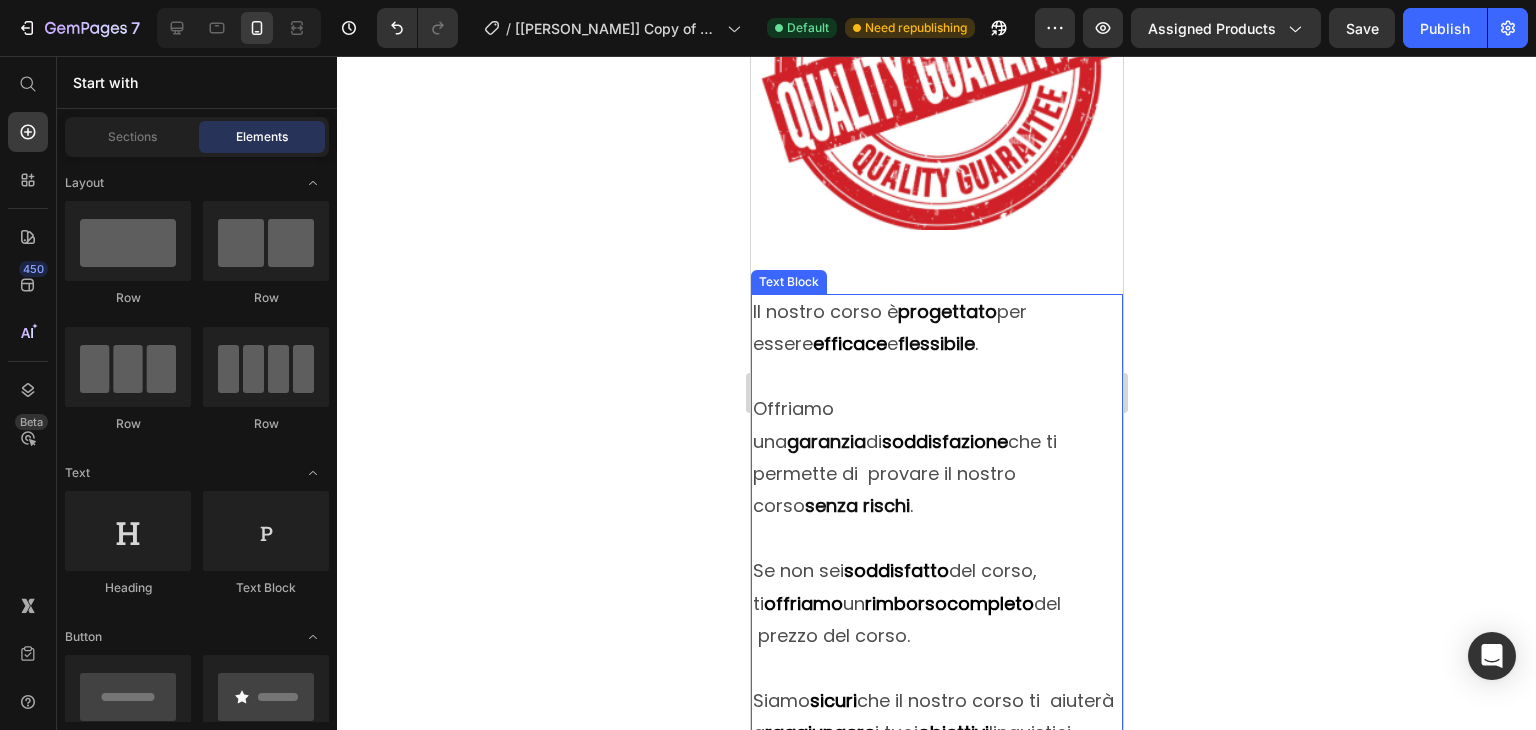 click on "Offriamo una  garanzia  di   soddisfazione  che ti permette di  provare il nostro corso  senza rischi ." at bounding box center (936, 458) 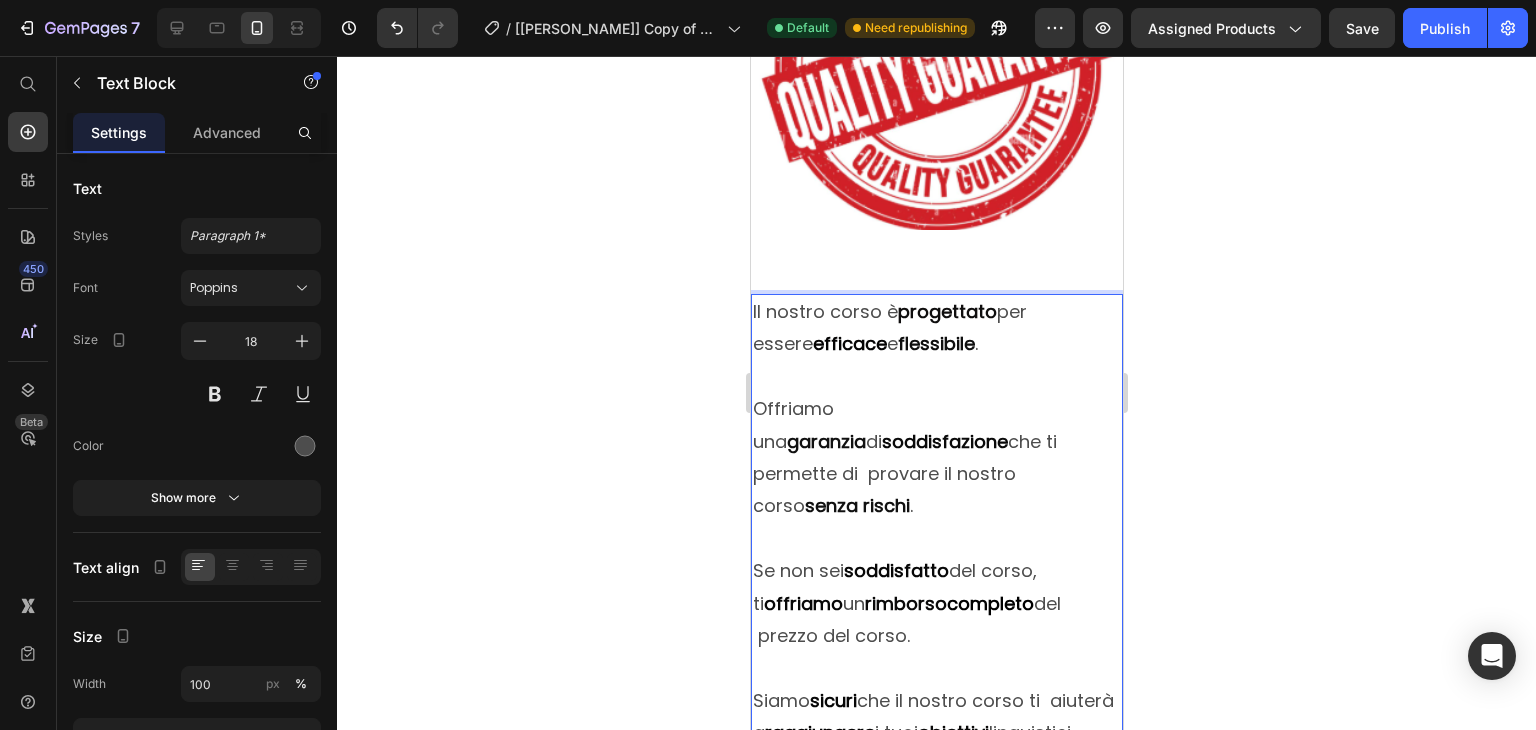 click on "Offriamo una  garanzia  di   soddisfazione  che ti permette di  provare il nostro corso  senza rischi ." at bounding box center (936, 458) 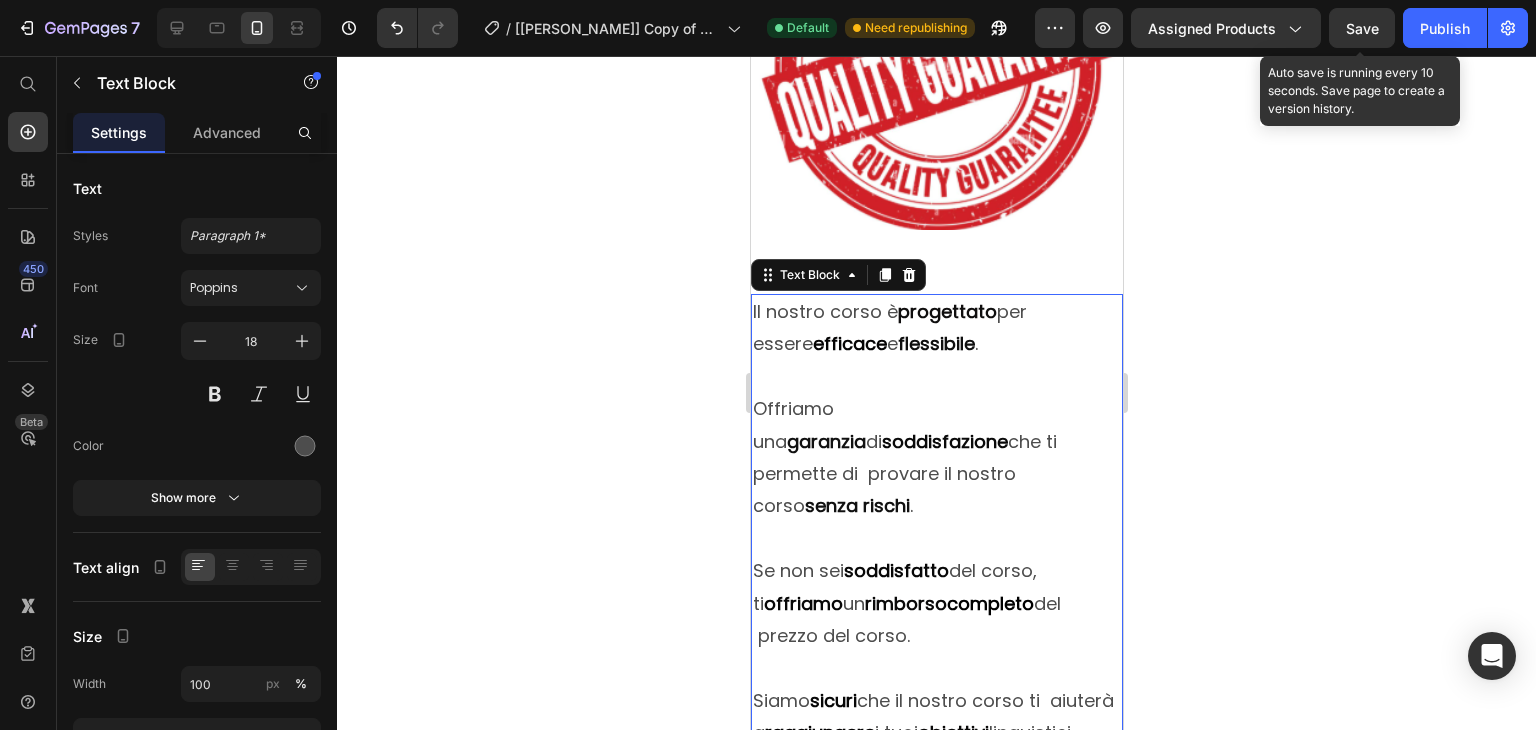 click on "Save" at bounding box center [1362, 28] 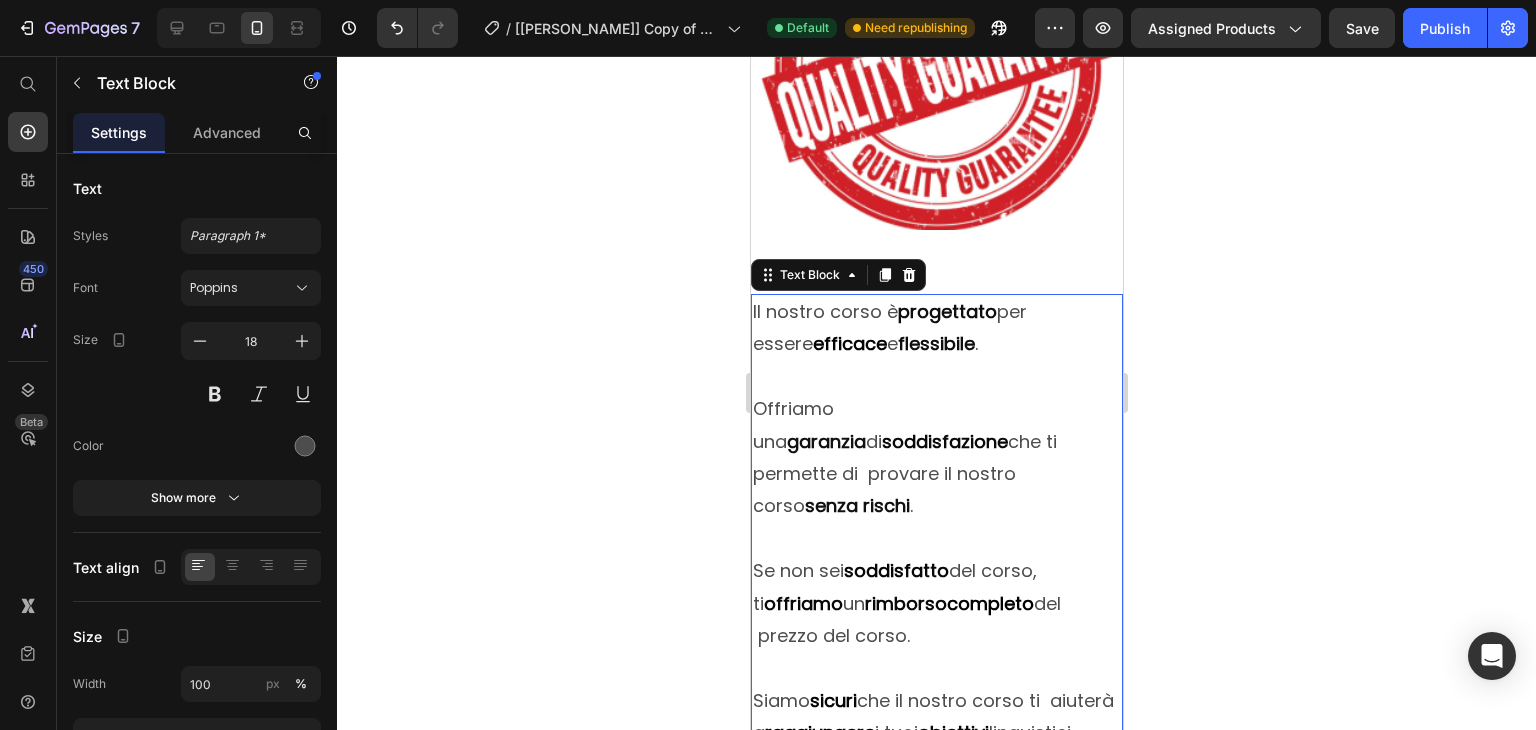 click on "Se non sei  soddisfatto  del corso, ti   offriamo  un  rimborso  completo  del  prezzo del corso." at bounding box center [936, 603] 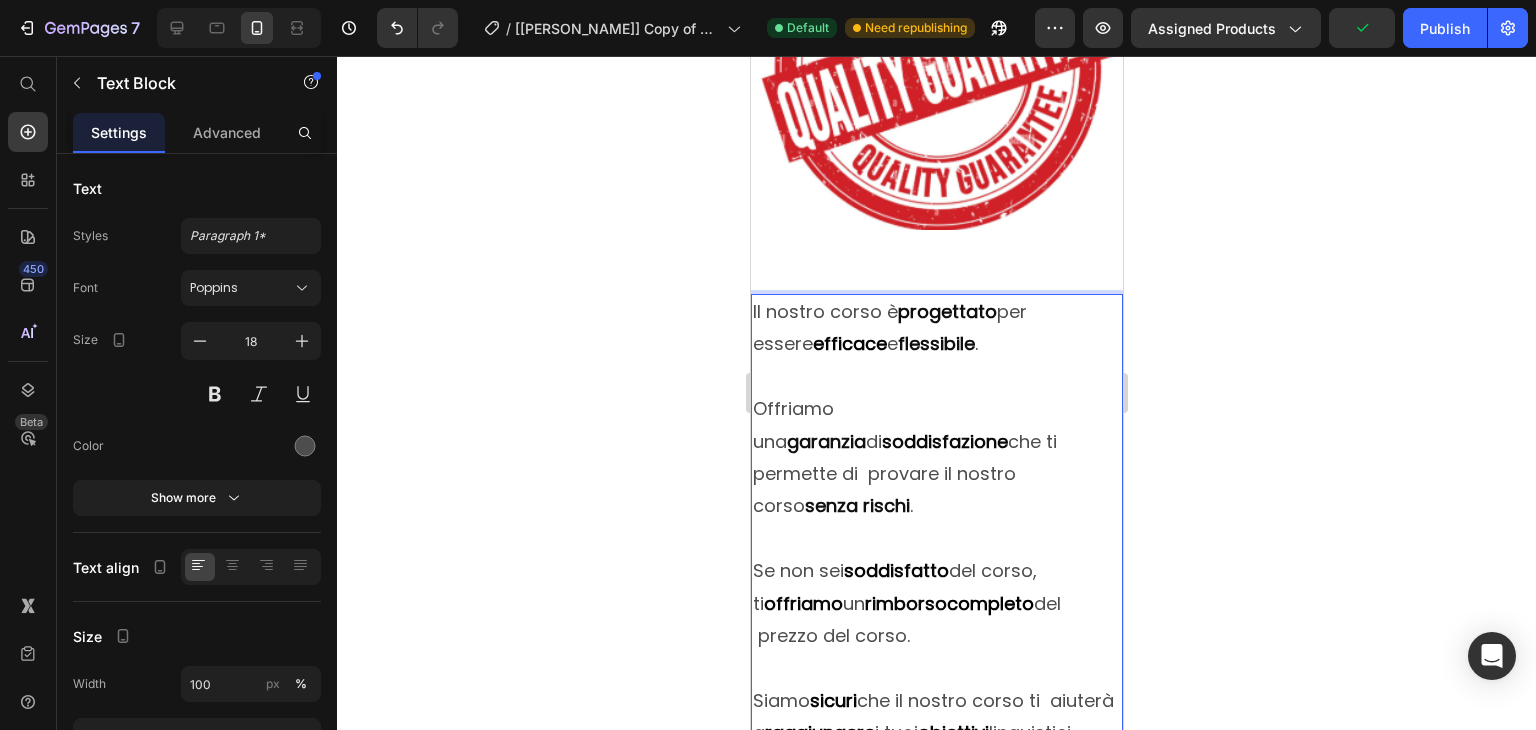 click on "Offriamo una  garanzia  di   soddisfazione   che ti permette di  provare il nostro corso  senza rischi ." at bounding box center [936, 458] 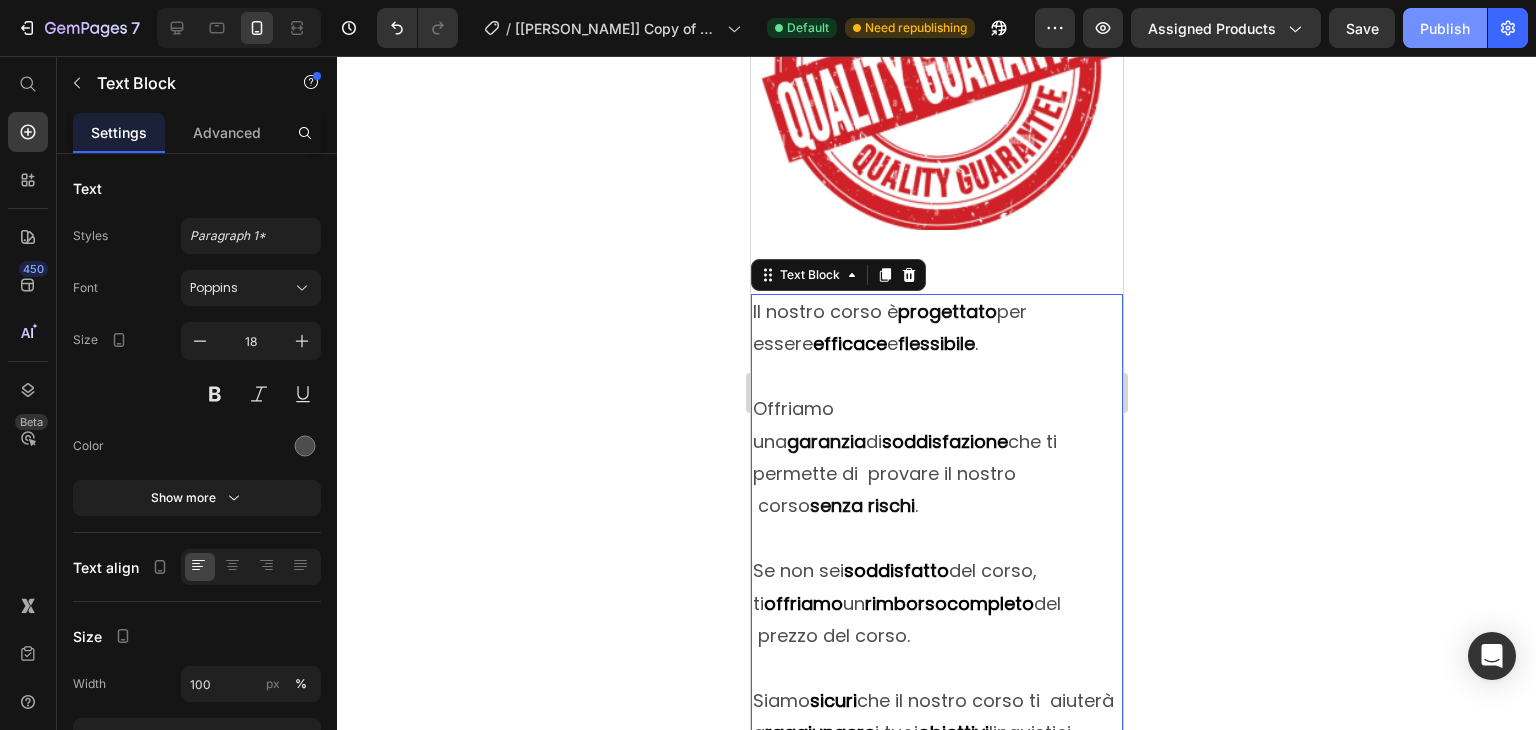 click on "Publish" 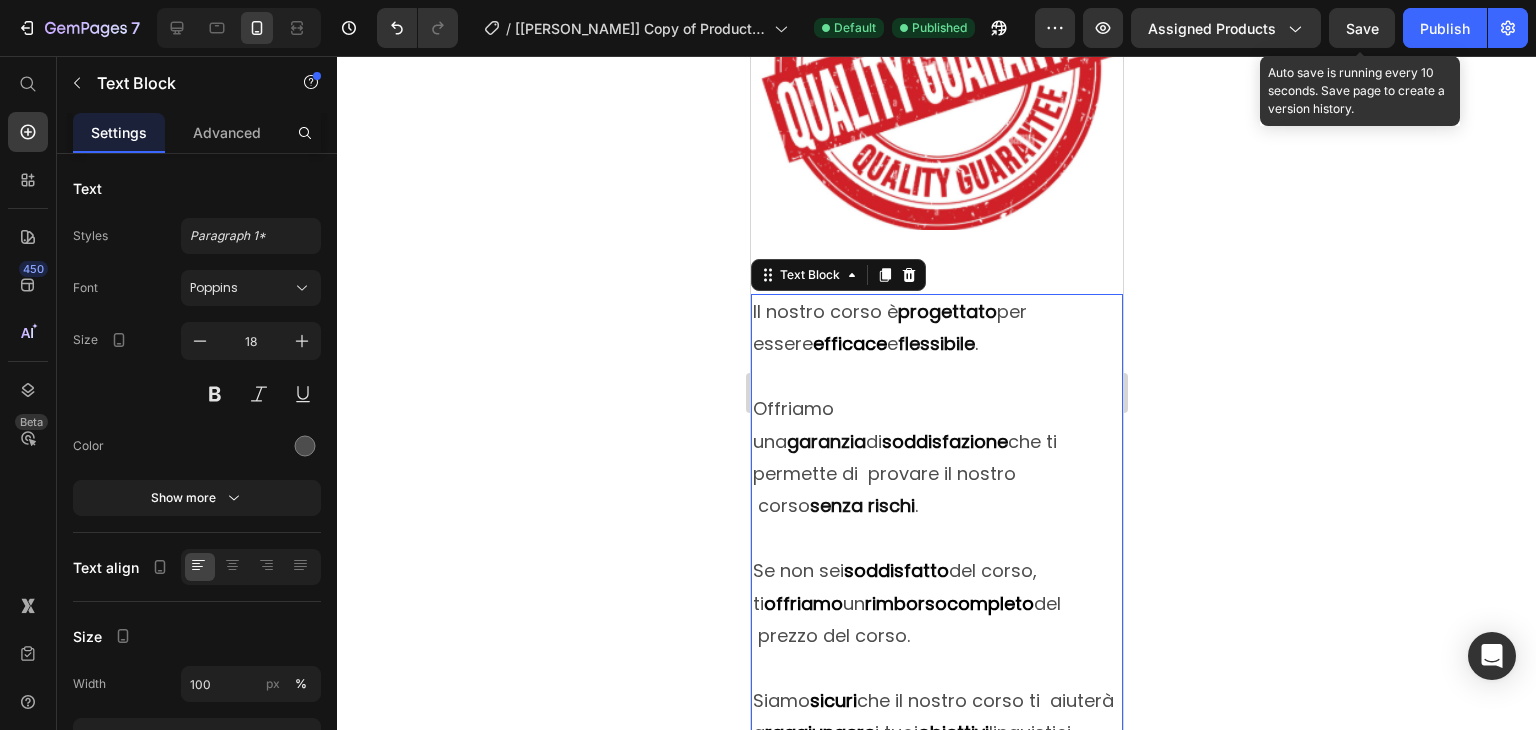 click on "Save" at bounding box center (1362, 28) 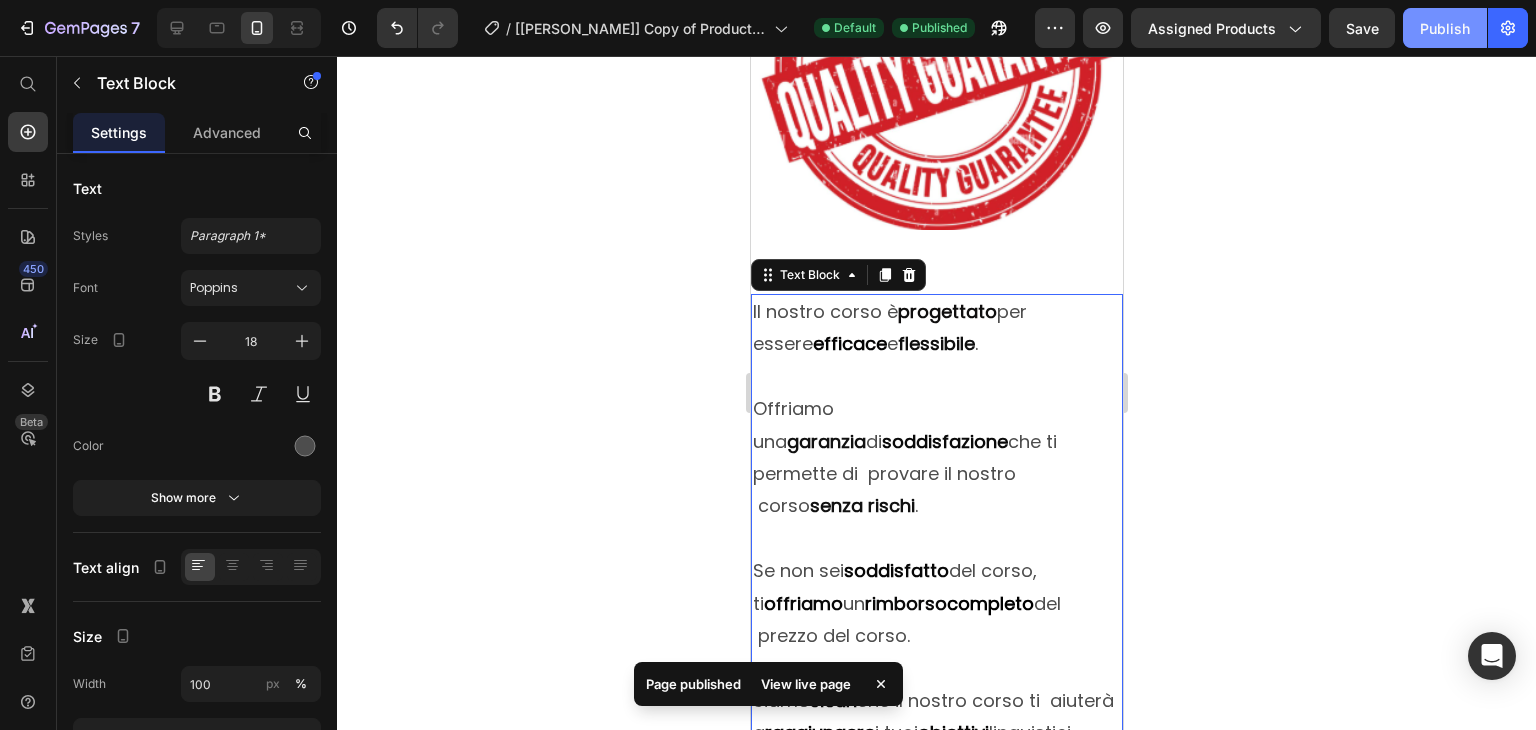 click on "Publish" at bounding box center [1445, 28] 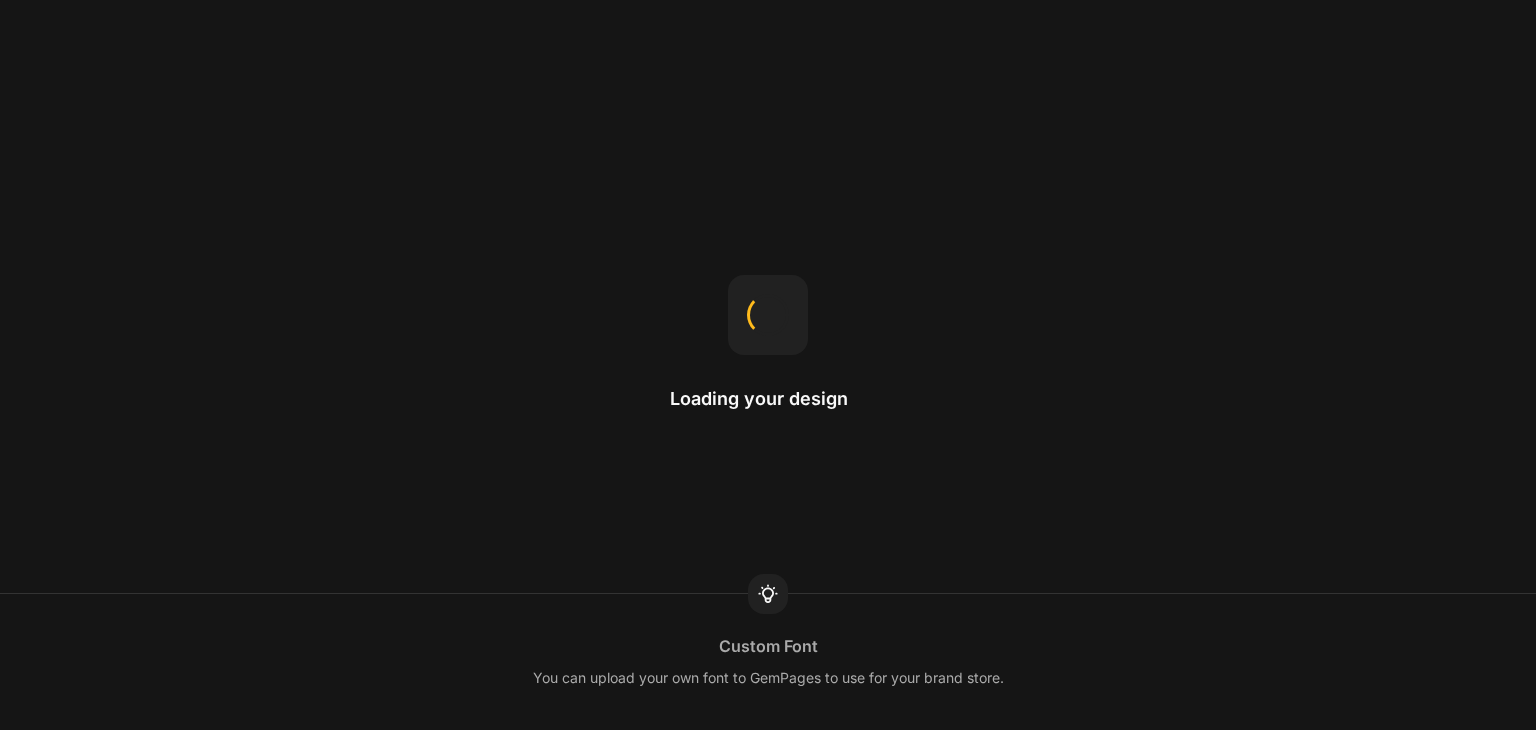 scroll, scrollTop: 0, scrollLeft: 0, axis: both 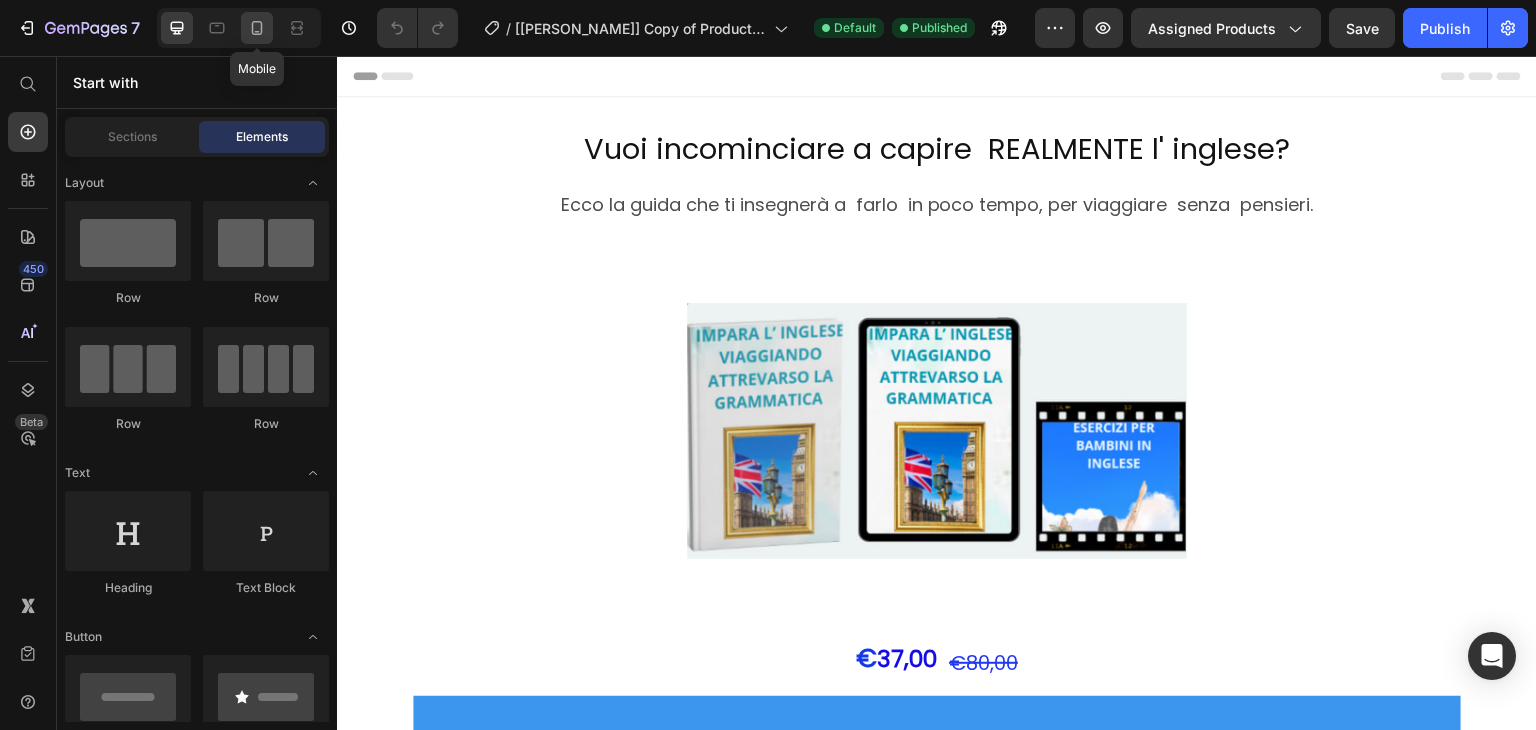 click 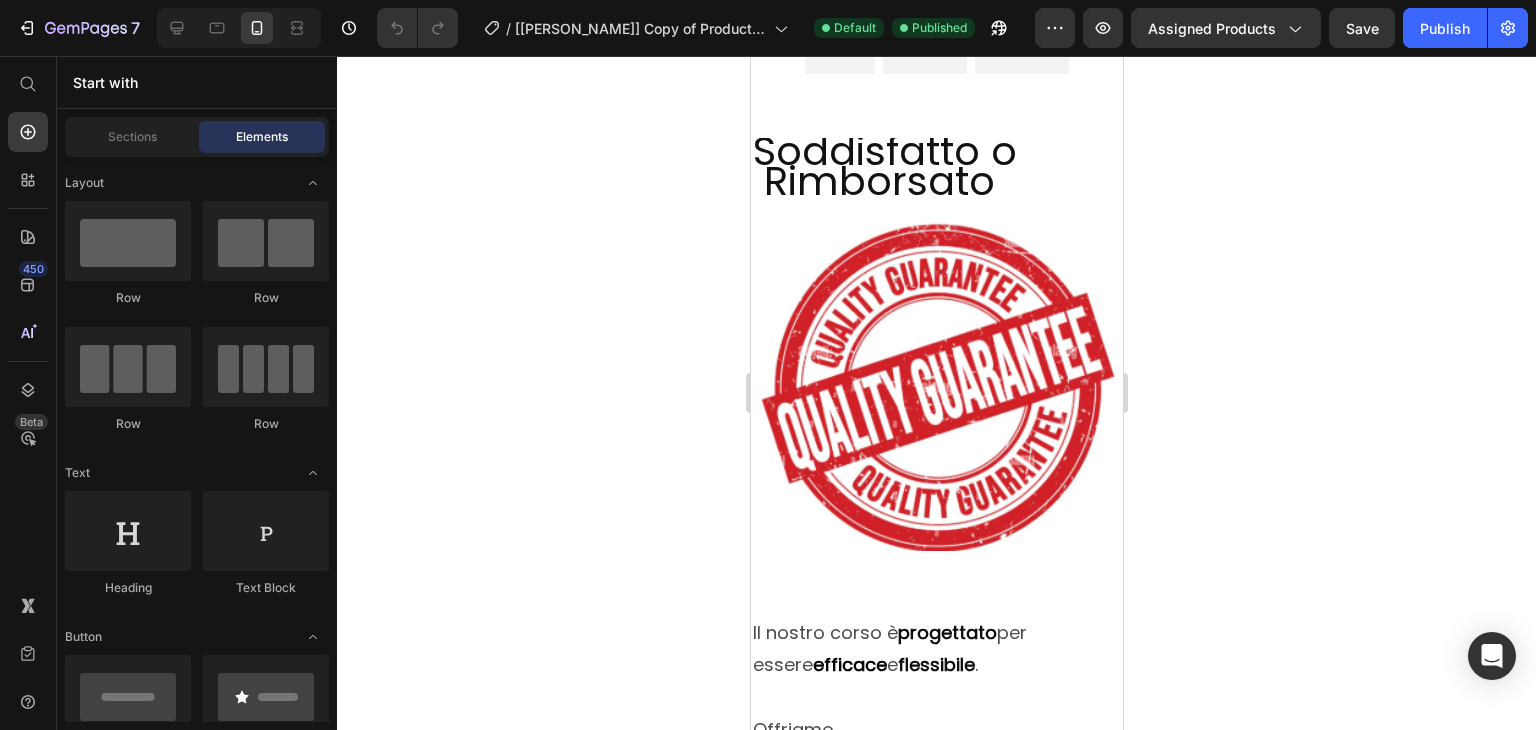 scroll, scrollTop: 8860, scrollLeft: 0, axis: vertical 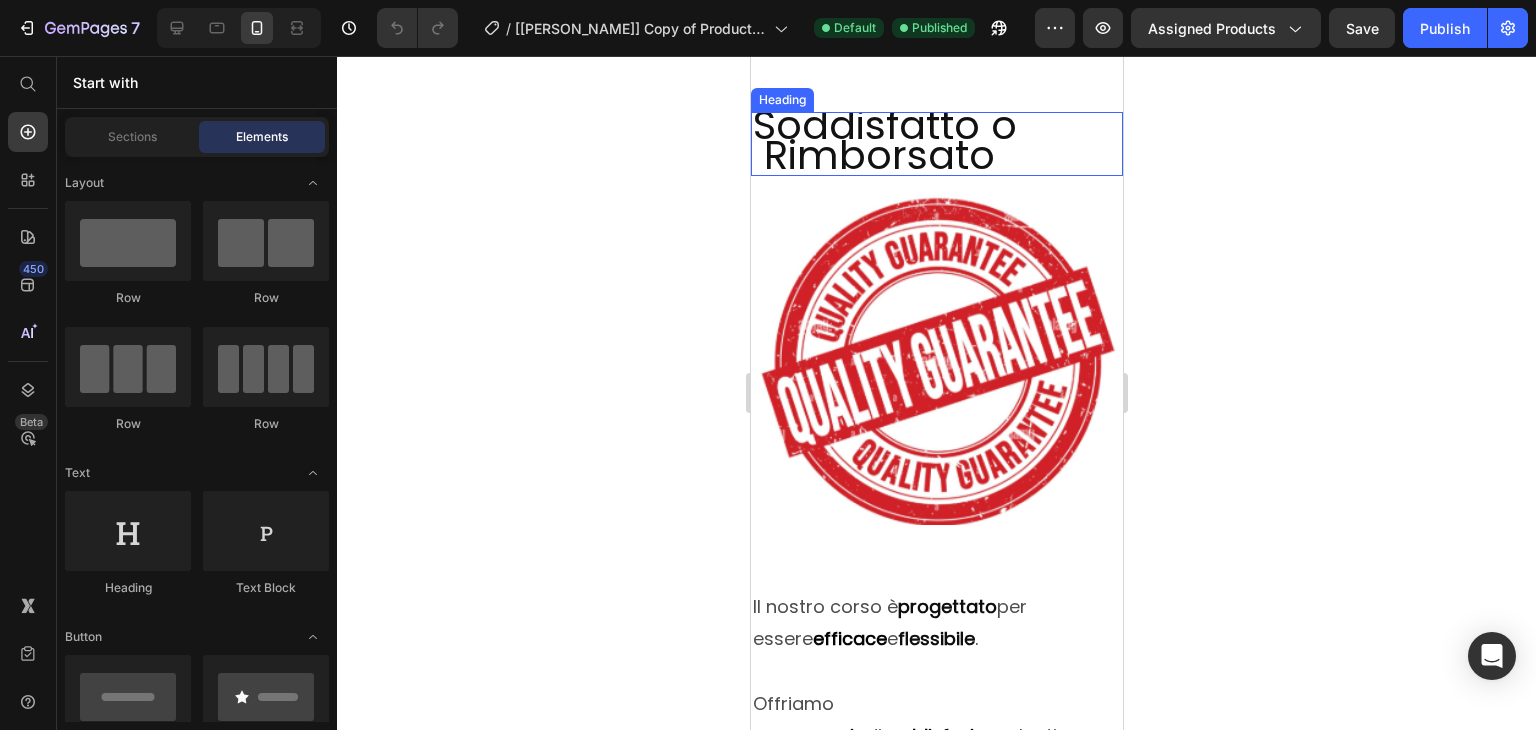 click on "Soddisfatto o        Rimborsato" at bounding box center [917, 140] 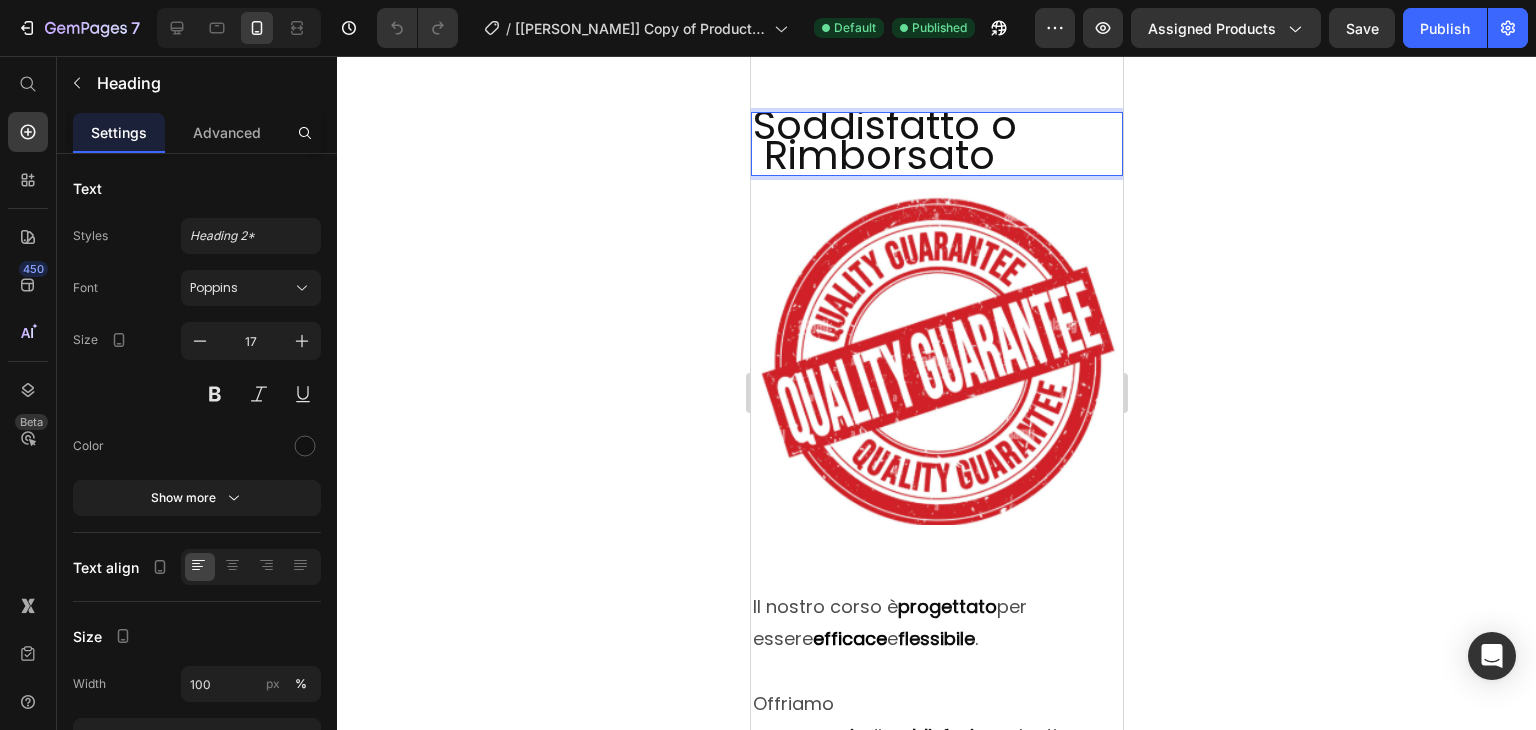 click on "Soddisfatto o        Rimborsato" at bounding box center (917, 140) 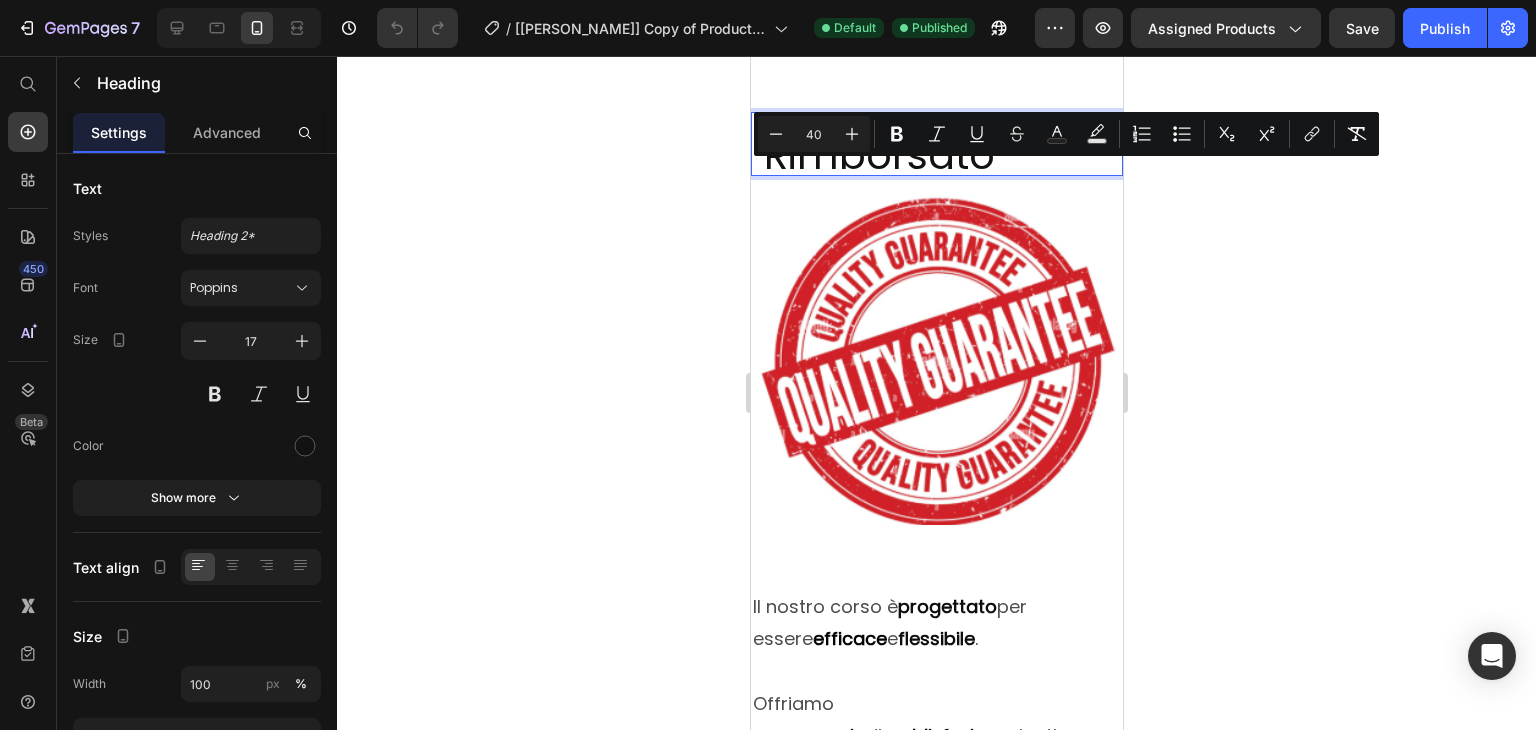click on "Soddisfatto o        Rimborsato" at bounding box center [917, 140] 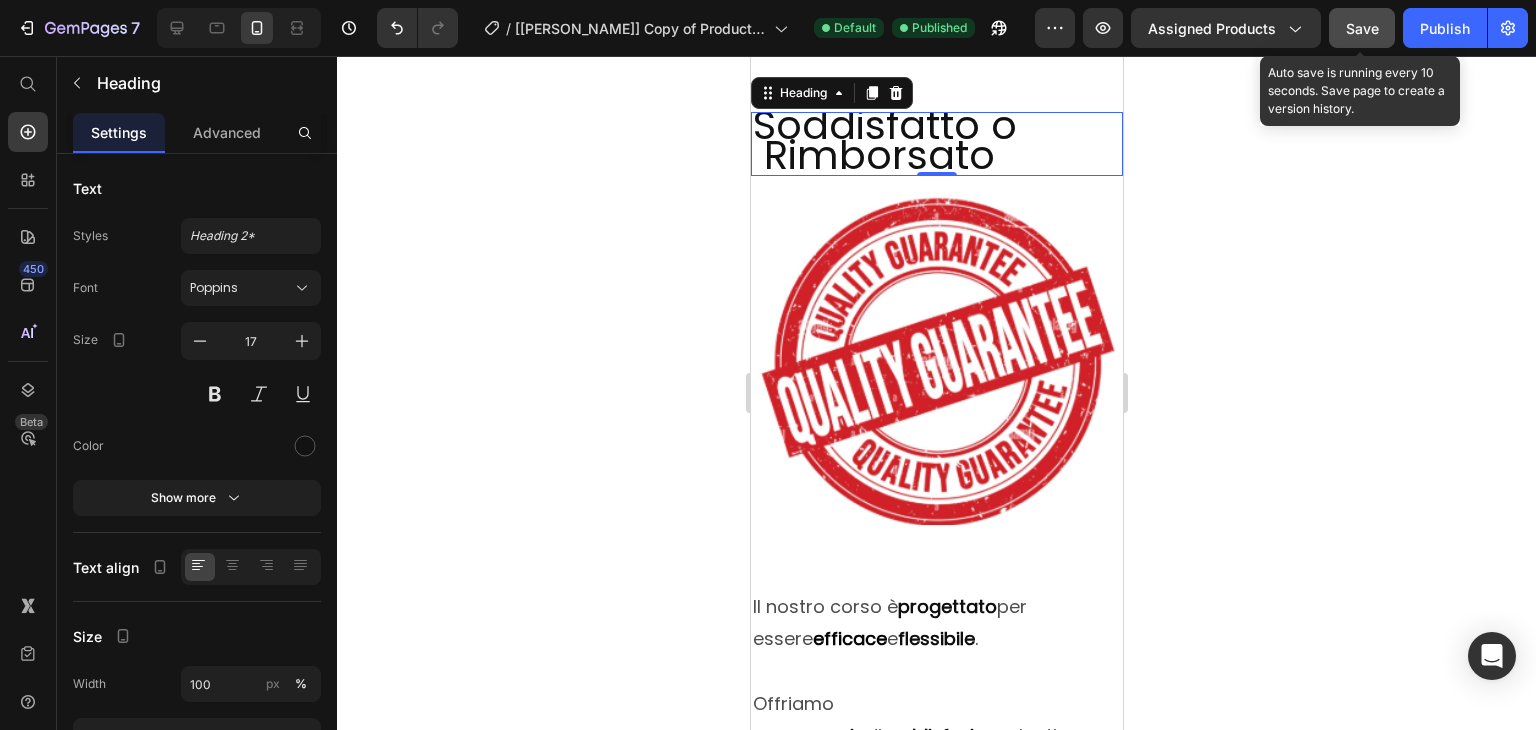 click on "Save" at bounding box center [1362, 28] 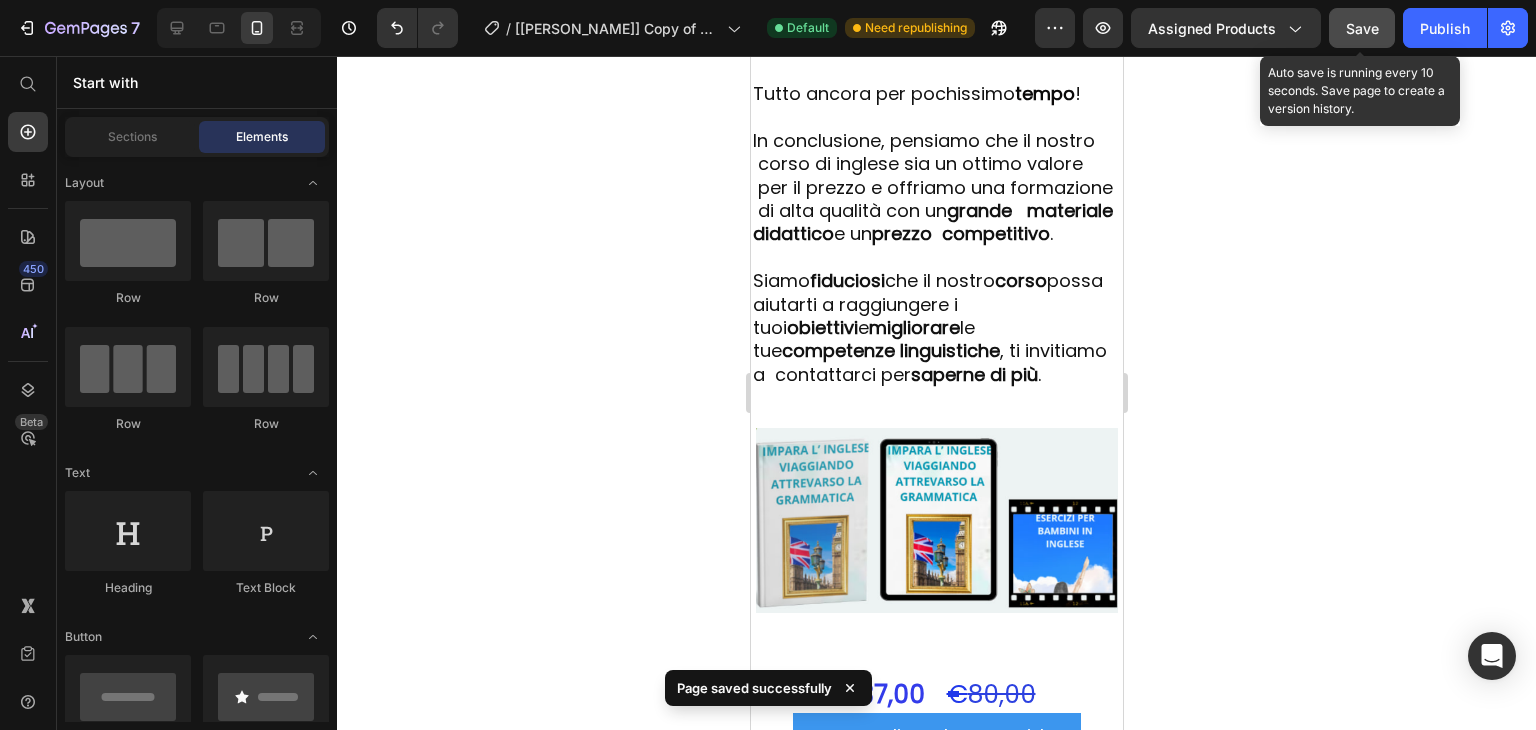 scroll, scrollTop: 7823, scrollLeft: 0, axis: vertical 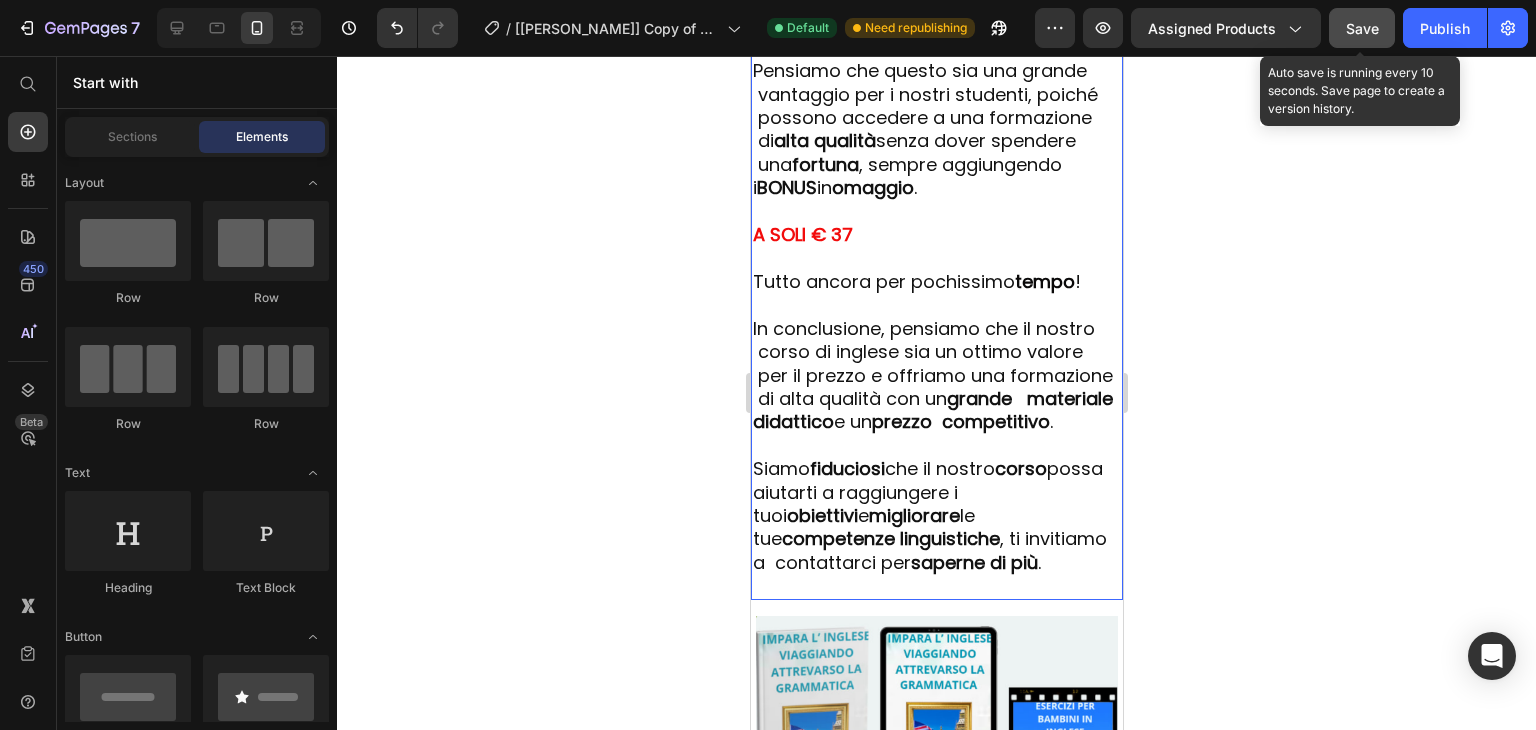 click on "grande   materiale didattico" at bounding box center [932, 410] 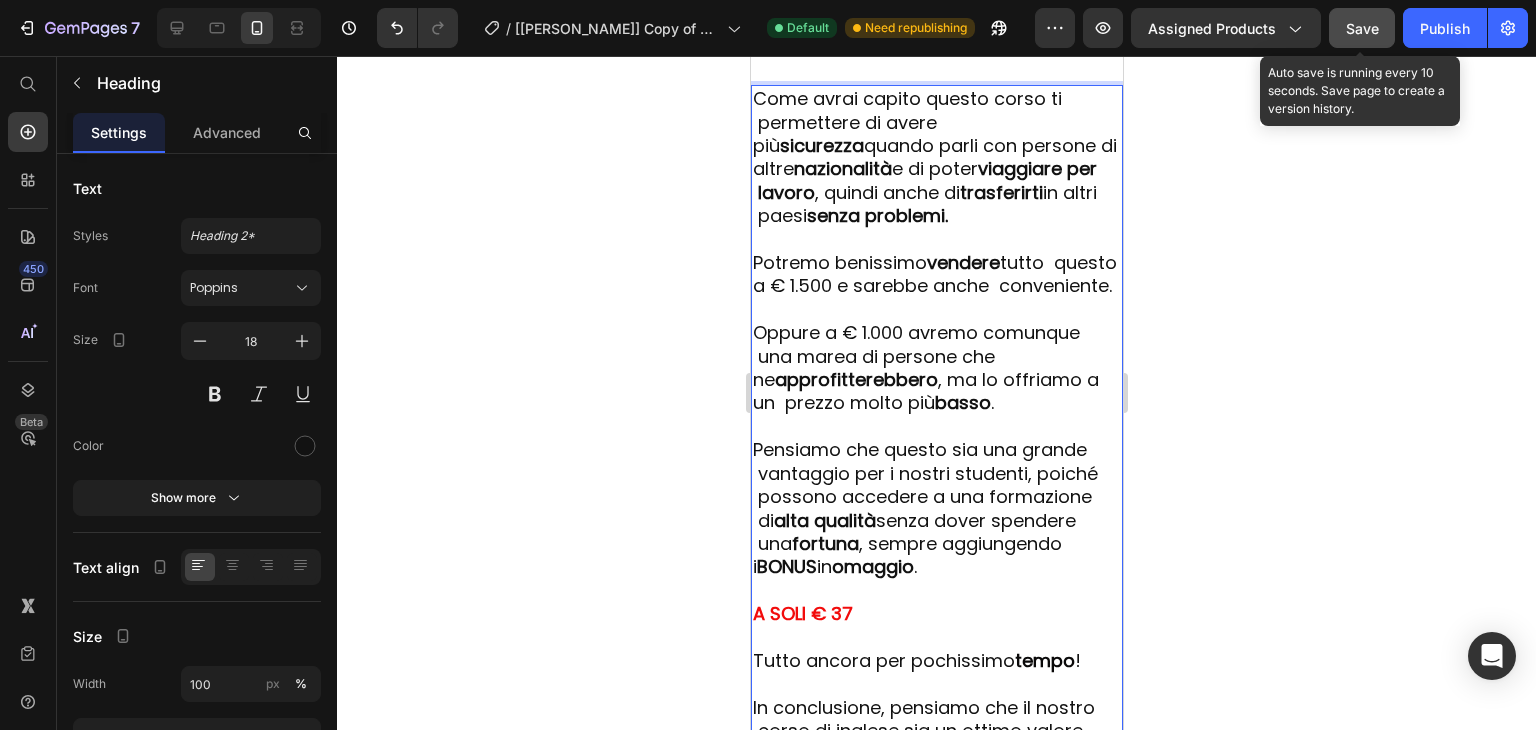 scroll, scrollTop: 7149, scrollLeft: 0, axis: vertical 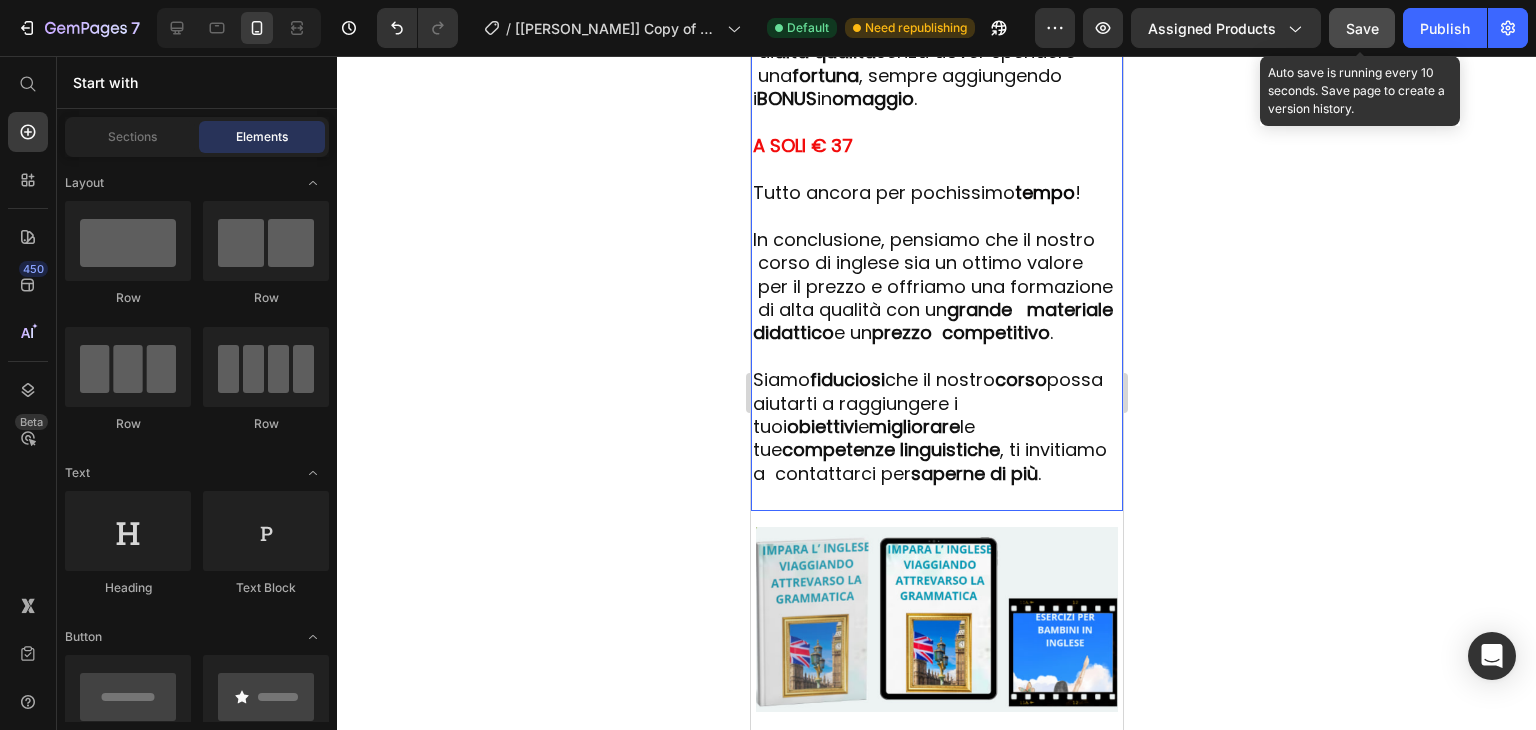 click on "grande   materiale didattico" at bounding box center (932, 321) 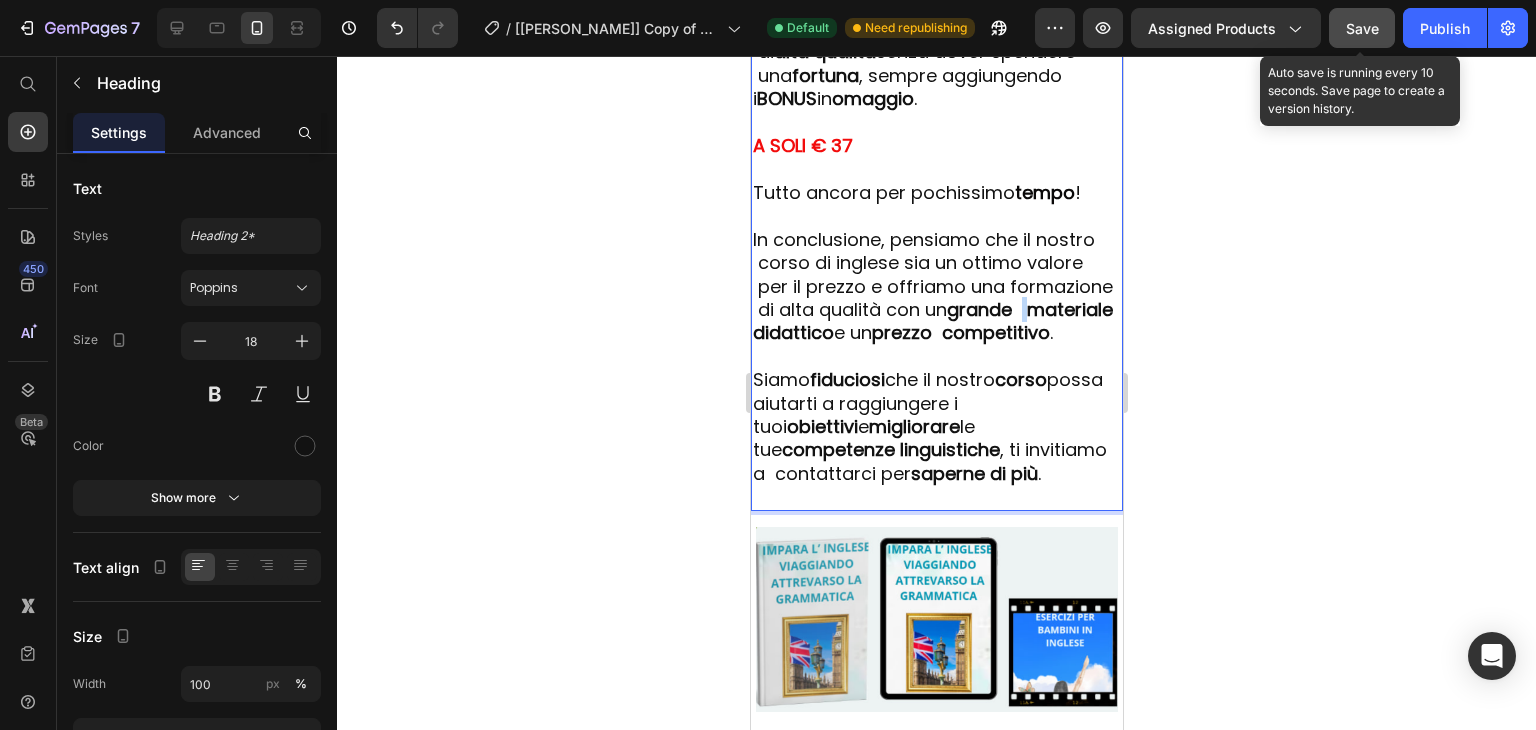 click on "grande   materiale didattico" at bounding box center [932, 321] 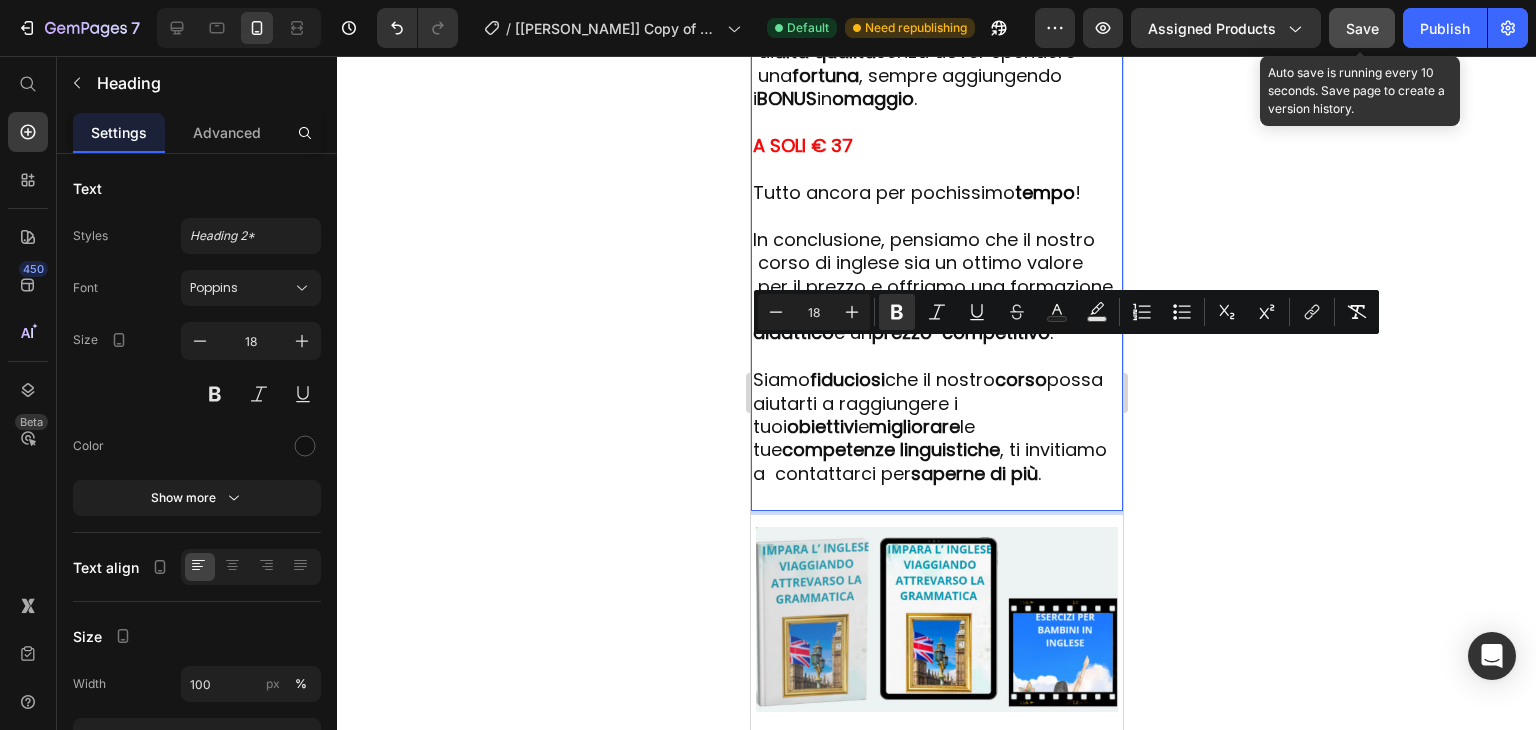 click on "grande   materiale didattico" at bounding box center [932, 321] 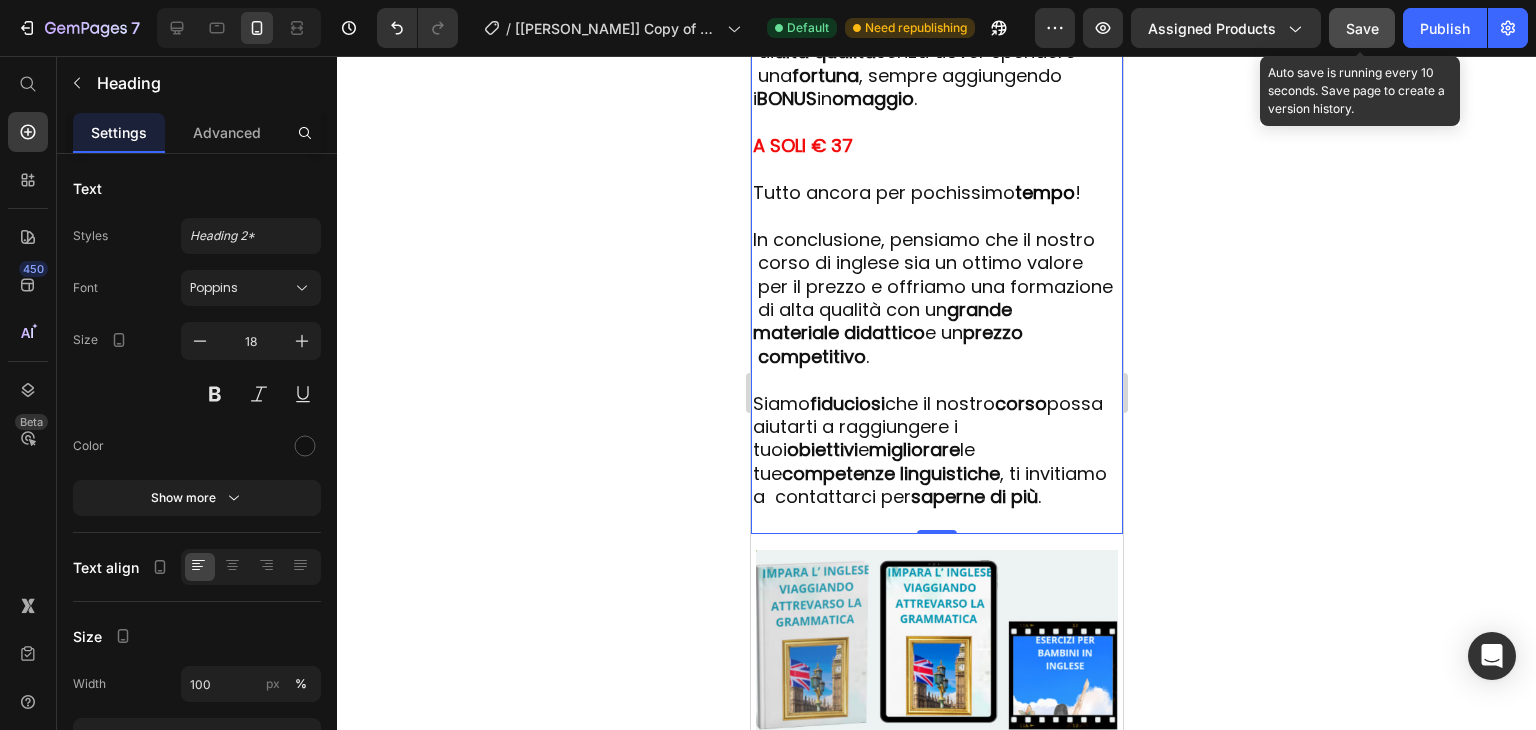 click on "Save" 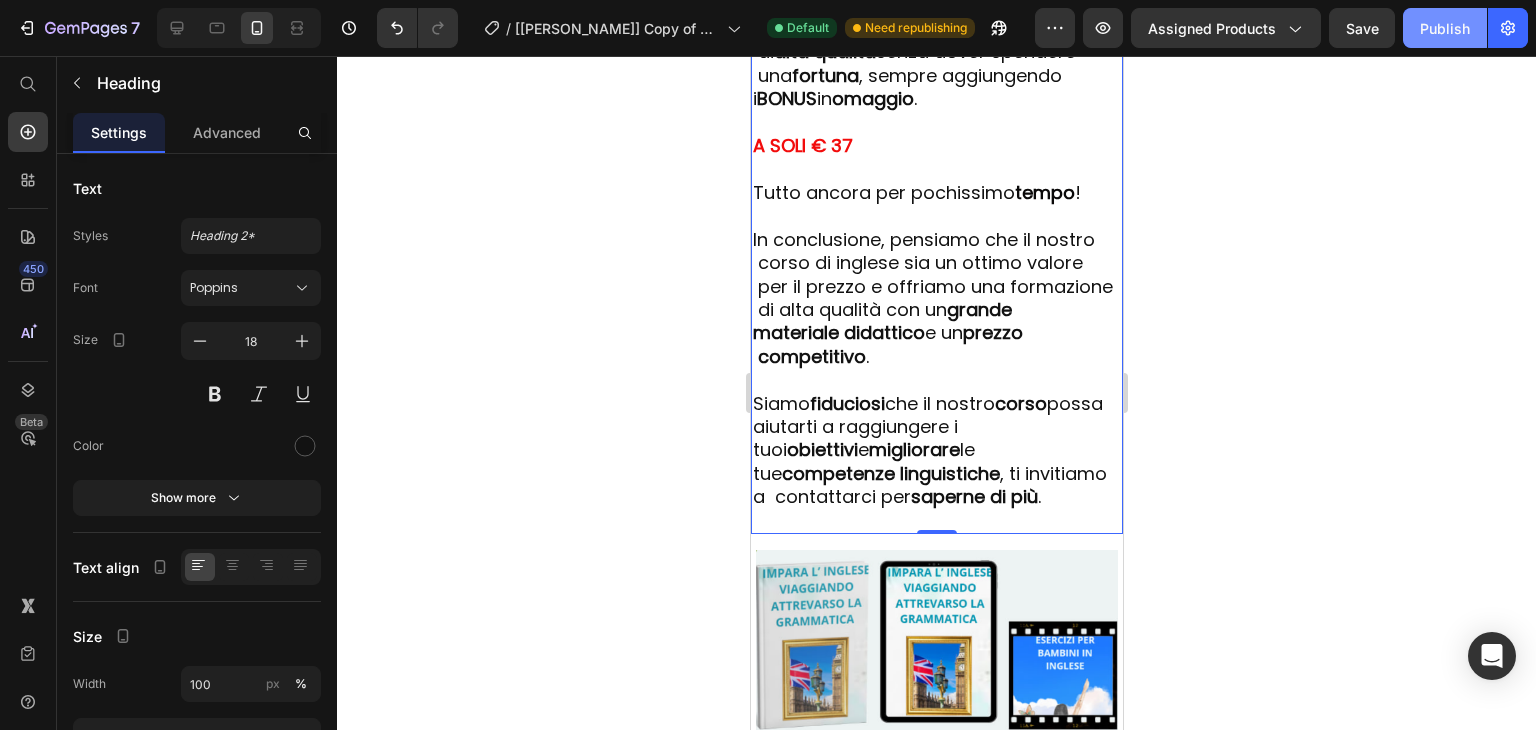 click on "Publish" at bounding box center [1445, 28] 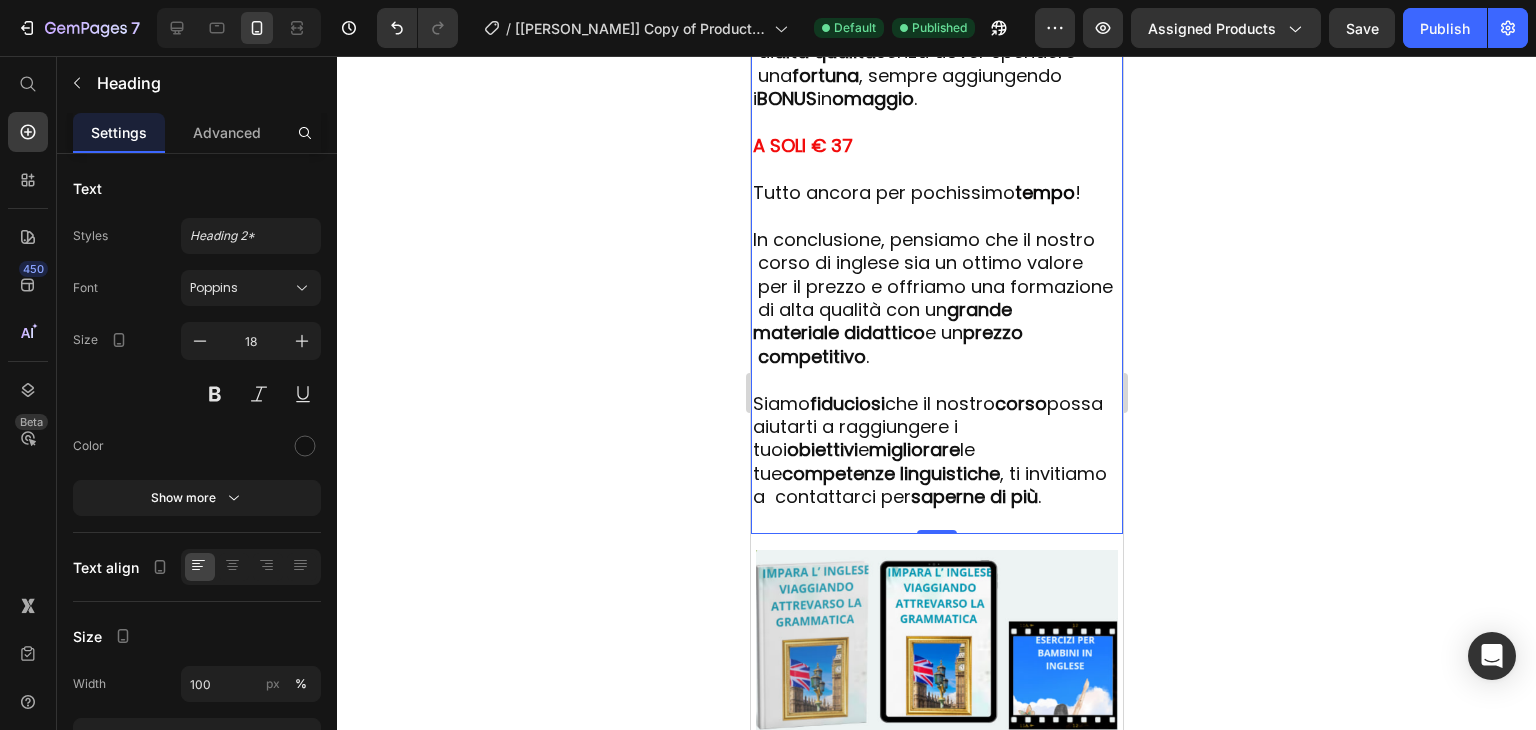 click 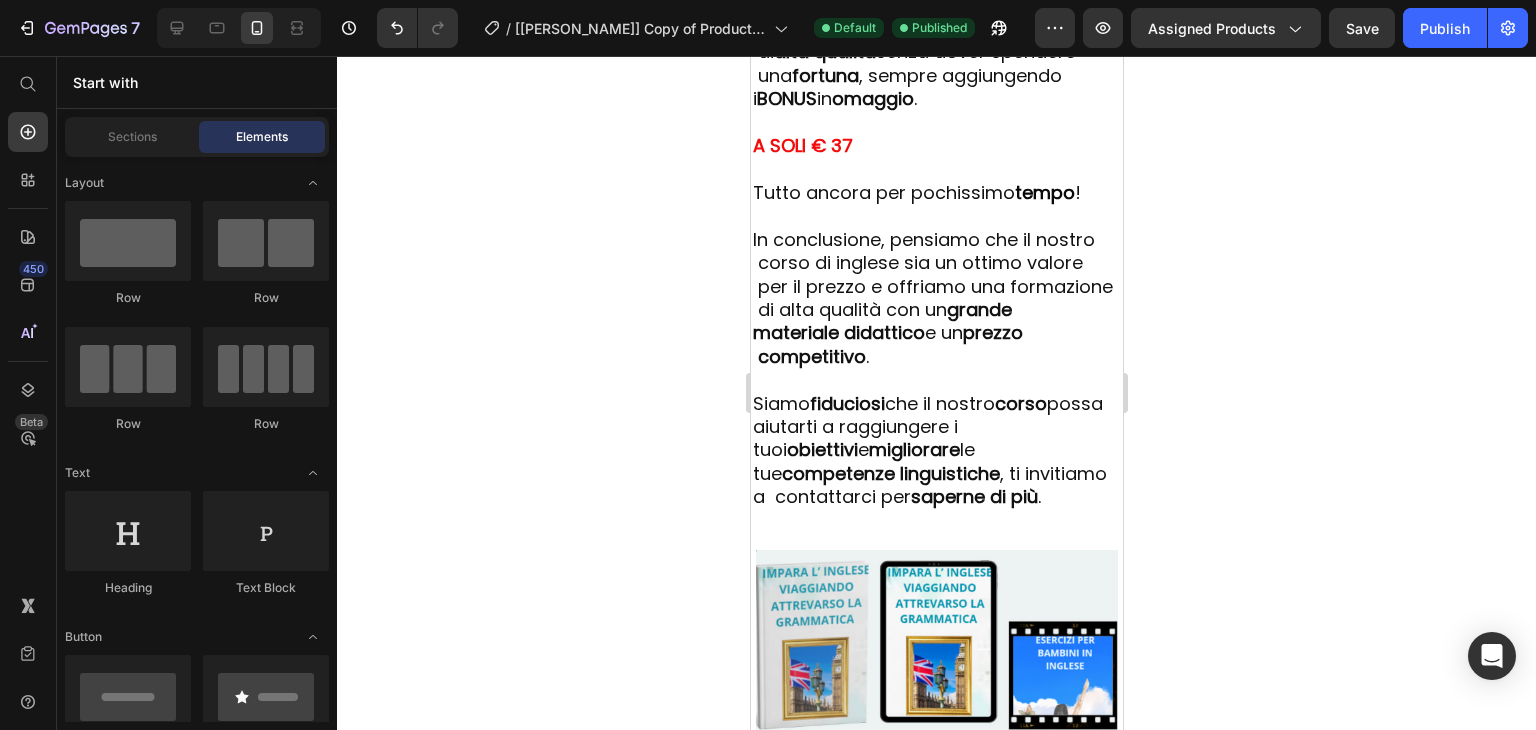 click 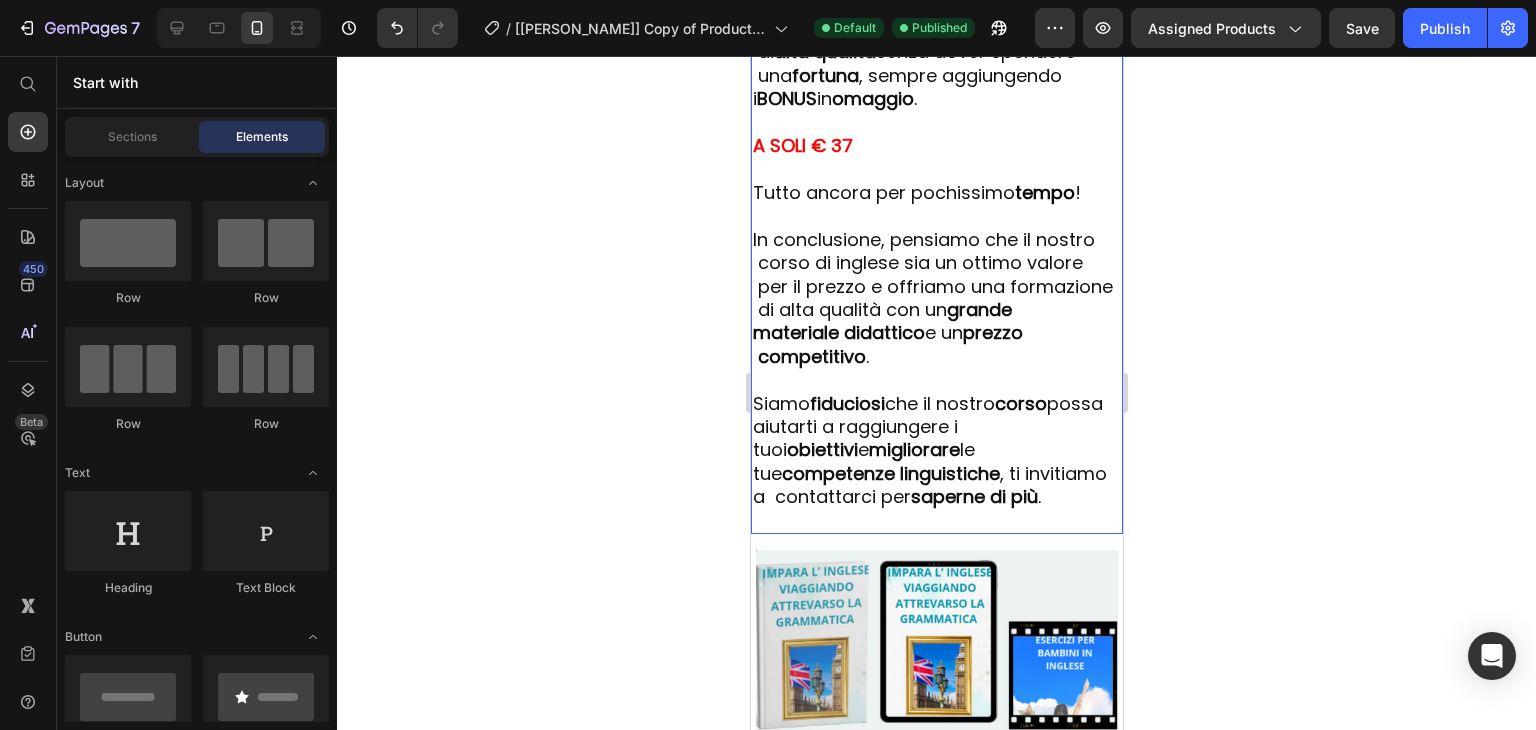 click on "grande     materiale didattico" at bounding box center (891, 321) 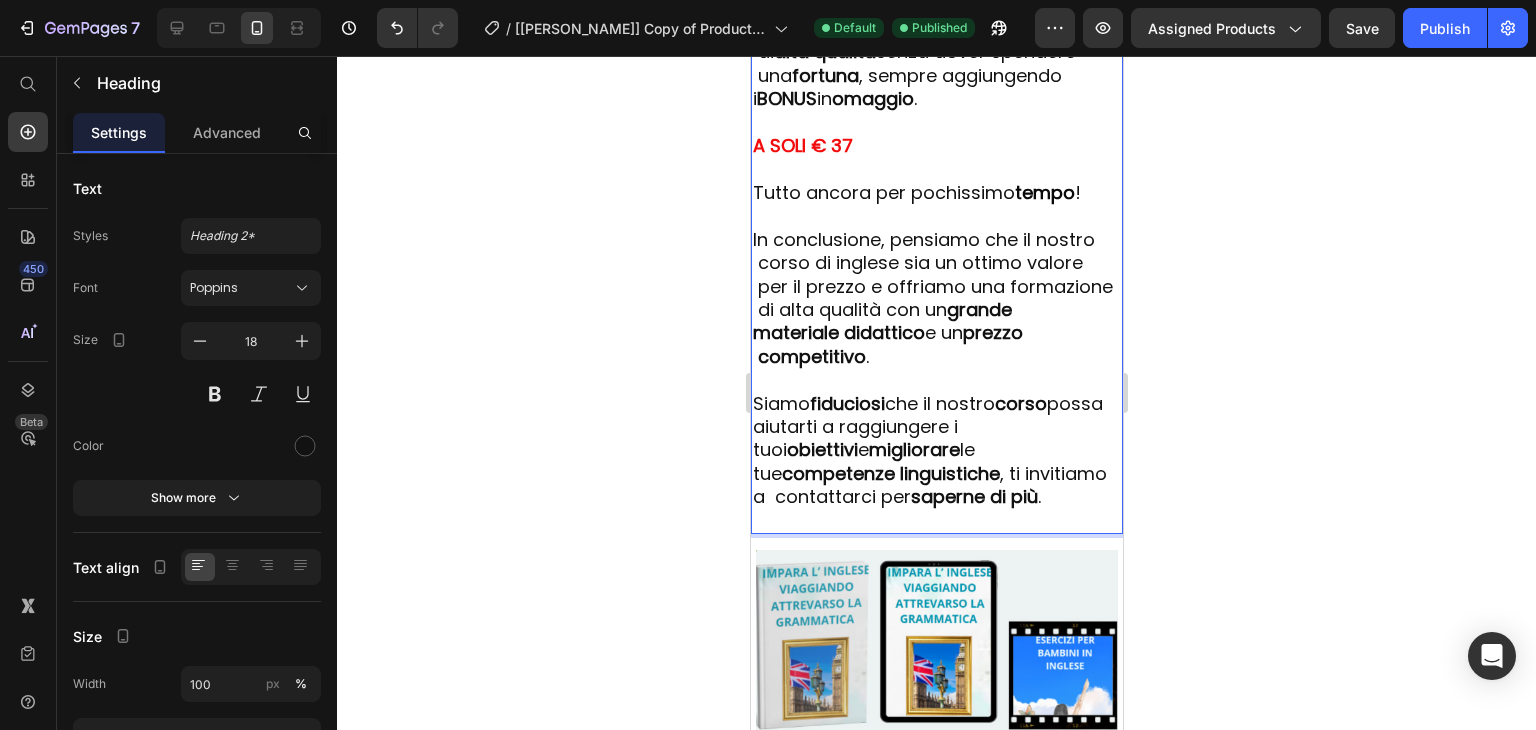 click on "grande     materiale didattico" at bounding box center (891, 321) 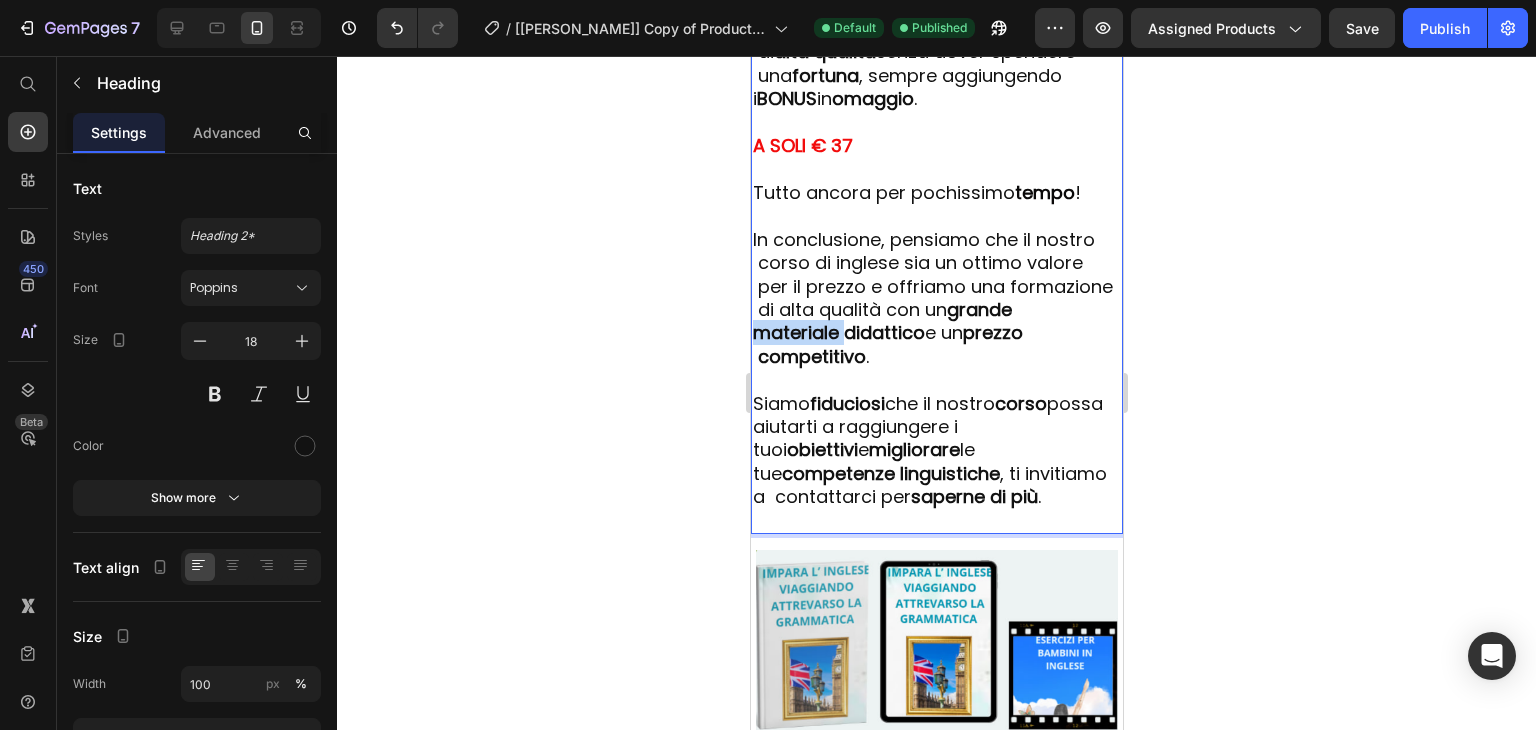 click on "grande     materiale didattico" at bounding box center [891, 321] 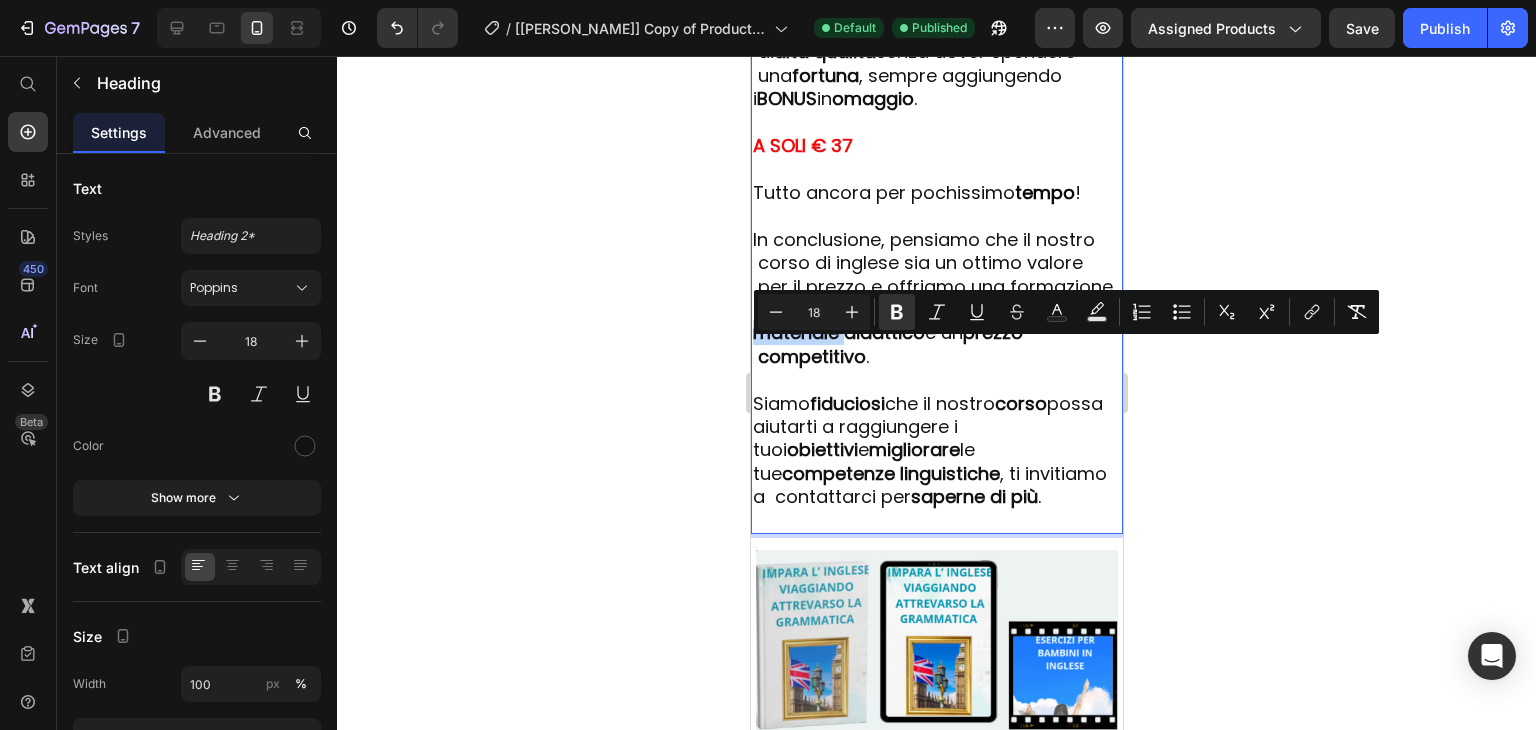 click on "grande     materiale didattico" at bounding box center (891, 321) 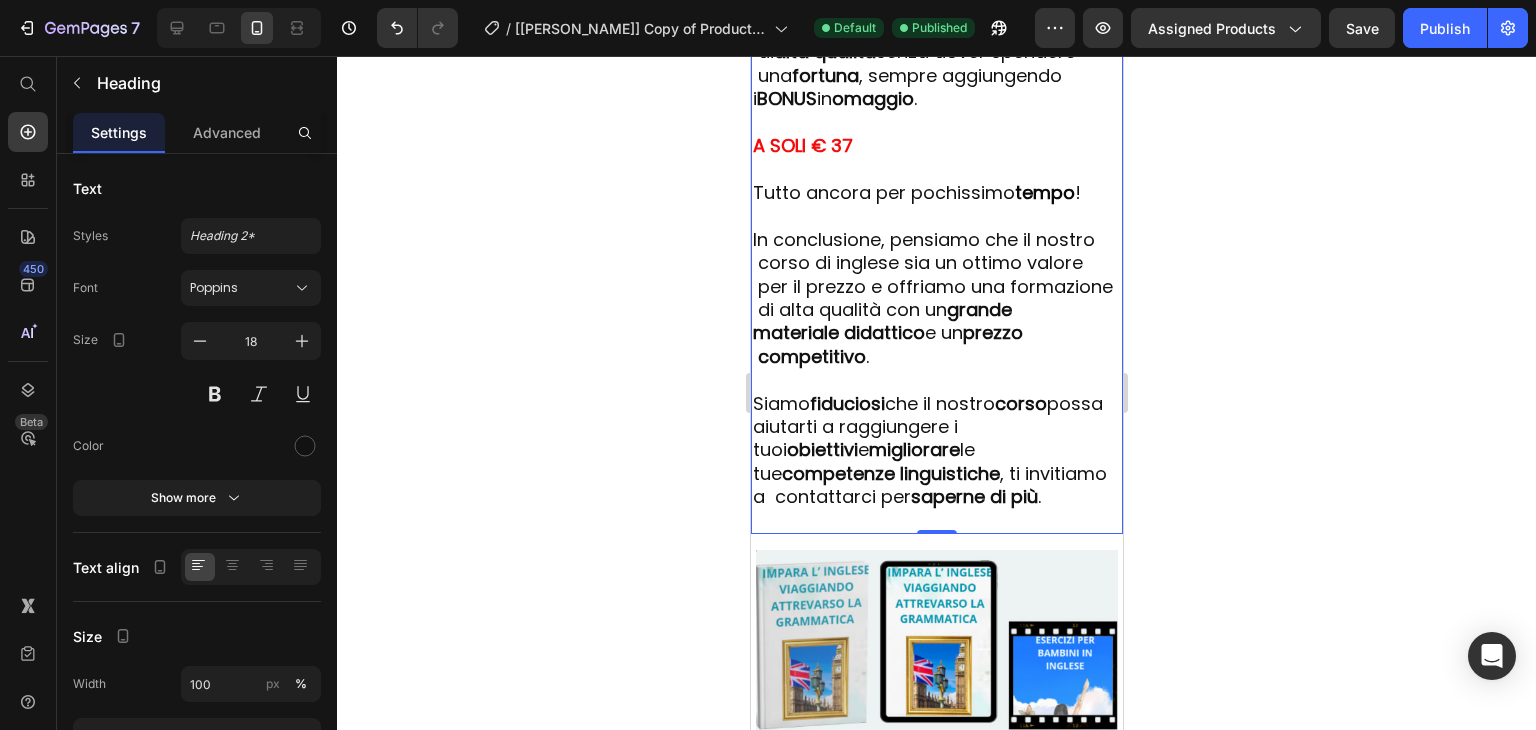 drag, startPoint x: 2039, startPoint y: 237, endPoint x: 934, endPoint y: 376, distance: 1113.7083 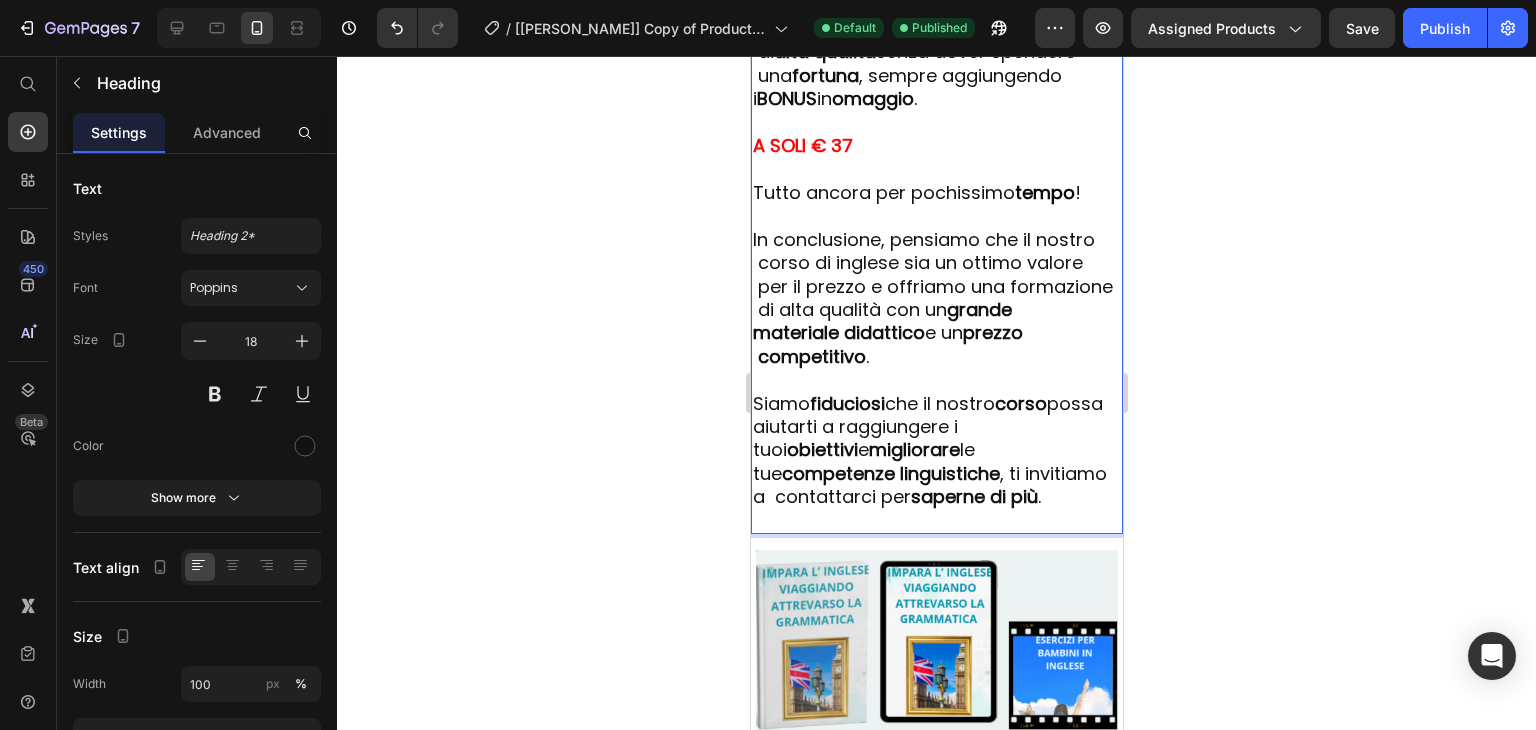 click on "prezzo  competitivo" at bounding box center (887, 344) 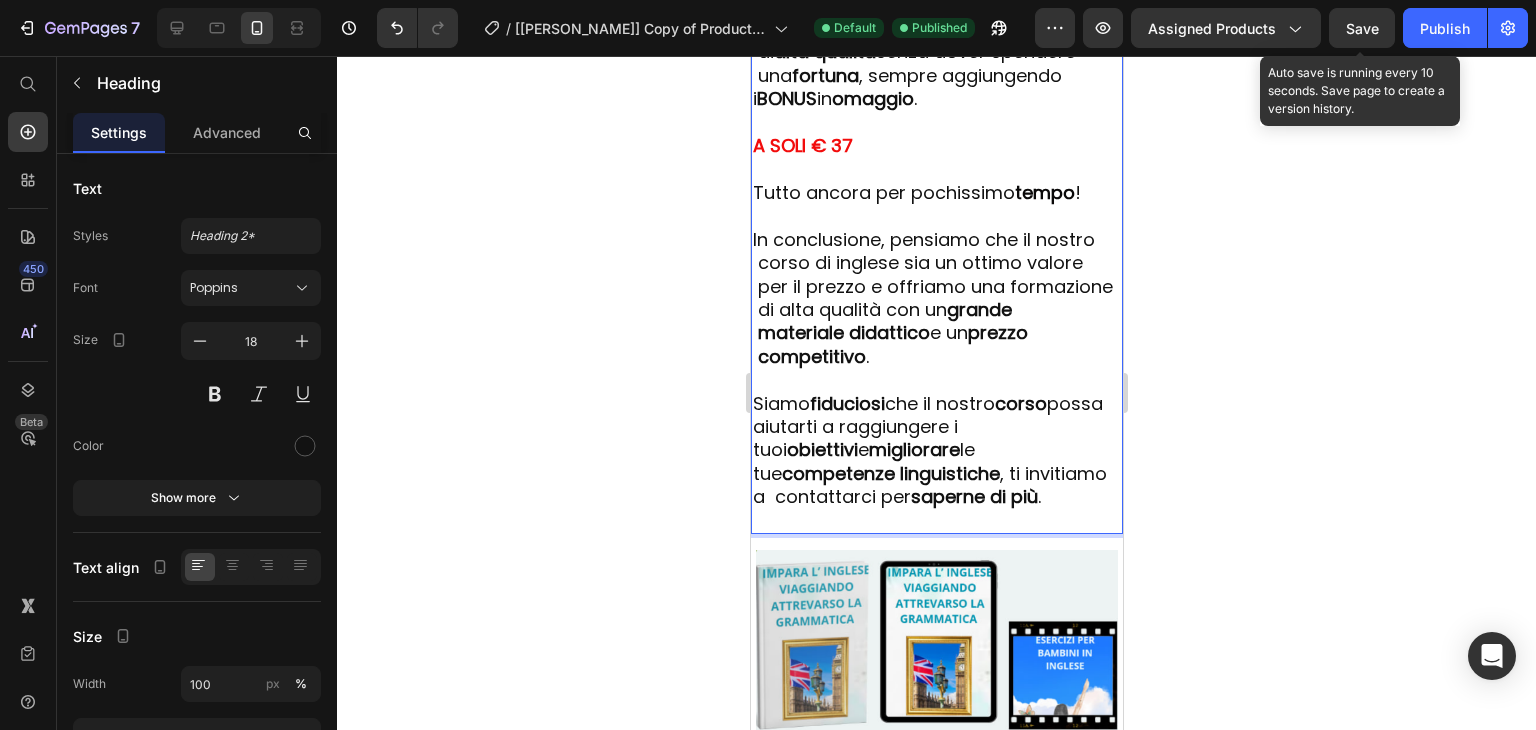 click on "Save" 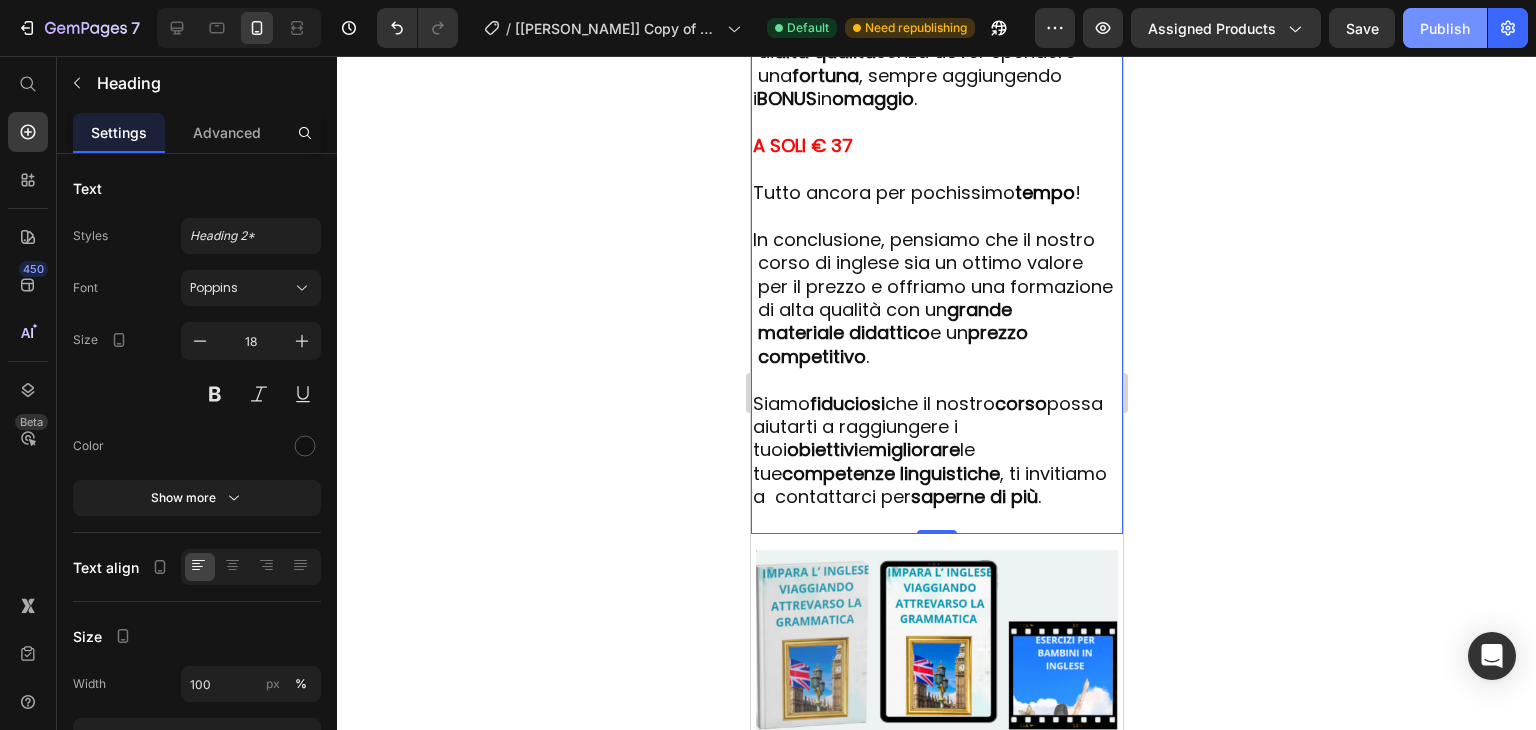 click on "Publish" at bounding box center (1445, 28) 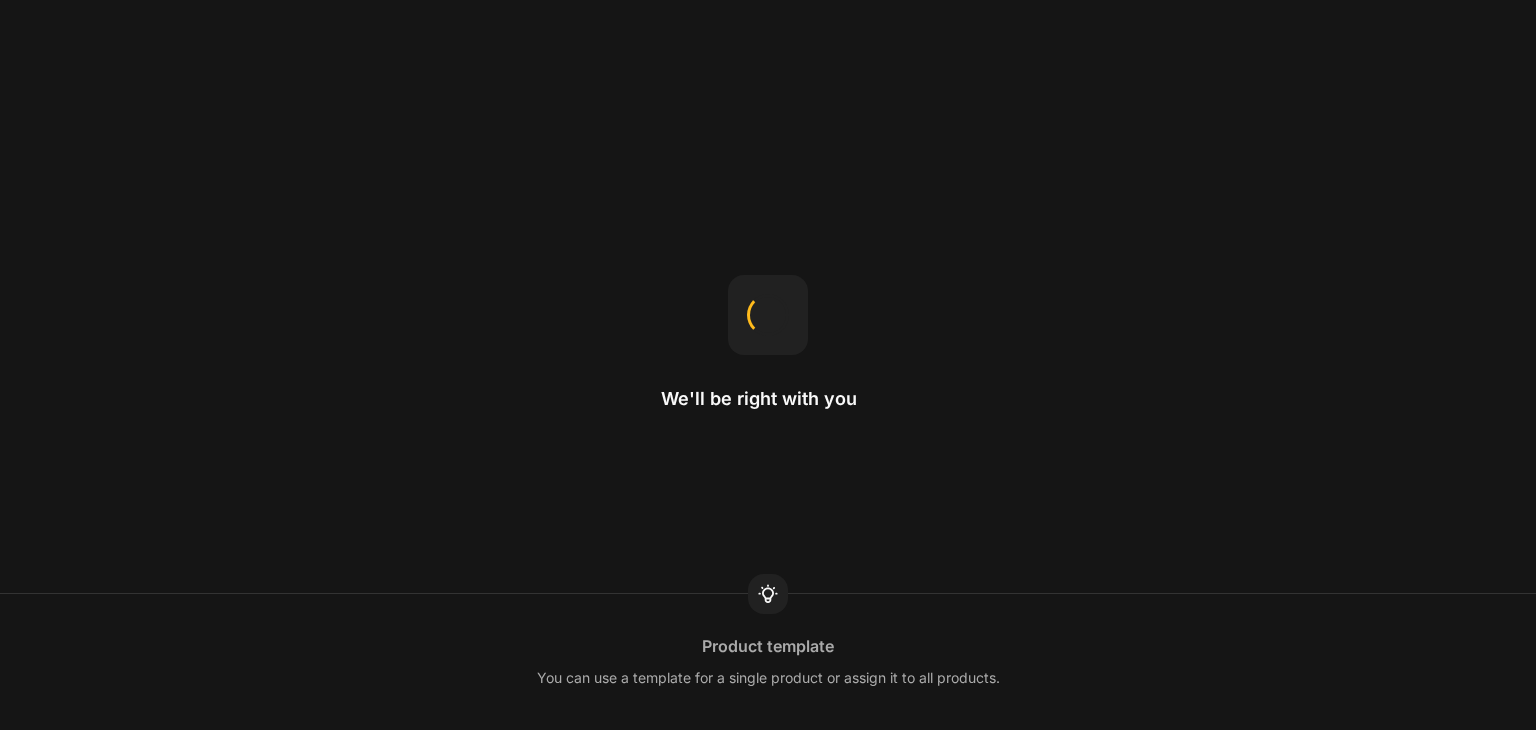 scroll, scrollTop: 0, scrollLeft: 0, axis: both 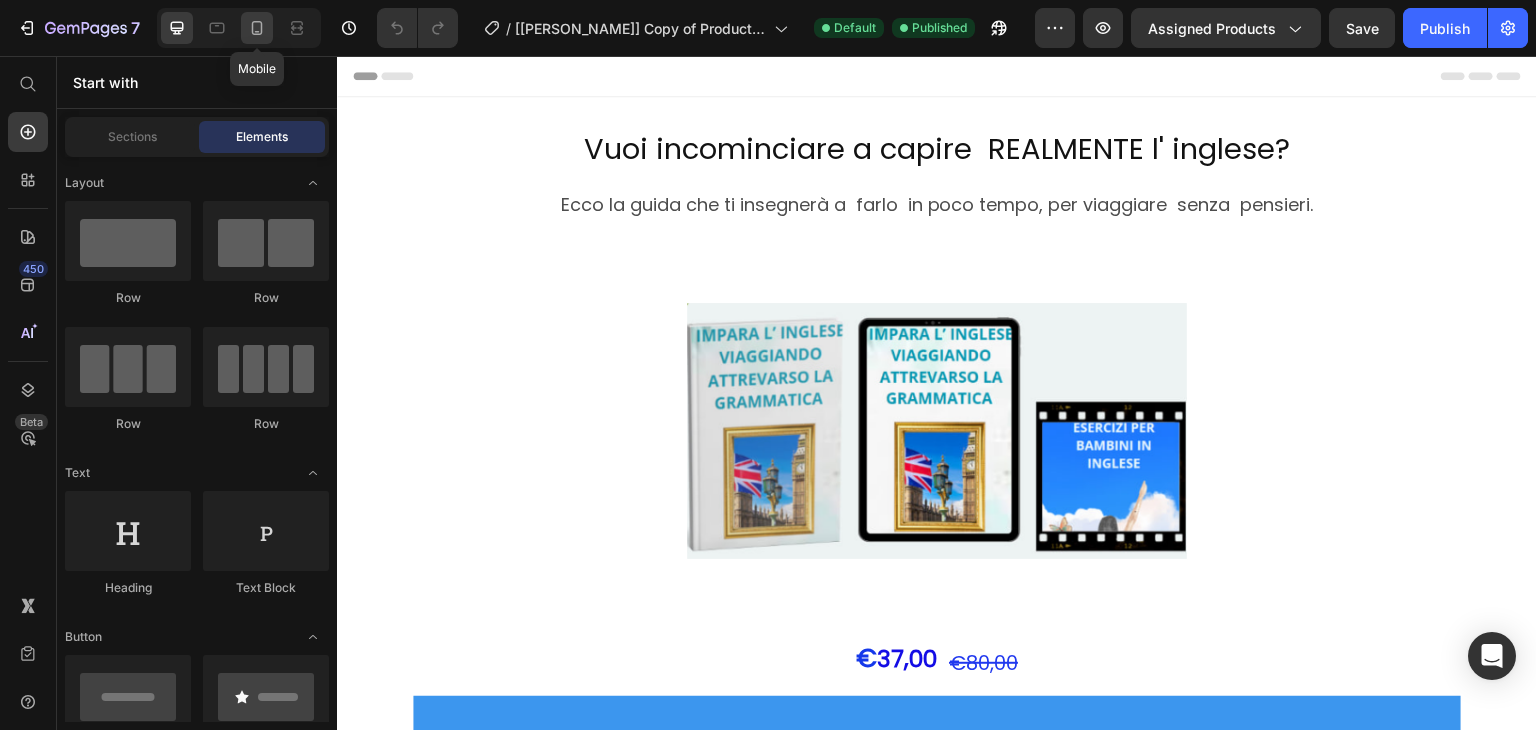 click 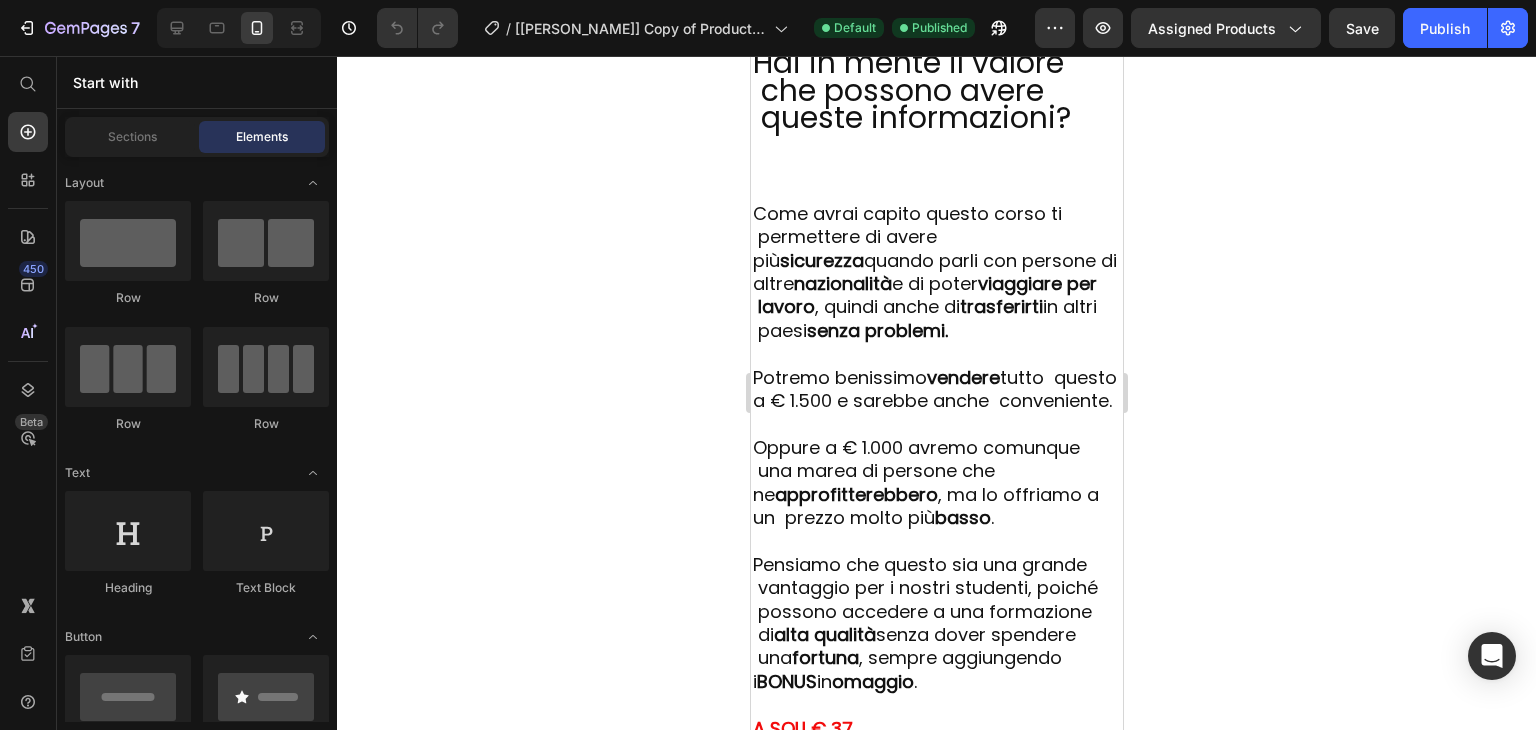scroll, scrollTop: 8152, scrollLeft: 0, axis: vertical 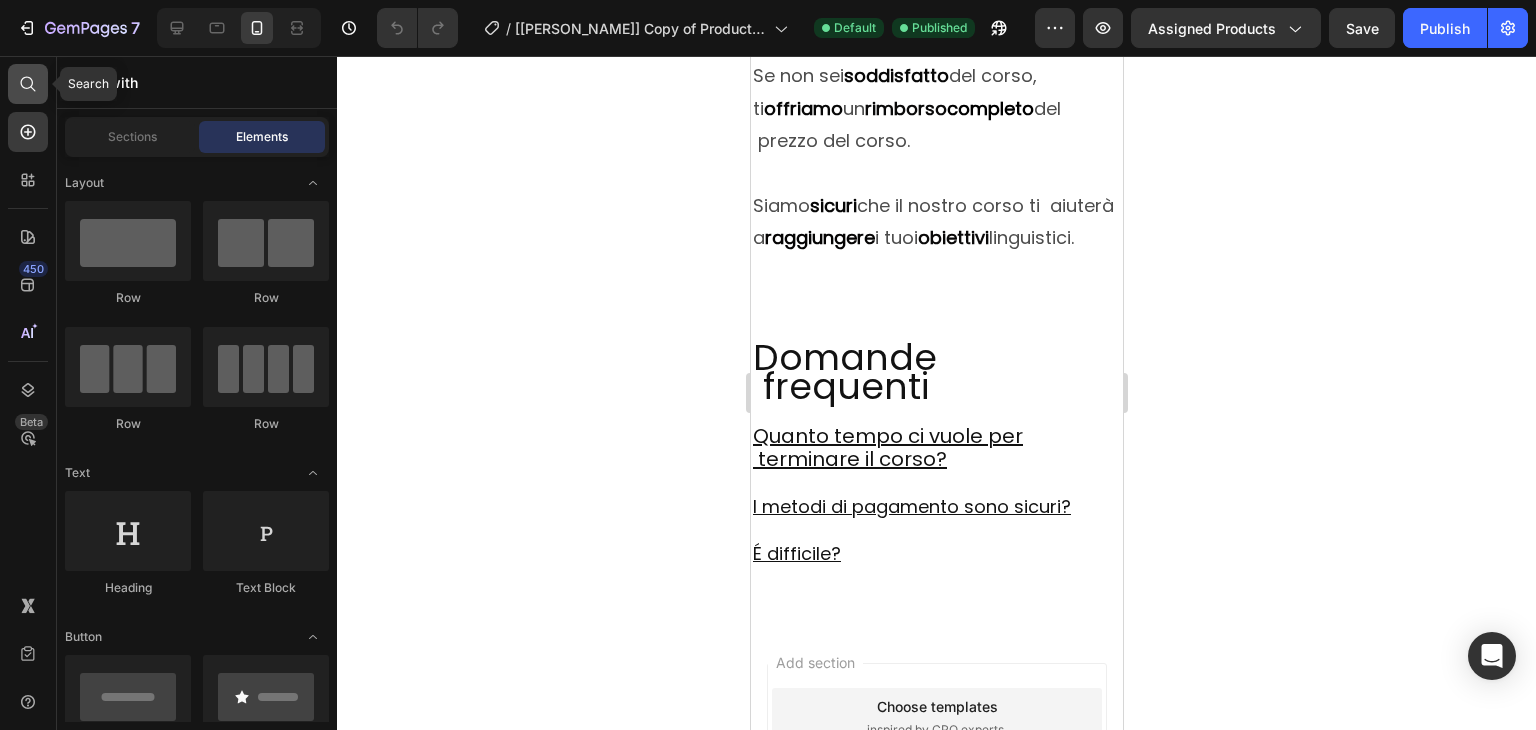 click 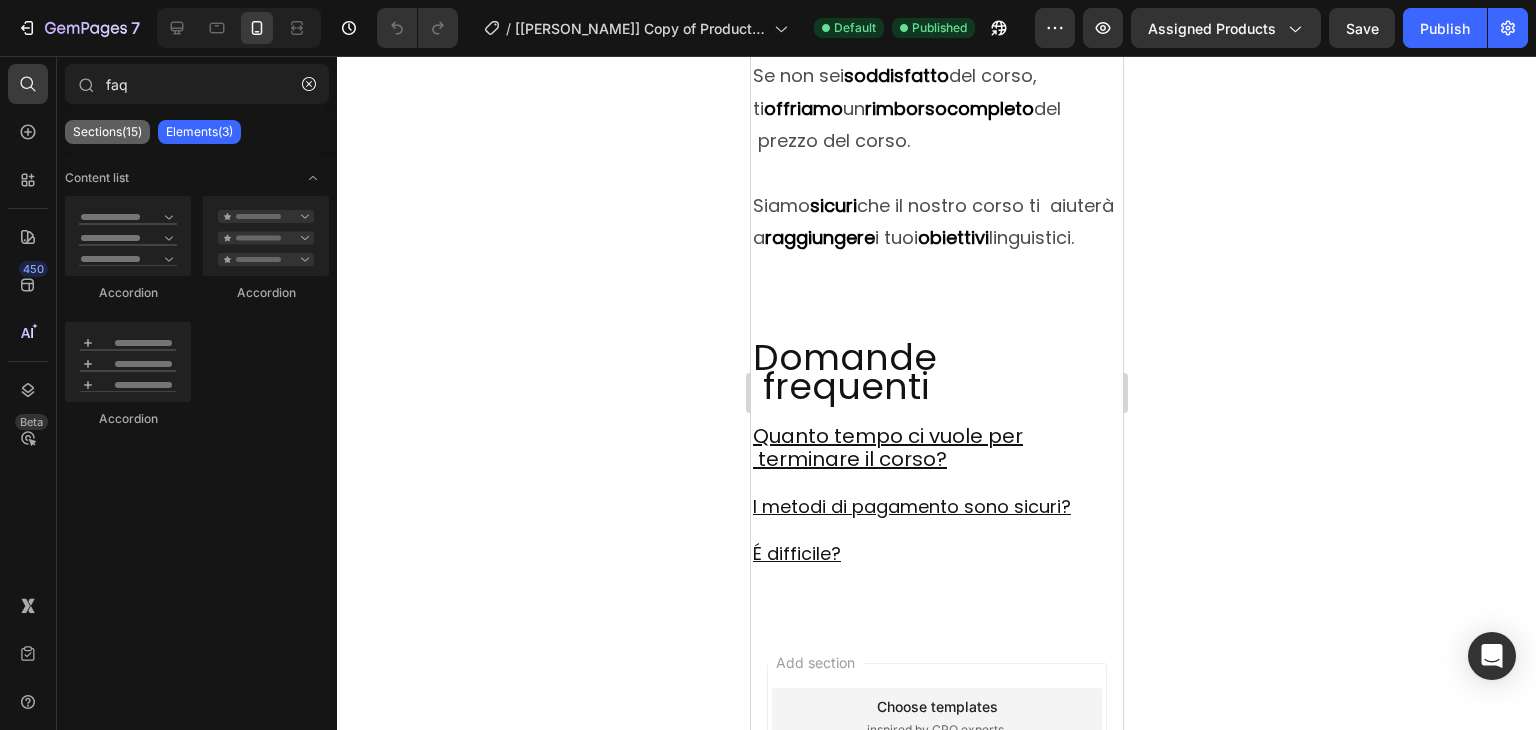 type on "faq" 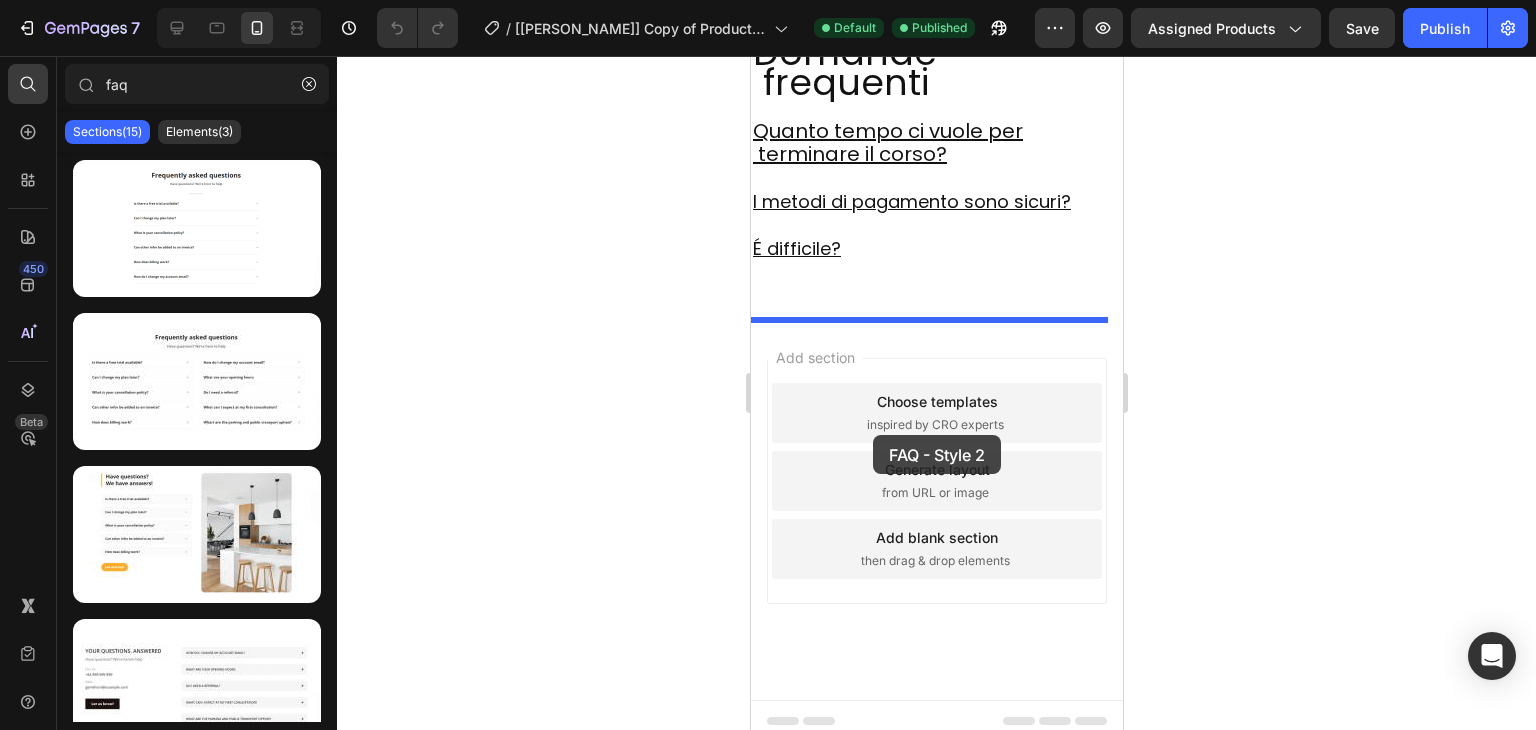 scroll, scrollTop: 10289, scrollLeft: 0, axis: vertical 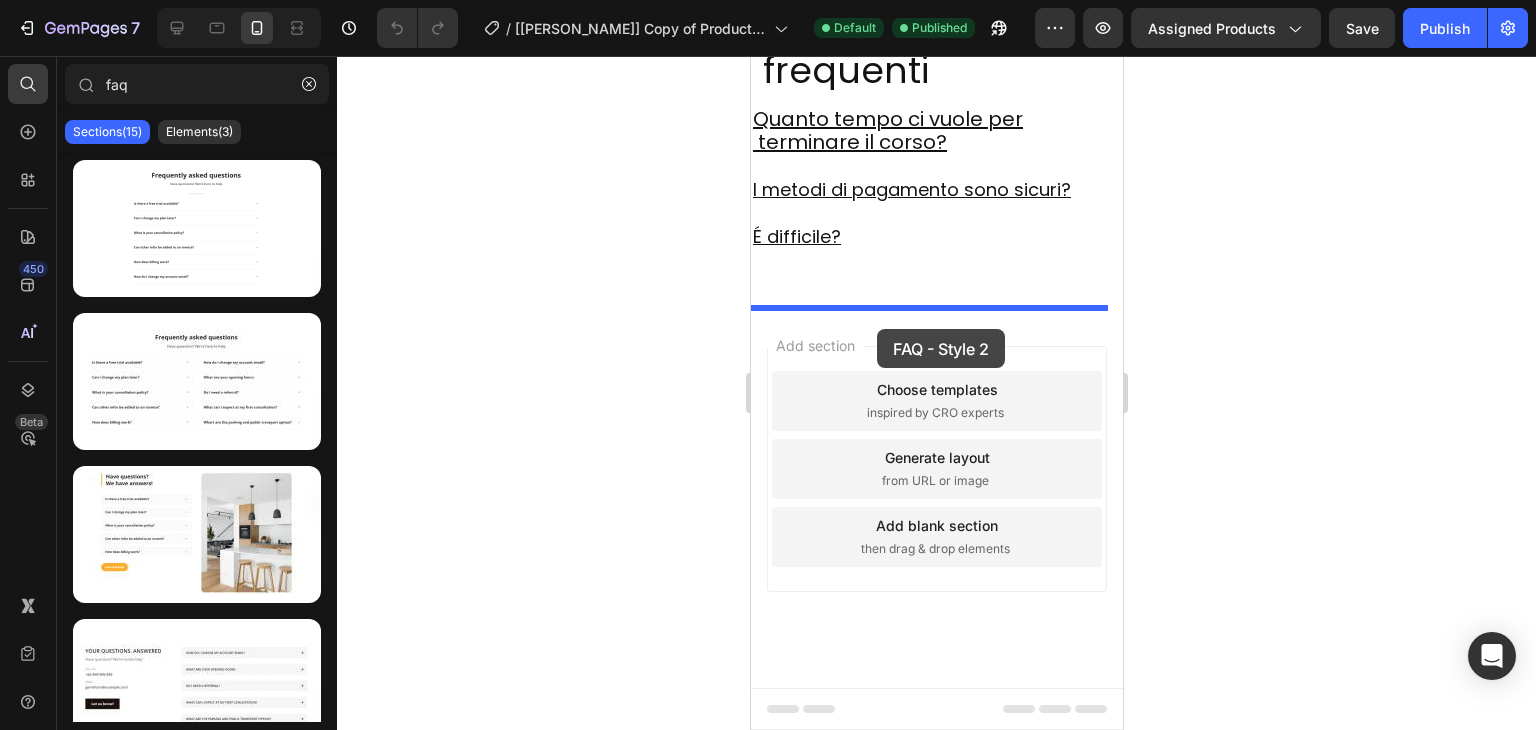 drag, startPoint x: 968, startPoint y: 492, endPoint x: 876, endPoint y: 329, distance: 187.17105 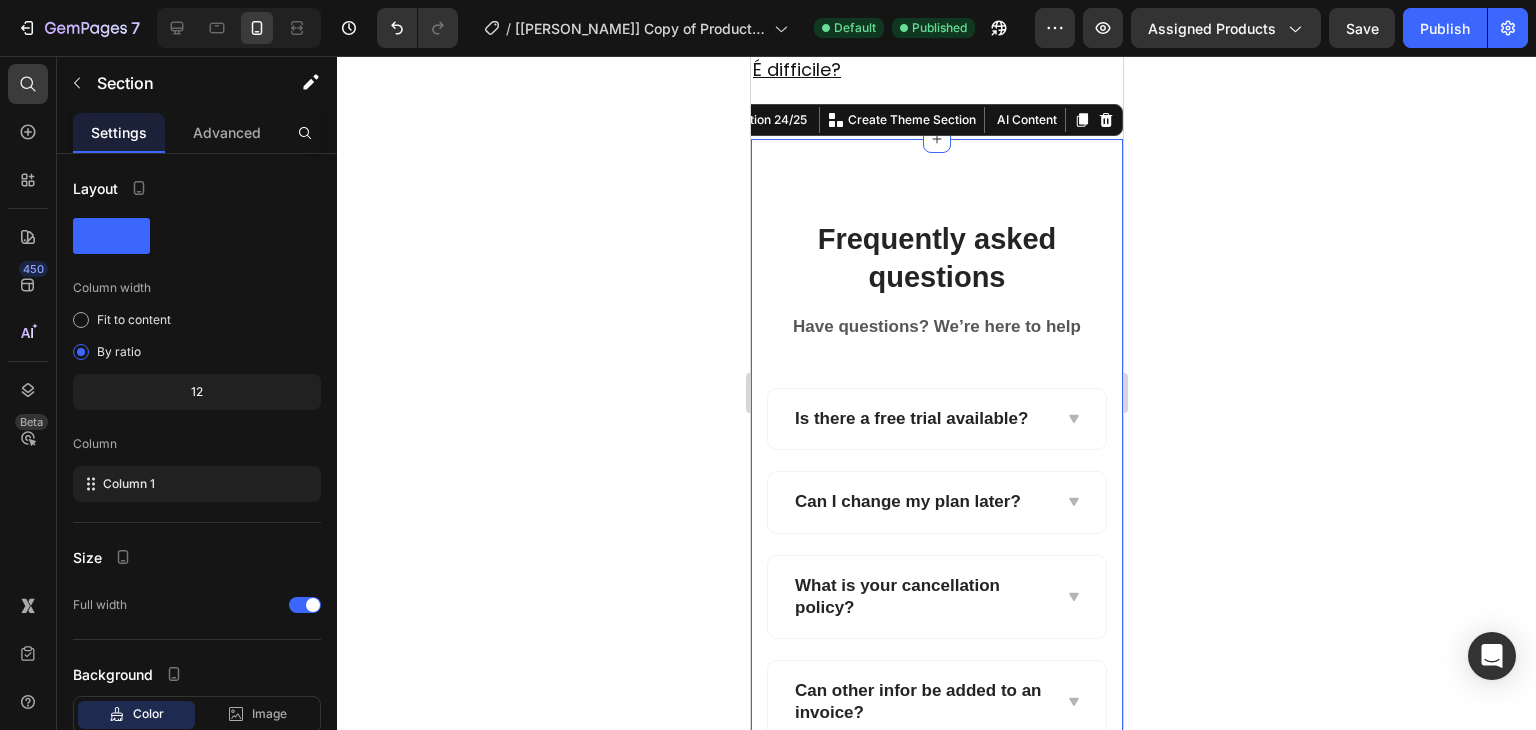 scroll, scrollTop: 10470, scrollLeft: 0, axis: vertical 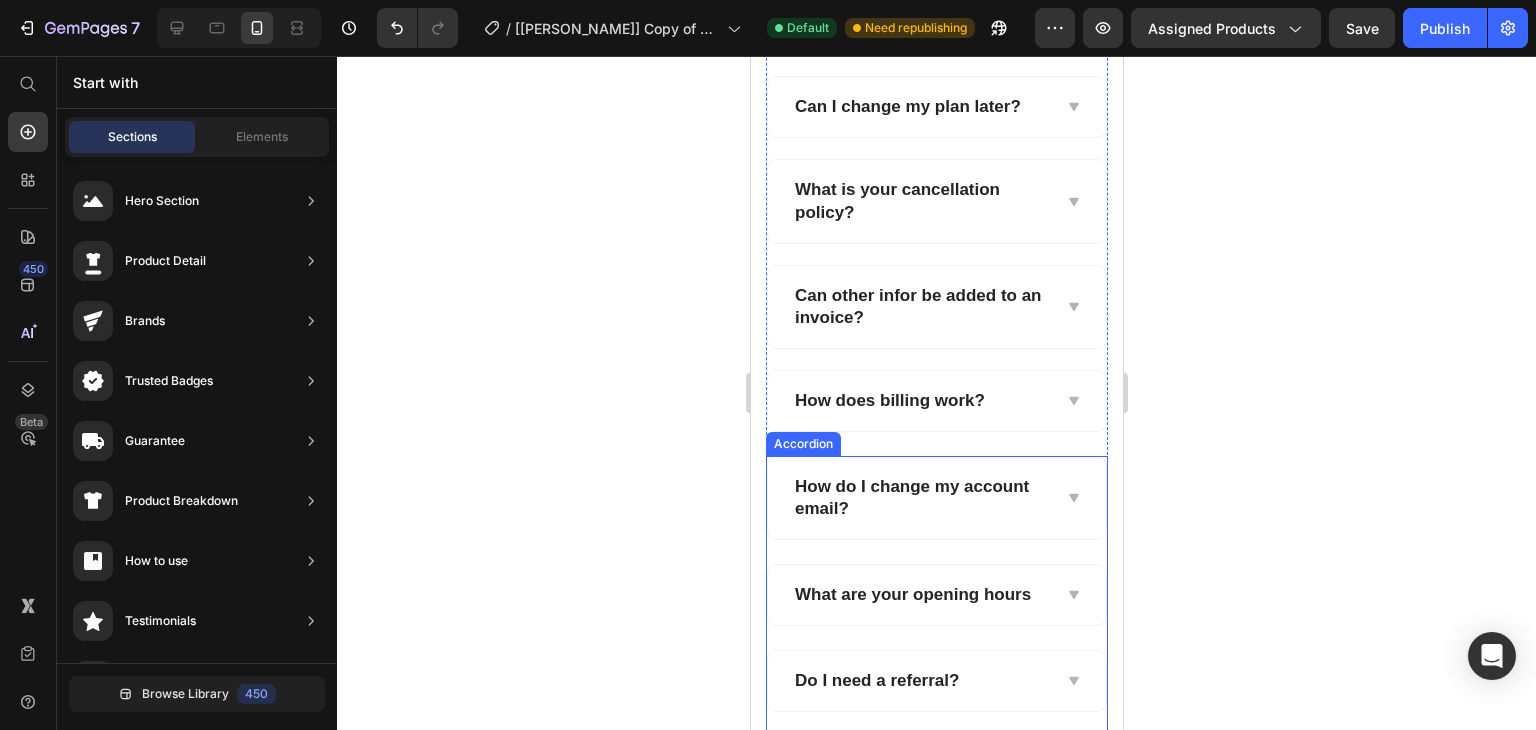 click on "How do I change my account email?" at bounding box center [920, 498] 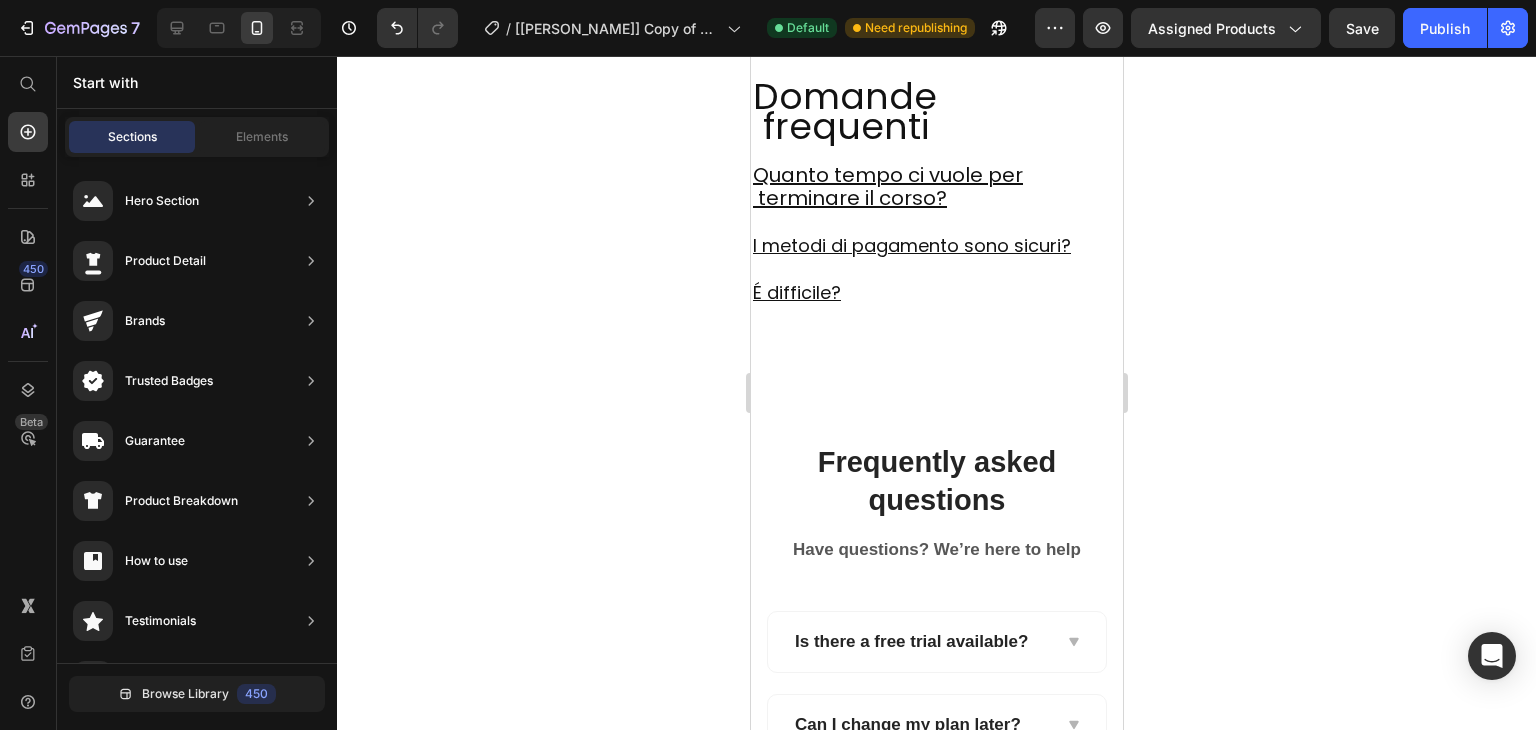 scroll, scrollTop: 10202, scrollLeft: 0, axis: vertical 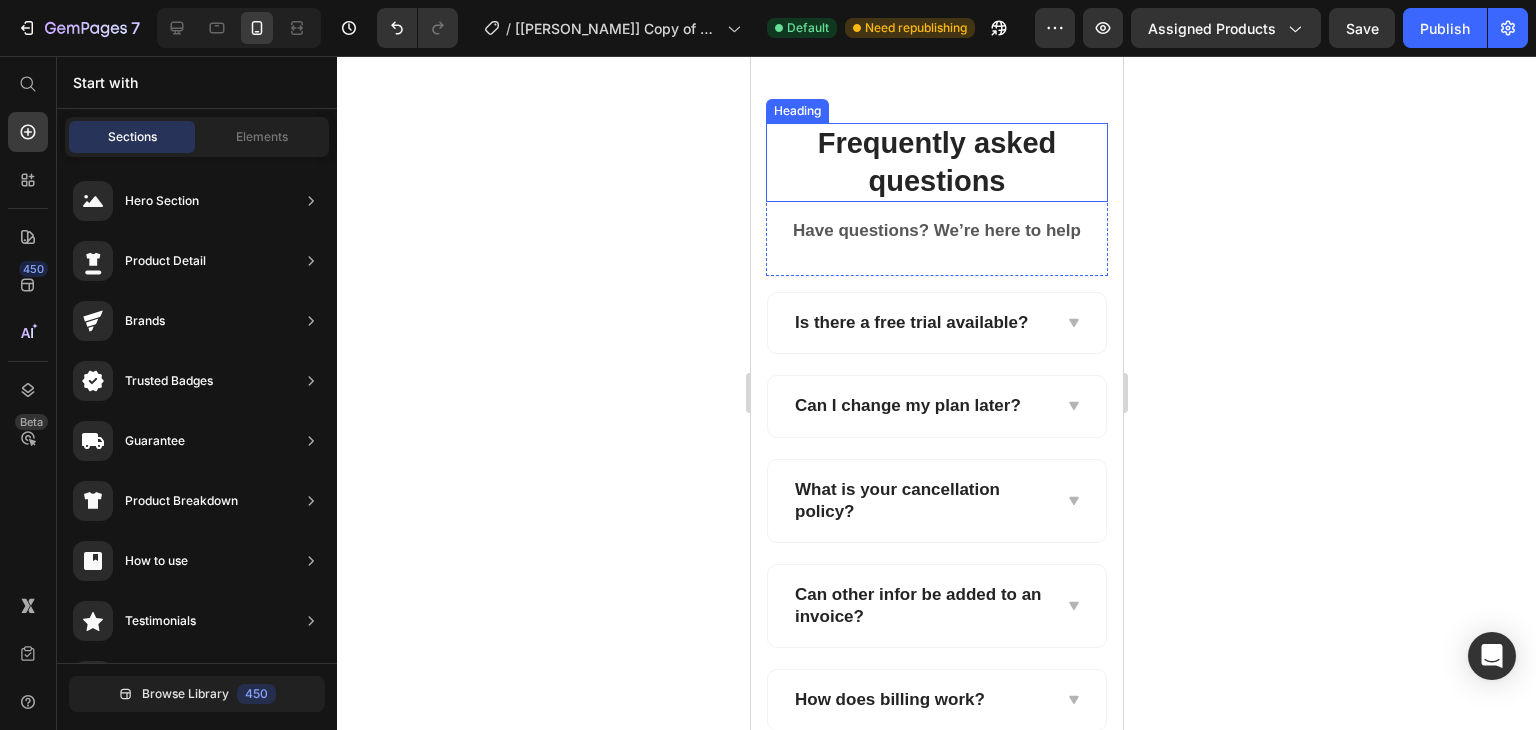 click on "Frequently asked questions" at bounding box center (936, 162) 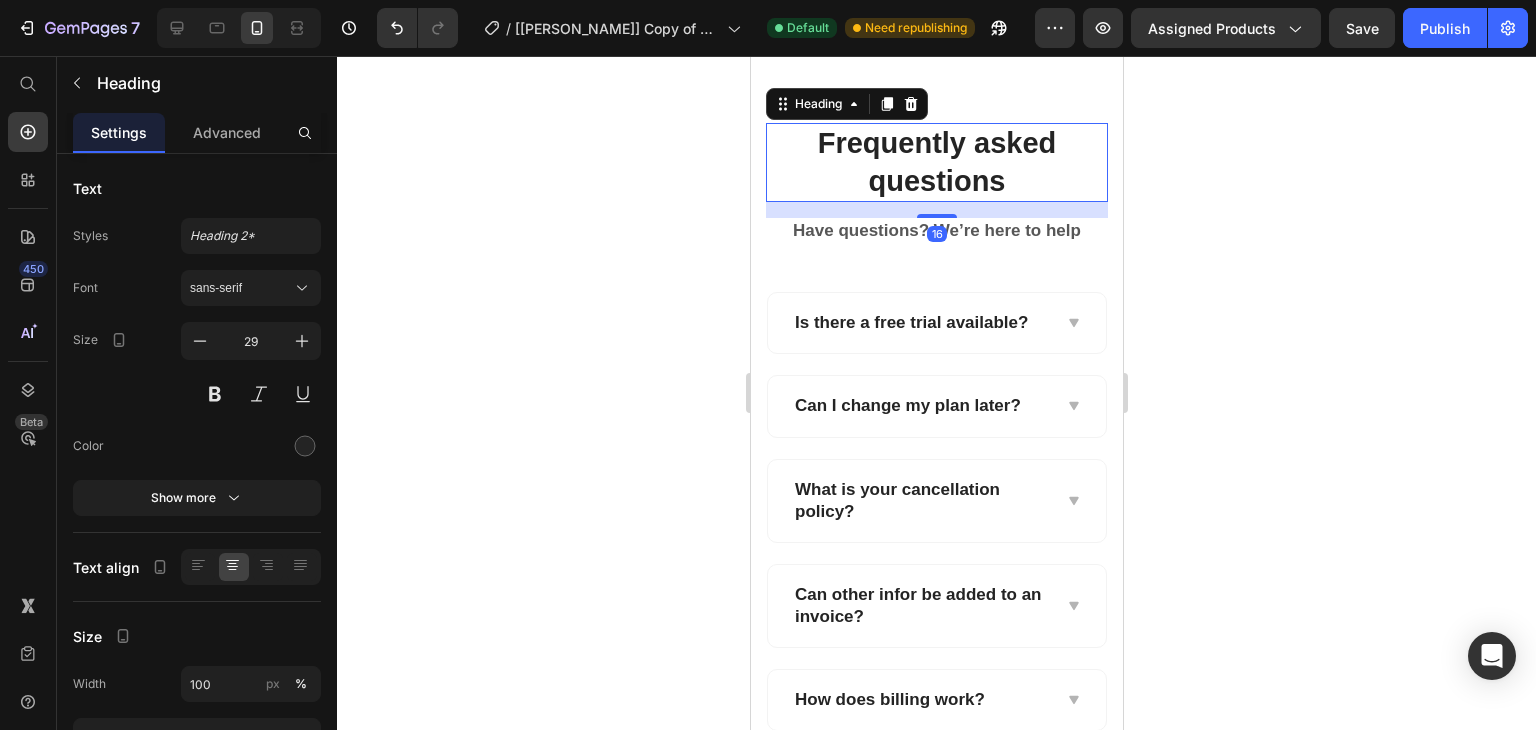 click on "Frequently asked questions" at bounding box center (936, 162) 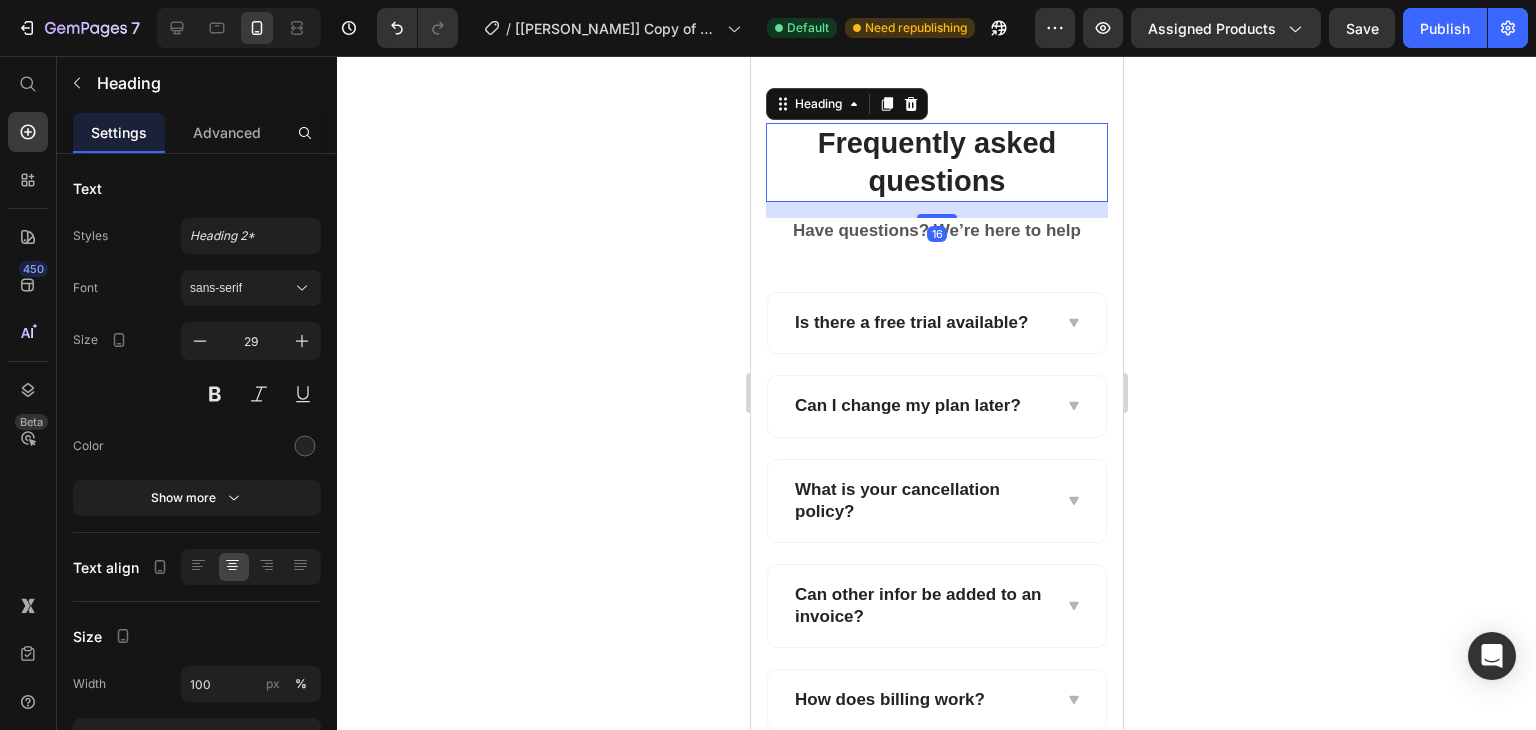 click on "Frequently asked questions" at bounding box center (936, 162) 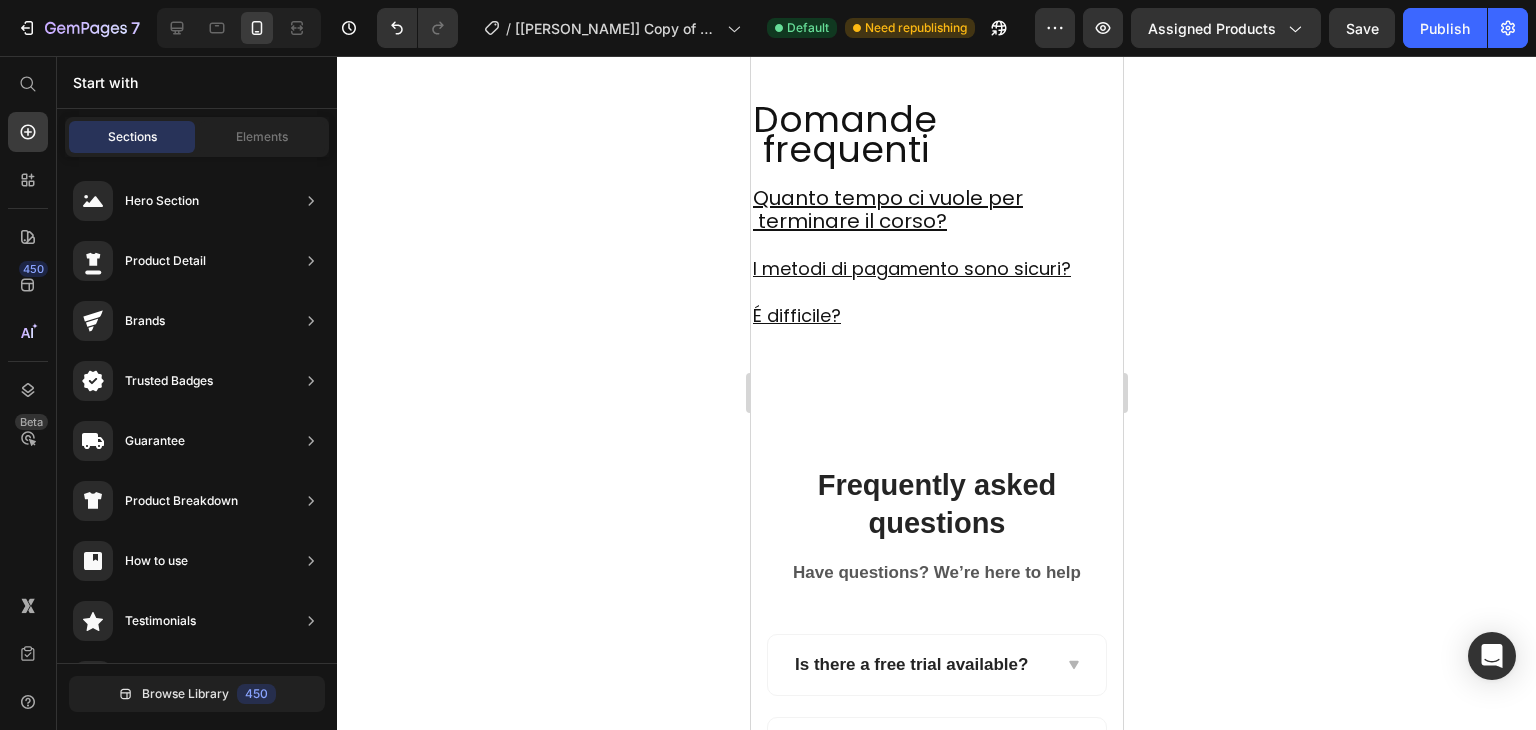 scroll, scrollTop: 10194, scrollLeft: 0, axis: vertical 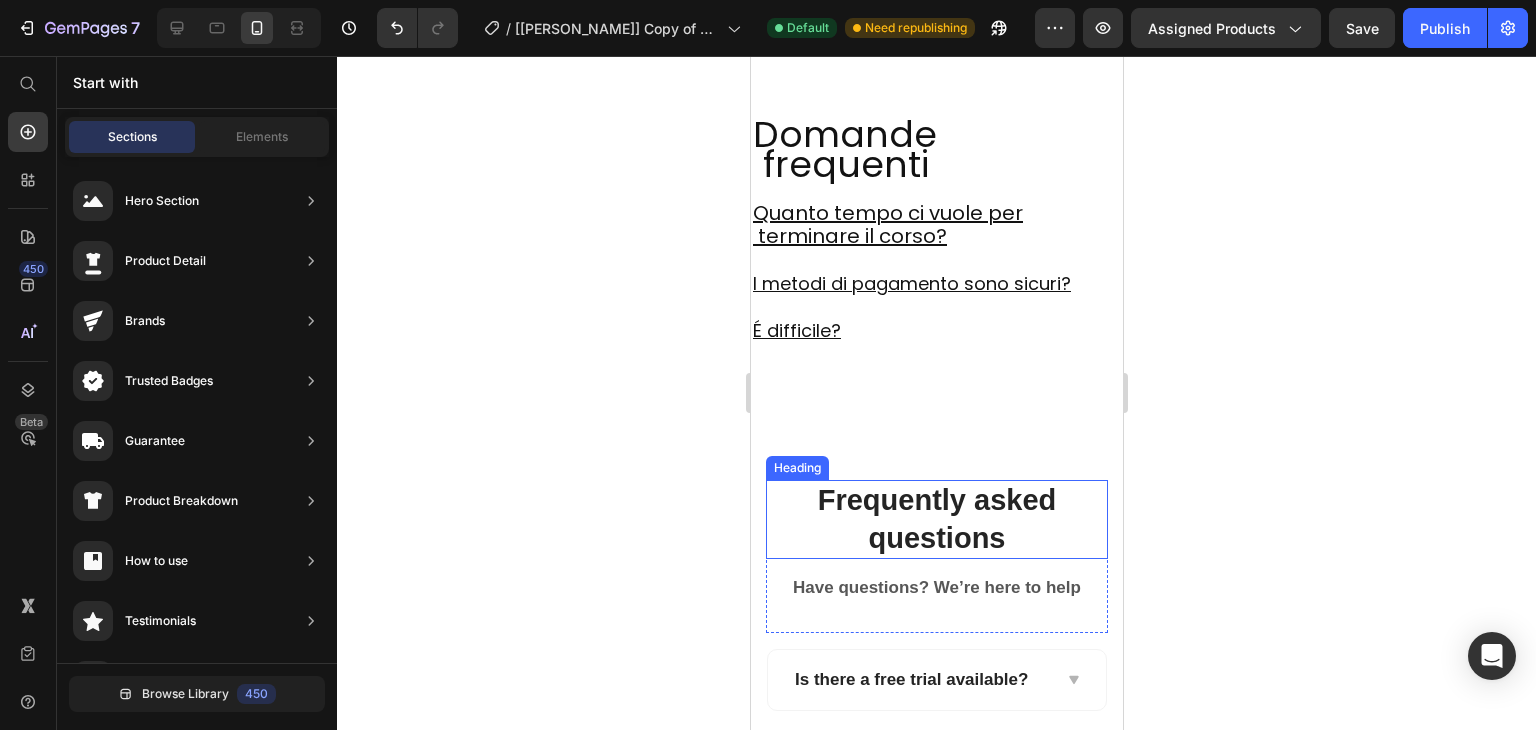 click on "Frequently asked questions" at bounding box center [936, 519] 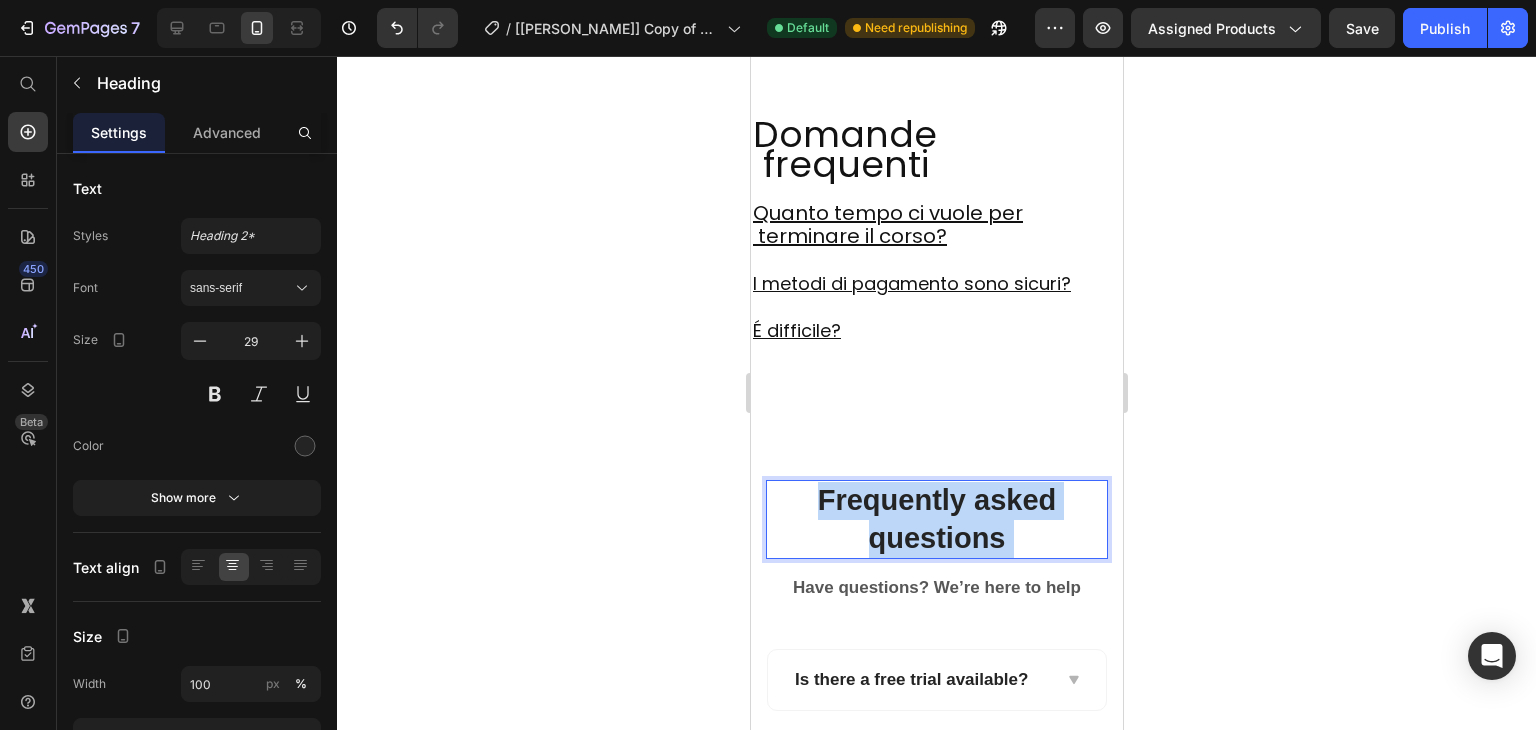 drag, startPoint x: 1004, startPoint y: 541, endPoint x: 809, endPoint y: 503, distance: 198.66806 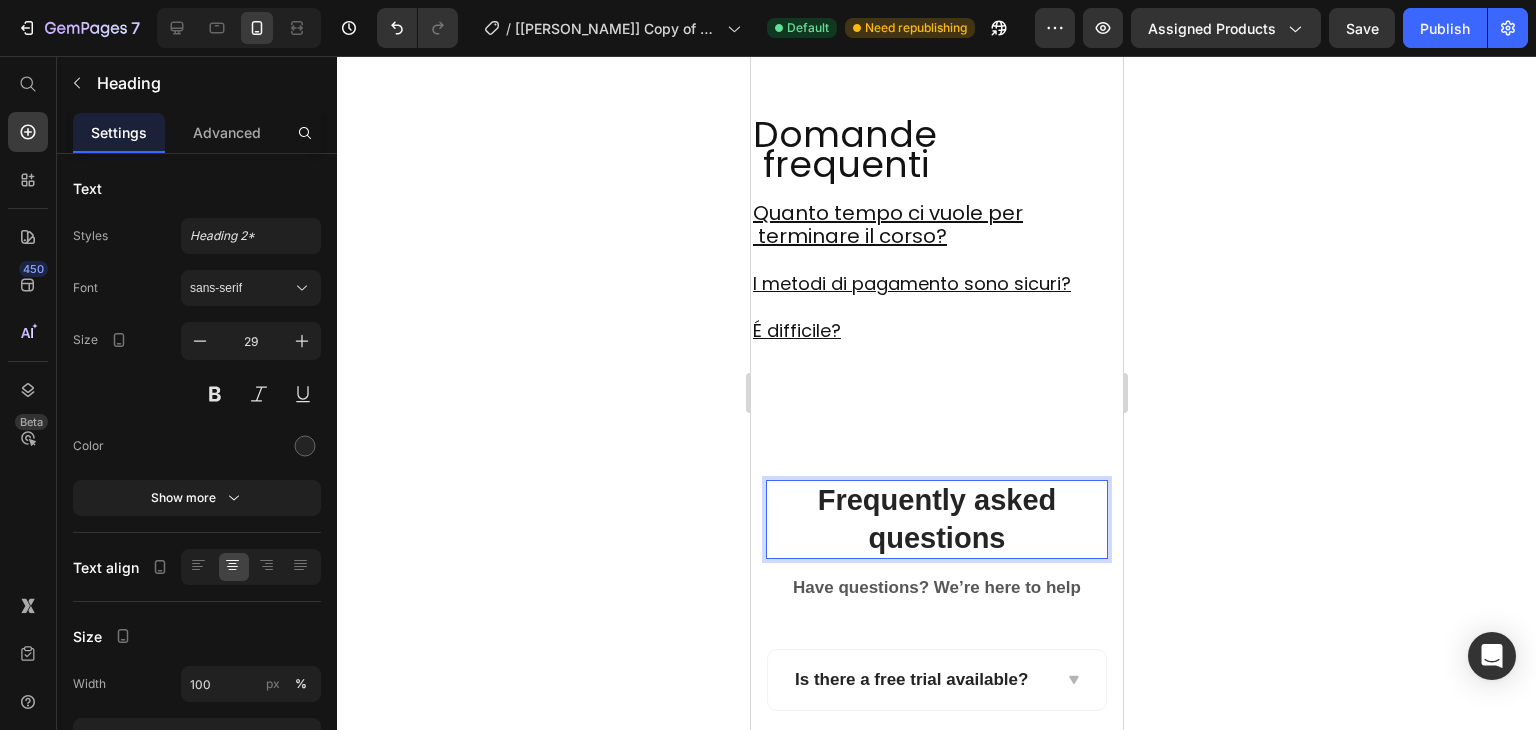 click on "Frequently asked questions" at bounding box center (936, 519) 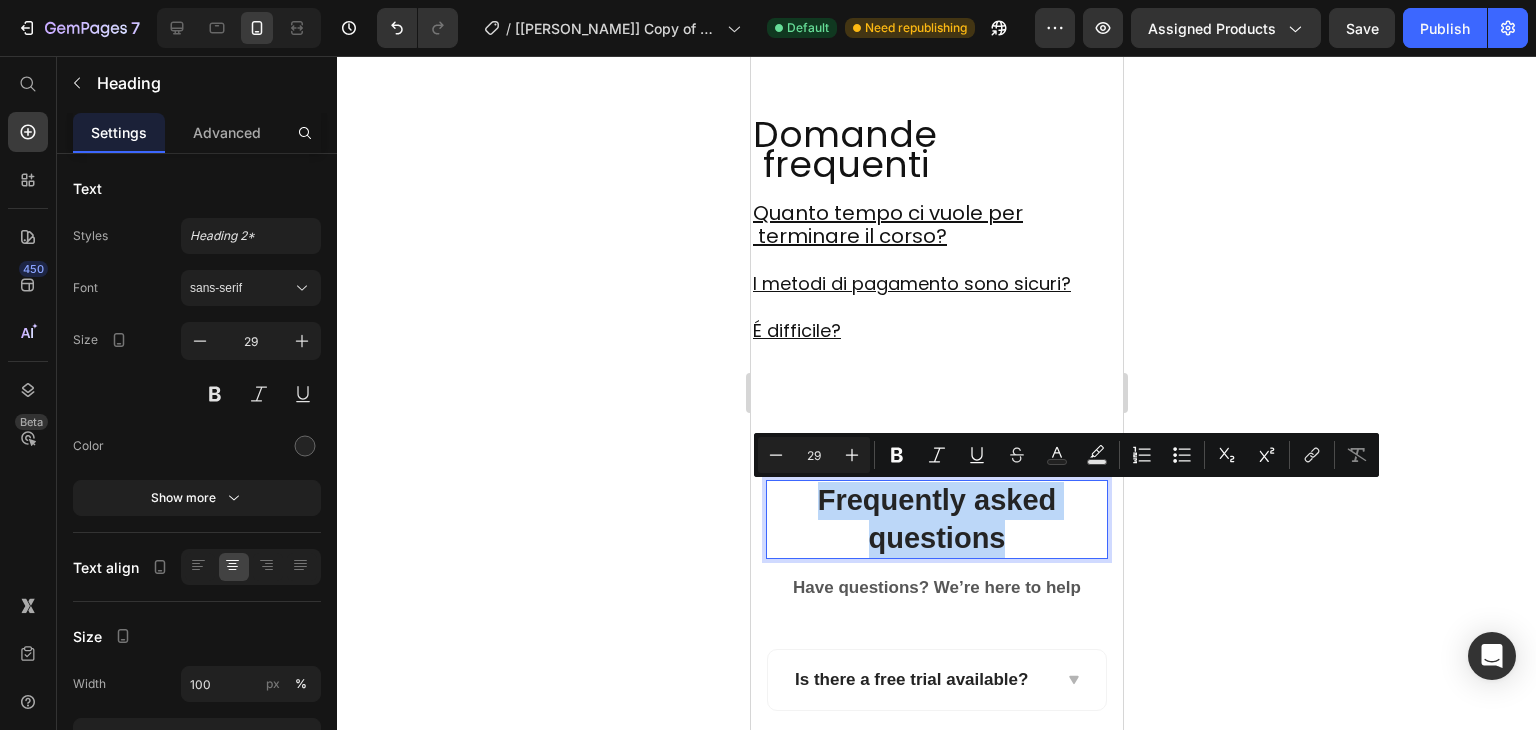 drag, startPoint x: 1009, startPoint y: 537, endPoint x: 811, endPoint y: 501, distance: 201.24612 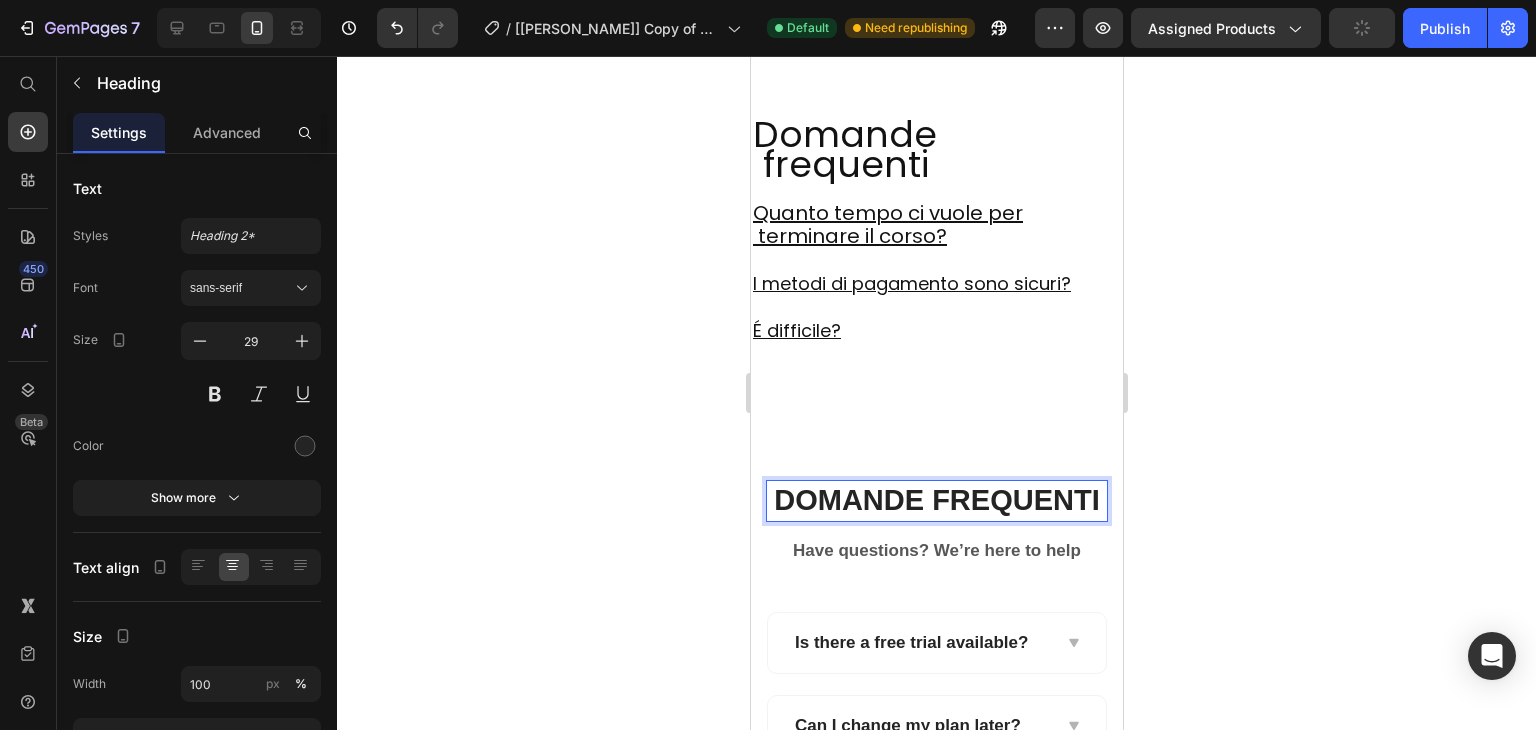 click on "DOMANDE FREQUENTI" at bounding box center [936, 501] 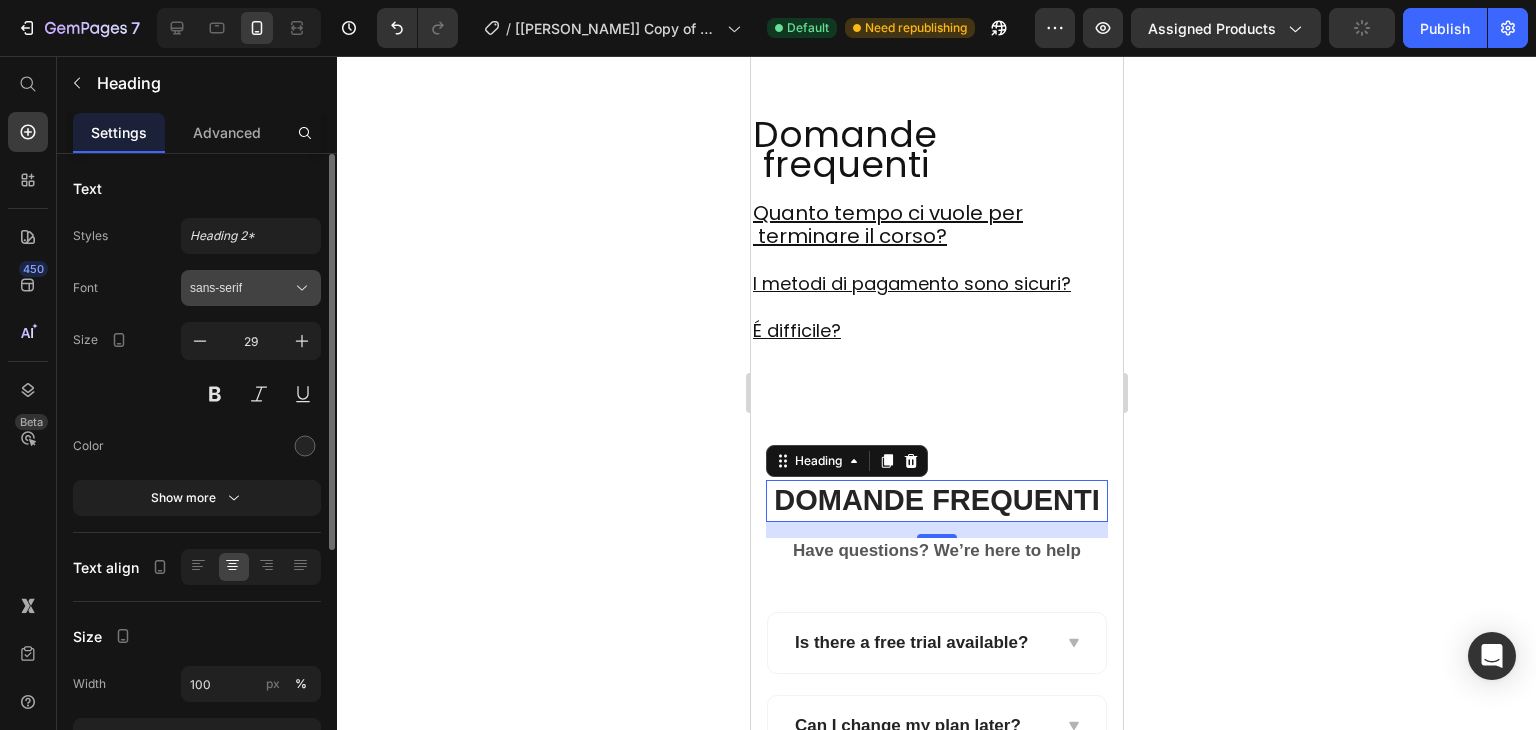 click on "sans-serif" at bounding box center [241, 288] 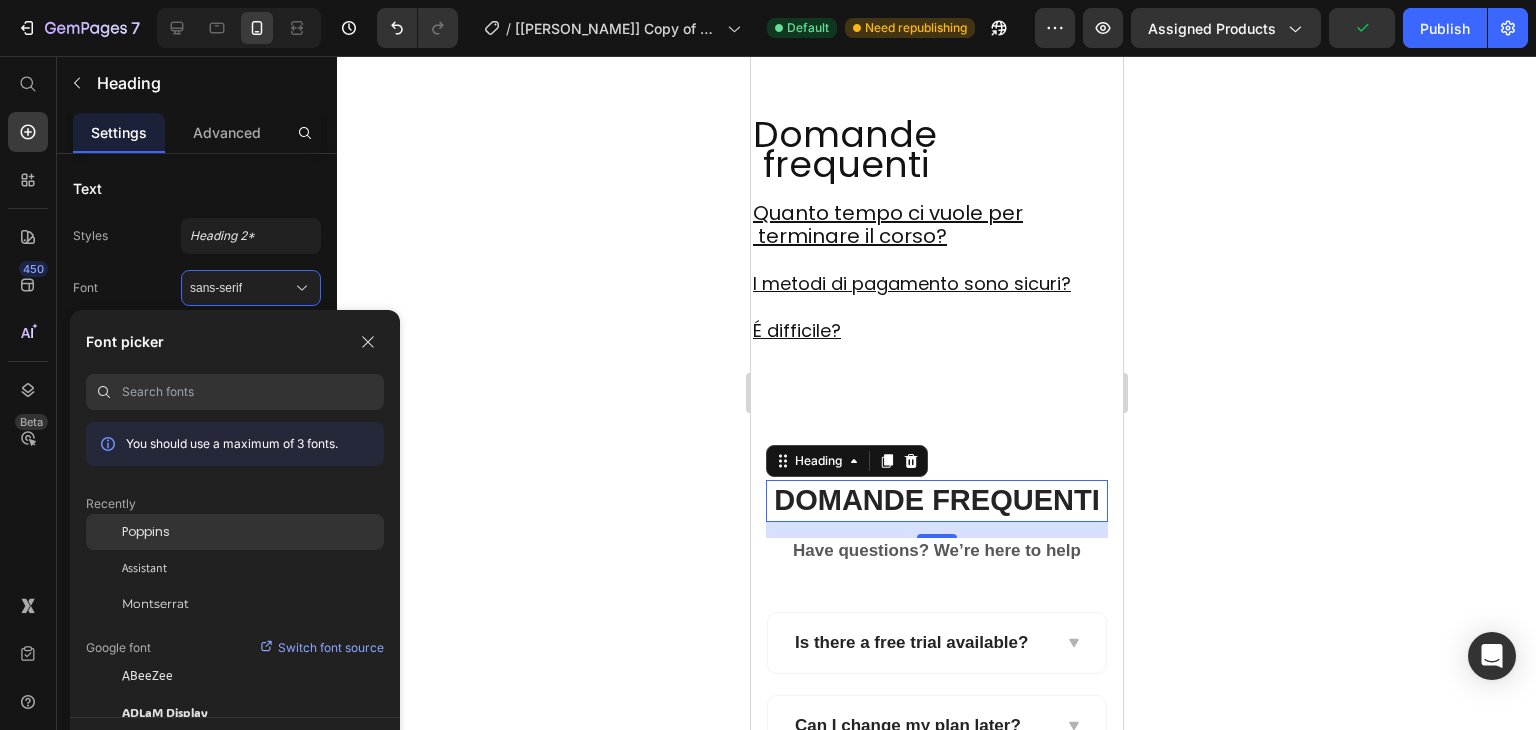 click on "Poppins" 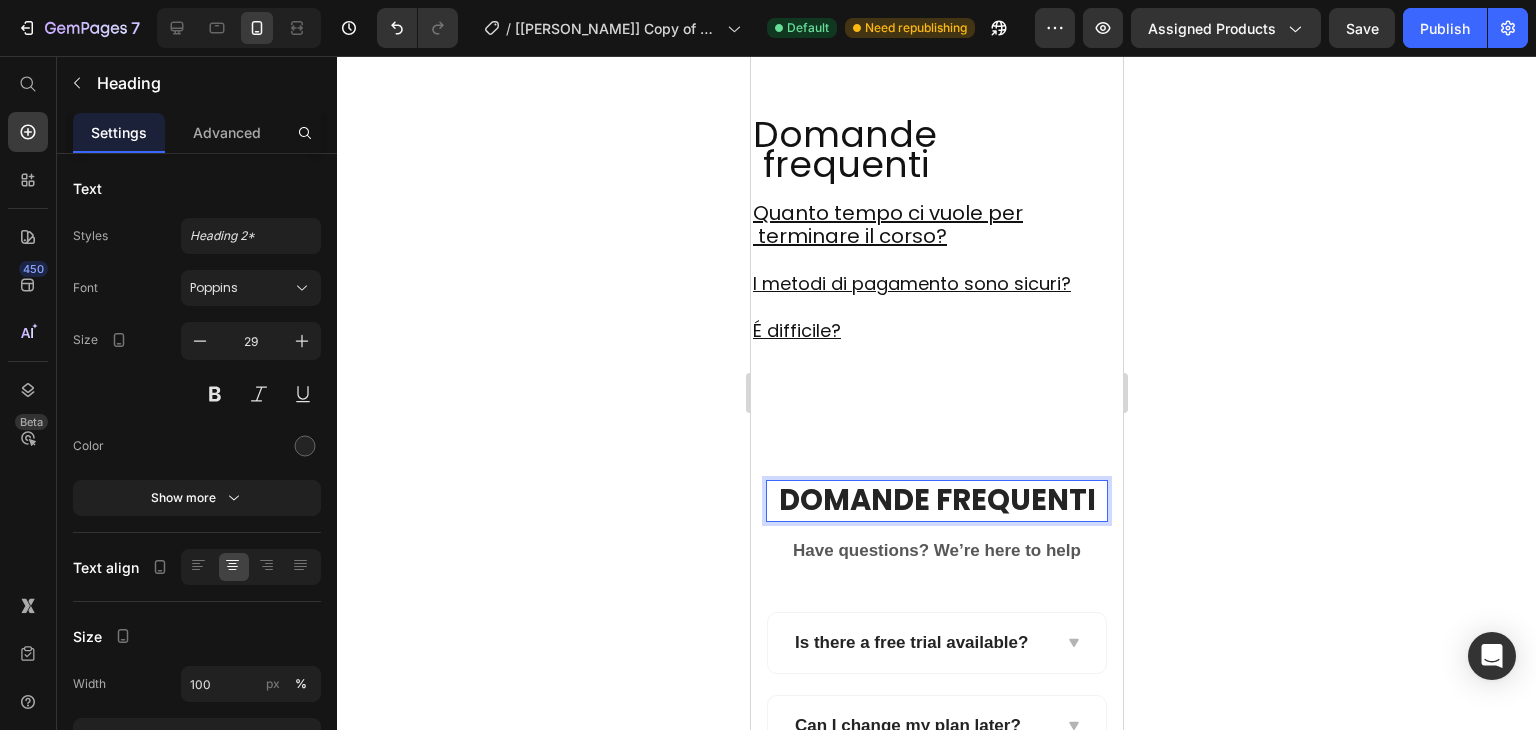 click on "DOMANDE FREQUENTI" at bounding box center [936, 501] 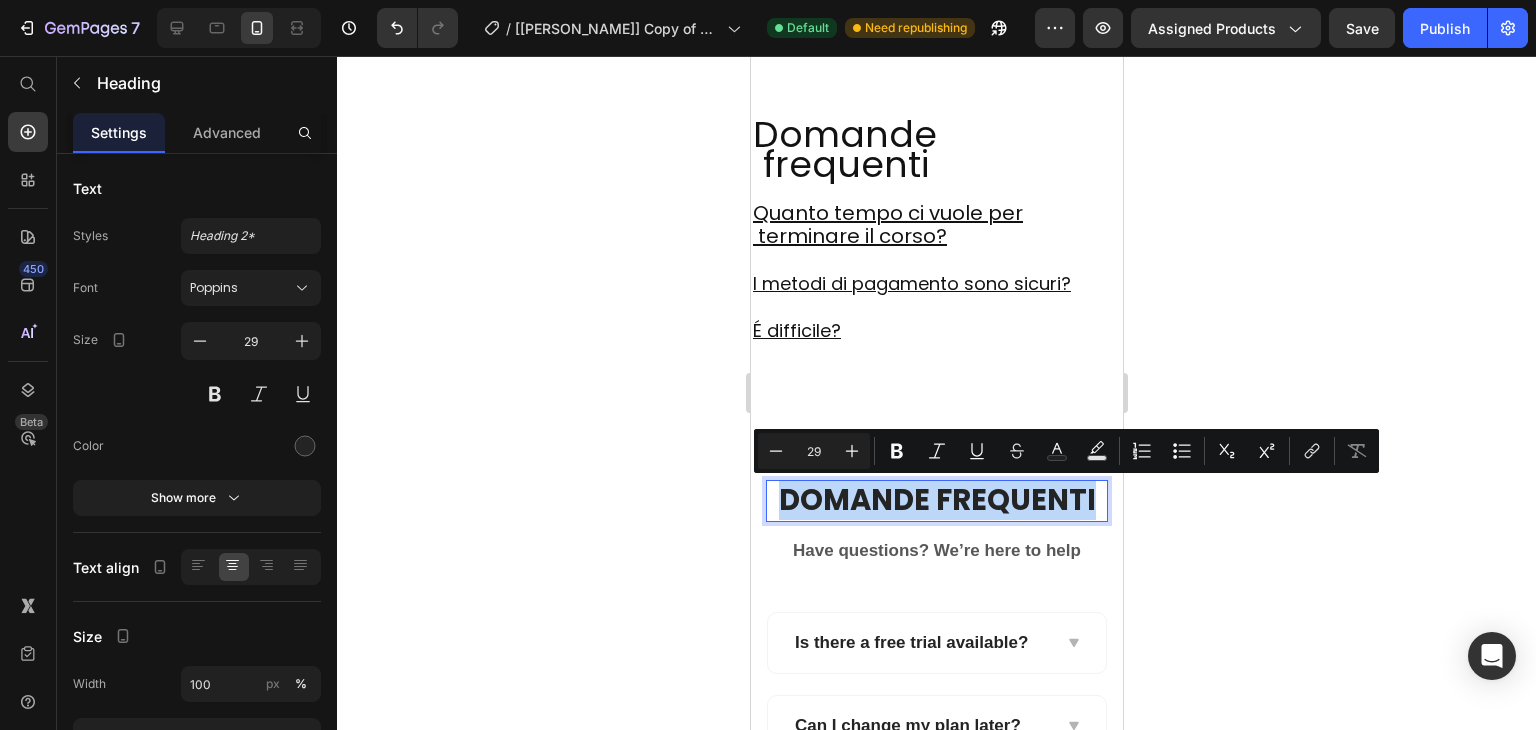 drag, startPoint x: 1081, startPoint y: 501, endPoint x: 770, endPoint y: 507, distance: 311.05786 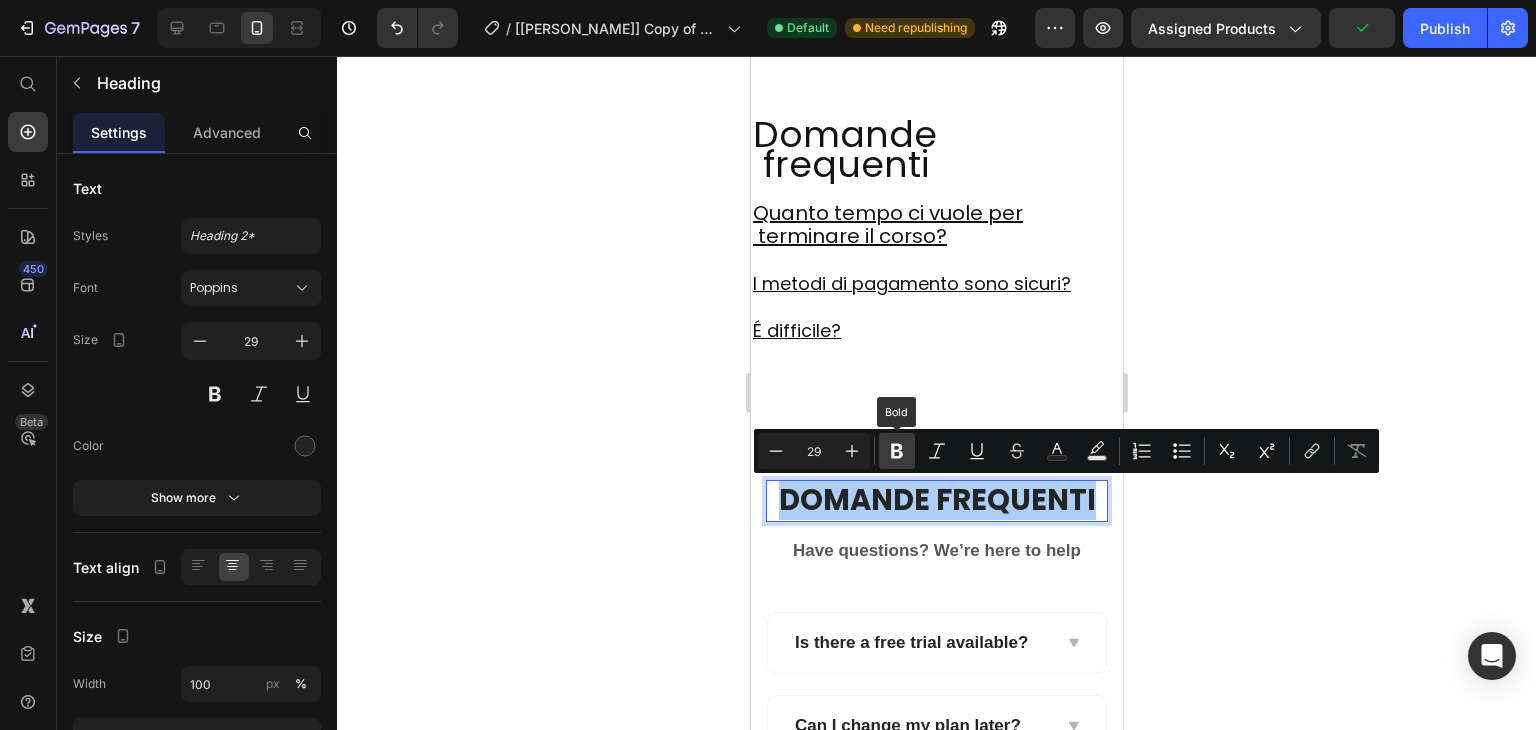 click 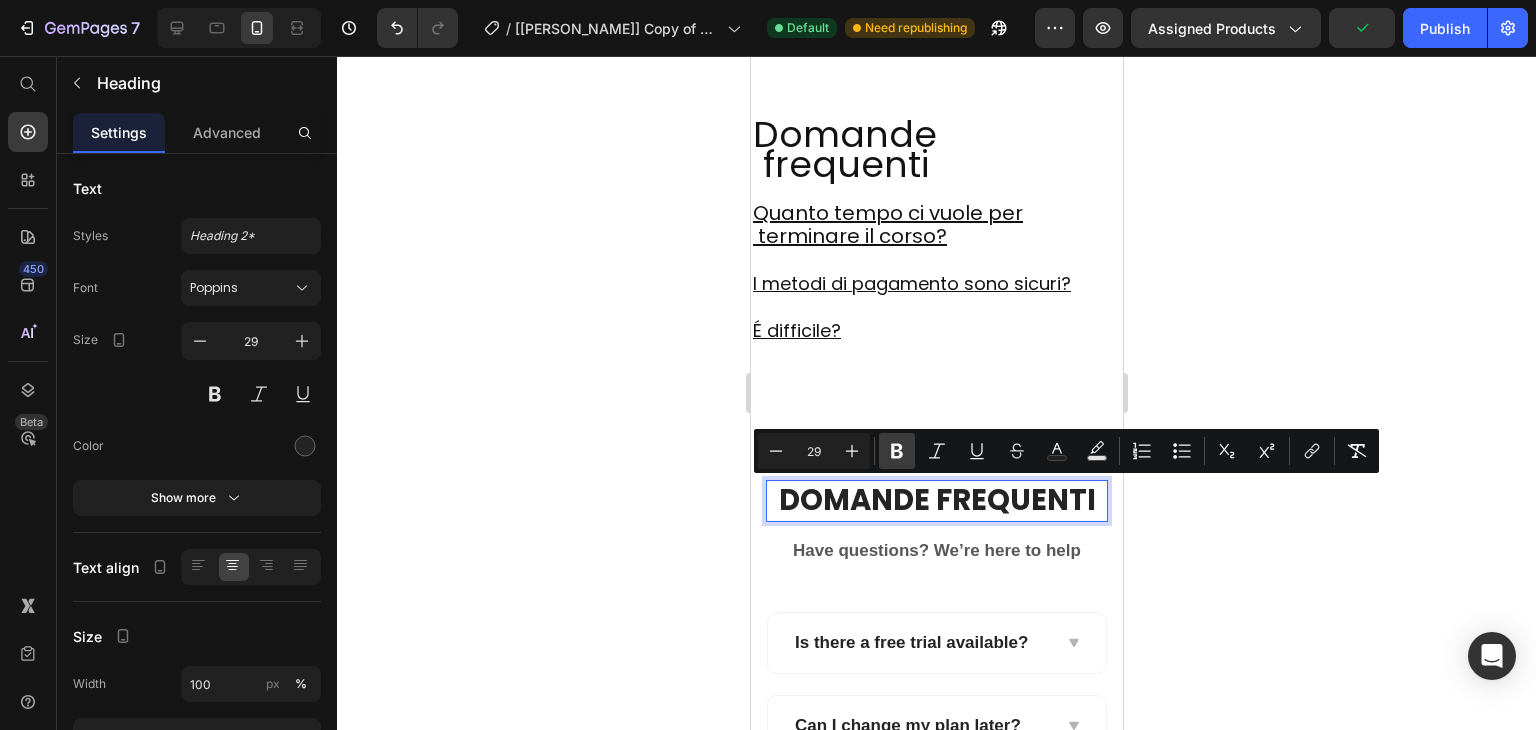 click 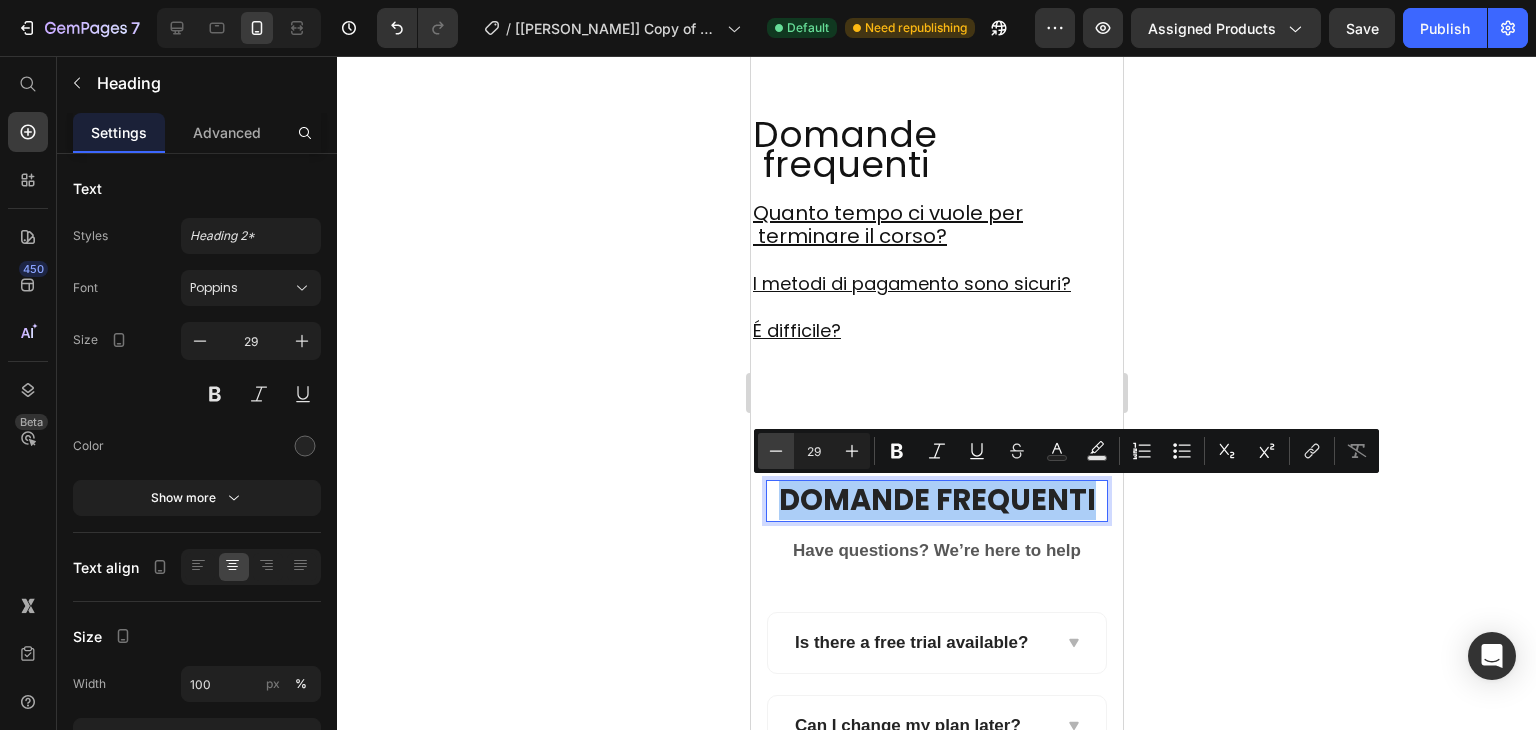 click 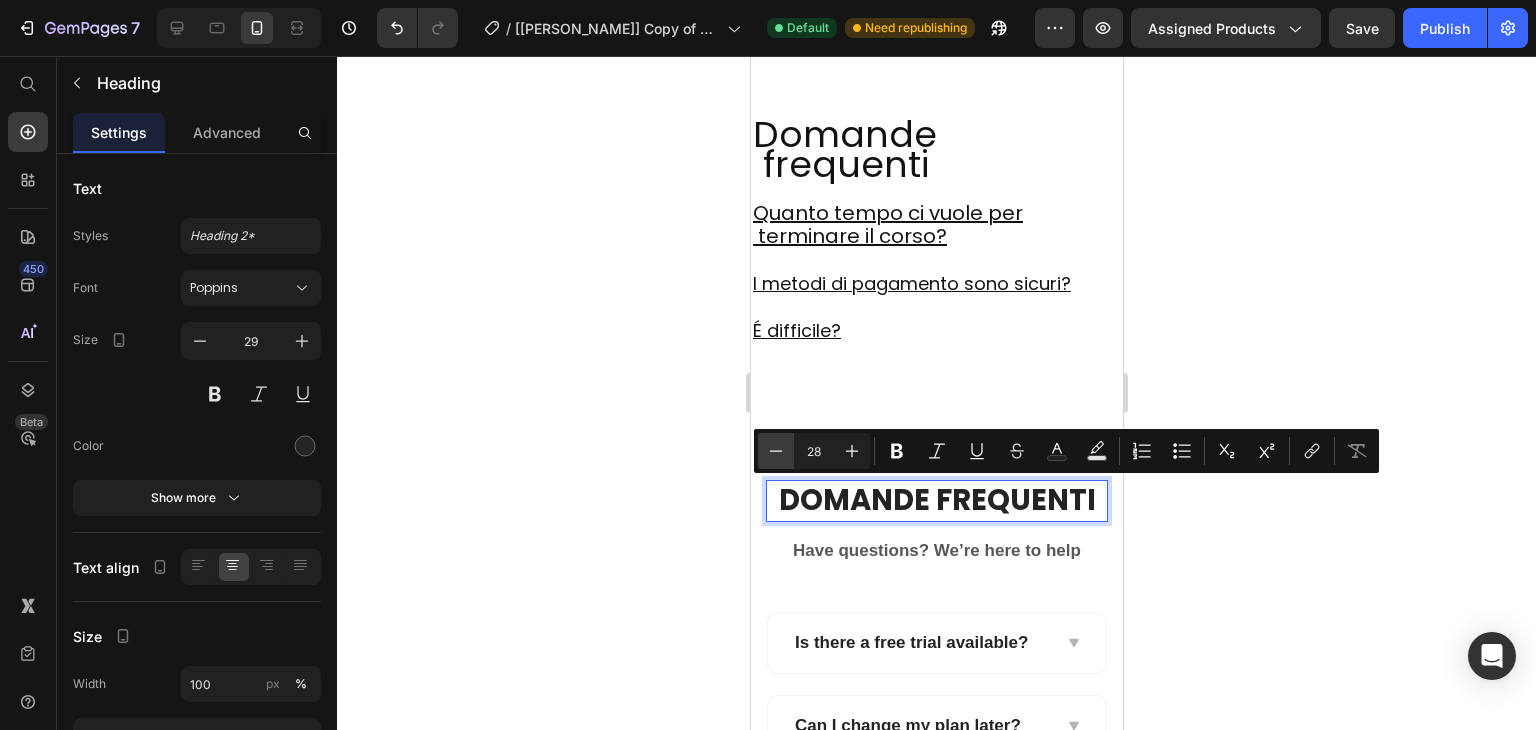 click 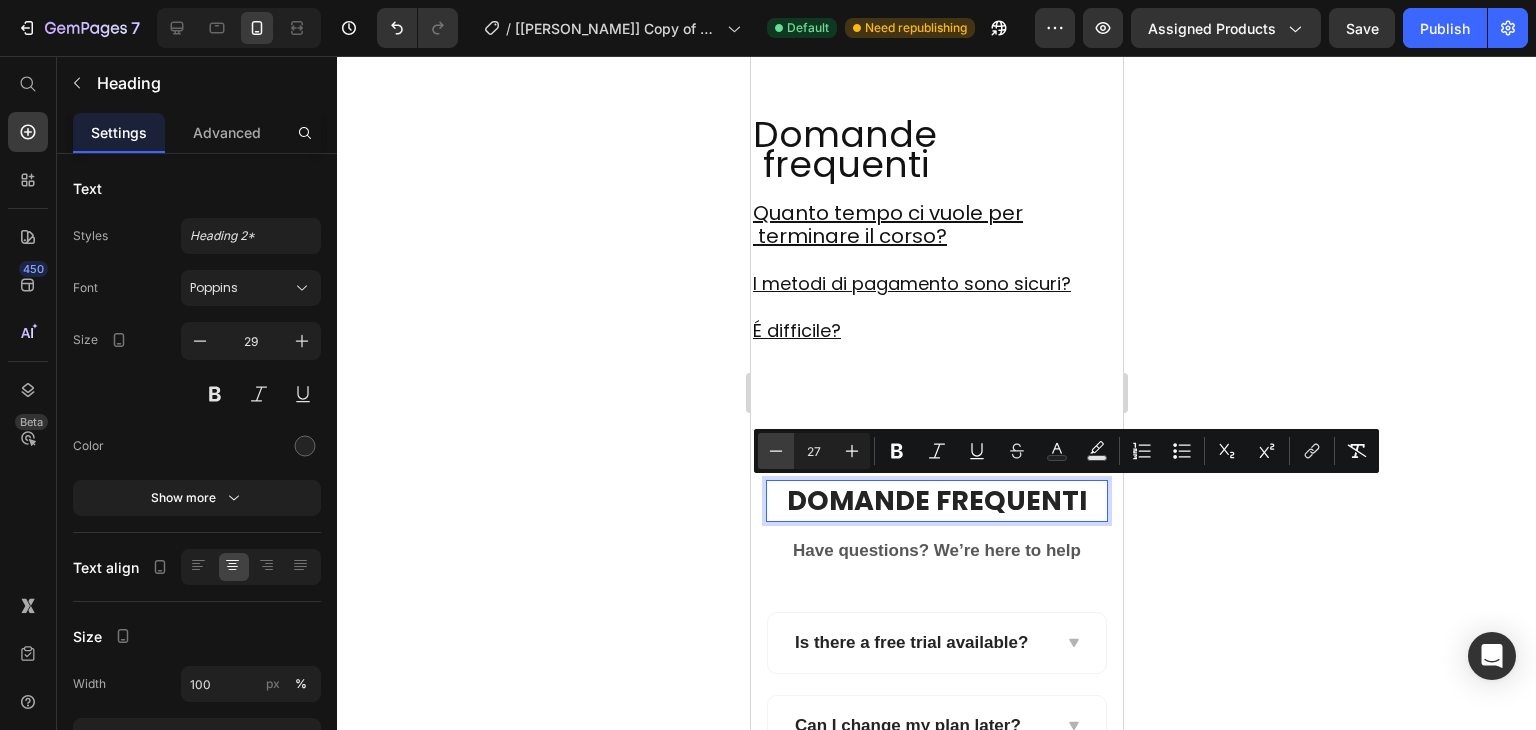 click 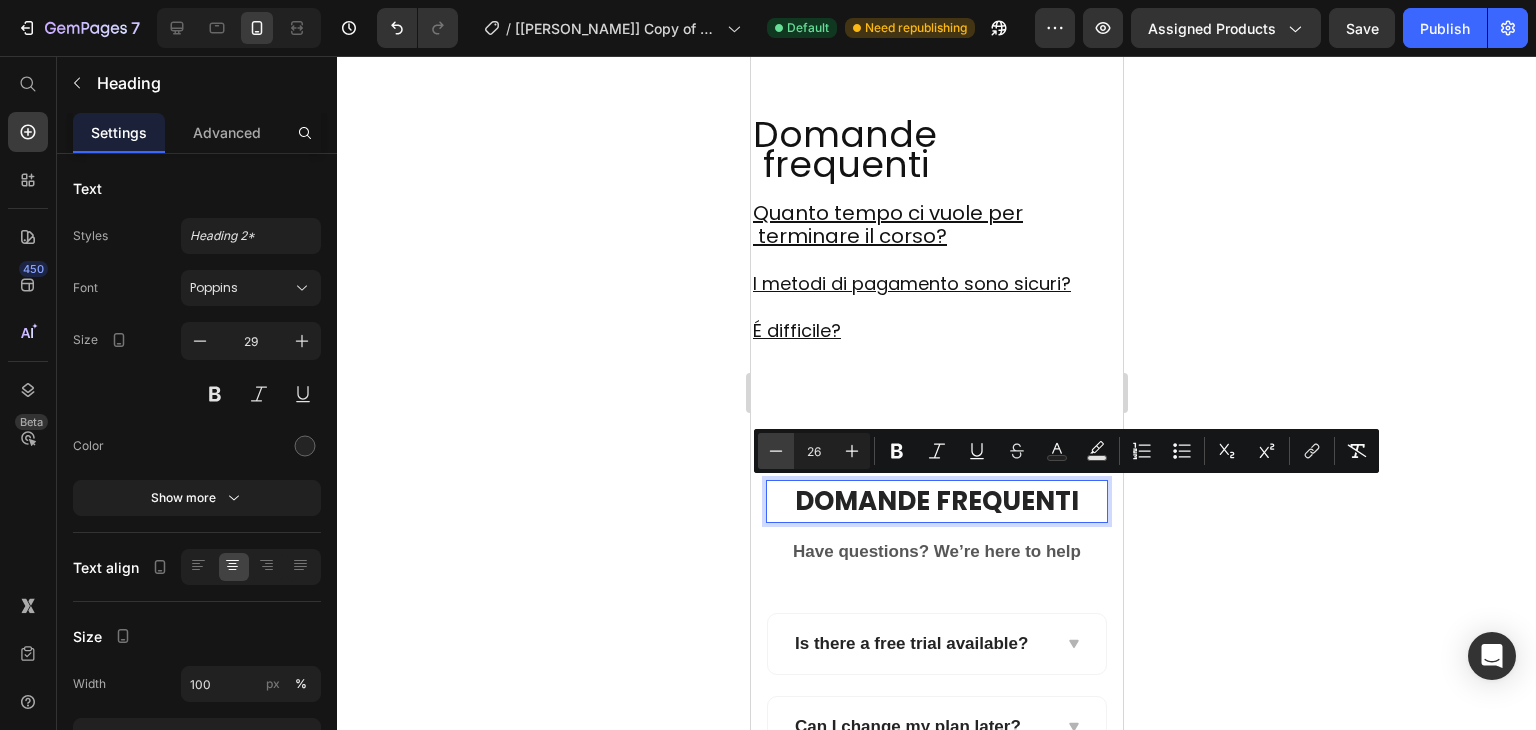 click 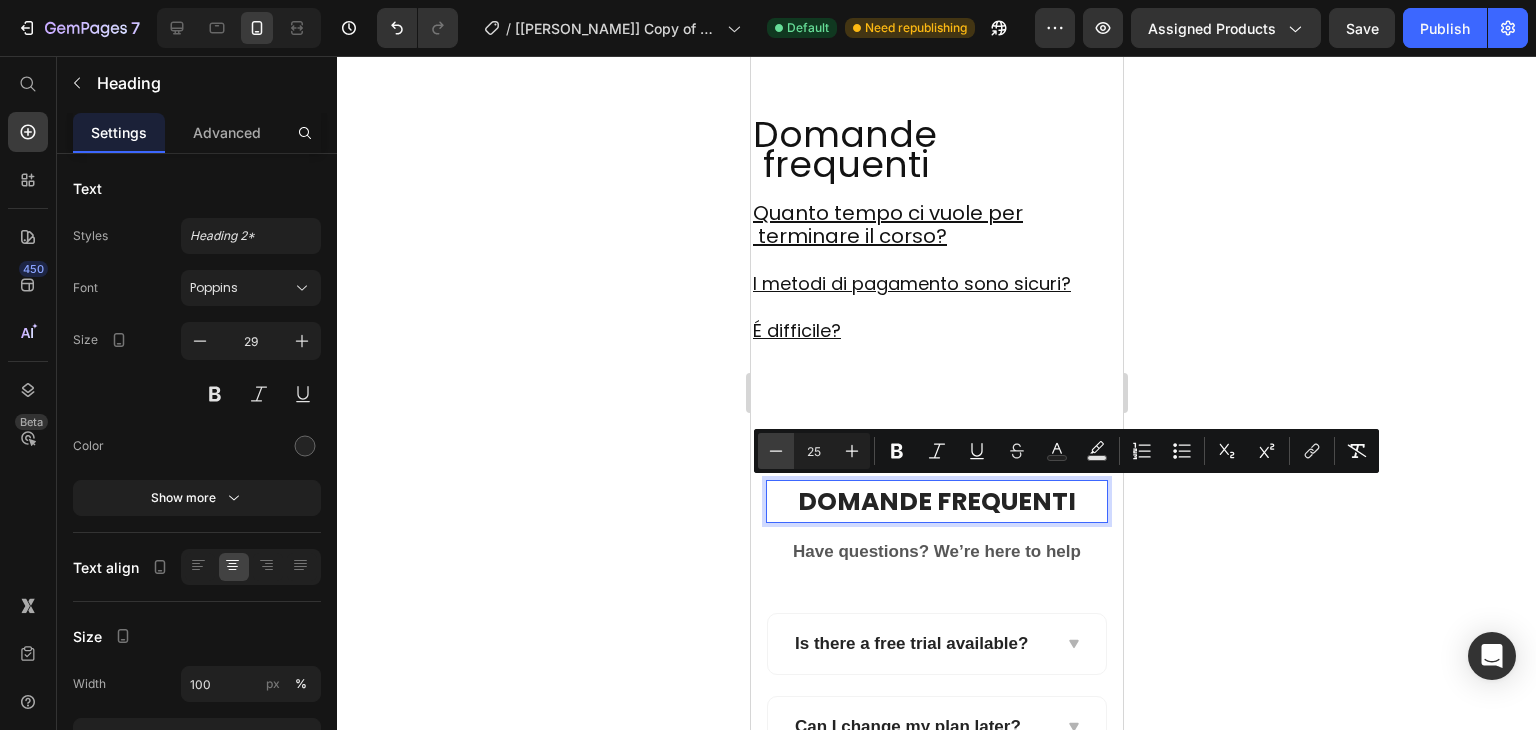click 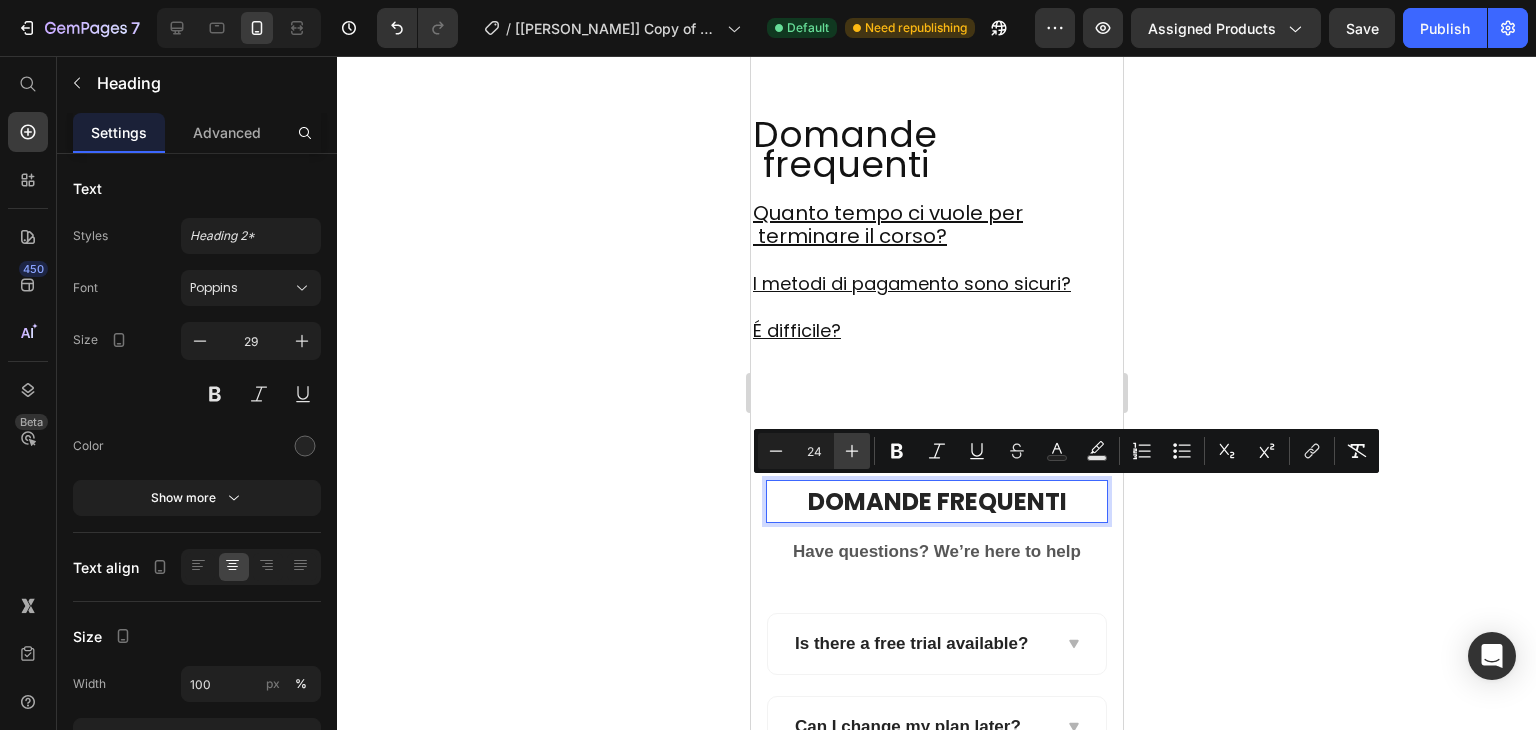 click 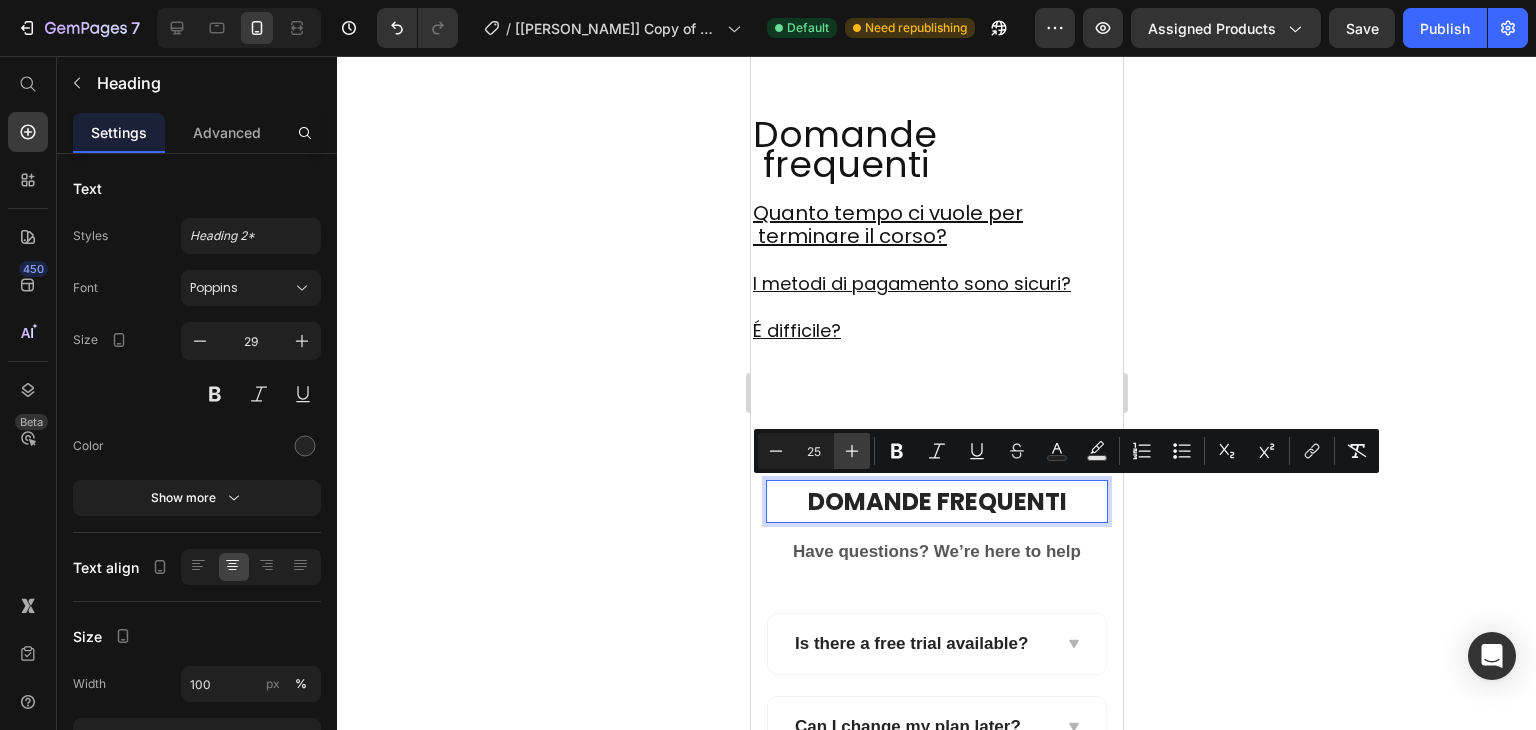 click 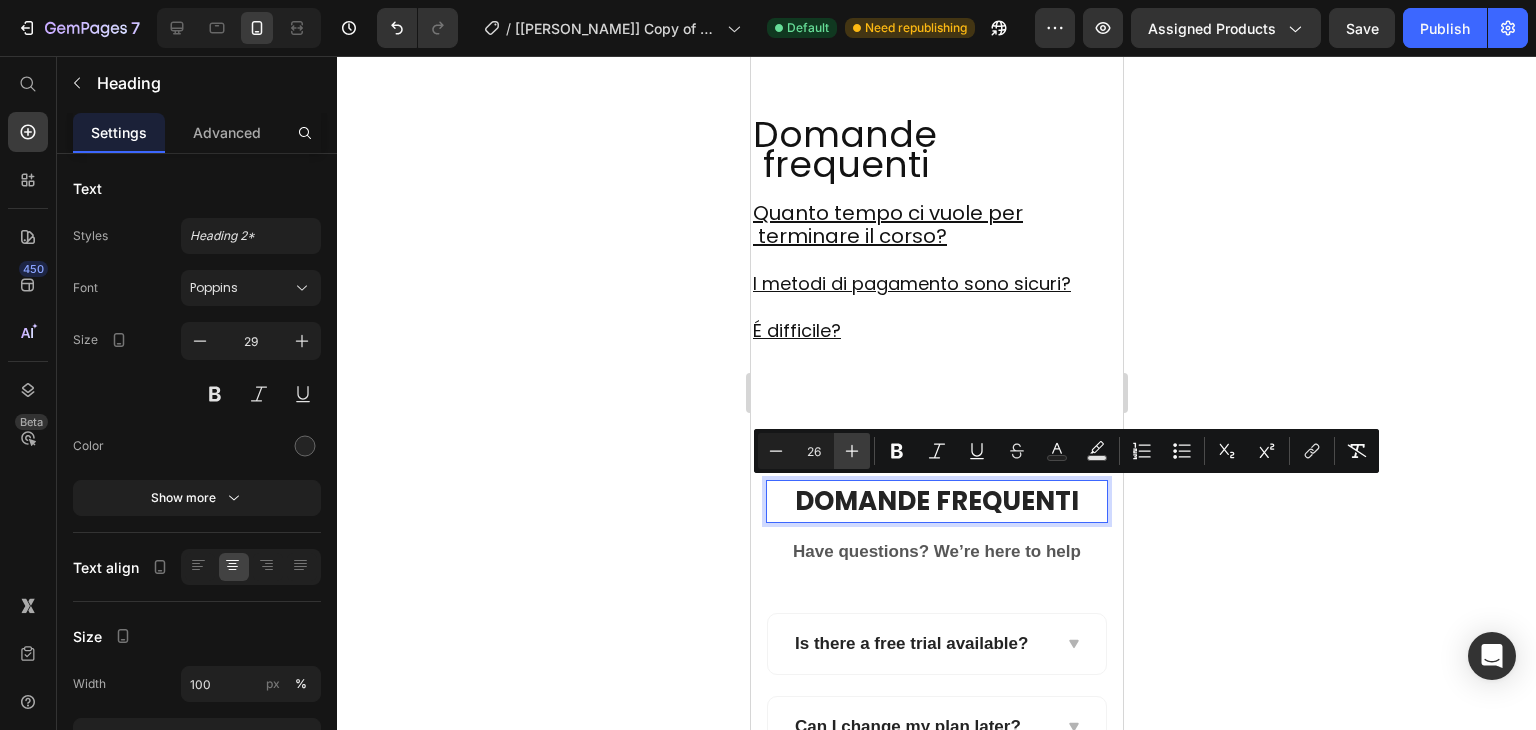click 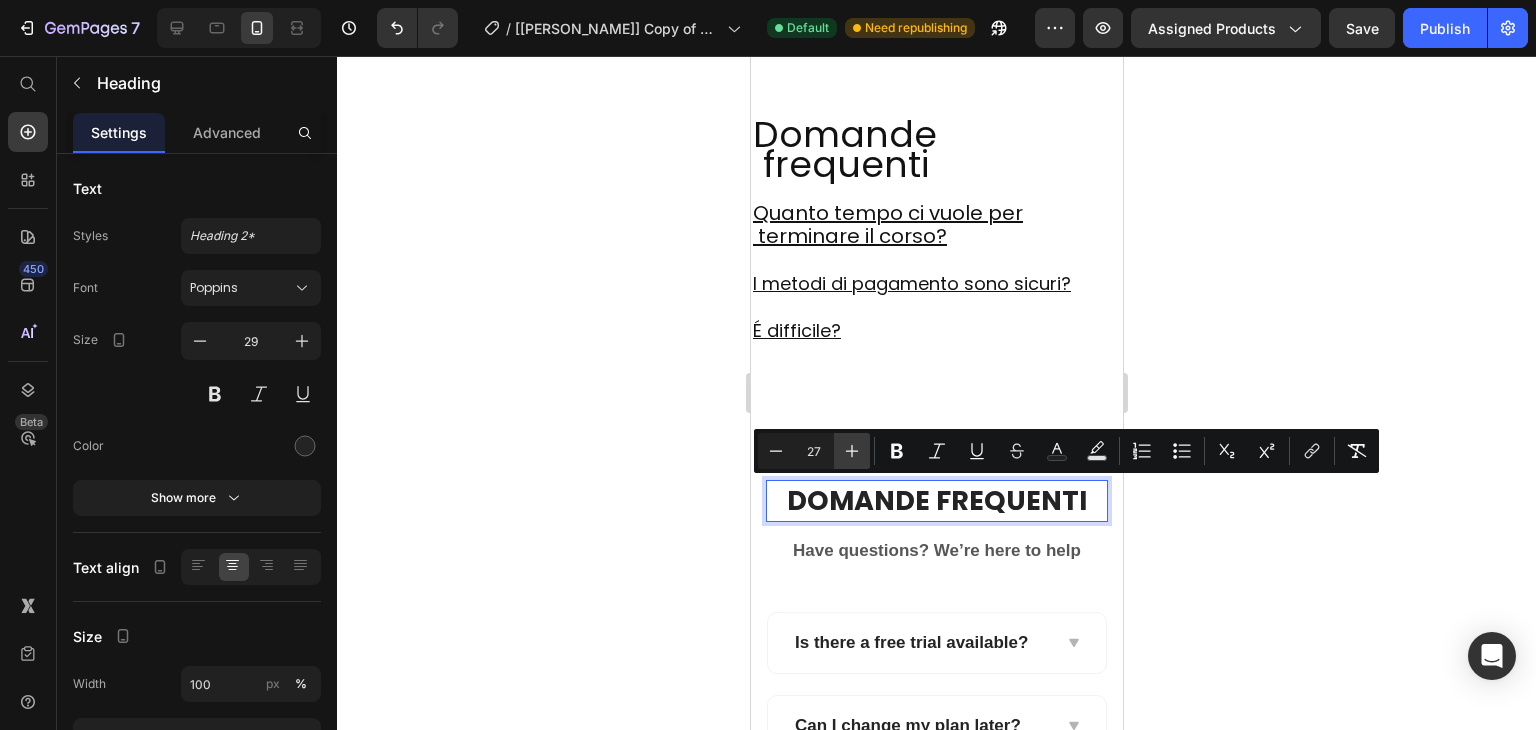 click 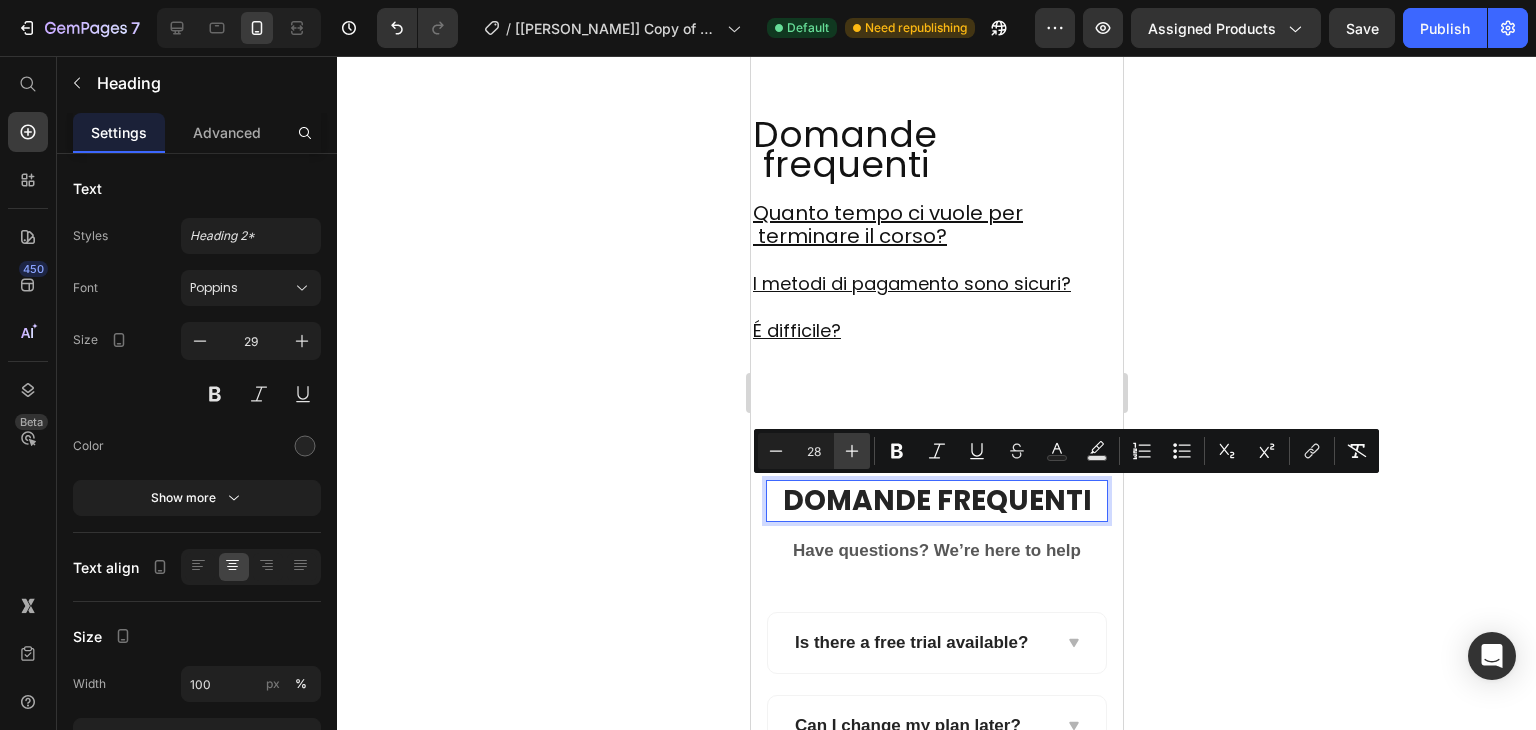 click 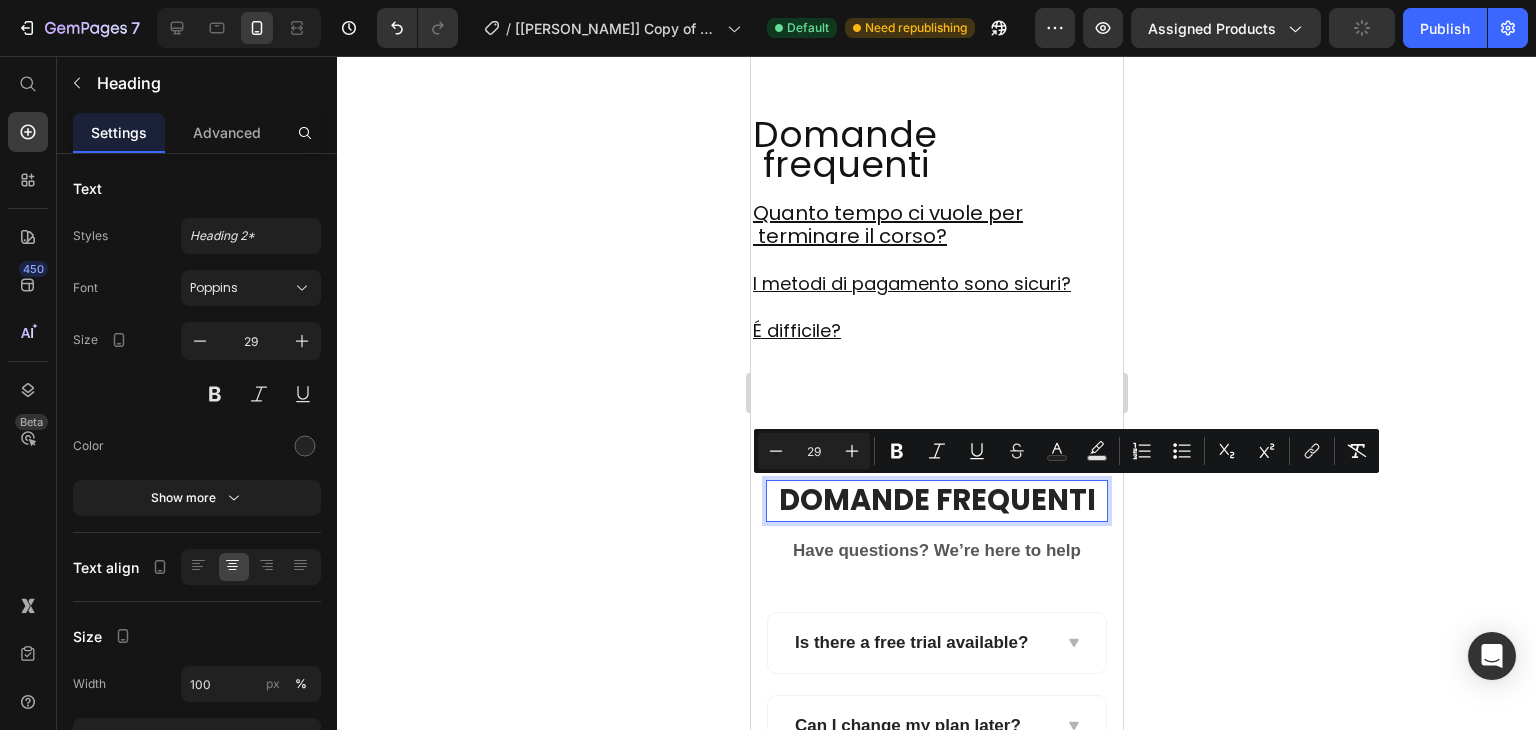 click 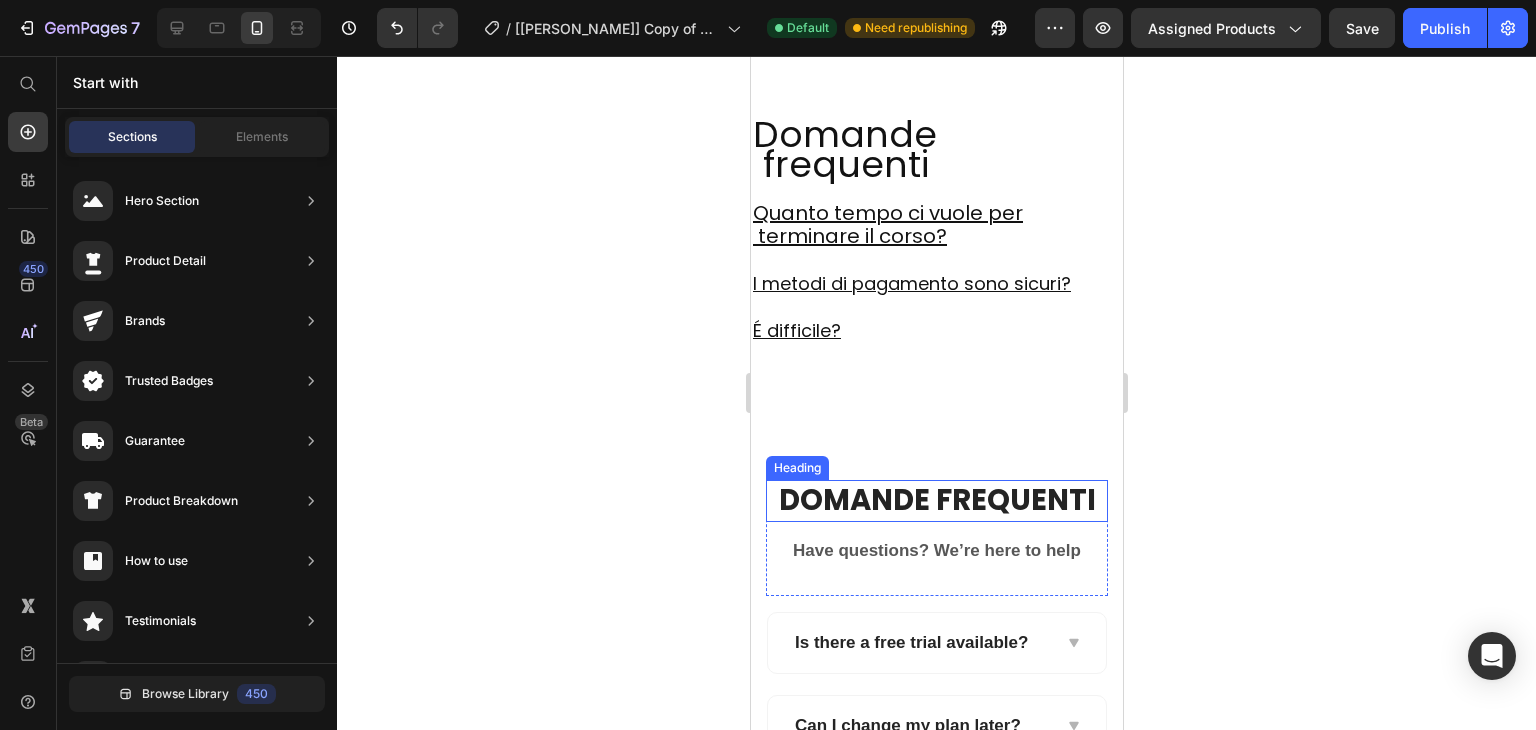 click on "DOMANDE FREQUENTI" at bounding box center (936, 500) 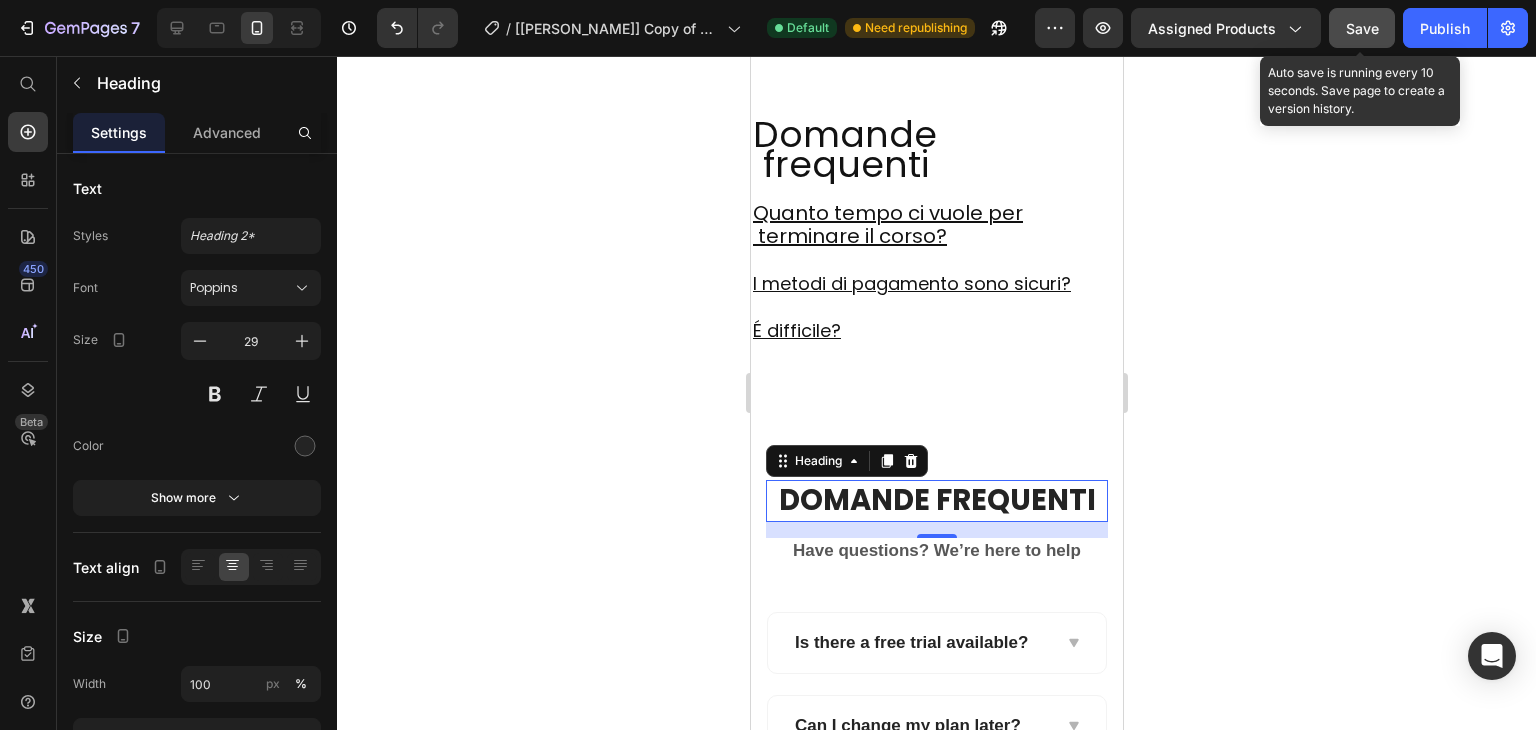 click on "Save" 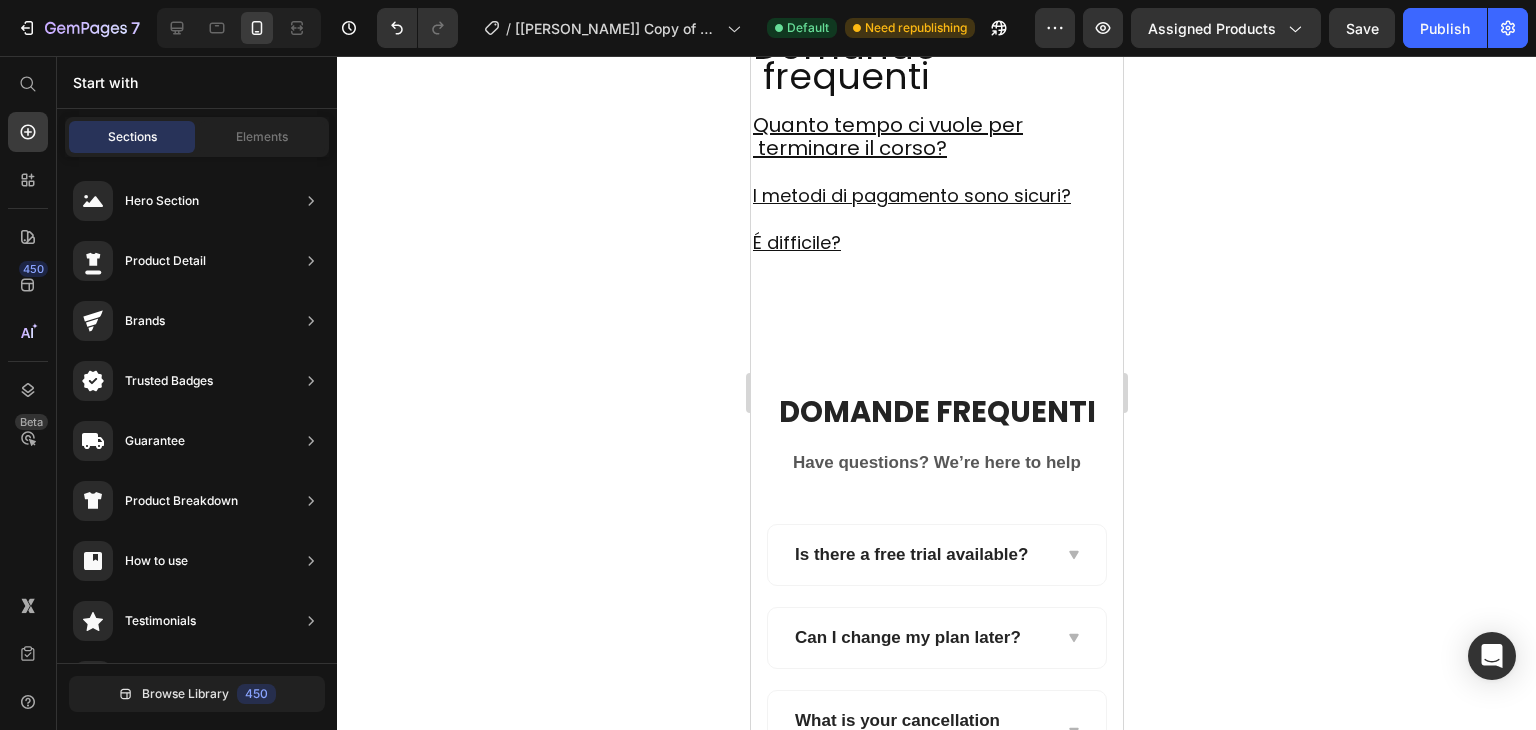 scroll, scrollTop: 10312, scrollLeft: 0, axis: vertical 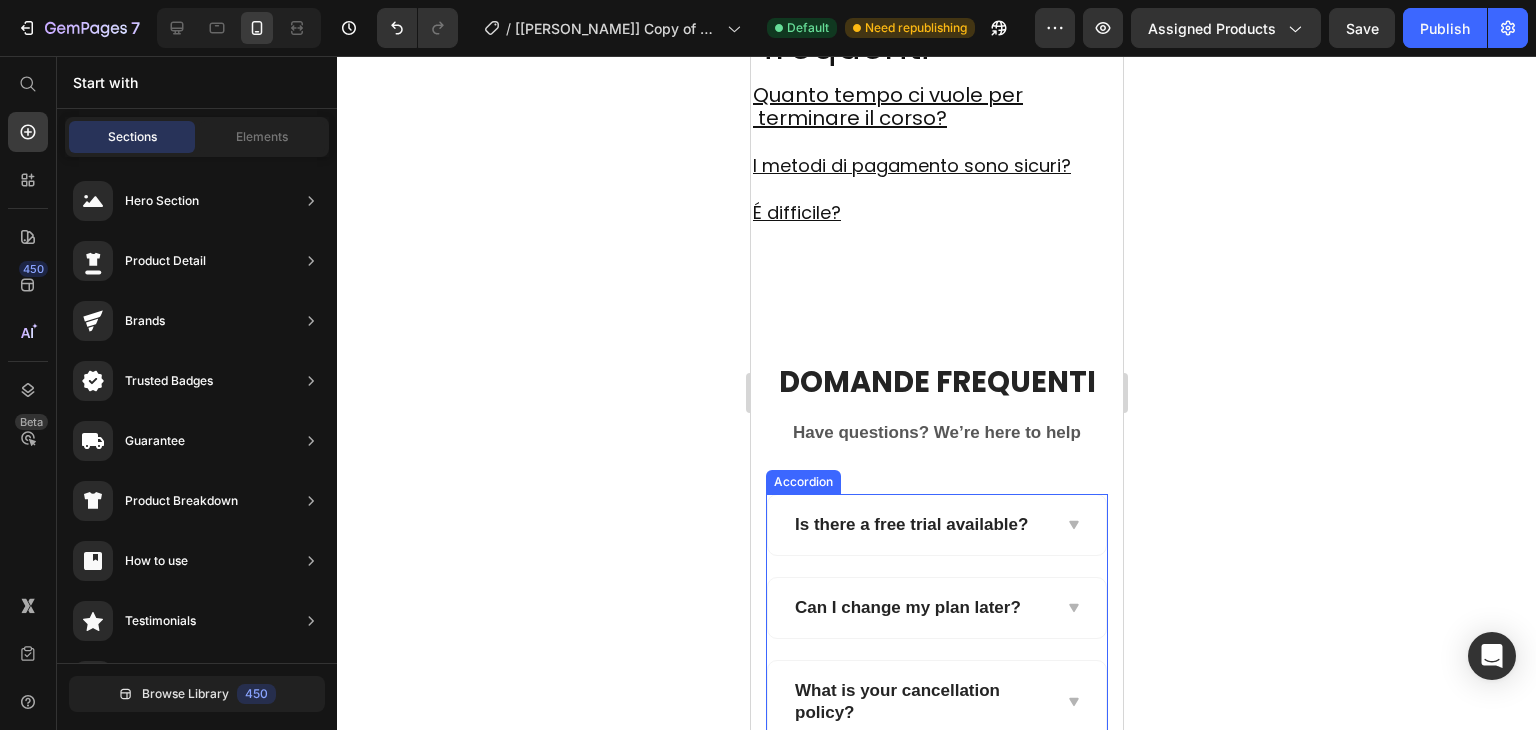 click on "Is there a free trial available?" at bounding box center (910, 525) 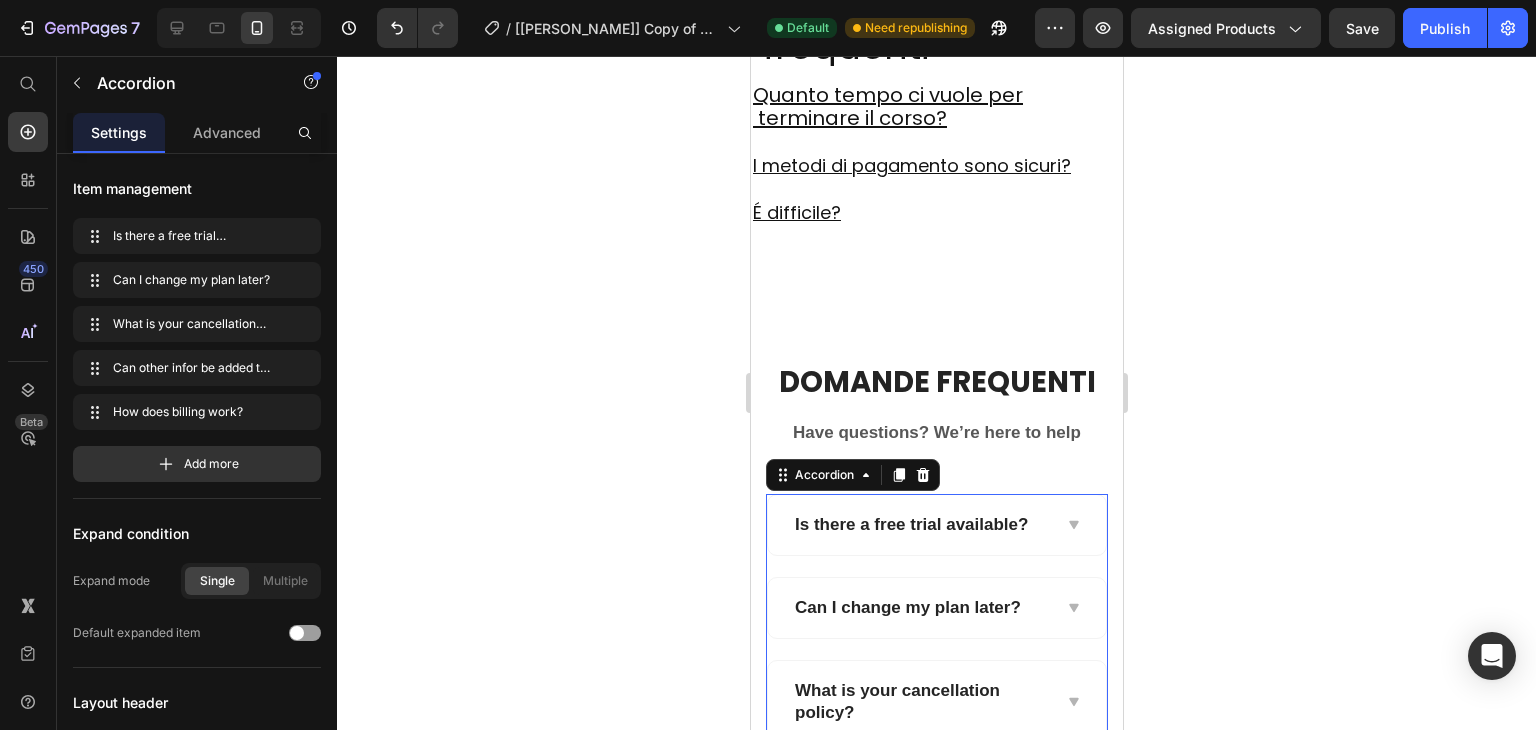 click on "Is there a free trial available?" at bounding box center (910, 525) 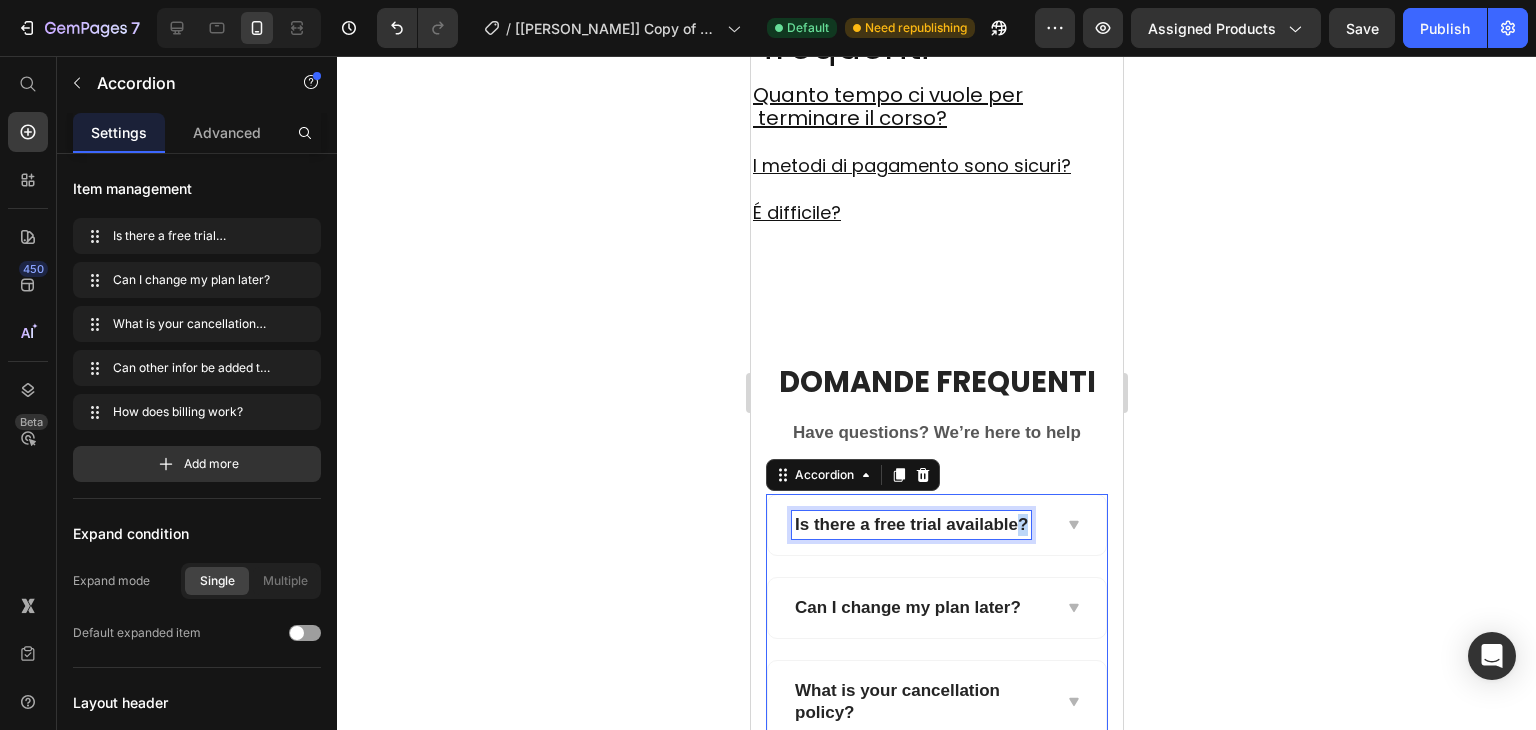 click on "Is there a free trial available?" at bounding box center (910, 525) 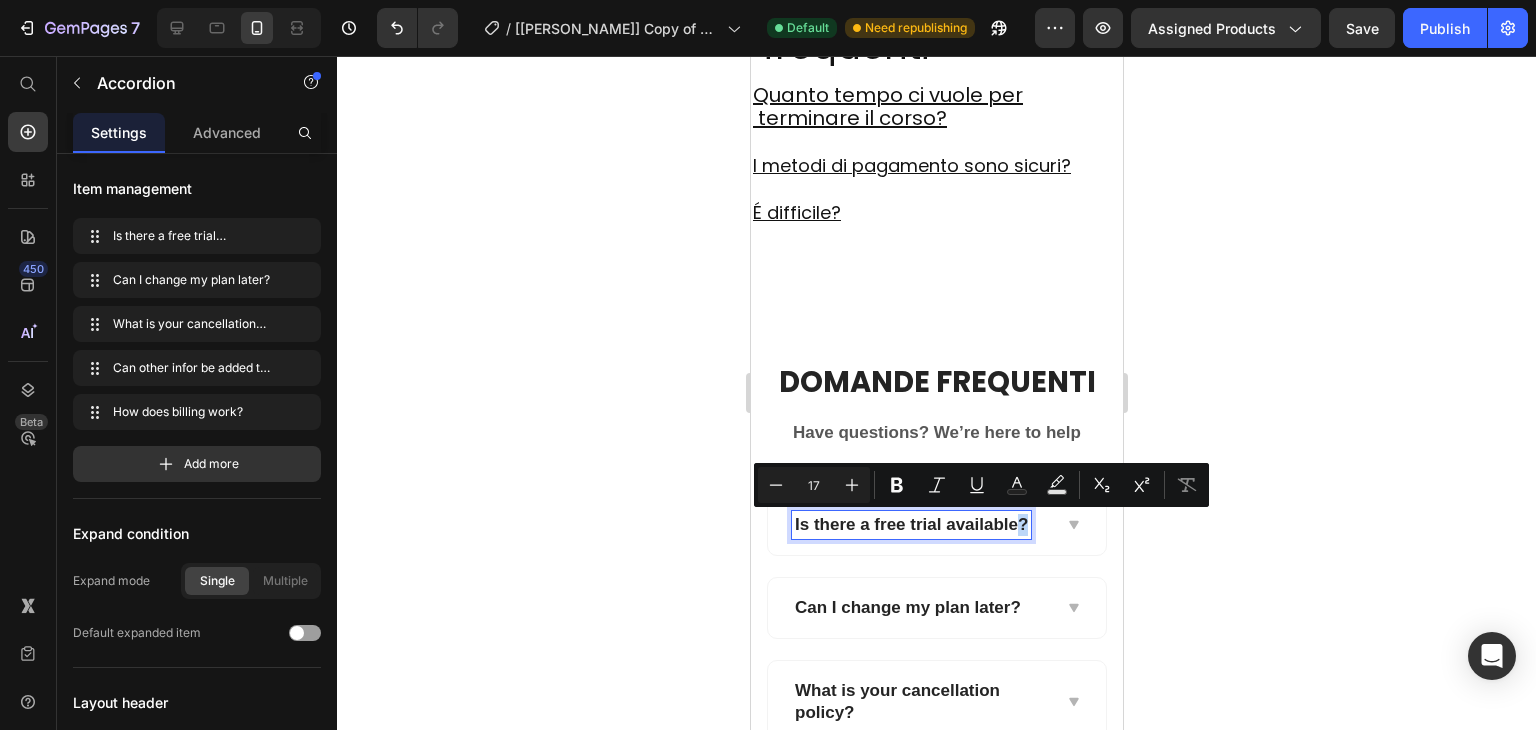 click on "Is there a free trial available?" at bounding box center (910, 525) 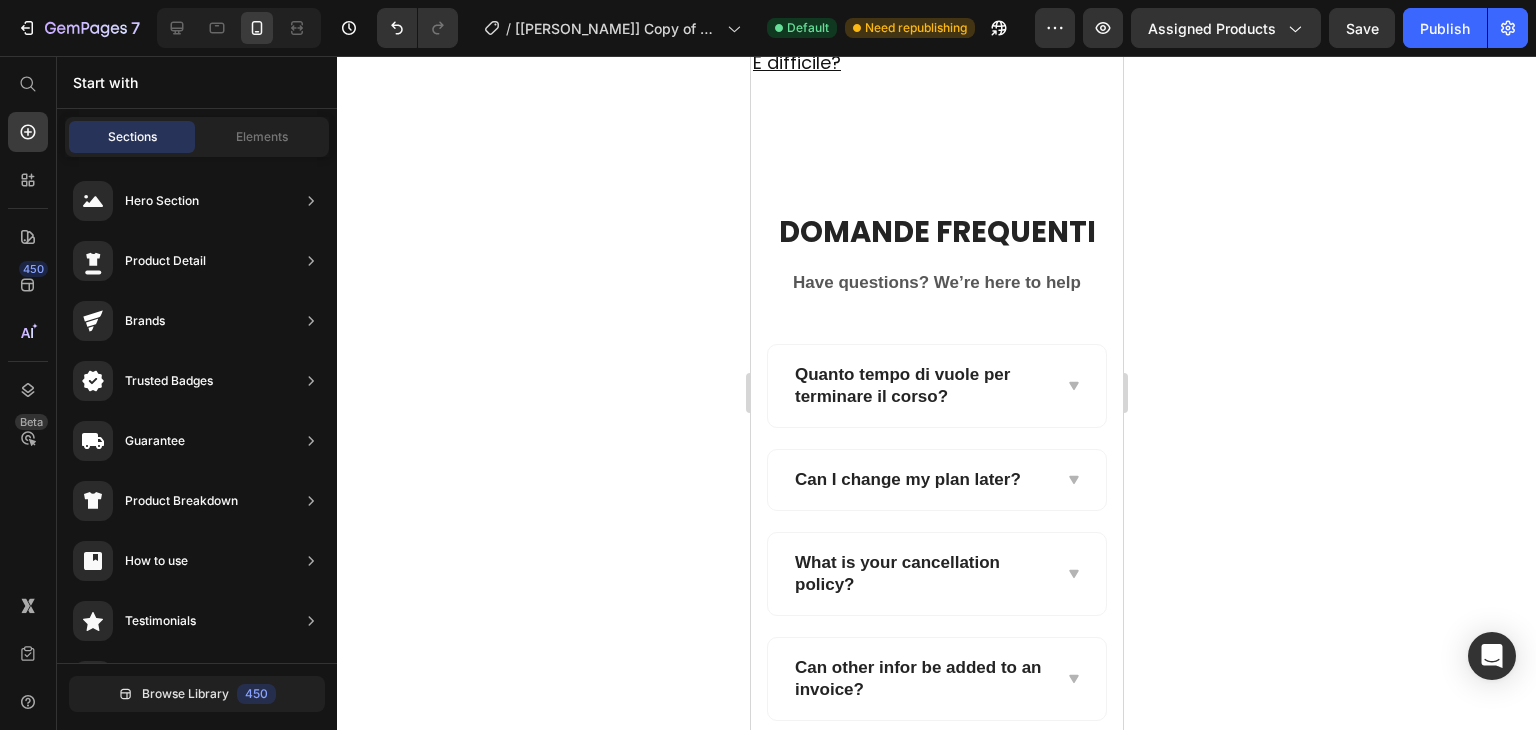 scroll, scrollTop: 10477, scrollLeft: 0, axis: vertical 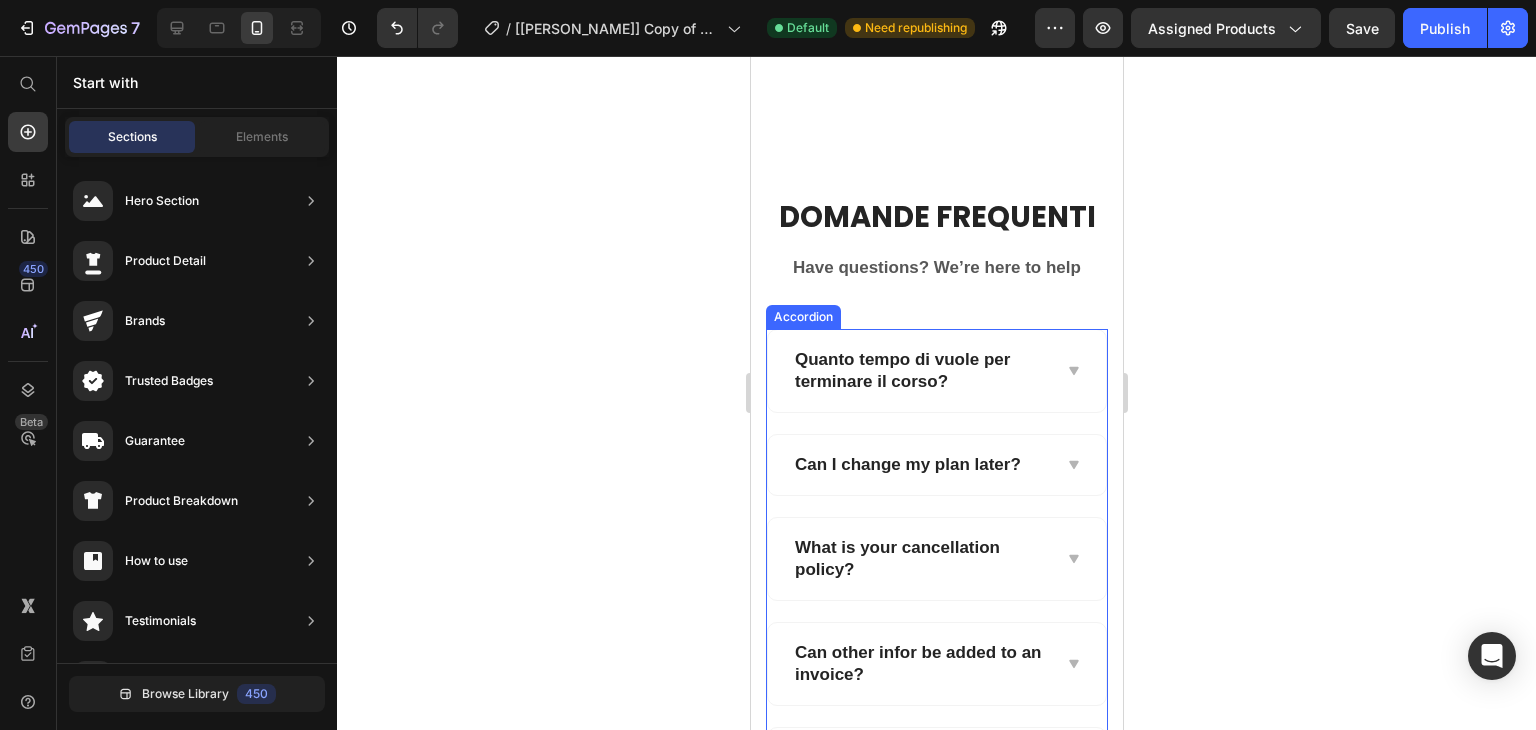 click on "Can I change my plan later?" at bounding box center [907, 465] 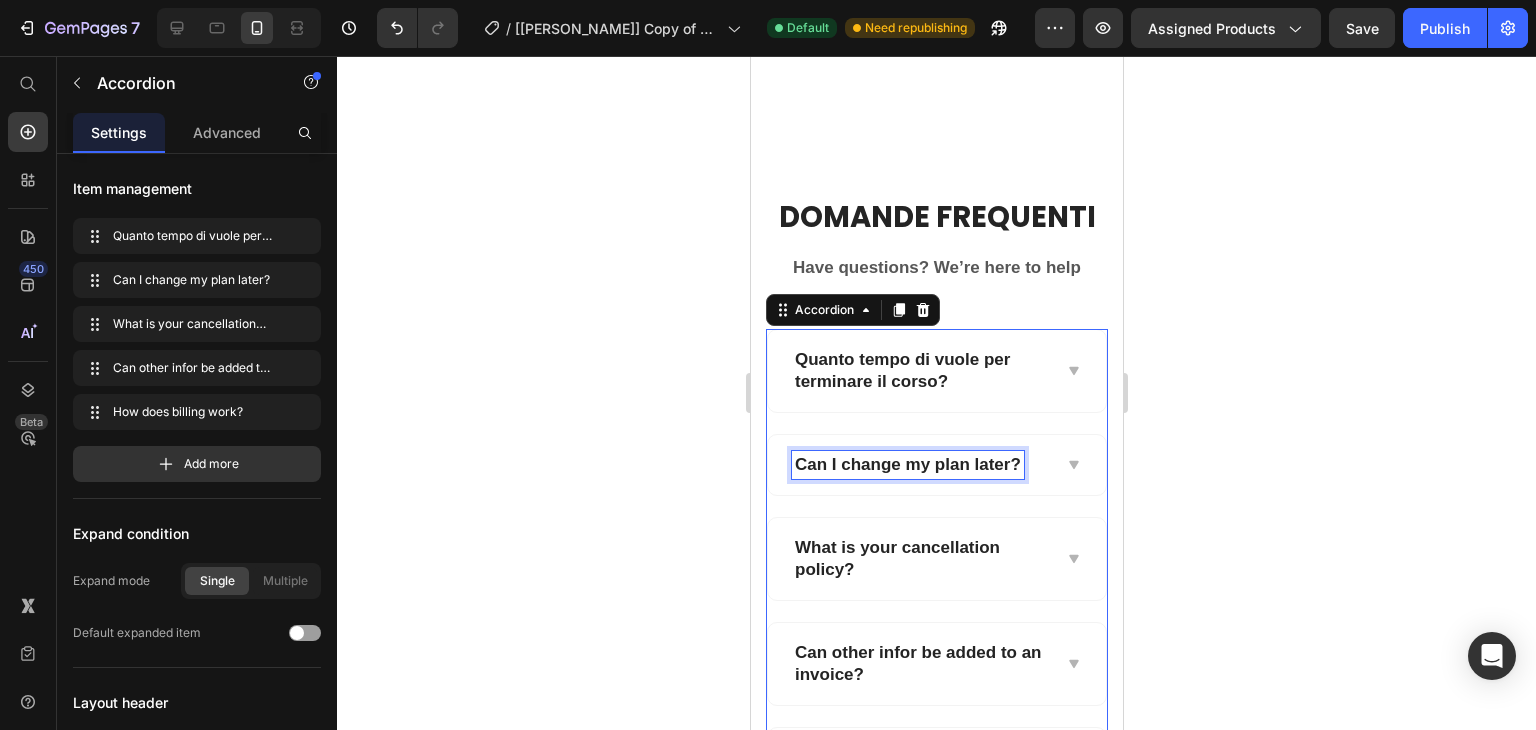 click on "Can I change my plan later?" at bounding box center (907, 465) 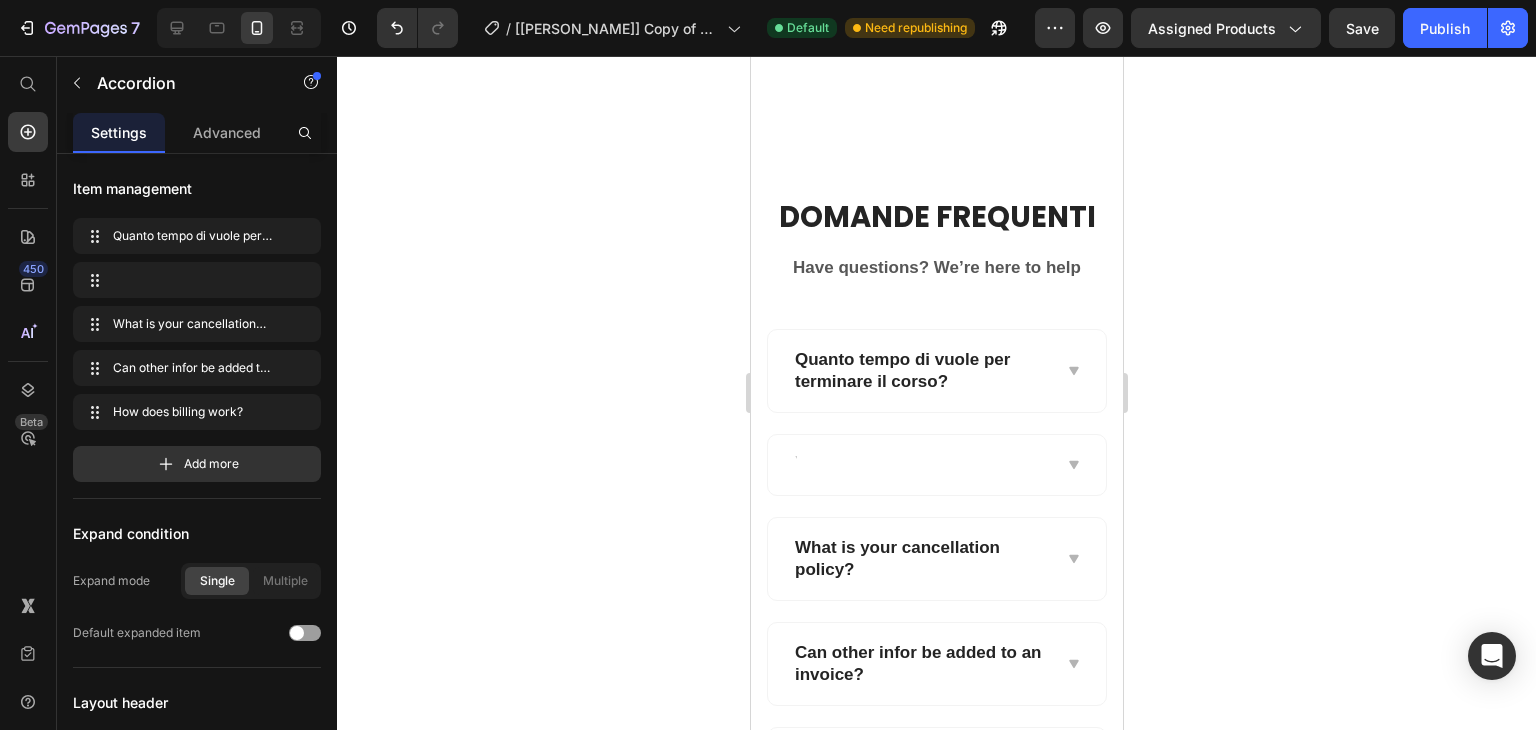 scroll, scrollTop: 10472, scrollLeft: 0, axis: vertical 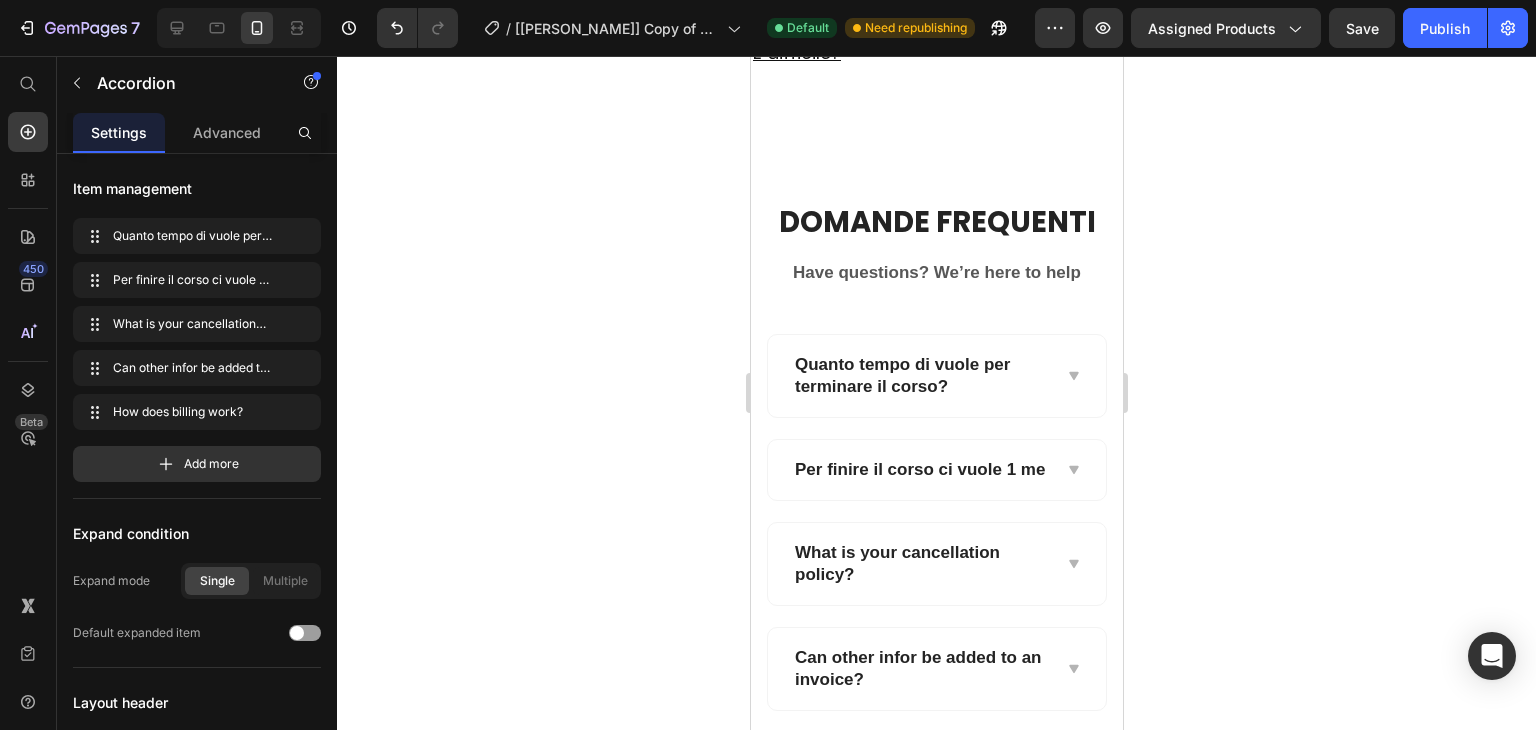 click on "Per finire il corso ci vuole 1 me" at bounding box center [919, 470] 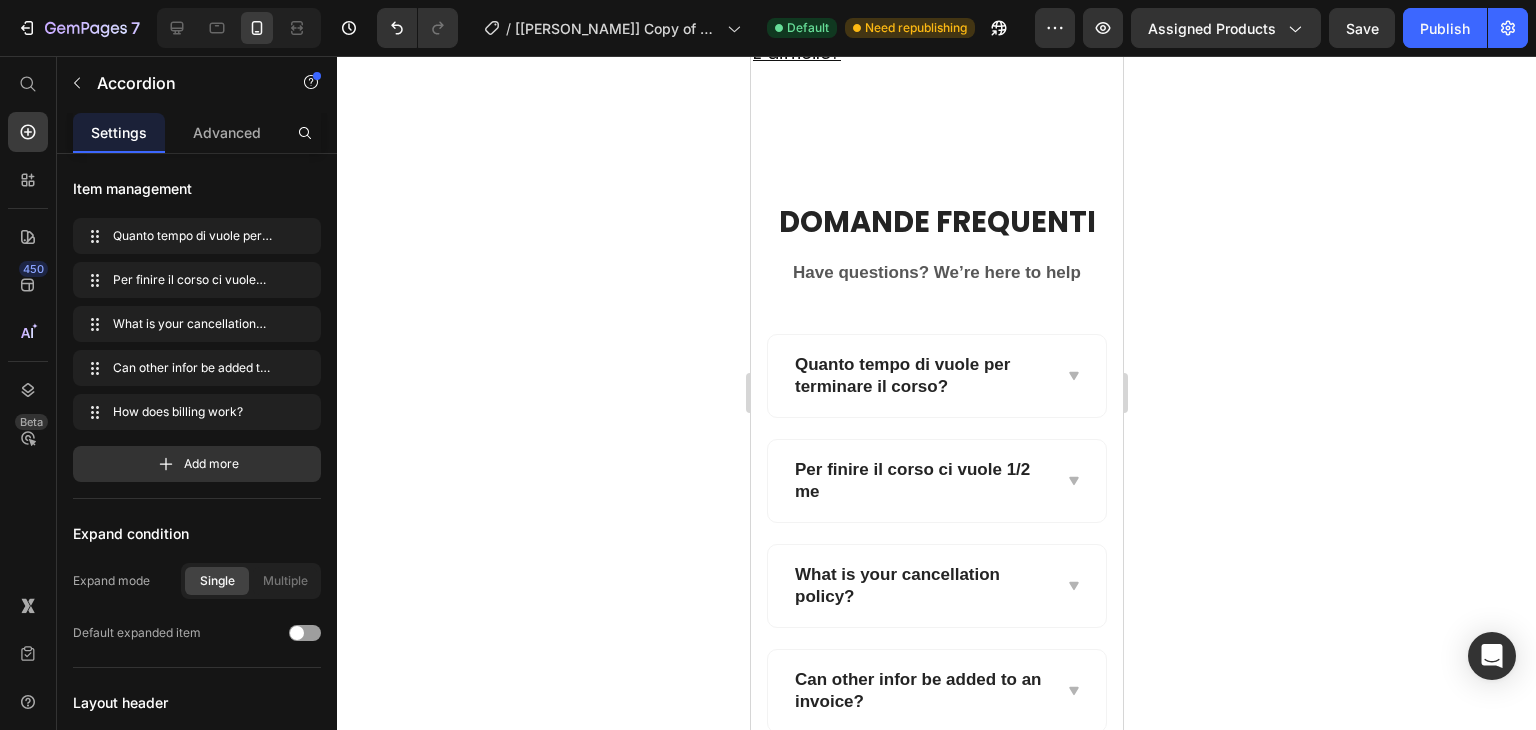 click on "Per finire il corso ci vuole 1/2 me" at bounding box center [920, 481] 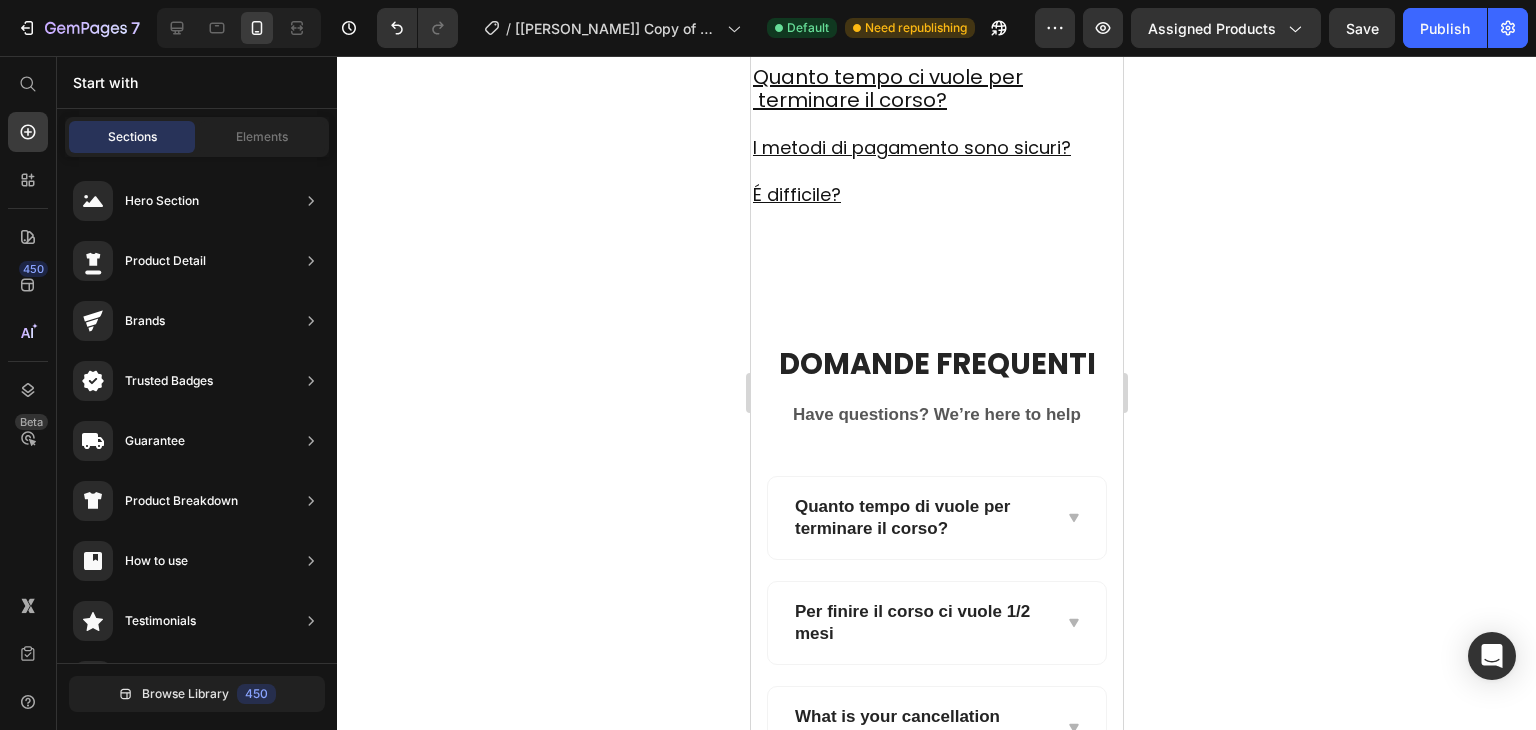 scroll, scrollTop: 10591, scrollLeft: 0, axis: vertical 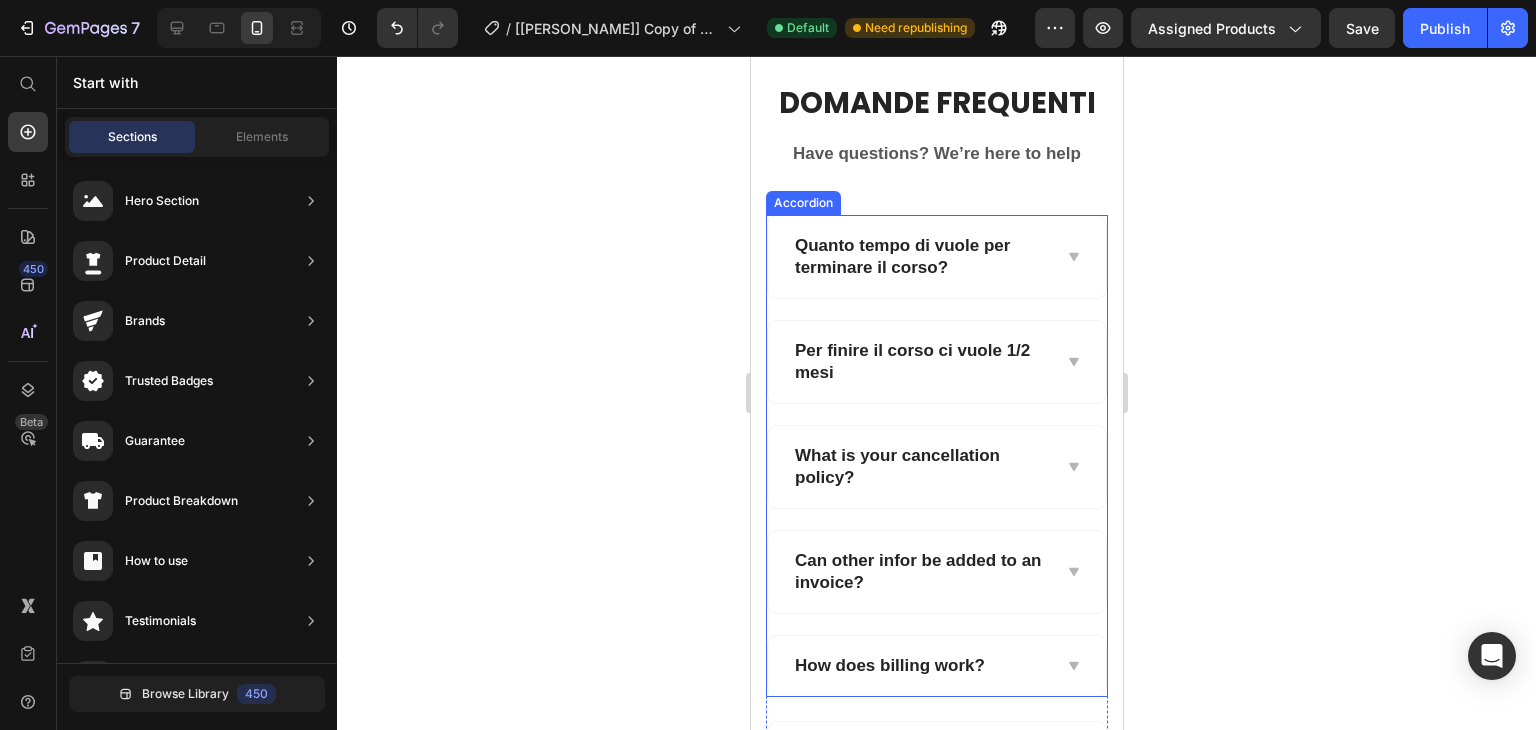 click on "What is your cancellation policy?" at bounding box center [920, 467] 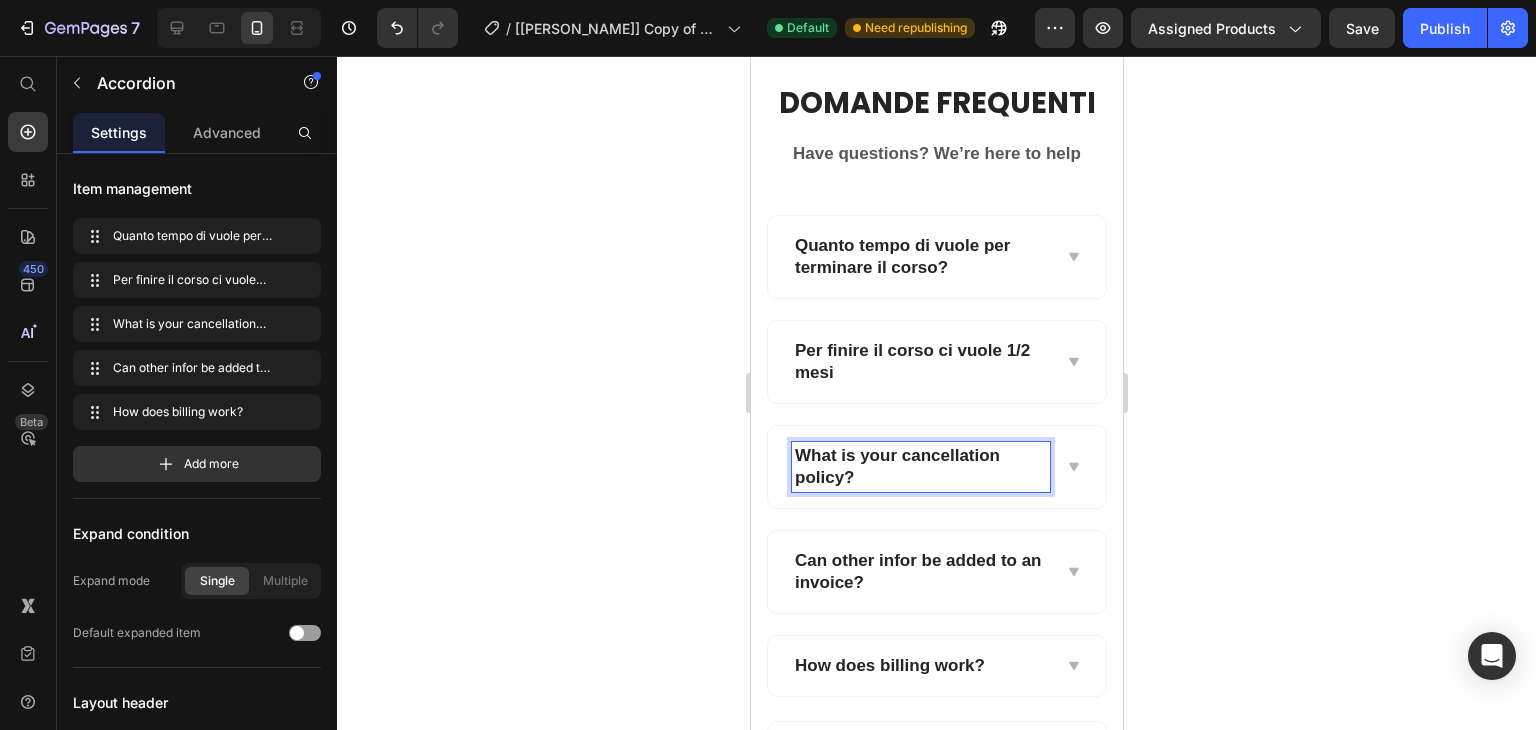 click on "What is your cancellation policy?" at bounding box center [920, 467] 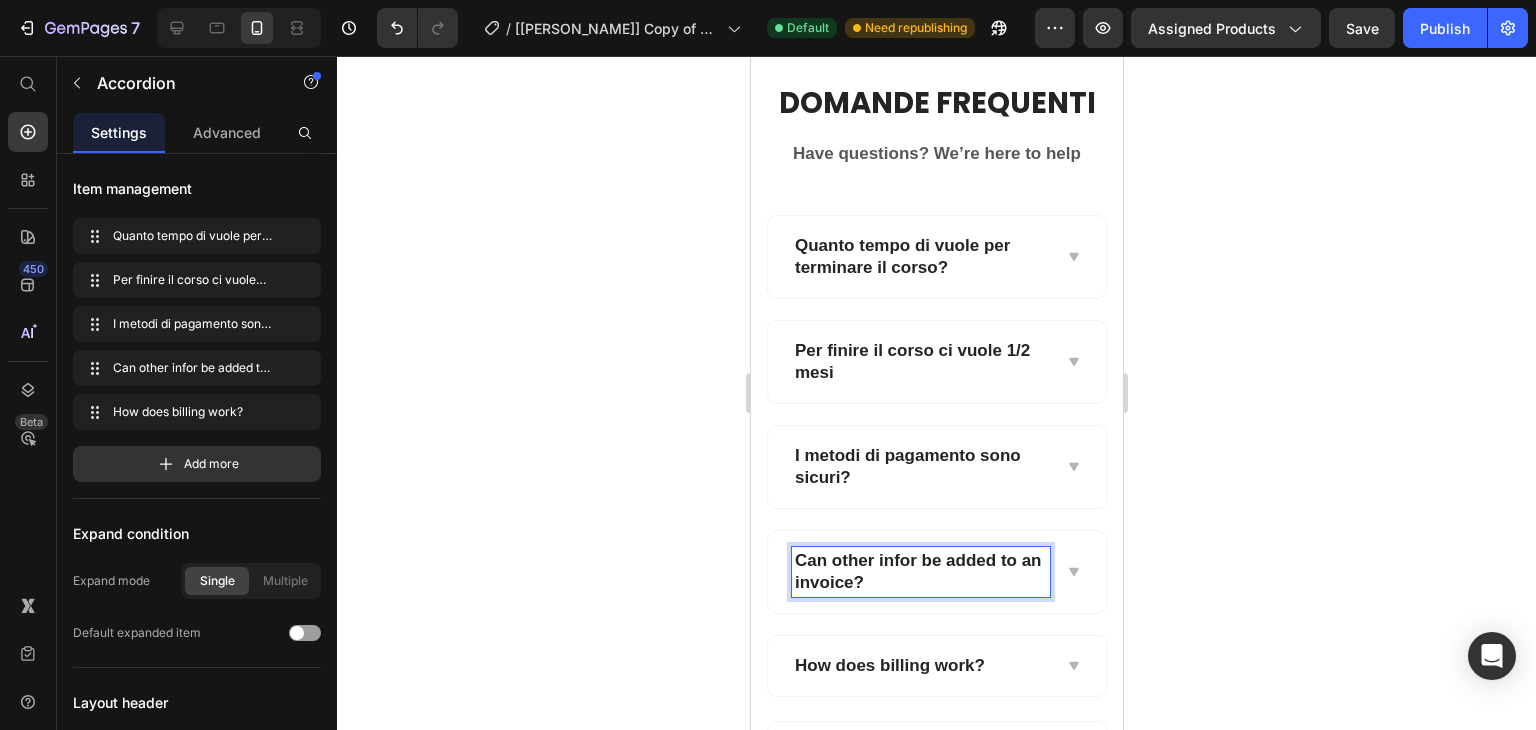 click on "Can other infor be added to an invoice?" at bounding box center (920, 572) 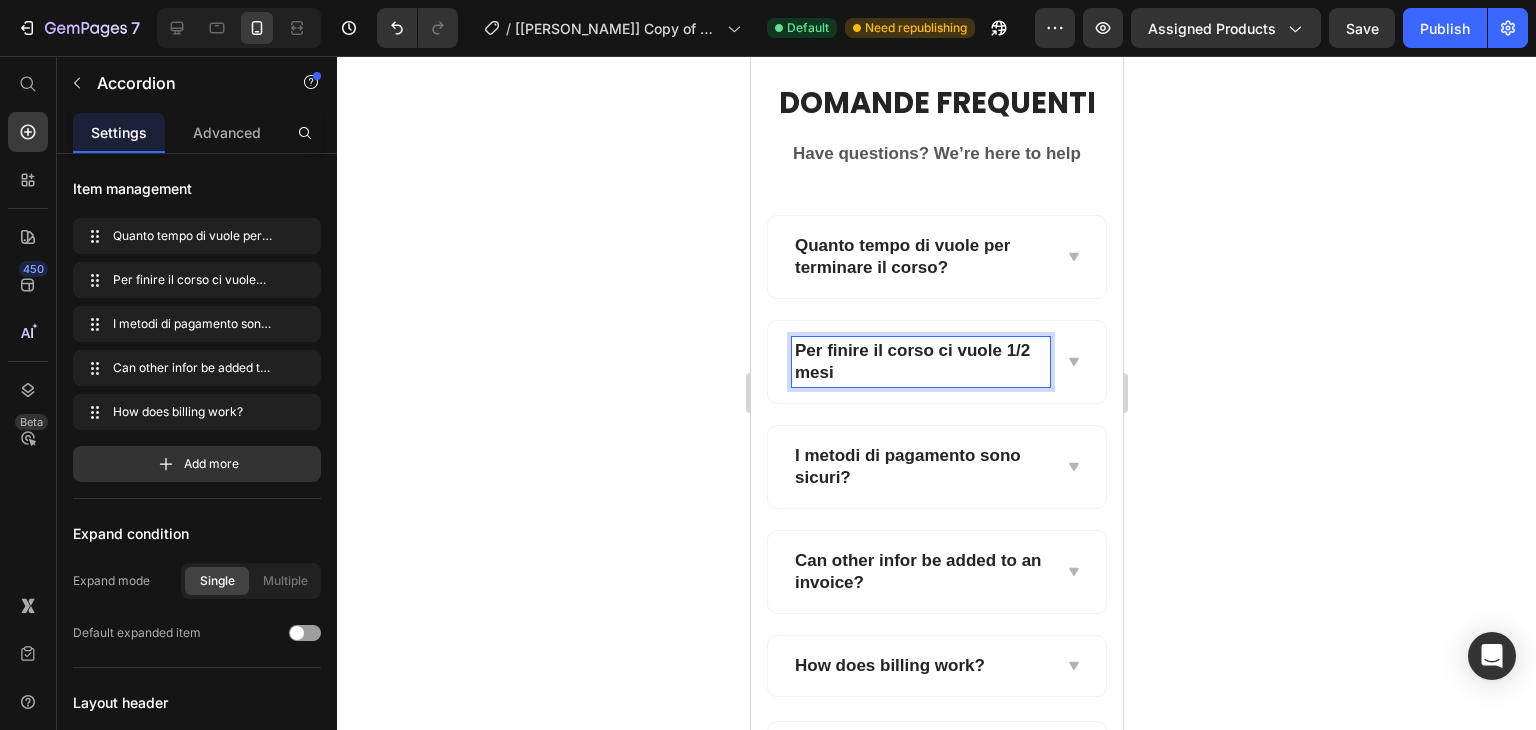 click on "Per finire il corso ci vuole 1/2 mesi" at bounding box center (920, 362) 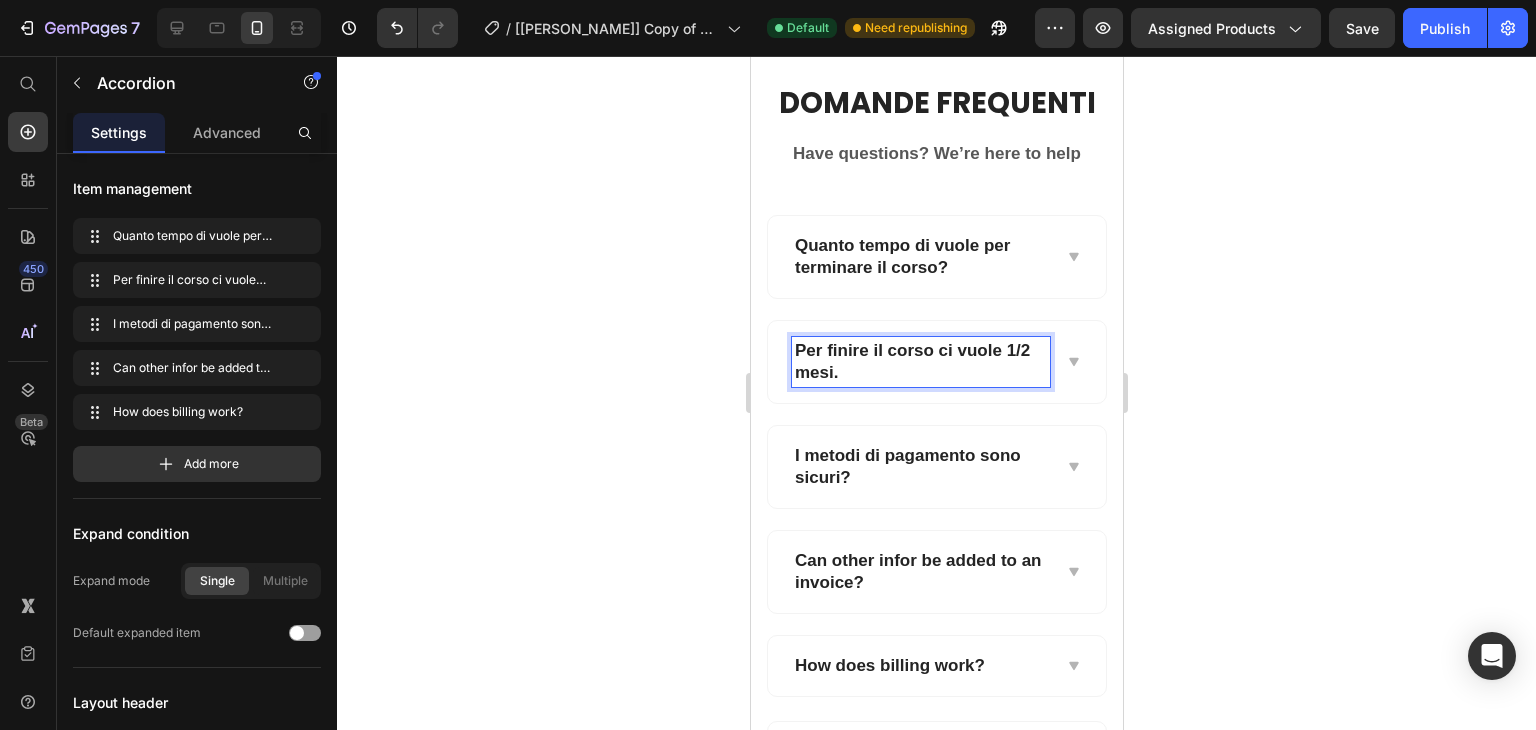 click on "Can other infor be added to an invoice?" at bounding box center (920, 572) 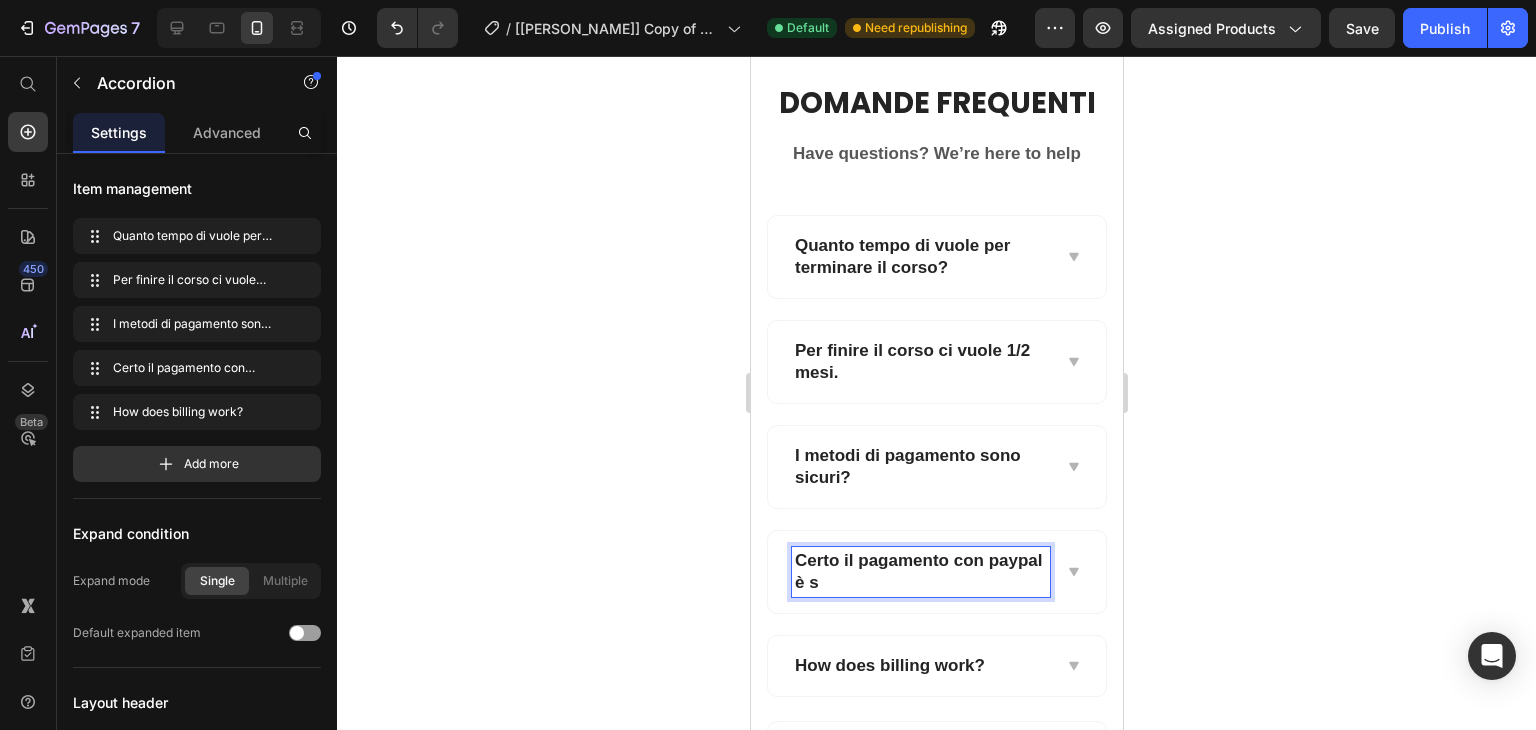 click on "Certo il pagamento con paypal è s" at bounding box center [920, 572] 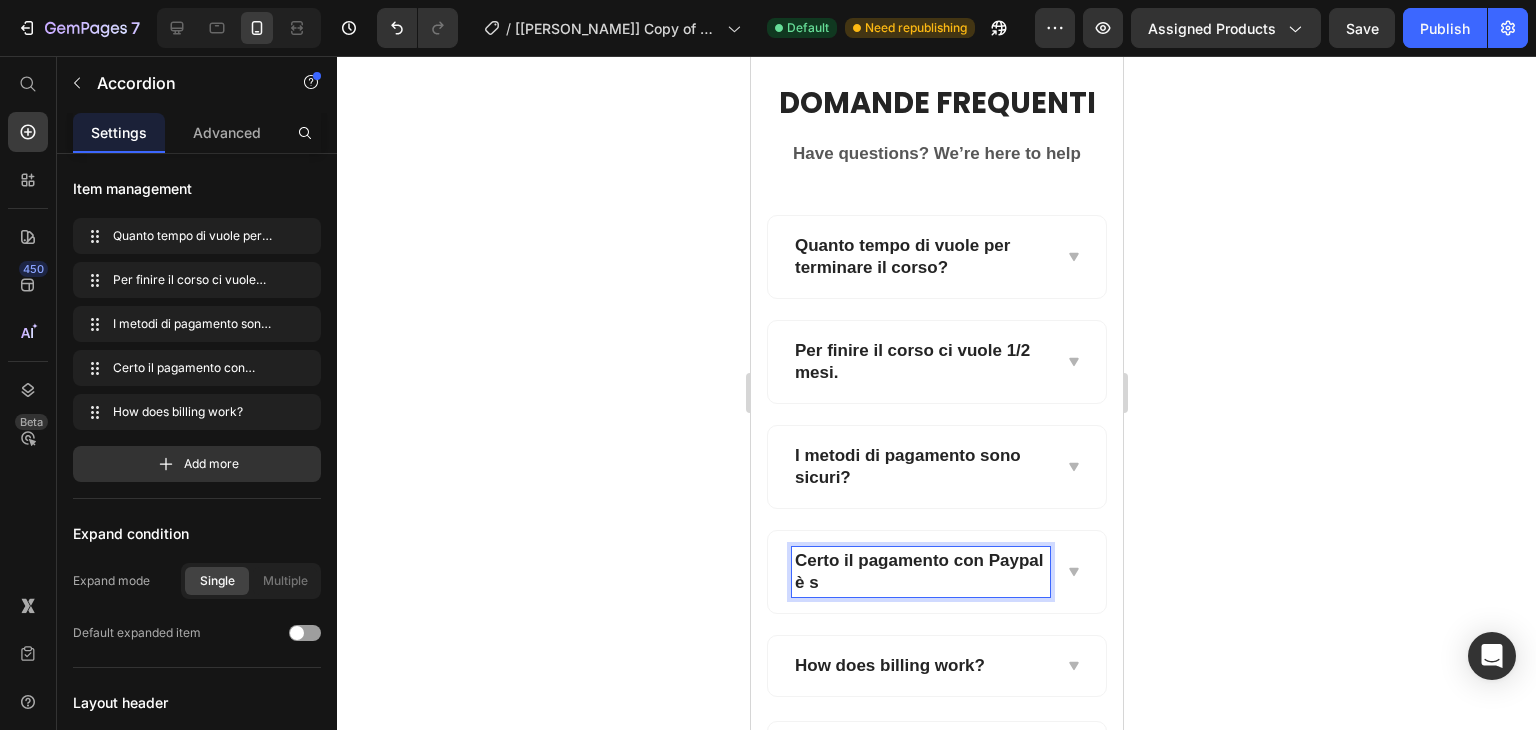 click on "Certo il pagamento con Paypal è s" at bounding box center (920, 572) 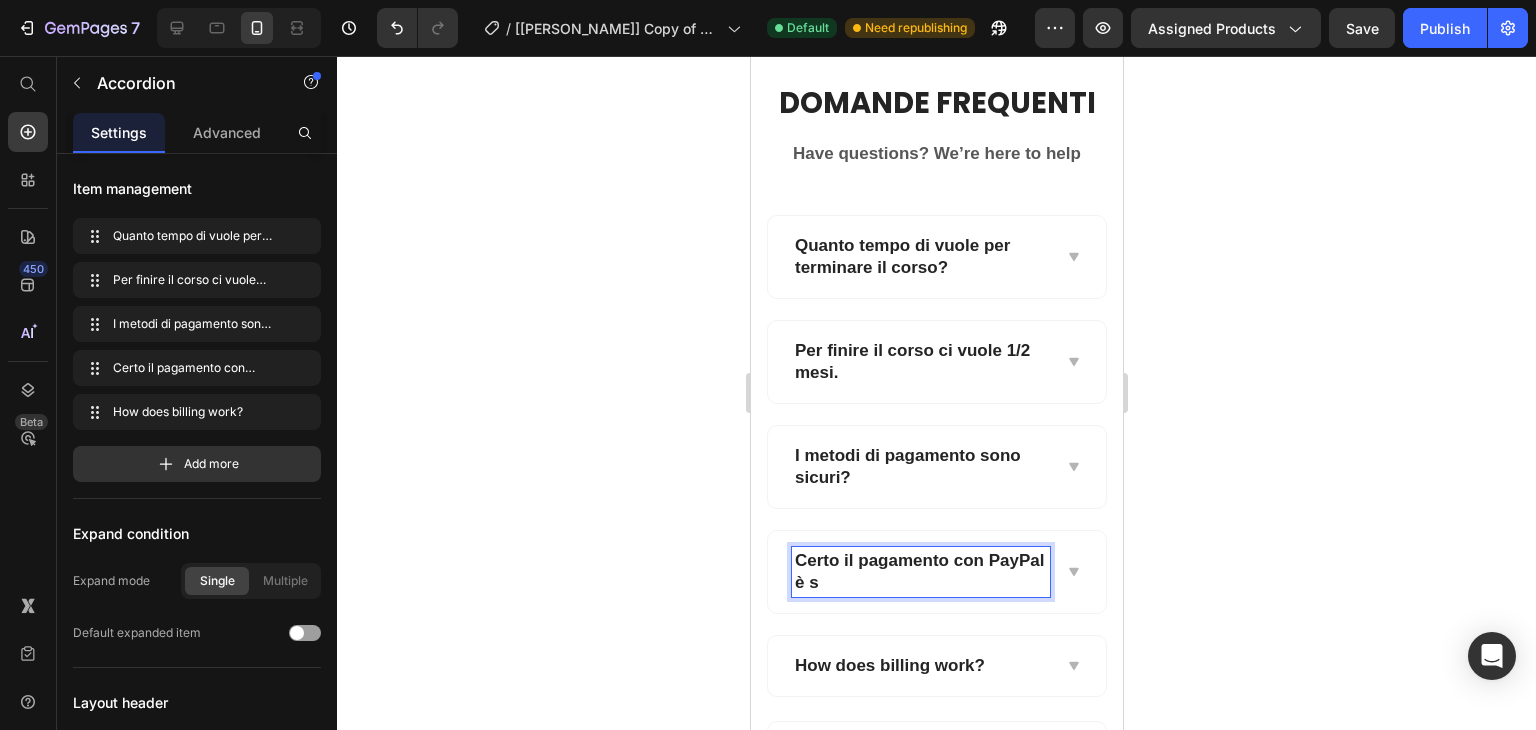 click on "Certo il pagamento con PayPal è s" at bounding box center (920, 572) 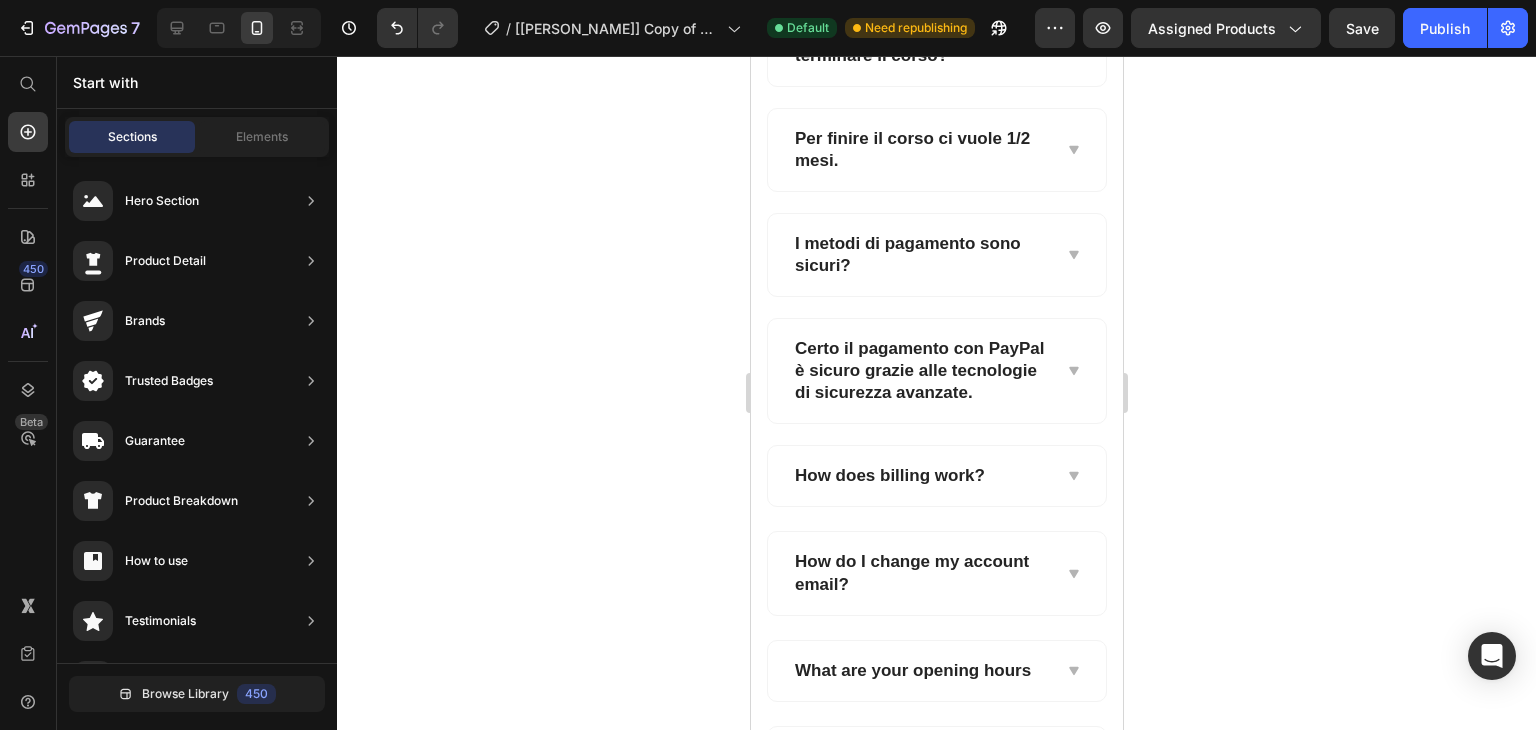 scroll, scrollTop: 10911, scrollLeft: 0, axis: vertical 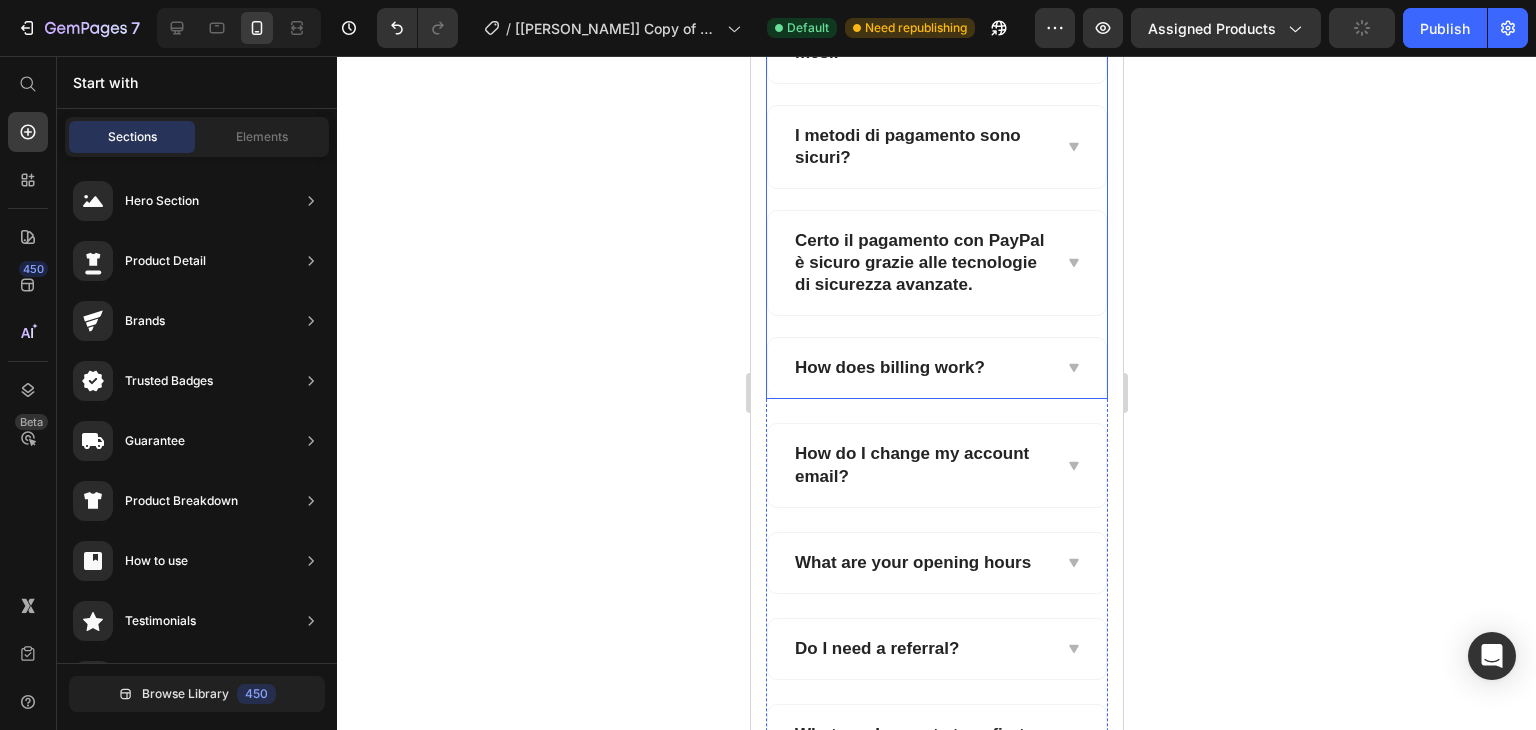 click on "How does billing work?" at bounding box center (889, 368) 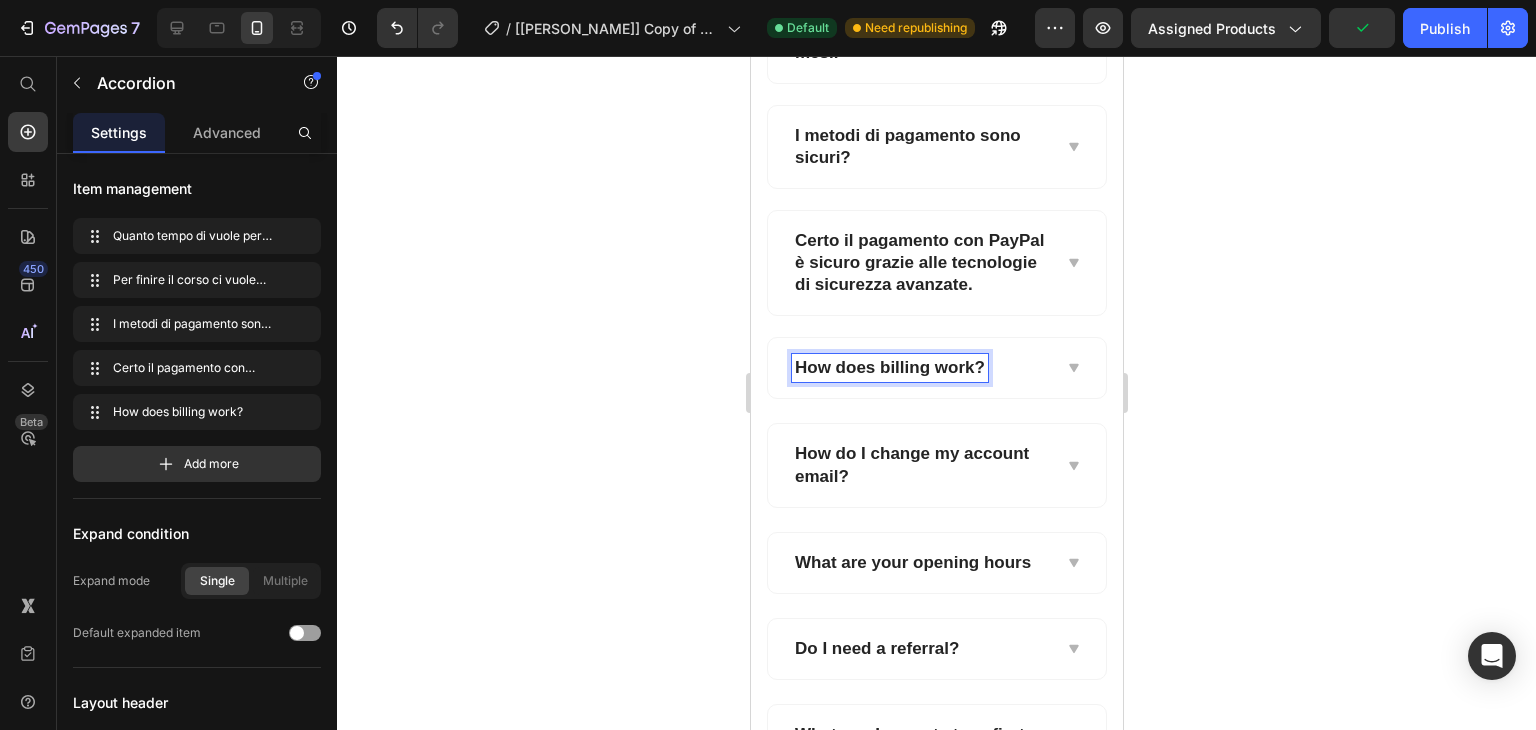 click on "How does billing work?" at bounding box center (889, 368) 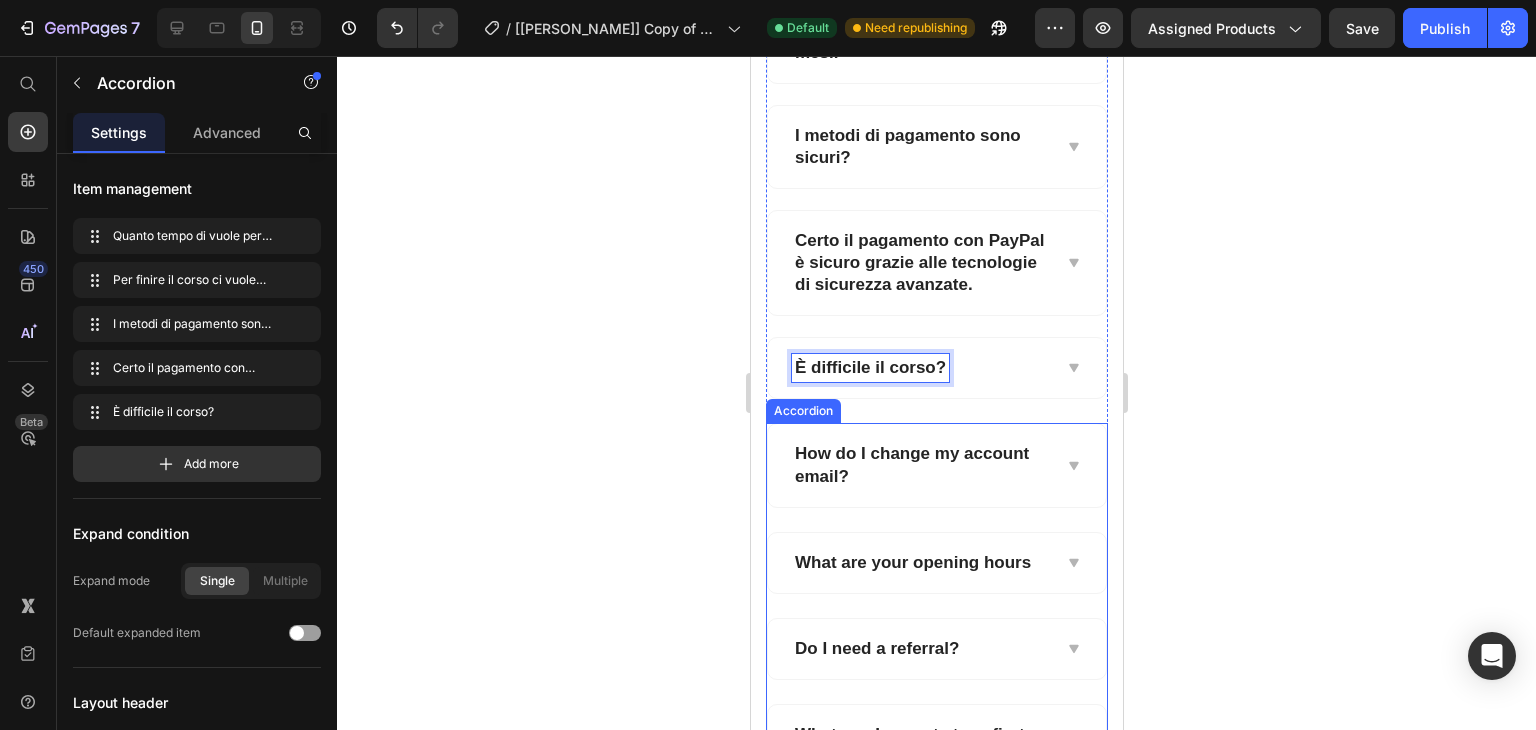 click on "How do I change my account email?" at bounding box center [920, 465] 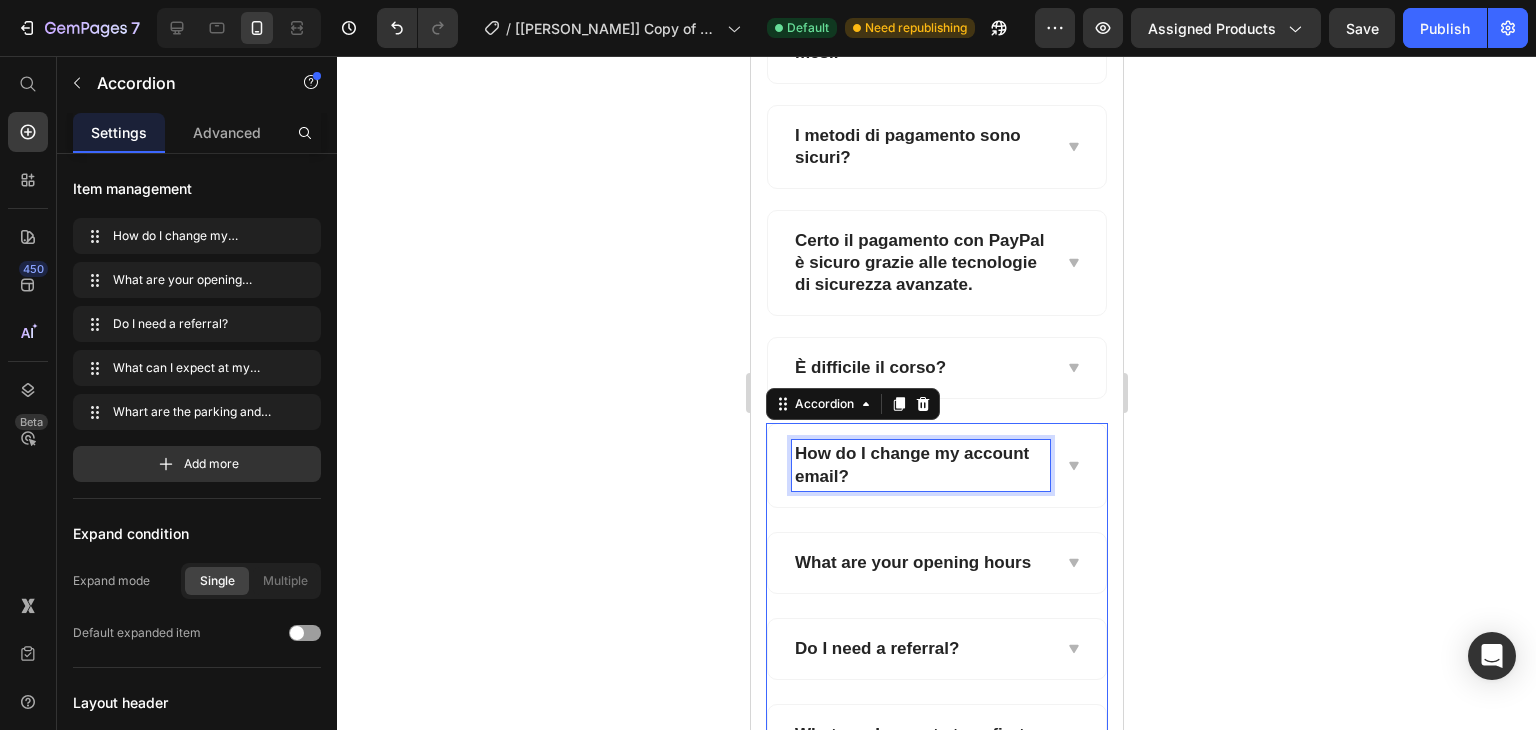 click on "How do I change my account email?" at bounding box center (920, 465) 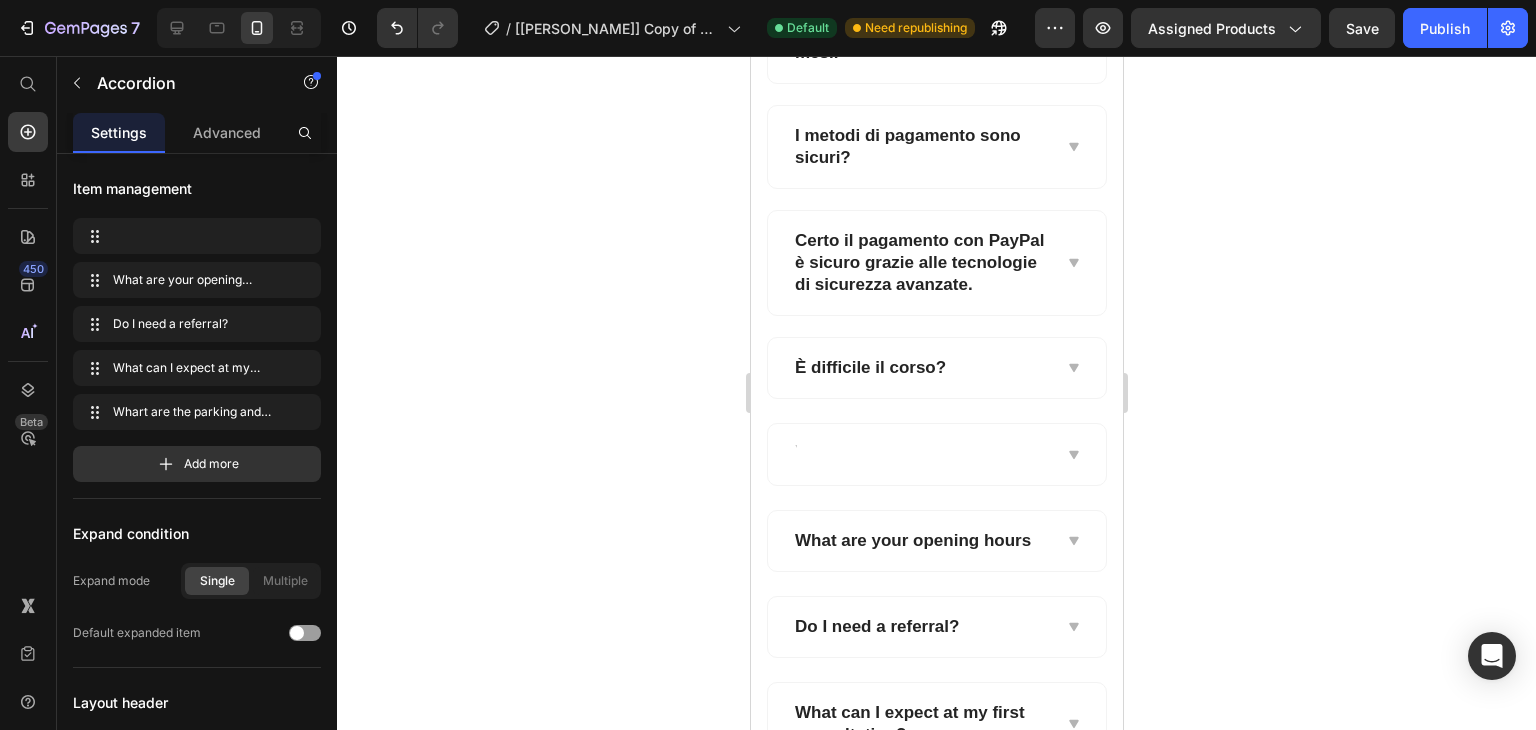 scroll, scrollTop: 10906, scrollLeft: 0, axis: vertical 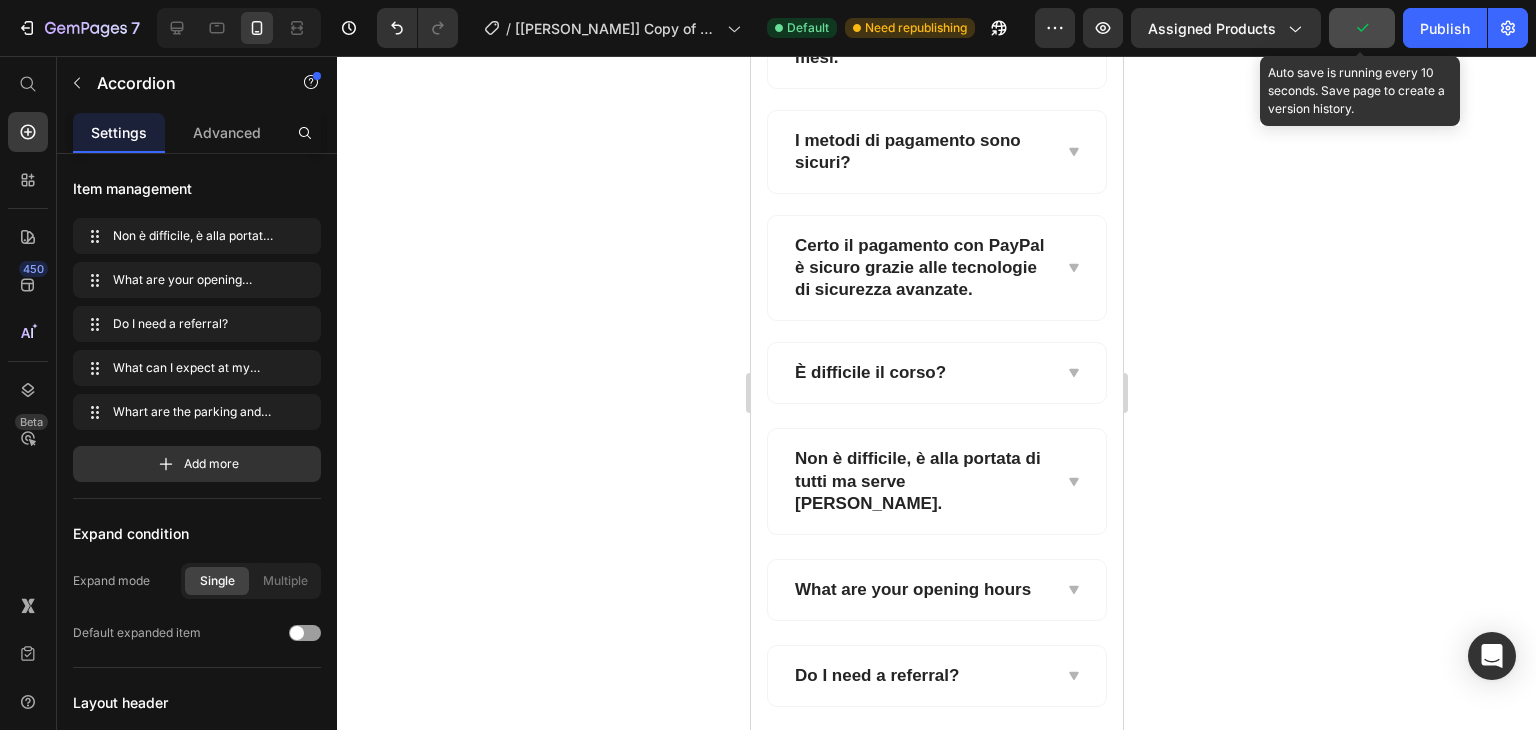 click 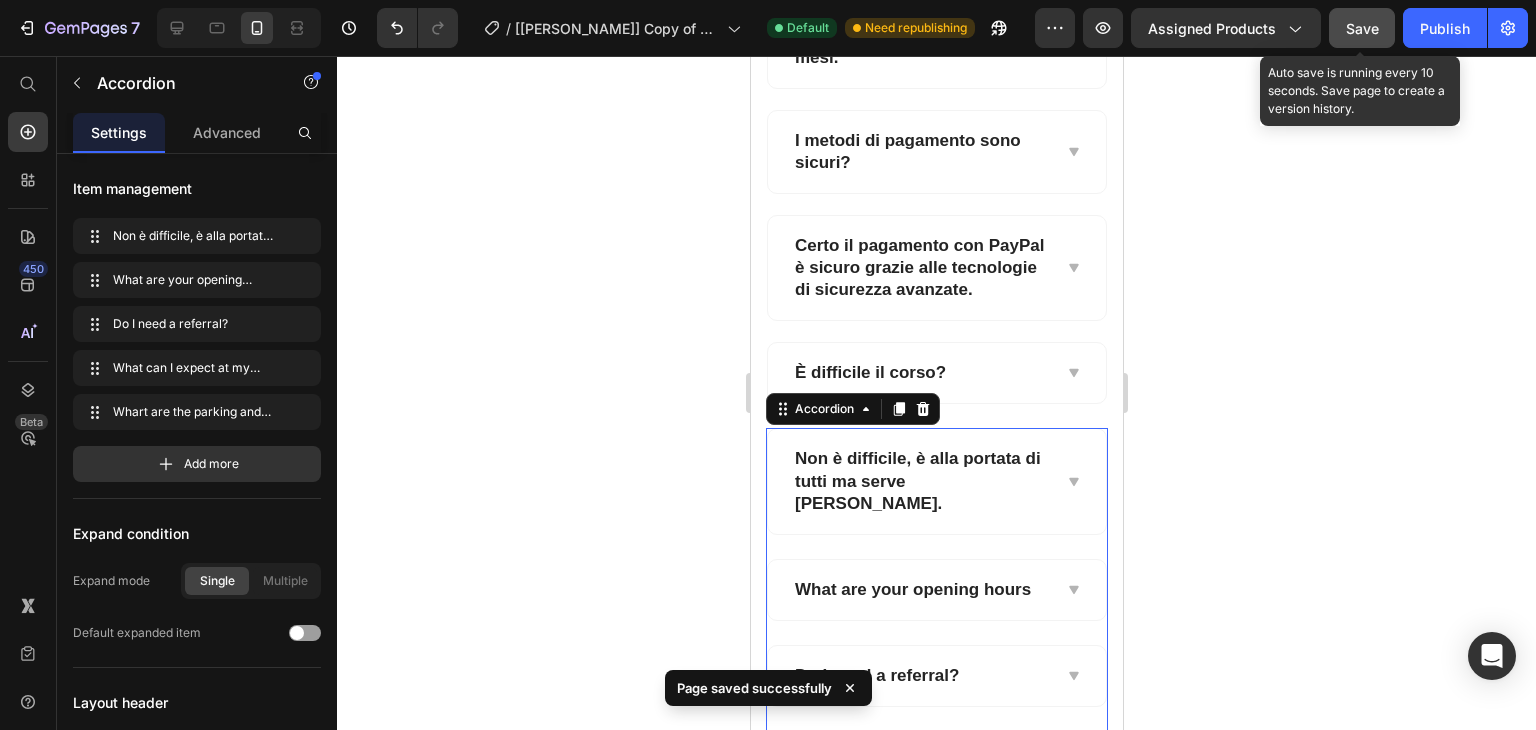 click on "Save" at bounding box center [1362, 28] 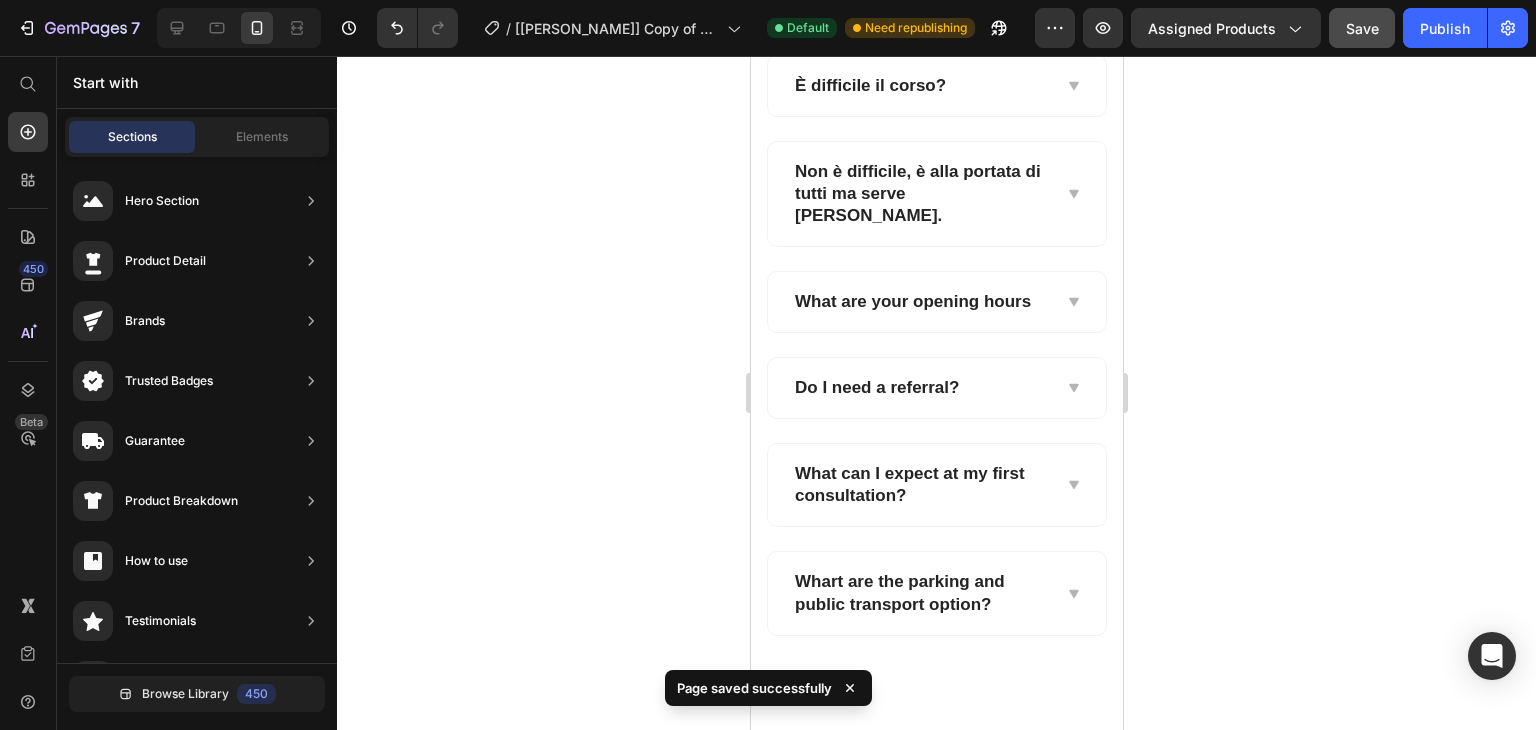 scroll, scrollTop: 11180, scrollLeft: 0, axis: vertical 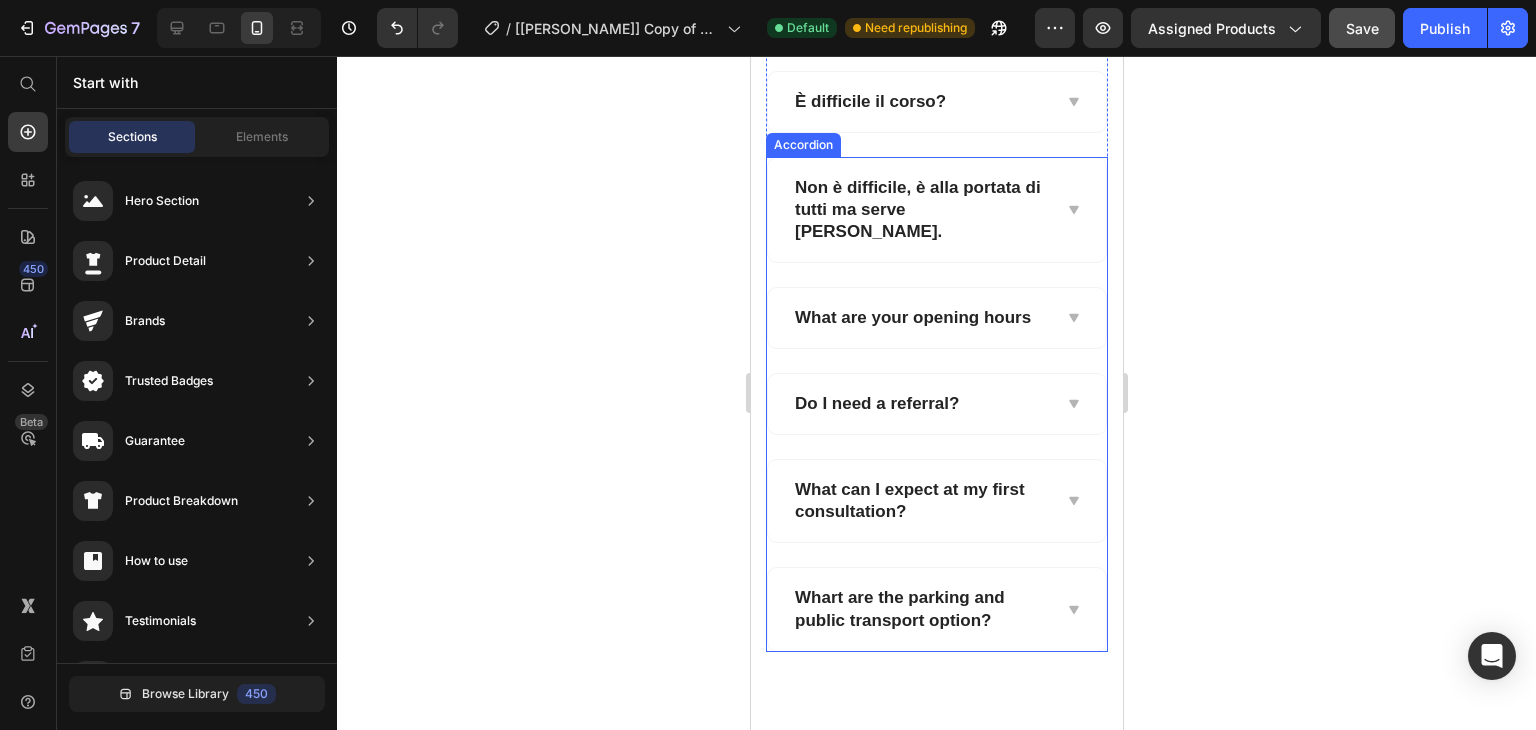 click on "Whart are the parking and public transport option?" at bounding box center [920, 609] 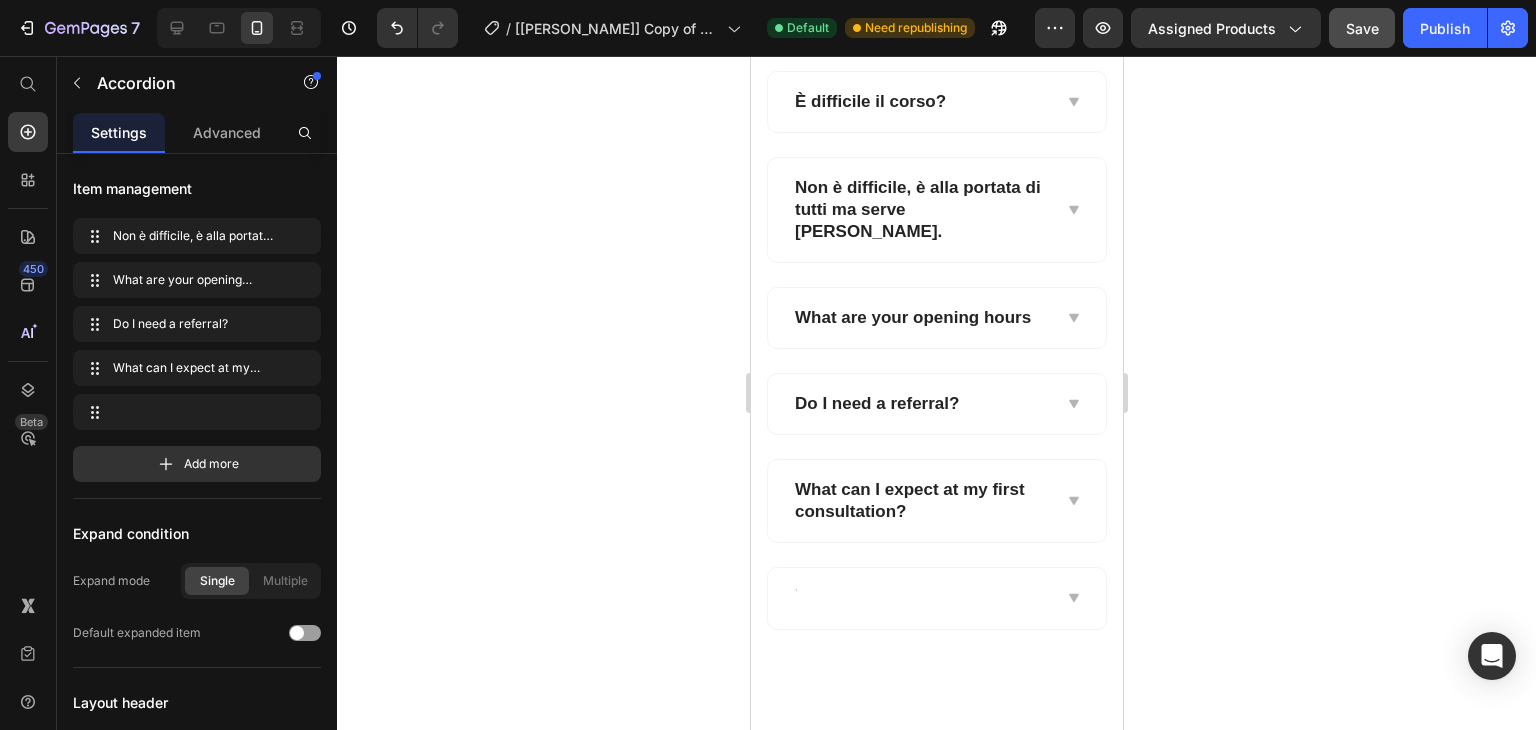 scroll, scrollTop: 11174, scrollLeft: 0, axis: vertical 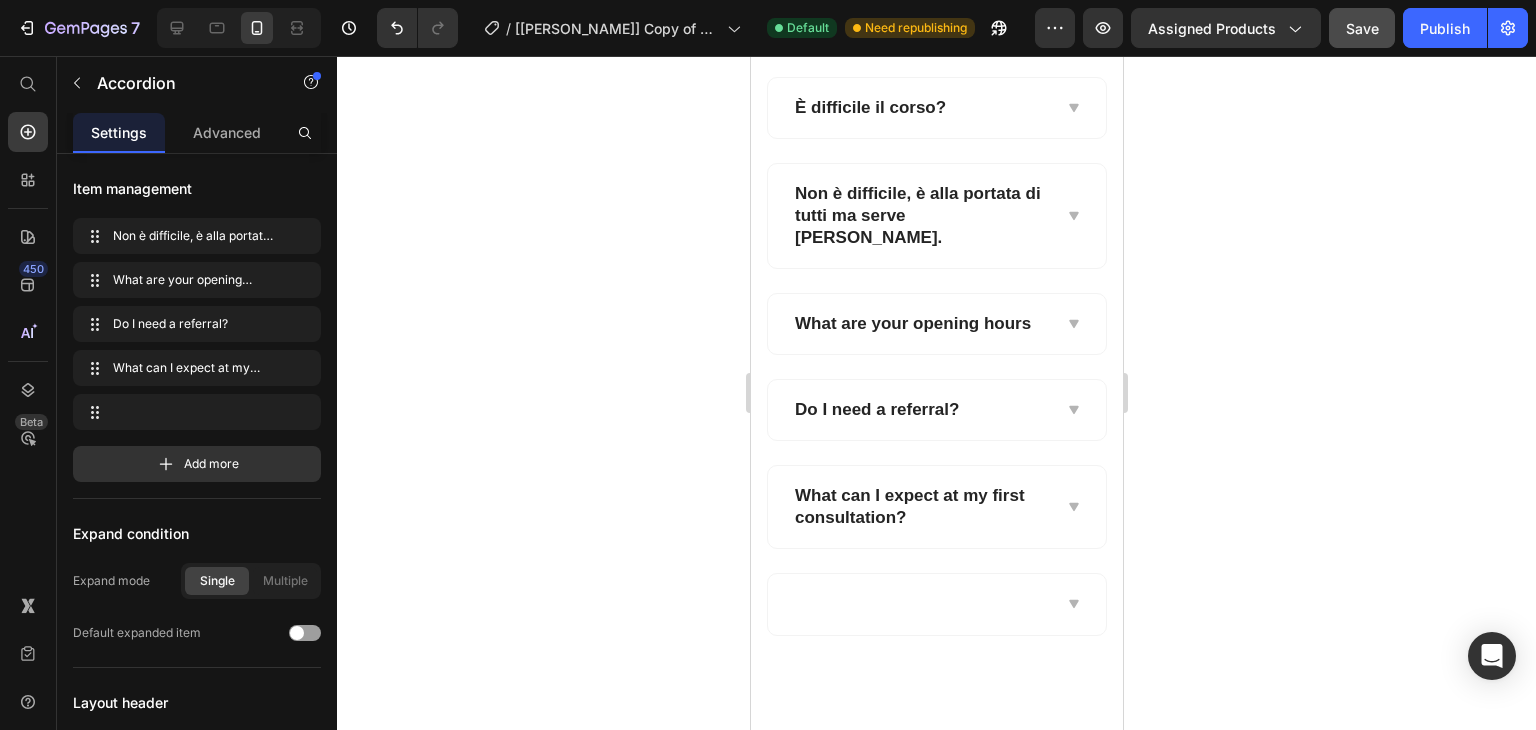 click 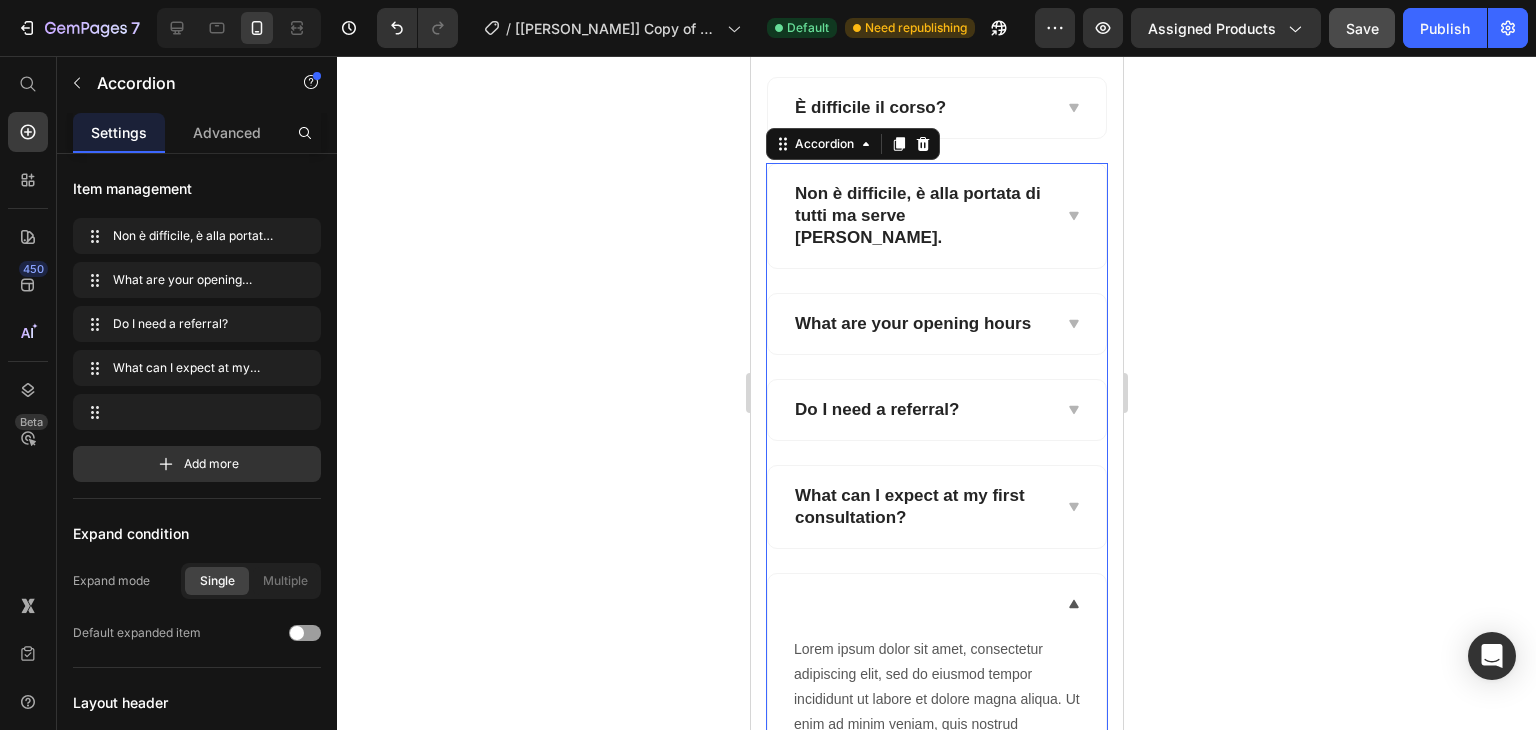 click 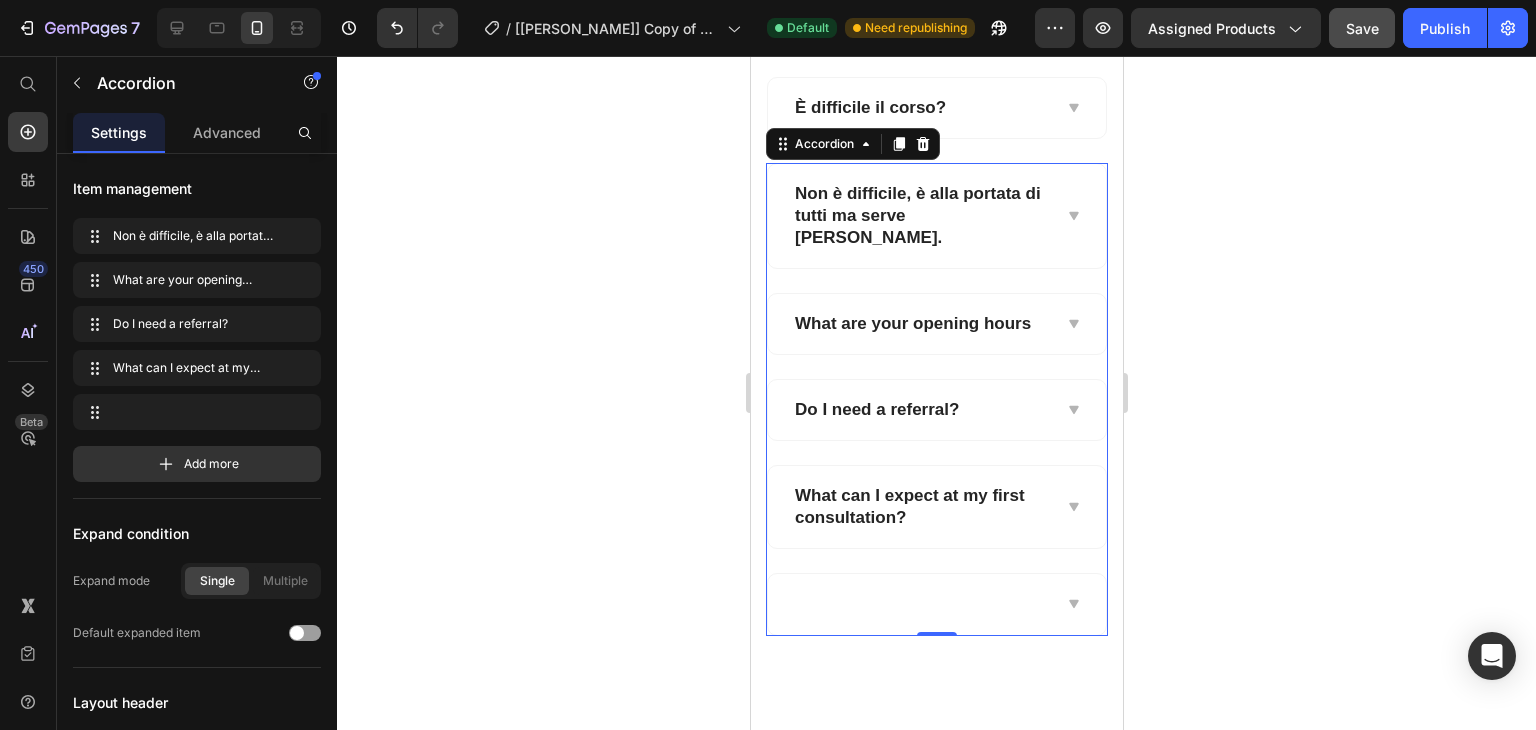 click 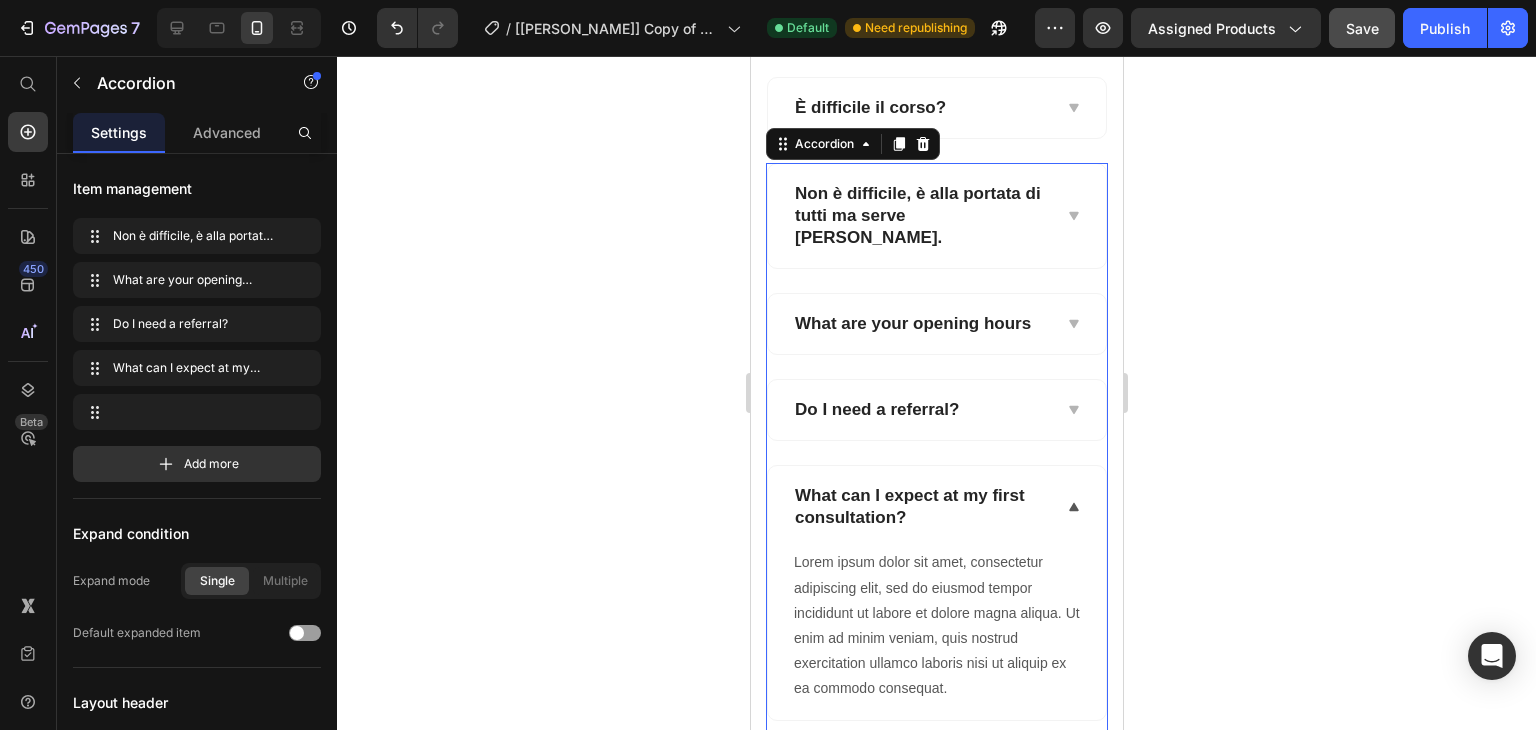 click 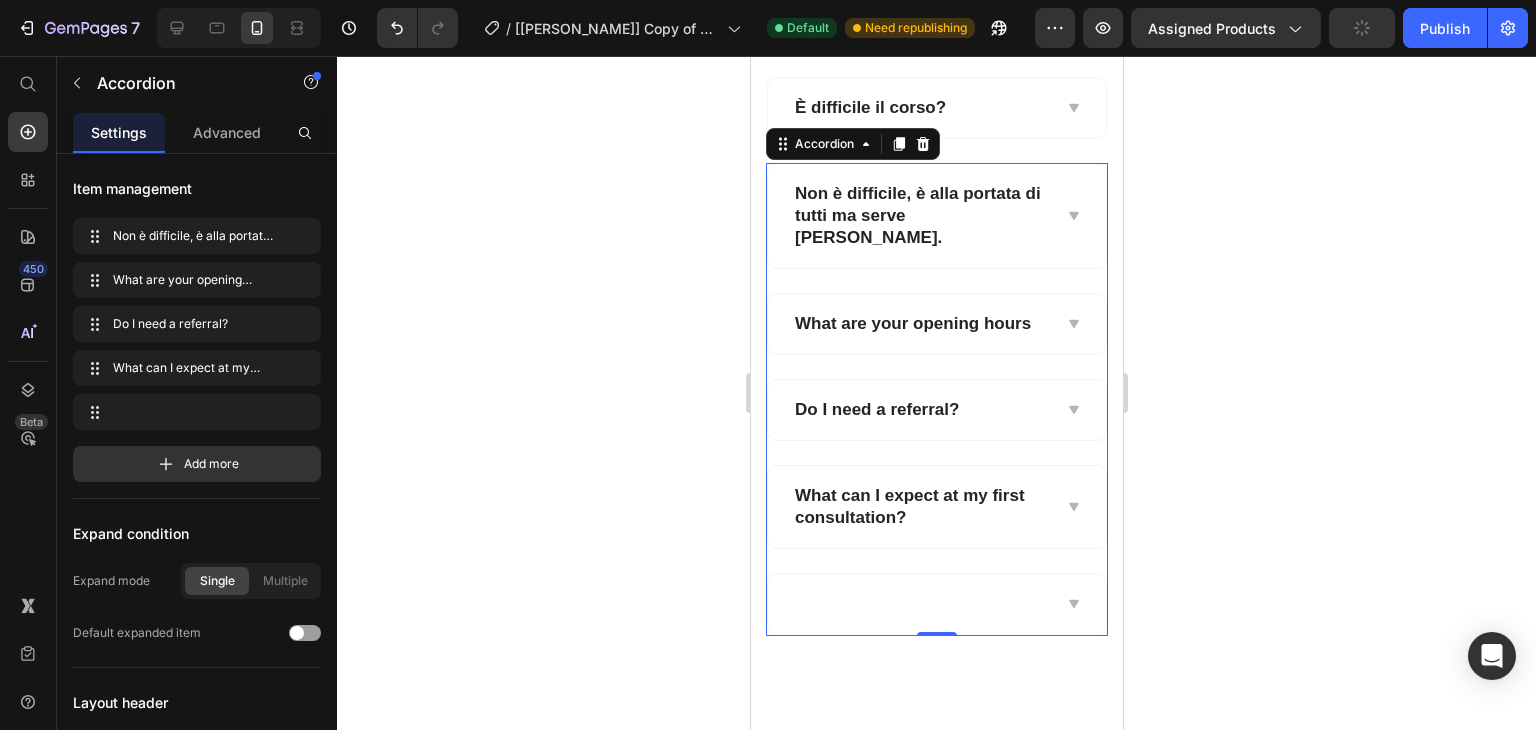 drag, startPoint x: 1070, startPoint y: 496, endPoint x: 1049, endPoint y: 497, distance: 21.023796 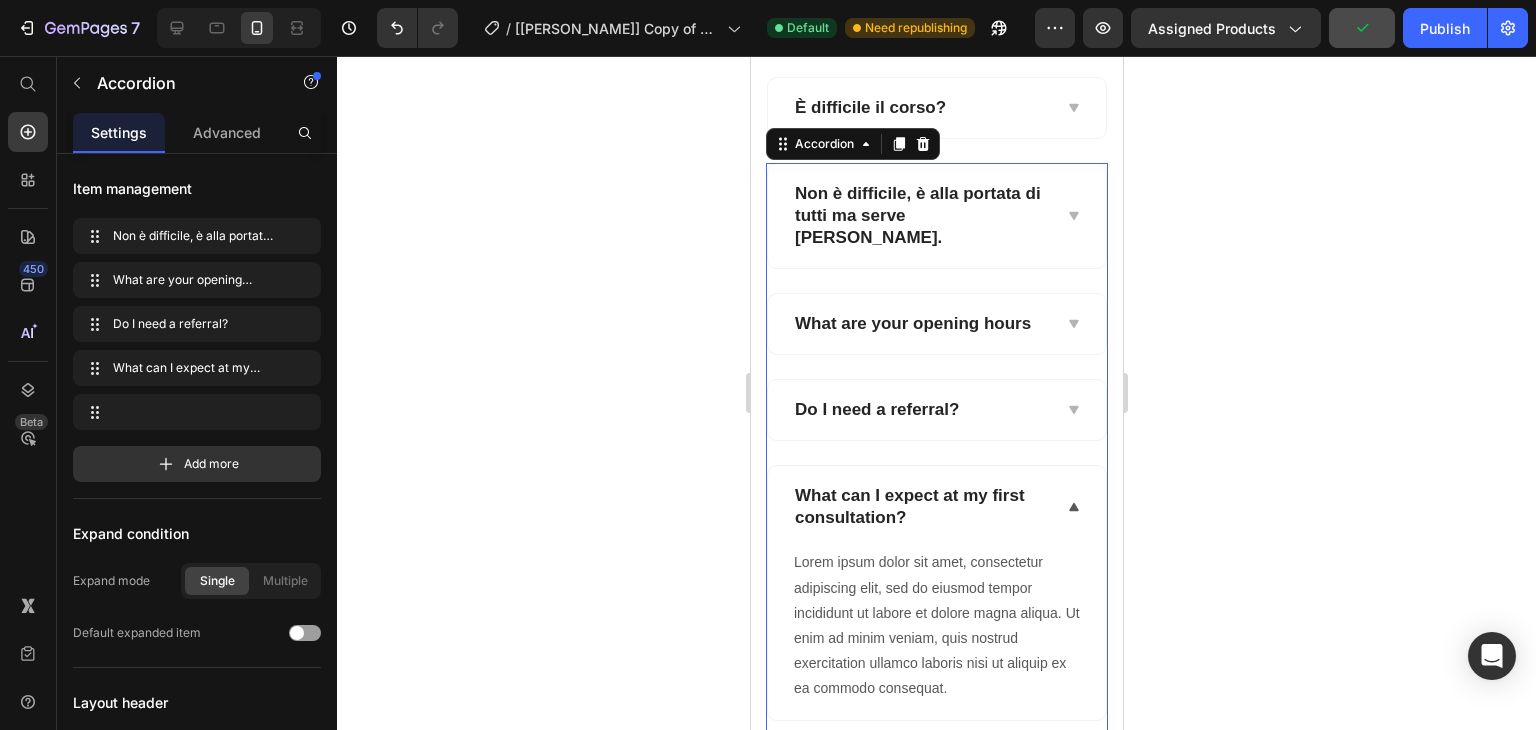 click 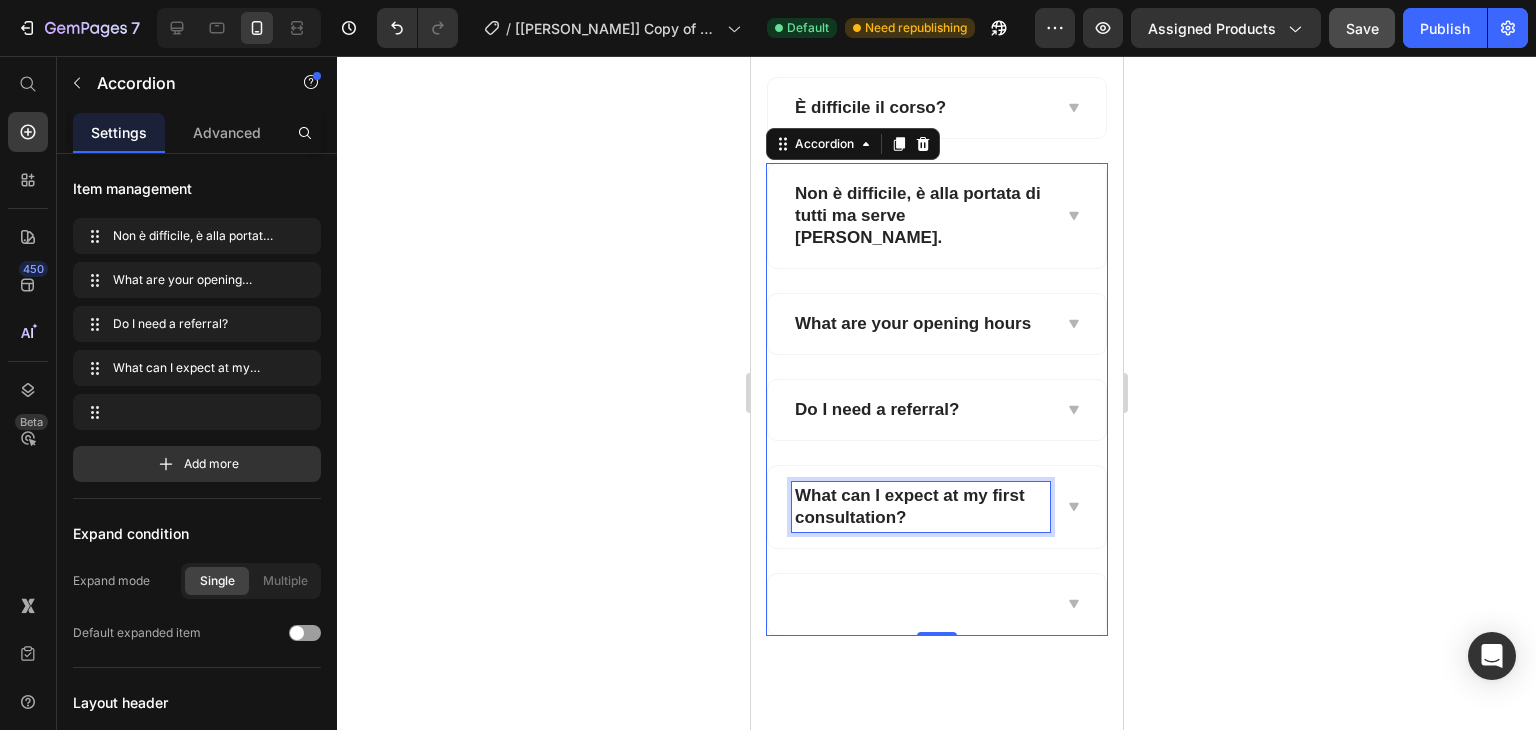 click on "What can I expect at my first consultation?" at bounding box center (920, 507) 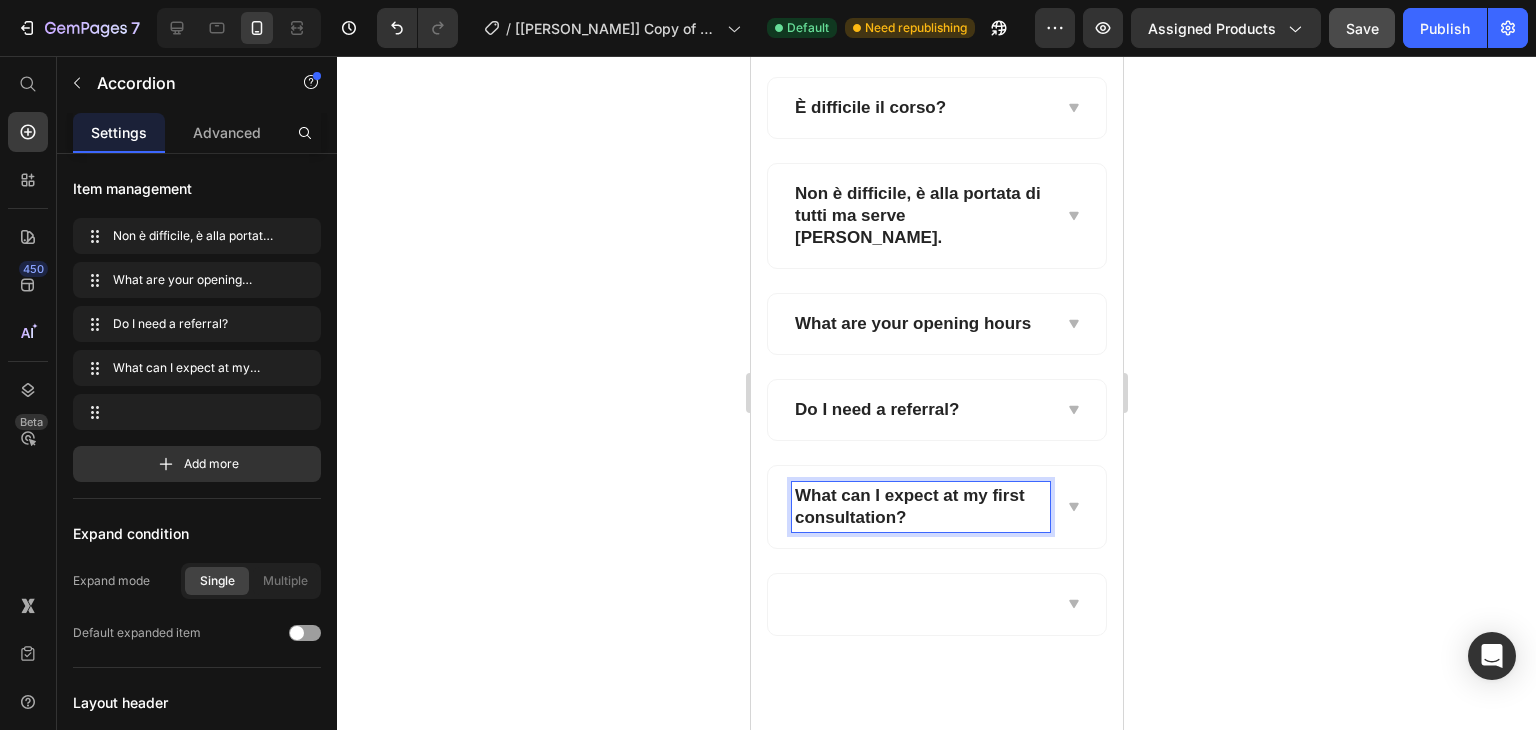 click on "What can I expect at my first consultation?" at bounding box center (920, 507) 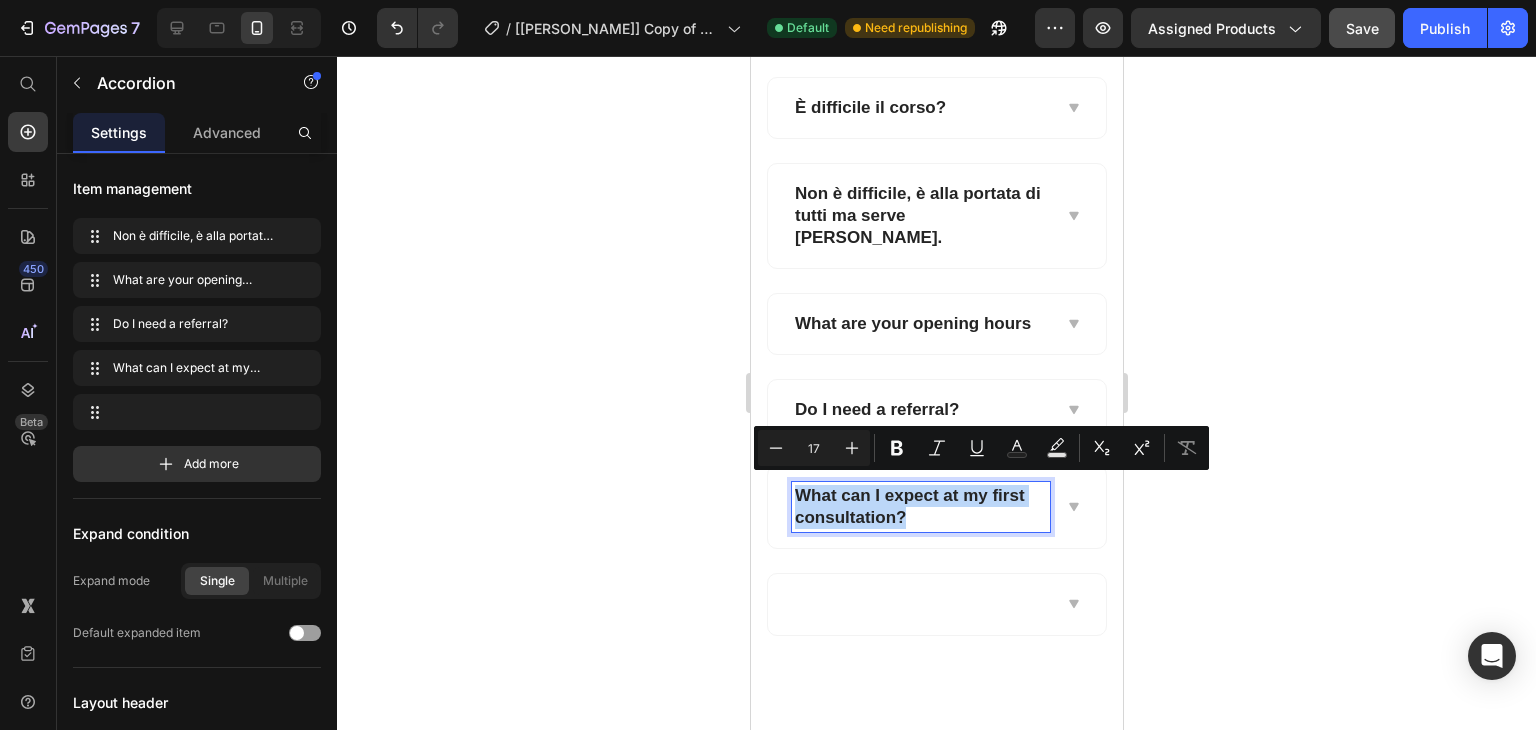 drag, startPoint x: 891, startPoint y: 501, endPoint x: 789, endPoint y: 489, distance: 102.70345 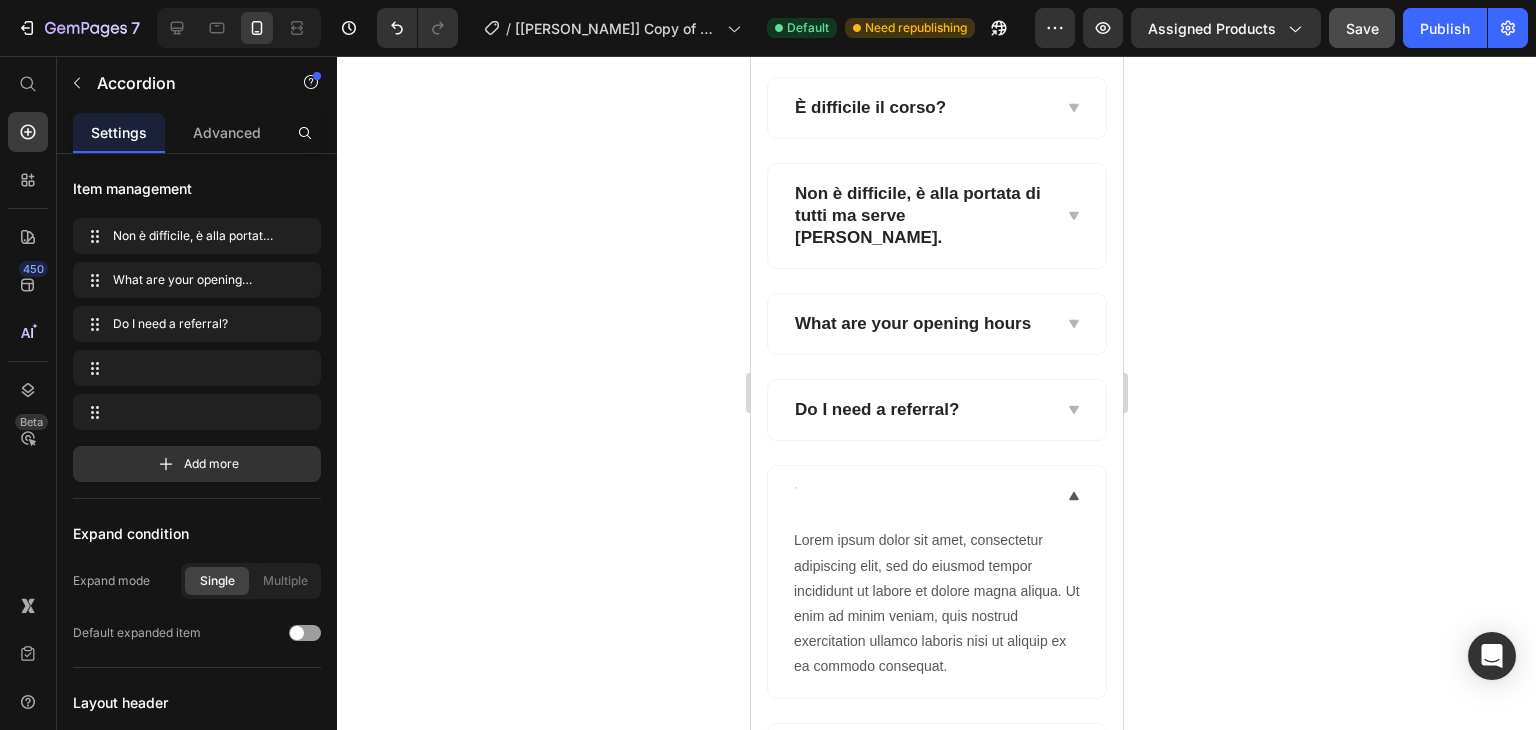 scroll, scrollTop: 11168, scrollLeft: 0, axis: vertical 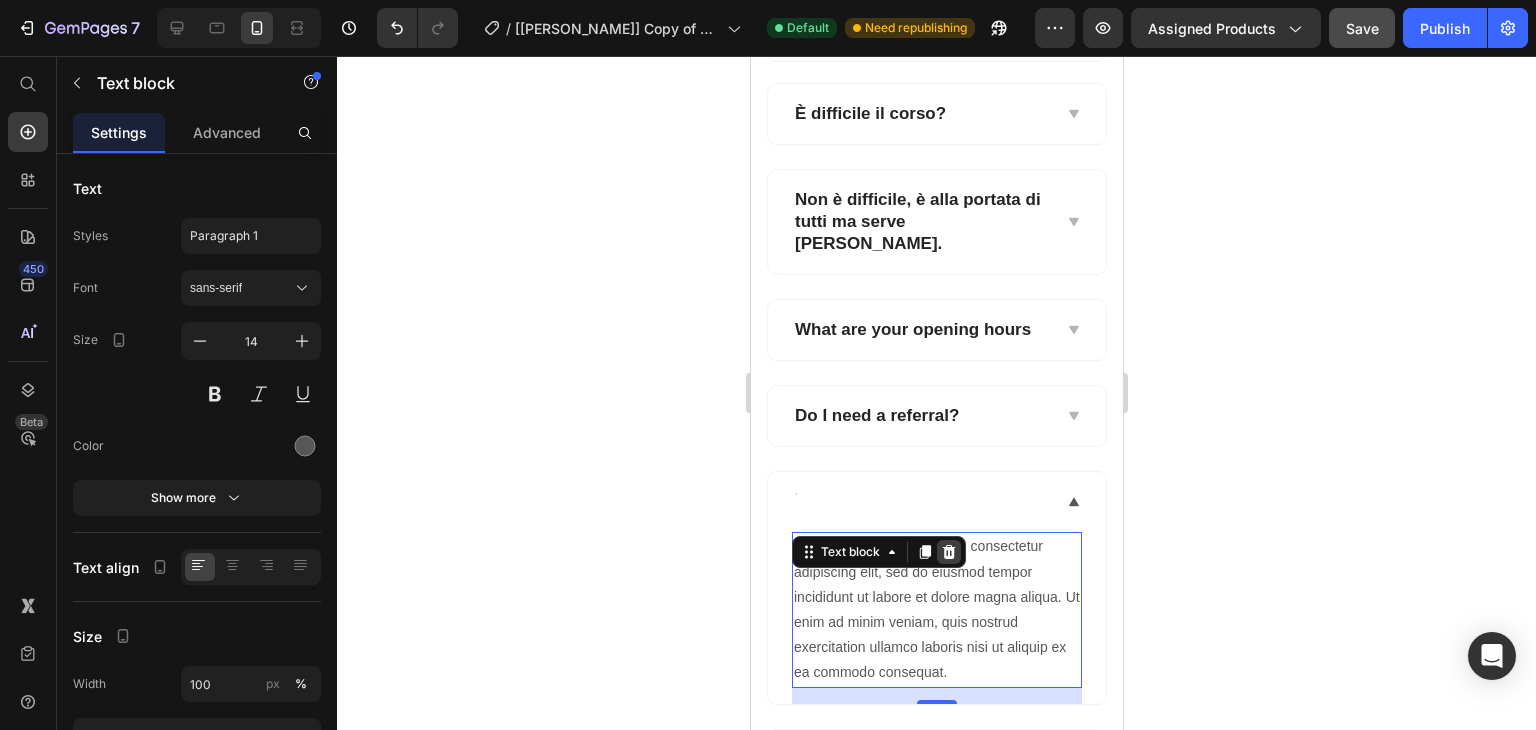 click 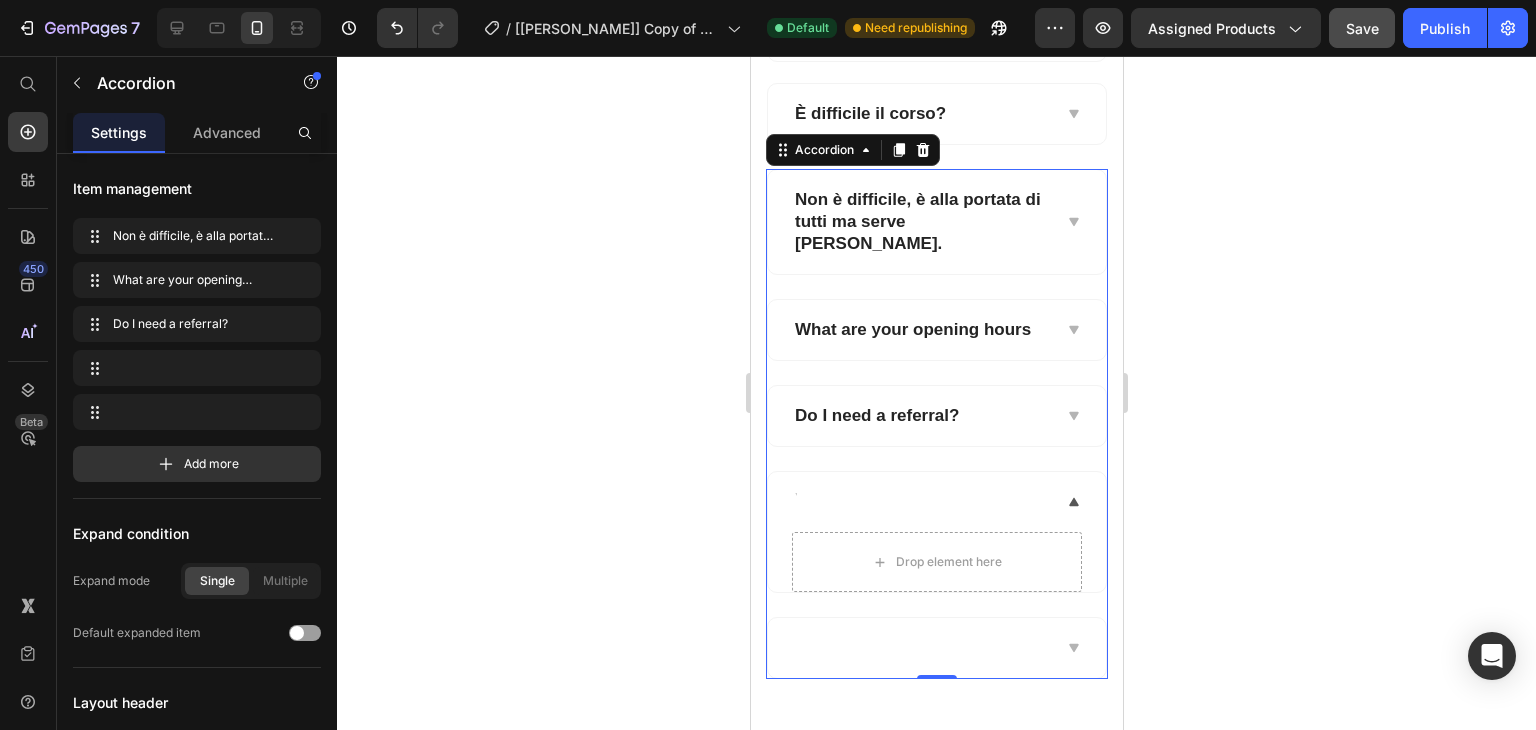 click 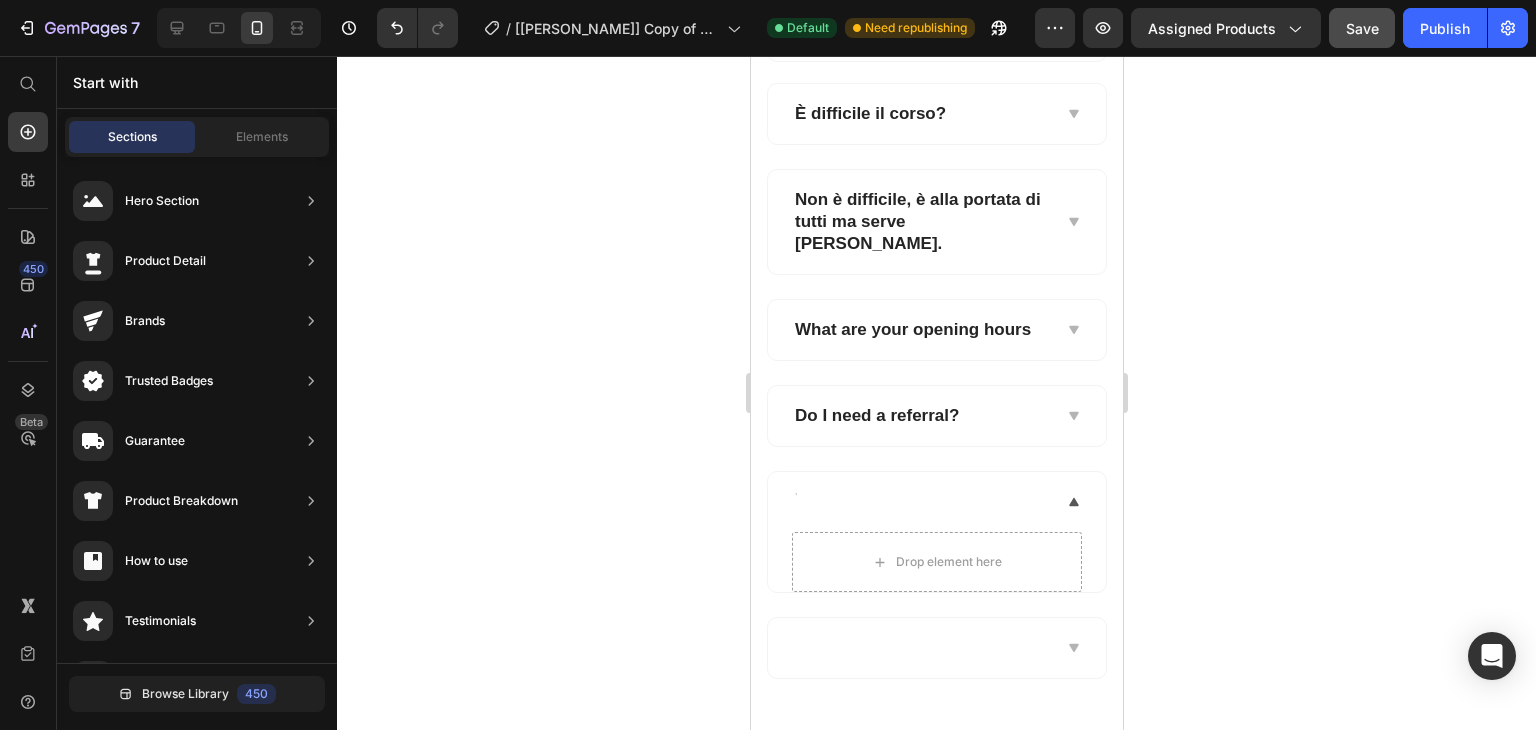 click 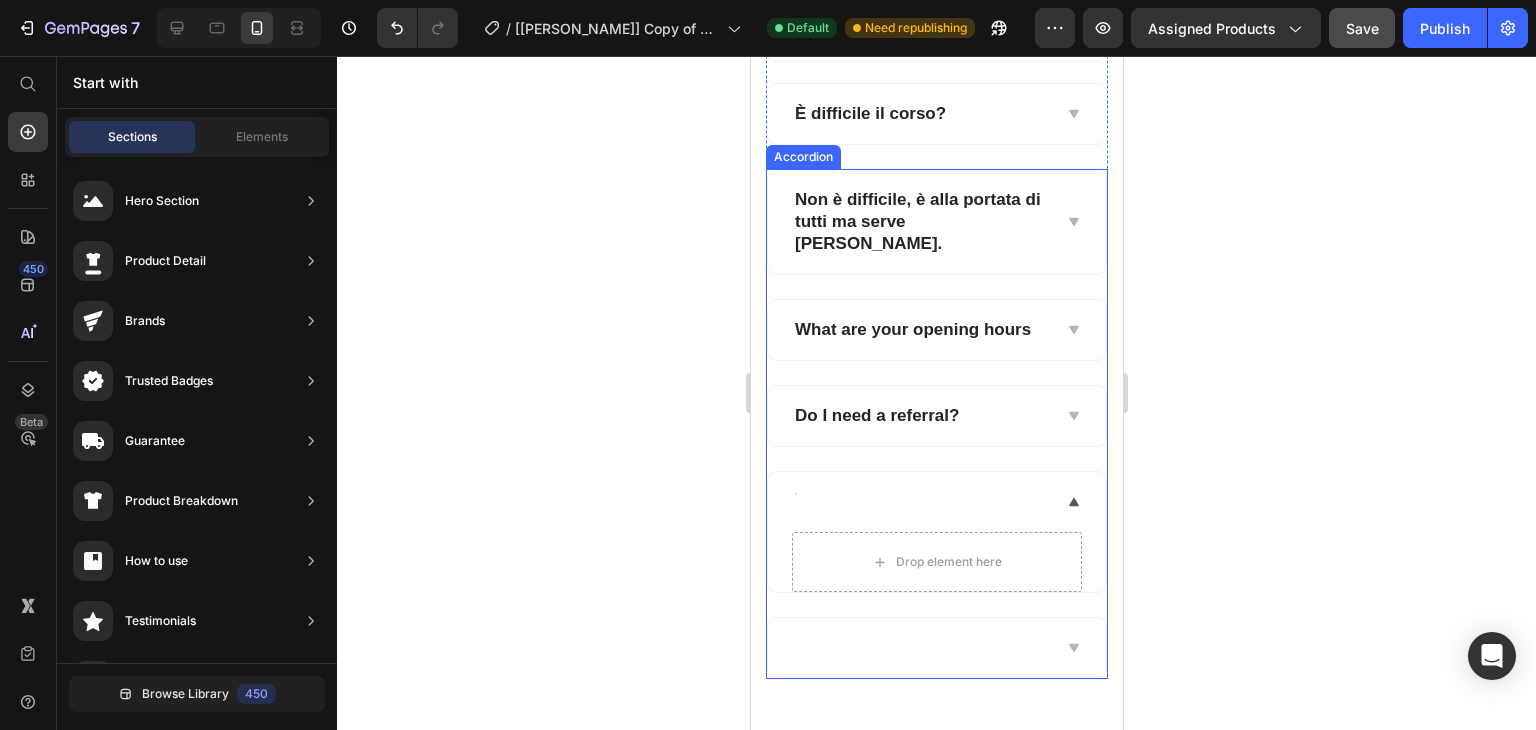 click on "Do I need a referral?" at bounding box center (876, 416) 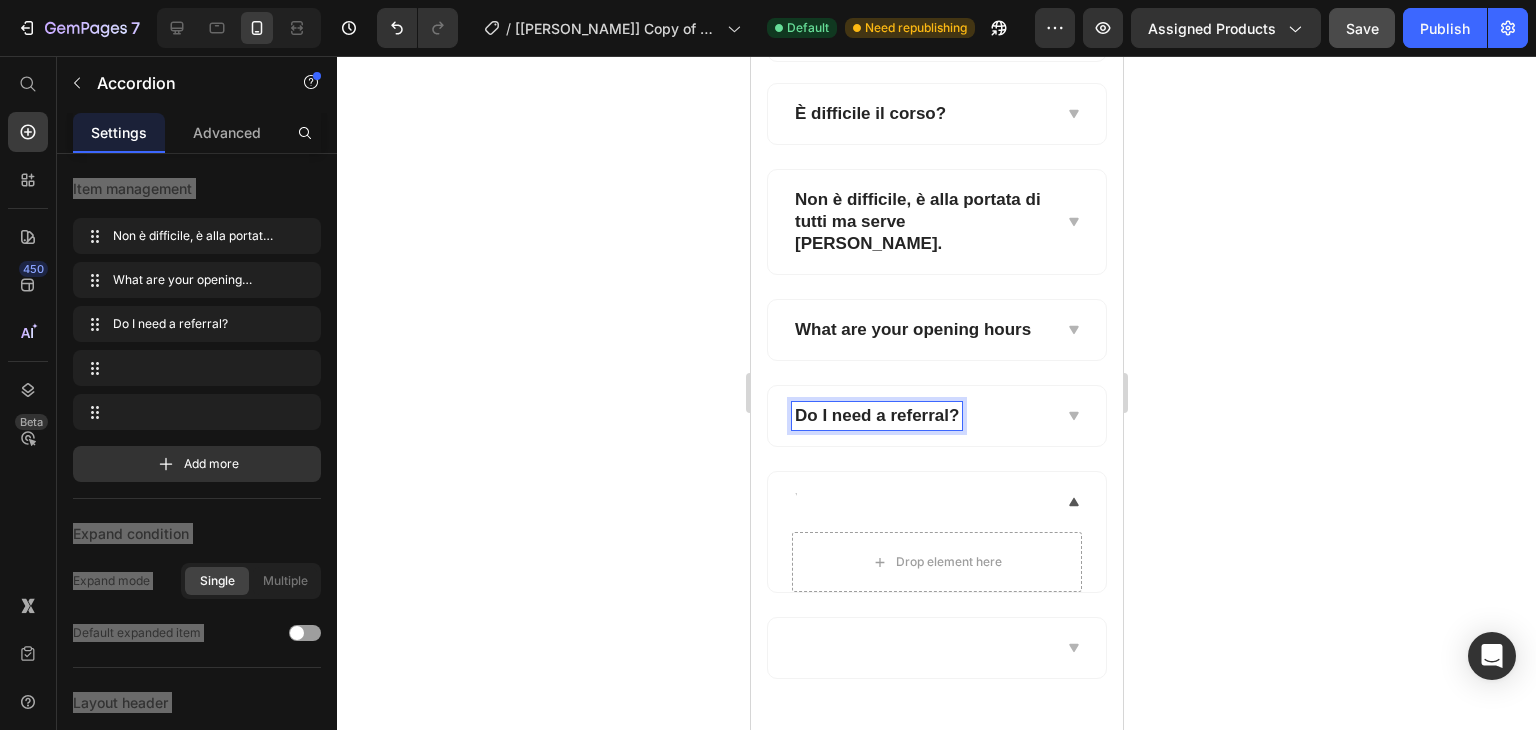 drag, startPoint x: 957, startPoint y: 406, endPoint x: 788, endPoint y: 406, distance: 169 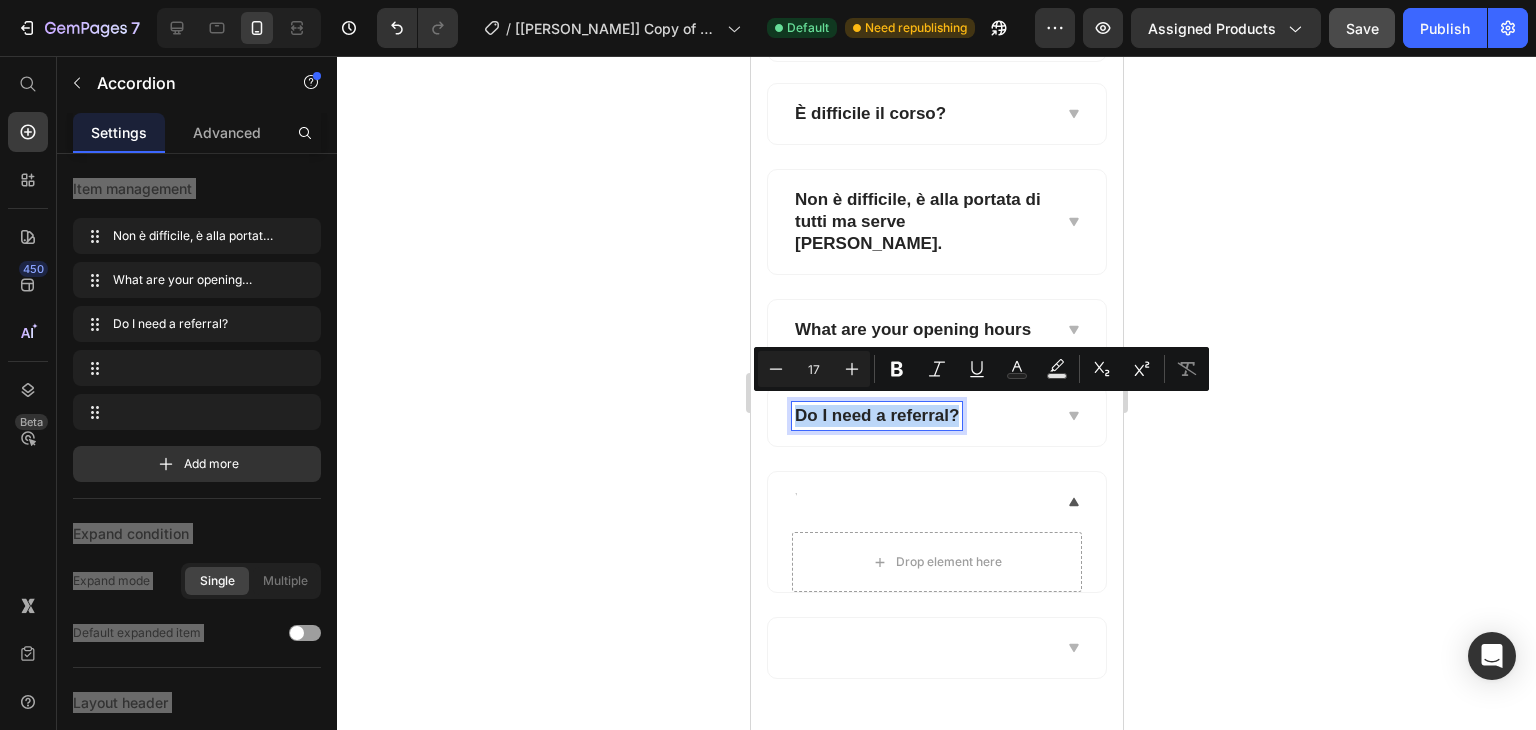 drag, startPoint x: 955, startPoint y: 399, endPoint x: 783, endPoint y: 410, distance: 172.35138 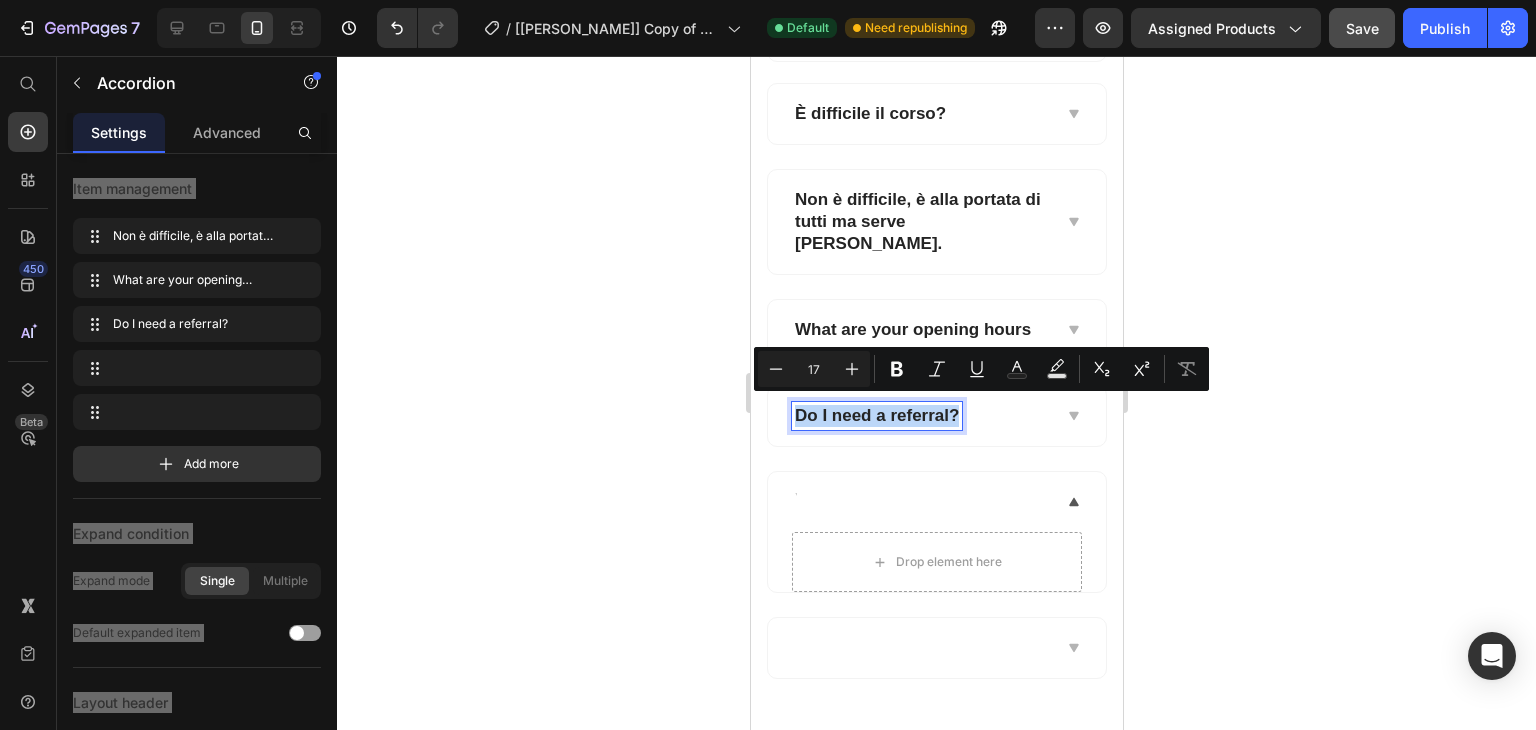 click on "Do I need a referral?" at bounding box center [936, 416] 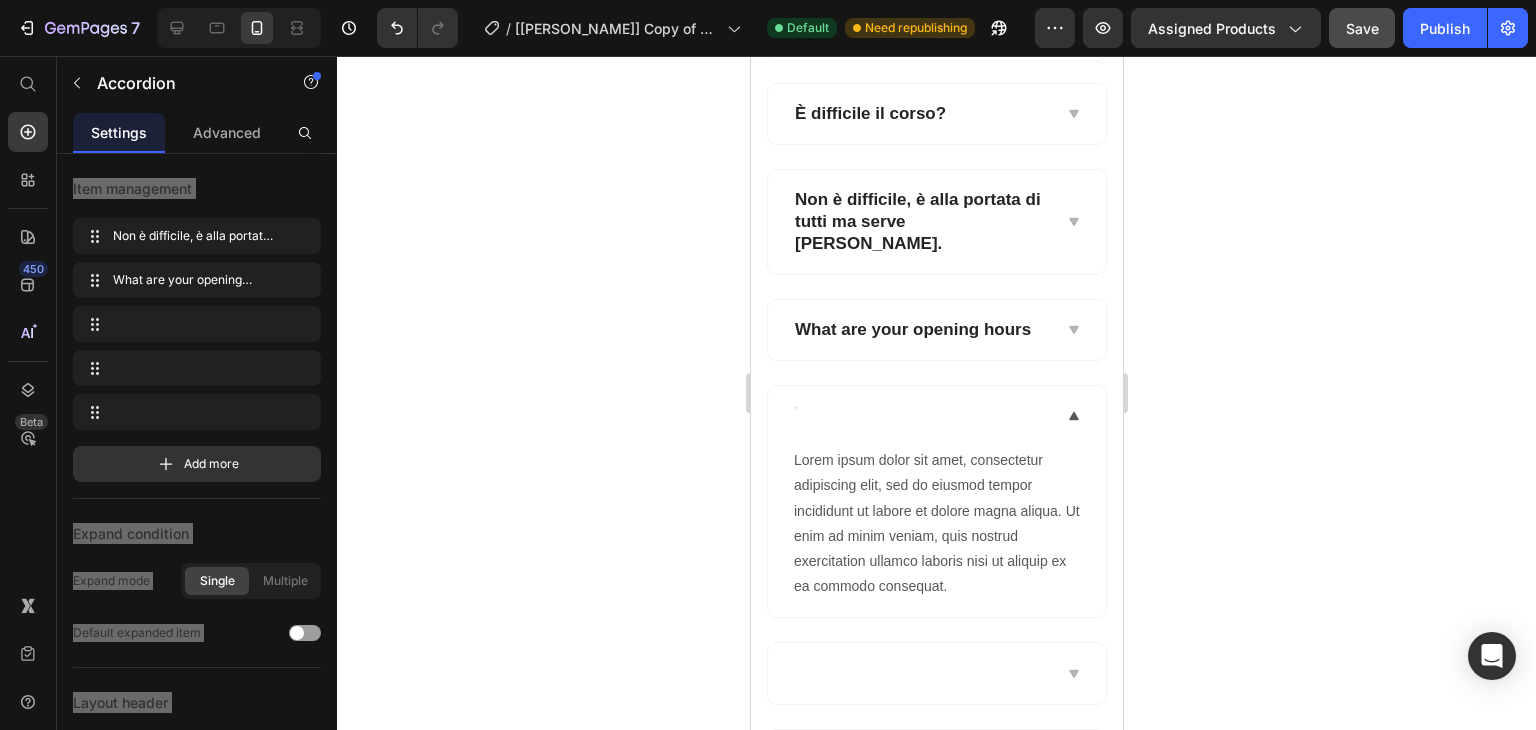 scroll, scrollTop: 11164, scrollLeft: 0, axis: vertical 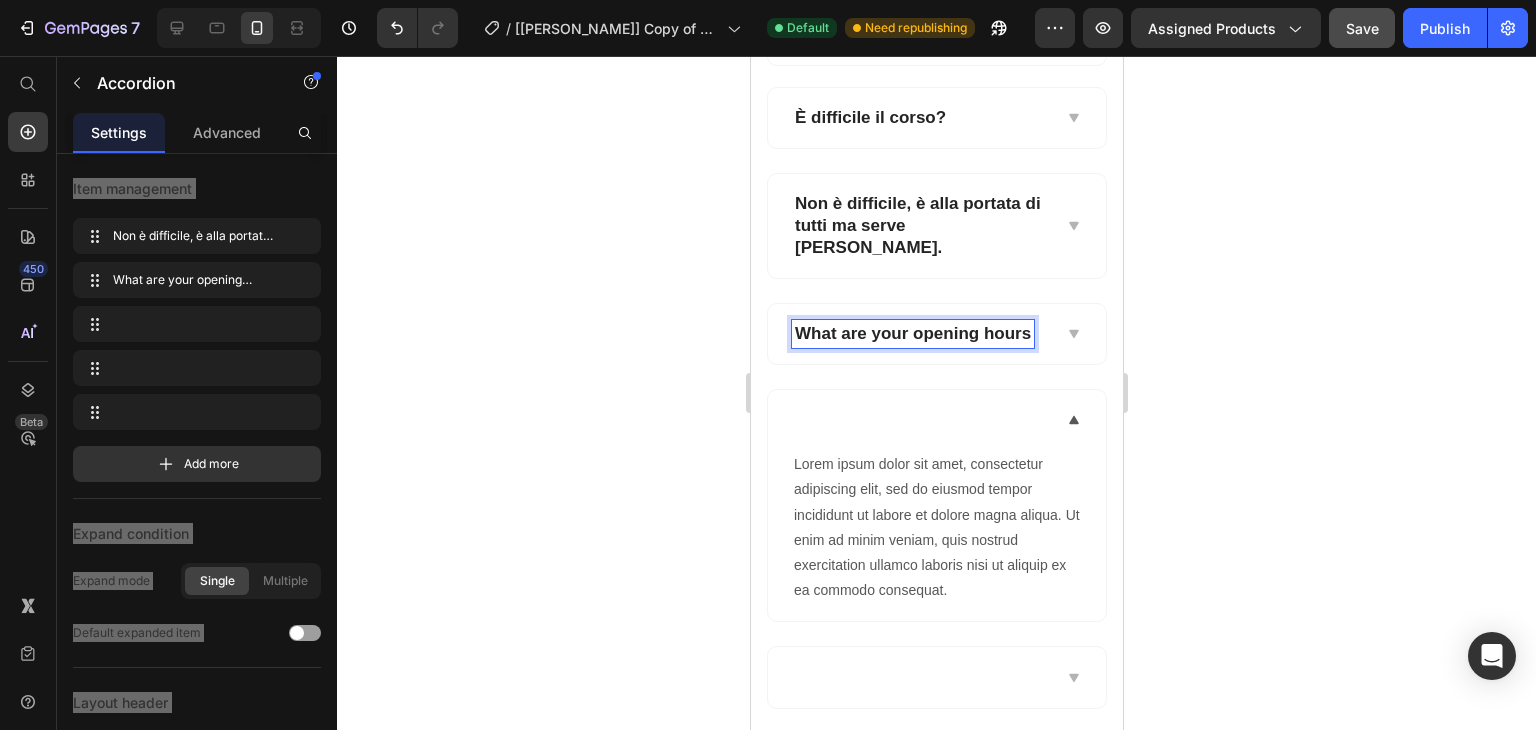 click on "What are your opening hours" at bounding box center [912, 334] 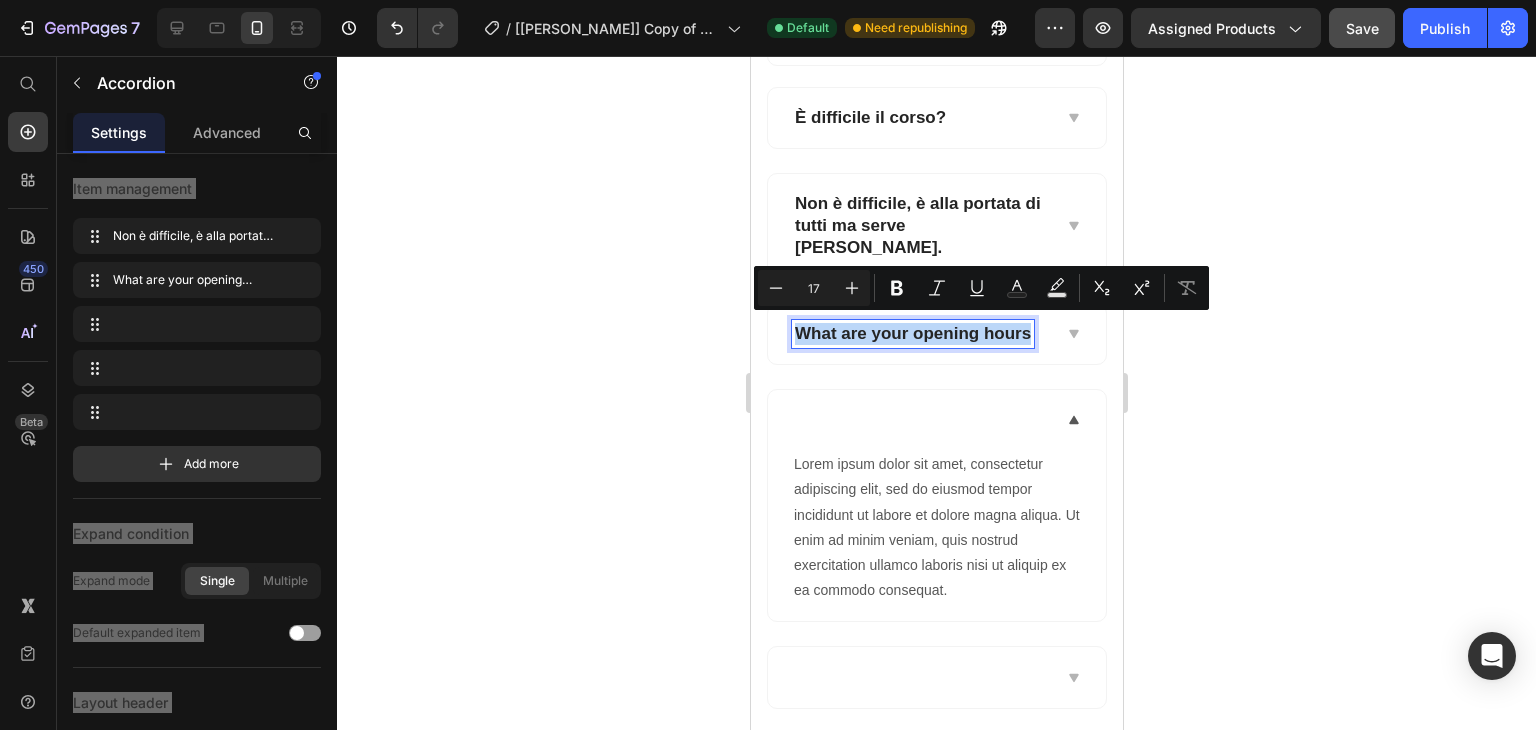drag, startPoint x: 1027, startPoint y: 325, endPoint x: 797, endPoint y: 331, distance: 230.07825 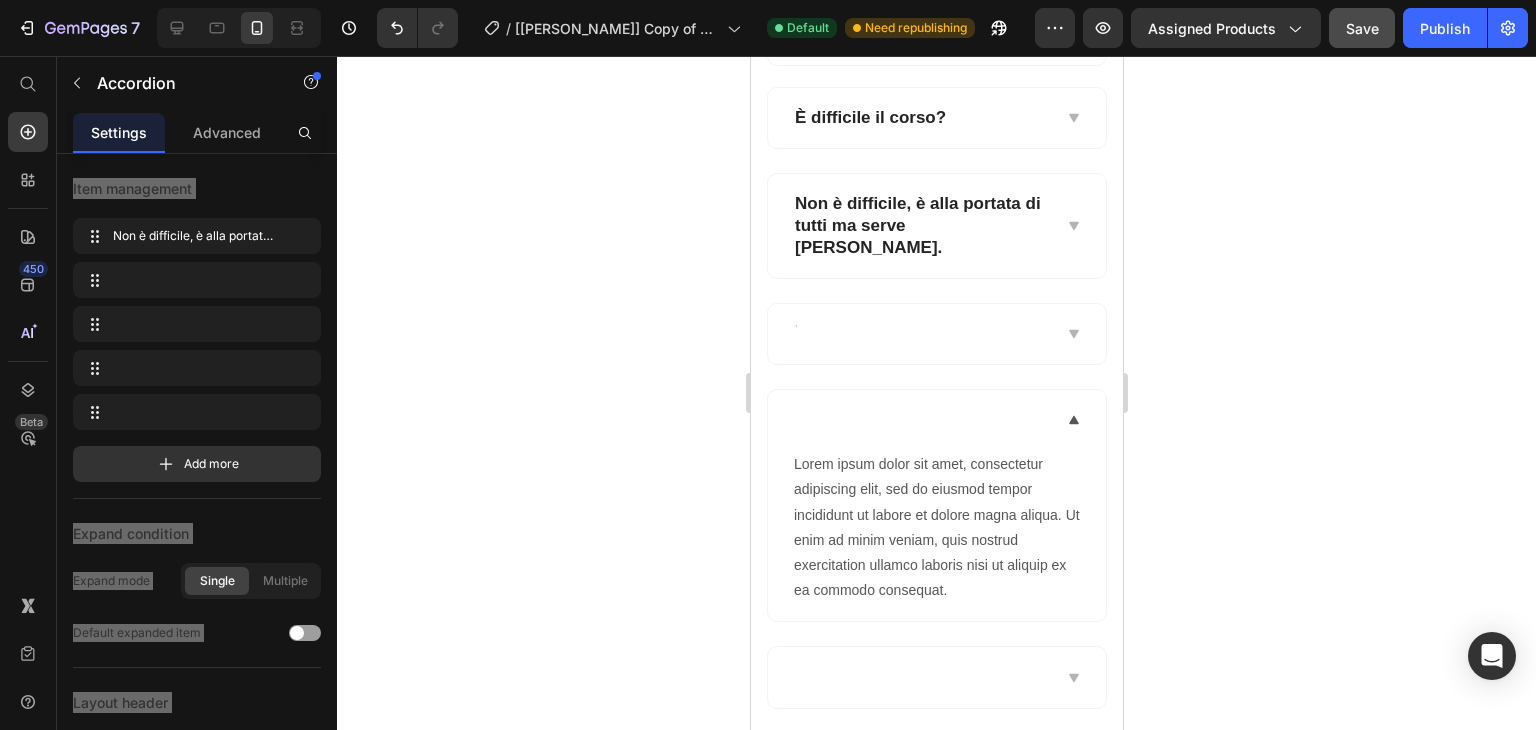 scroll, scrollTop: 11159, scrollLeft: 0, axis: vertical 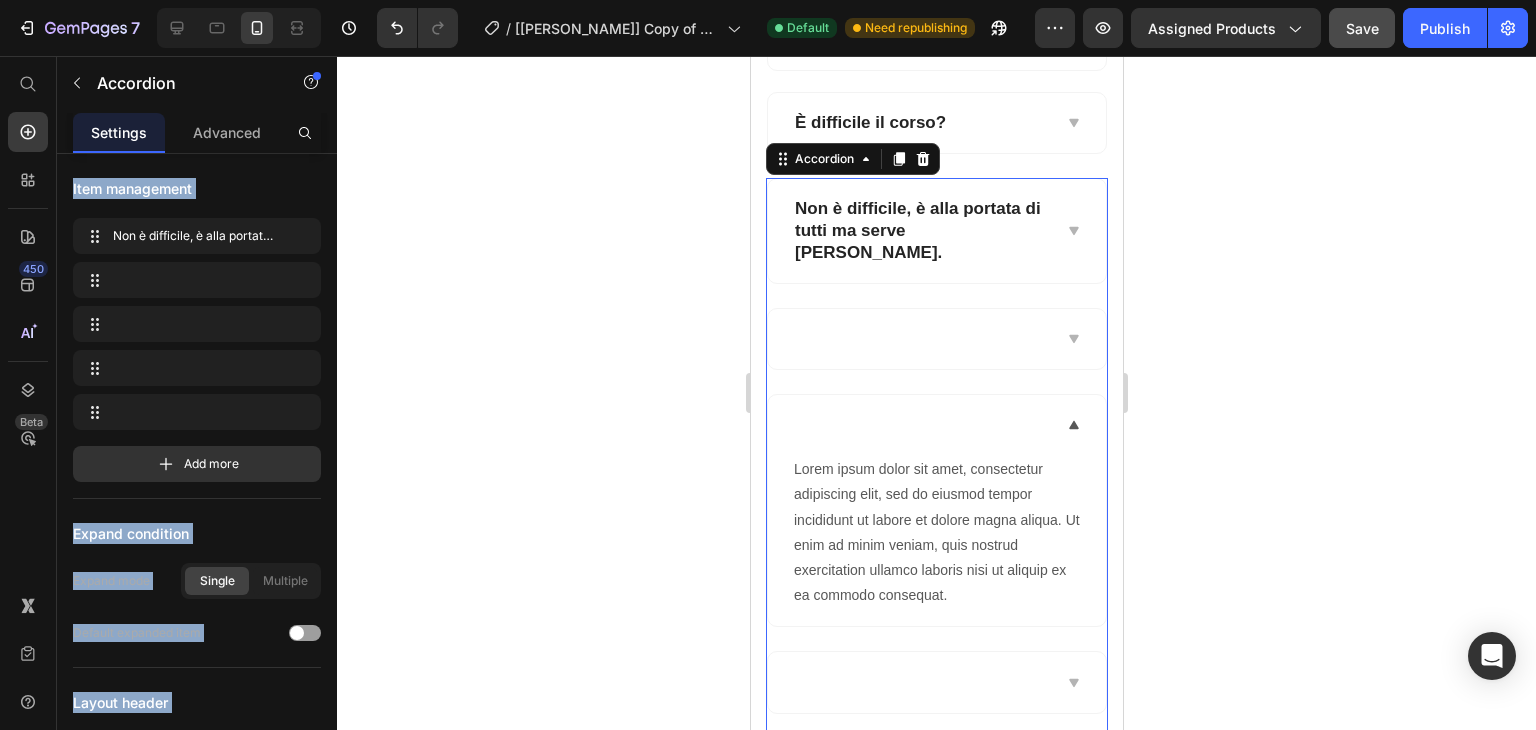 click 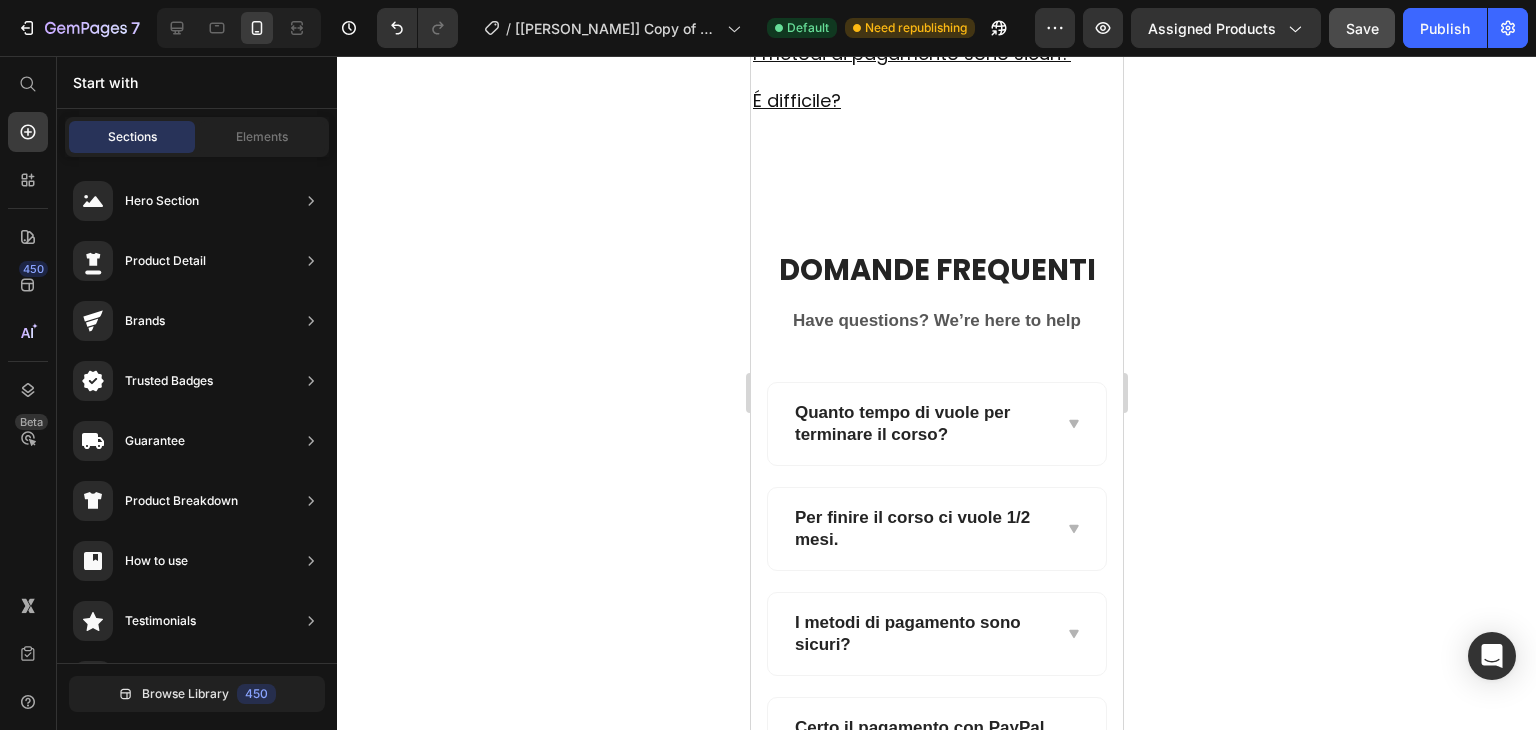 scroll, scrollTop: 10376, scrollLeft: 0, axis: vertical 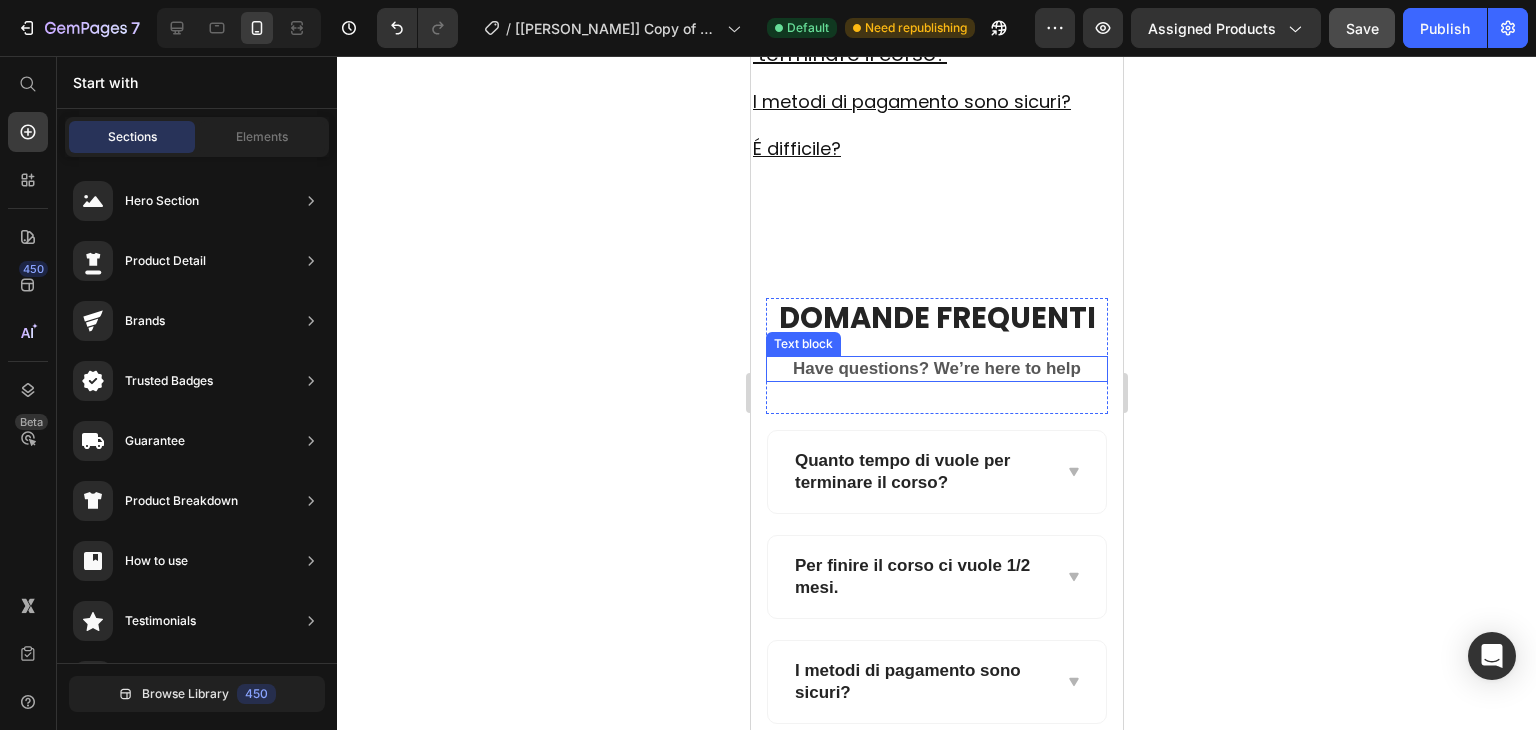 click on "Have questions? We’re here to help" at bounding box center [936, 369] 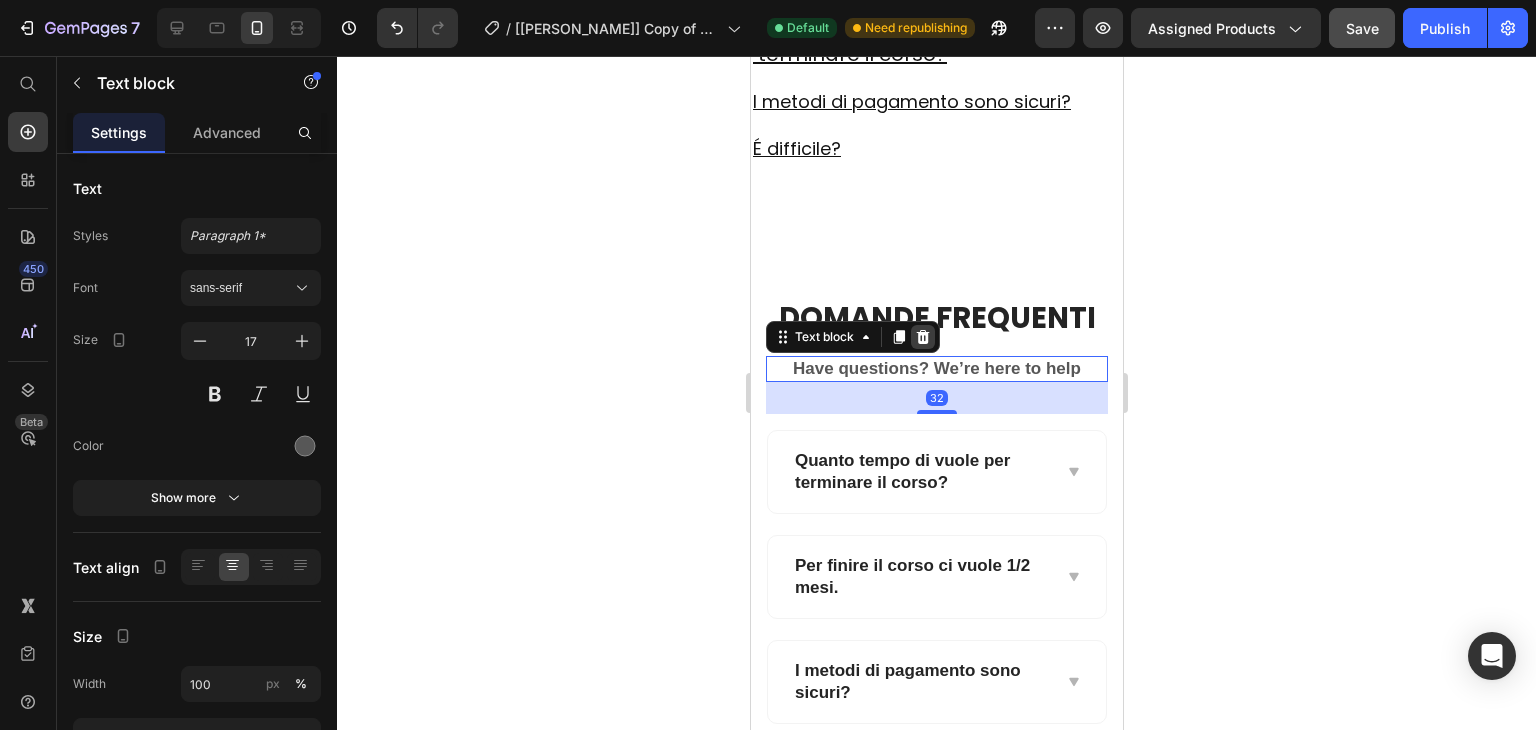 click 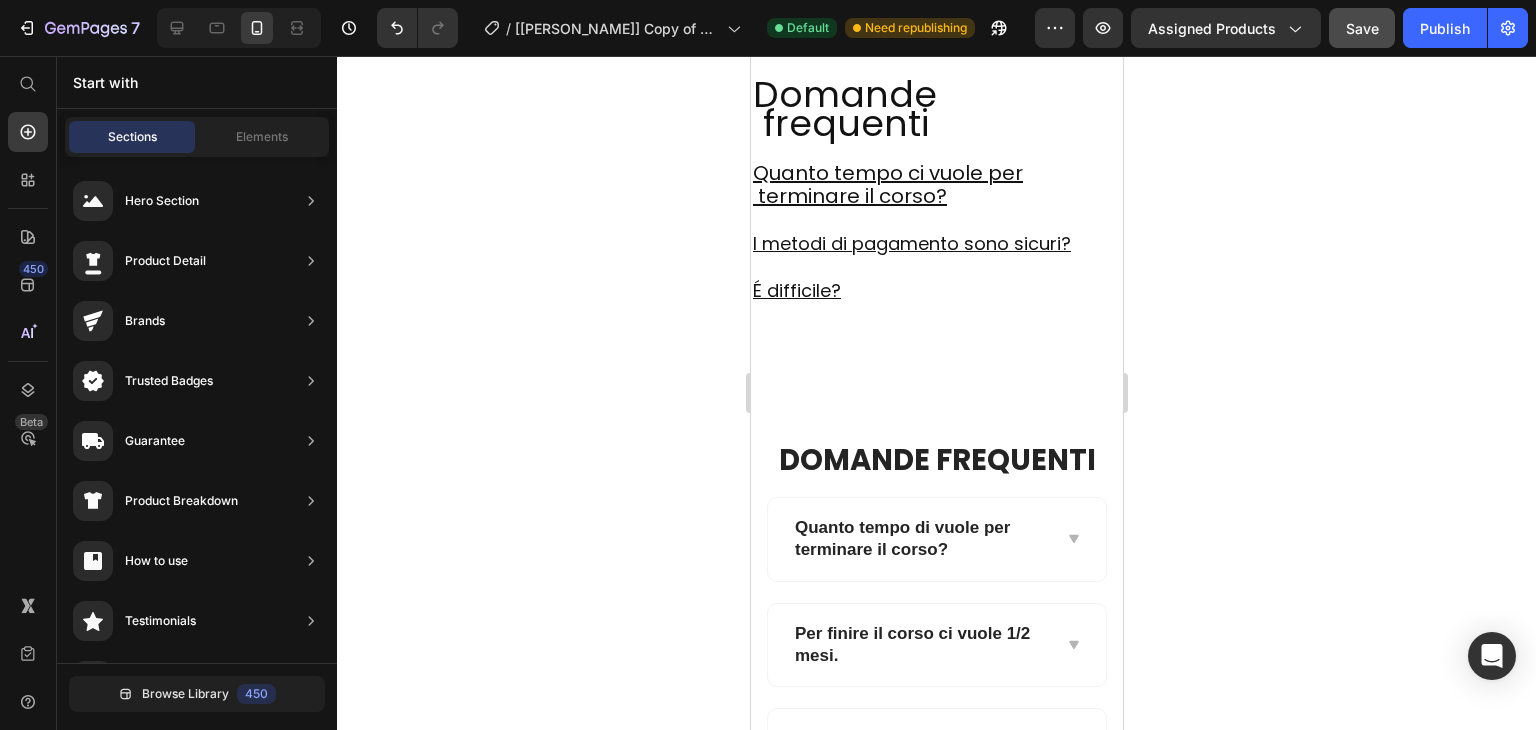 scroll, scrollTop: 10111, scrollLeft: 0, axis: vertical 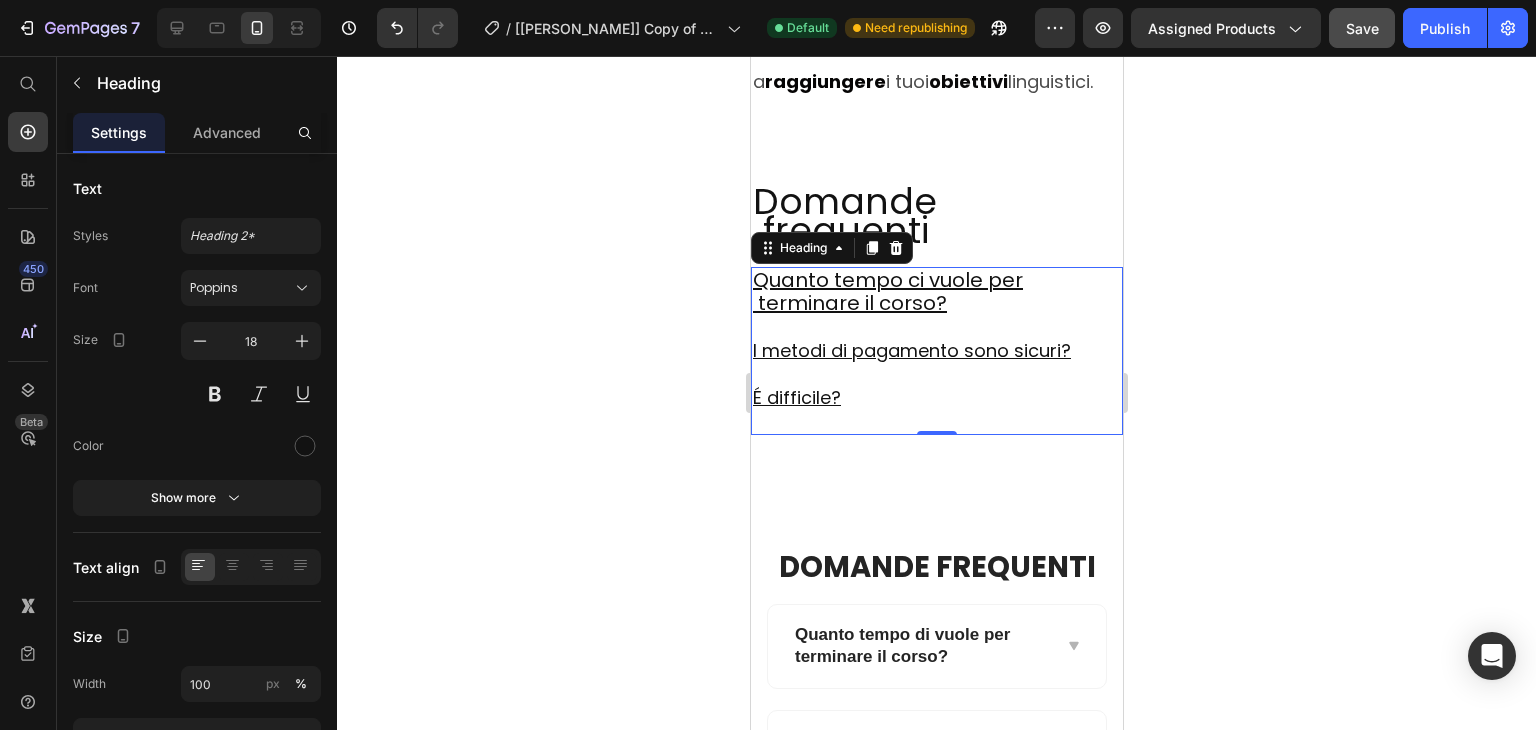 click on "Quanto tempo ci vuole per  terminare il corso?  I metodi di pagamento sono sicuri?  É difficile?" at bounding box center (936, 351) 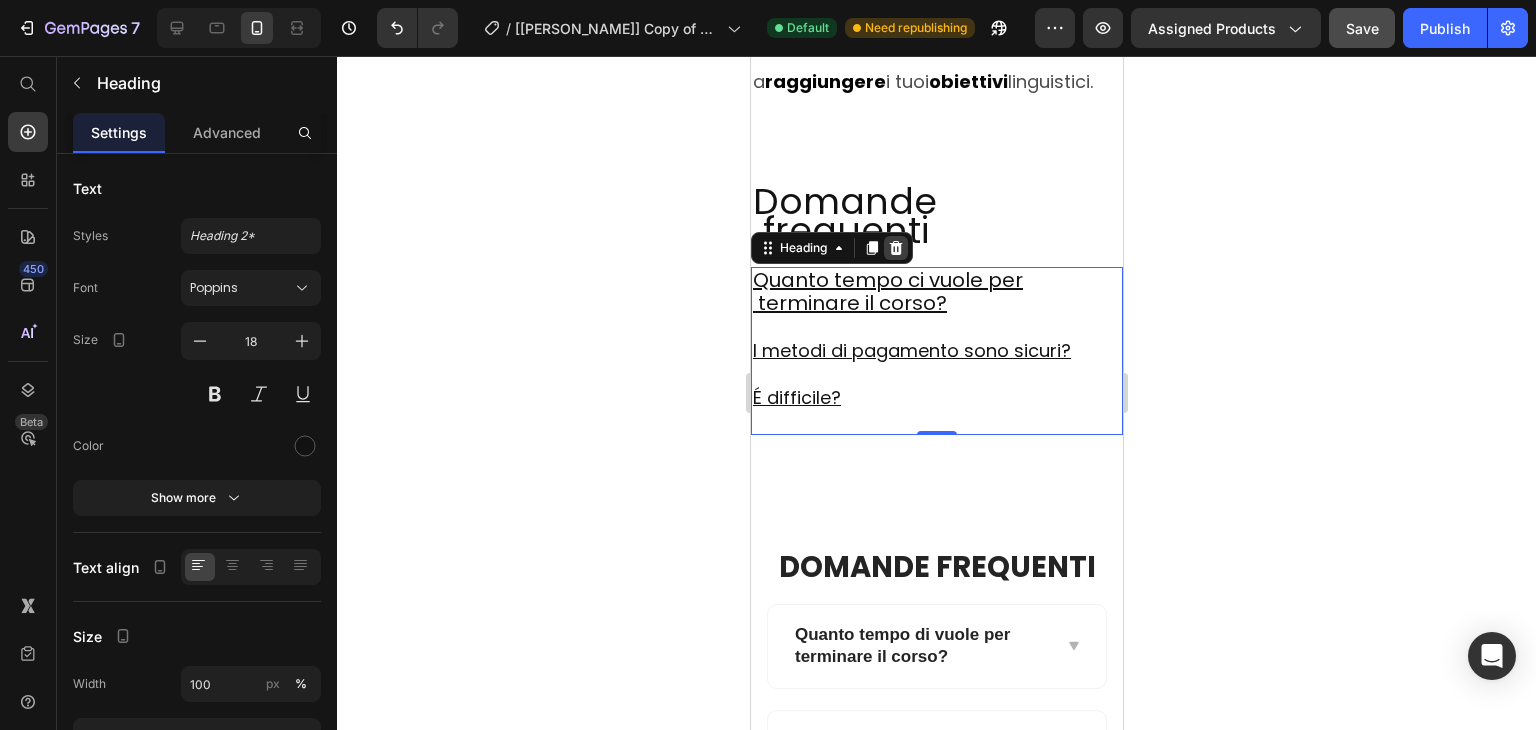 click 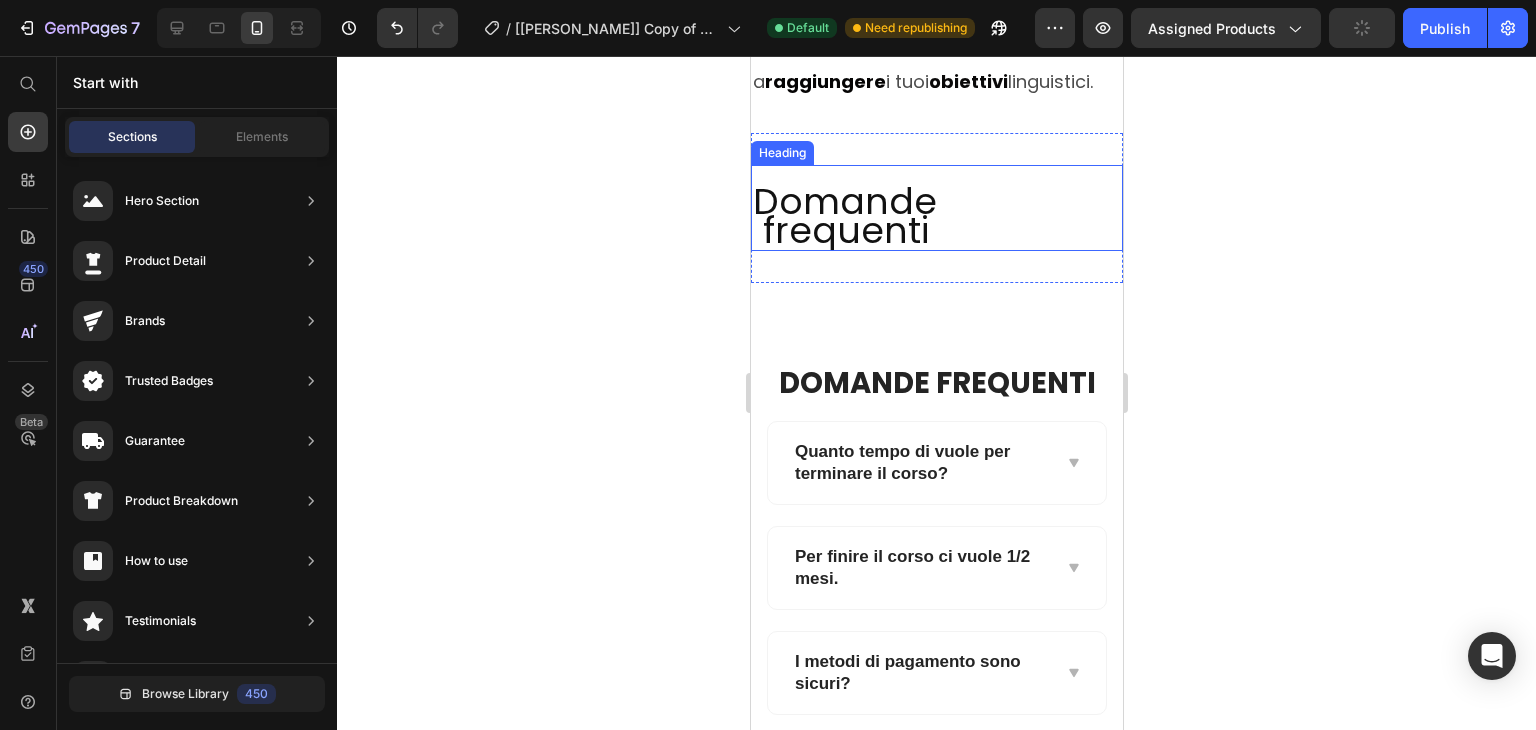 click on "Domande  frequenti" at bounding box center (844, 216) 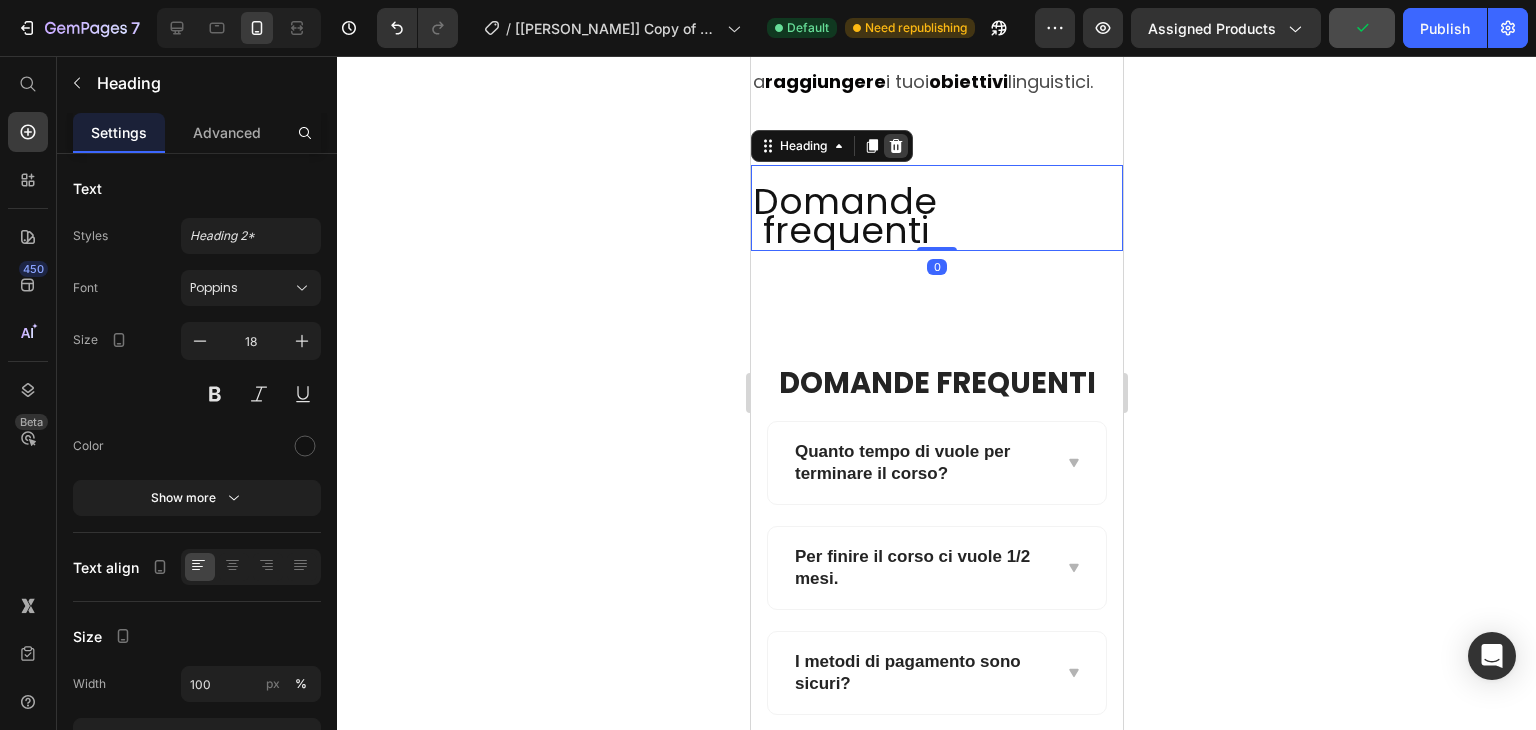 click 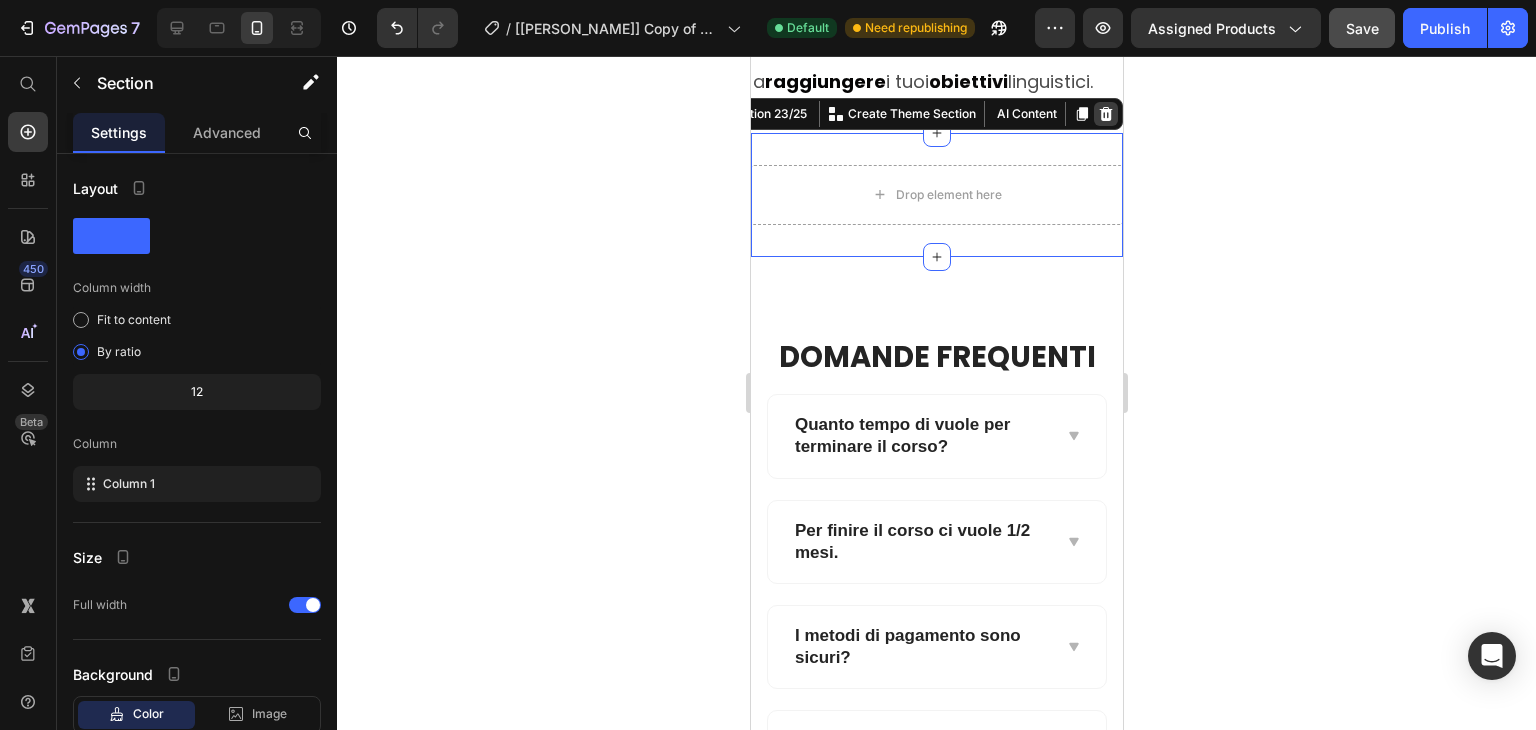 click at bounding box center (1105, 114) 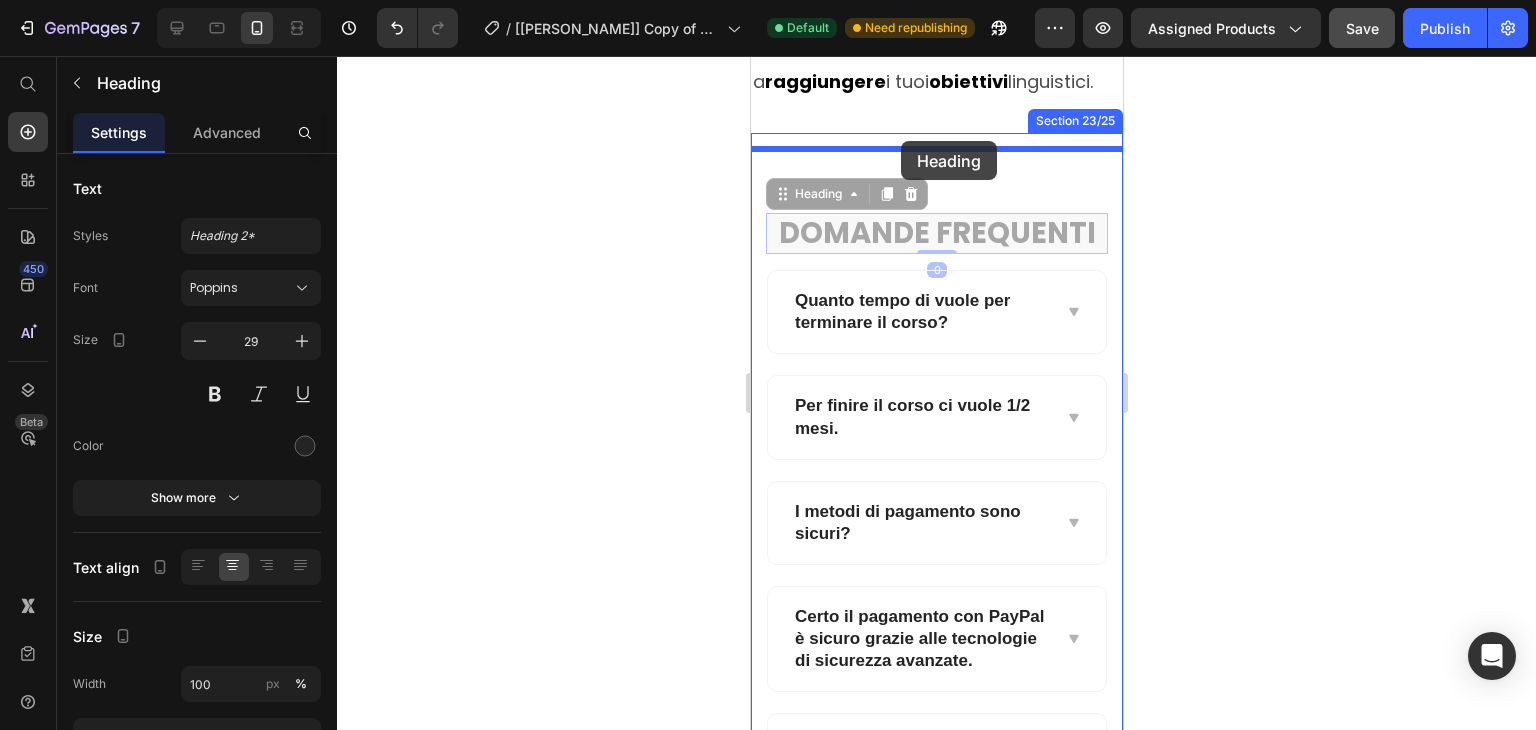 drag, startPoint x: 932, startPoint y: 257, endPoint x: 900, endPoint y: 141, distance: 120.33287 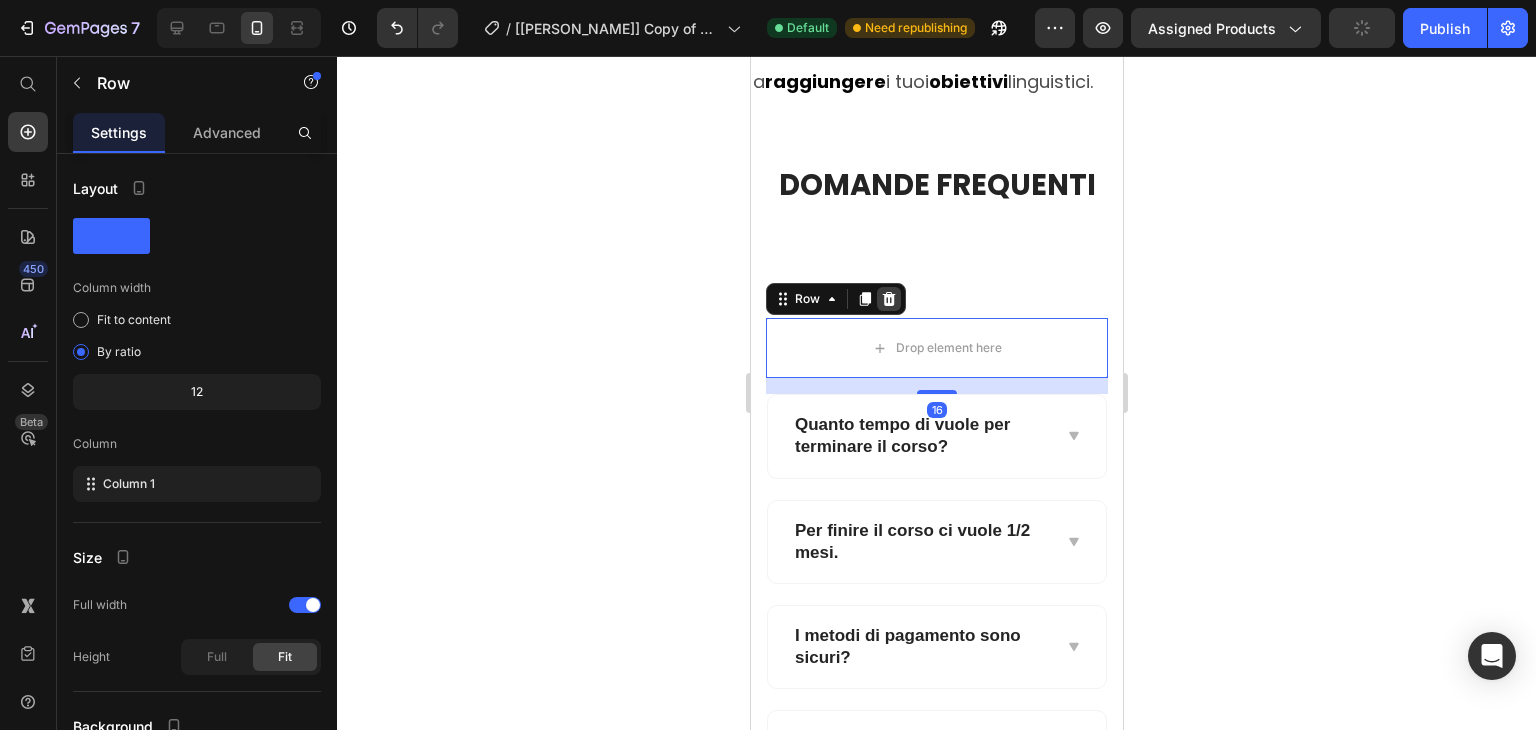 click 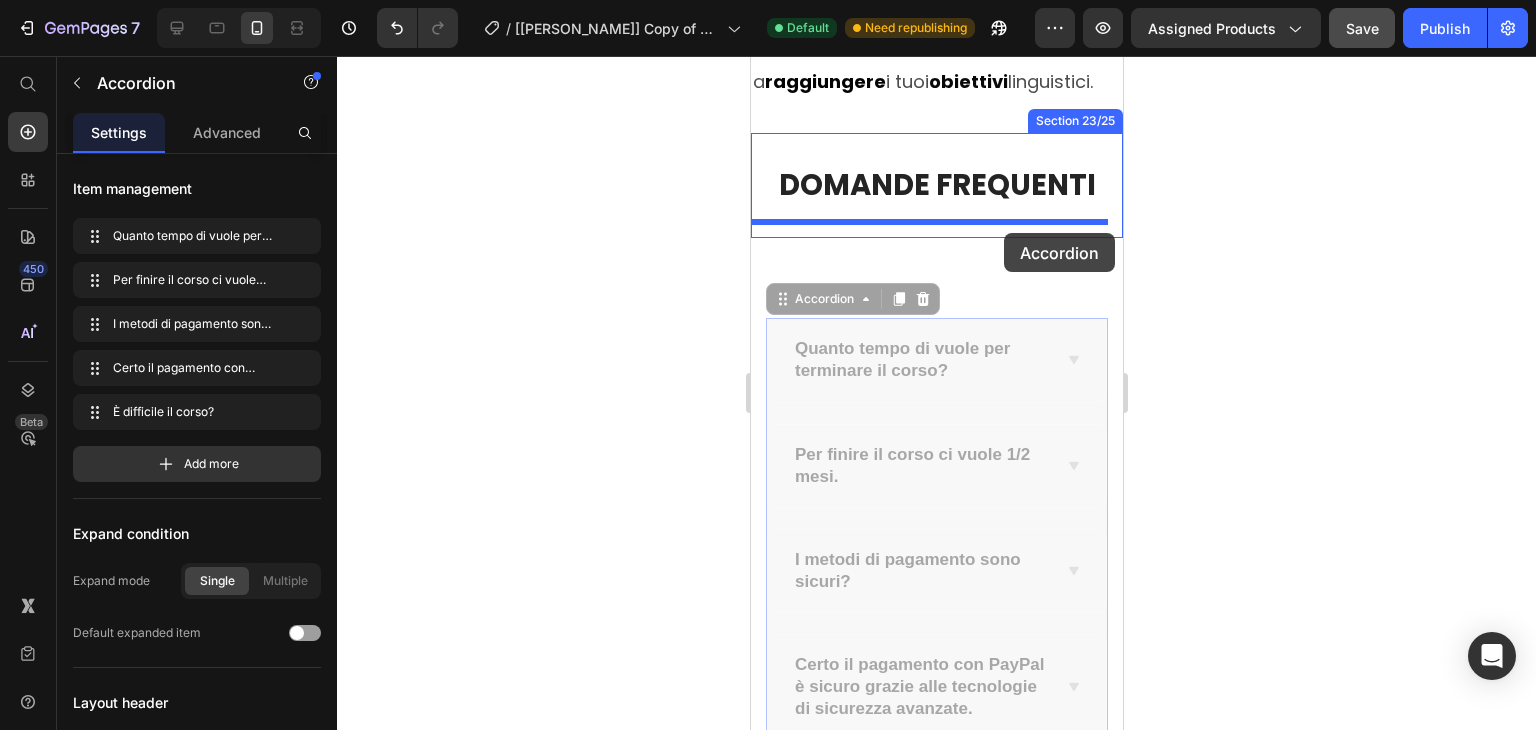 drag, startPoint x: 1054, startPoint y: 352, endPoint x: 1003, endPoint y: 233, distance: 129.46814 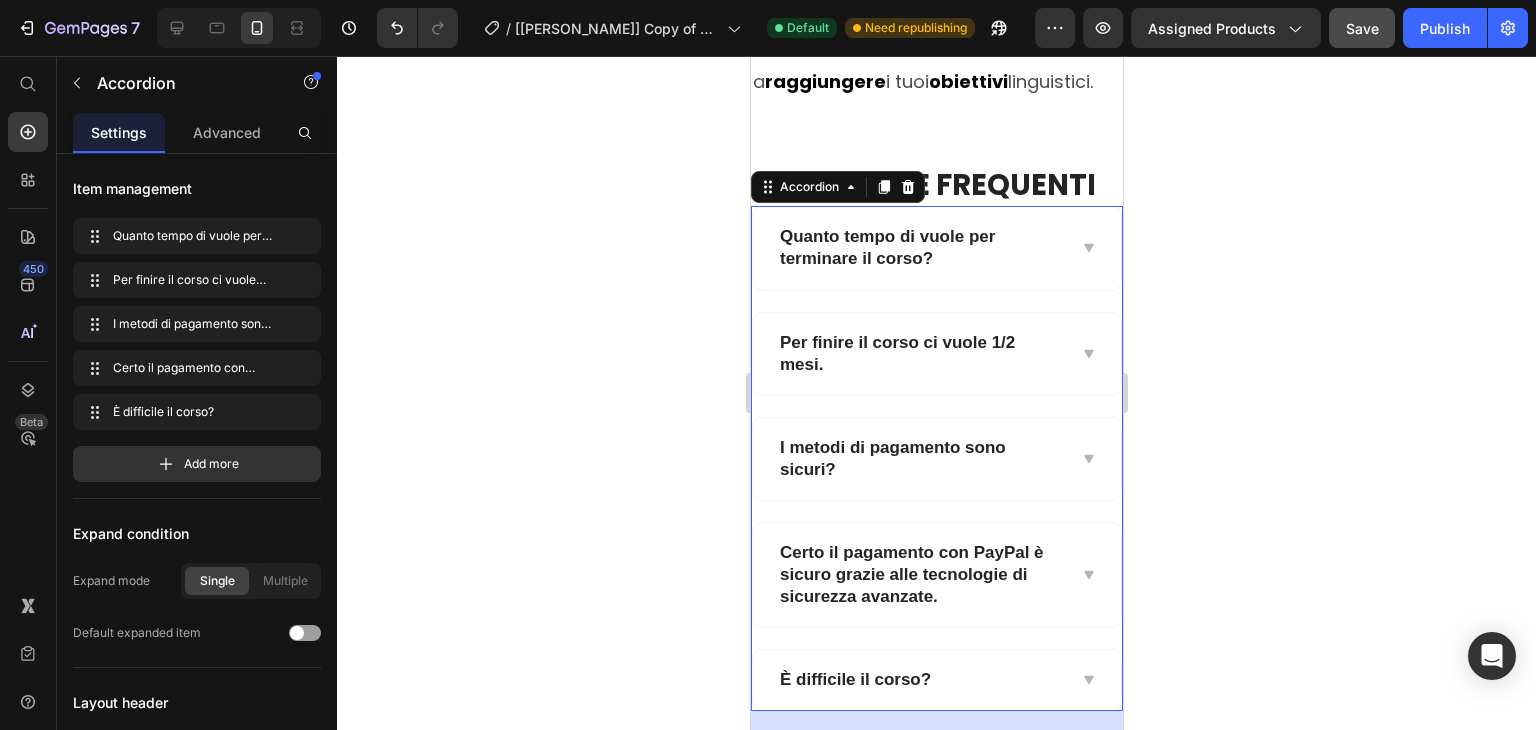 click 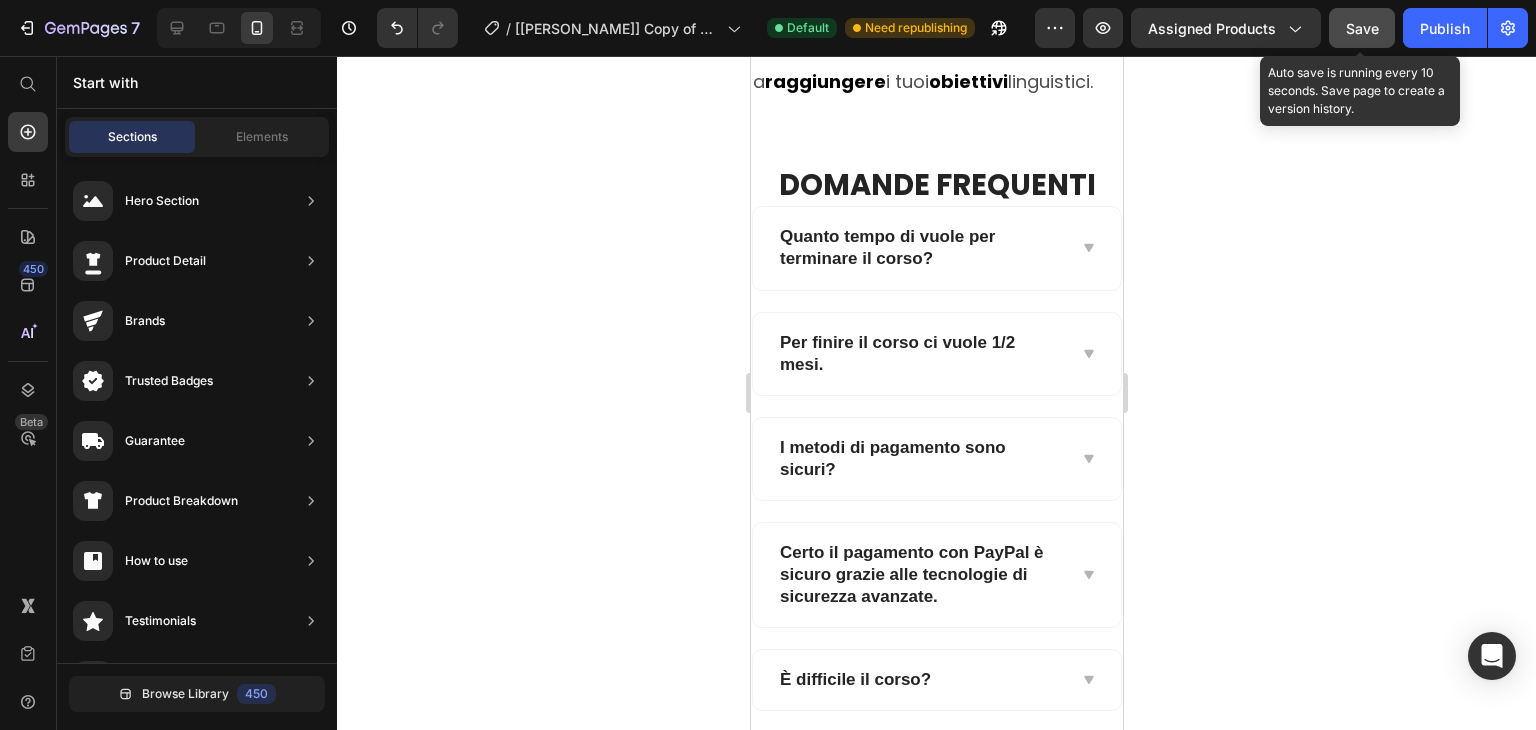 click on "Save" at bounding box center (1362, 28) 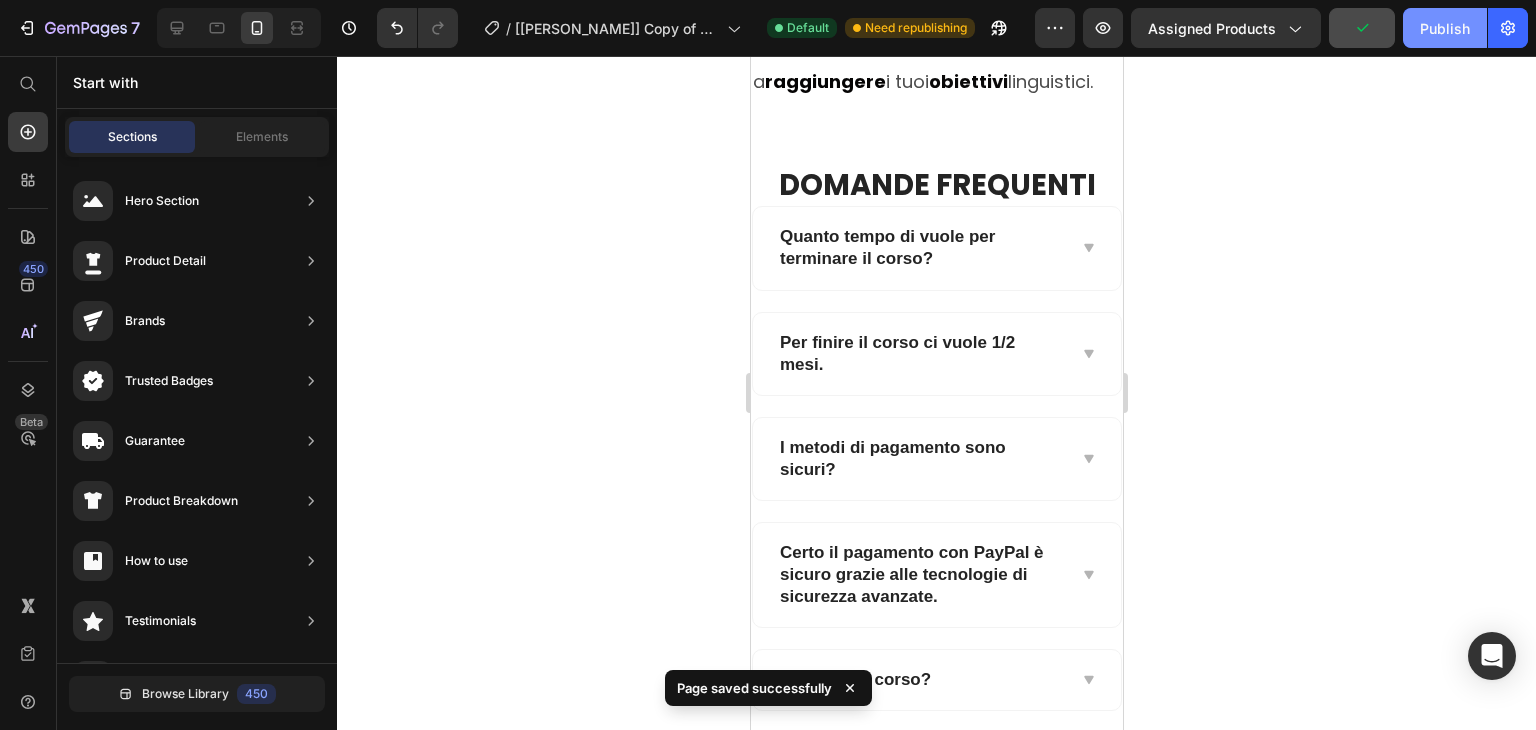 click on "Publish" 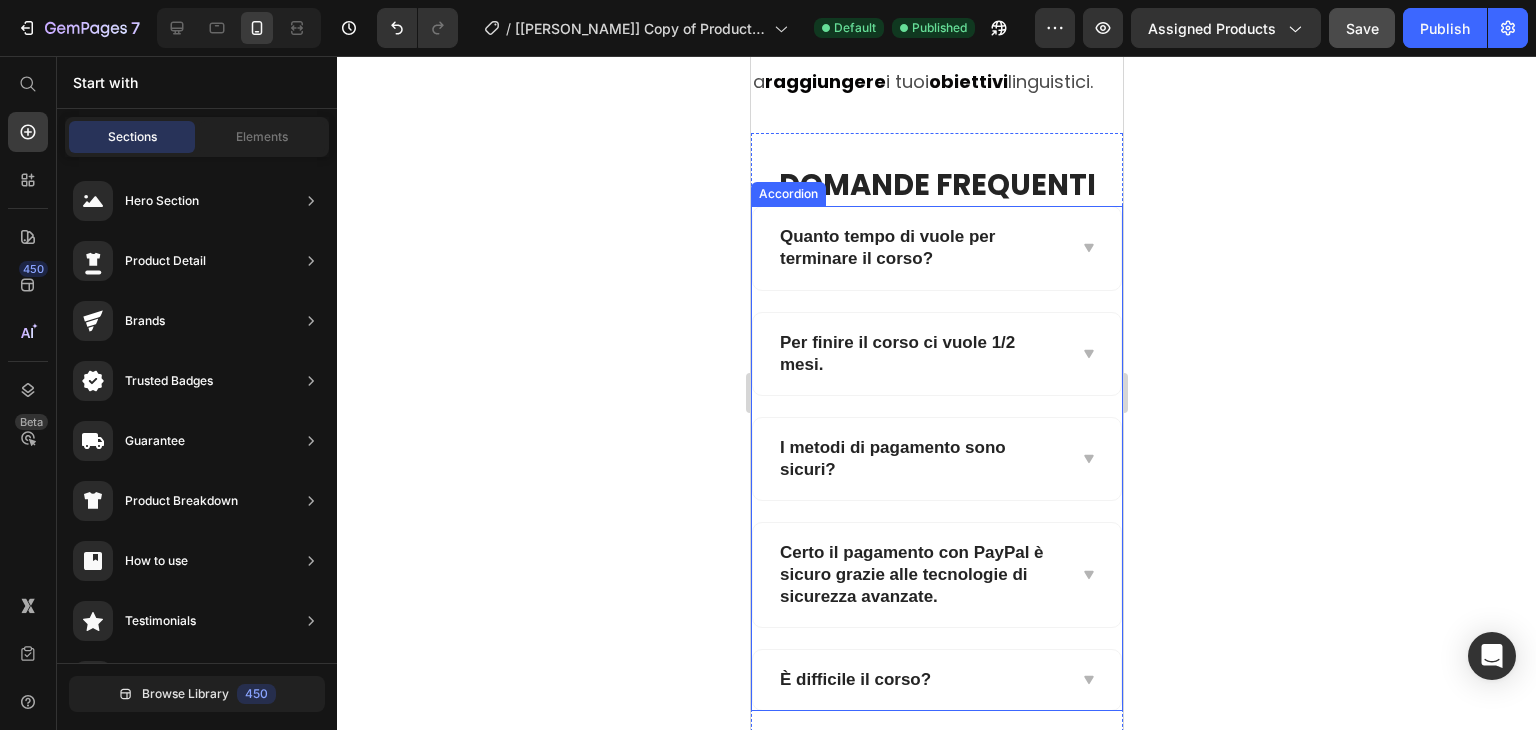 click 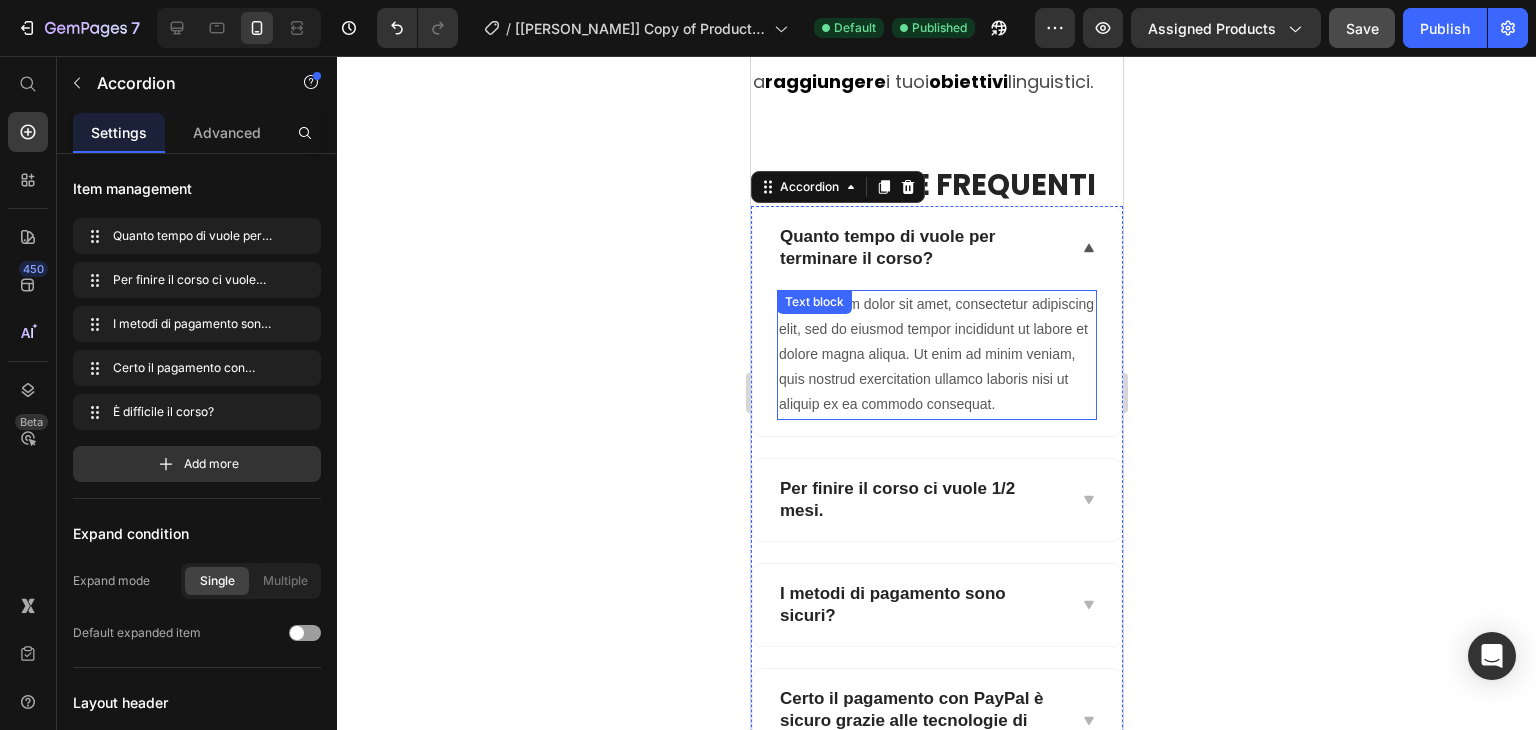 click on "Lorem ipsum dolor sit amet, consectetur adipiscing elit, sed do eiusmod tempor incididunt ut labore et dolore magna aliqua. Ut enim ad minim veniam, quis nostrud exercitation ullamco laboris nisi ut aliquip ex ea commodo consequat." at bounding box center [936, 355] 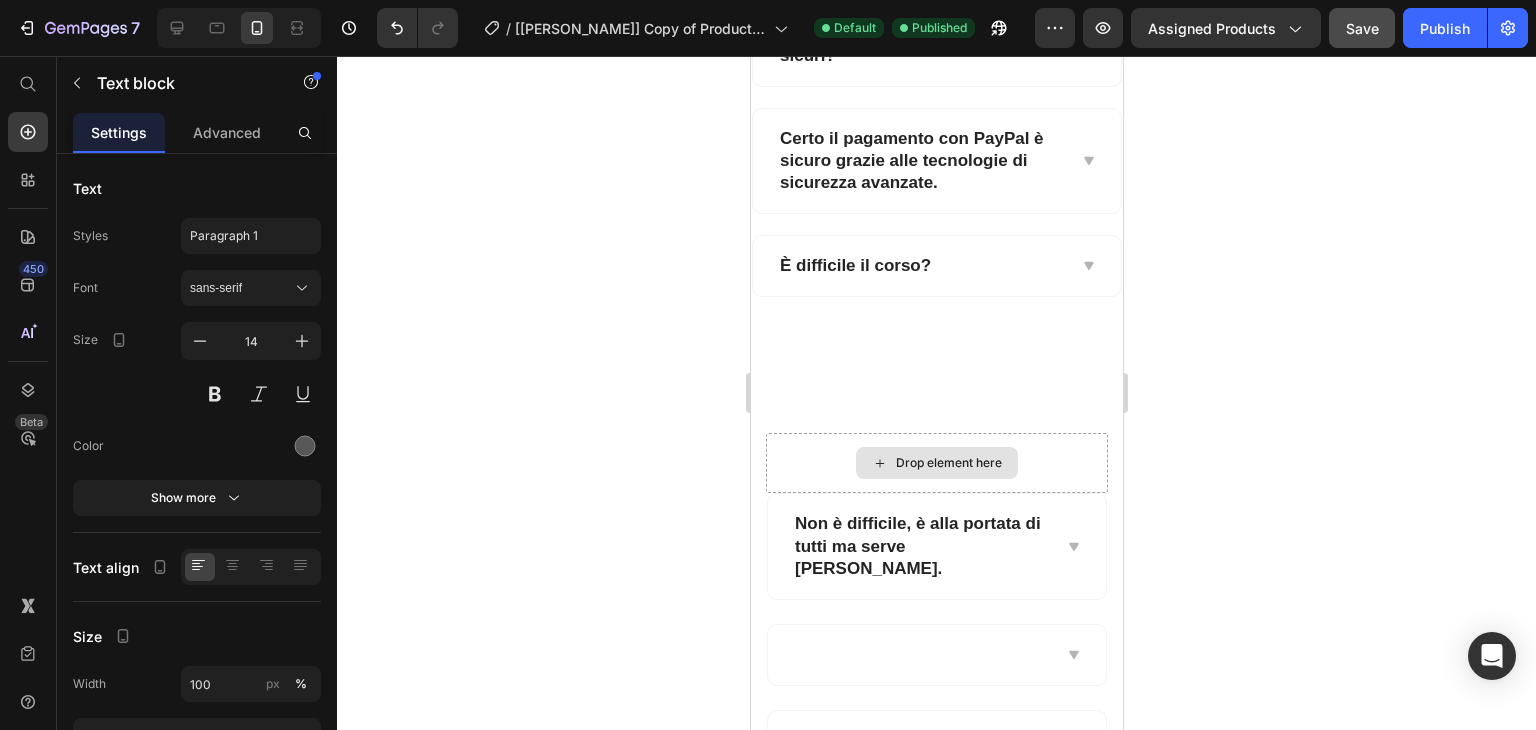 scroll, scrollTop: 10700, scrollLeft: 0, axis: vertical 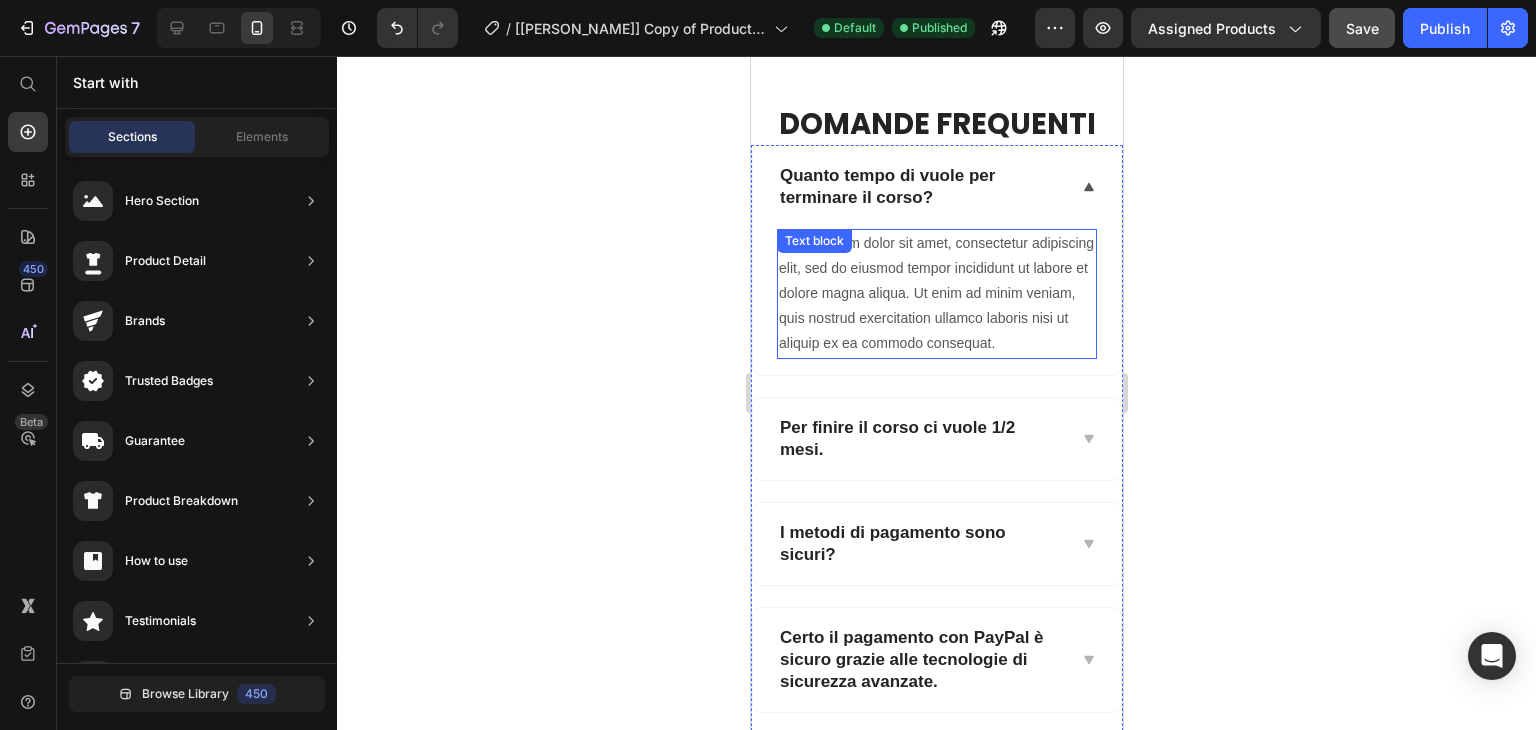 click on "Lorem ipsum dolor sit amet, consectetur adipiscing elit, sed do eiusmod tempor incididunt ut labore et dolore magna aliqua. Ut enim ad minim veniam, quis nostrud exercitation ullamco laboris nisi ut aliquip ex ea commodo consequat." at bounding box center [936, 294] 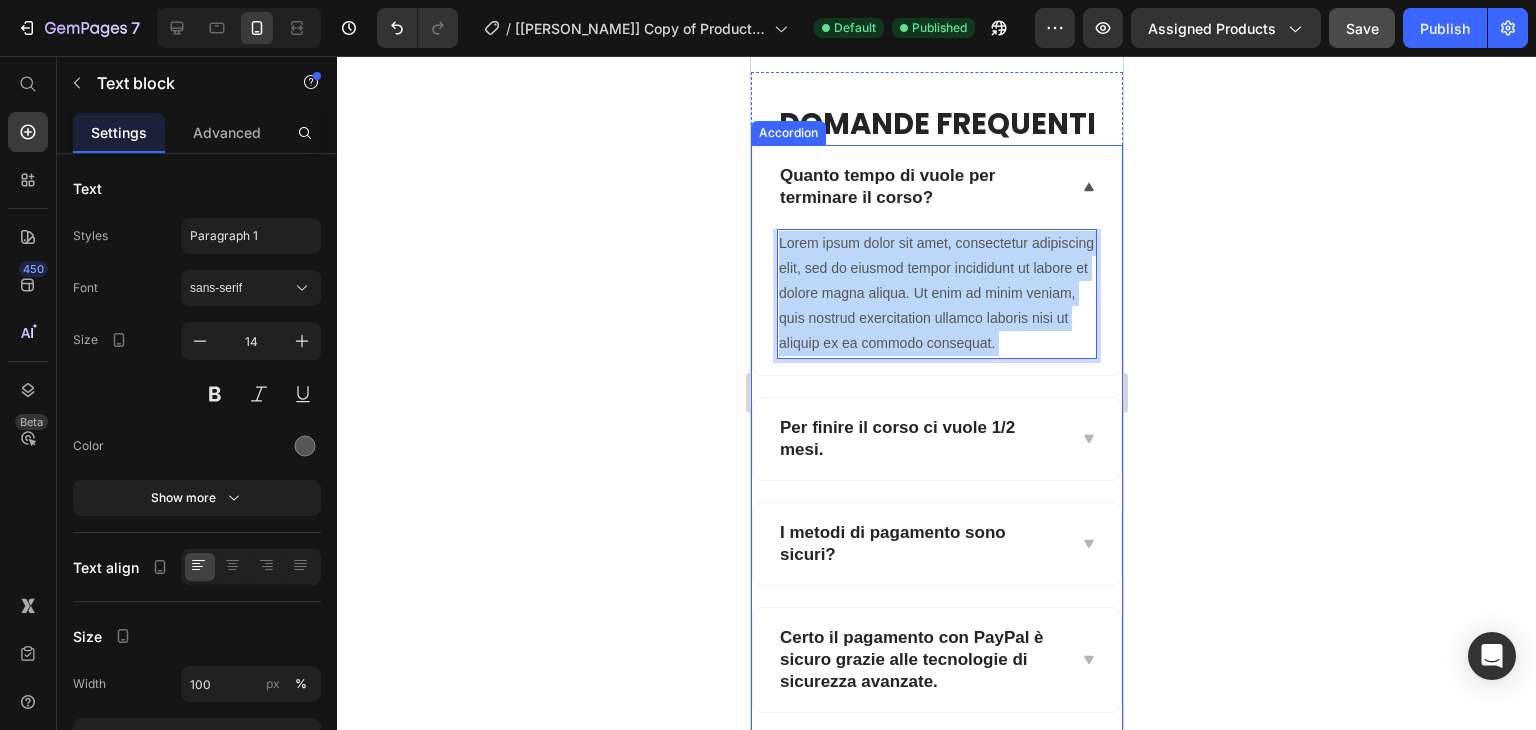 drag, startPoint x: 846, startPoint y: 381, endPoint x: 785, endPoint y: 249, distance: 145.41321 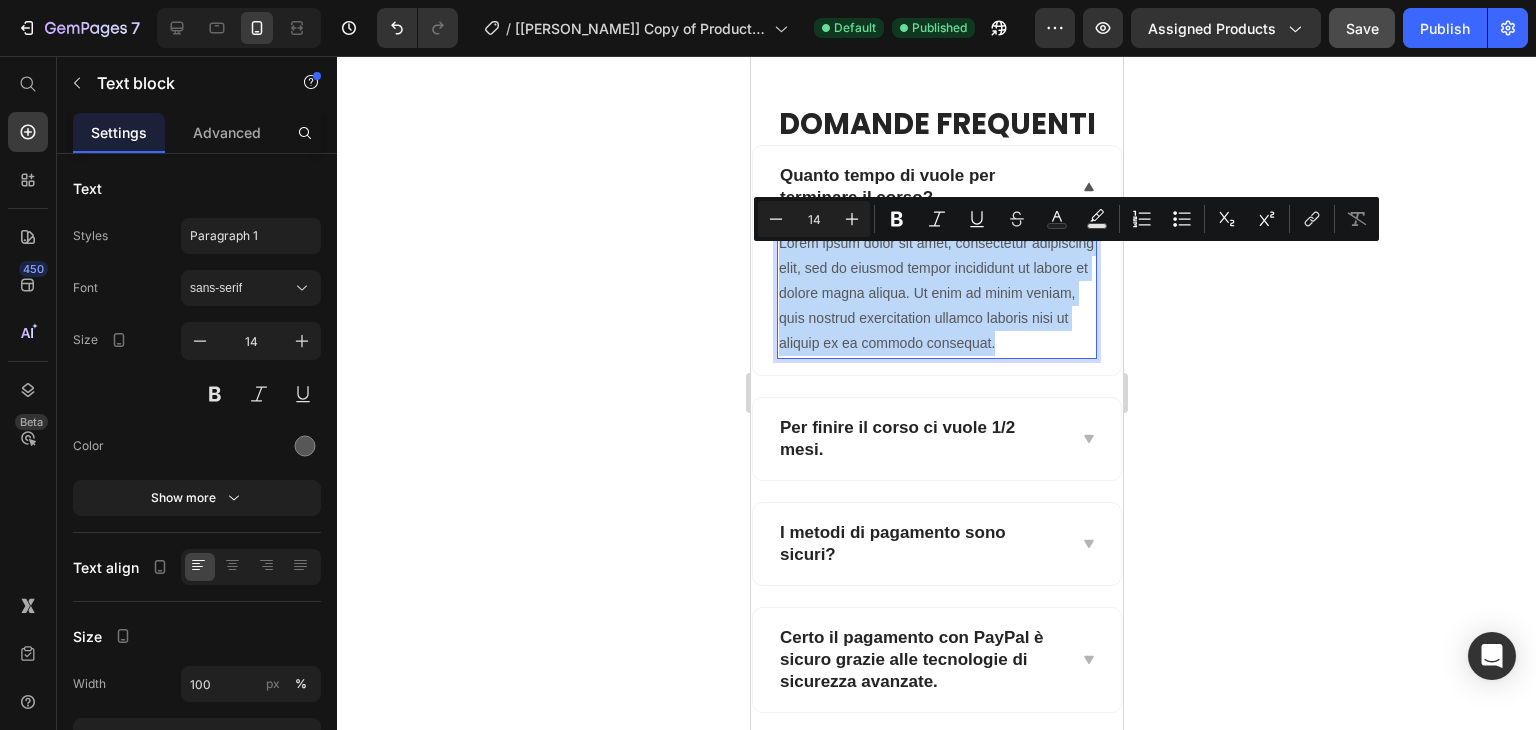 drag, startPoint x: 853, startPoint y: 383, endPoint x: 778, endPoint y: 262, distance: 142.3587 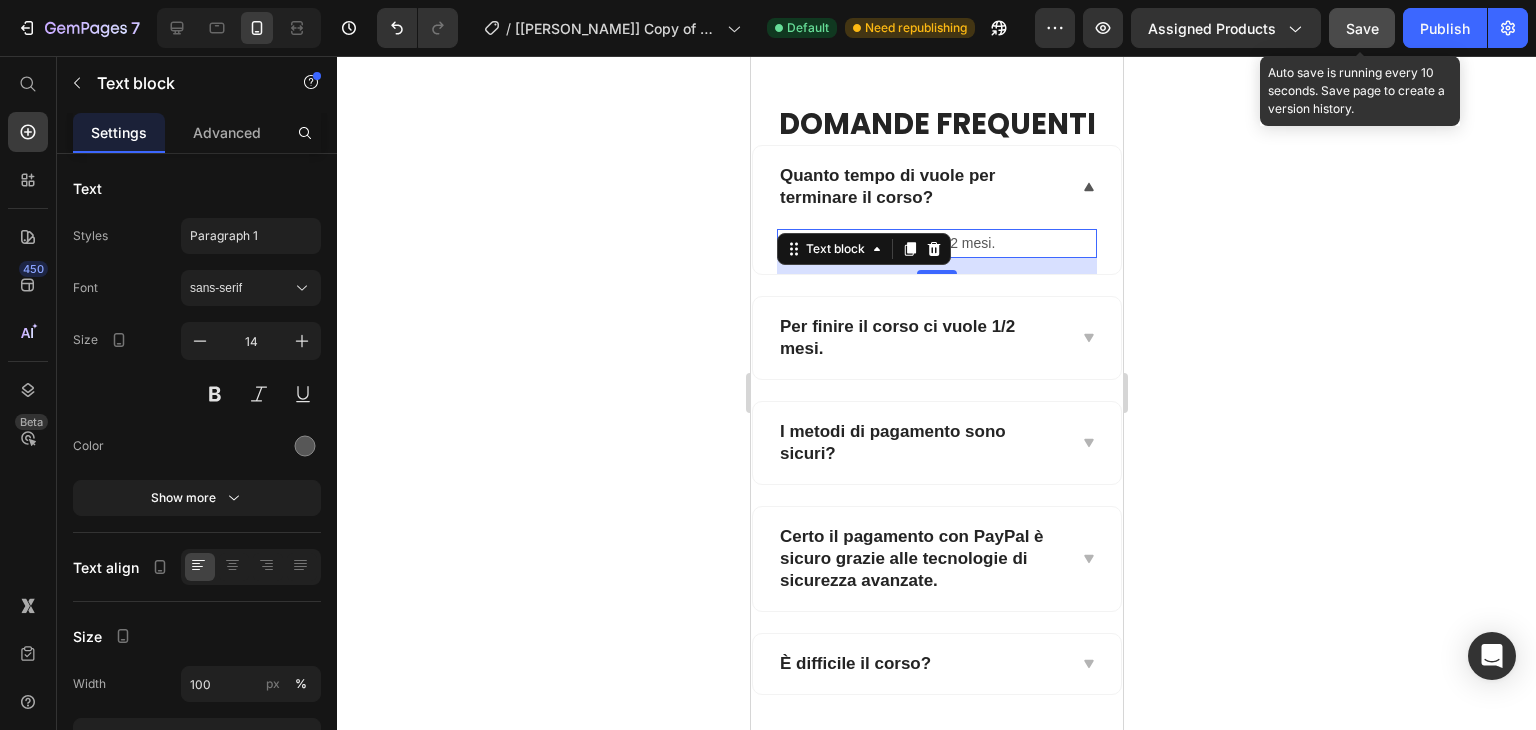 click on "Save" at bounding box center [1362, 28] 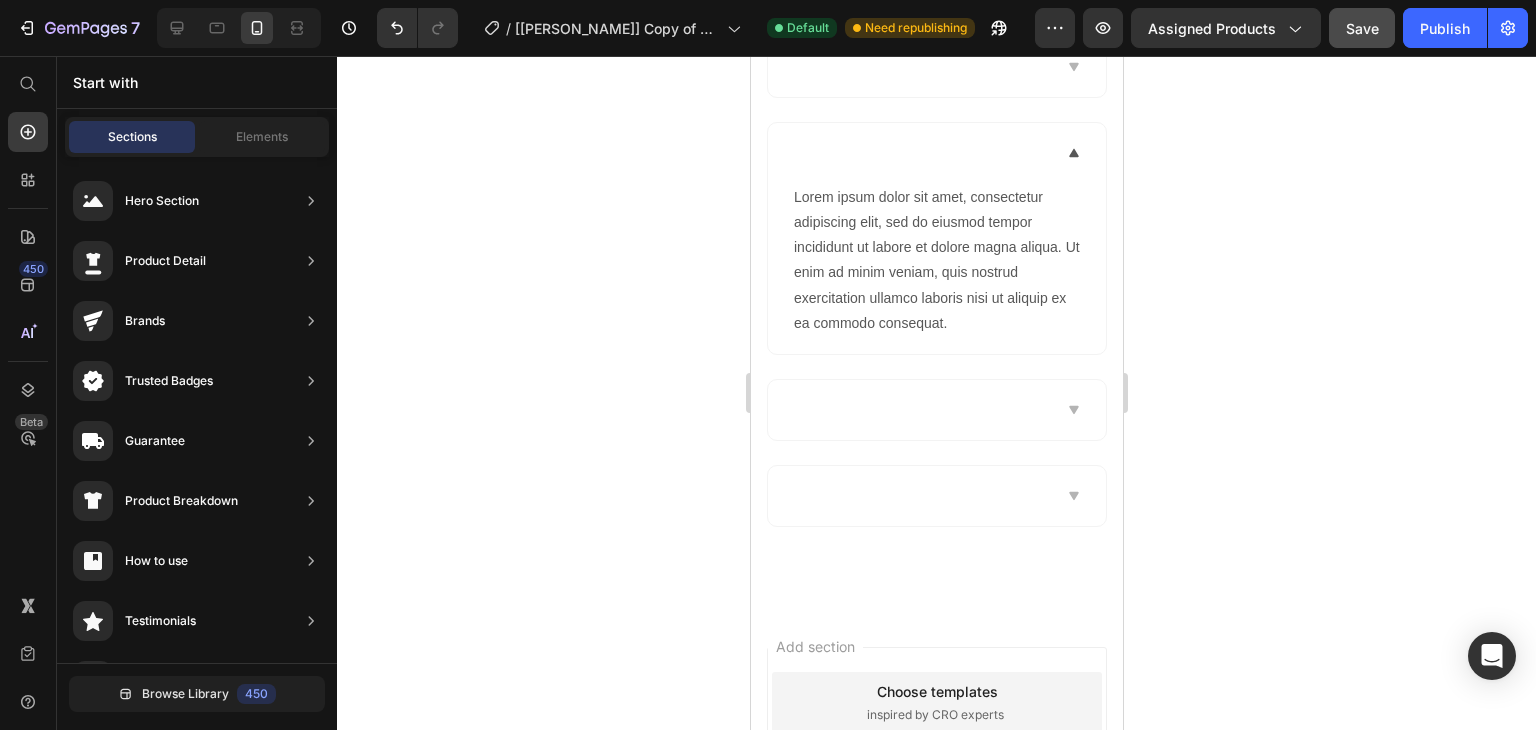 scroll, scrollTop: 11068, scrollLeft: 0, axis: vertical 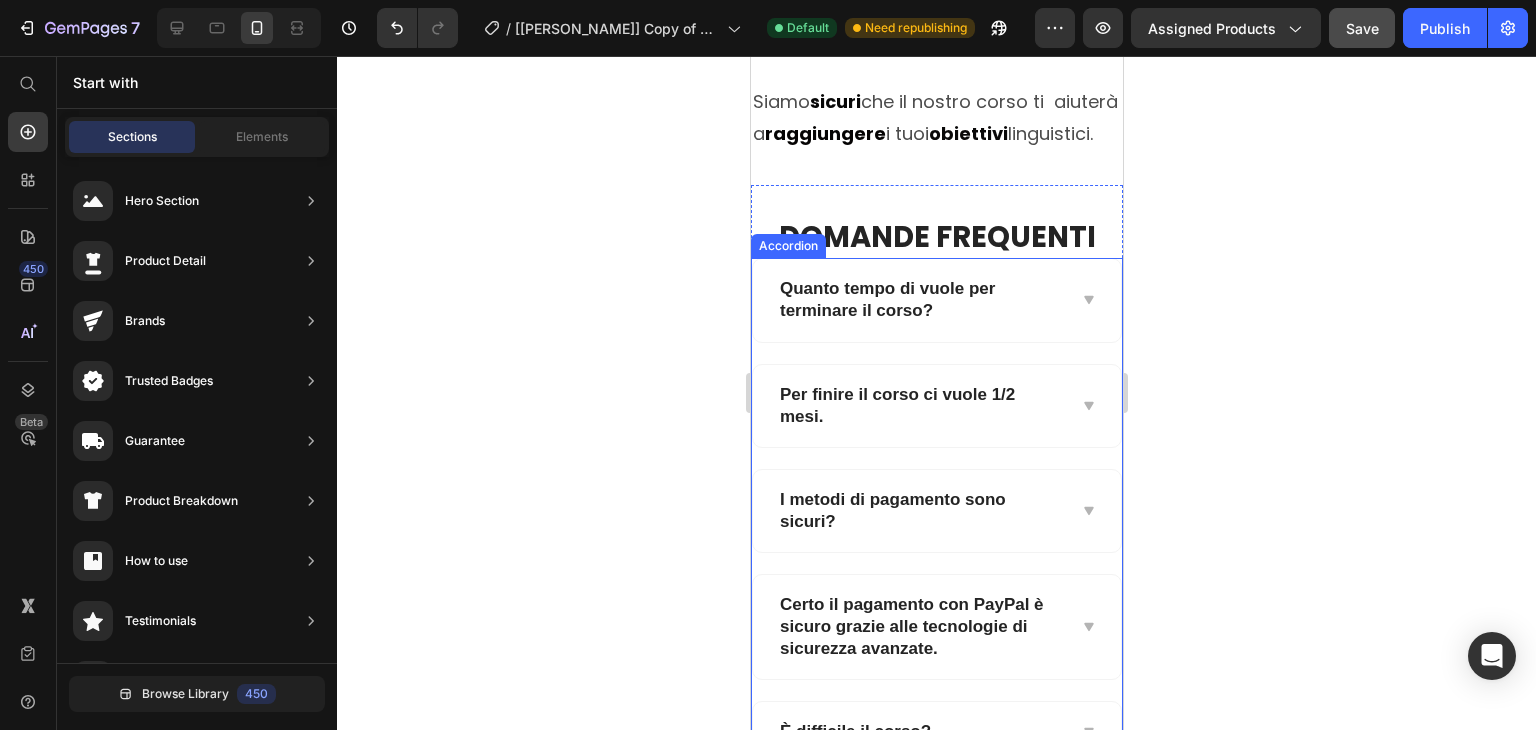 click 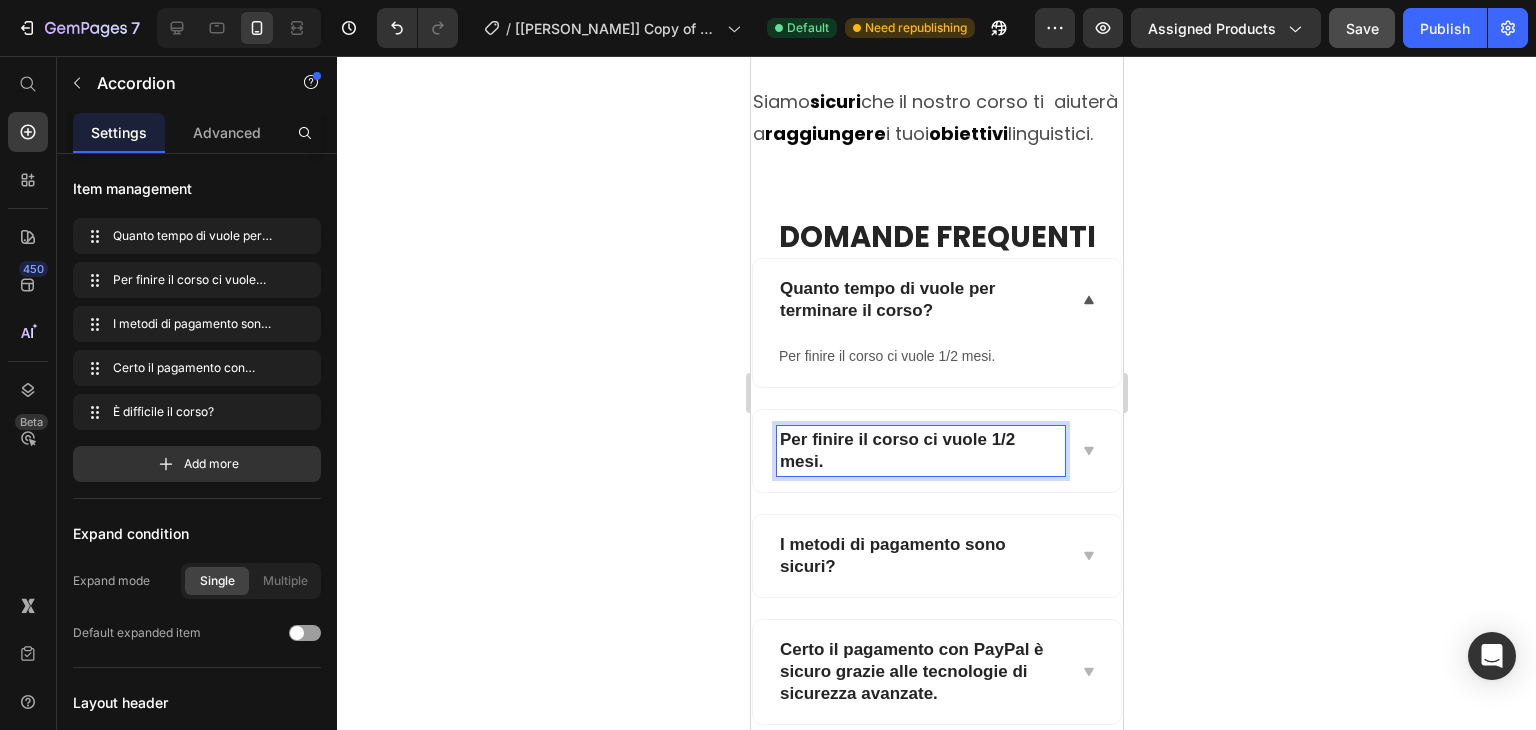 click on "Per finire il corso ci vuole 1/2 mesi." at bounding box center (920, 451) 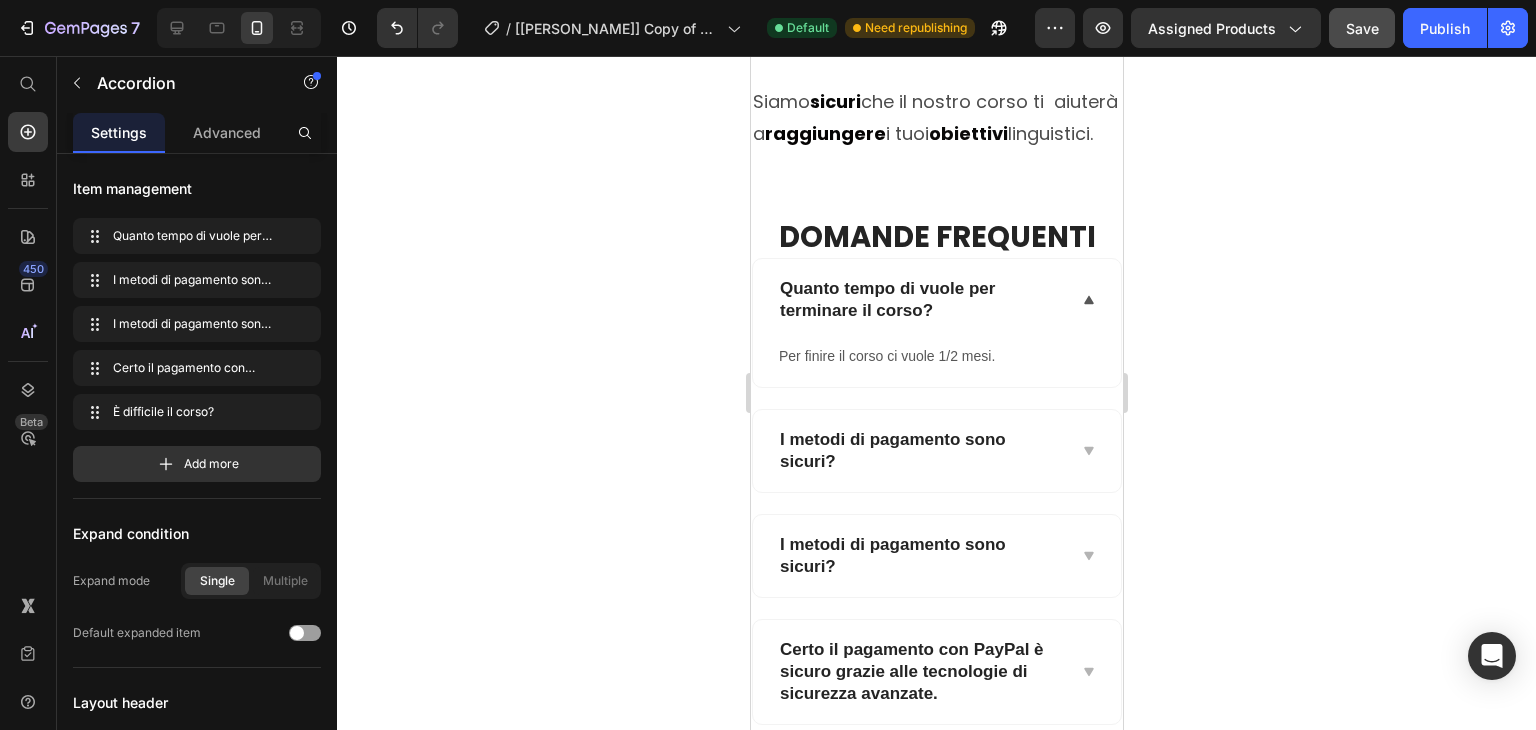 click 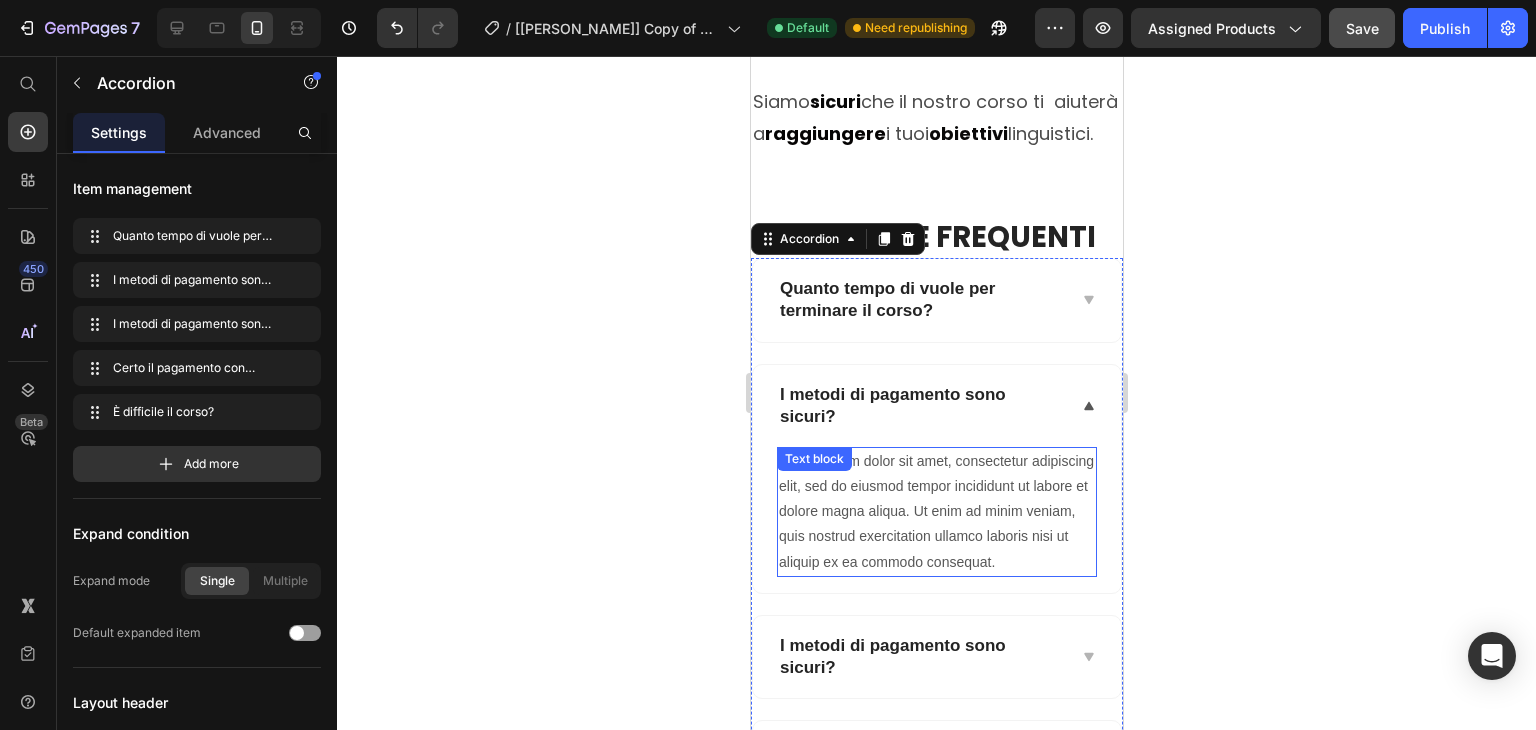click on "Lorem ipsum dolor sit amet, consectetur adipiscing elit, sed do eiusmod tempor incididunt ut labore et dolore magna aliqua. Ut enim ad minim veniam, quis nostrud exercitation ullamco laboris nisi ut aliquip ex ea commodo consequat." at bounding box center [936, 512] 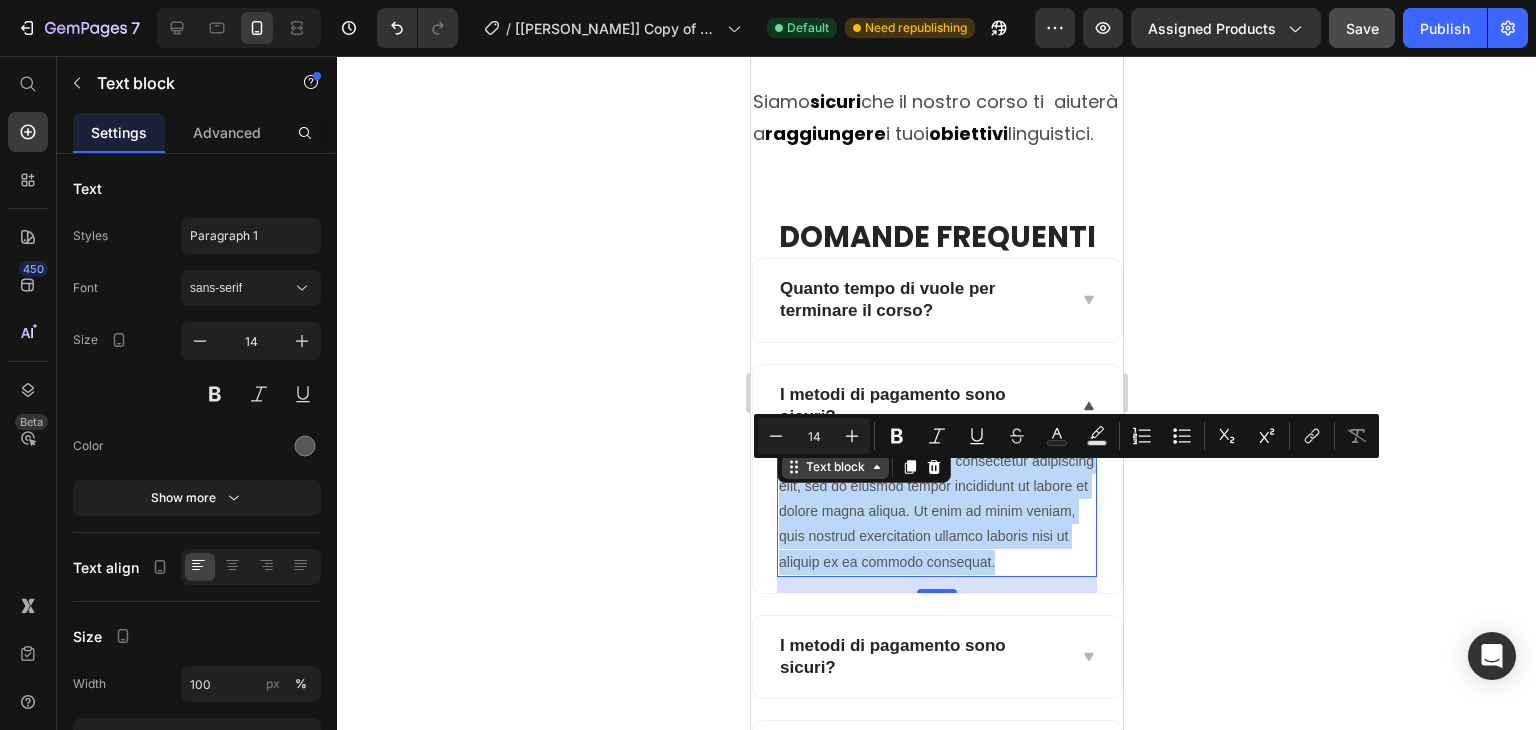 drag, startPoint x: 854, startPoint y: 598, endPoint x: 781, endPoint y: 485, distance: 134.52881 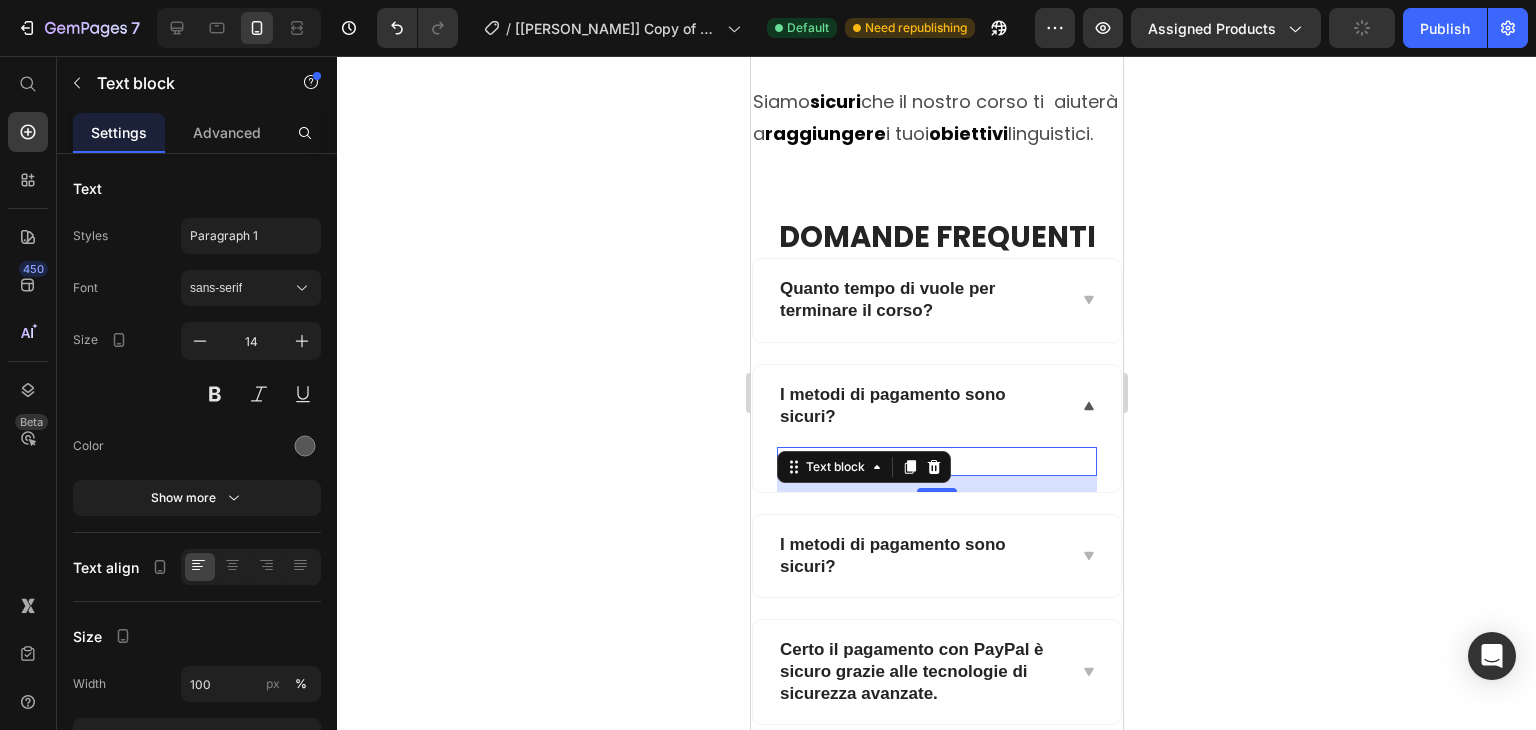 click at bounding box center (936, 461) 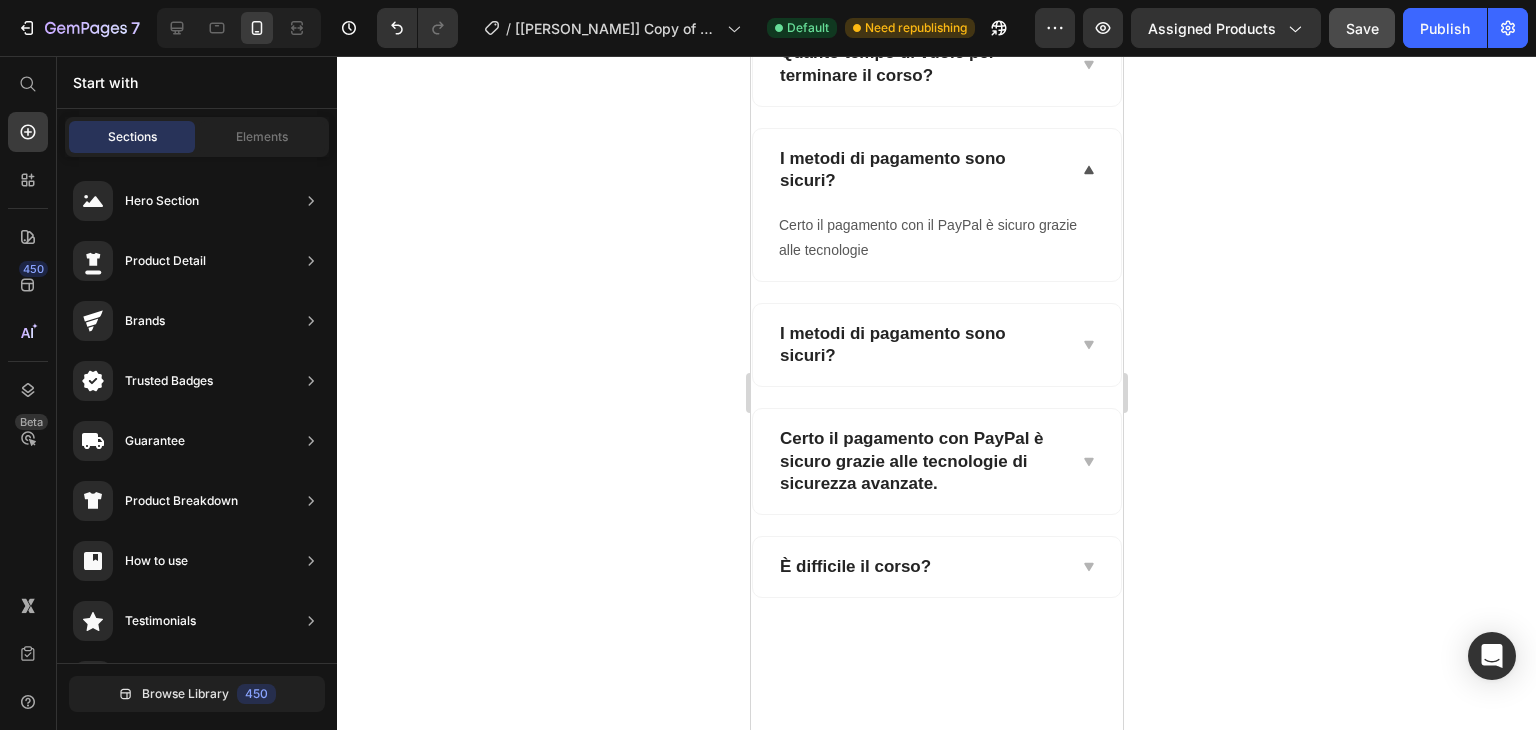 scroll, scrollTop: 10356, scrollLeft: 0, axis: vertical 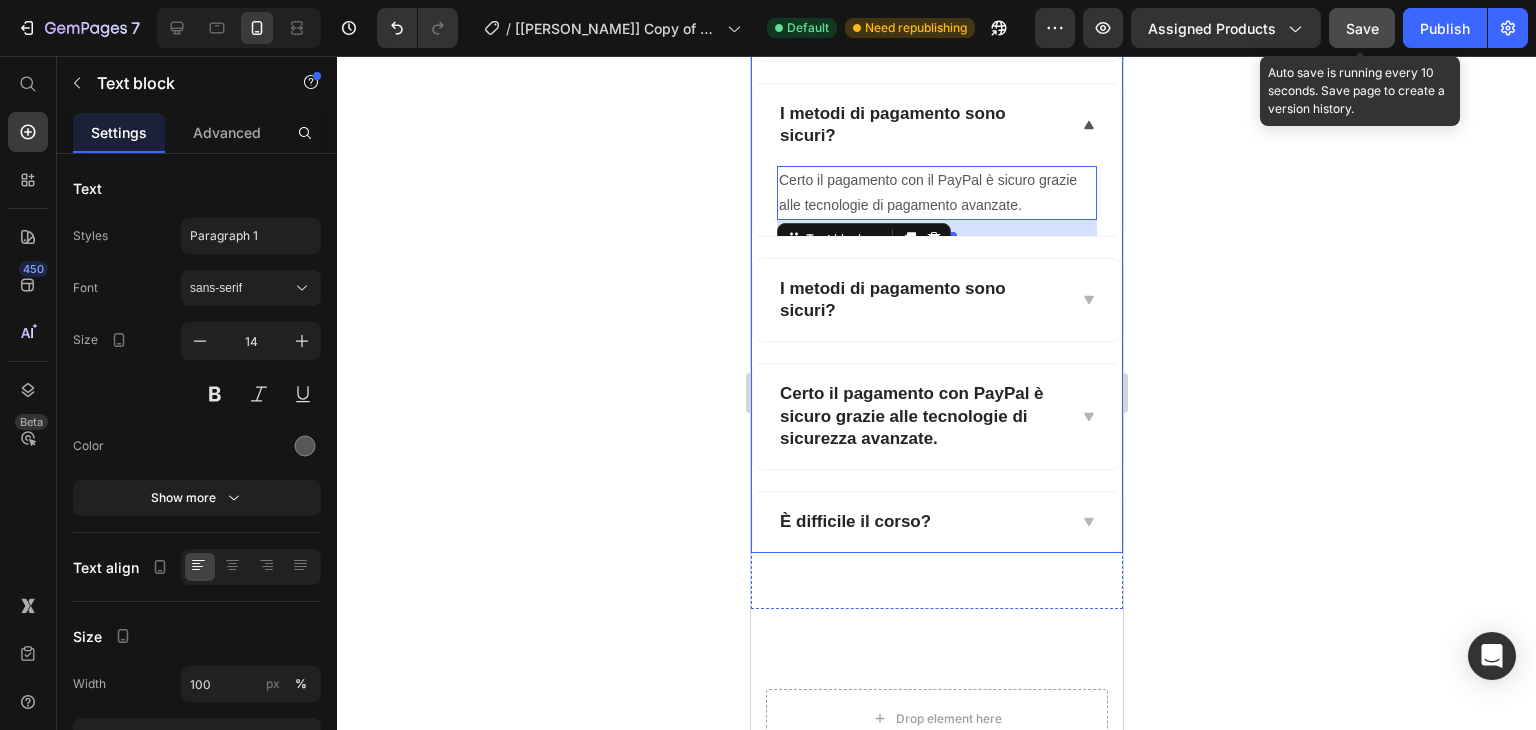 click on "Save" 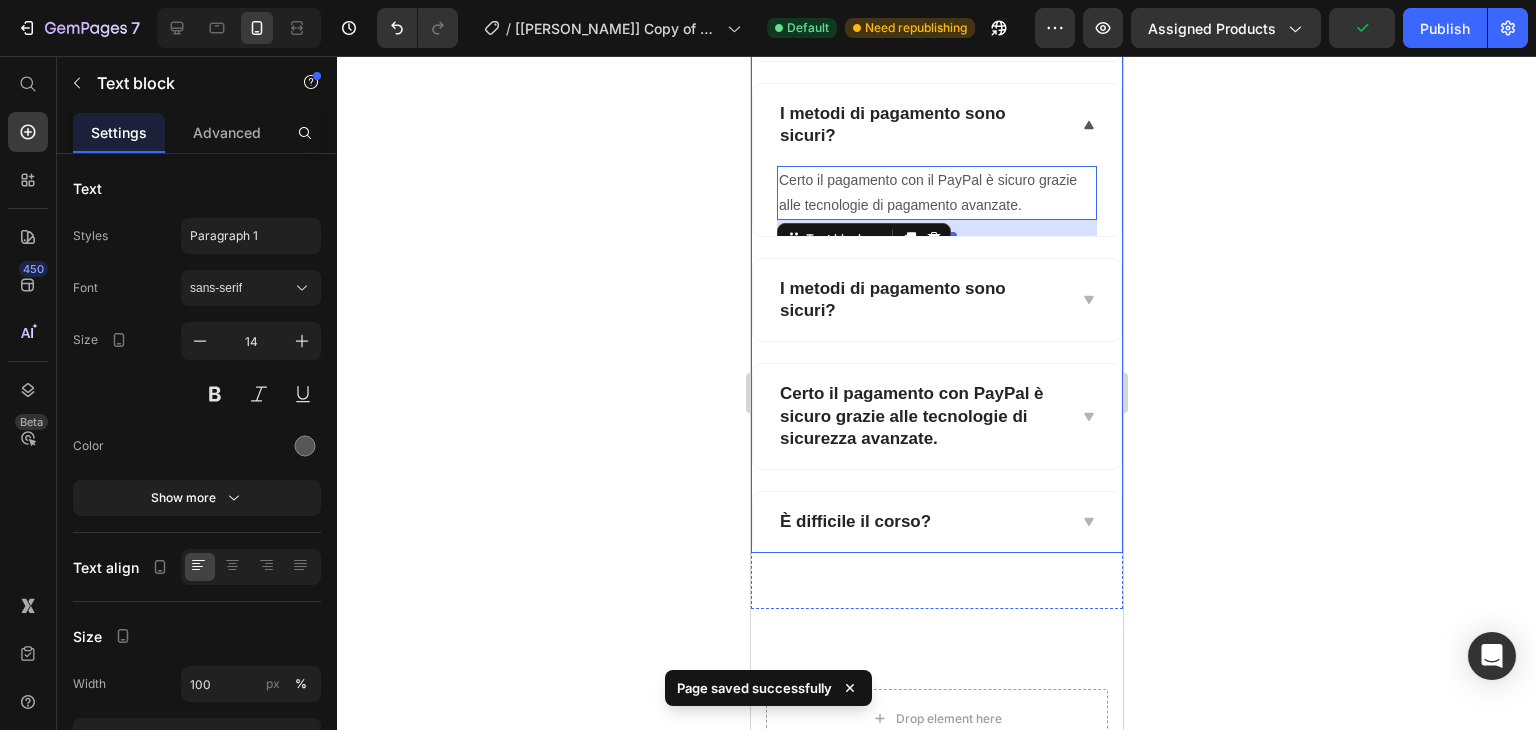 click 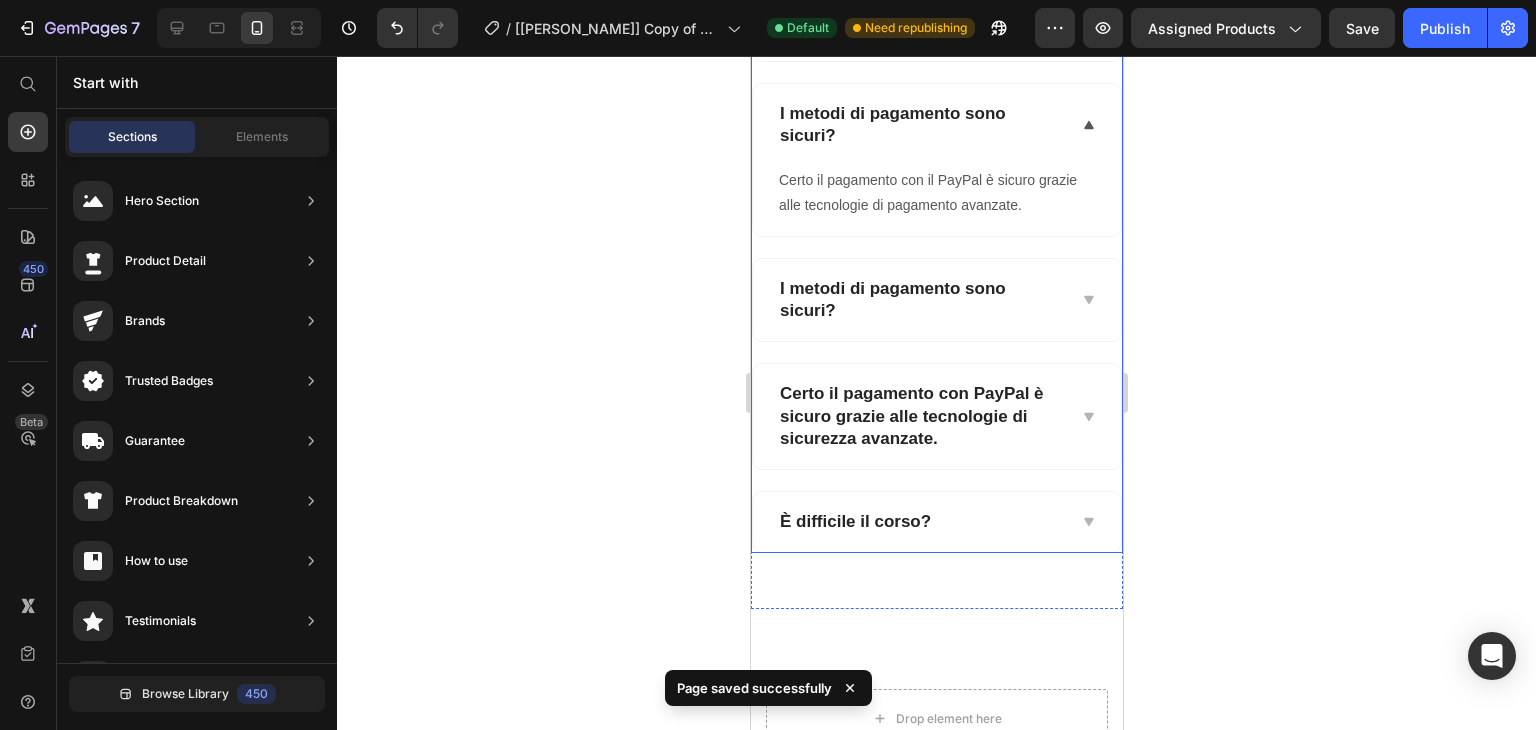 click on "I metodi di pagamento sono sicuri?" at bounding box center [920, 300] 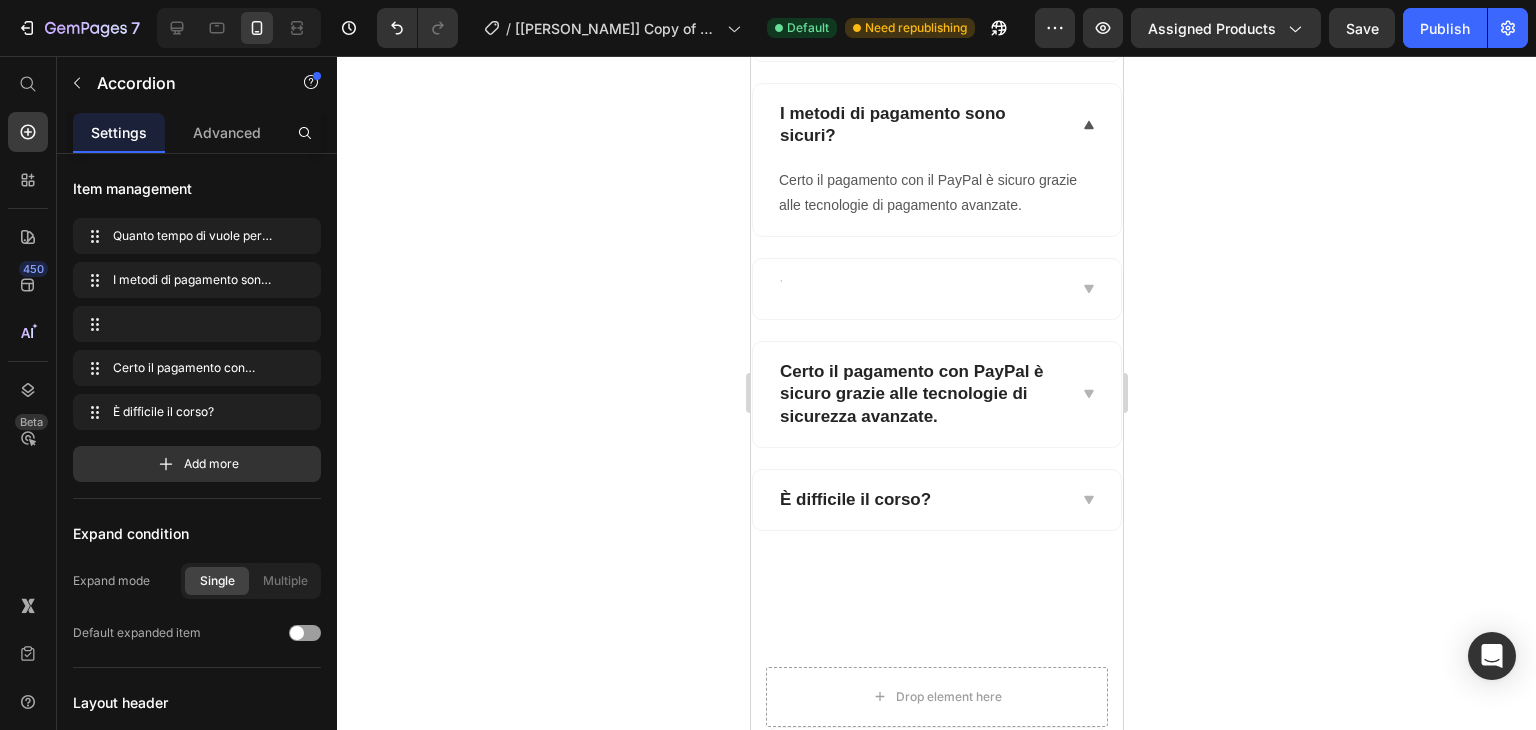scroll, scrollTop: 10351, scrollLeft: 0, axis: vertical 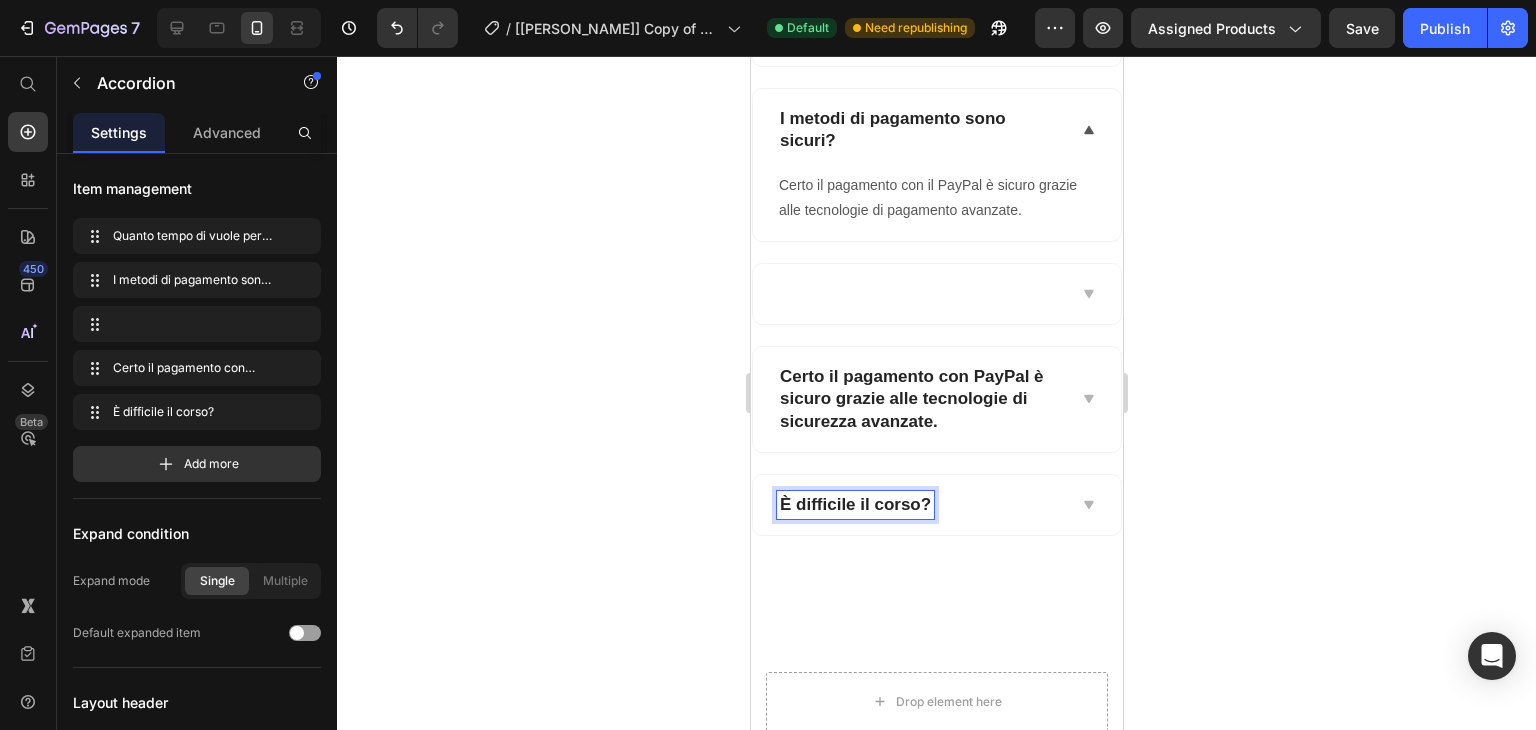 click on "È difficile il corso" at bounding box center (849, 504) 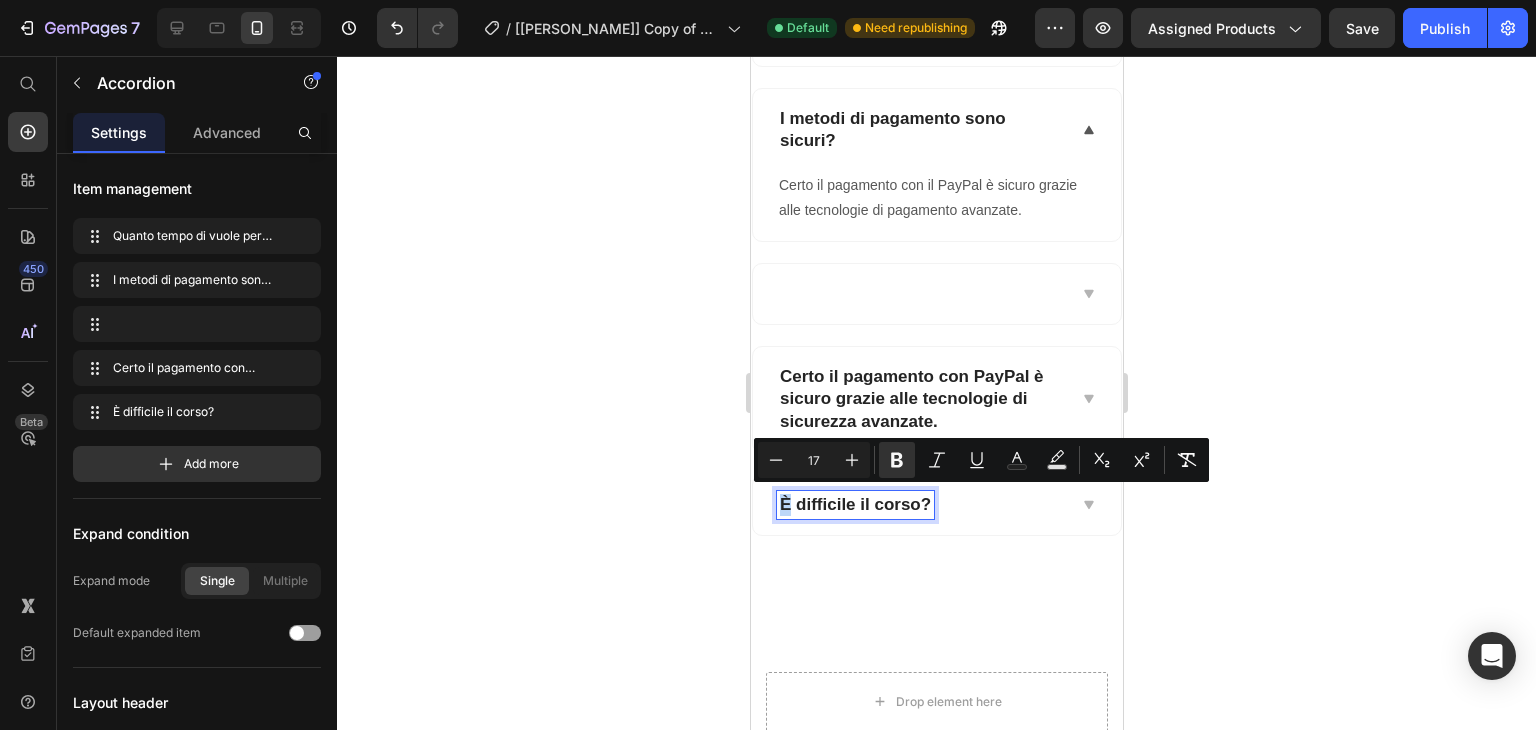drag, startPoint x: 792, startPoint y: 501, endPoint x: 780, endPoint y: 501, distance: 12 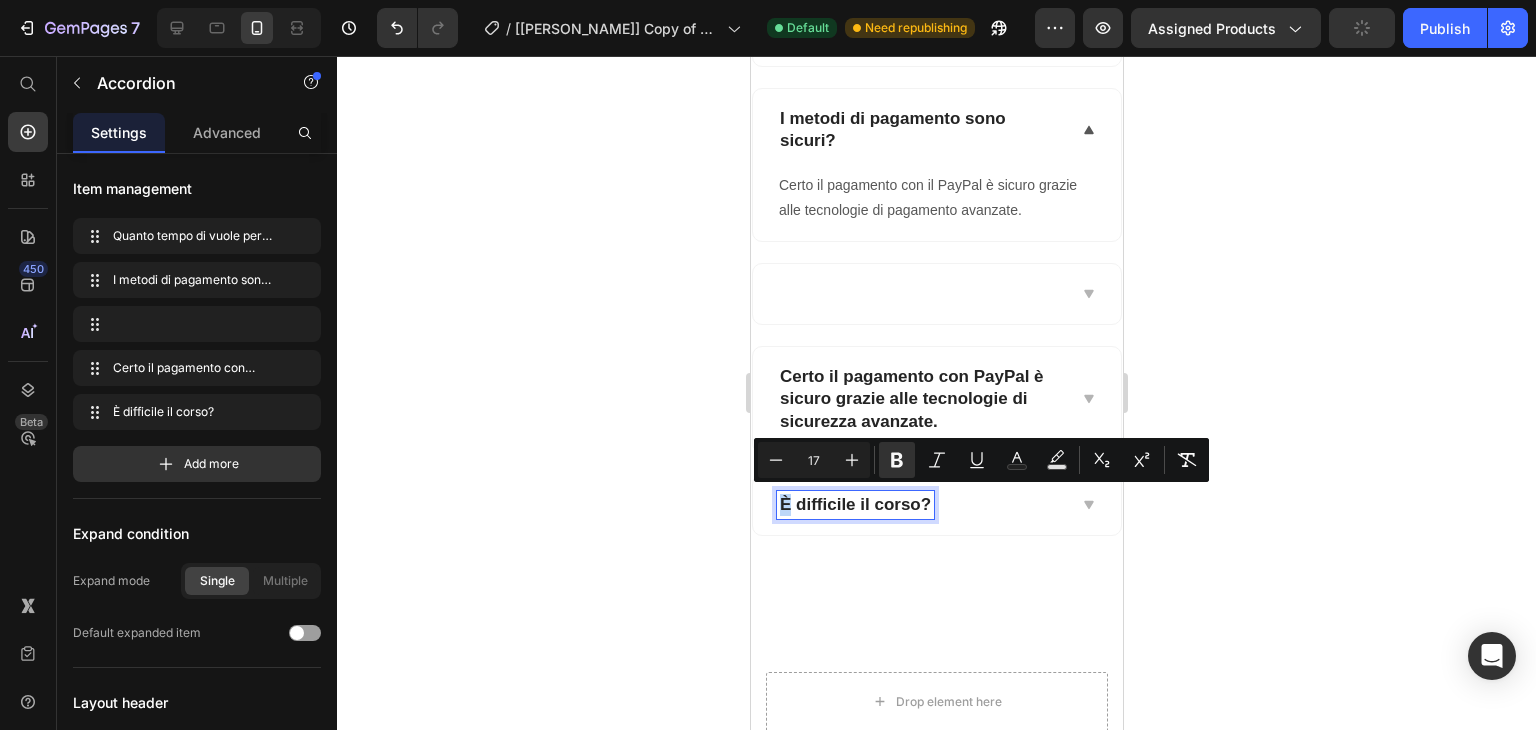 copy on "È" 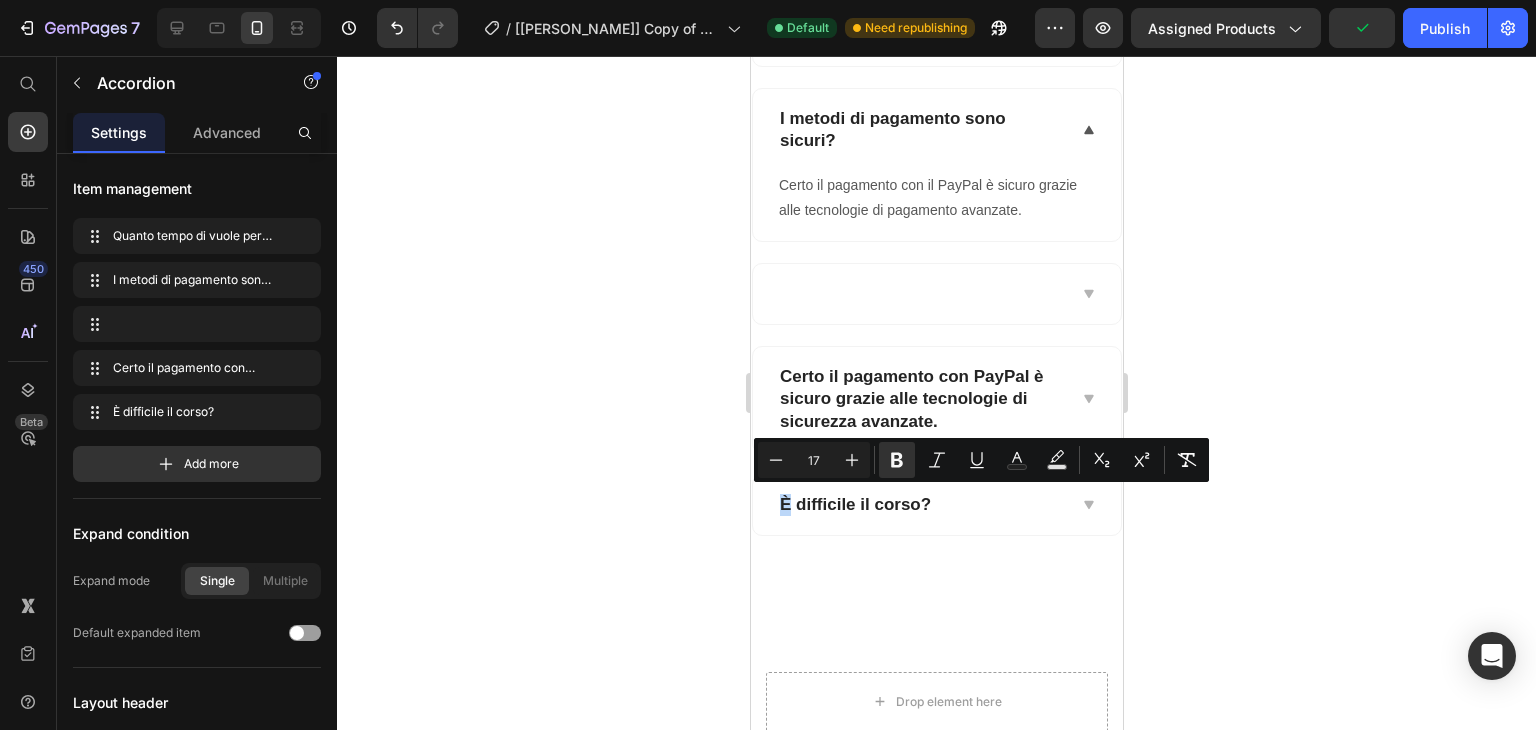 click at bounding box center [936, 294] 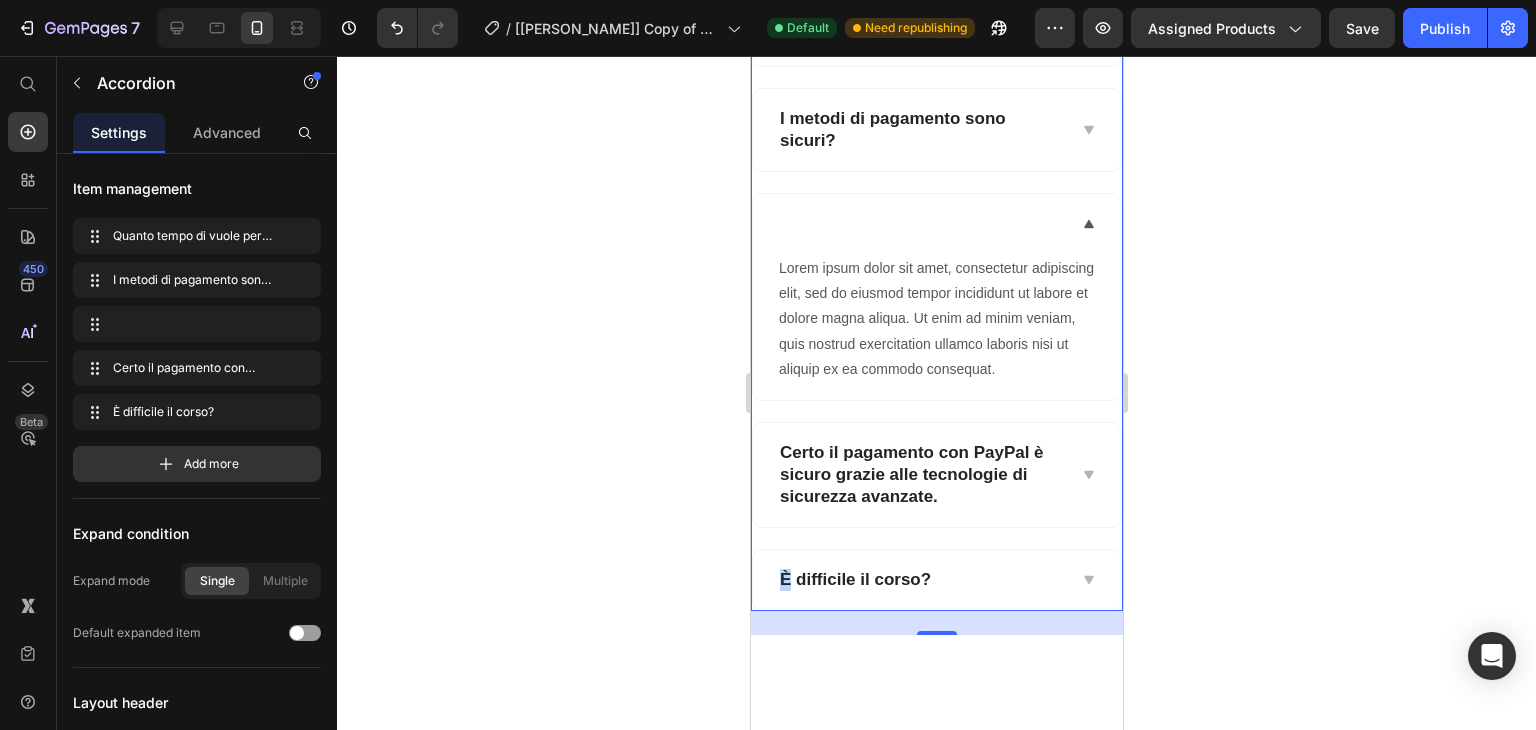 click at bounding box center [1088, 224] 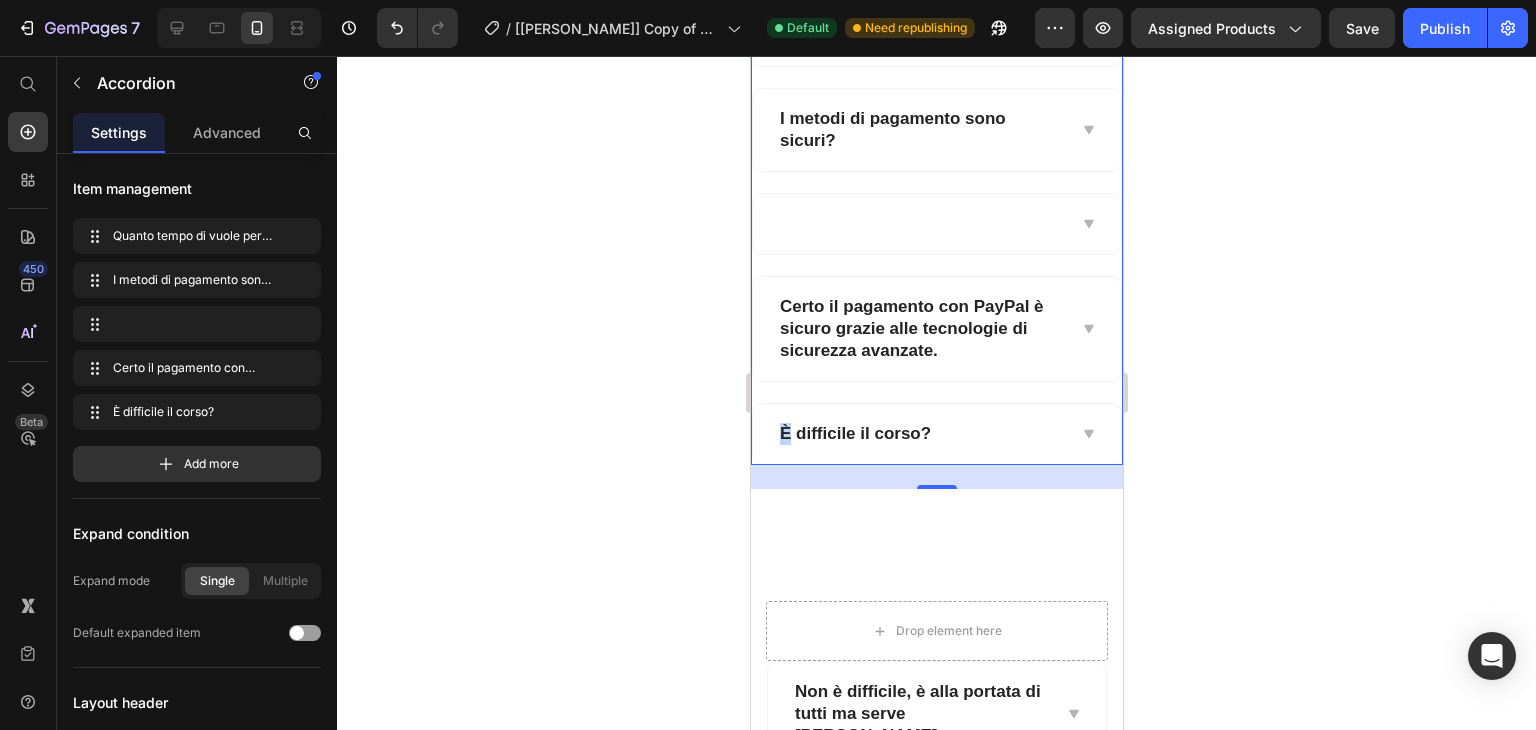 click at bounding box center [936, 224] 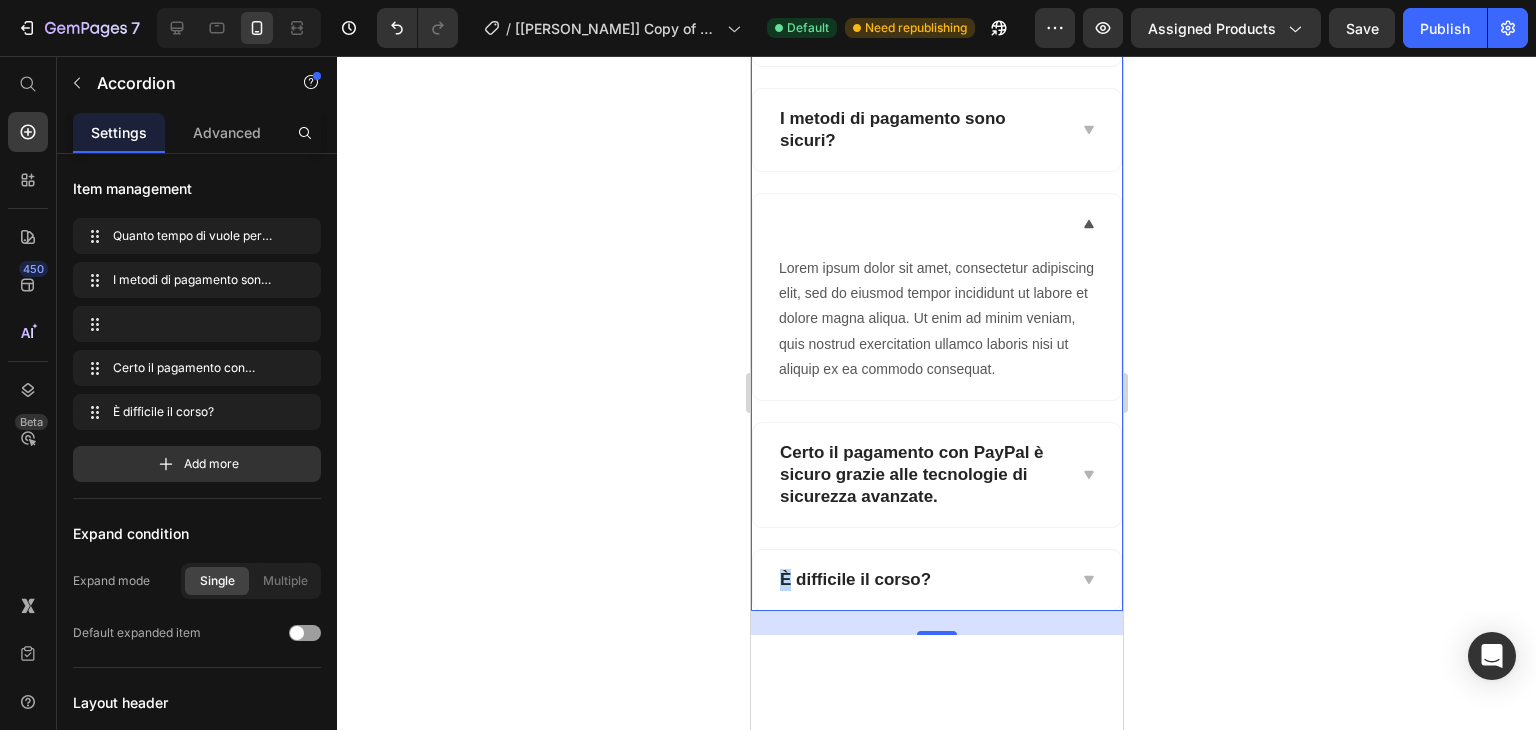 click at bounding box center [936, 224] 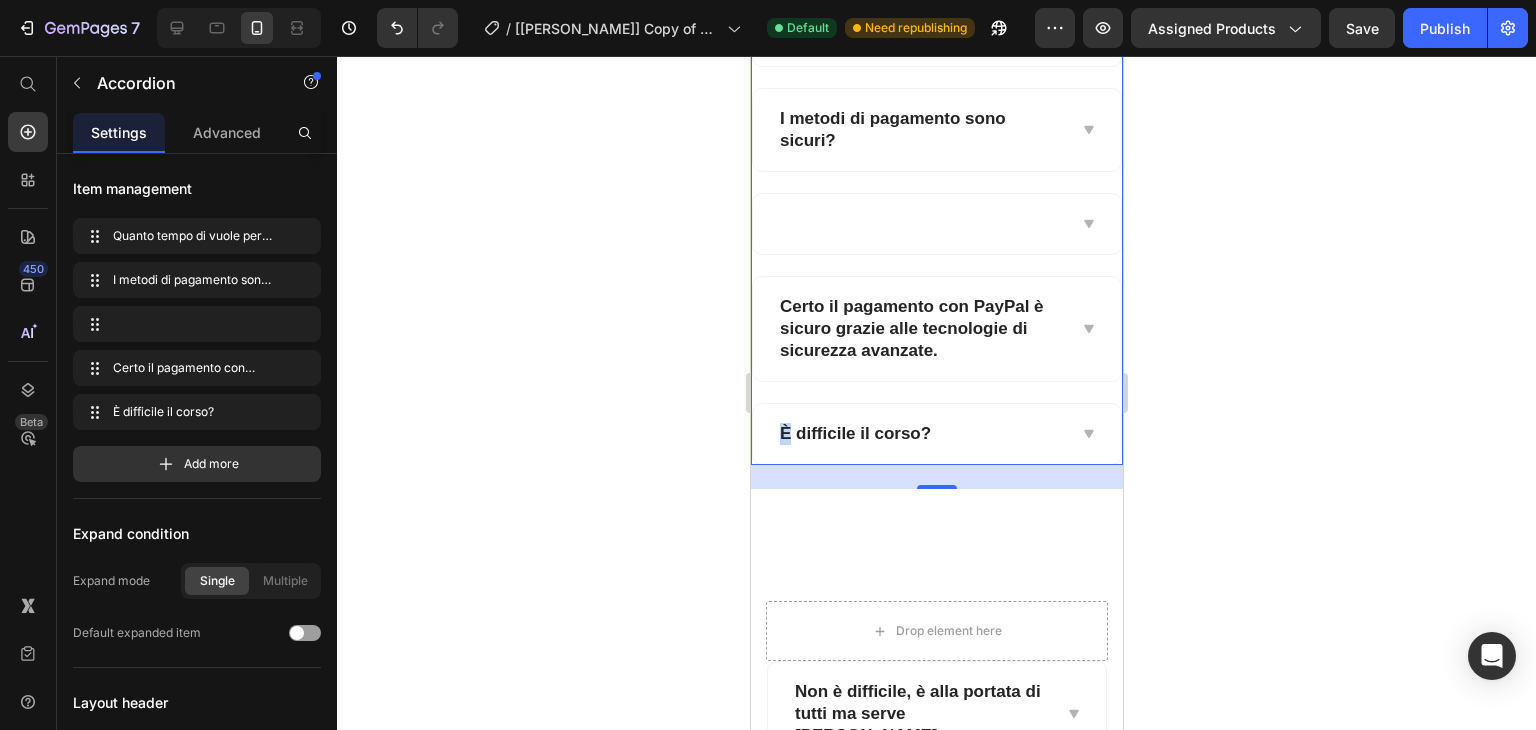 click at bounding box center (936, 224) 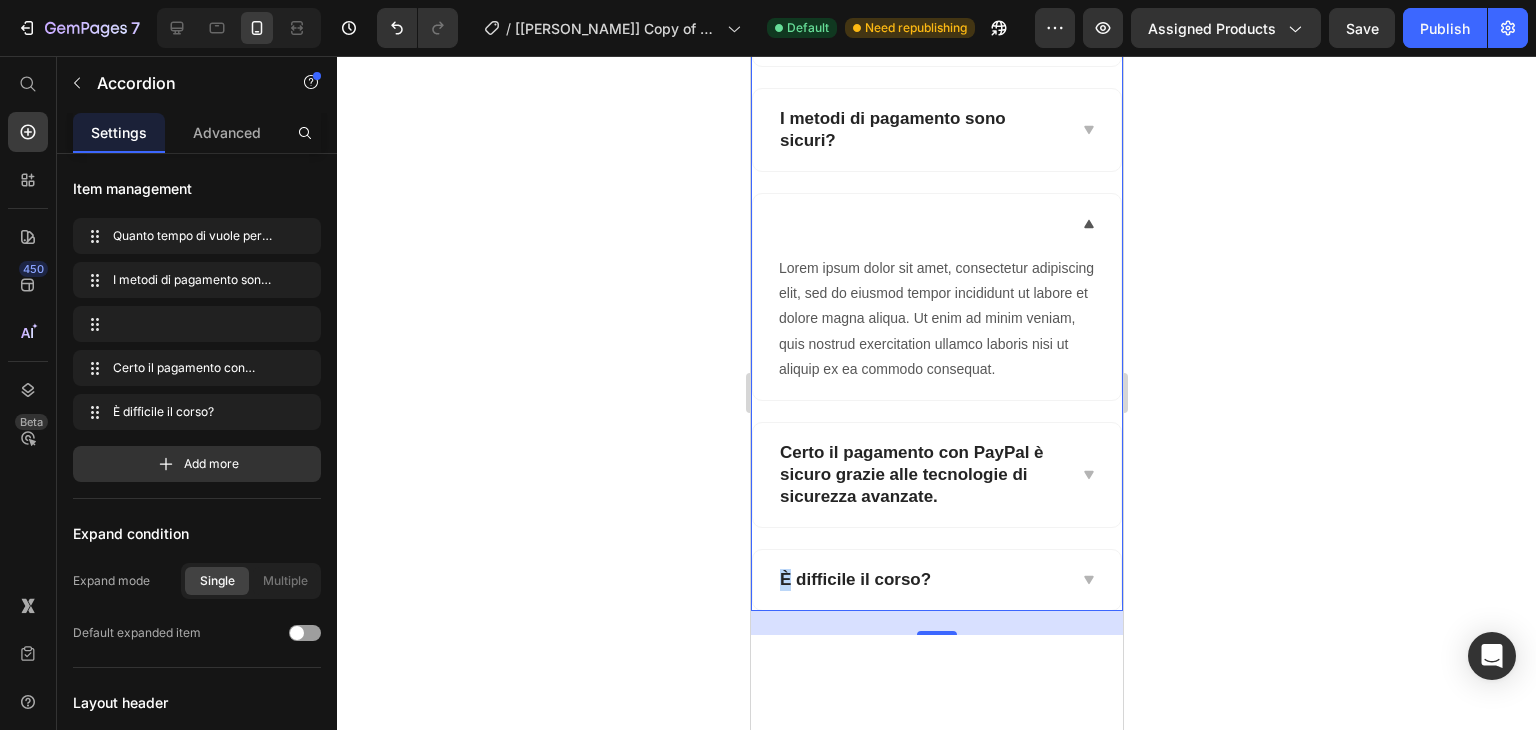 click at bounding box center (920, 224) 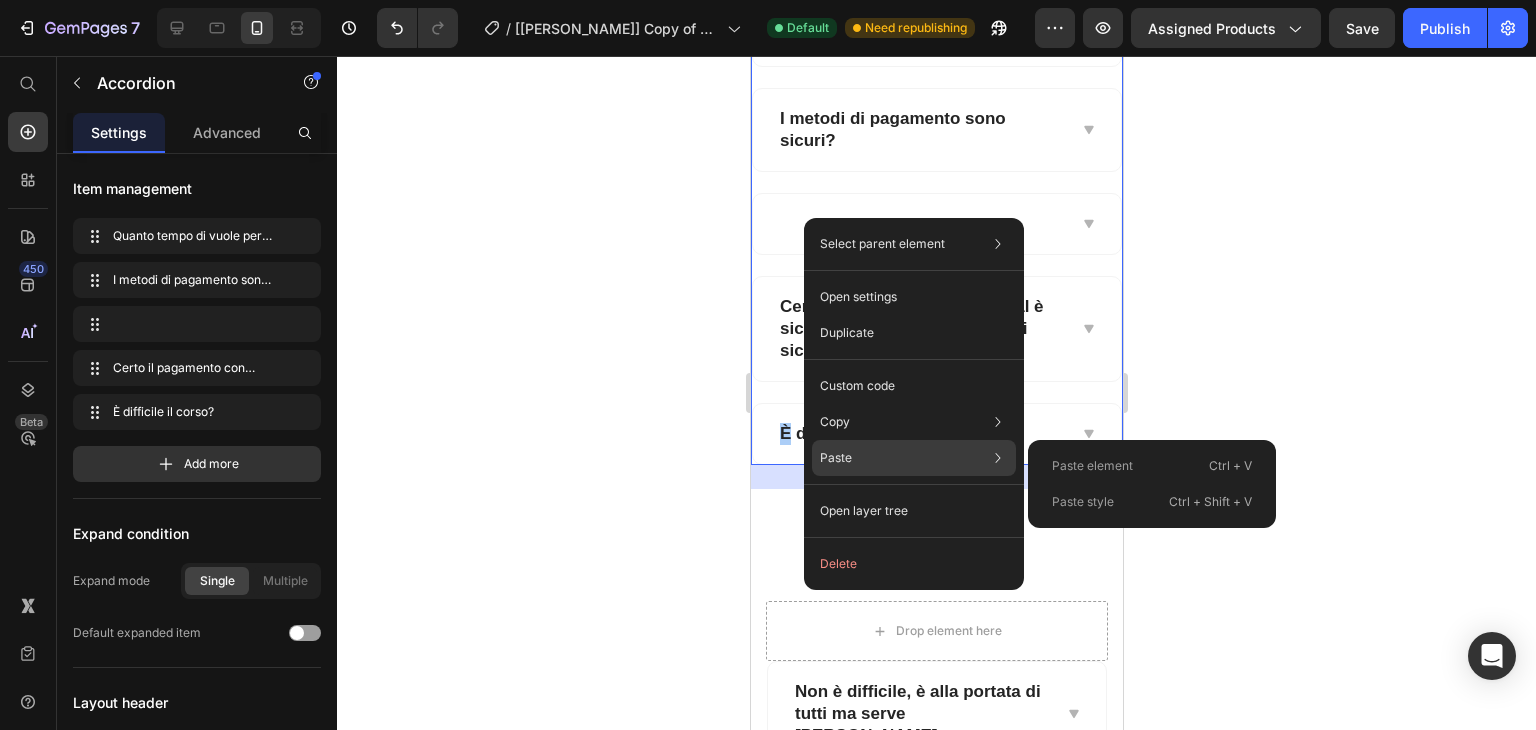 click on "Paste" at bounding box center (836, 458) 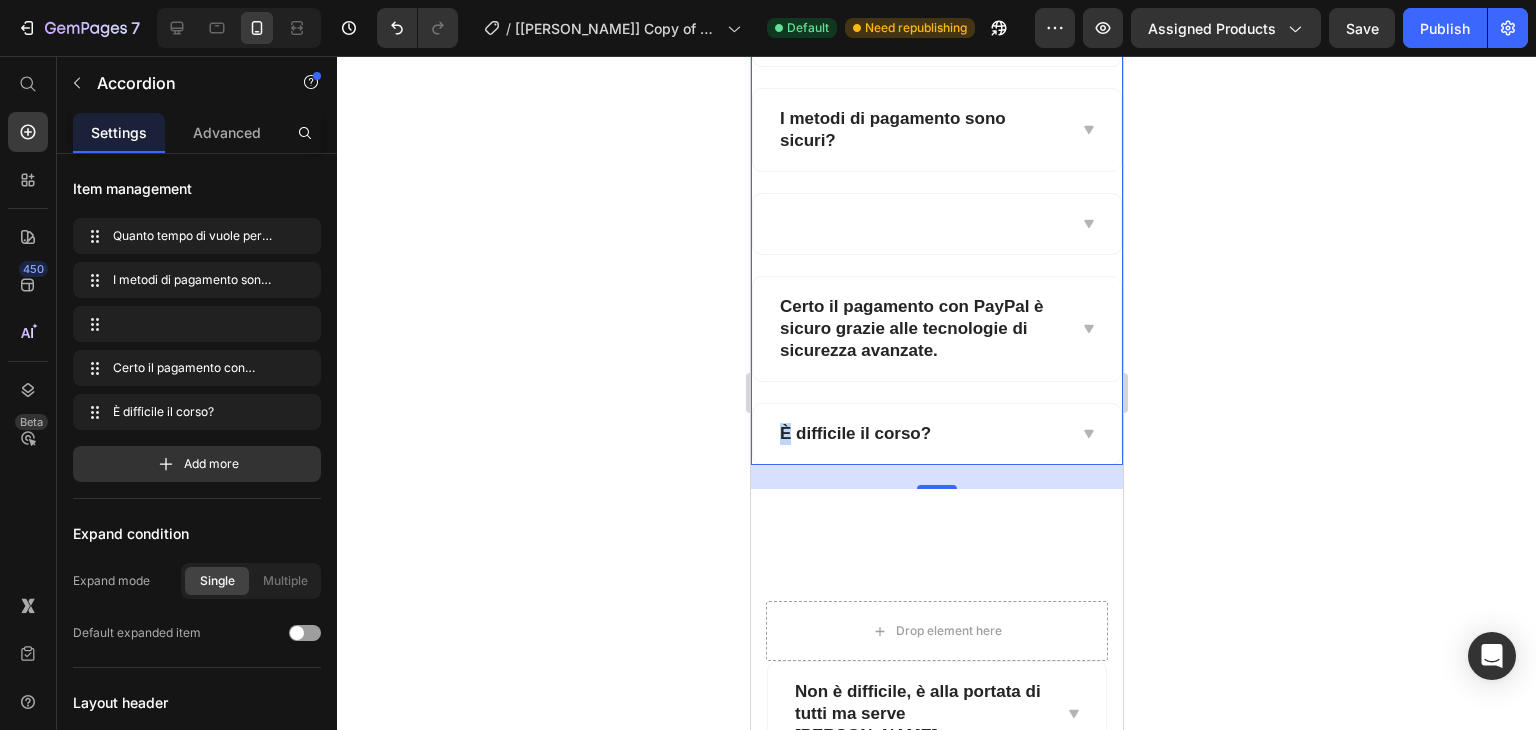 click at bounding box center (936, 224) 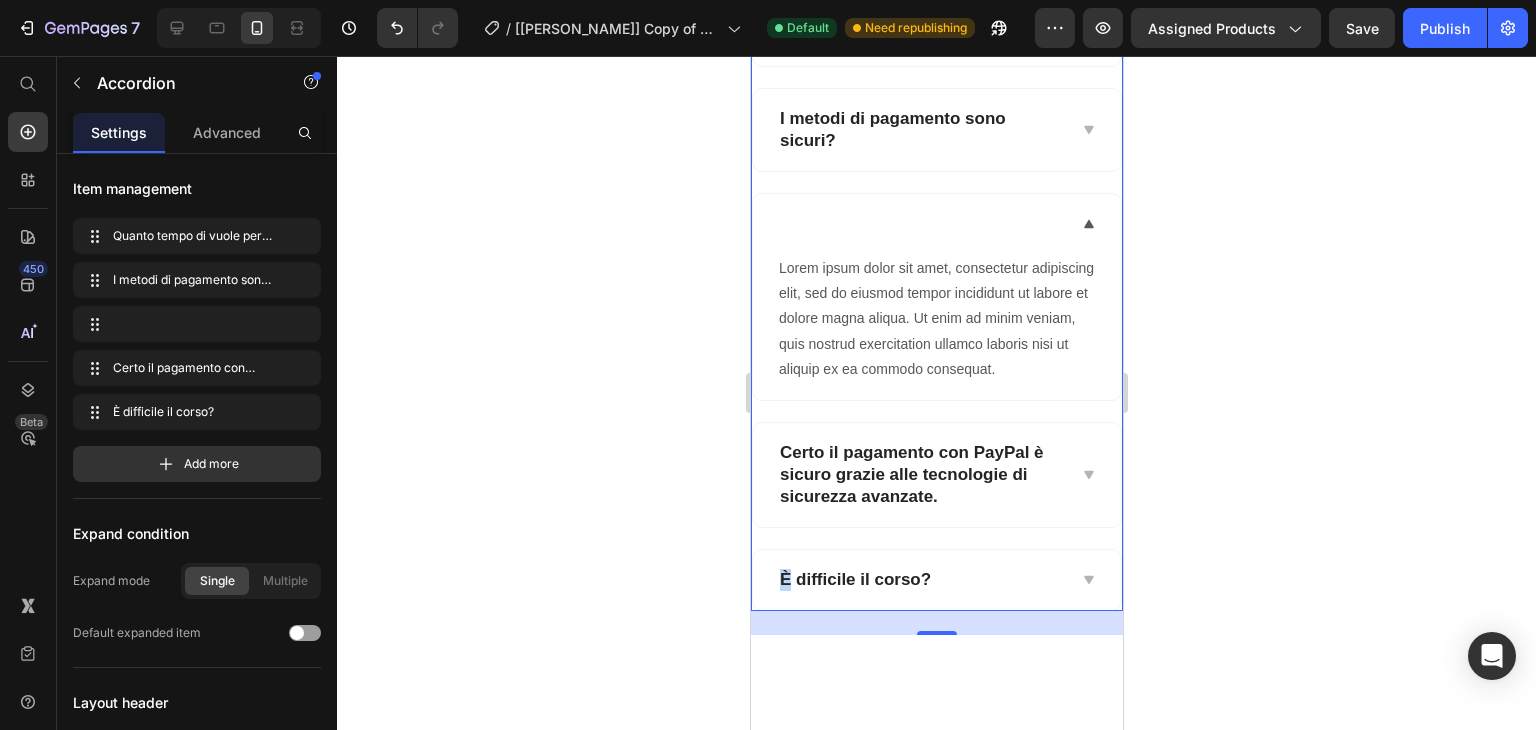 click at bounding box center (936, 224) 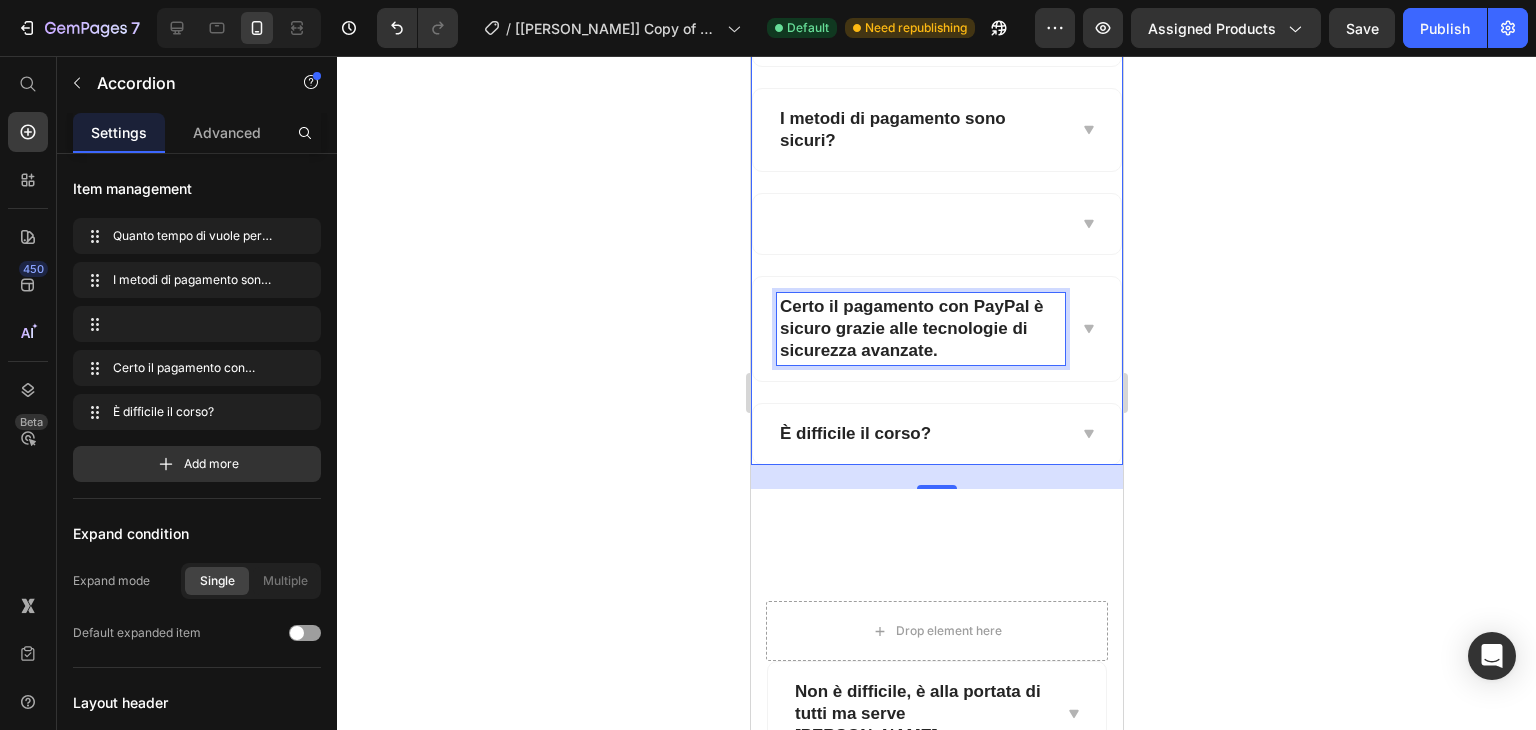 click on "Certo il pagamento con PayPal è sicuro grazie alle tecnologie di sicurezza avanzate." at bounding box center [920, 329] 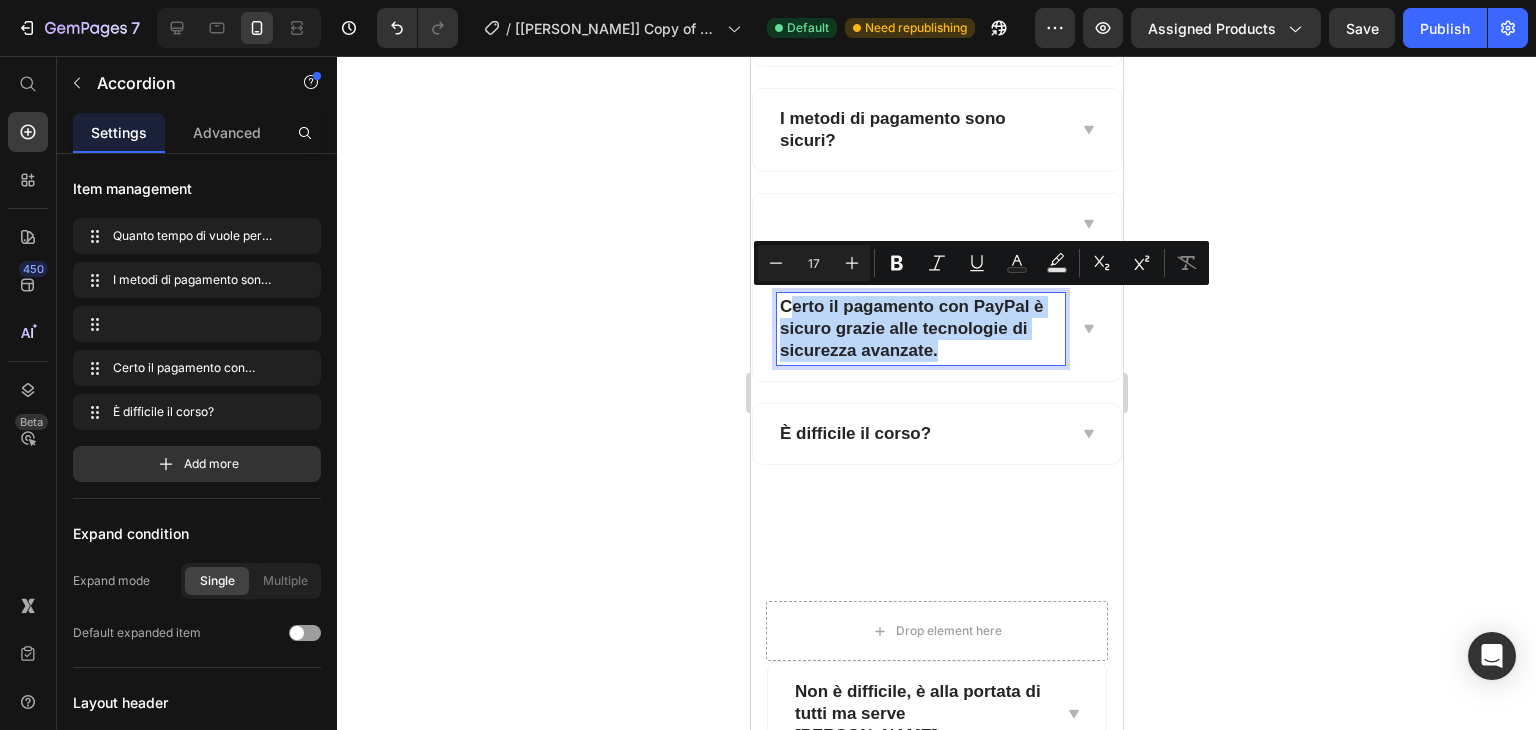drag, startPoint x: 949, startPoint y: 341, endPoint x: 786, endPoint y: 297, distance: 168.83424 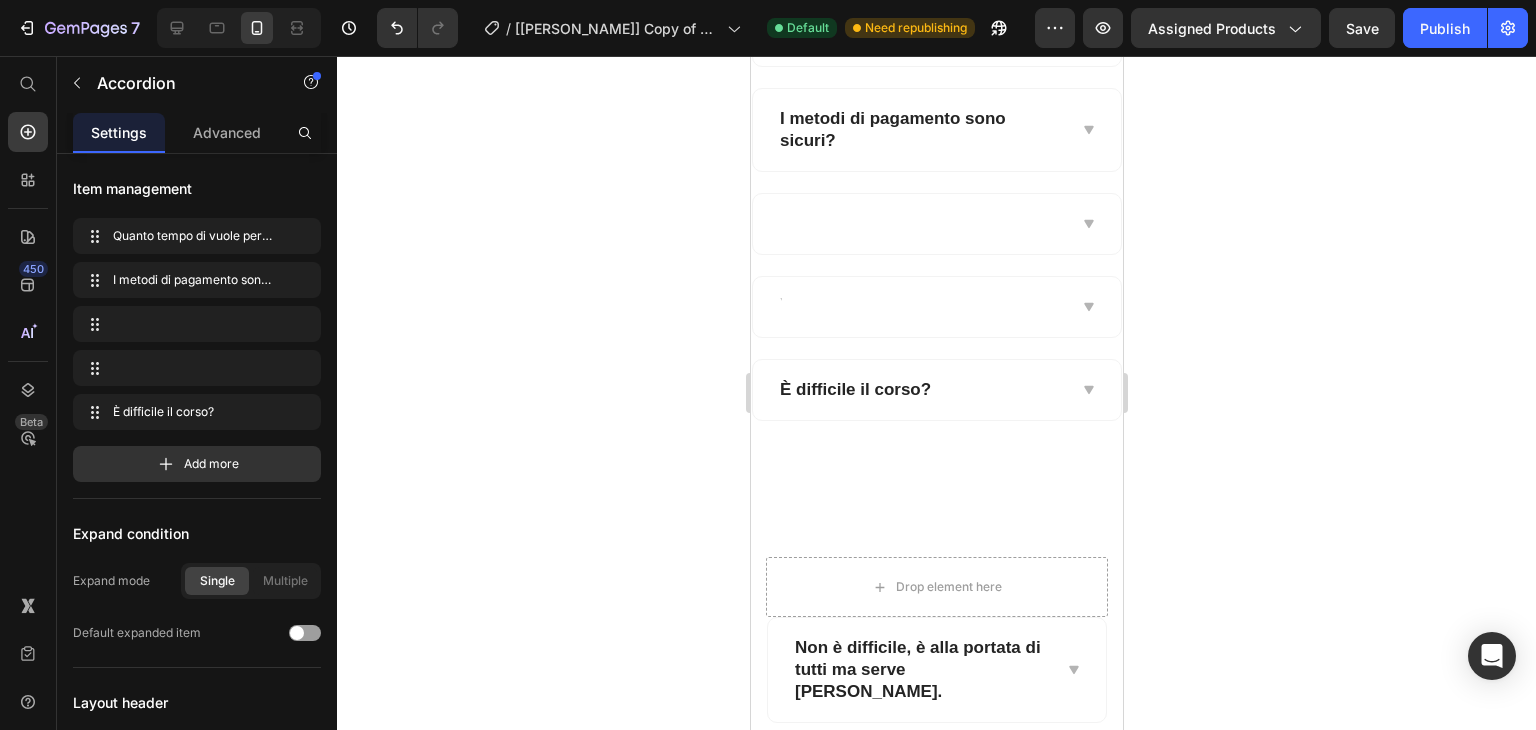 scroll, scrollTop: 10346, scrollLeft: 0, axis: vertical 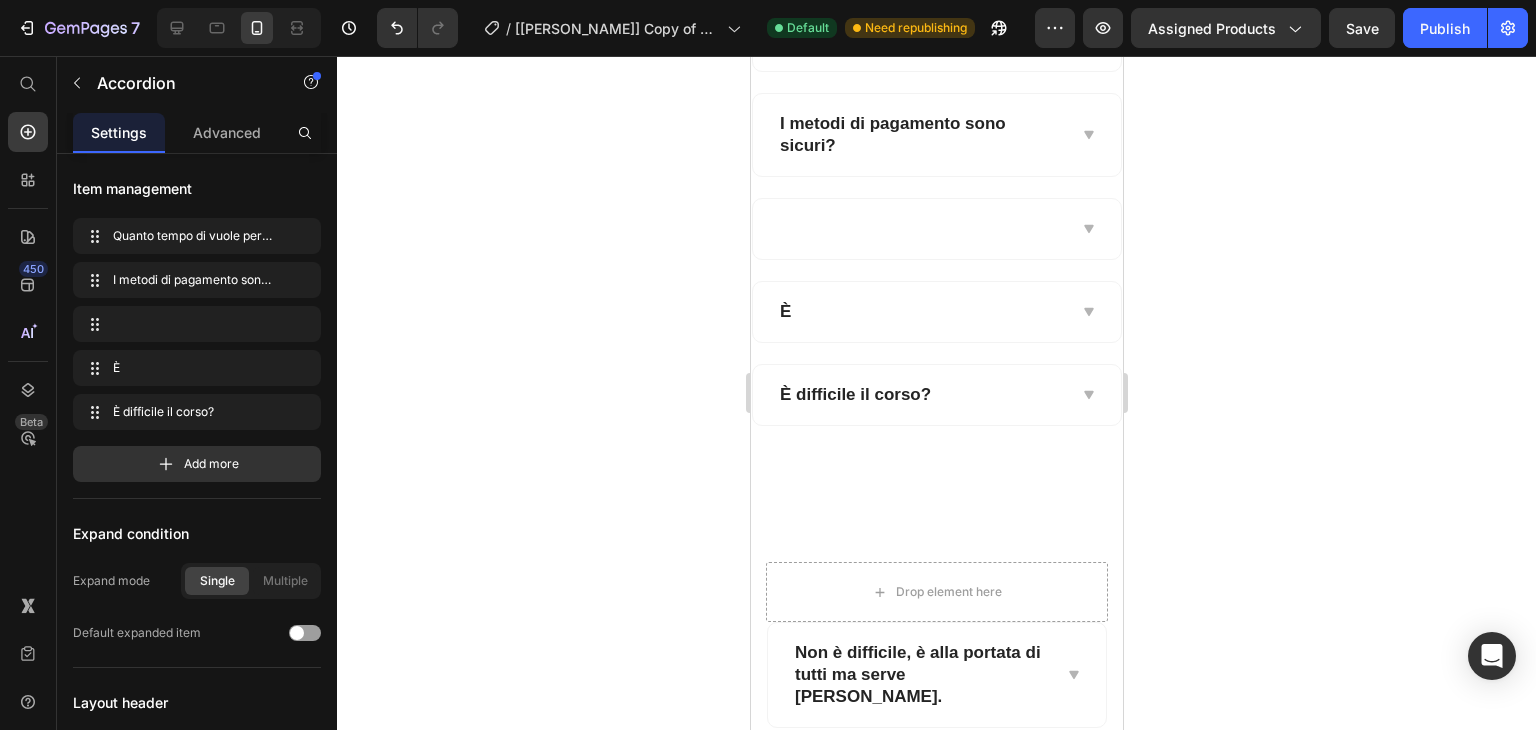 click at bounding box center [920, 229] 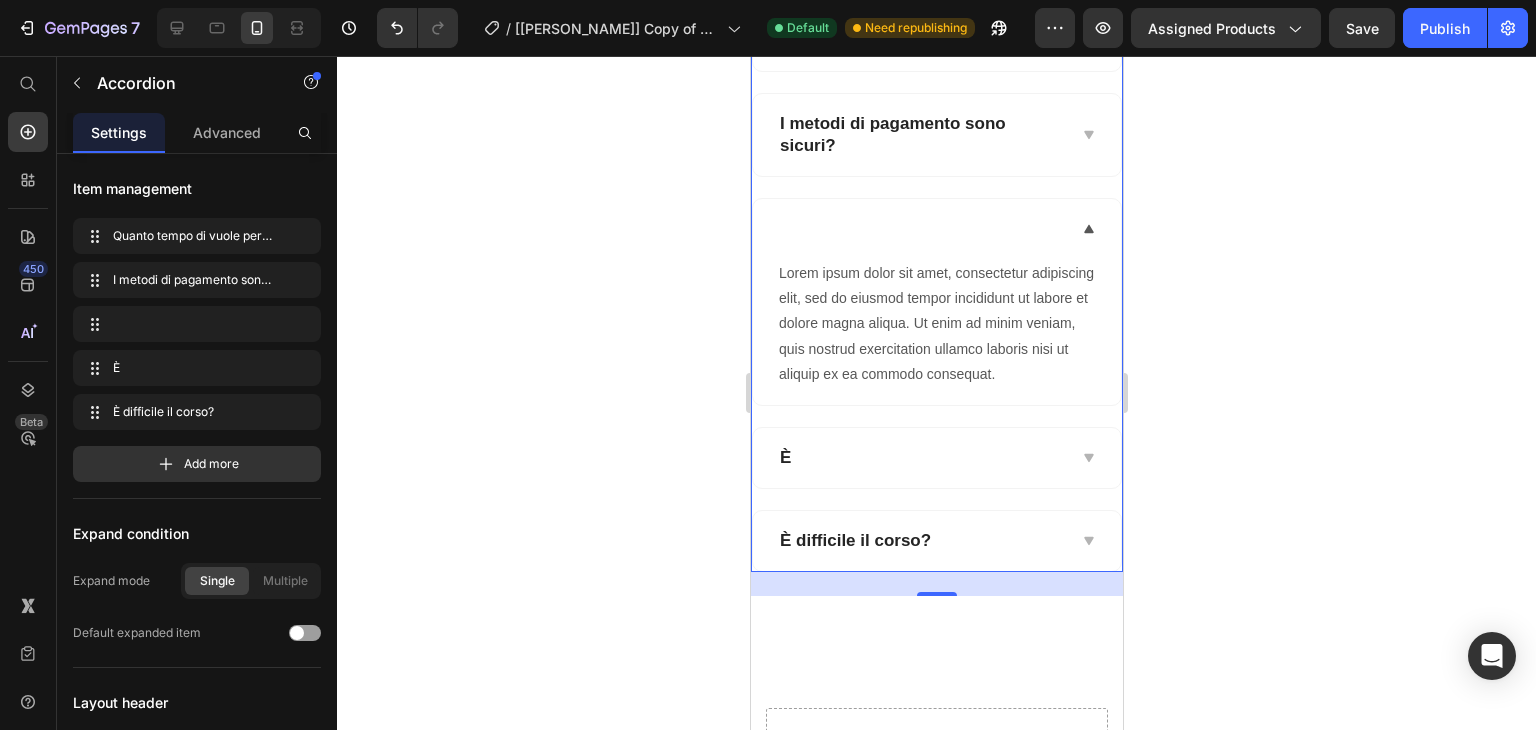 click on "È" at bounding box center (920, 458) 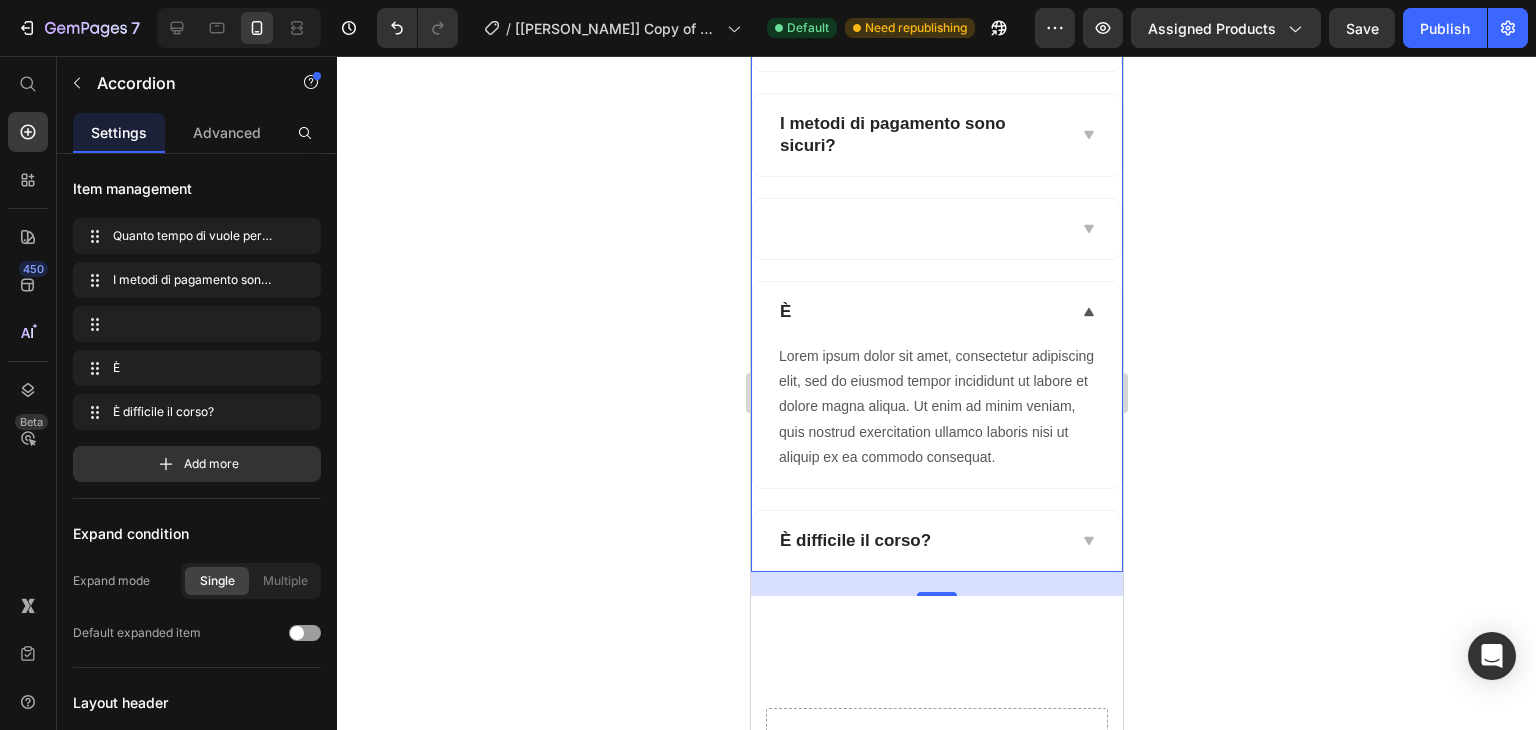 click on "È" at bounding box center (920, 312) 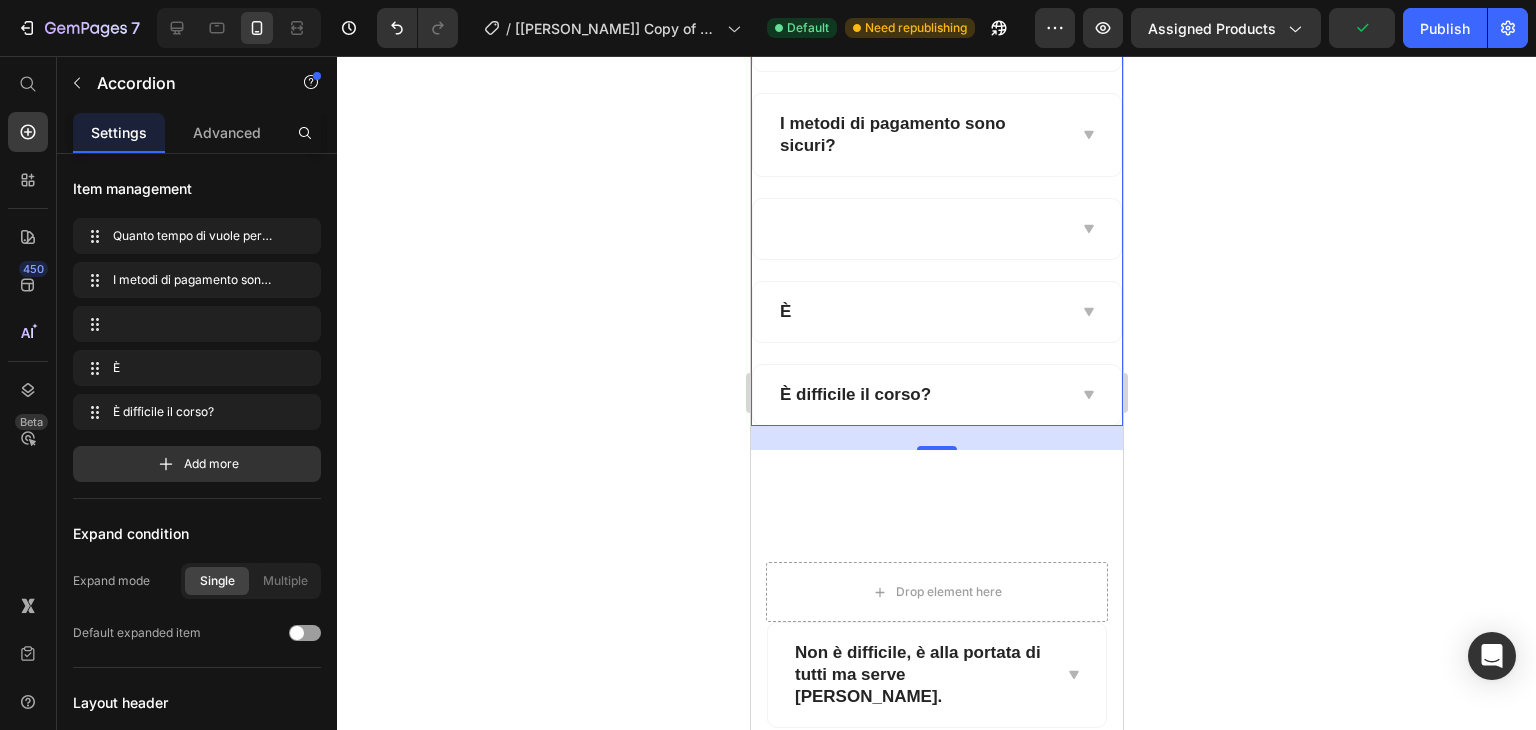 click on "È" at bounding box center (920, 312) 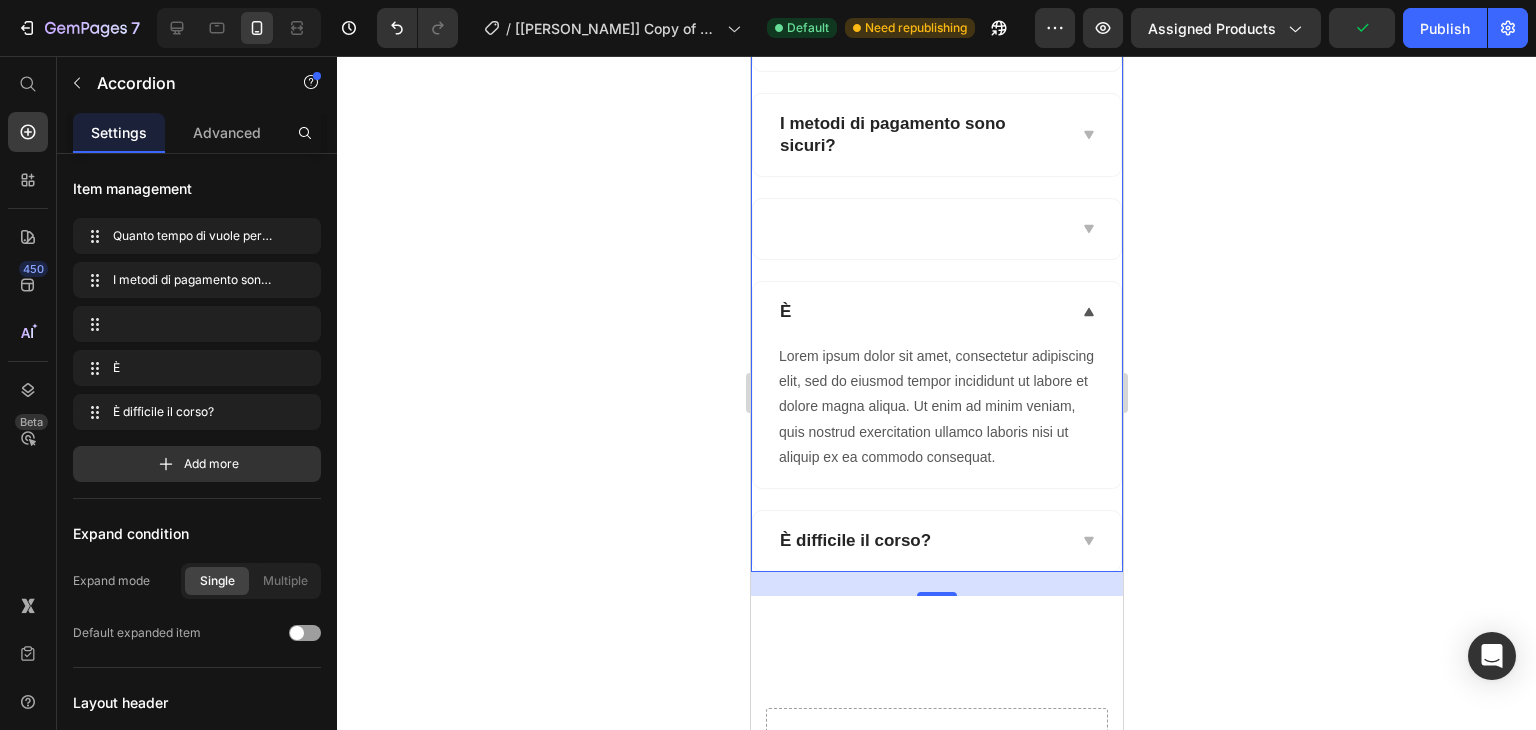 click on "È" at bounding box center (920, 312) 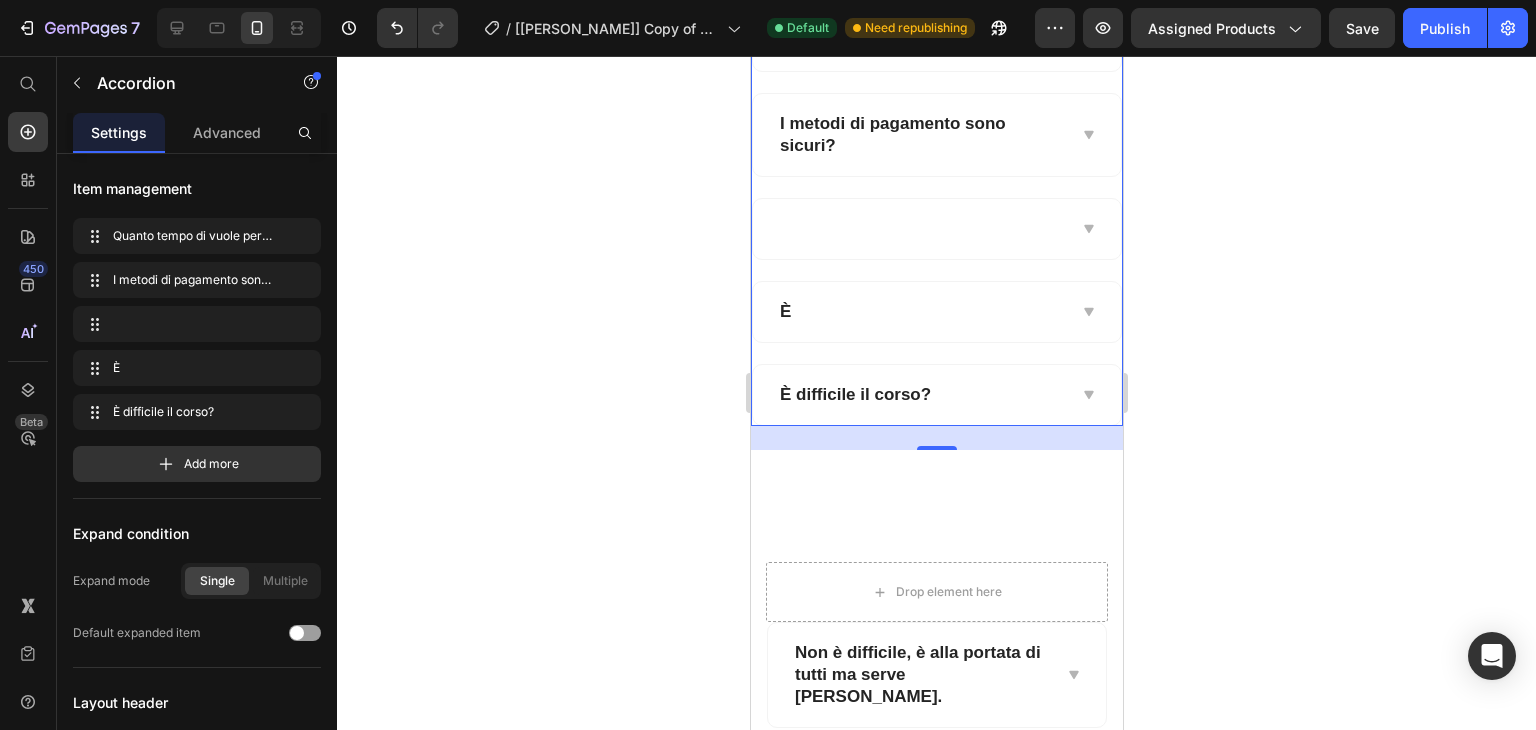 click on "È" at bounding box center (920, 312) 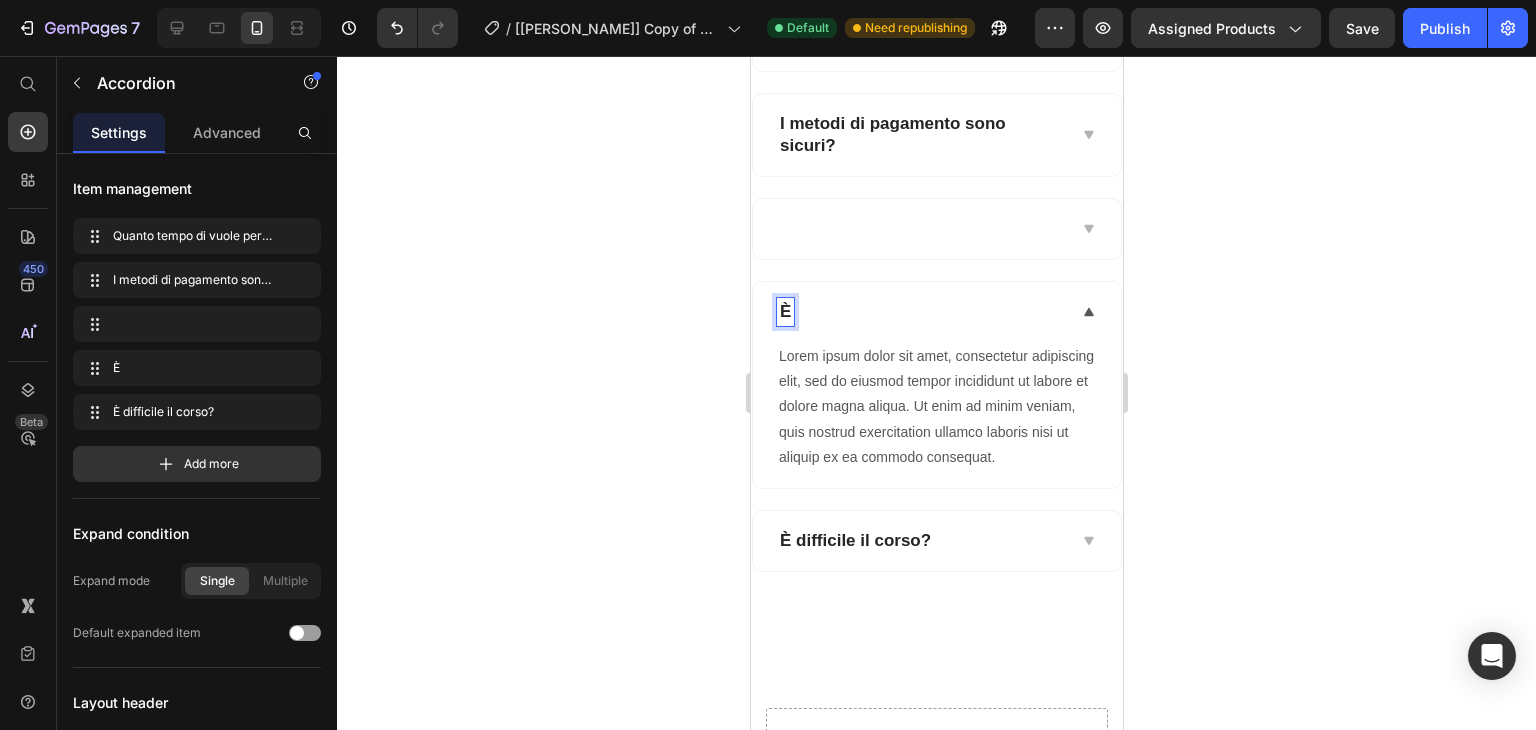 click on "È" at bounding box center [784, 311] 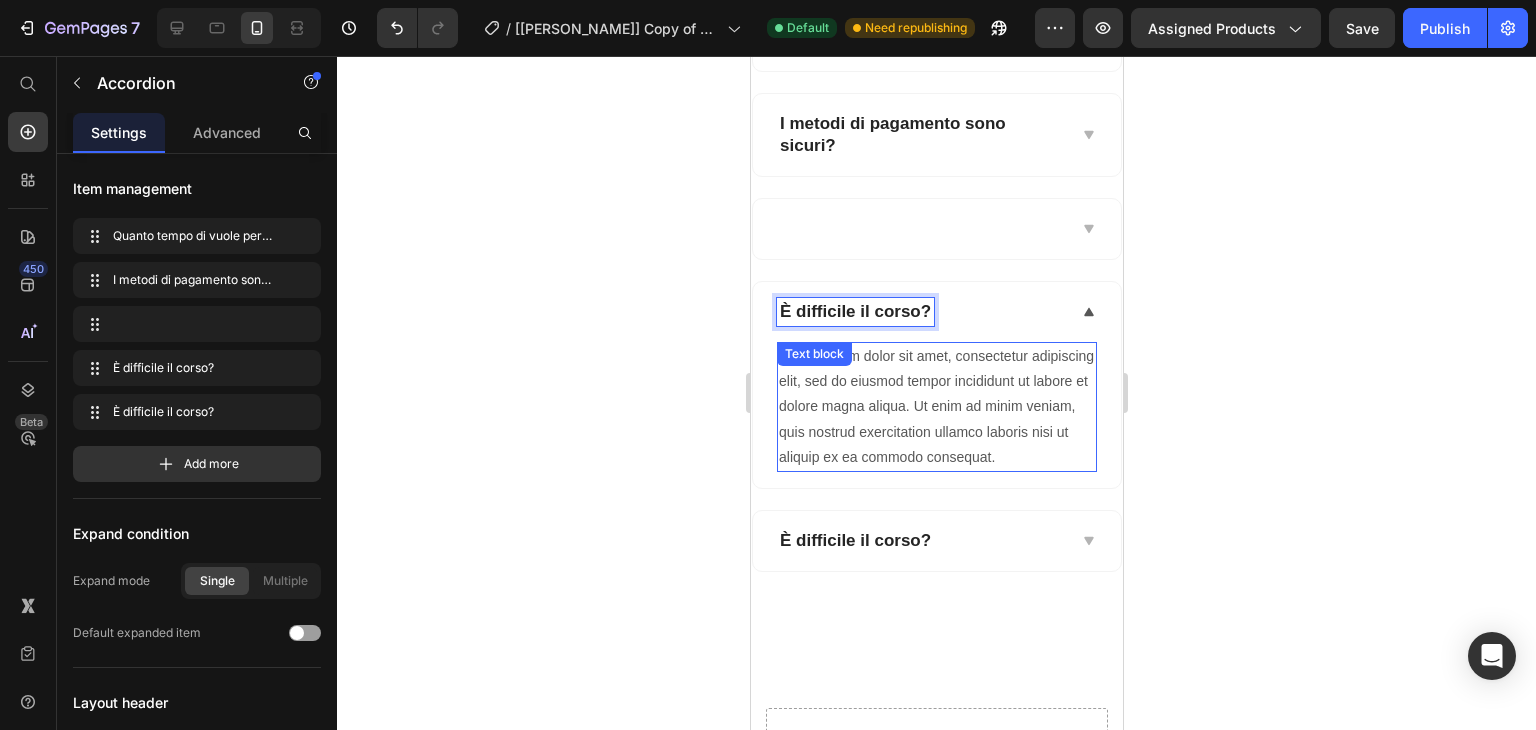 click on "Lorem ipsum dolor sit amet, consectetur adipiscing elit, sed do eiusmod tempor incididunt ut labore et dolore magna aliqua. Ut enim ad minim veniam, quis nostrud exercitation ullamco laboris nisi ut aliquip ex ea commodo consequat." at bounding box center (936, 407) 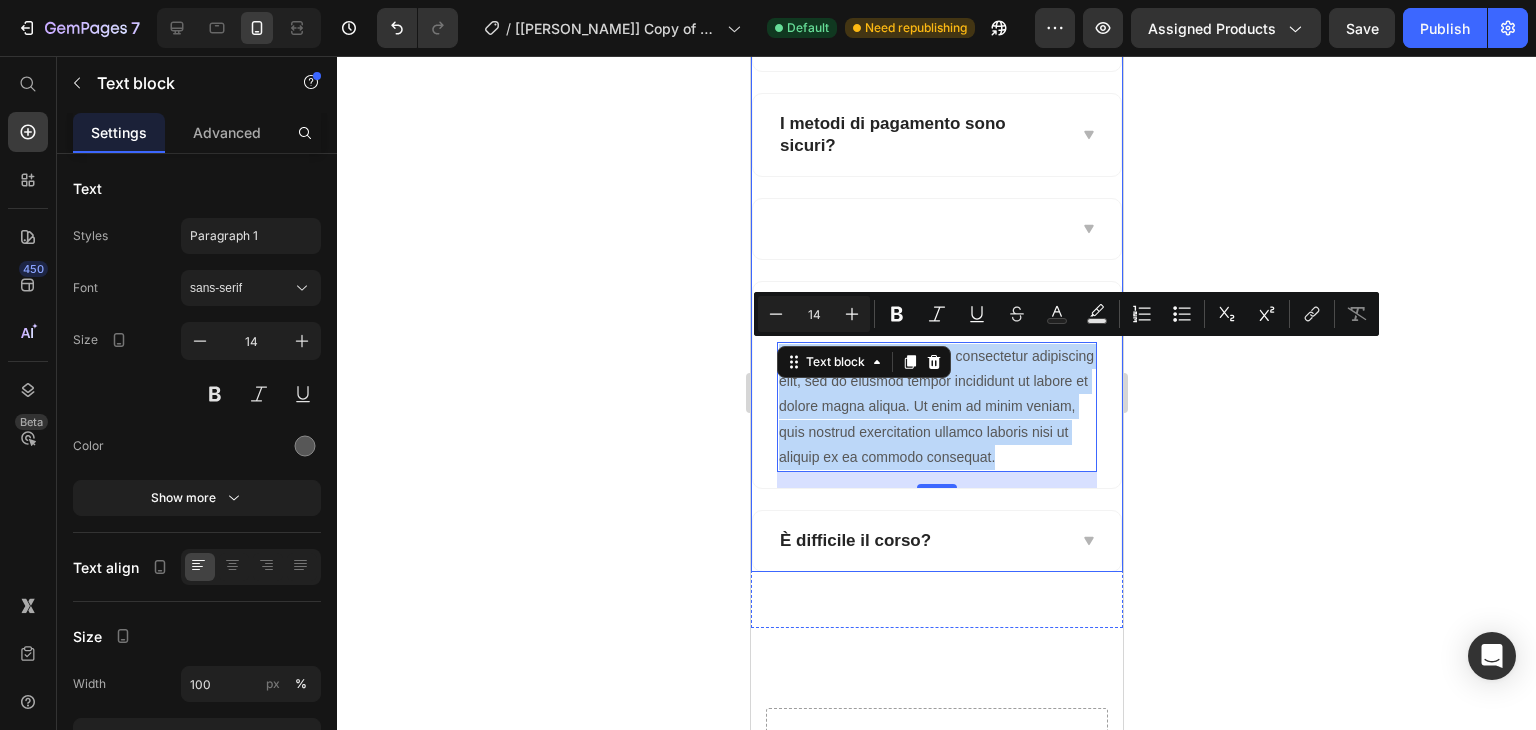 drag, startPoint x: 846, startPoint y: 474, endPoint x: 770, endPoint y: 348, distance: 147.14618 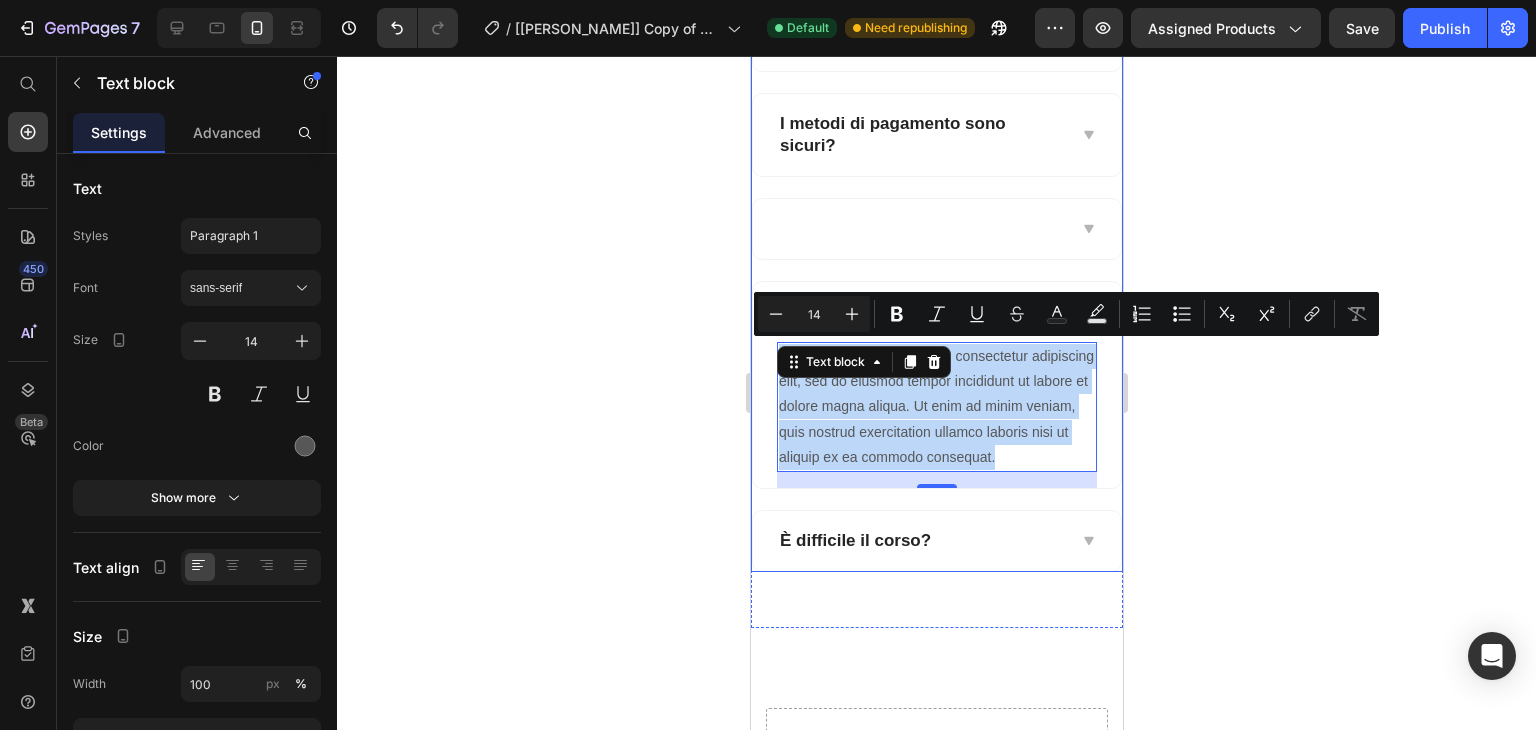 click on "Lorem ipsum dolor sit amet, consectetur adipiscing elit, sed do eiusmod tempor incididunt ut labore et dolore magna aliqua. Ut enim ad minim veniam, quis nostrud exercitation ullamco laboris nisi ut aliquip ex ea commodo consequat. Text block   16" at bounding box center [936, 415] 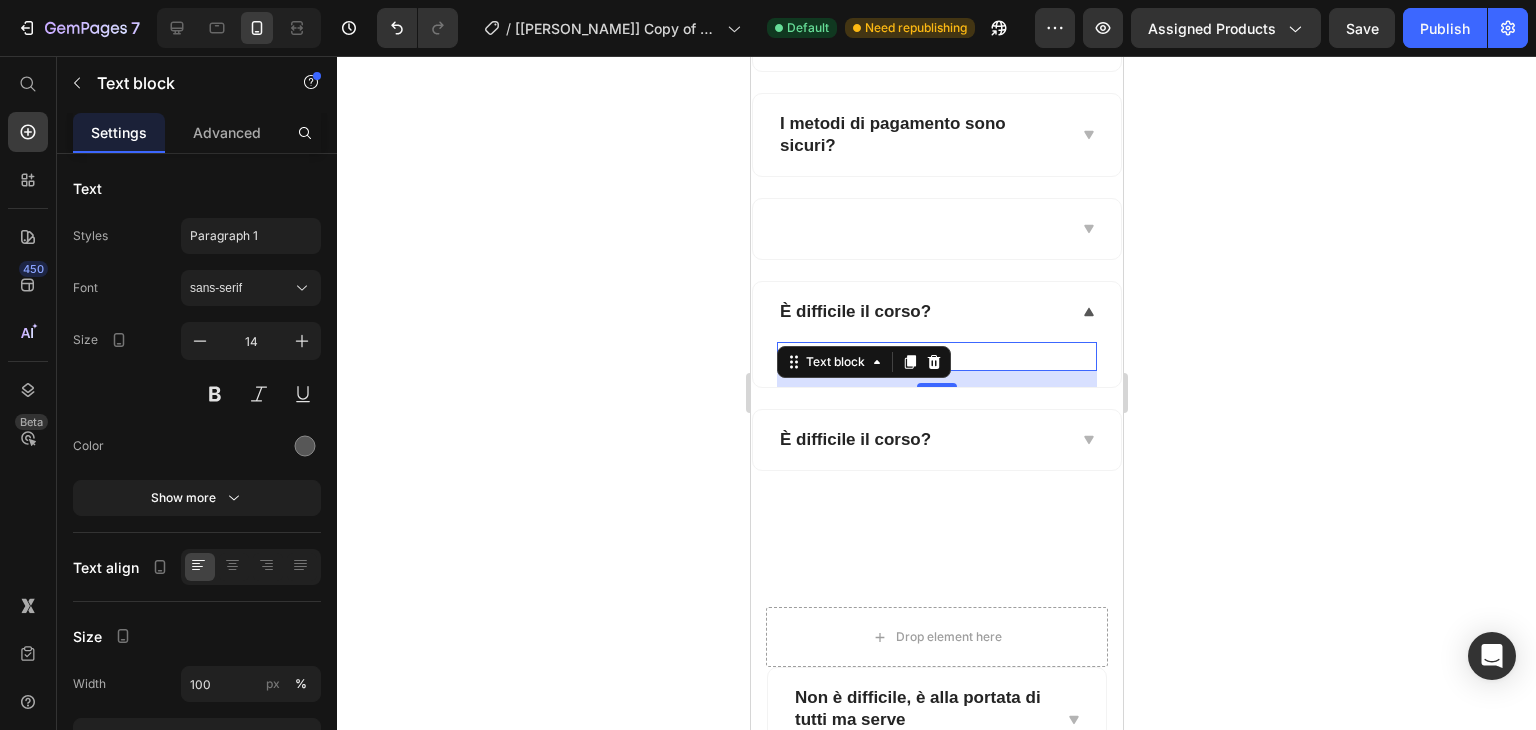 click 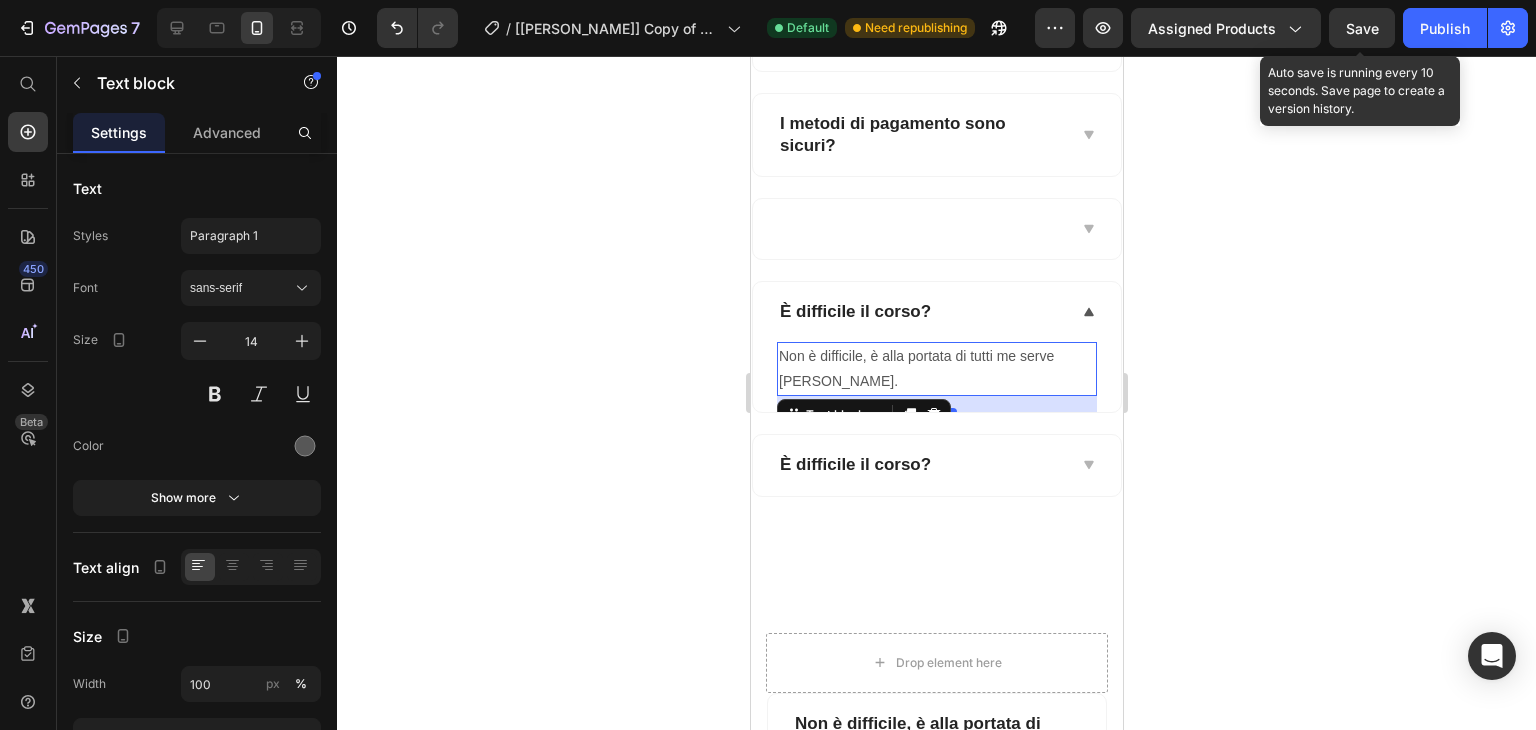 click on "Save" at bounding box center (1362, 28) 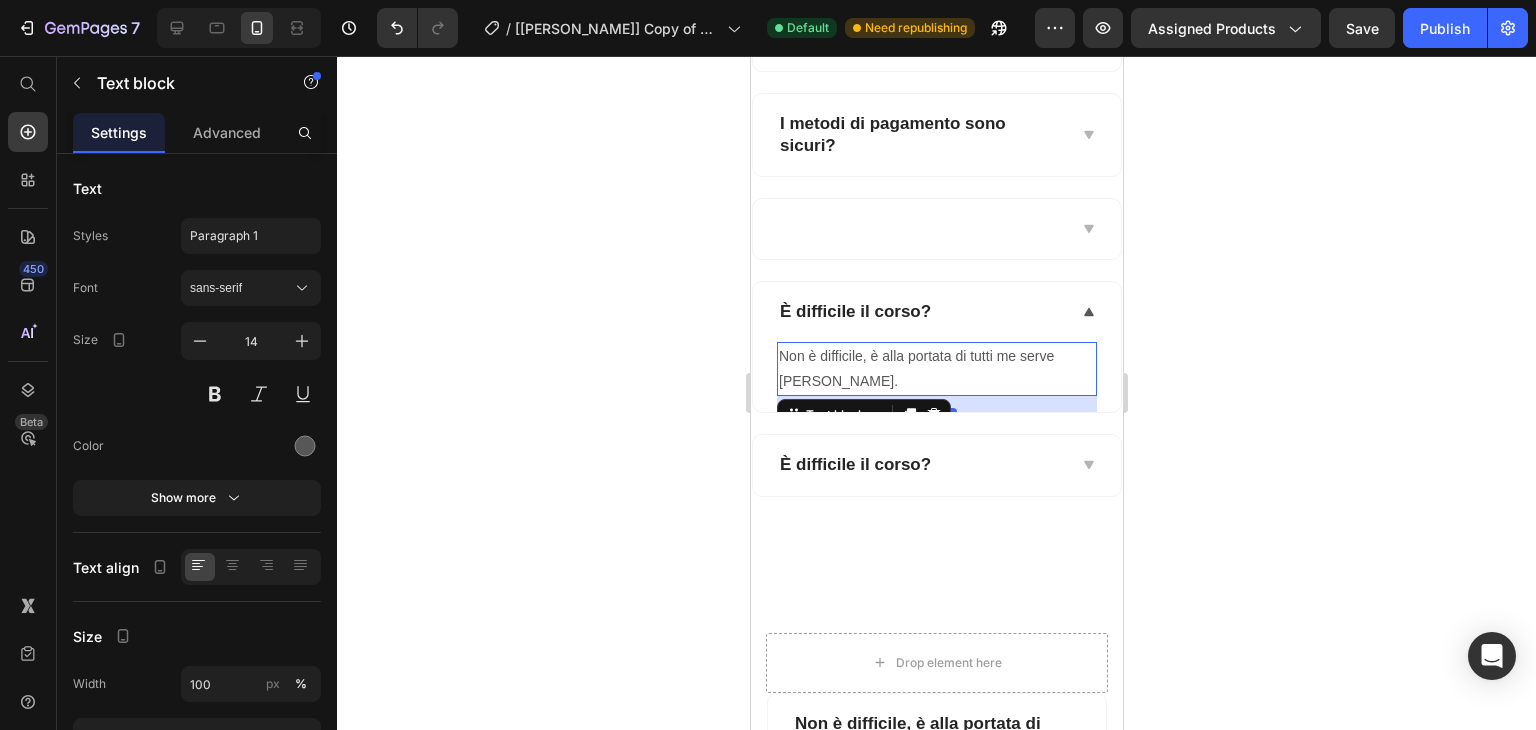 click 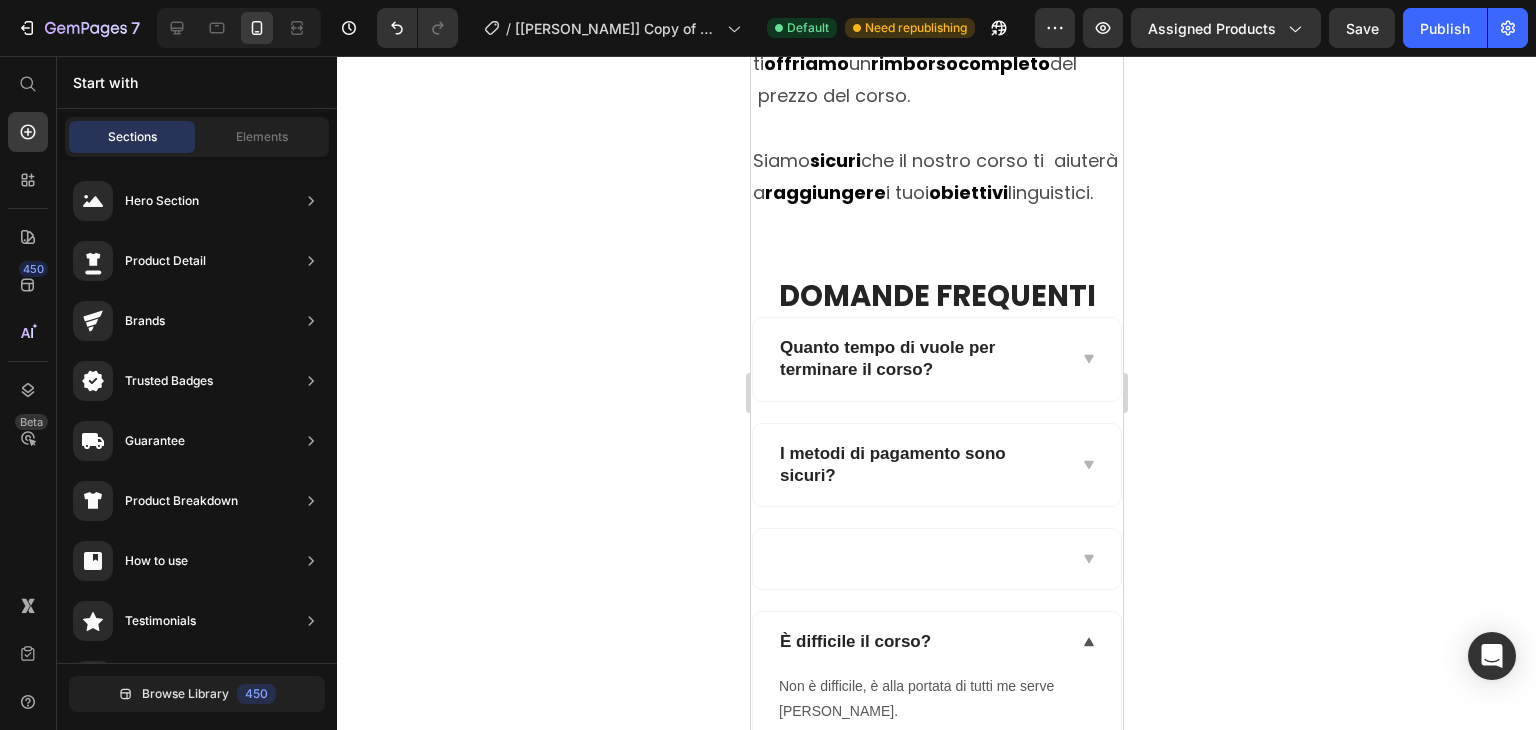 scroll, scrollTop: 10090, scrollLeft: 0, axis: vertical 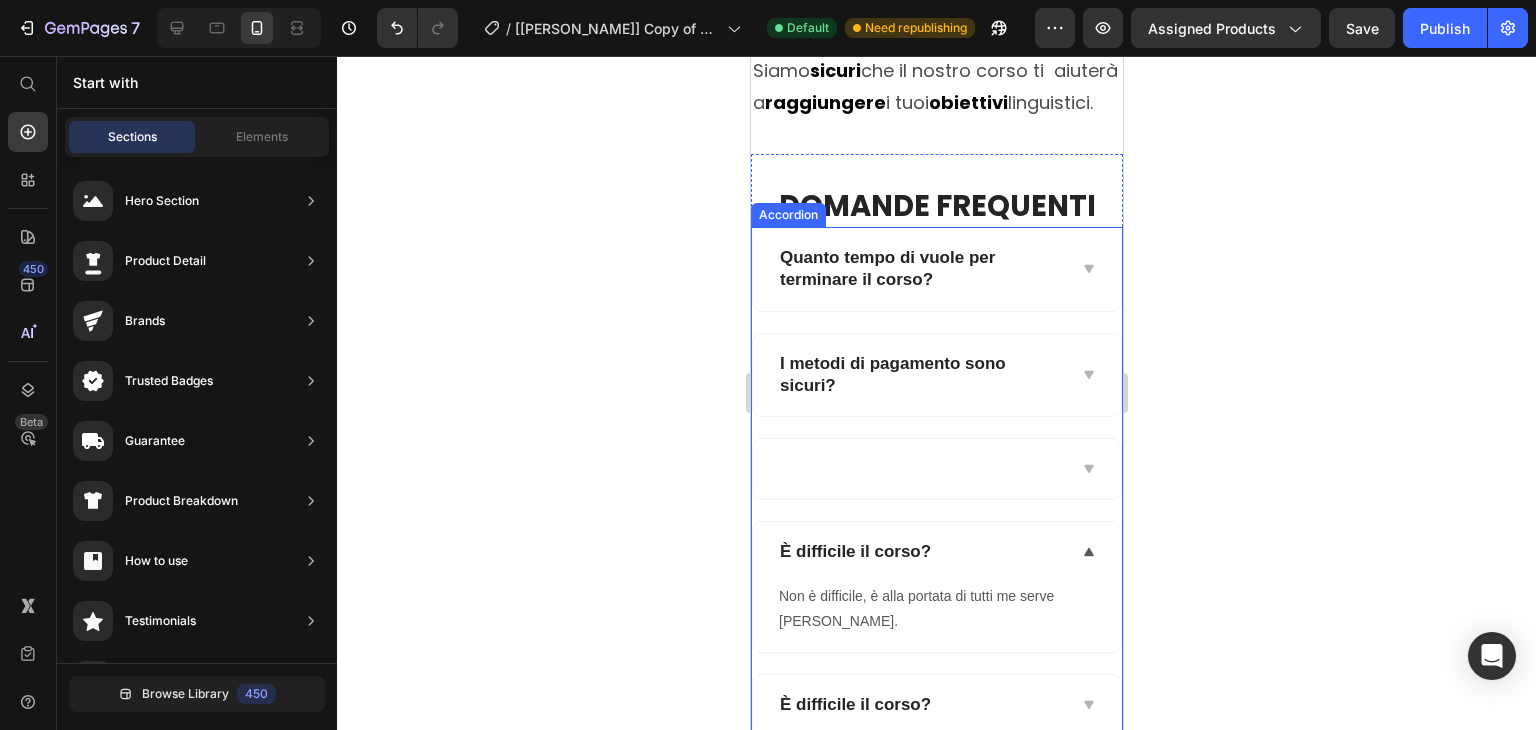 click at bounding box center [936, 469] 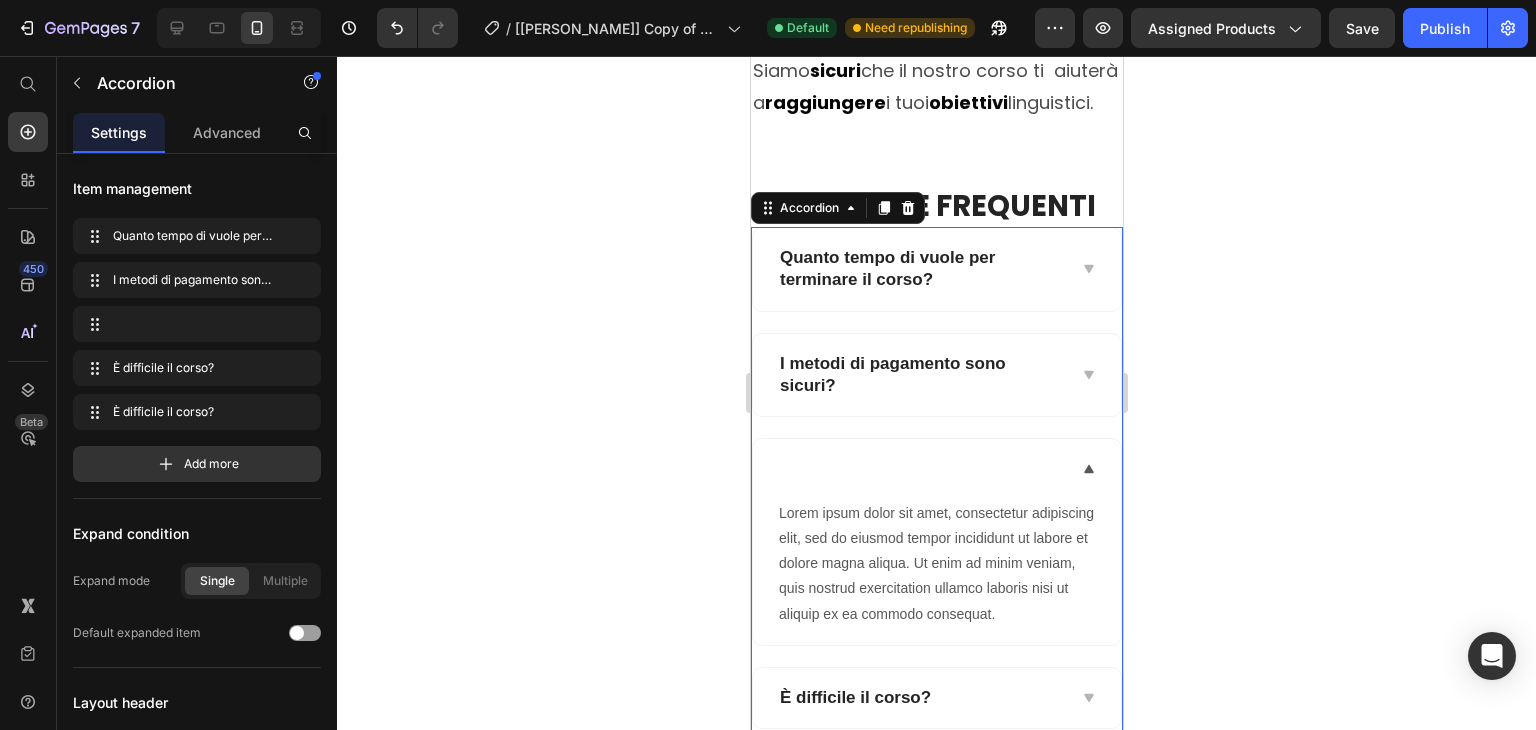 click 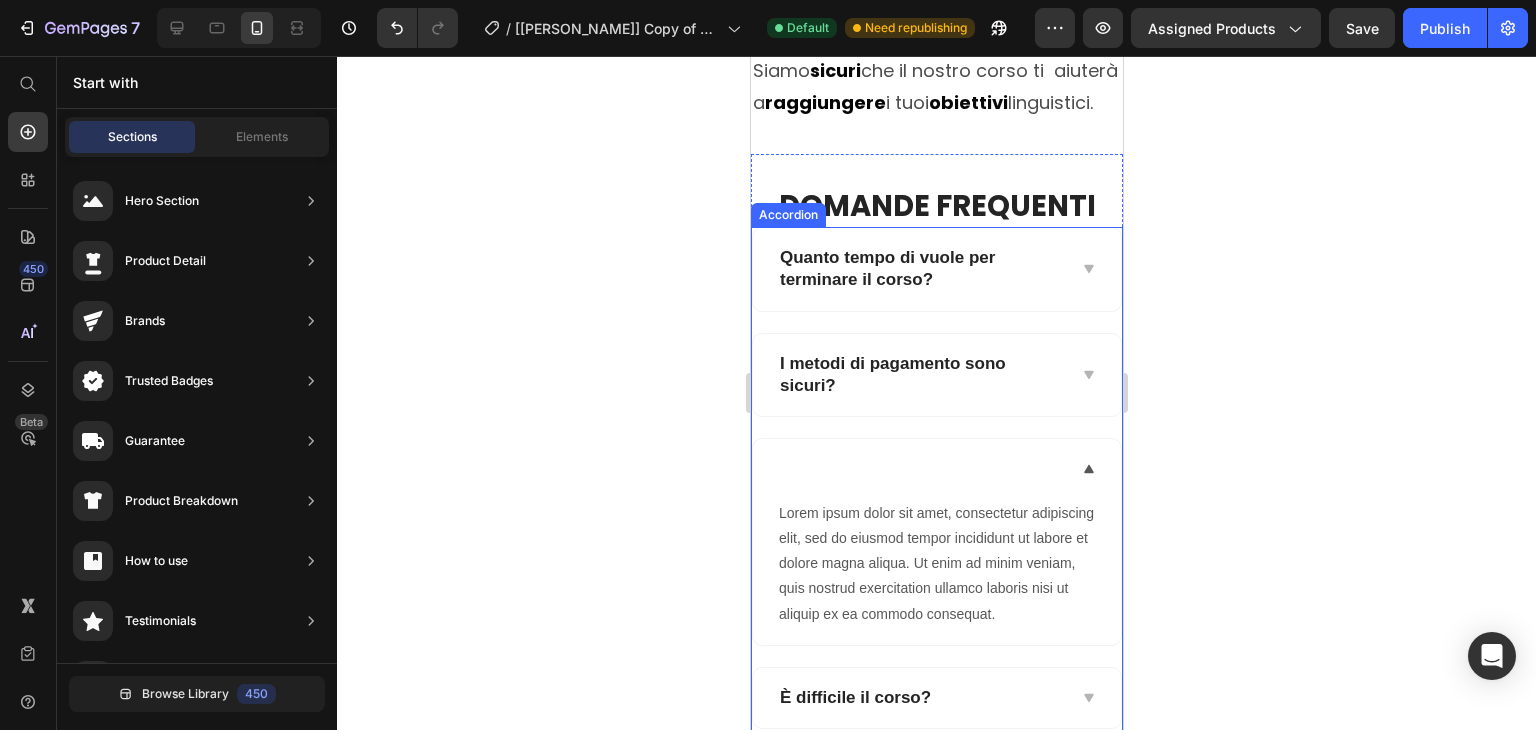 click 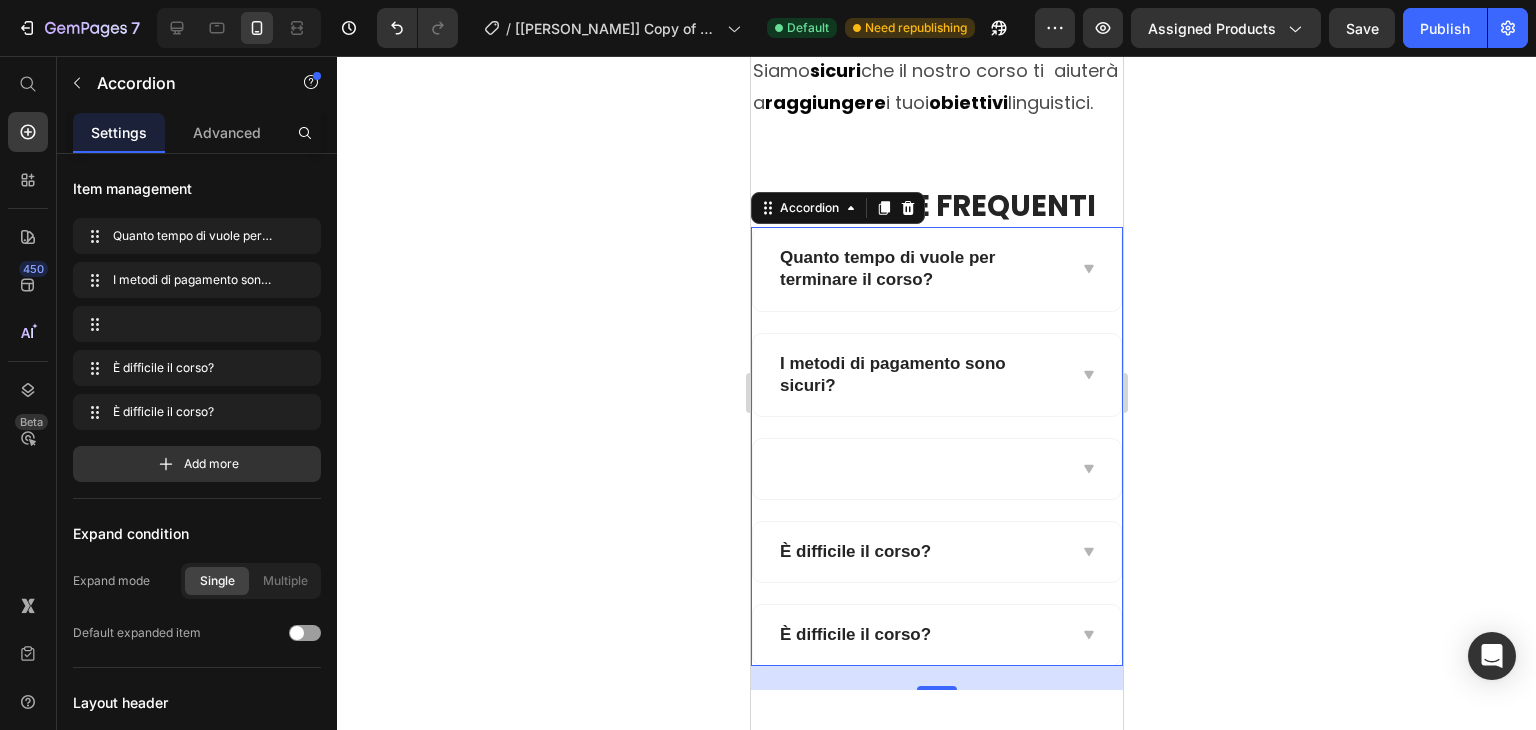 click on "È difficile il corso ?" at bounding box center (920, 635) 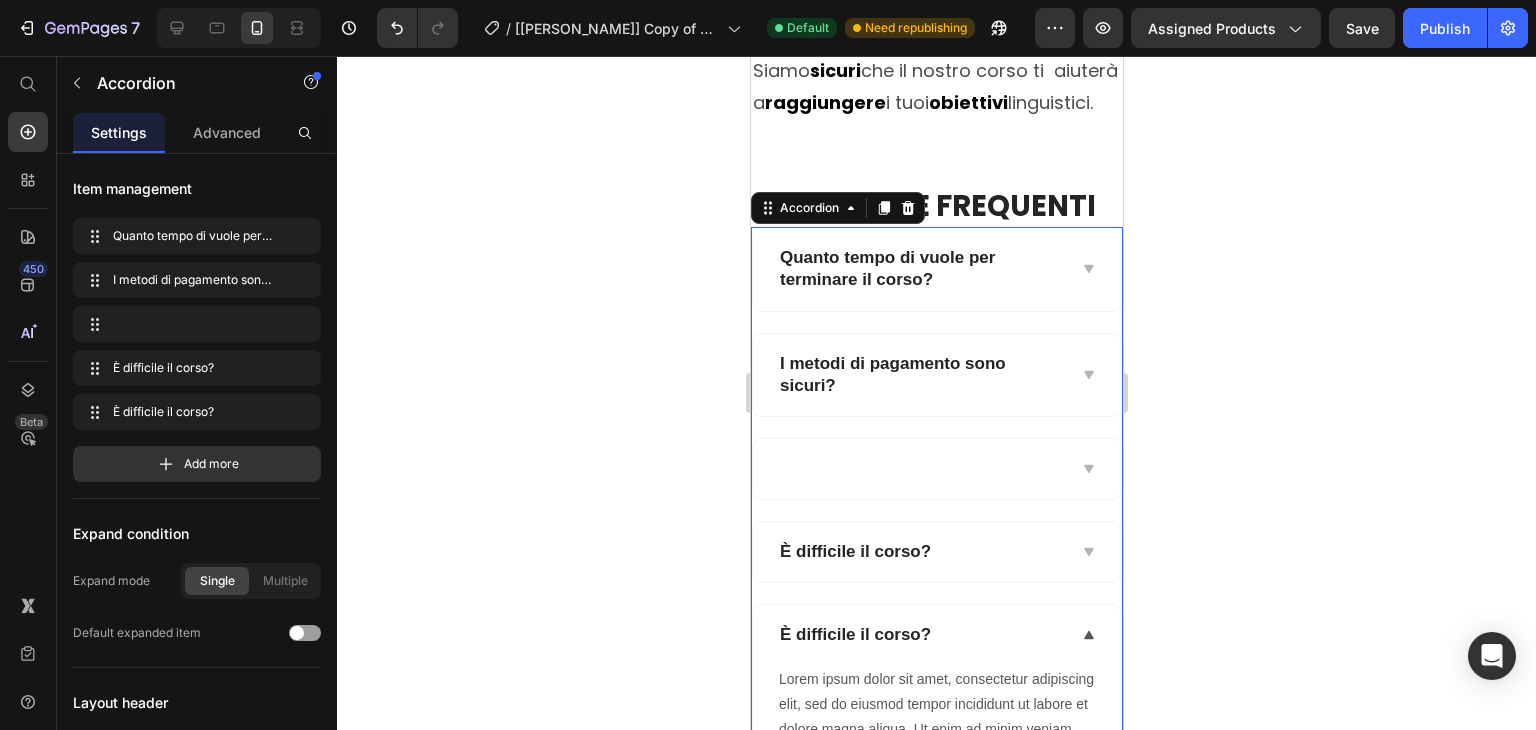 click on "È difficile il corso ?" at bounding box center (920, 635) 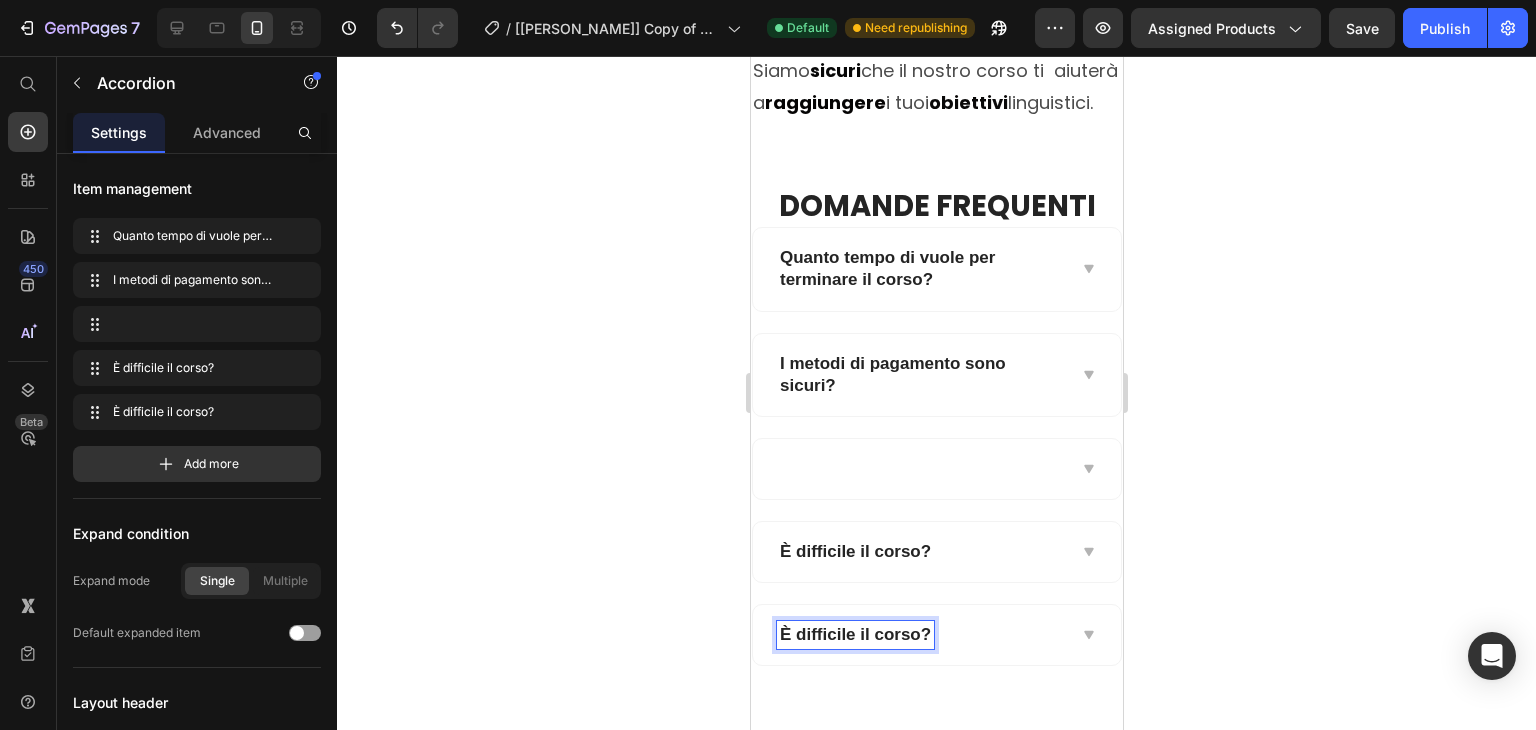 click on "È difficile il corso" at bounding box center [849, 634] 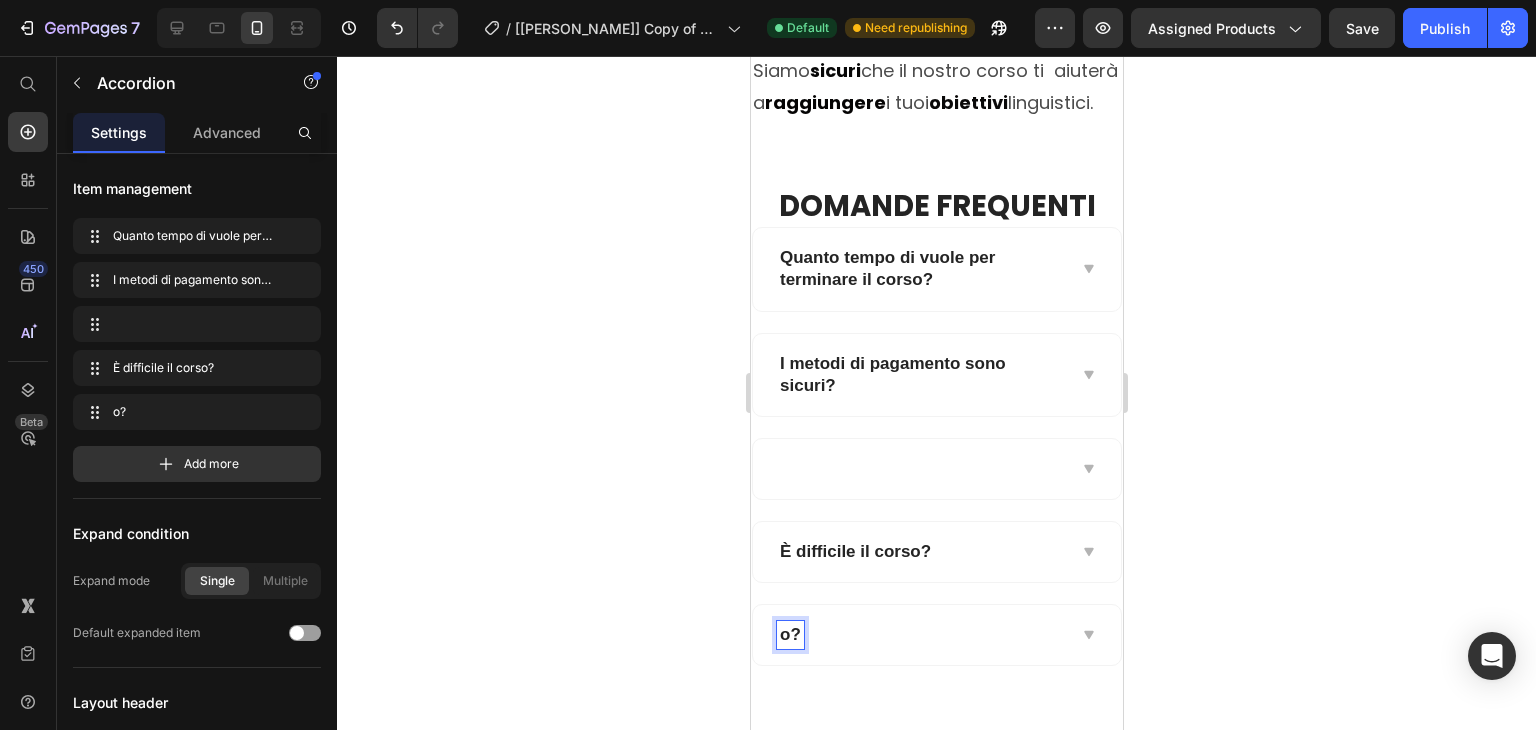 click on "o ?" at bounding box center [789, 635] 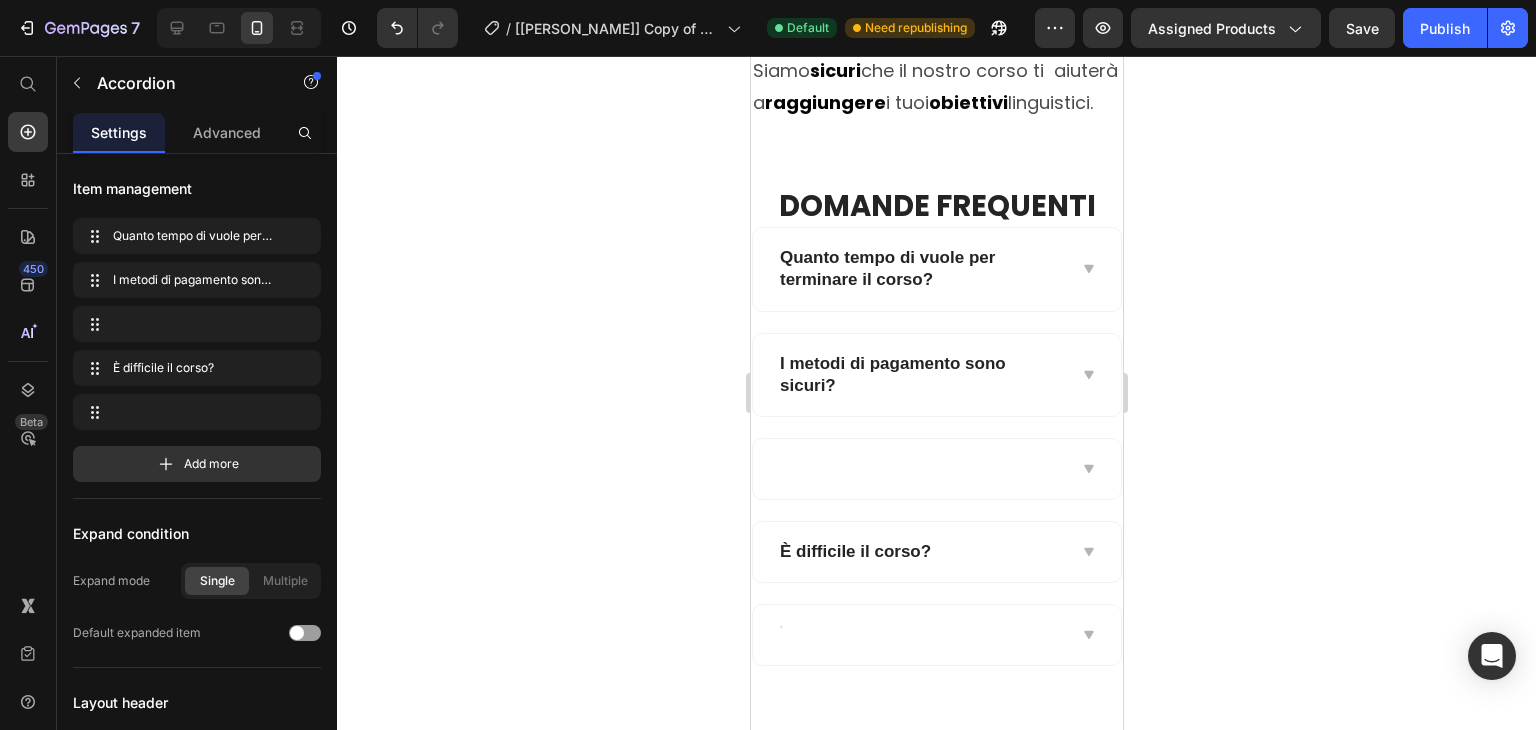 click on "È difficile il corso?" at bounding box center [920, 552] 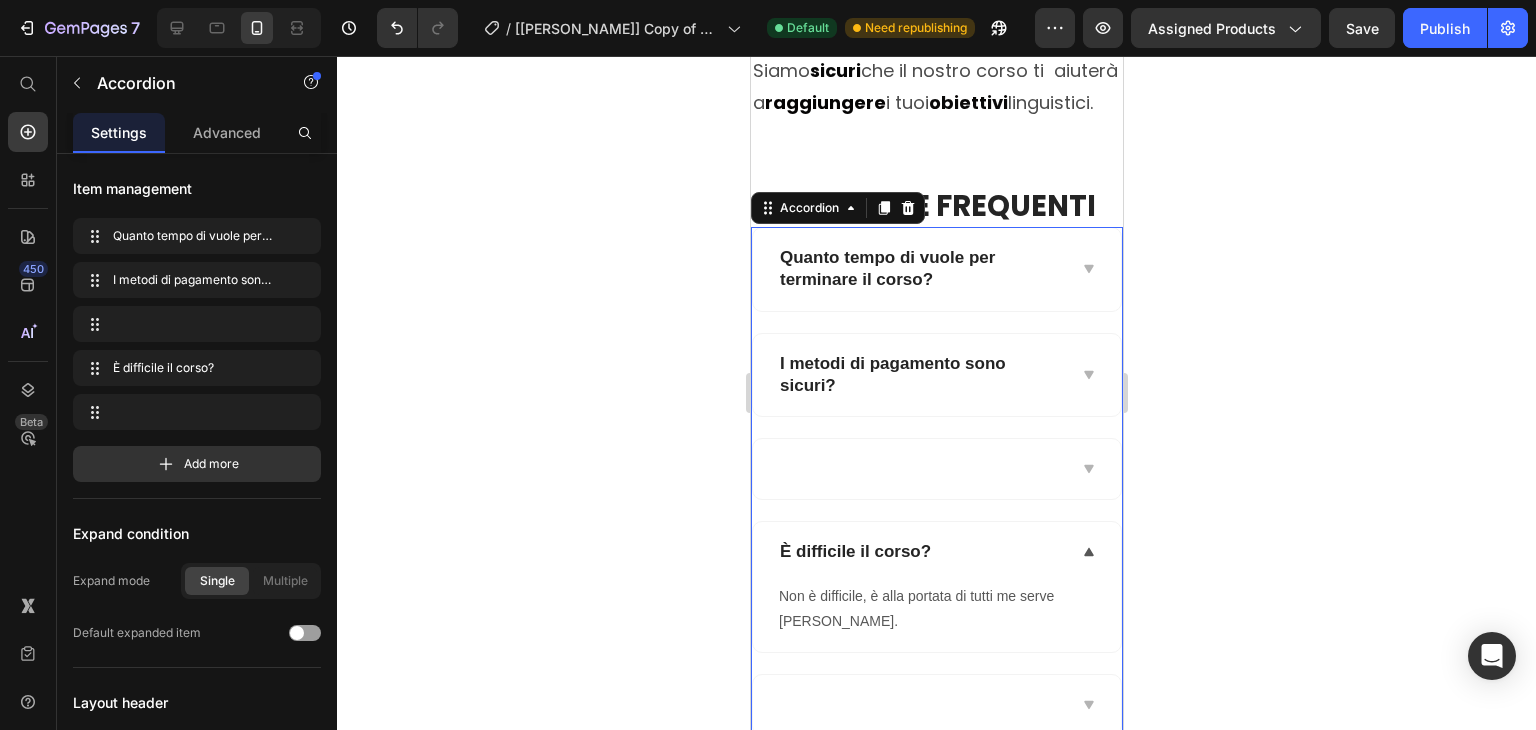 click on "È difficile il corso?" at bounding box center (920, 552) 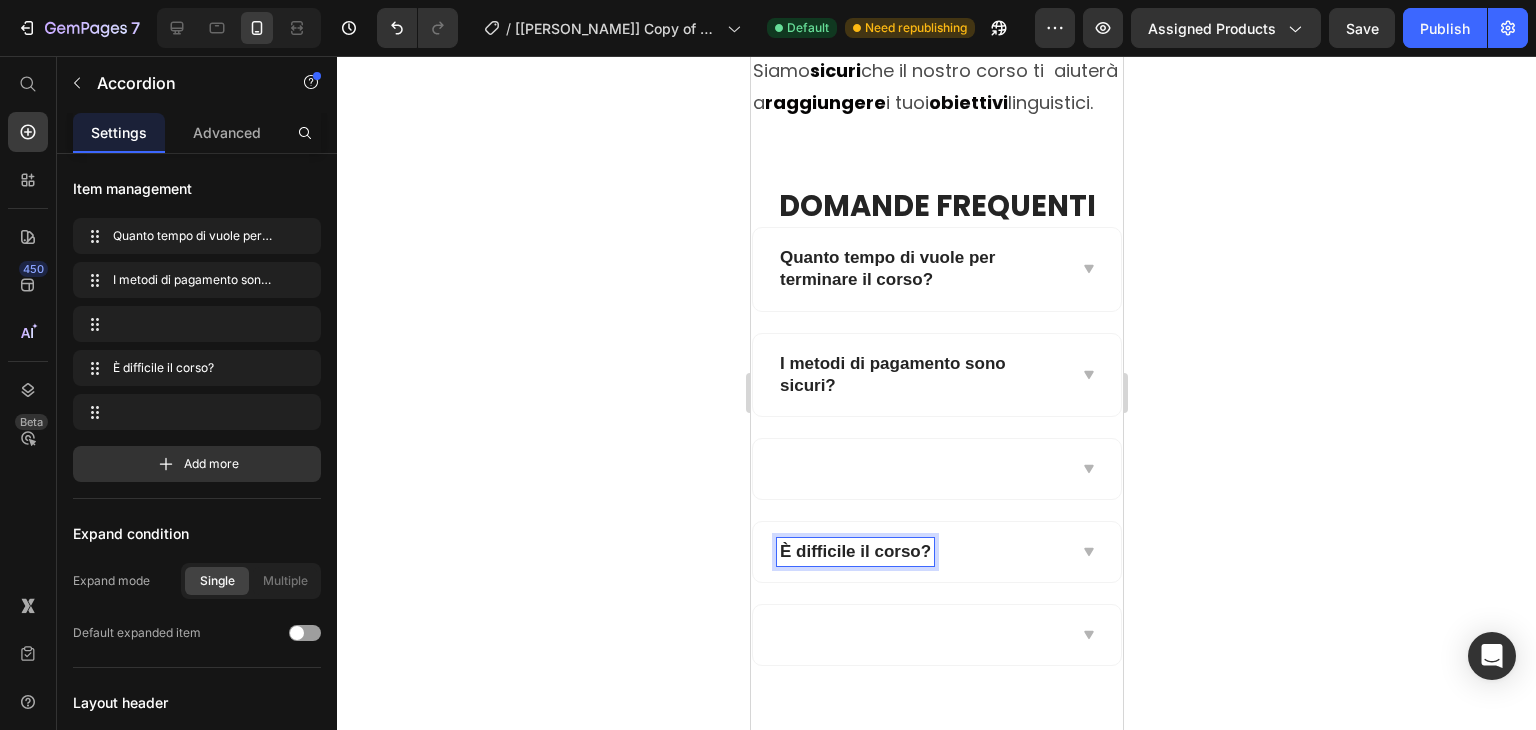 click on "È difficile il corso?" at bounding box center [854, 552] 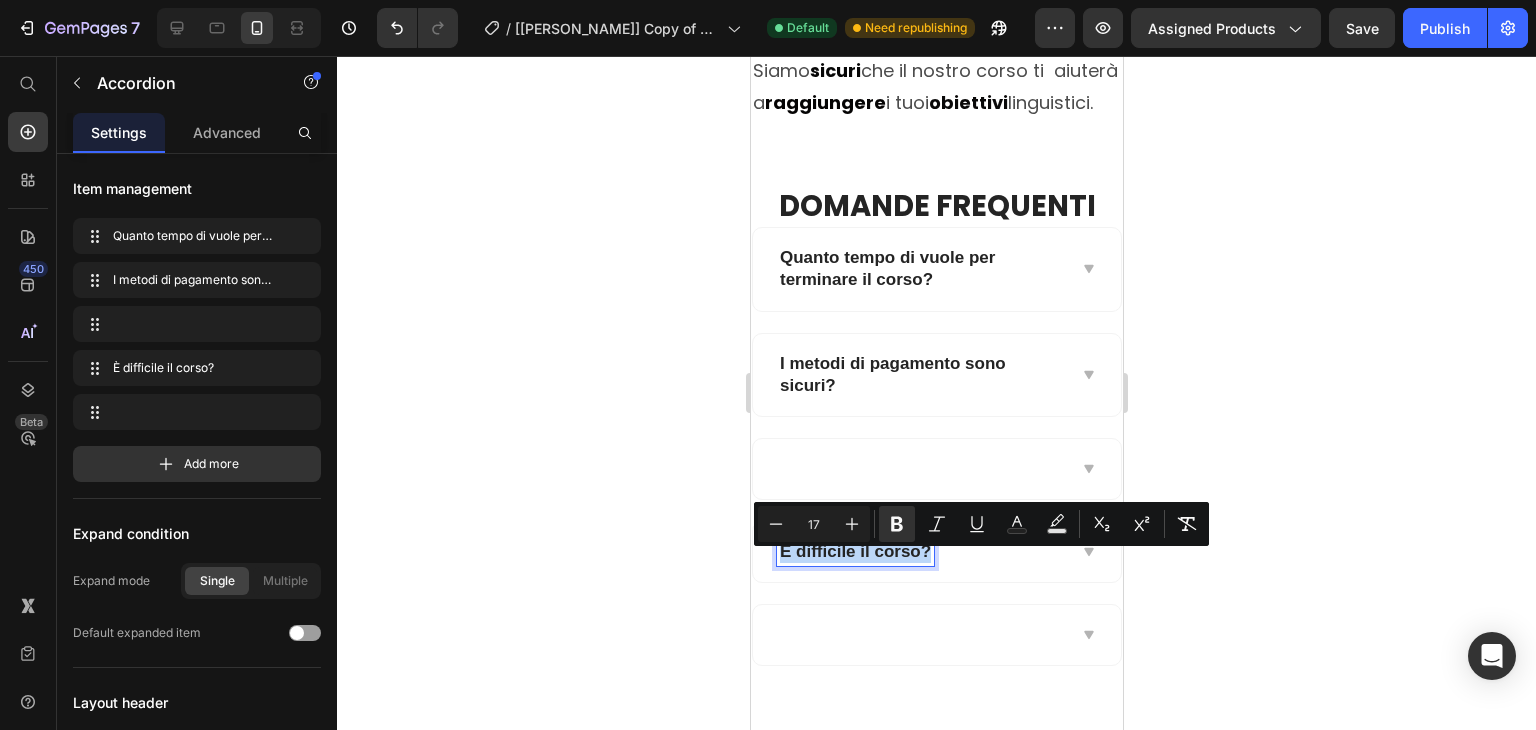 drag, startPoint x: 932, startPoint y: 567, endPoint x: 778, endPoint y: 566, distance: 154.00325 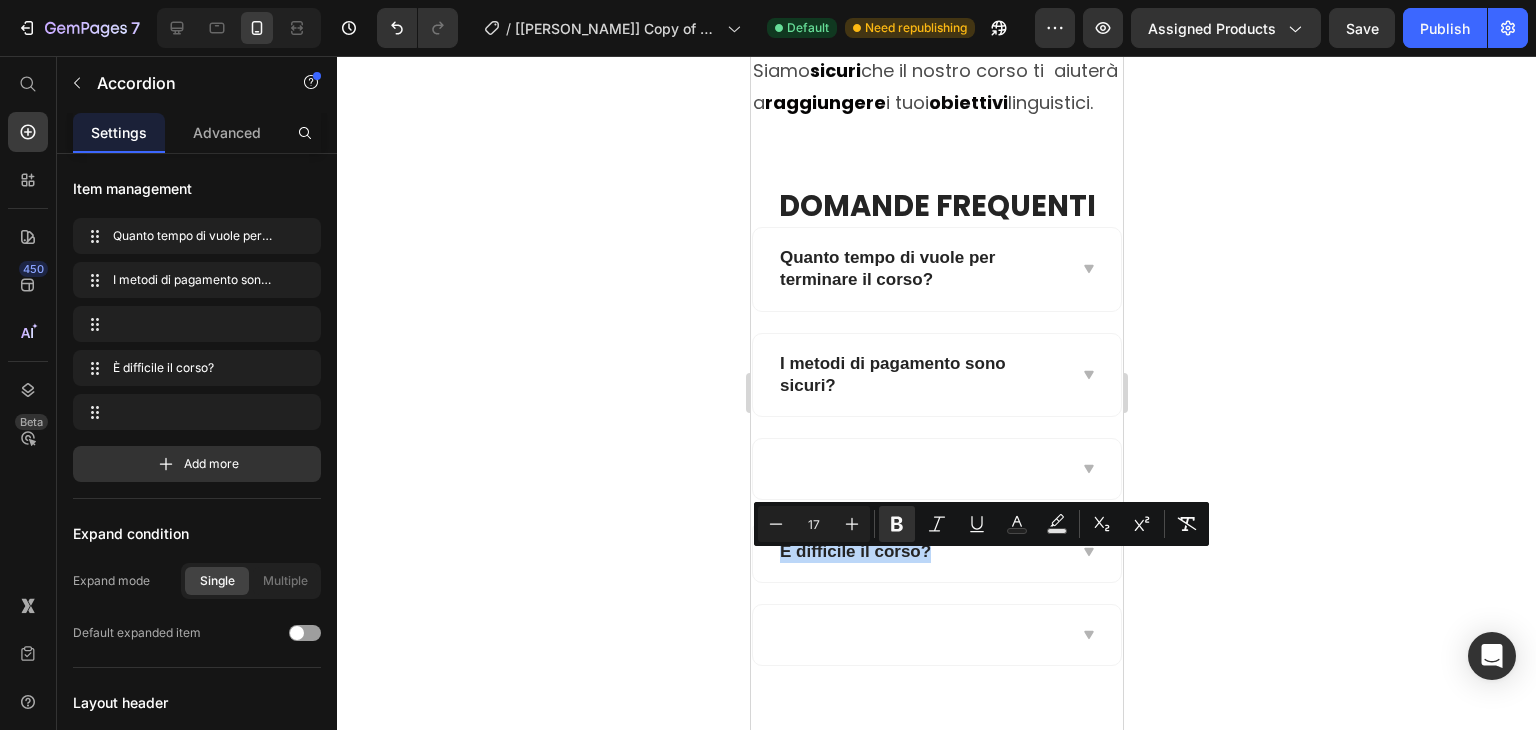 click at bounding box center (936, 469) 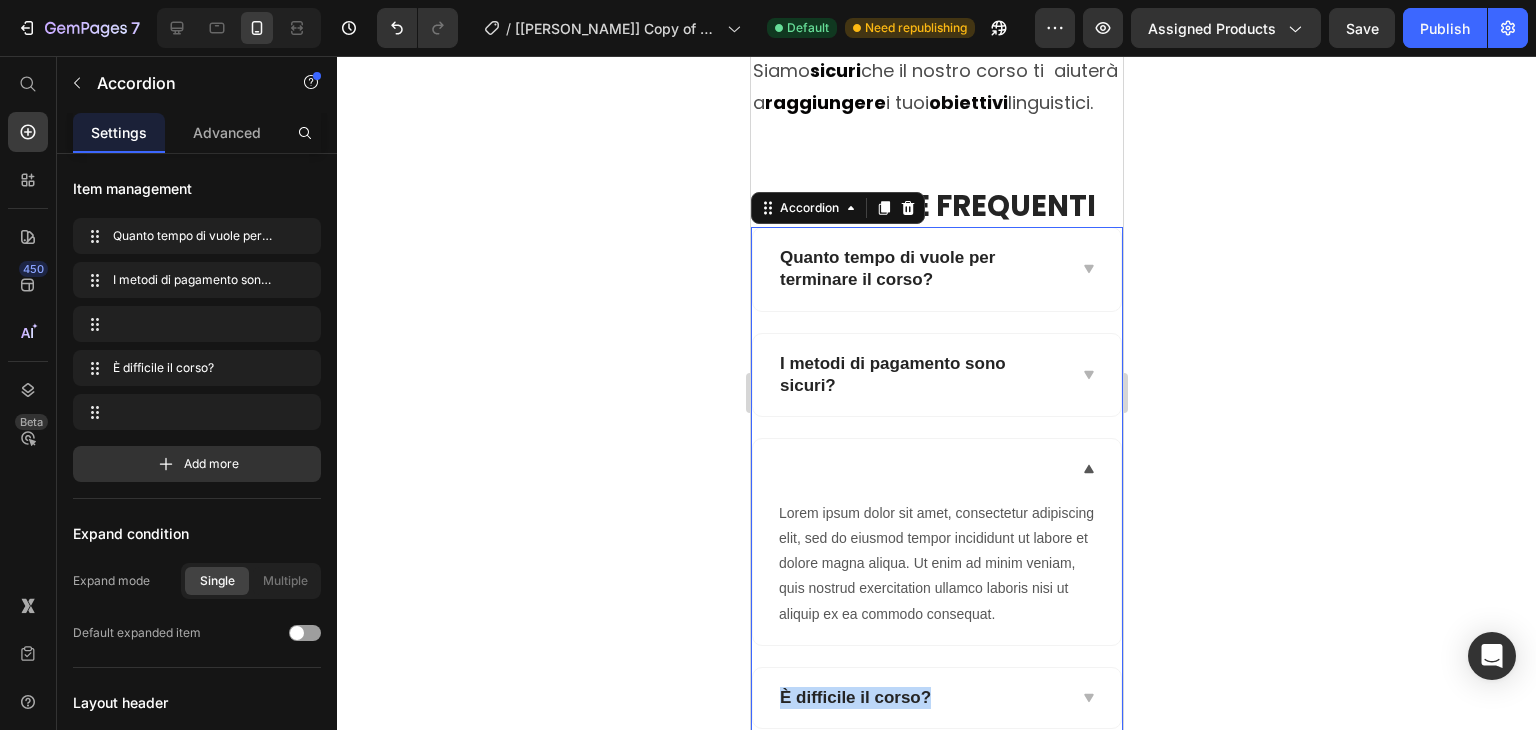 click at bounding box center (936, 469) 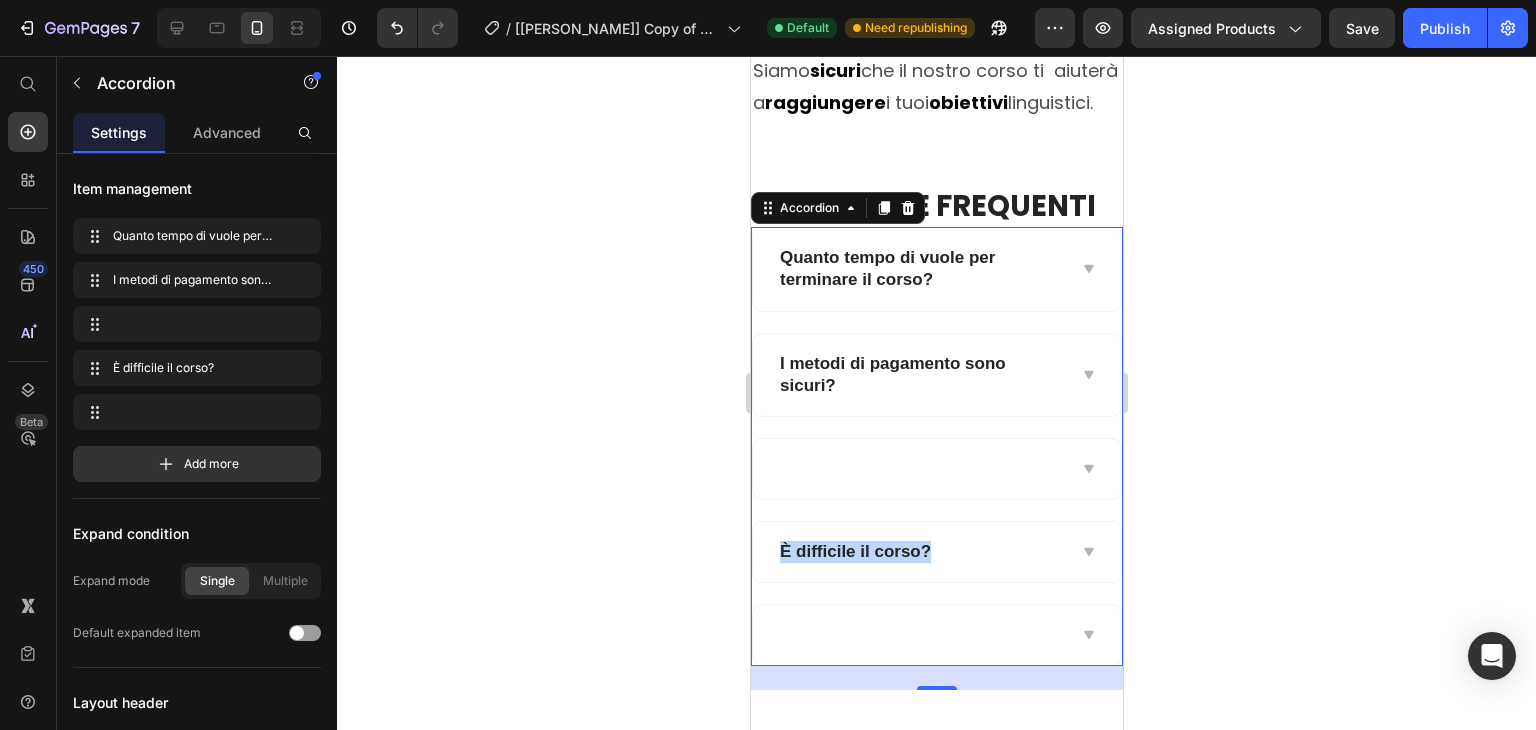 click at bounding box center [936, 469] 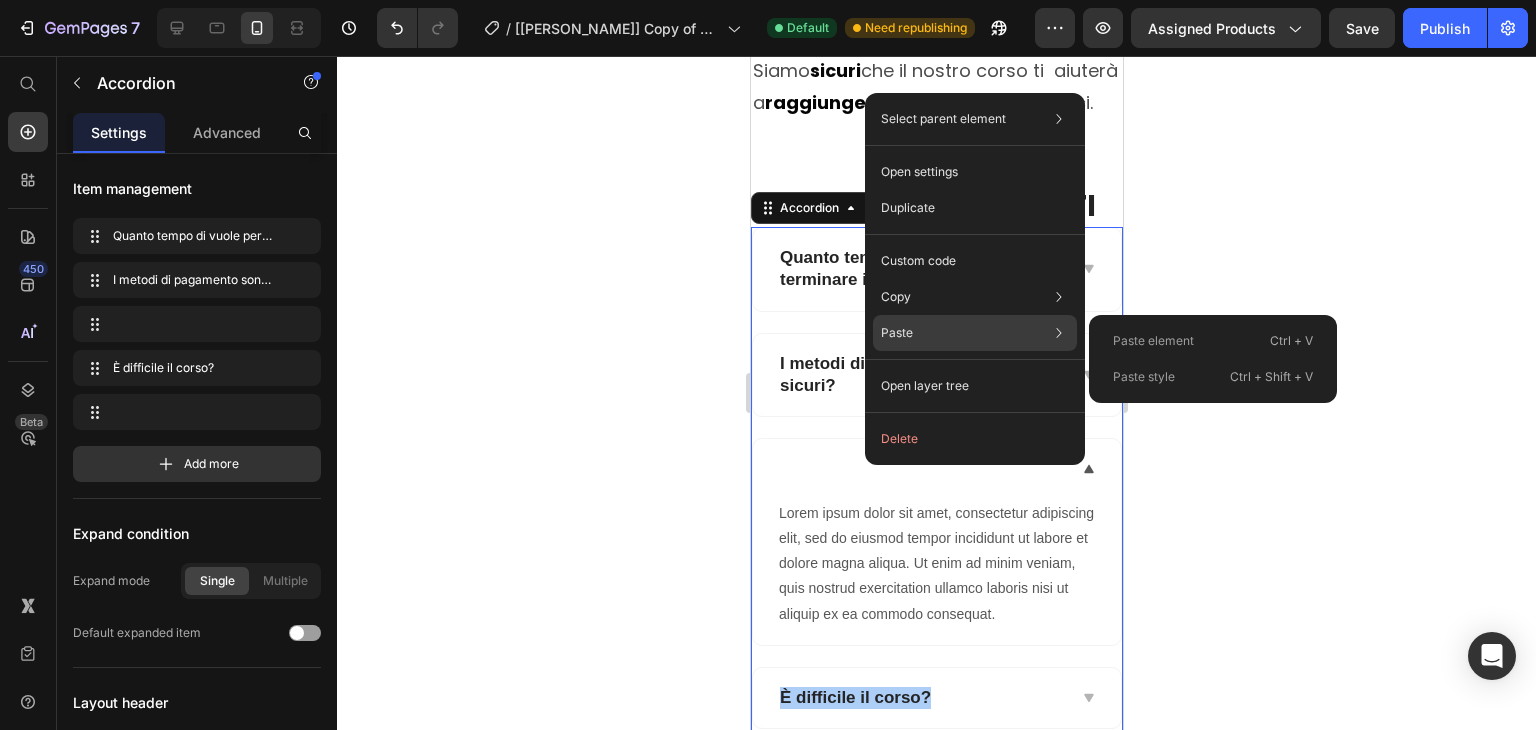 click on "Paste" at bounding box center (897, 333) 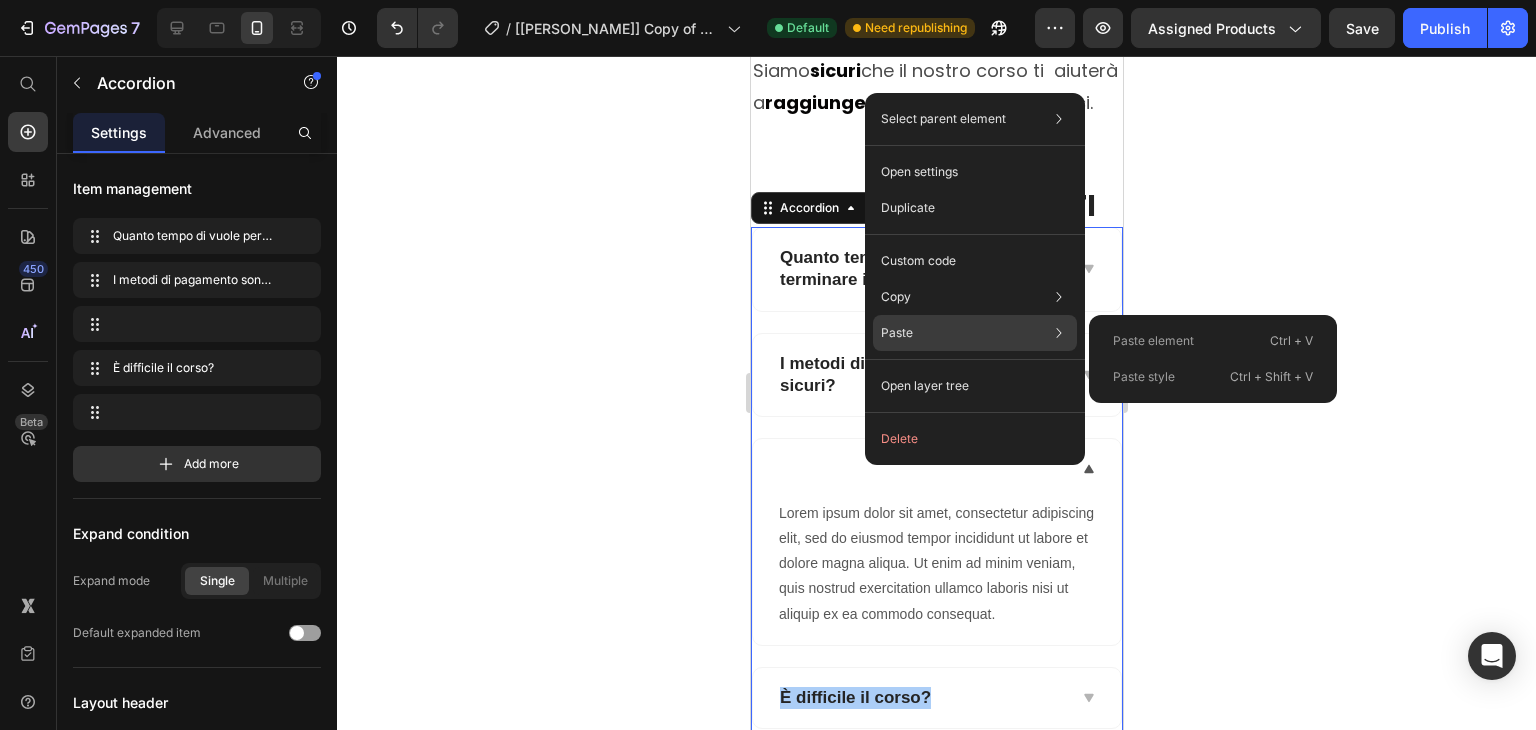 click on "Paste Paste element  Ctrl + V Paste style  Ctrl + Shift + V" 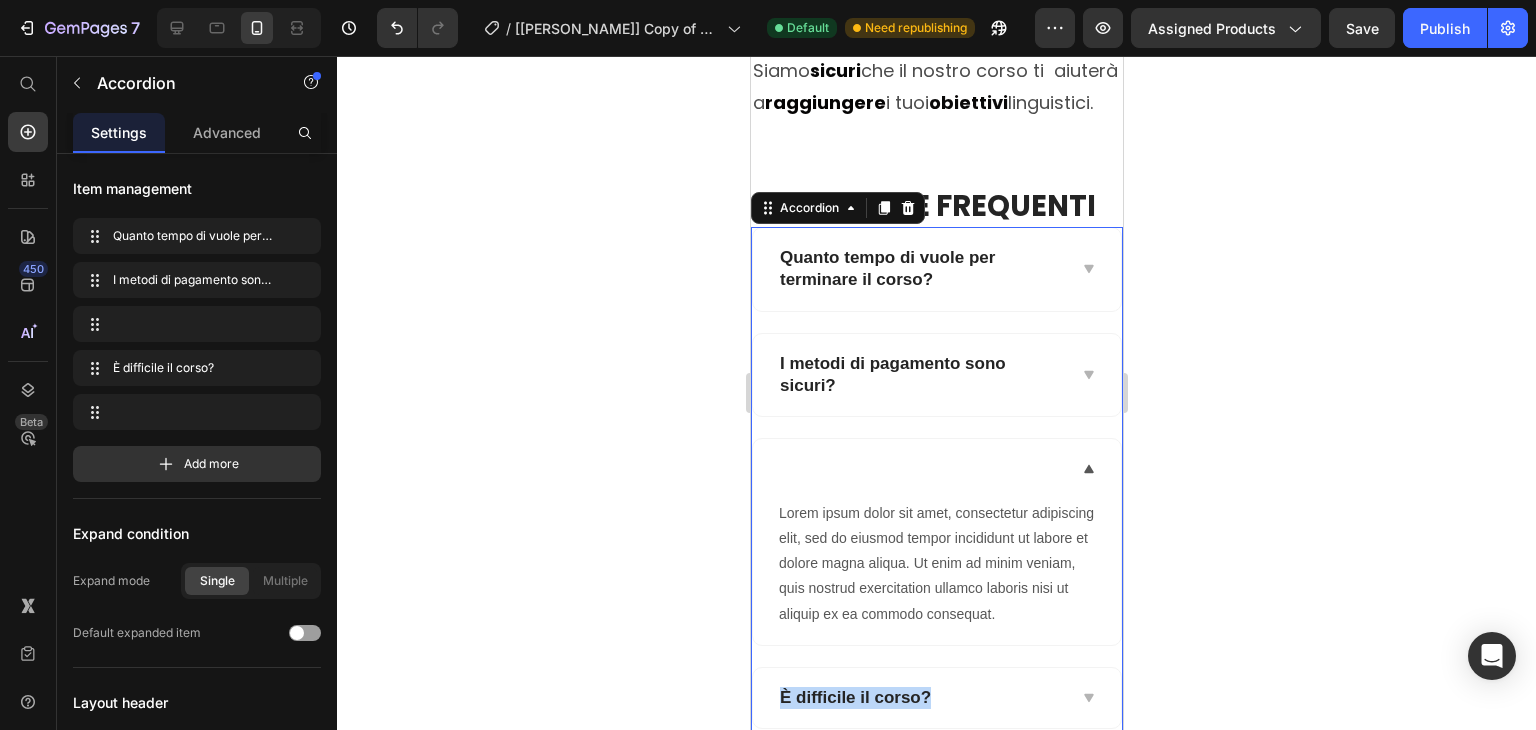 click at bounding box center (920, 469) 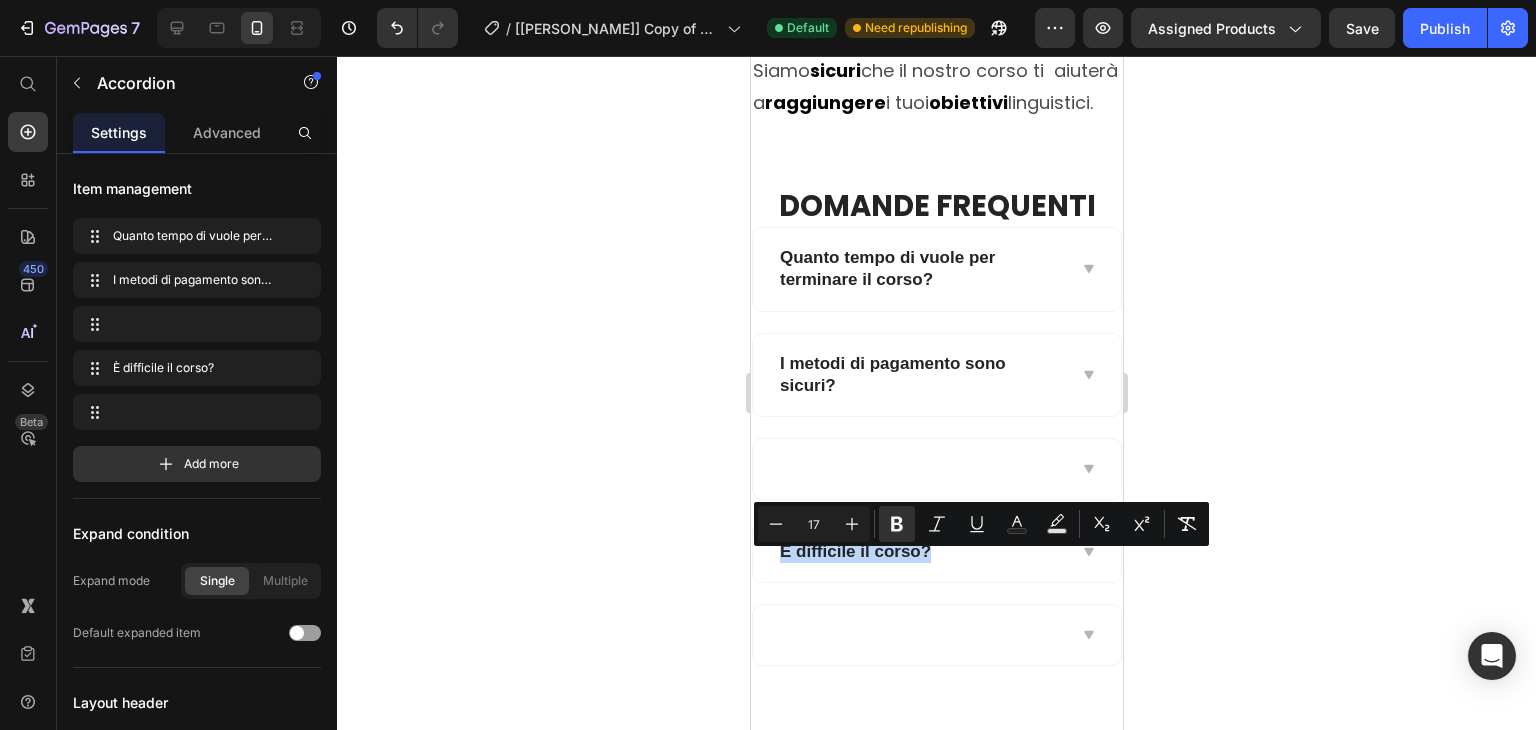 click at bounding box center [936, 469] 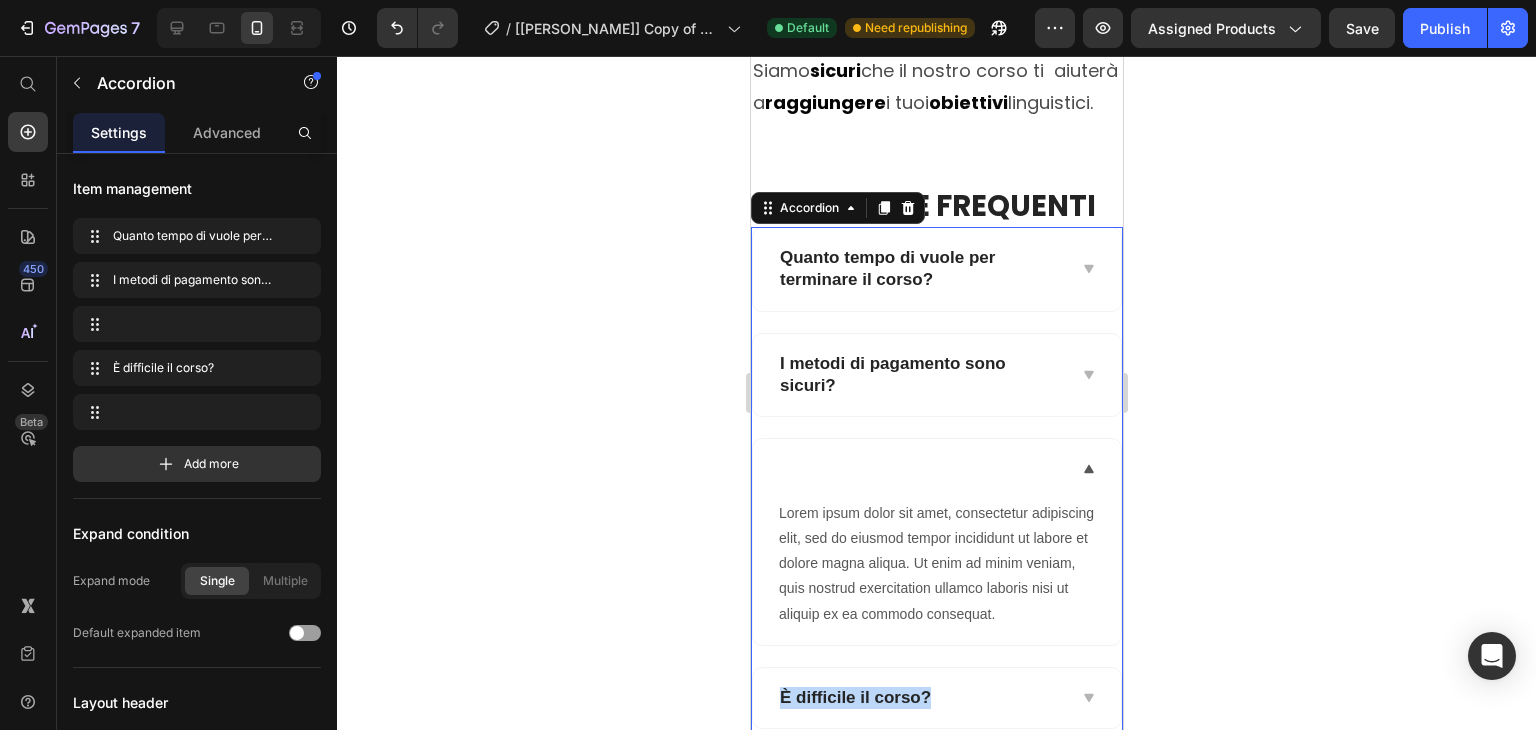 drag, startPoint x: 936, startPoint y: 474, endPoint x: 806, endPoint y: 479, distance: 130.09612 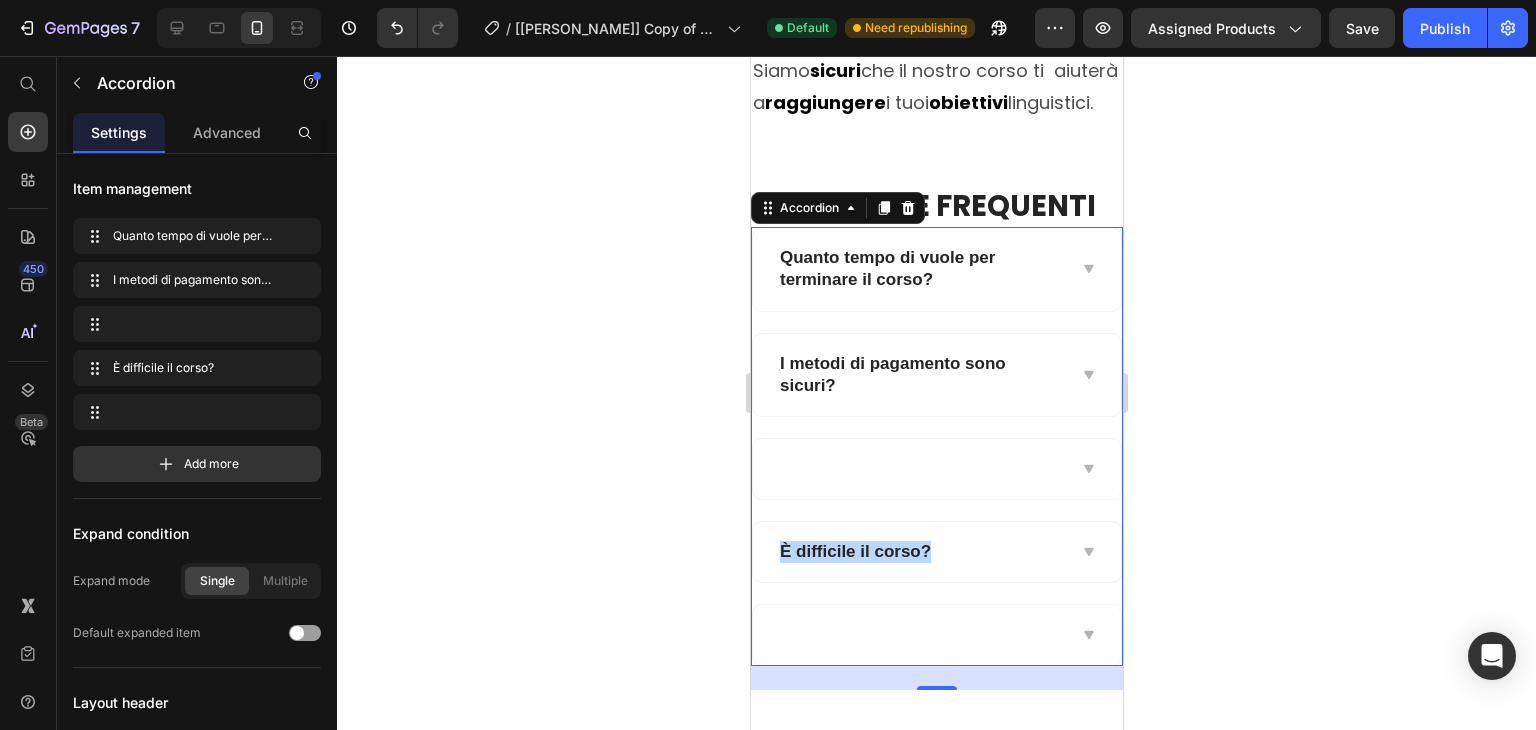 click at bounding box center (920, 469) 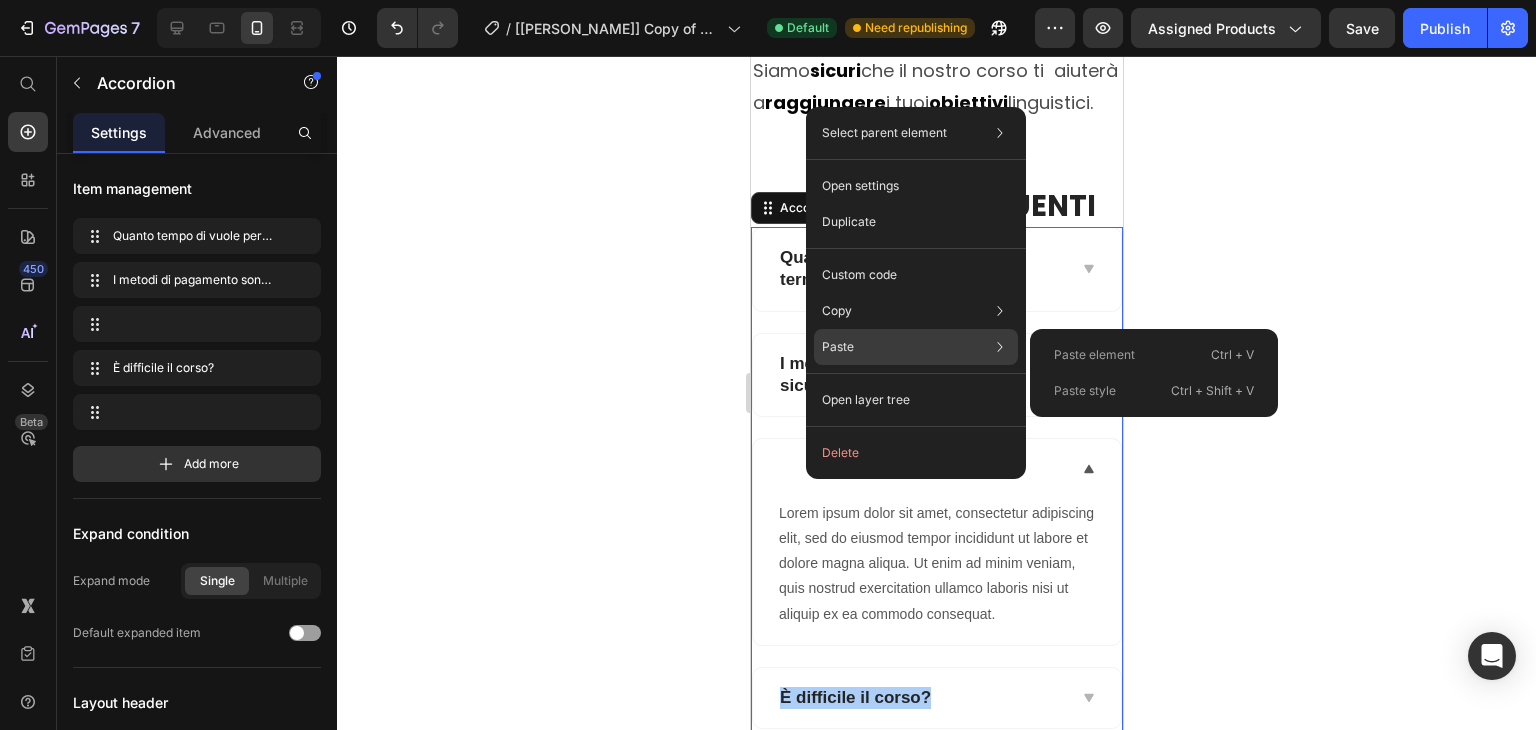 click on "Paste" at bounding box center [838, 347] 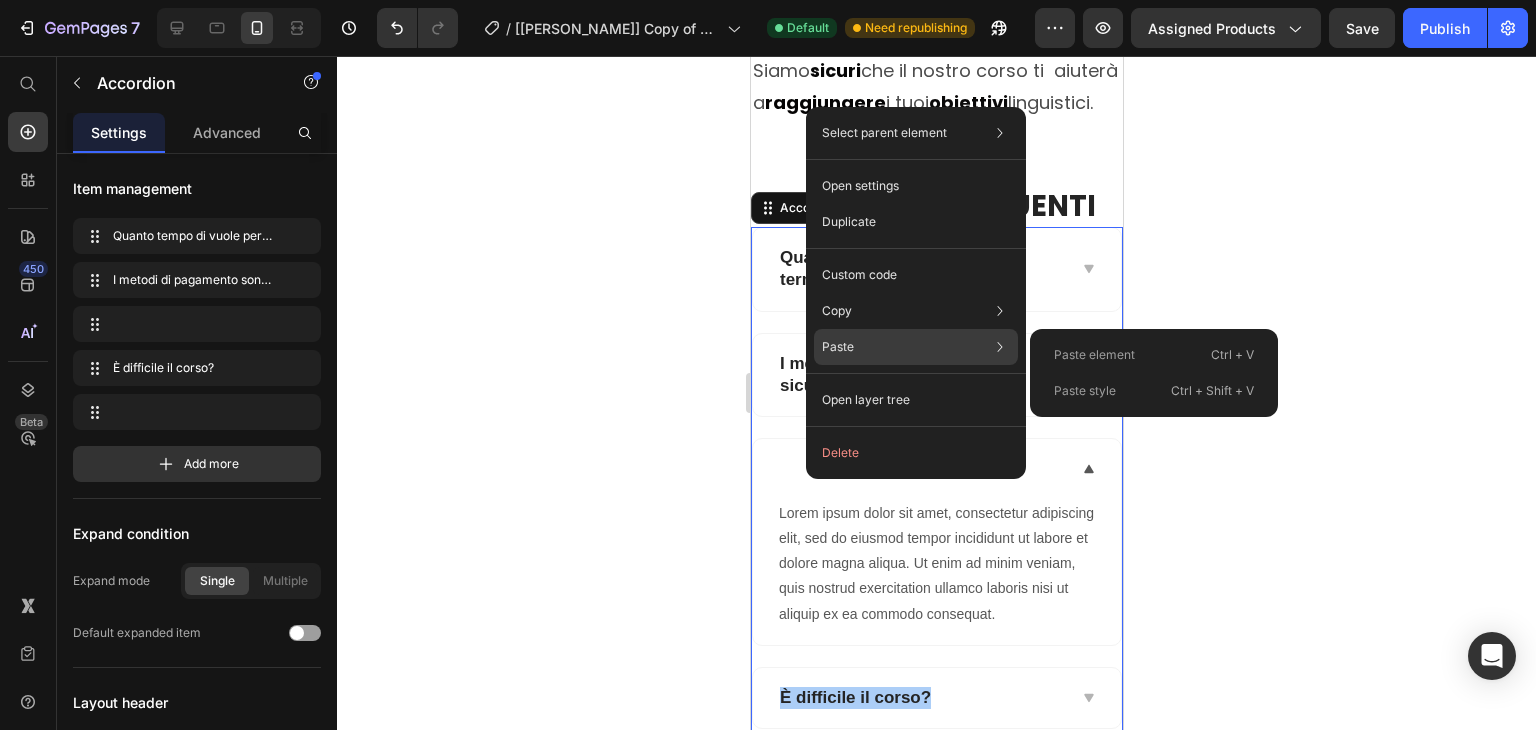click on "Paste element" at bounding box center [1094, 355] 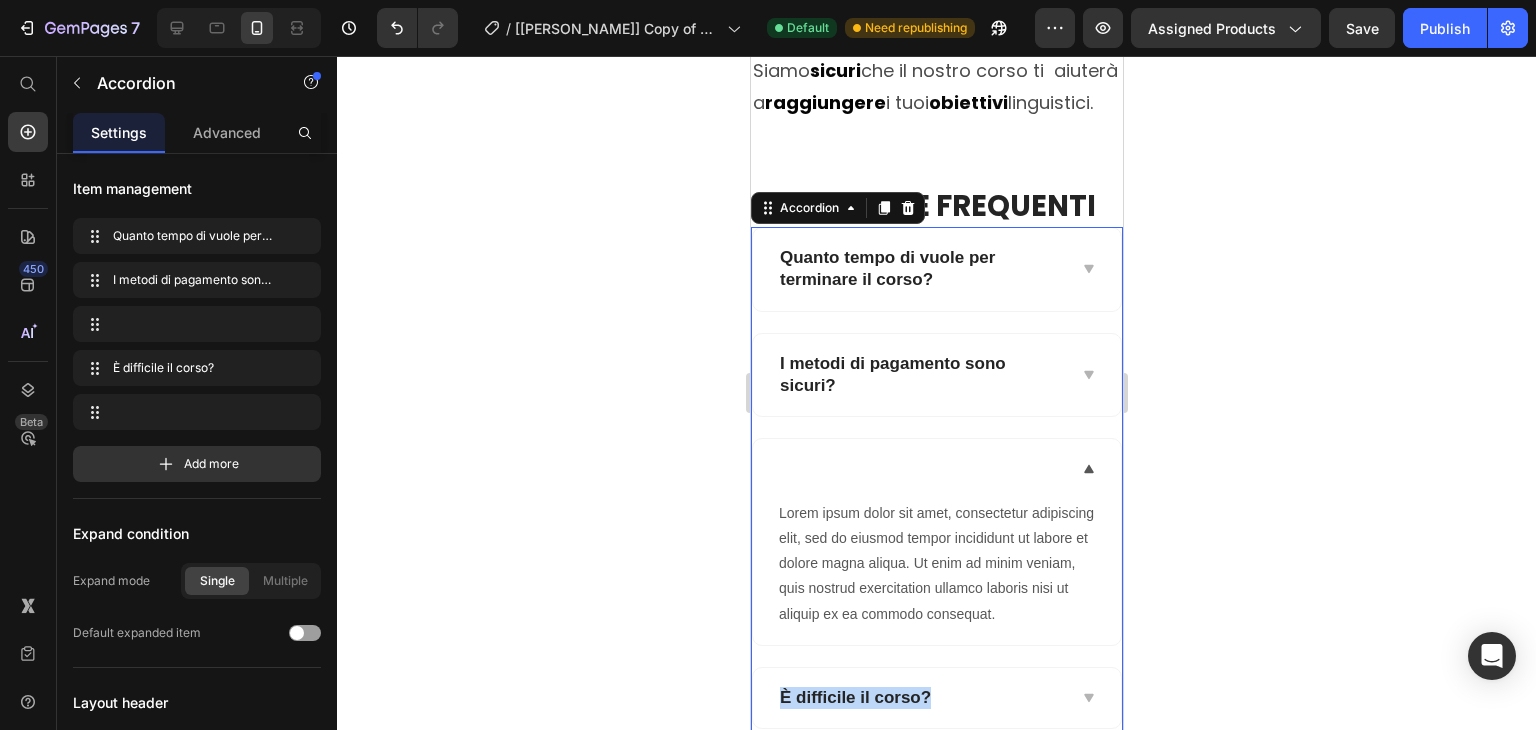 click 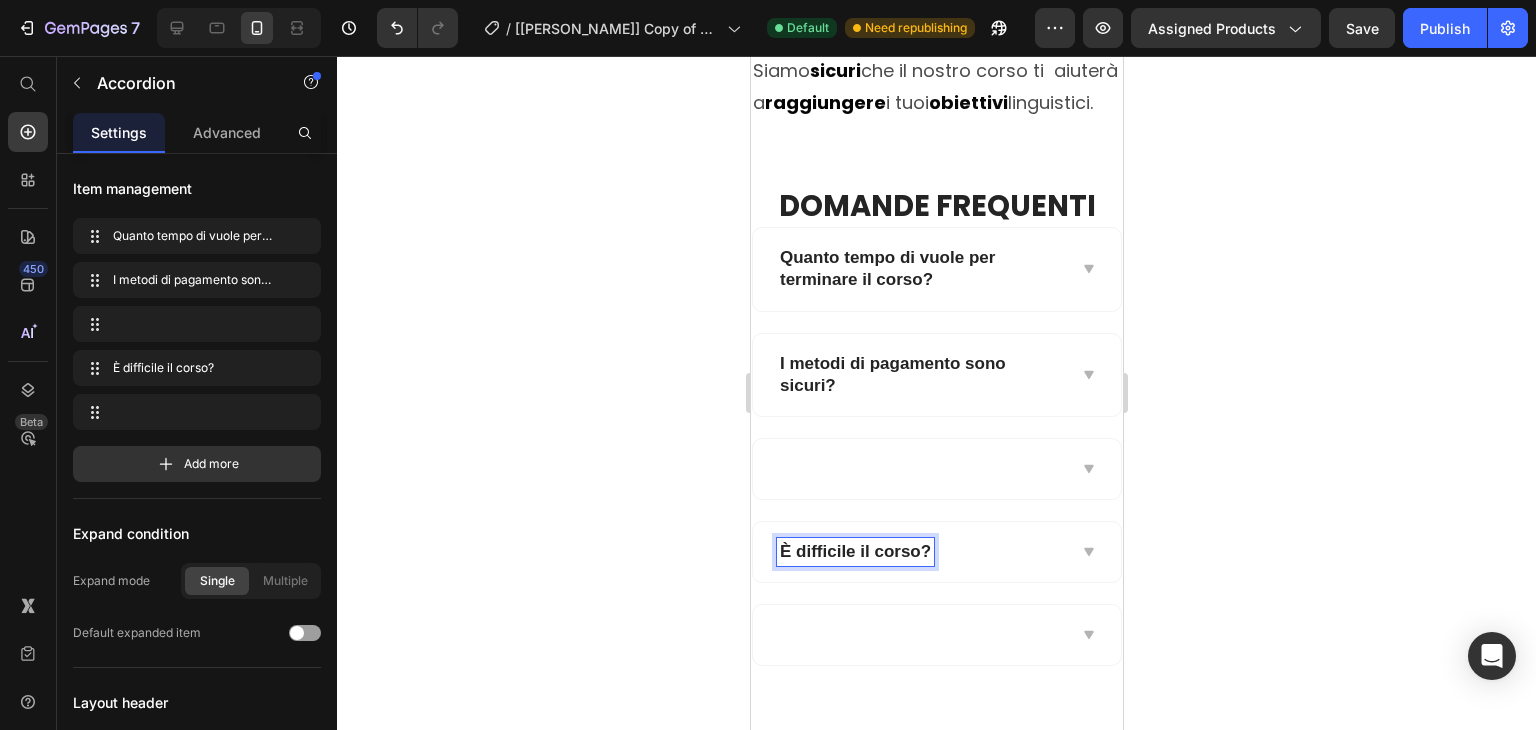 drag, startPoint x: 921, startPoint y: 557, endPoint x: 801, endPoint y: 489, distance: 137.92752 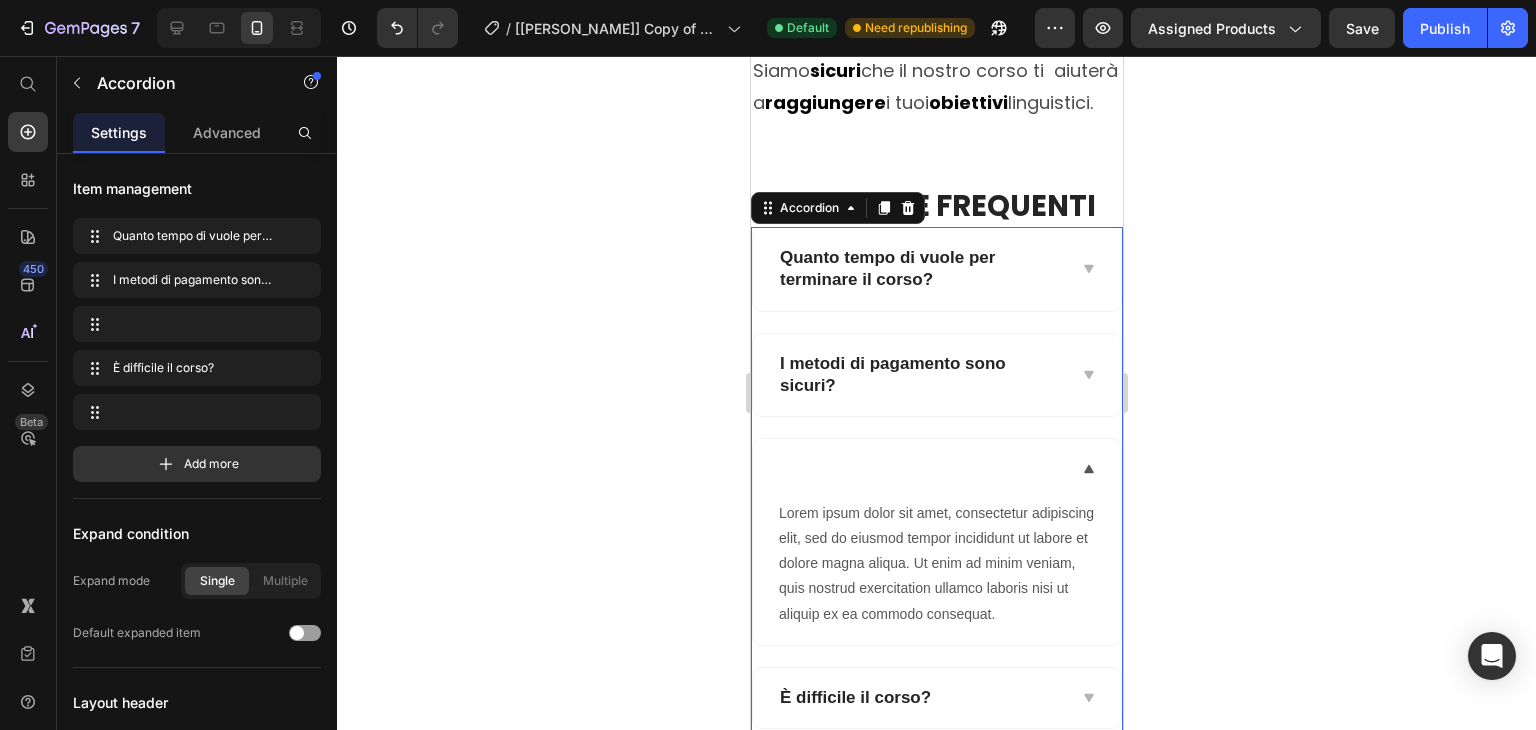 click at bounding box center (936, 469) 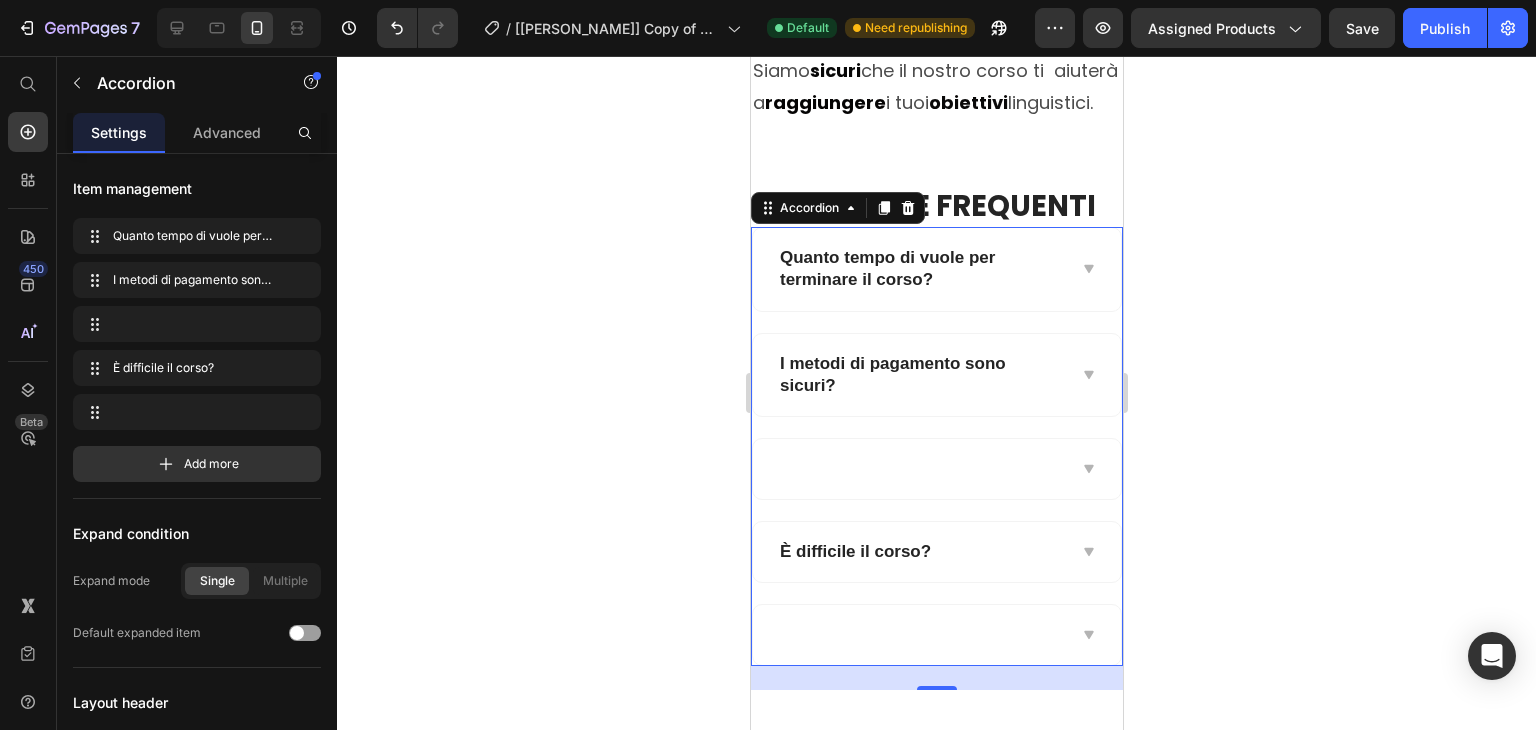 drag, startPoint x: 935, startPoint y: 560, endPoint x: 772, endPoint y: 554, distance: 163.1104 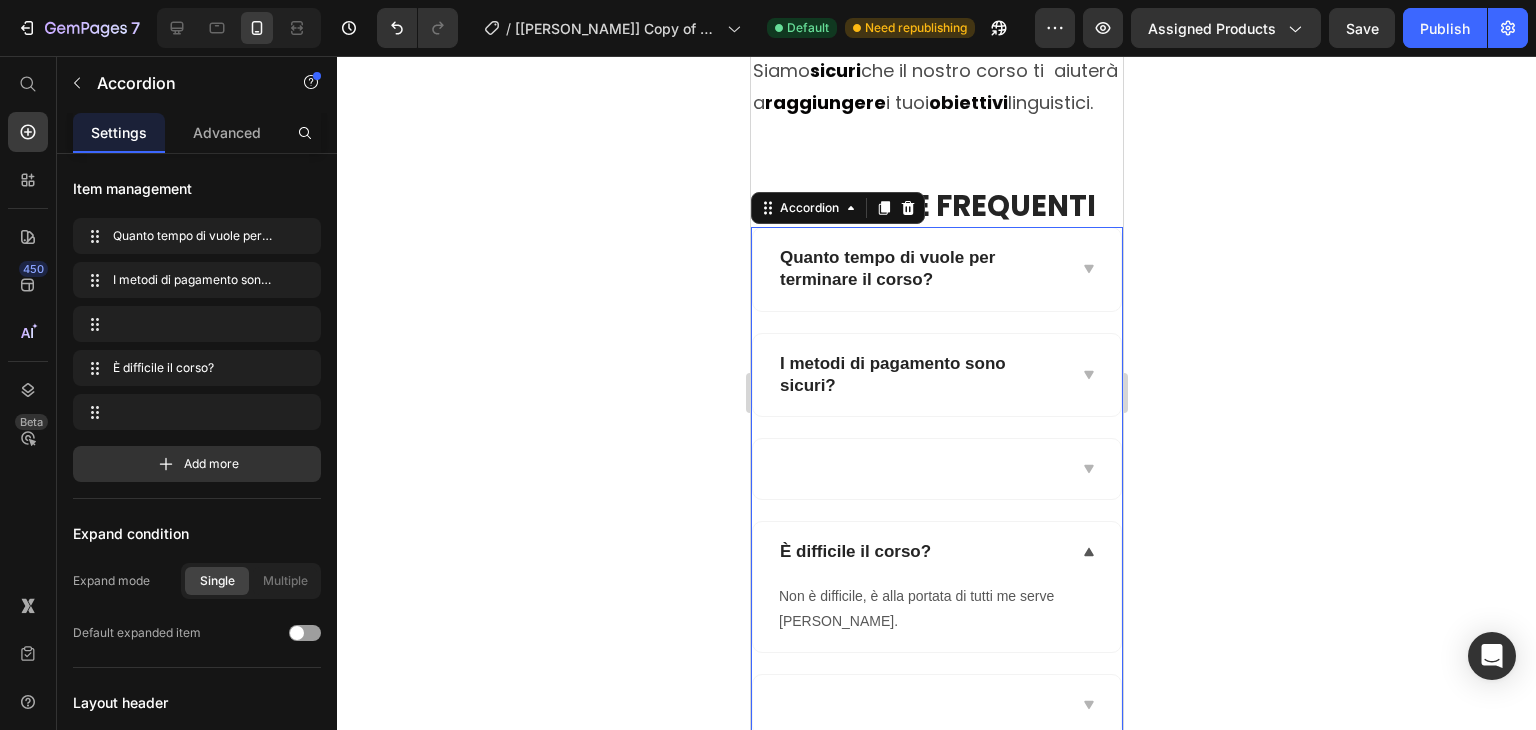 click on "È difficile il corso?" at bounding box center (920, 552) 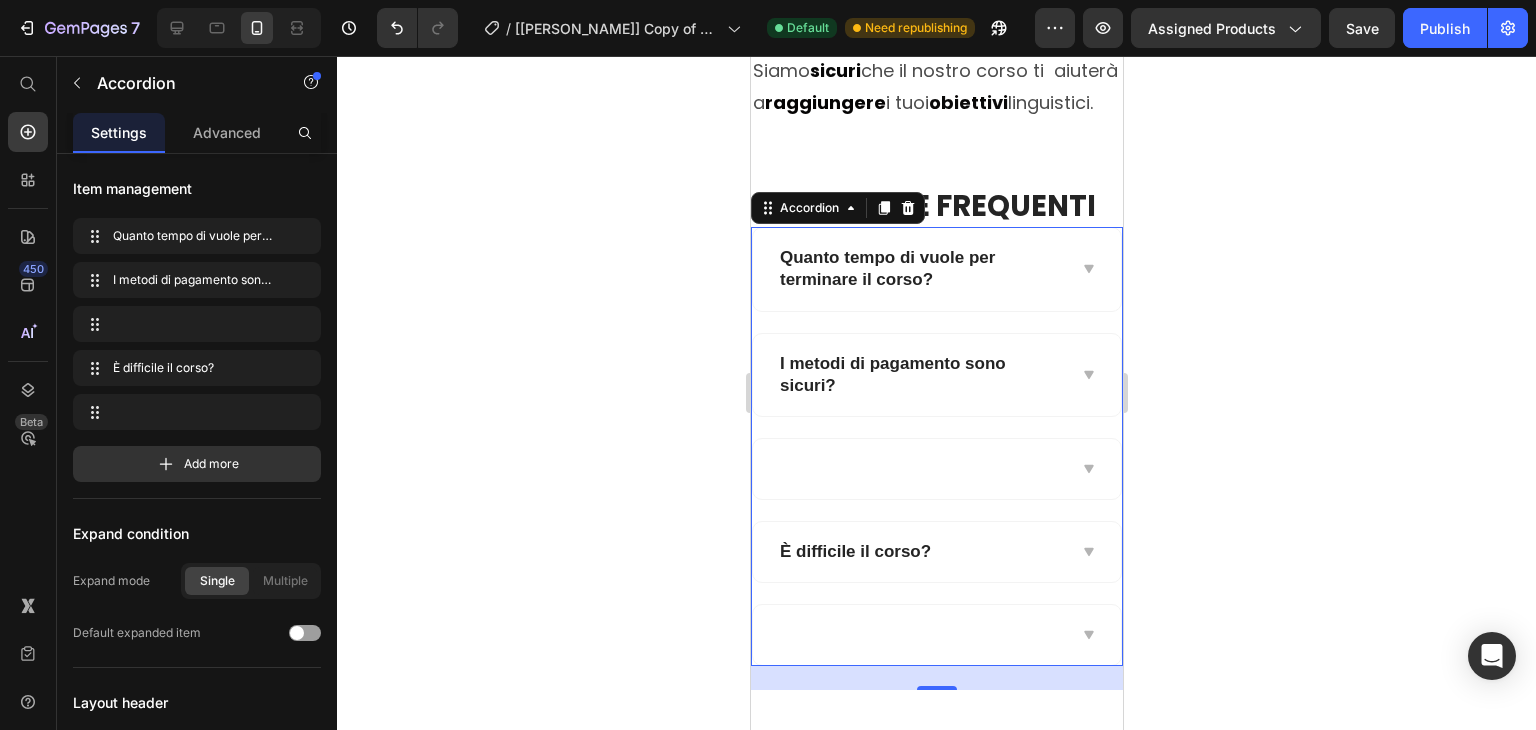 drag, startPoint x: 941, startPoint y: 561, endPoint x: 761, endPoint y: 557, distance: 180.04443 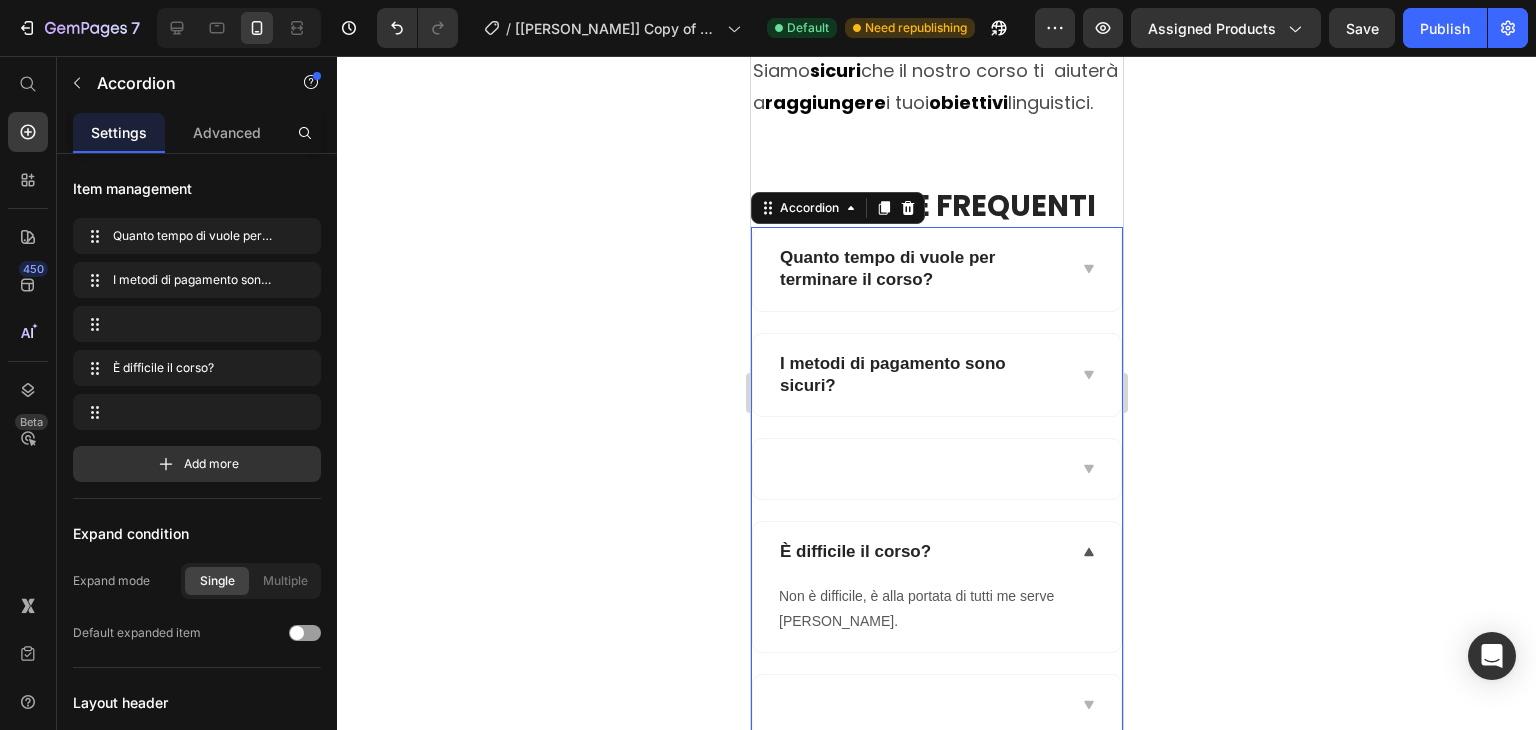 drag, startPoint x: 761, startPoint y: 557, endPoint x: 895, endPoint y: 493, distance: 148.49916 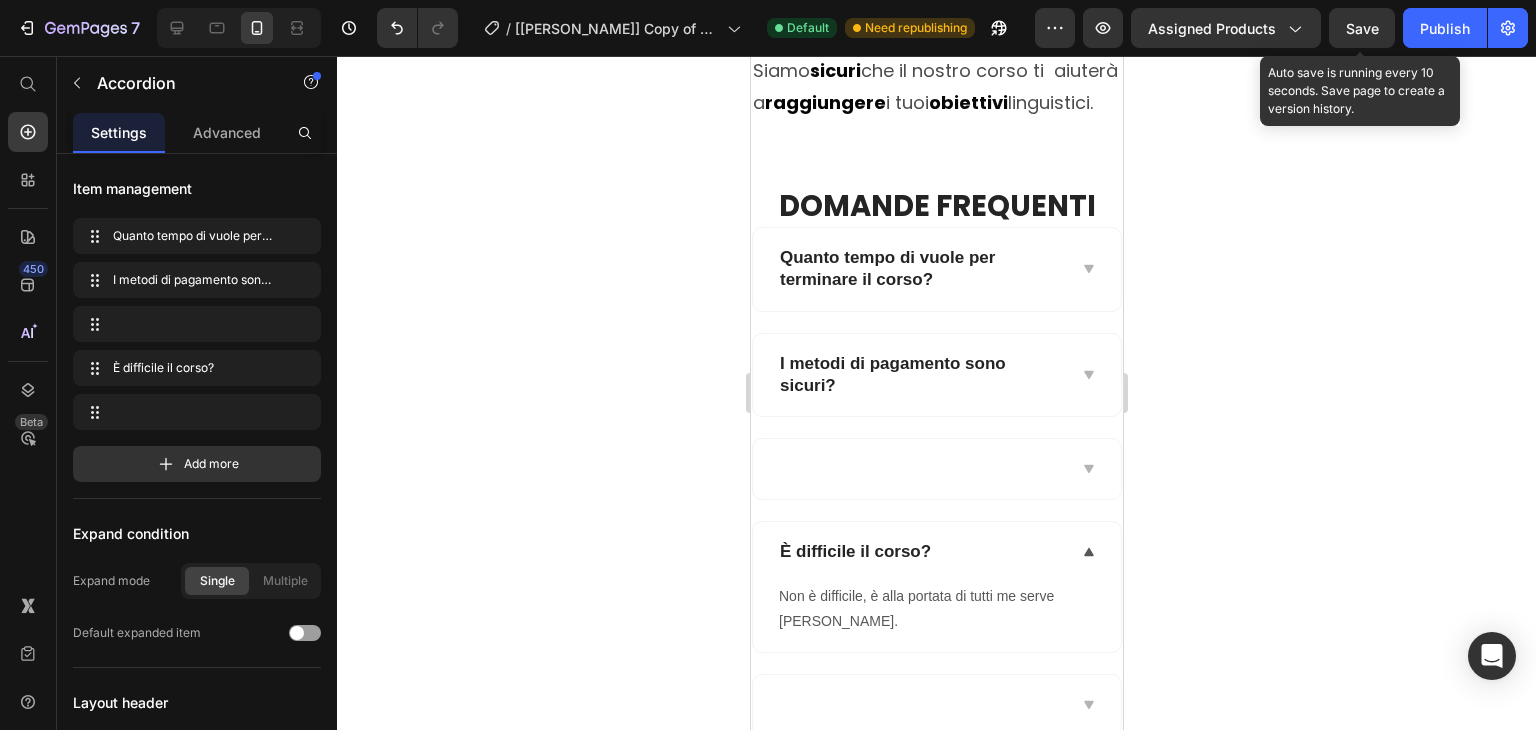 click on "Save" at bounding box center (1362, 28) 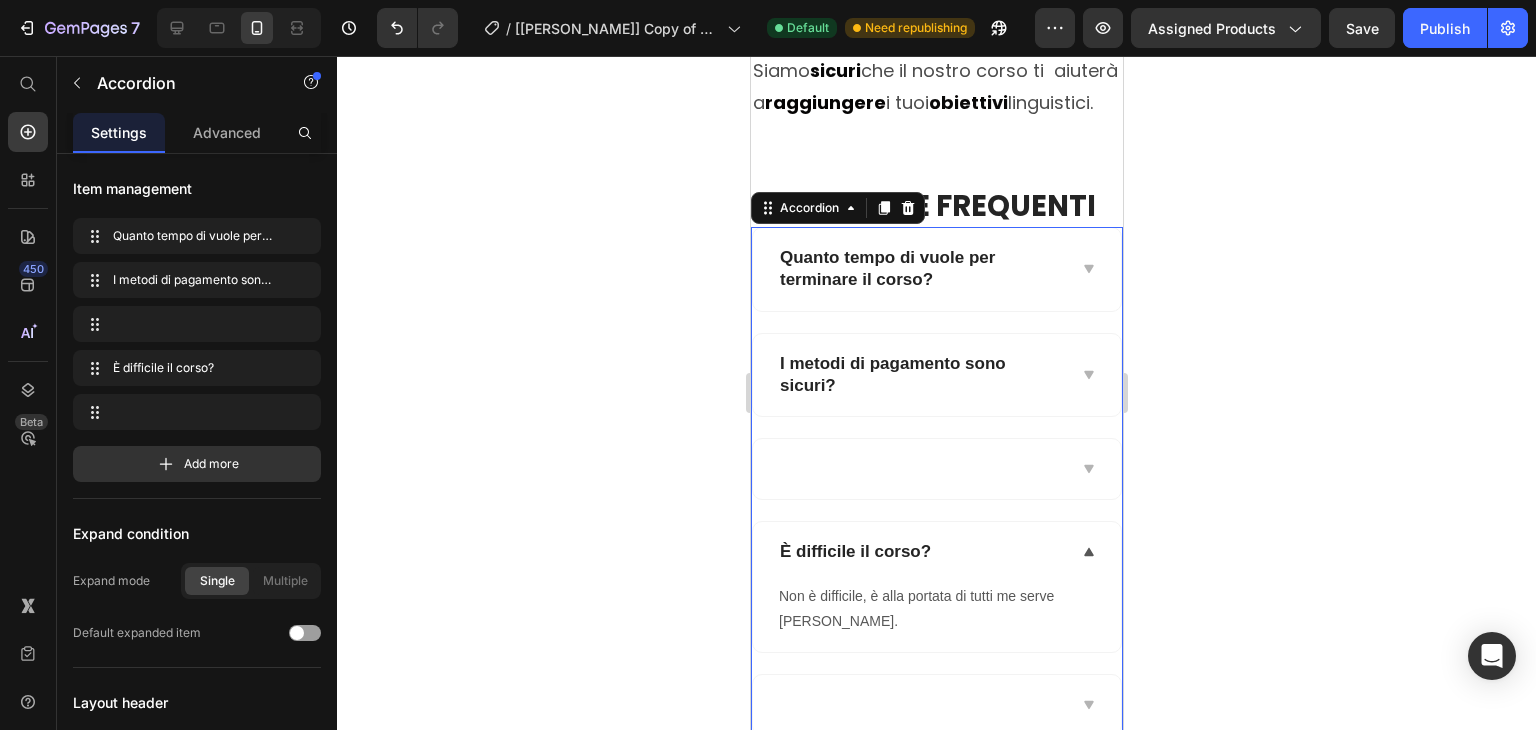 click 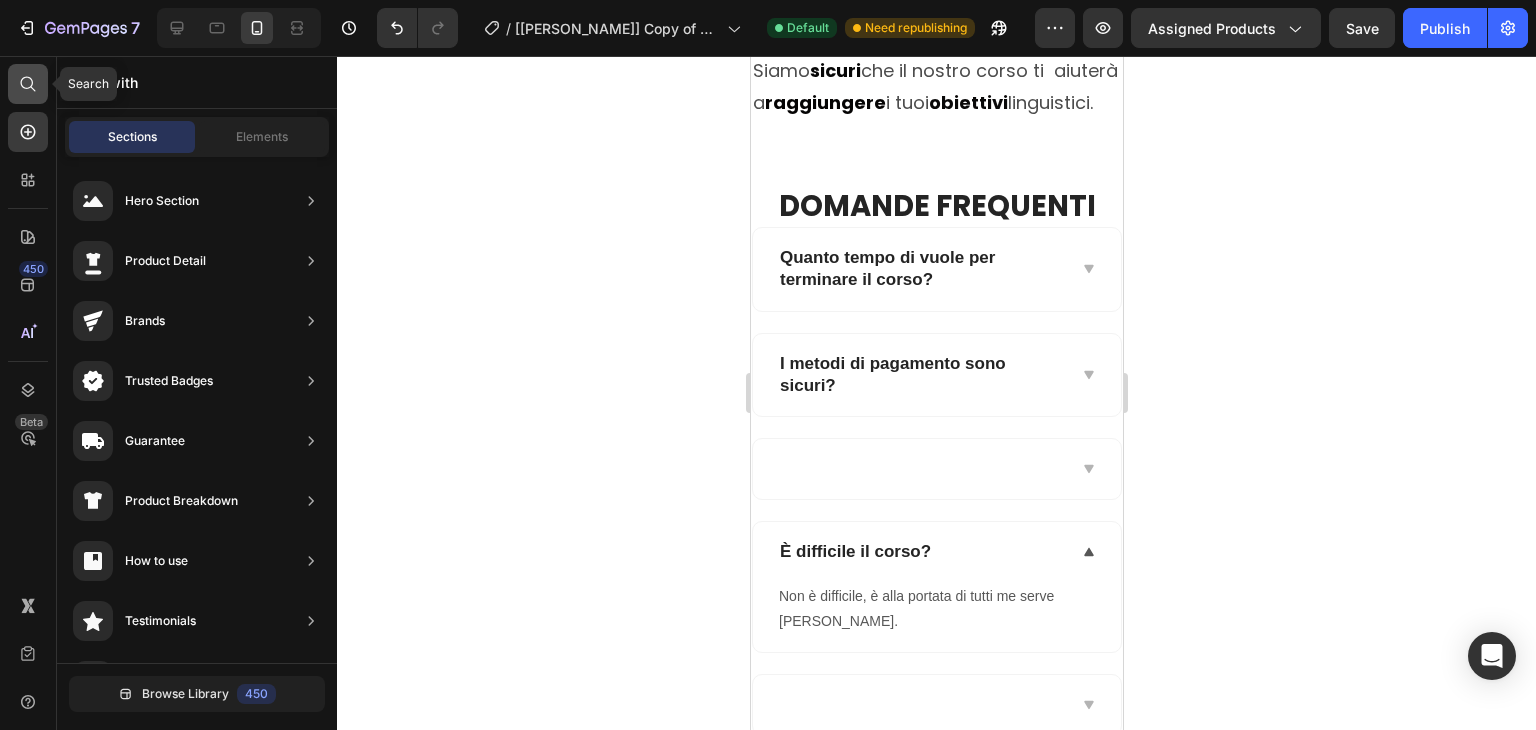 click 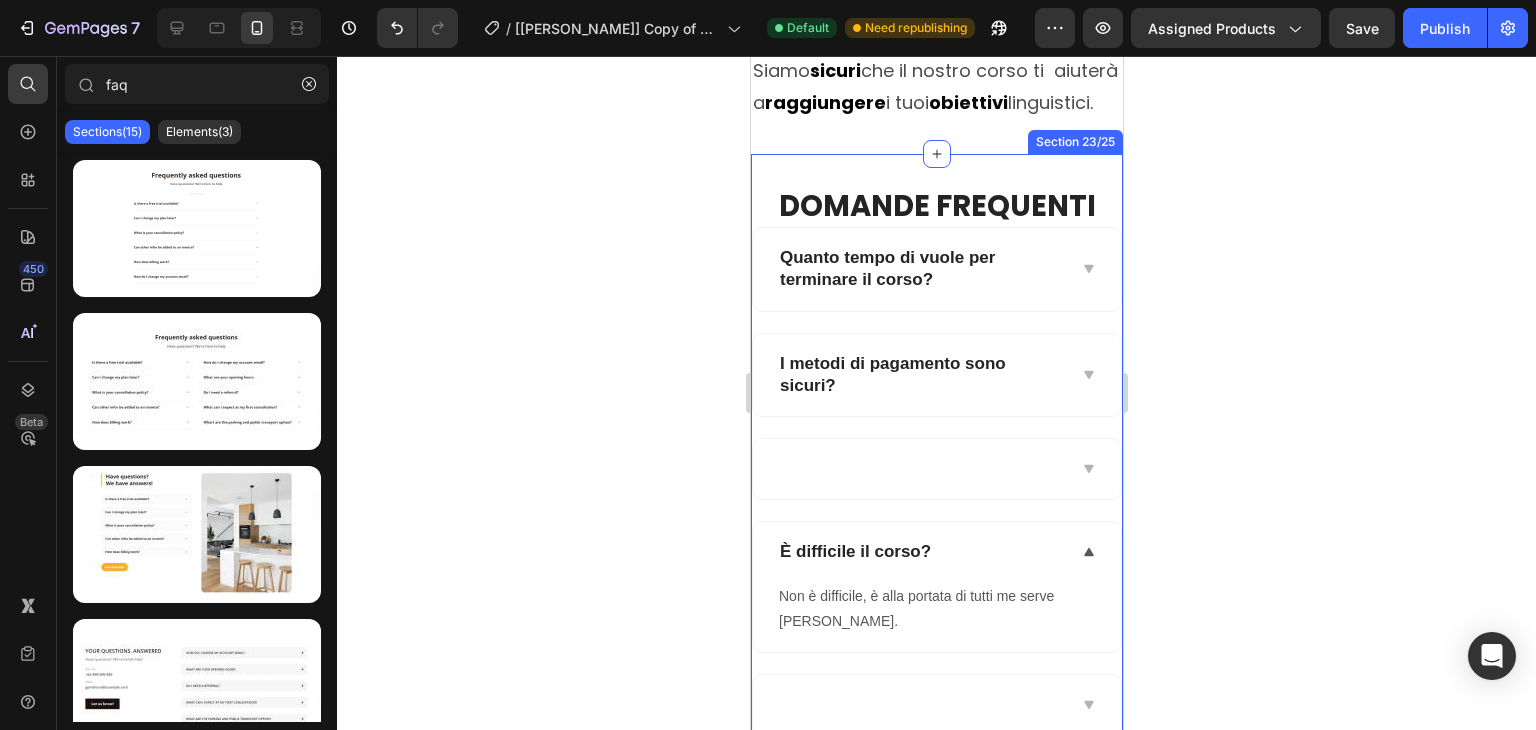 click on "DOMANDE FREQUENTI Heading
Quanto tempo di vuole per terminare il corso?
I metodi di pagamento sono sicuri?
È difficile il corso? Non è difficile, è alla portata di tutti me serve costanza. Text block
Accordion Section 23/25" at bounding box center [936, 473] 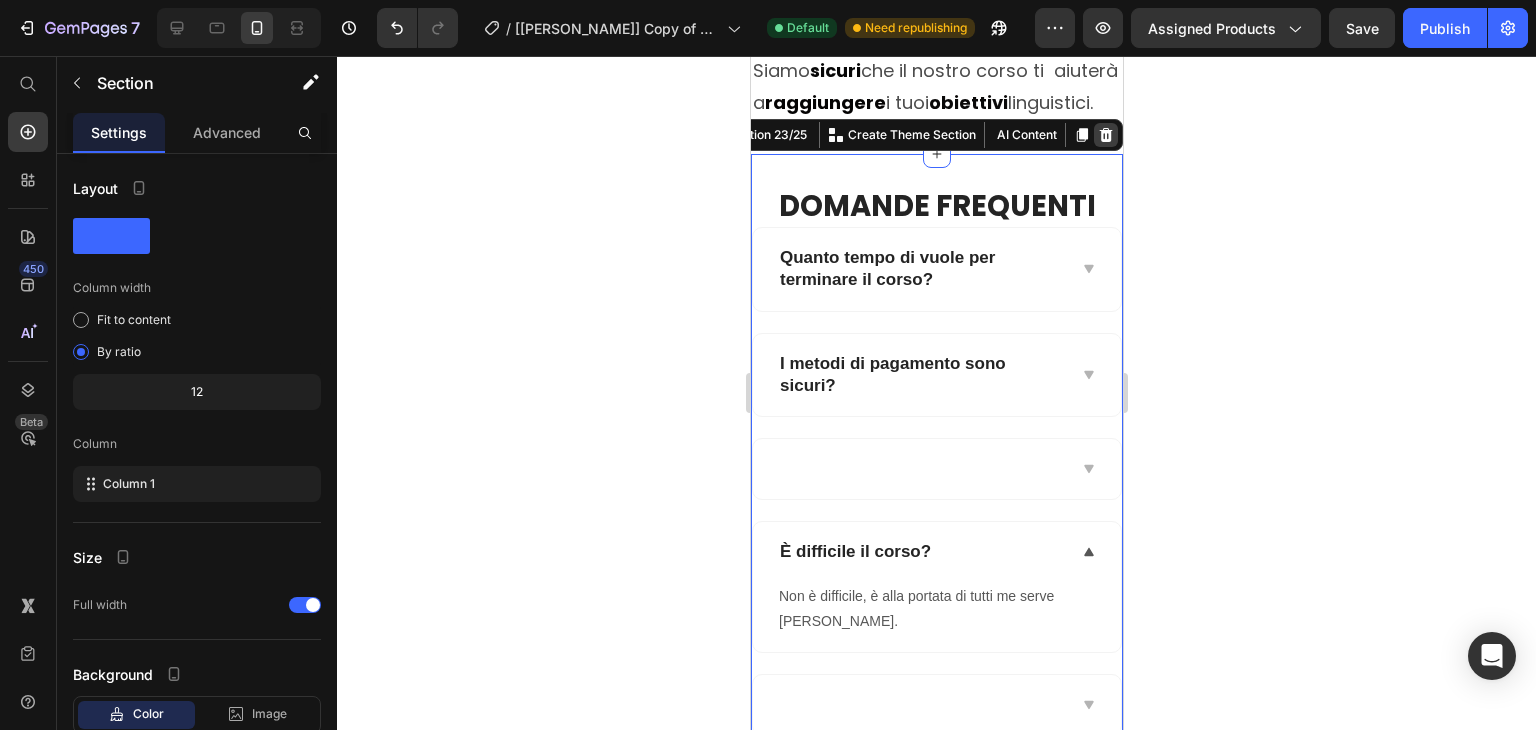 click 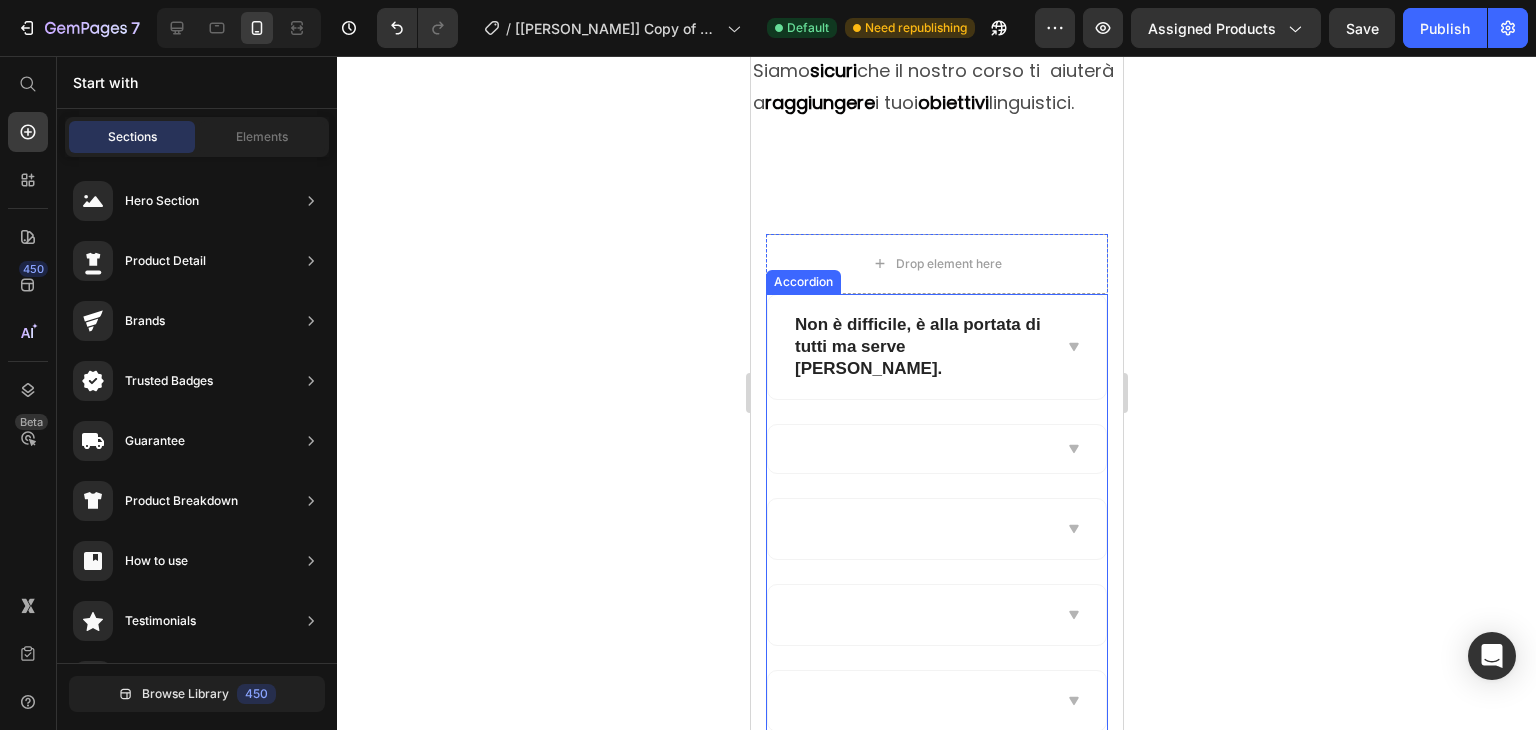 click on "Non è difficile, è alla portata di tutti ma serve costanza." at bounding box center [936, 347] 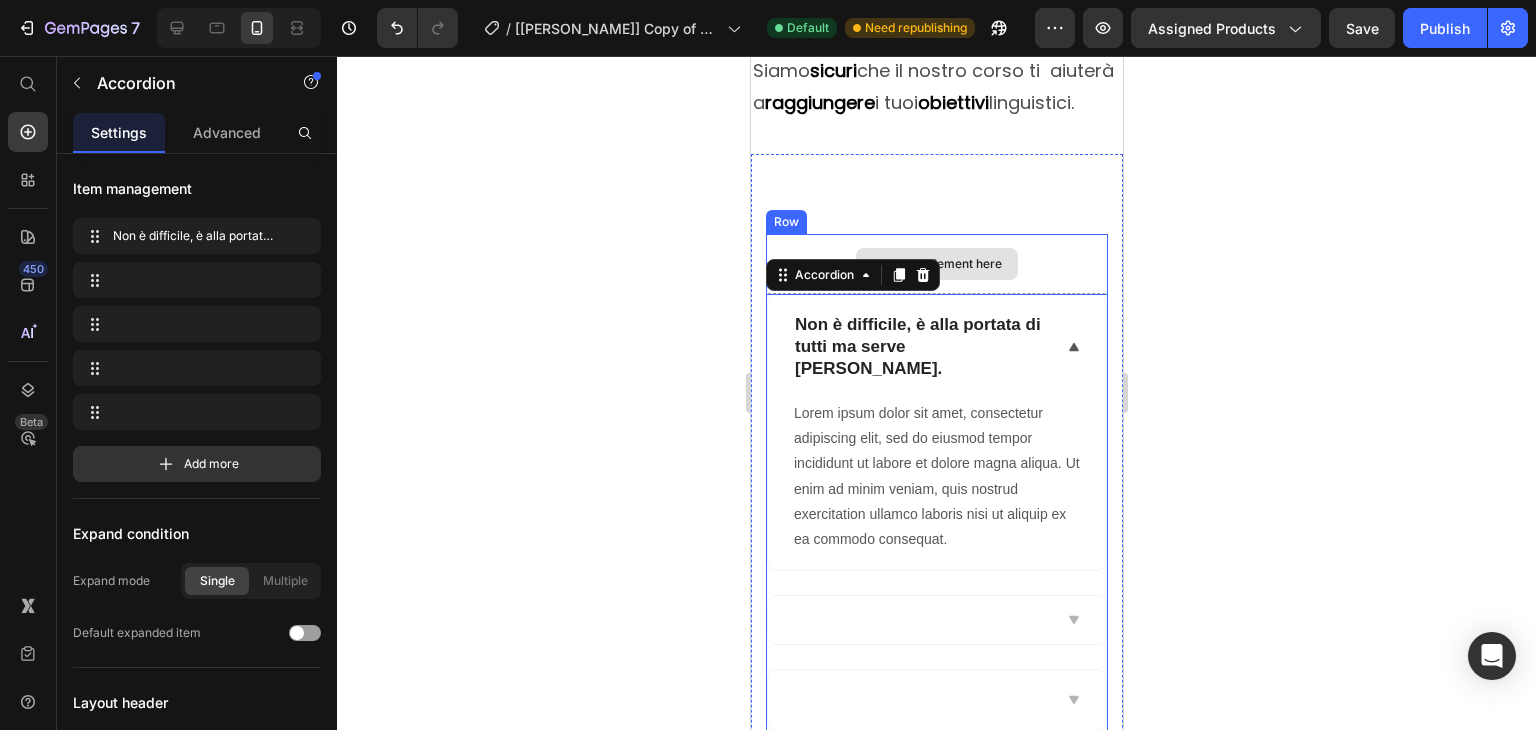 click on "Drop element here" at bounding box center [936, 264] 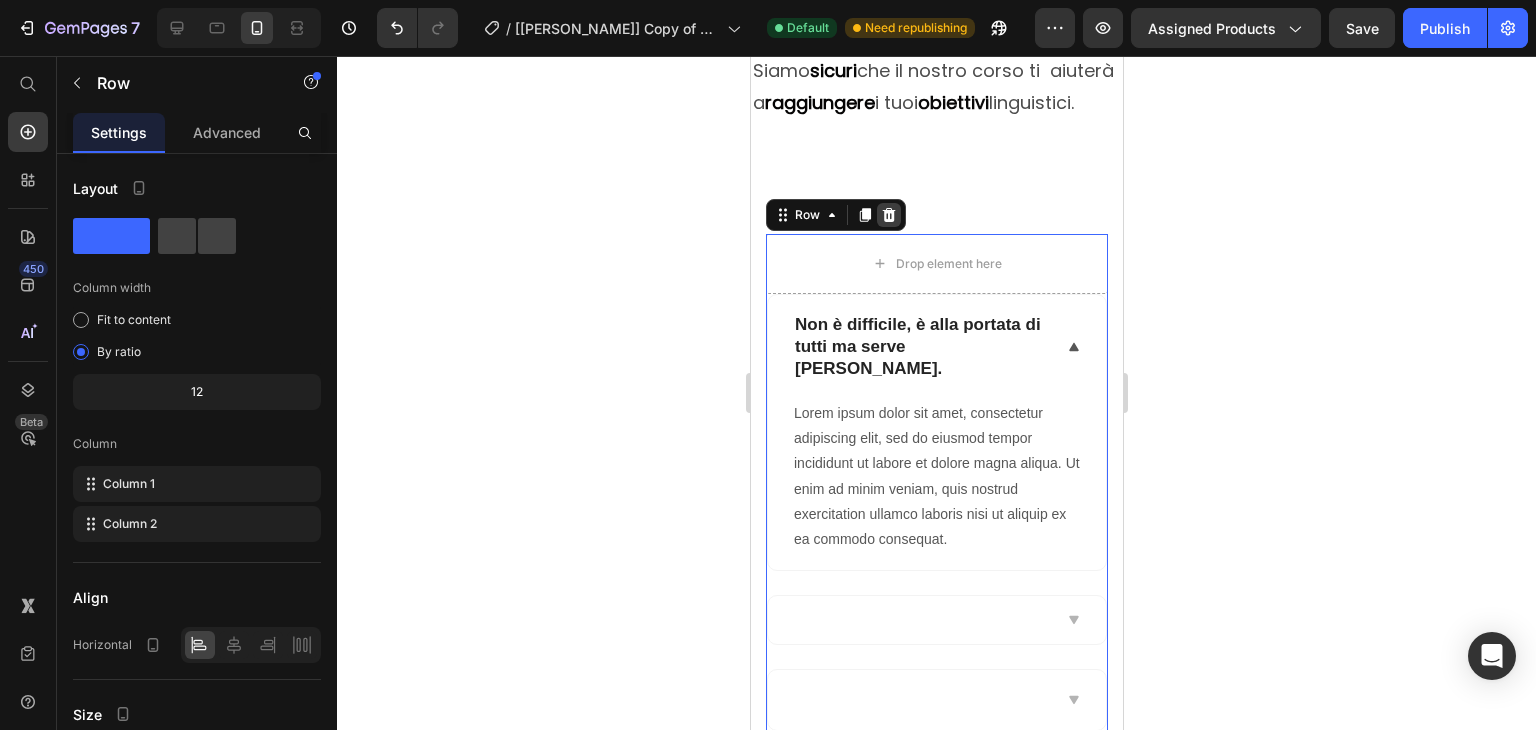 click 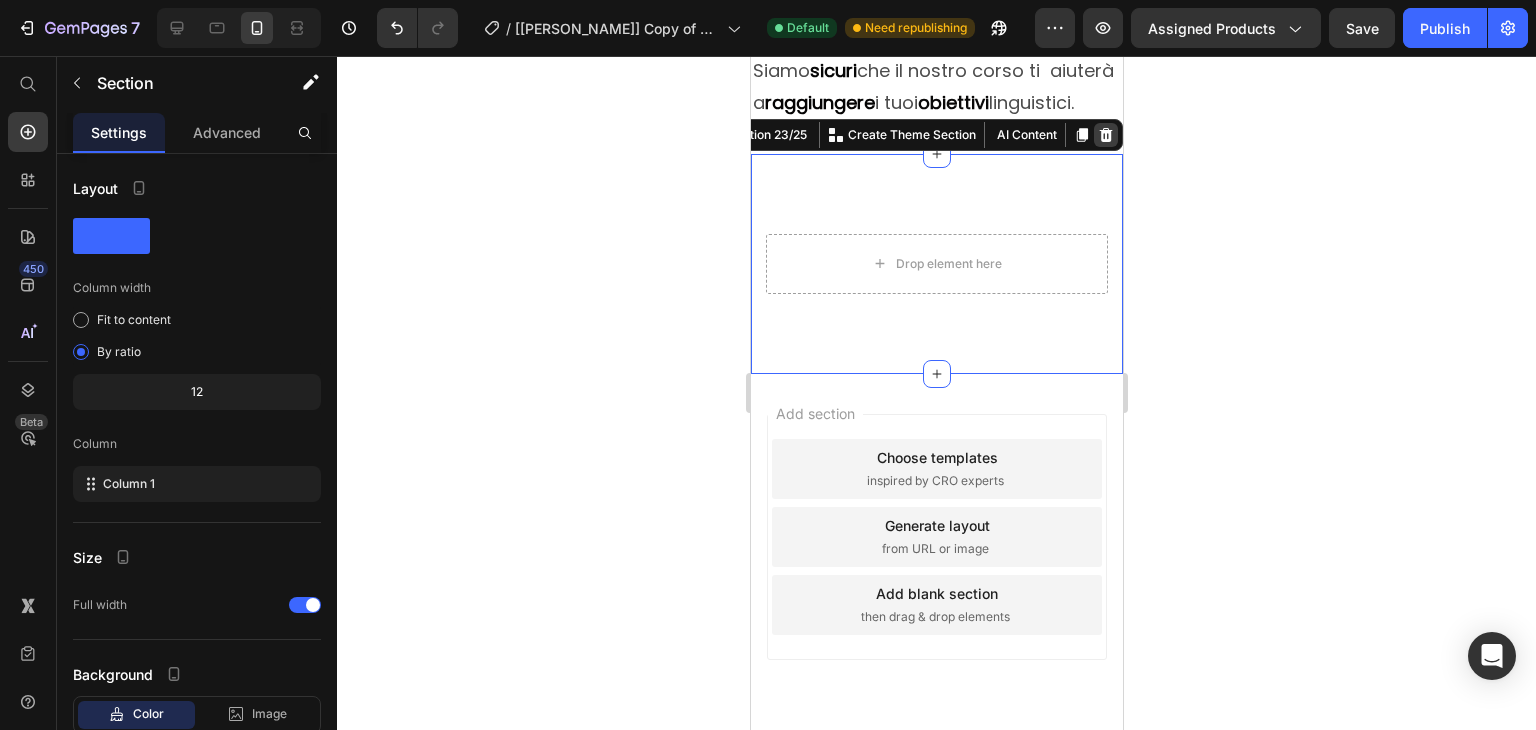 click 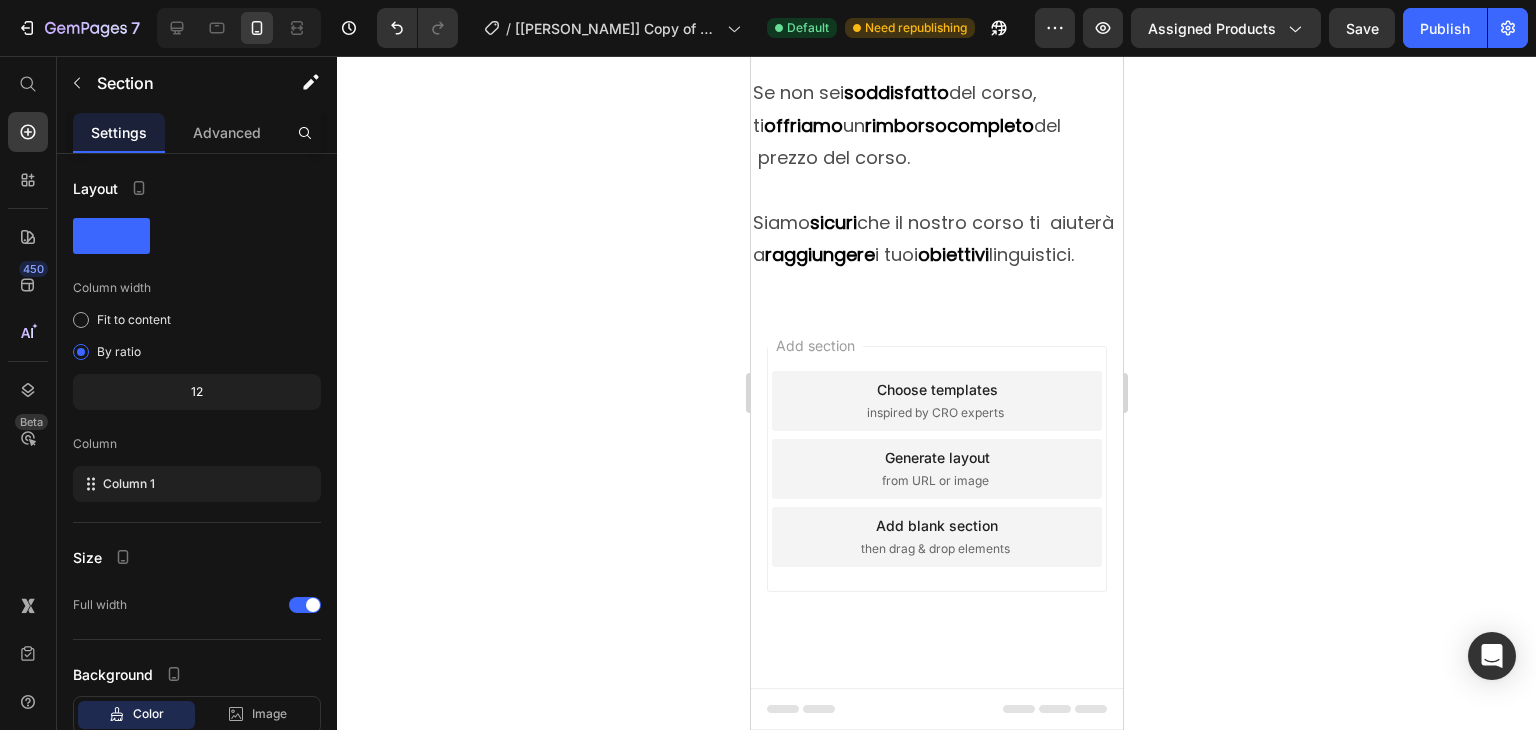 scroll, scrollTop: 9953, scrollLeft: 0, axis: vertical 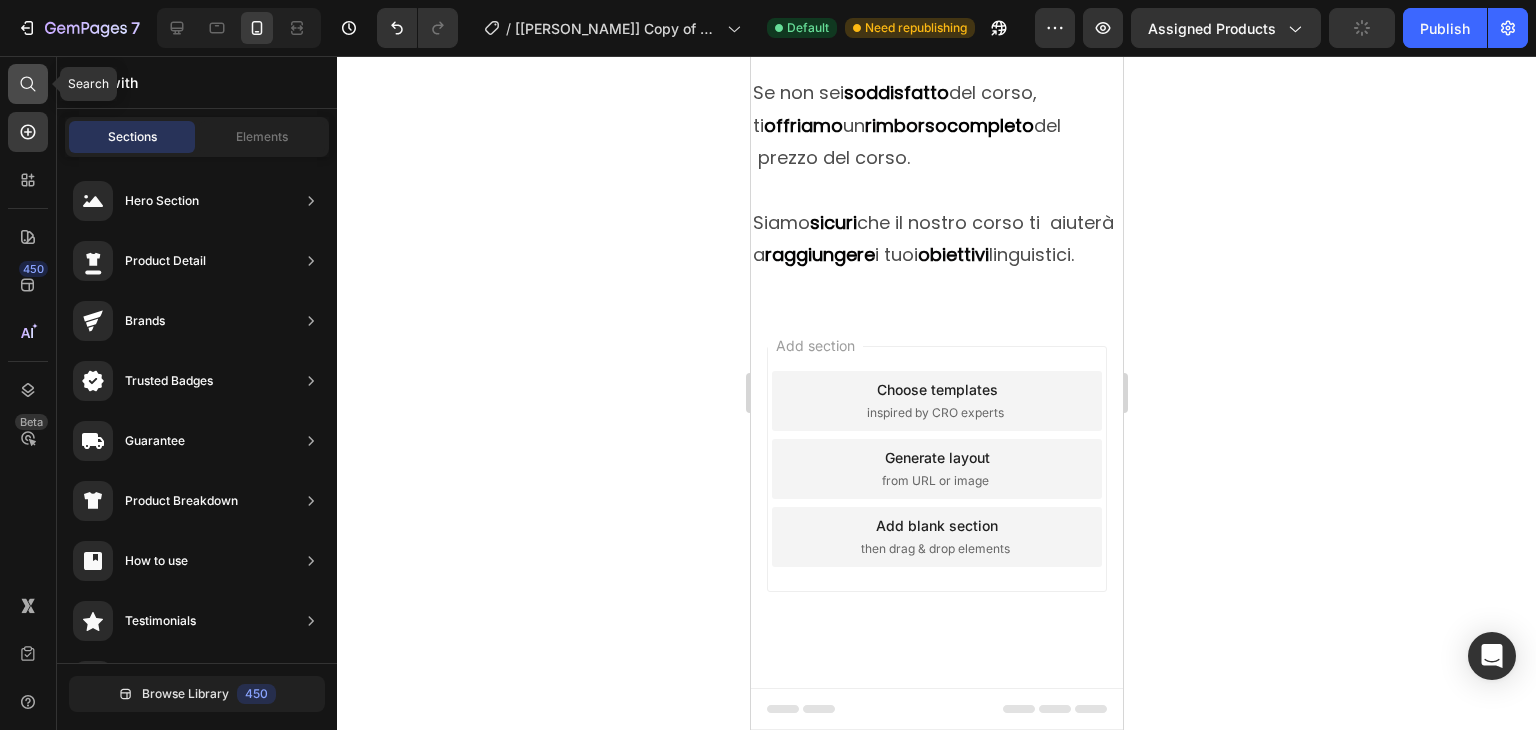 click 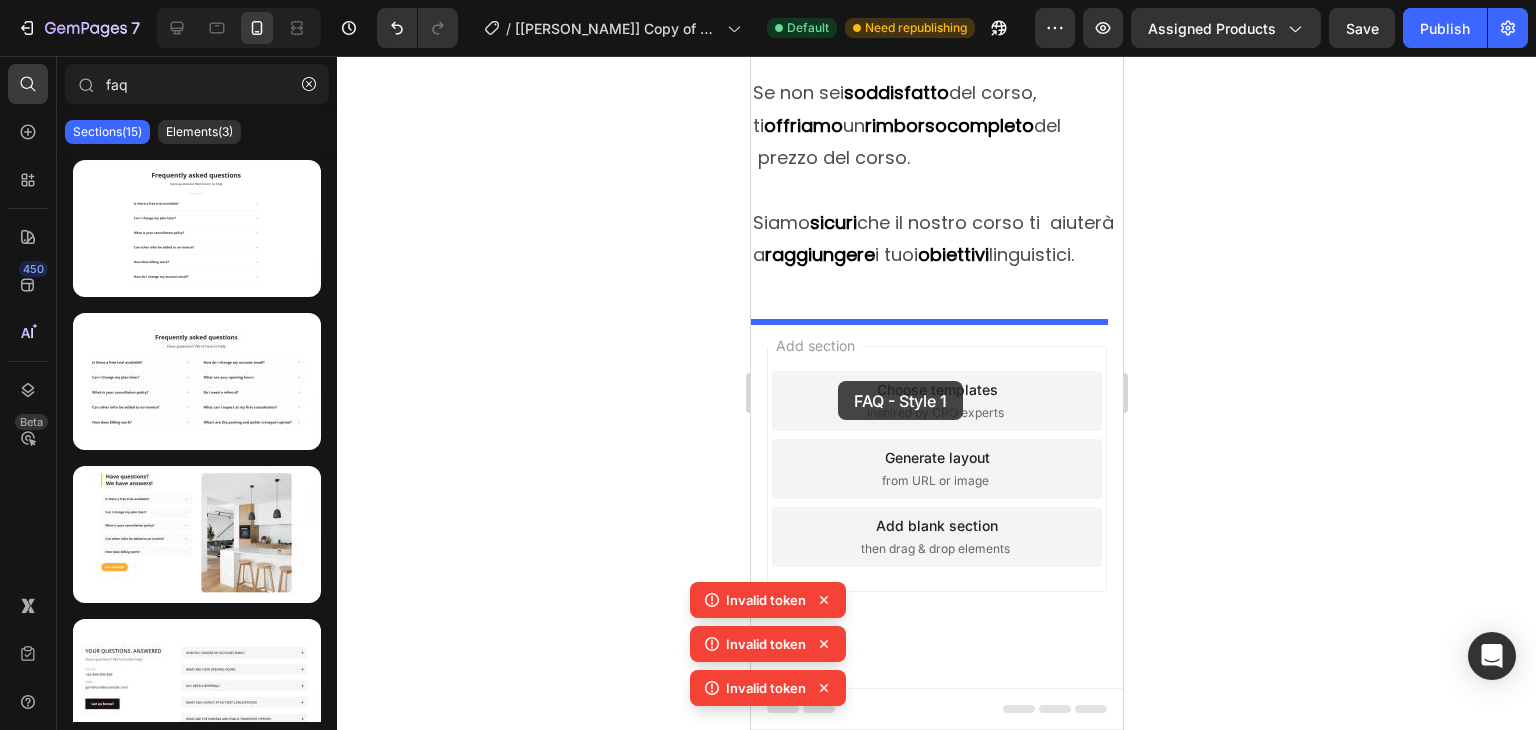 drag, startPoint x: 1008, startPoint y: 298, endPoint x: 837, endPoint y: 381, distance: 190.07893 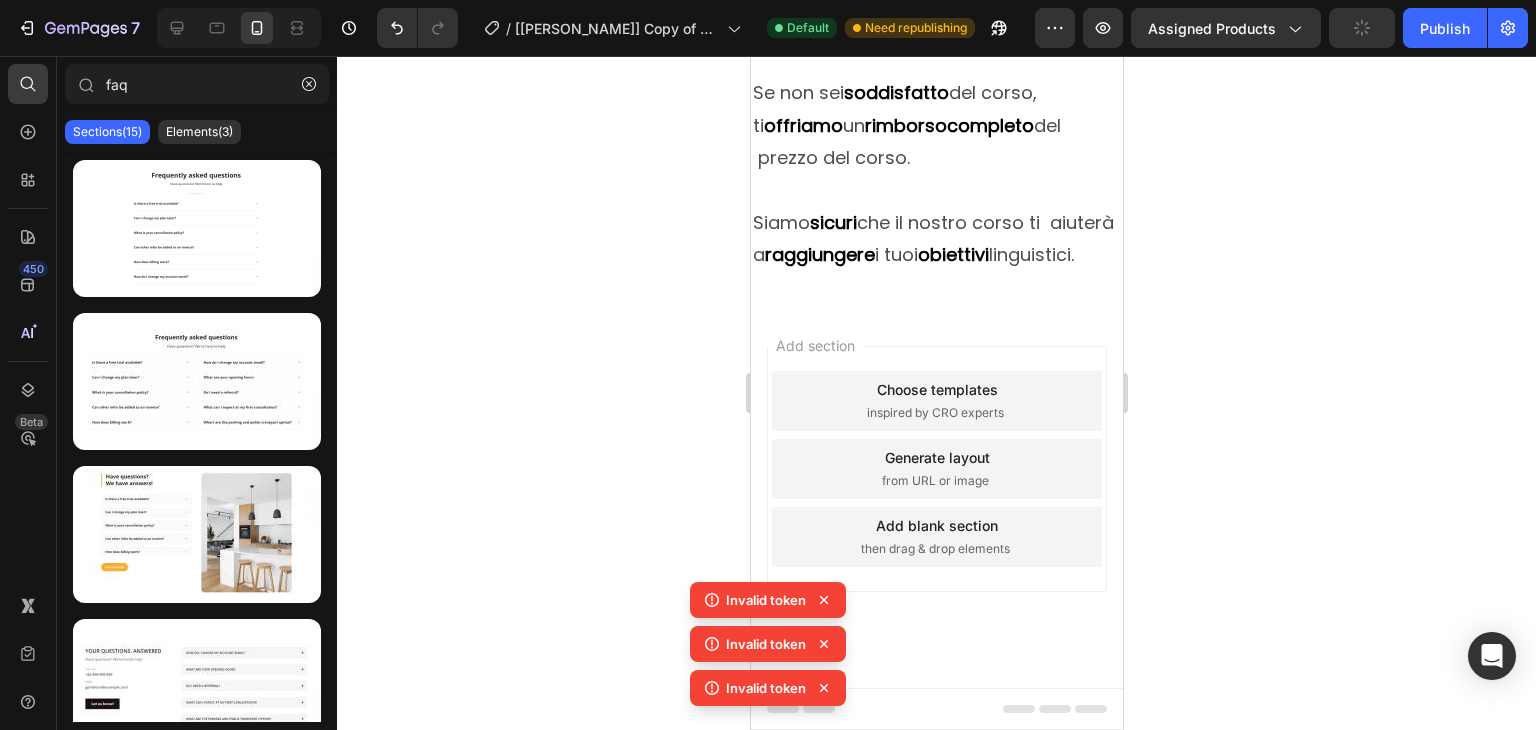 scroll, scrollTop: 9953, scrollLeft: 0, axis: vertical 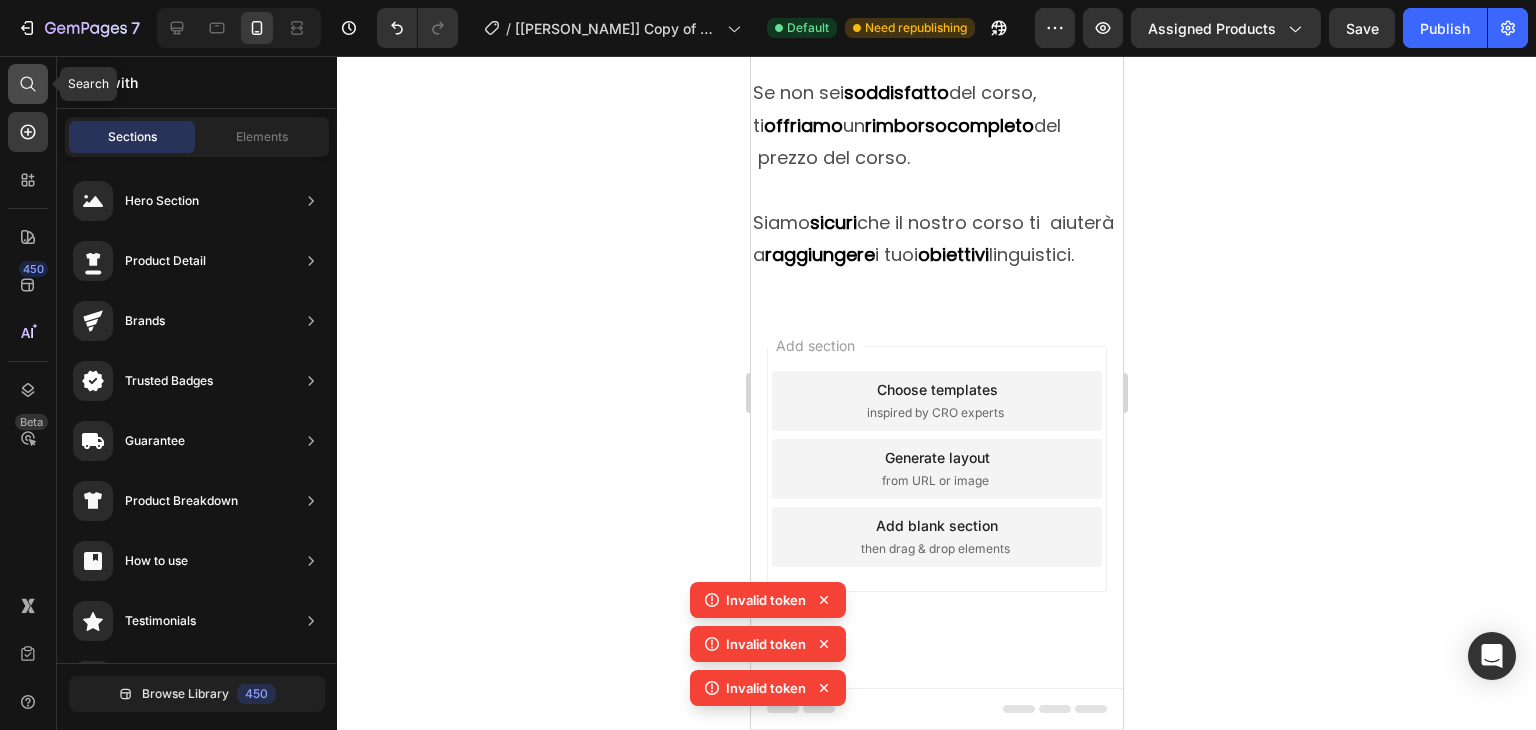 click 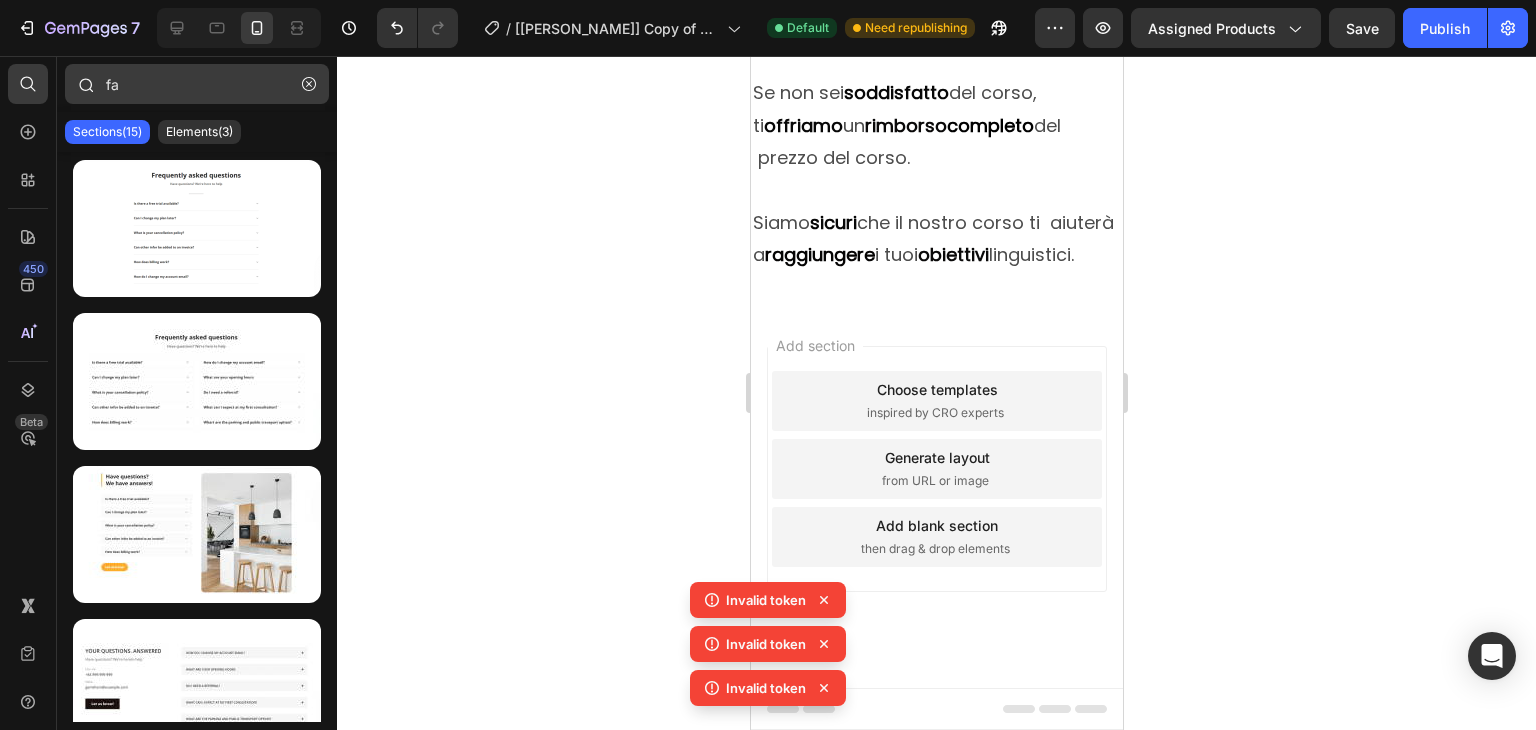 type on "f" 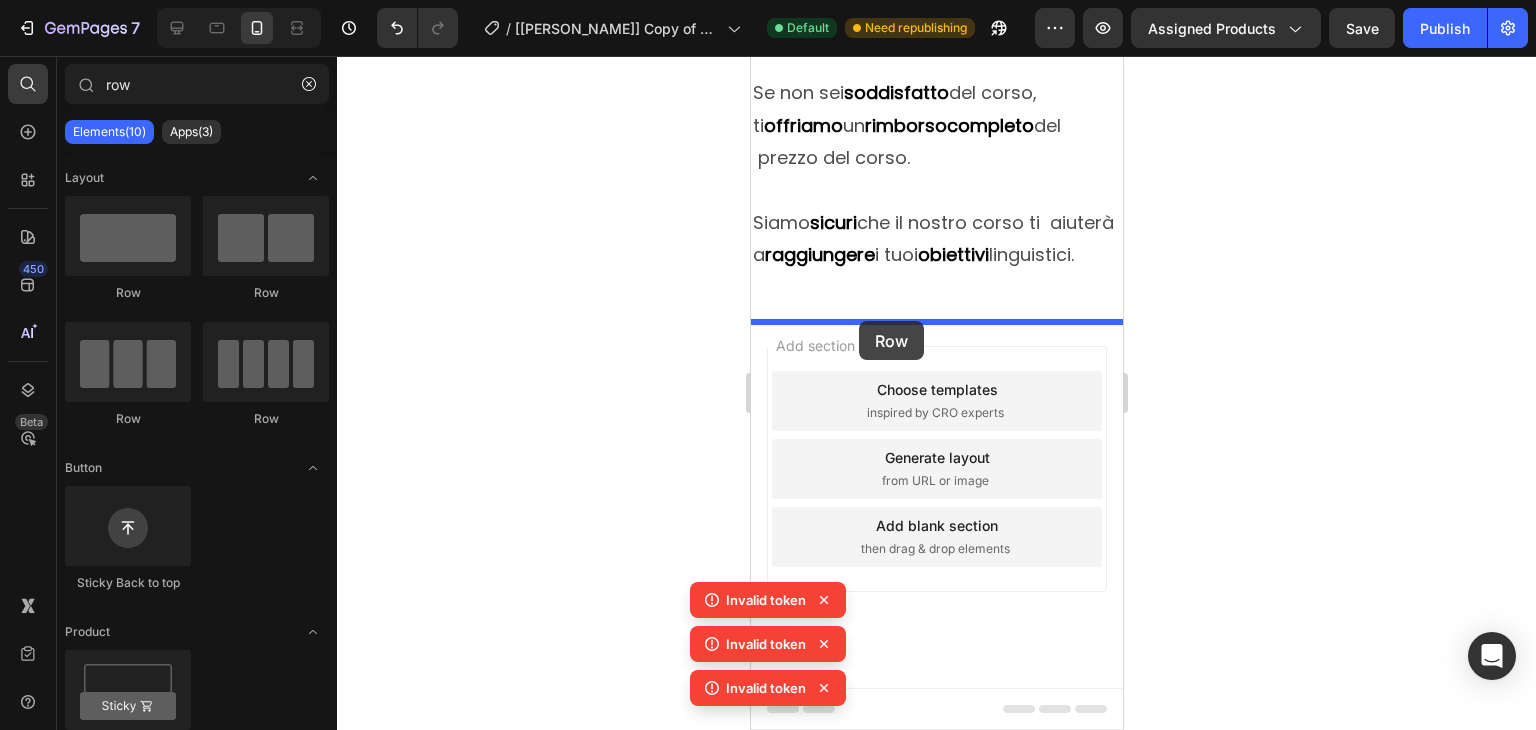 drag, startPoint x: 917, startPoint y: 299, endPoint x: 858, endPoint y: 321, distance: 62.968246 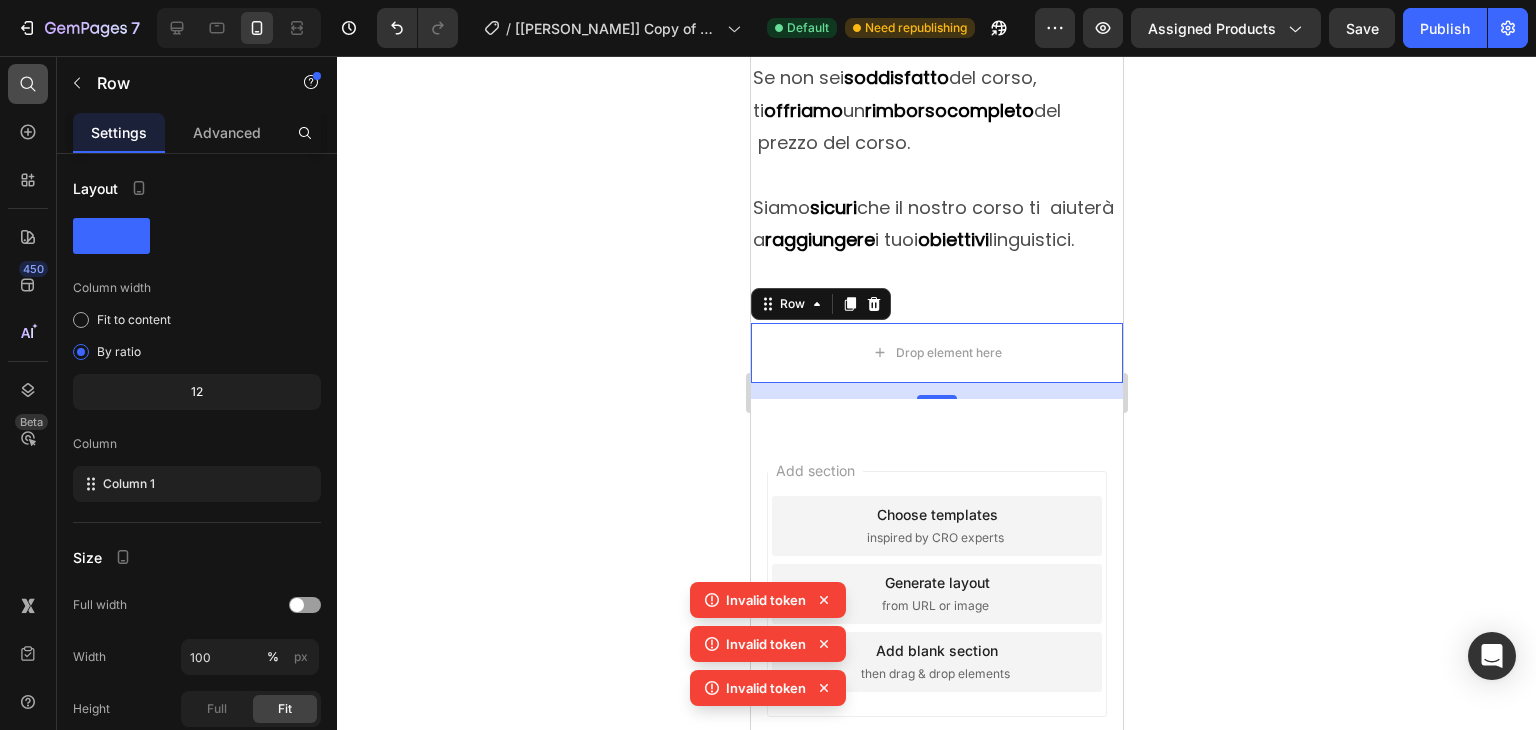 click 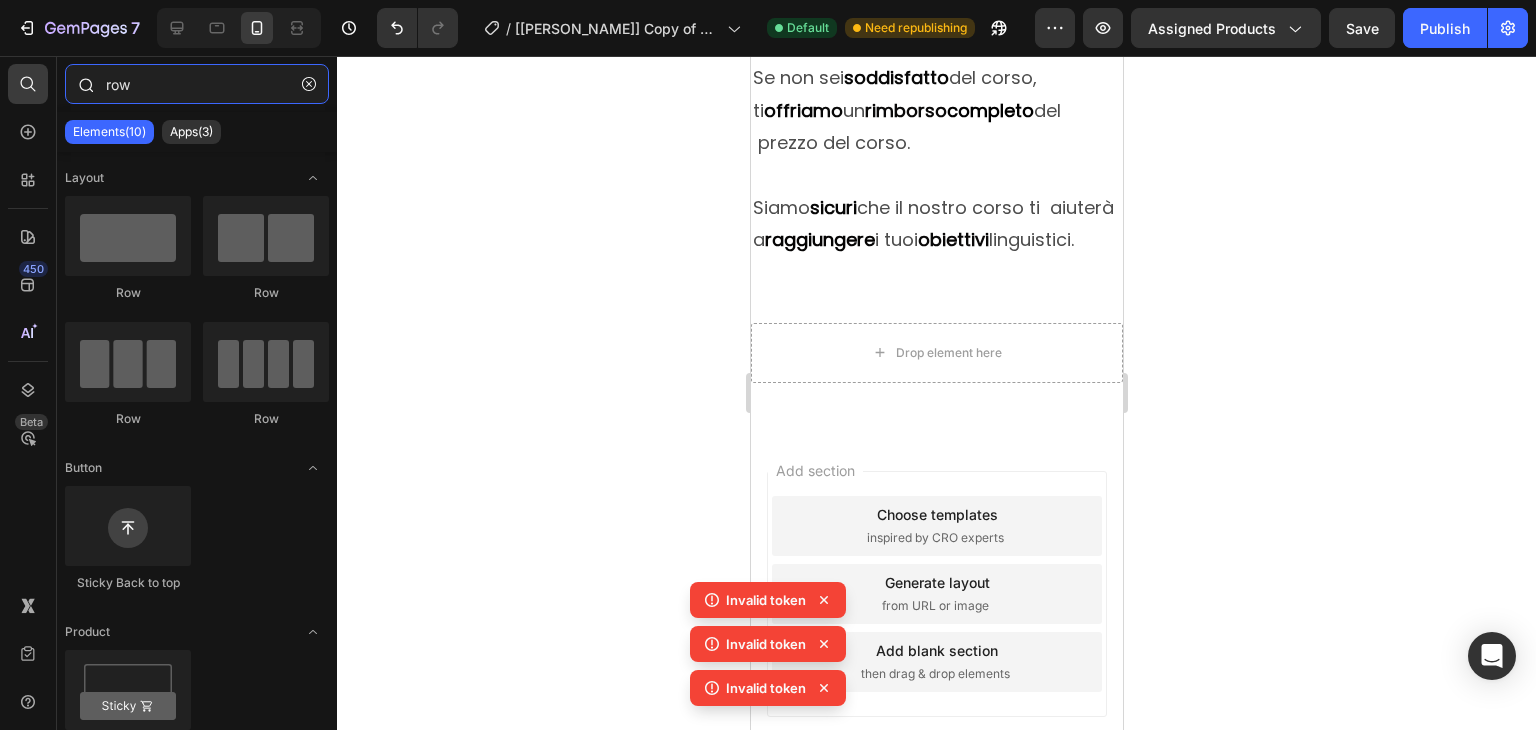 click on "row" at bounding box center [197, 84] 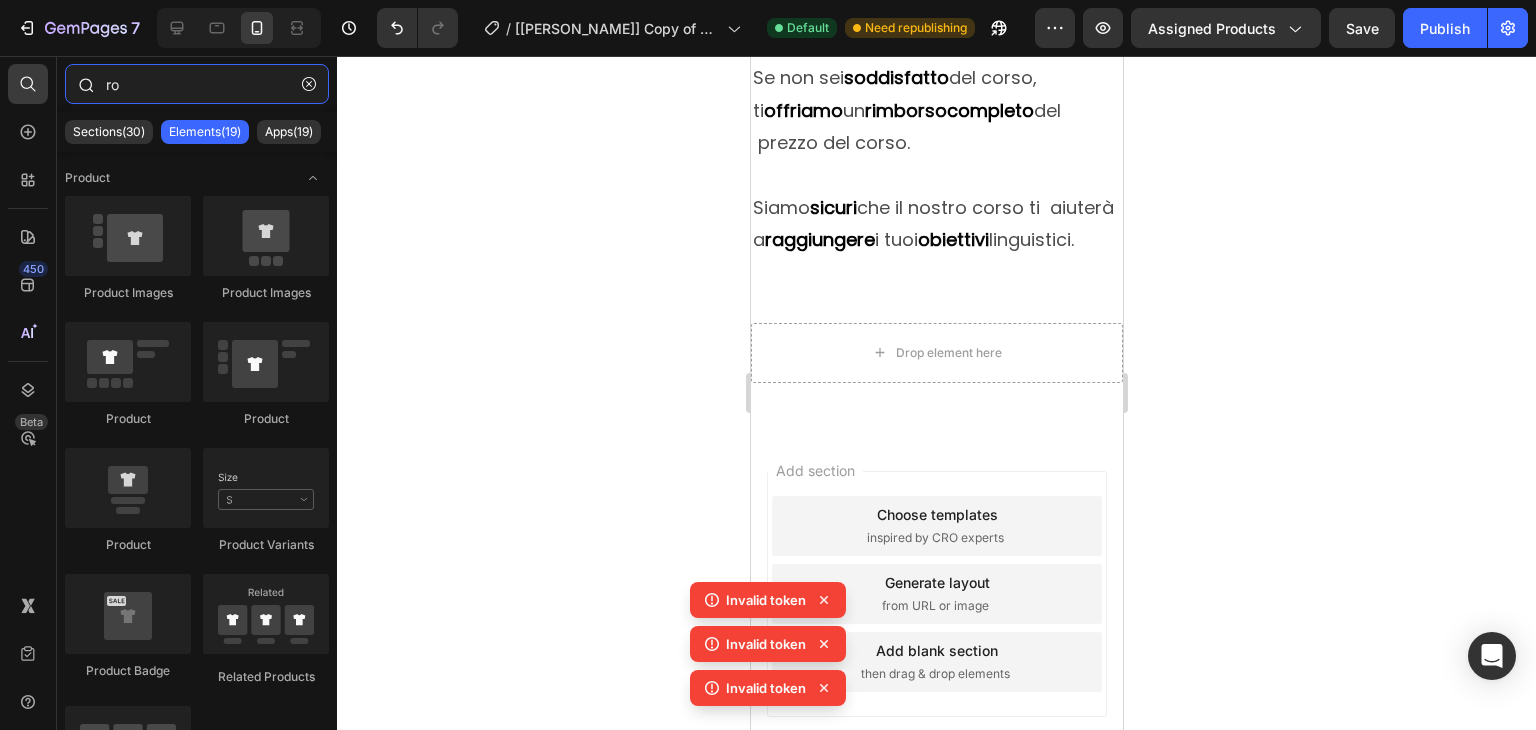 type on "r" 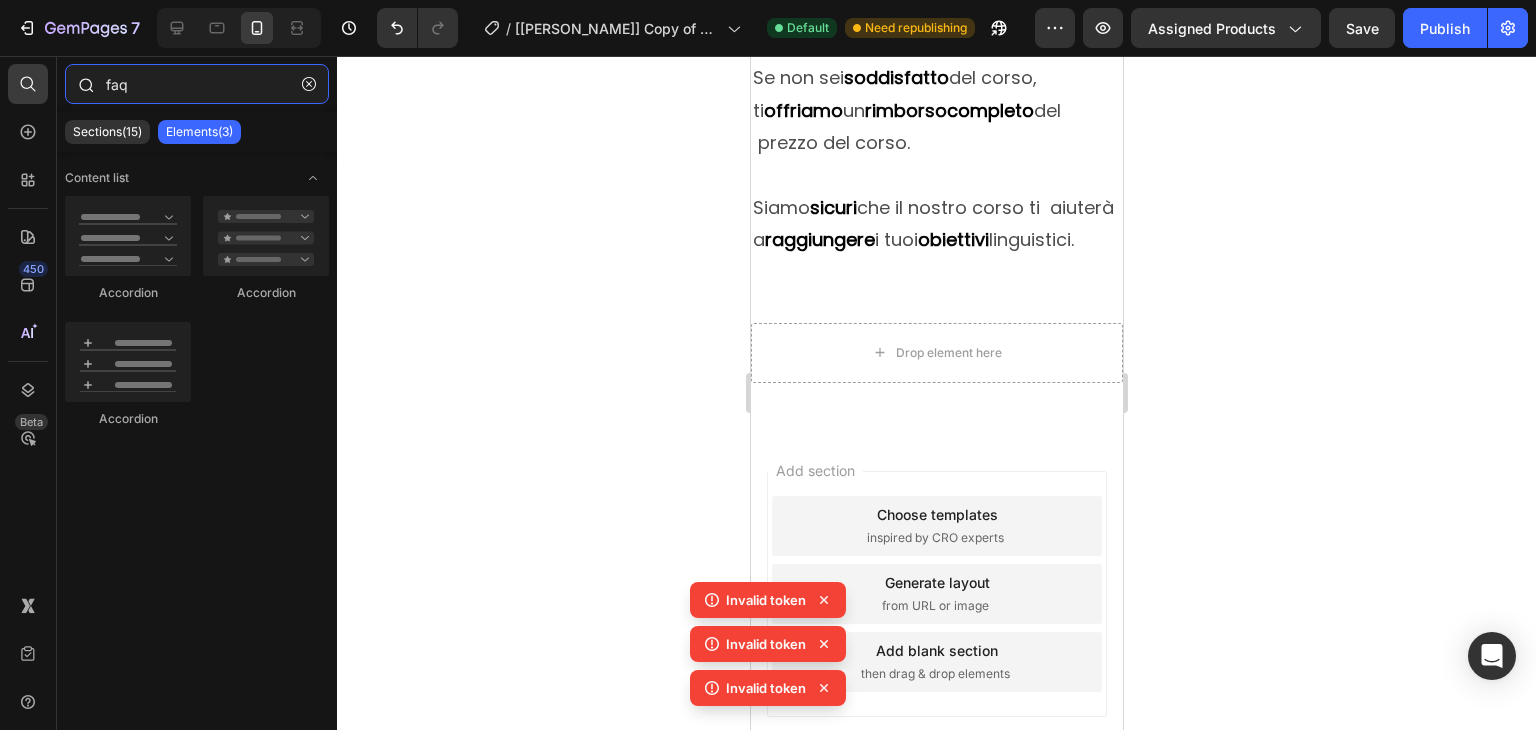 type on "faq" 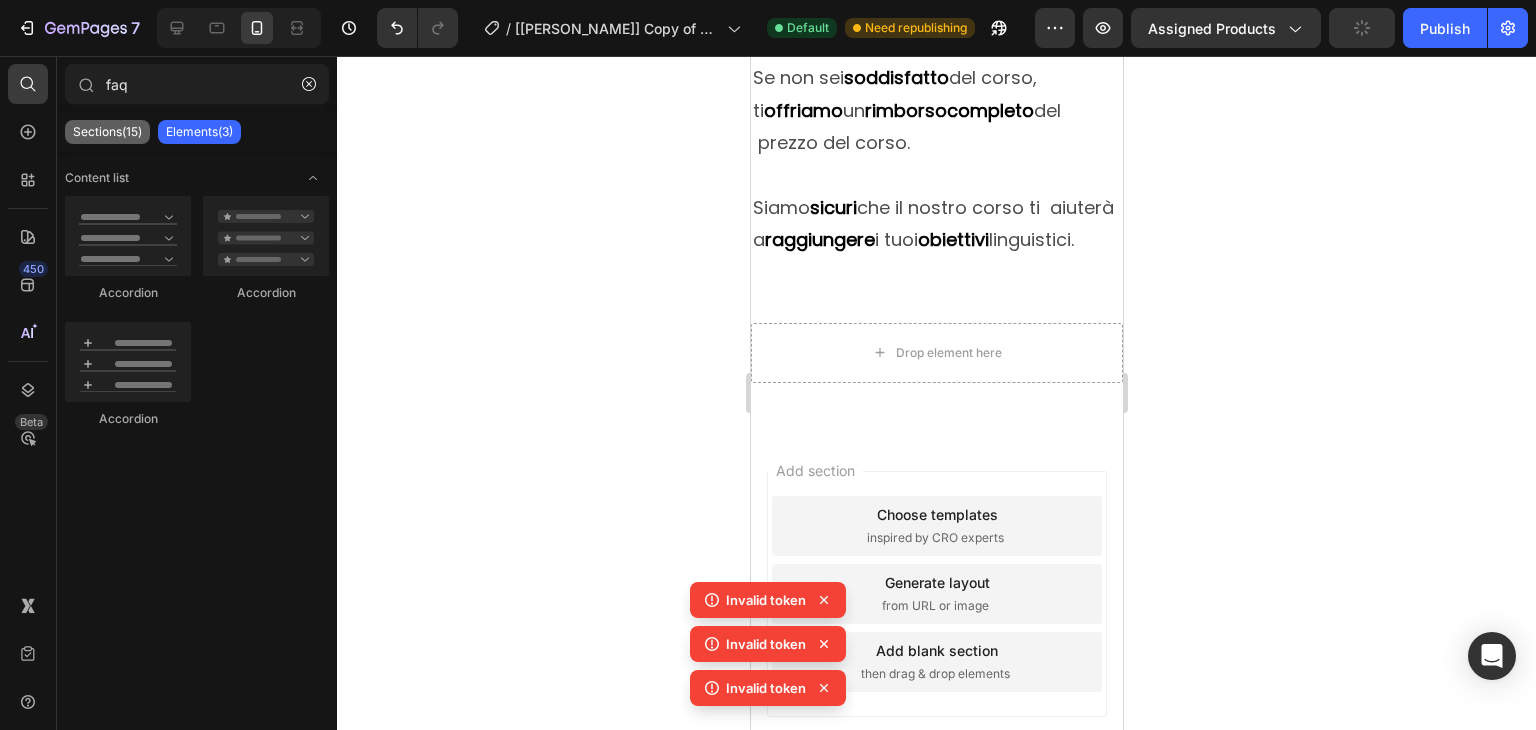 click on "Sections(15)" at bounding box center (107, 132) 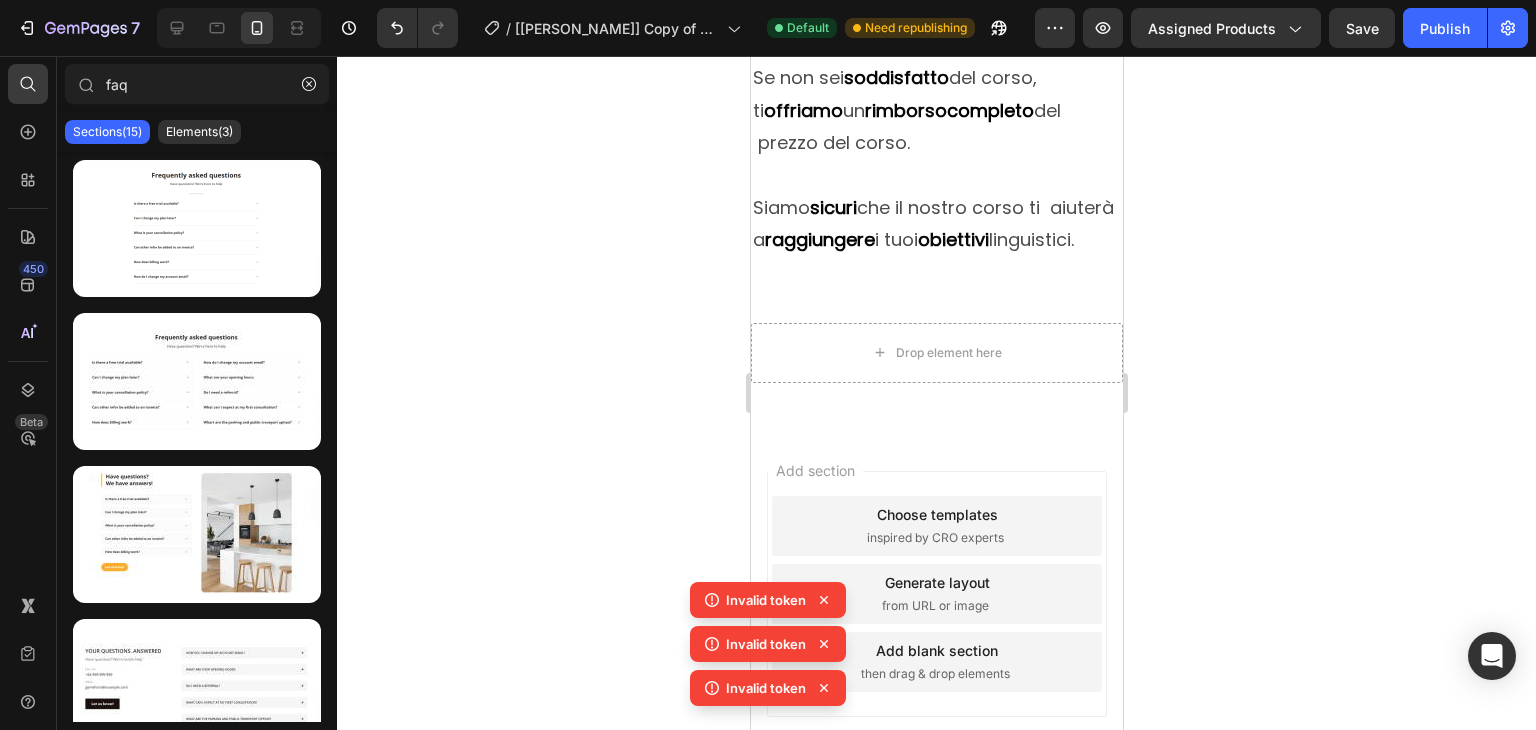 drag, startPoint x: 332, startPoint y: 274, endPoint x: 353, endPoint y: 391, distance: 118.869675 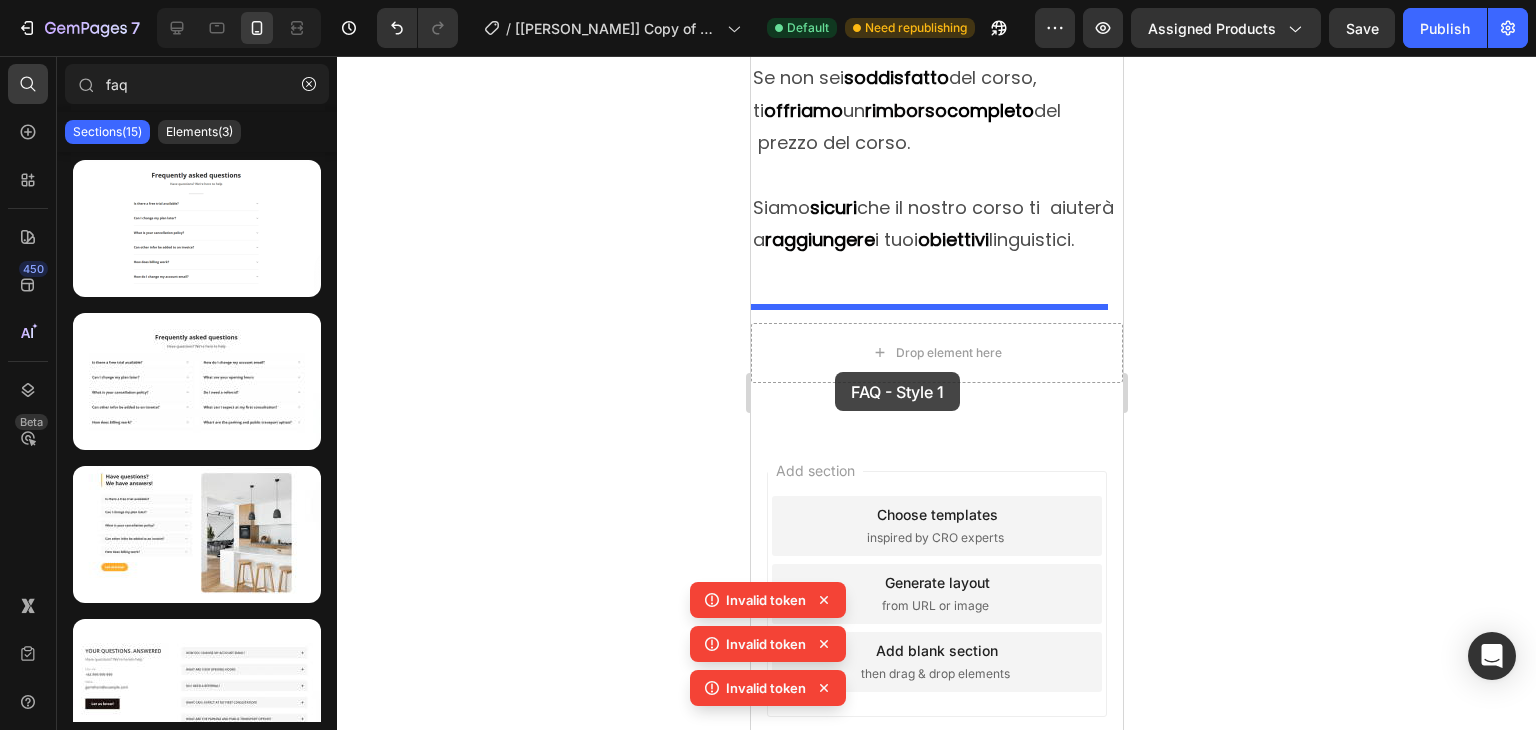 drag, startPoint x: 1010, startPoint y: 314, endPoint x: 834, endPoint y: 372, distance: 185.31055 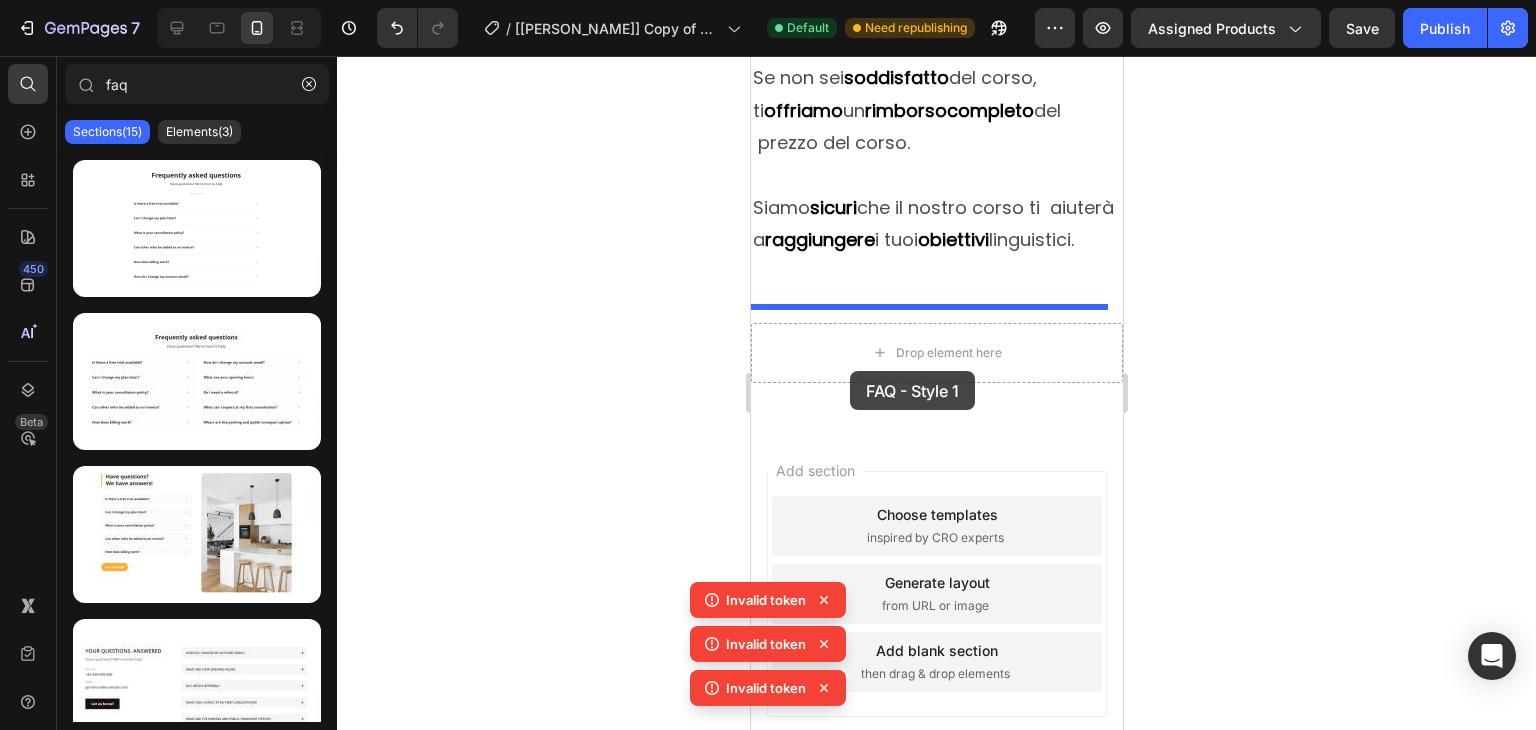 drag, startPoint x: 955, startPoint y: 317, endPoint x: 849, endPoint y: 371, distance: 118.96218 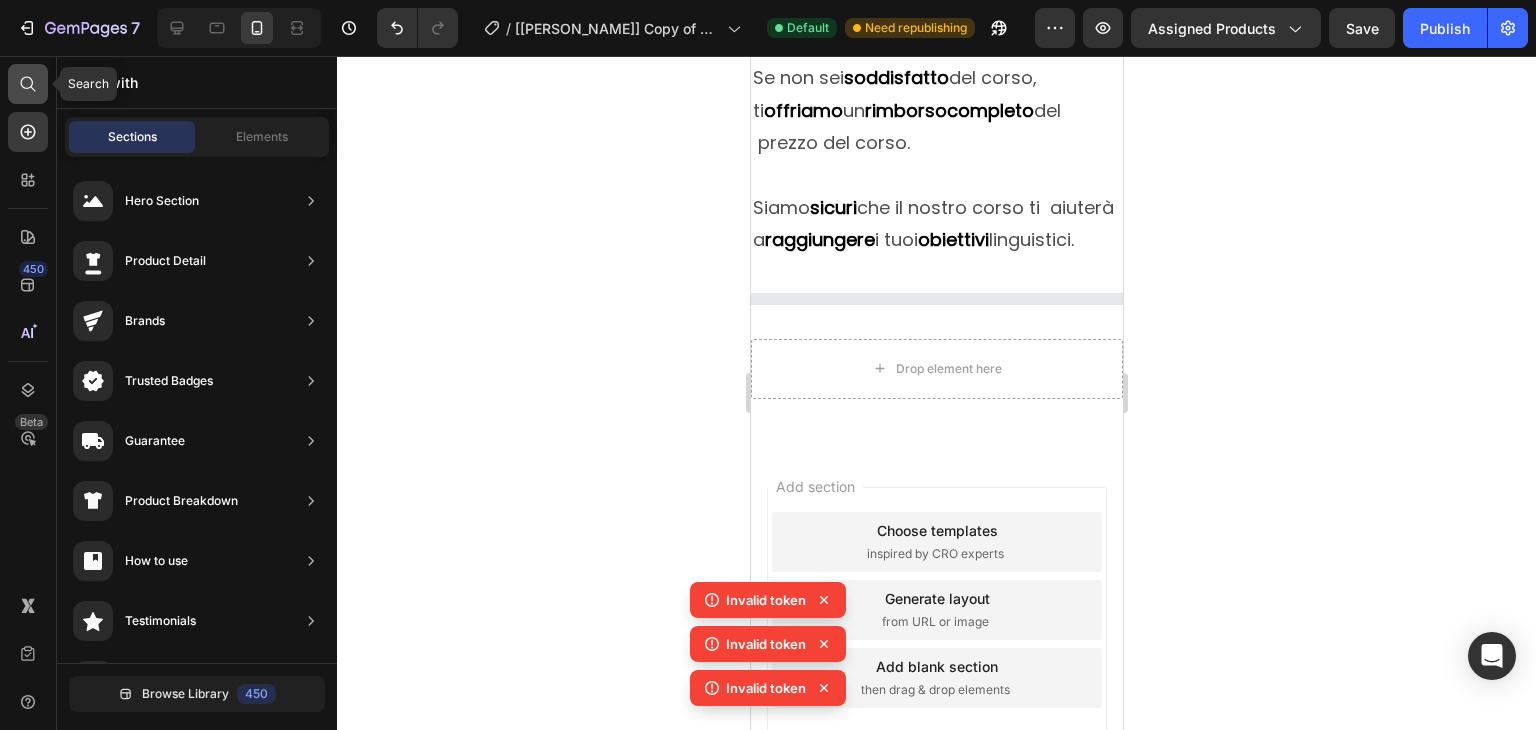 click 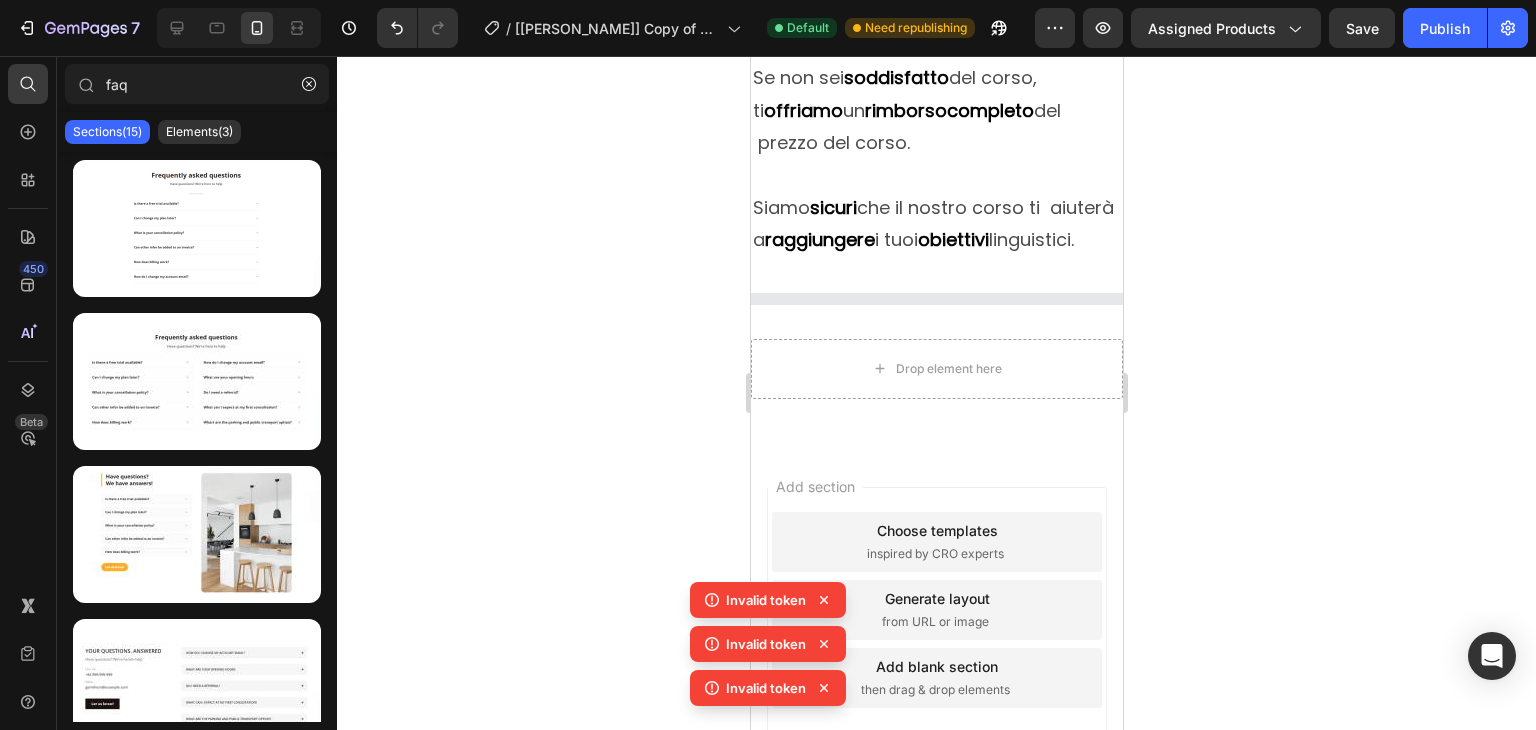 click 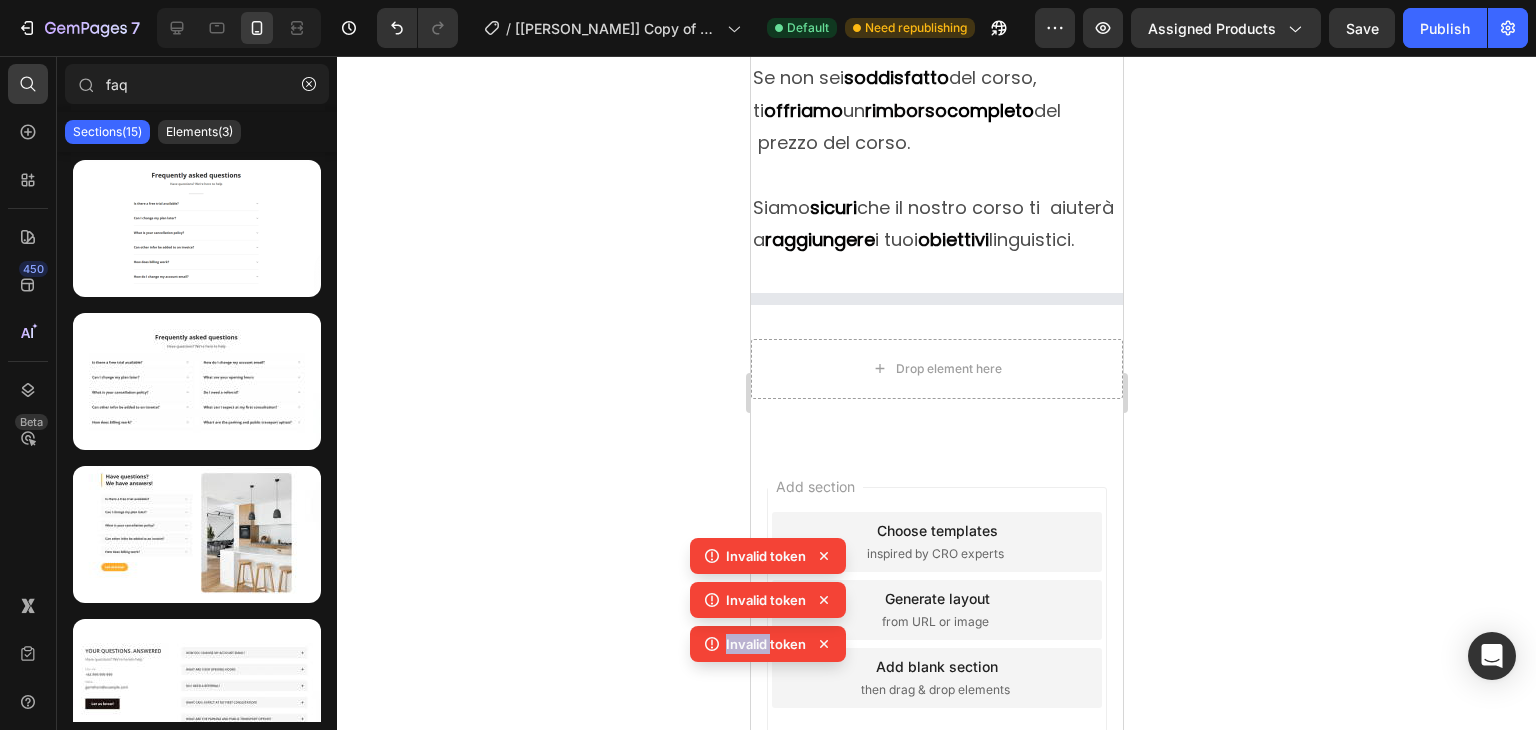 click on "Invalid token Invalid token Invalid token Invalid token" at bounding box center (768, 626) 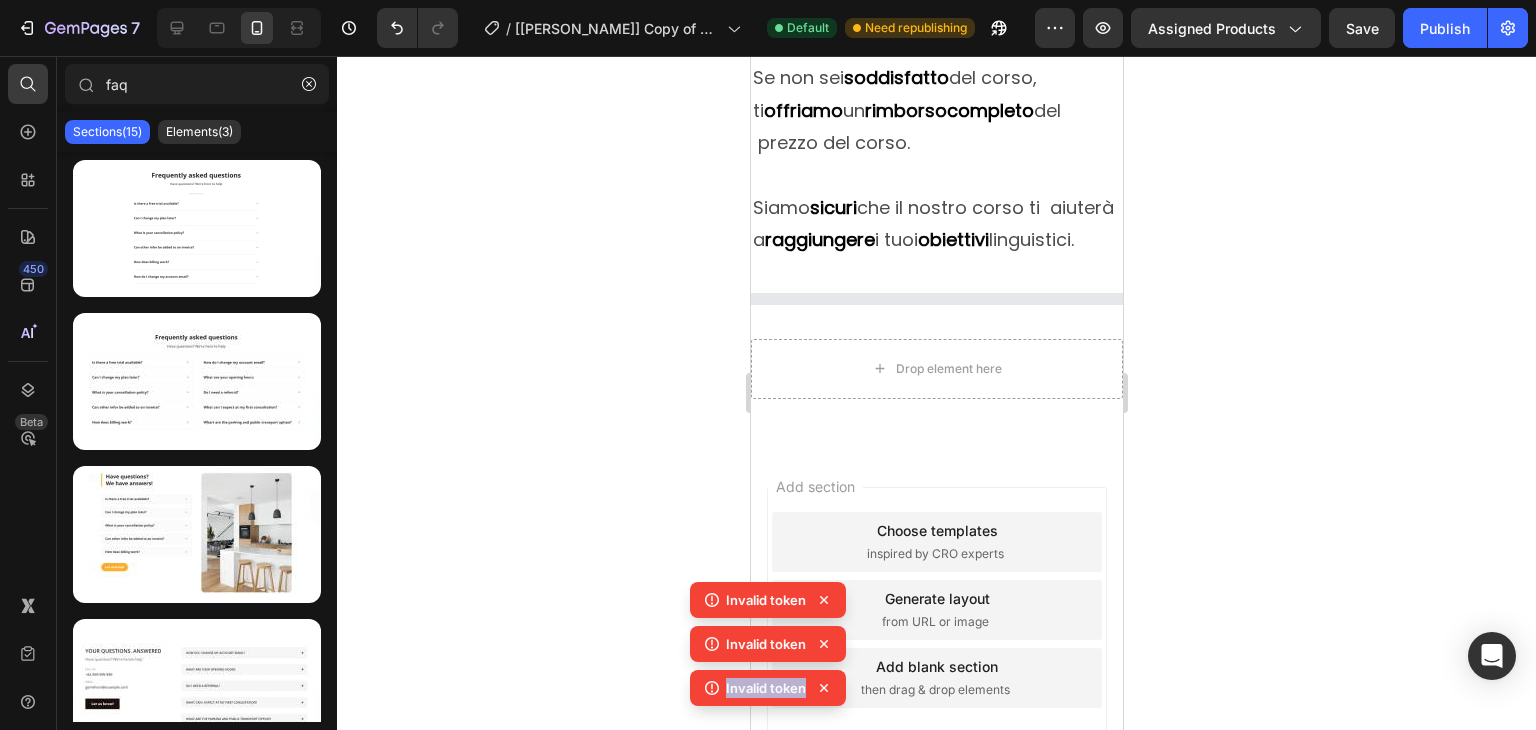 click 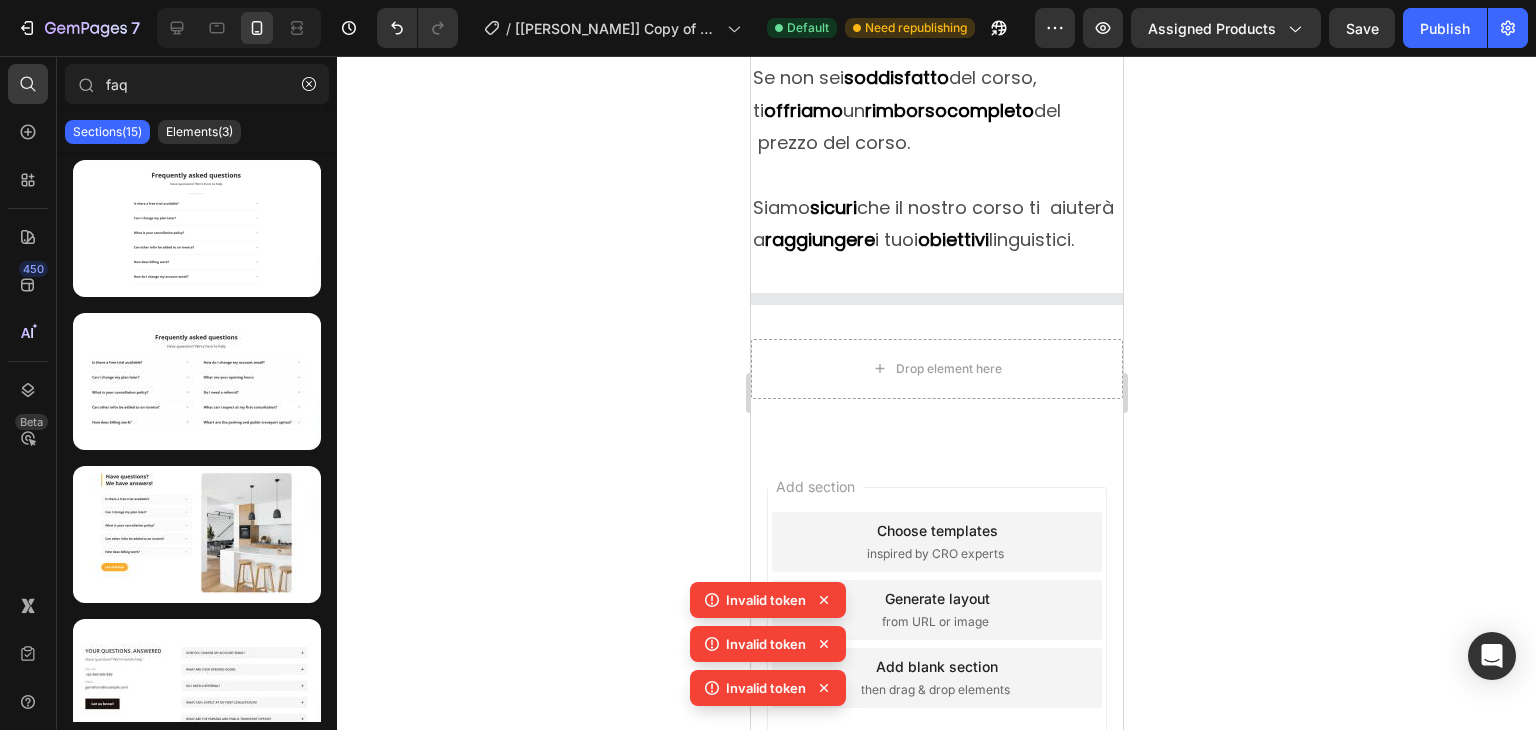 click on "Invalid token Invalid token Invalid token" at bounding box center [768, 648] 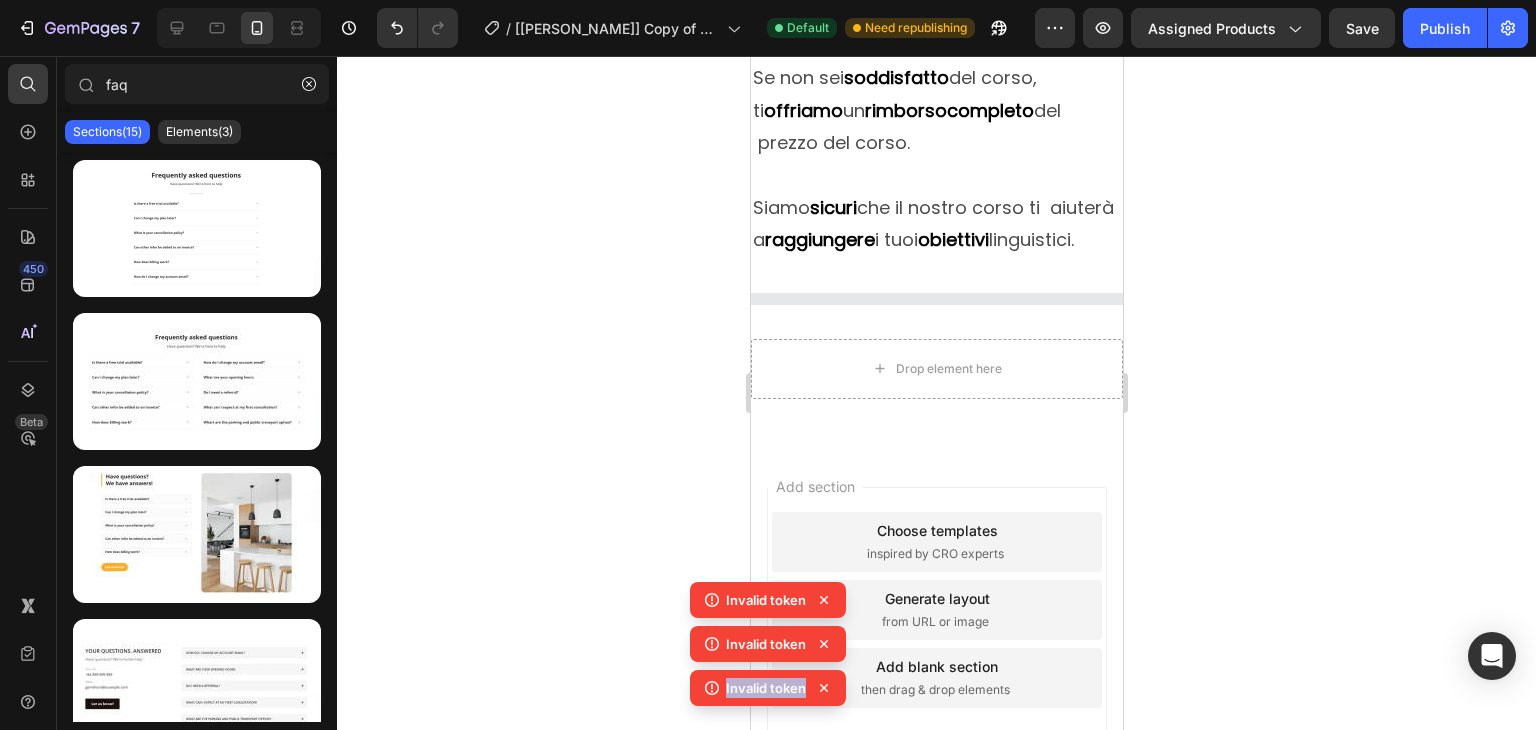 click 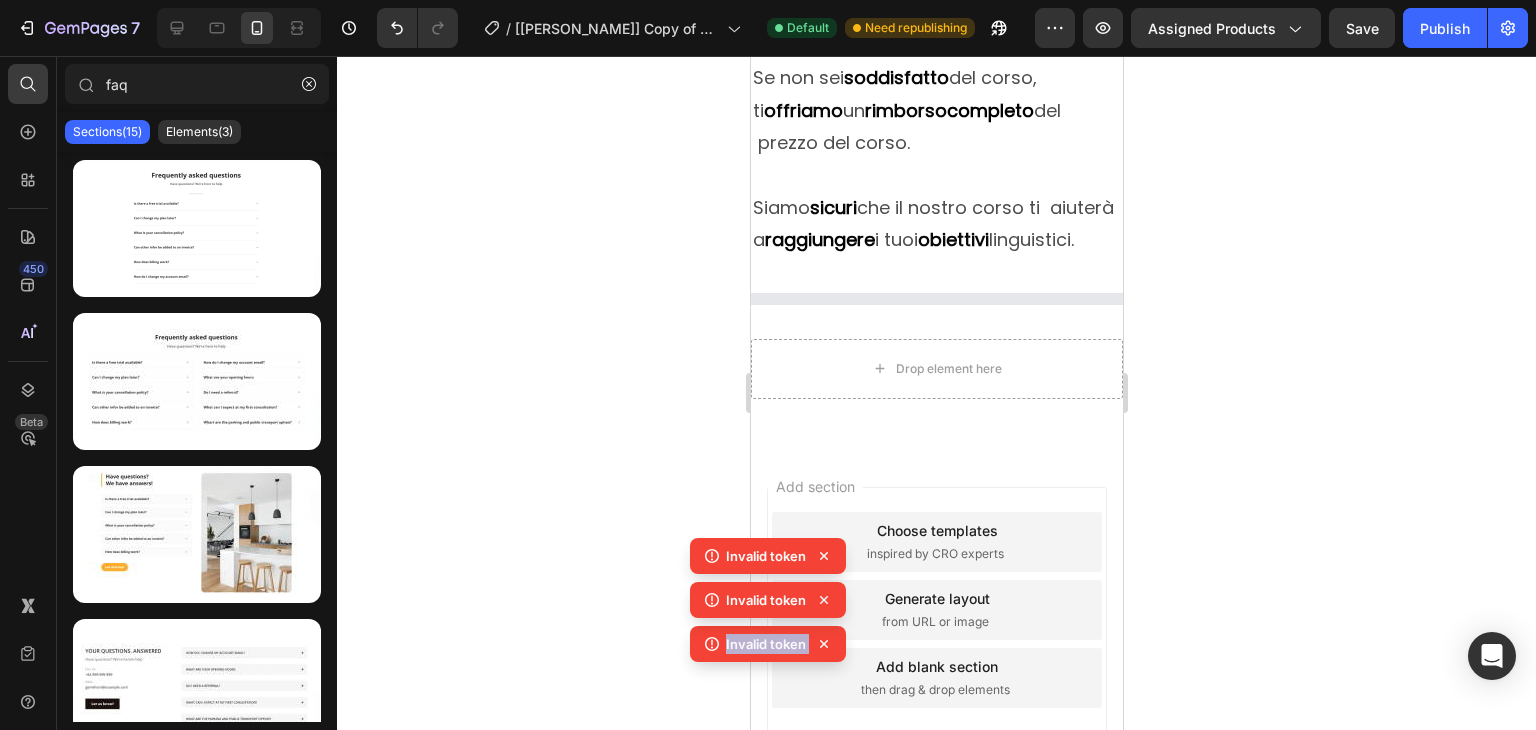 click on "Invalid token Invalid token Invalid token Invalid token" at bounding box center [768, 626] 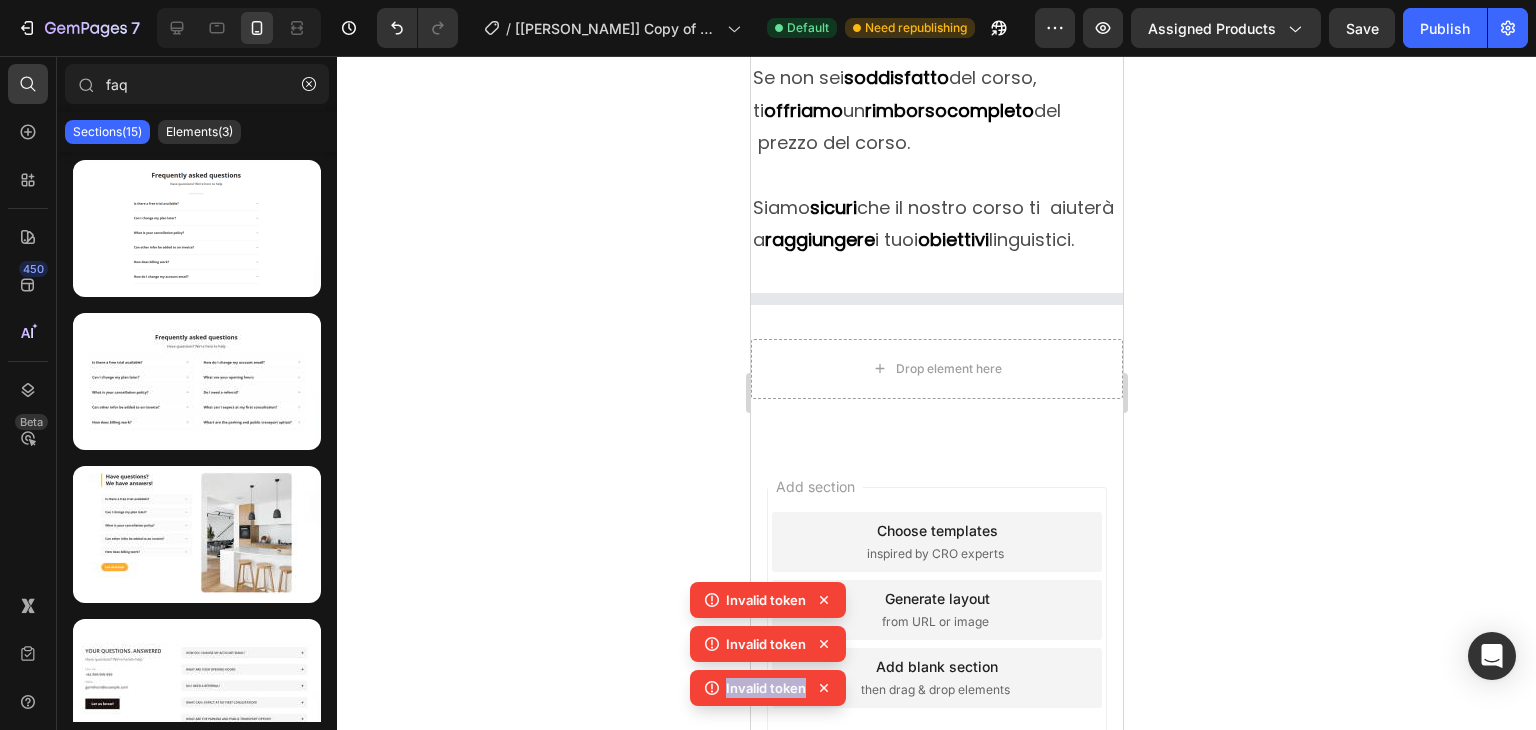 click 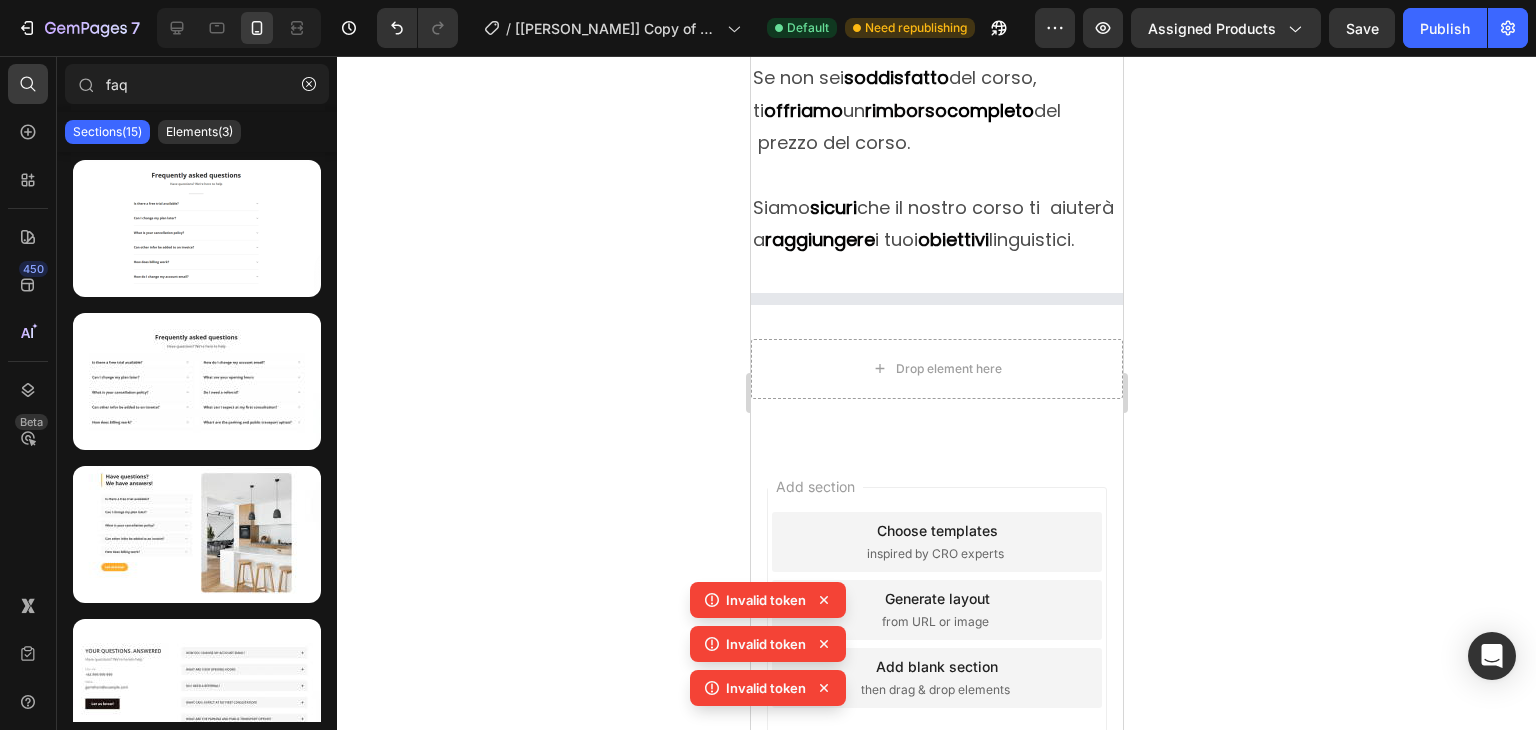 click on "Invalid token Invalid token Invalid token" at bounding box center (768, 648) 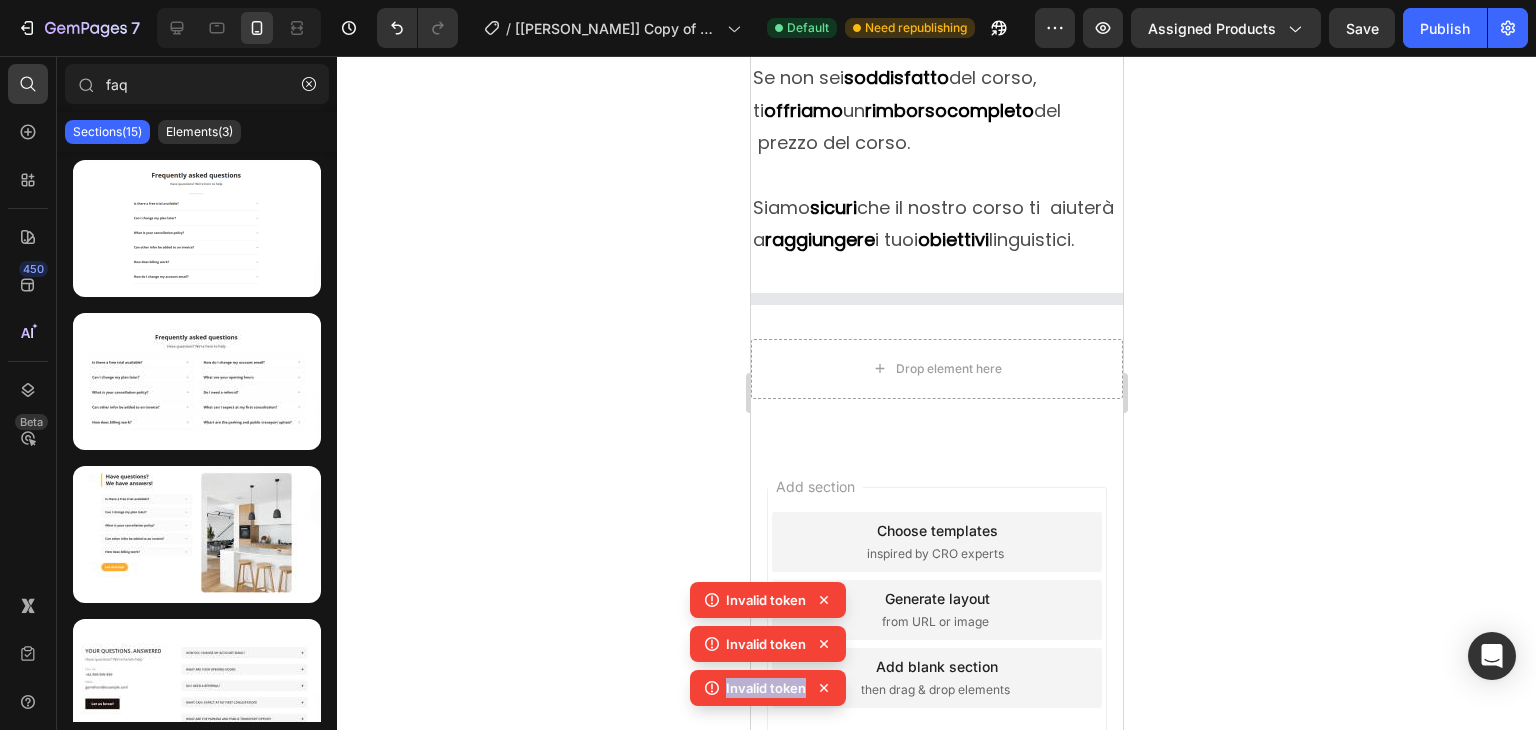 click 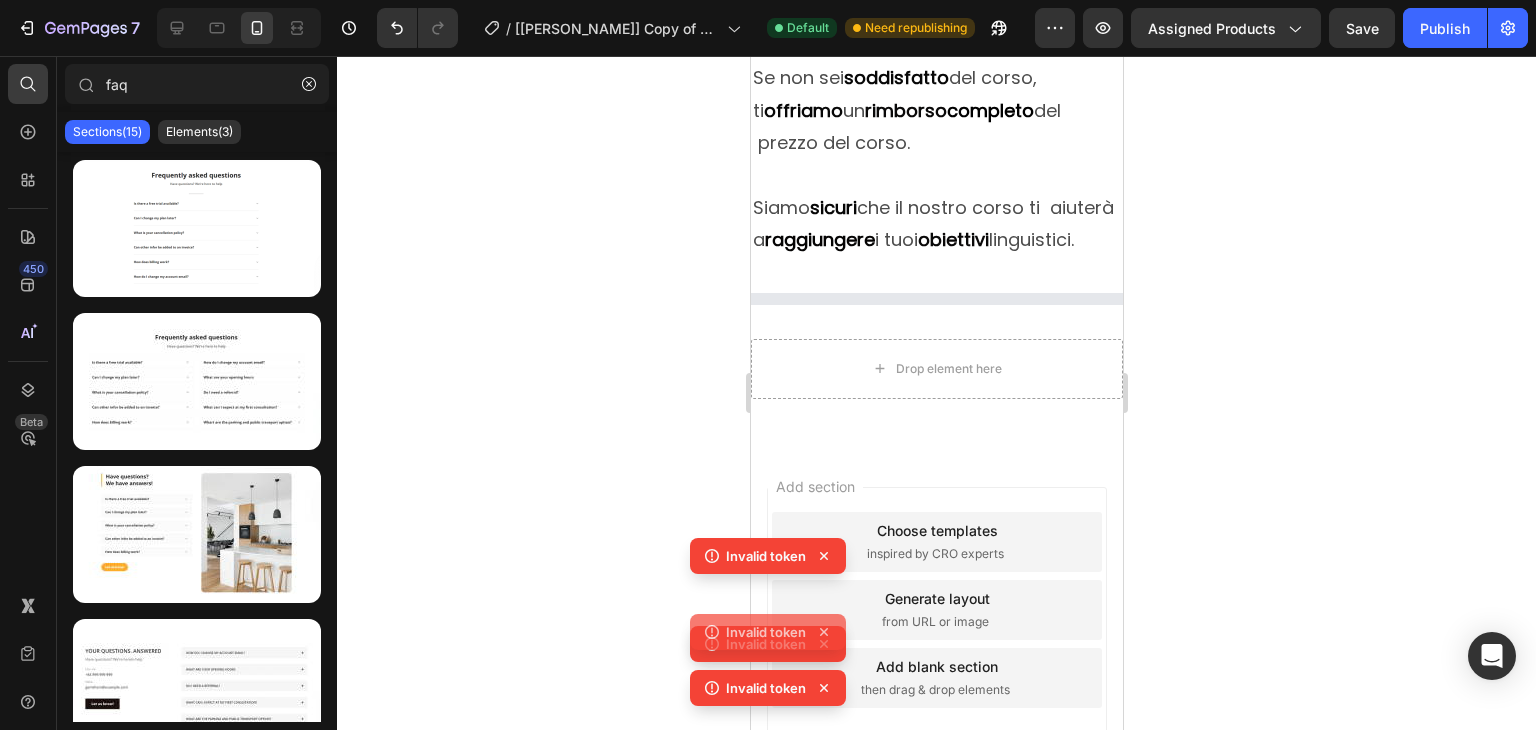 click on "Invalid token Invalid token Invalid token Invalid token" at bounding box center [768, 626] 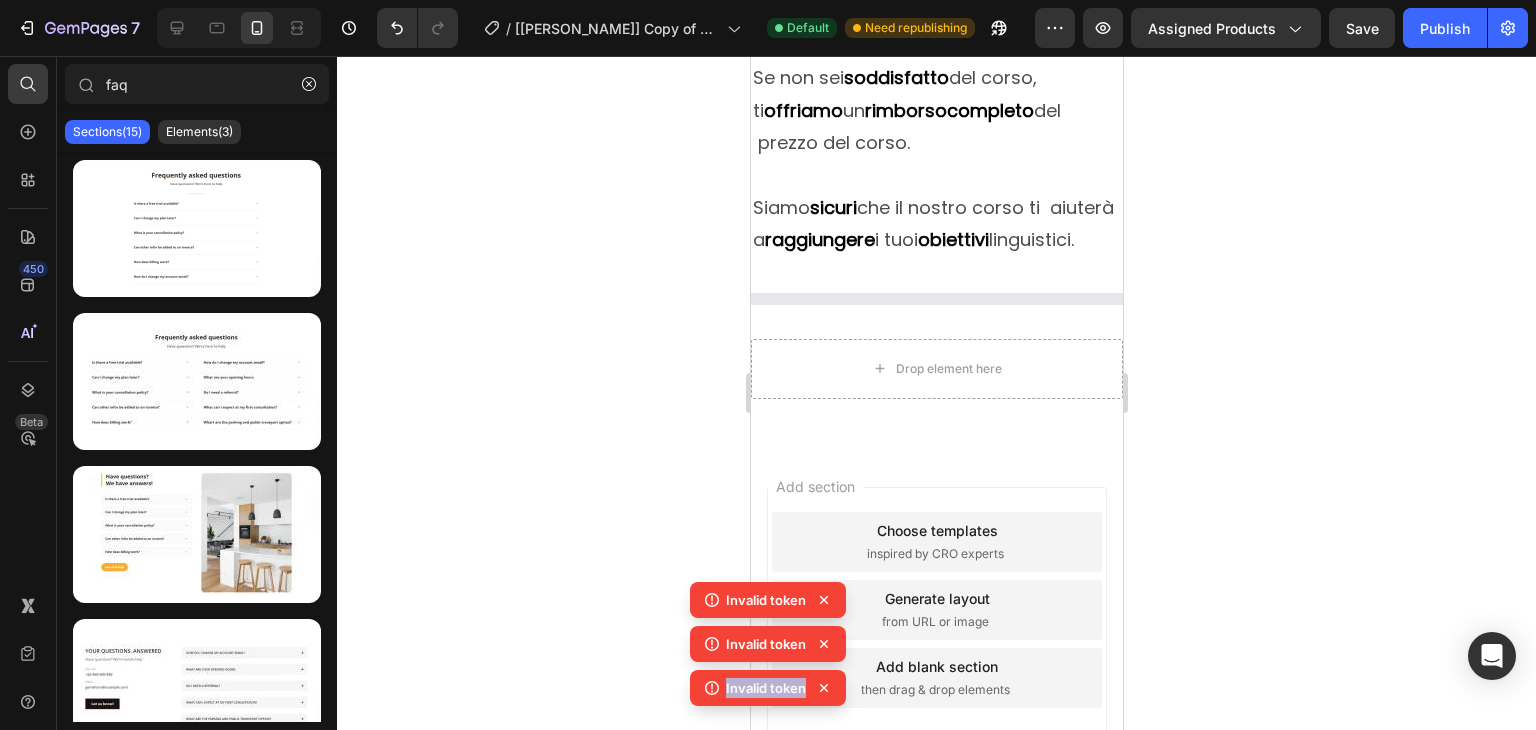 click 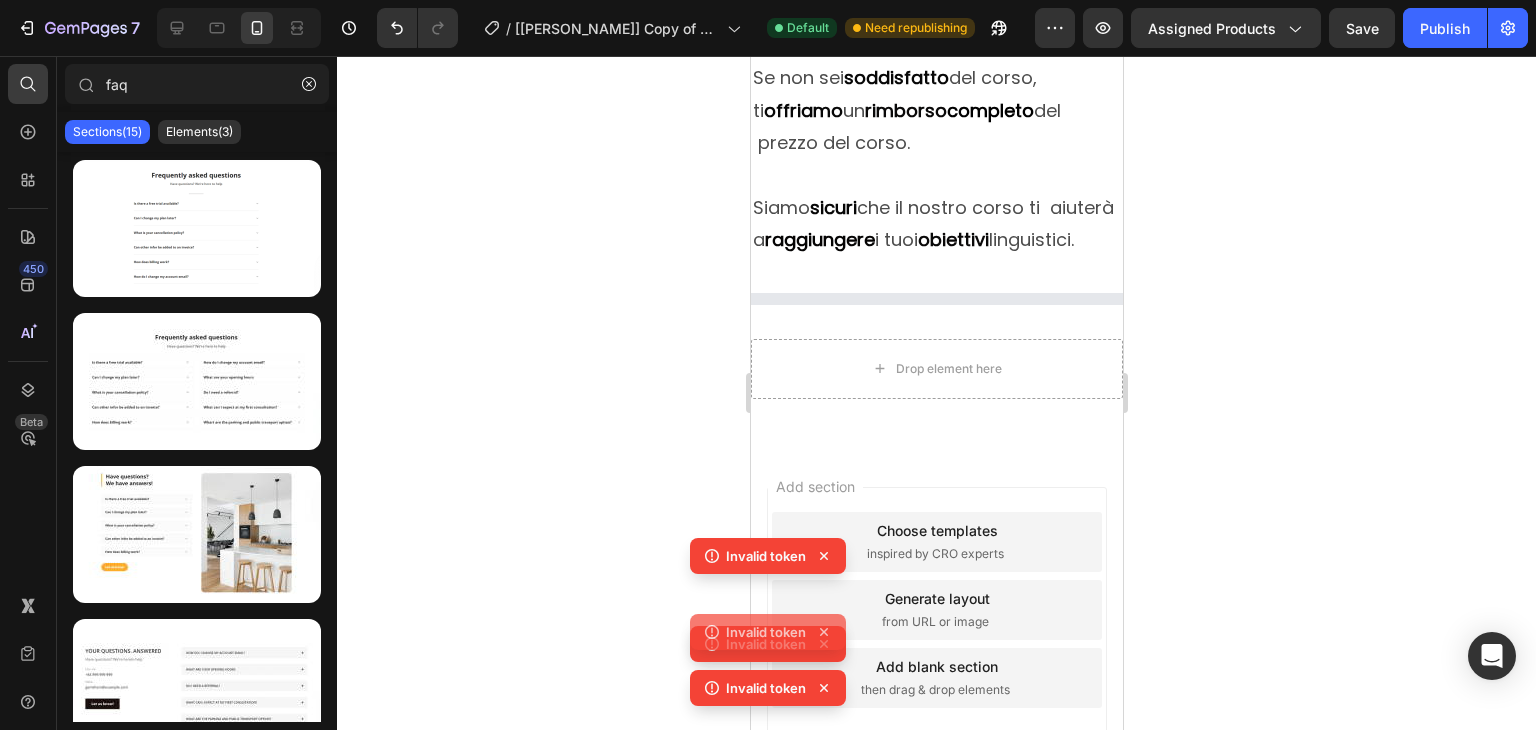 click on "Invalid token" 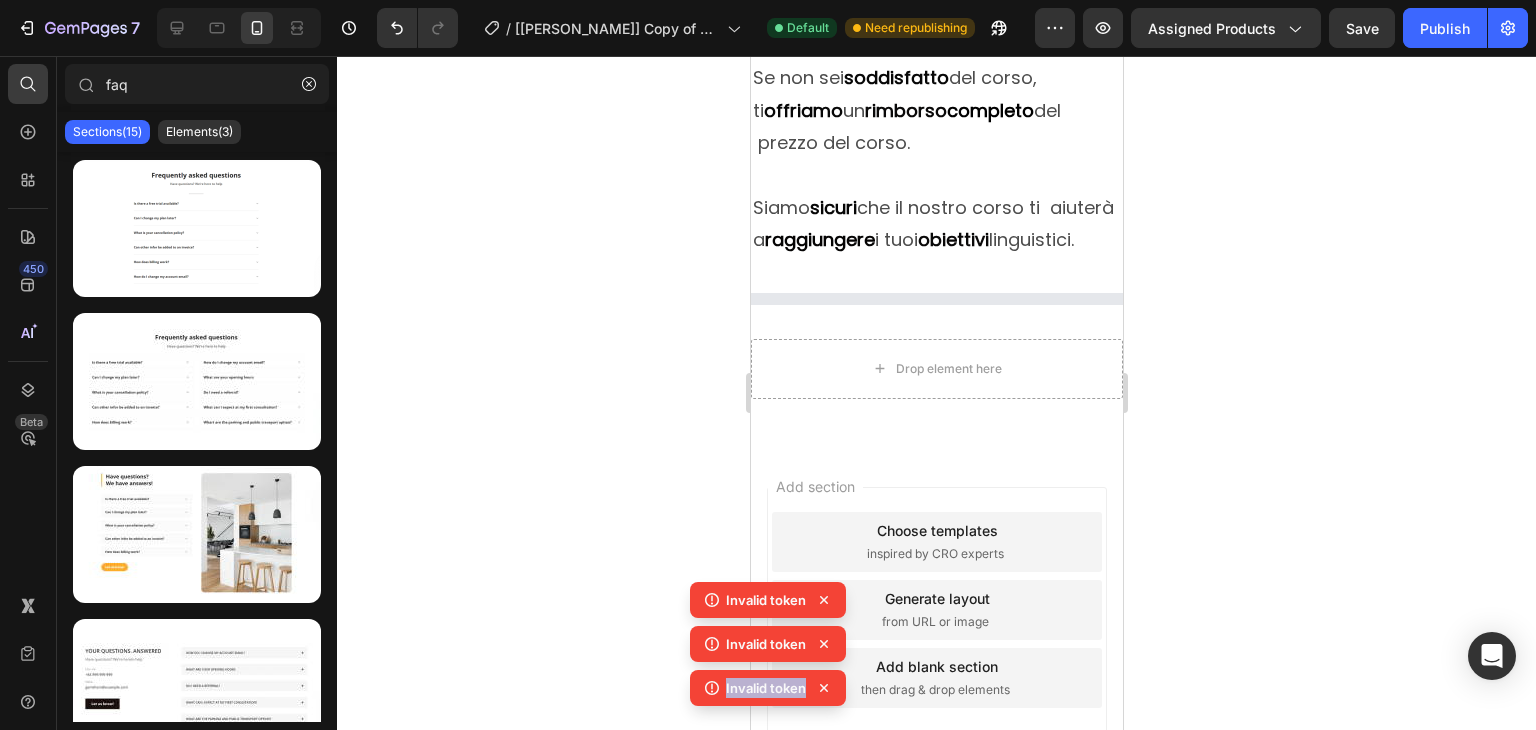 click 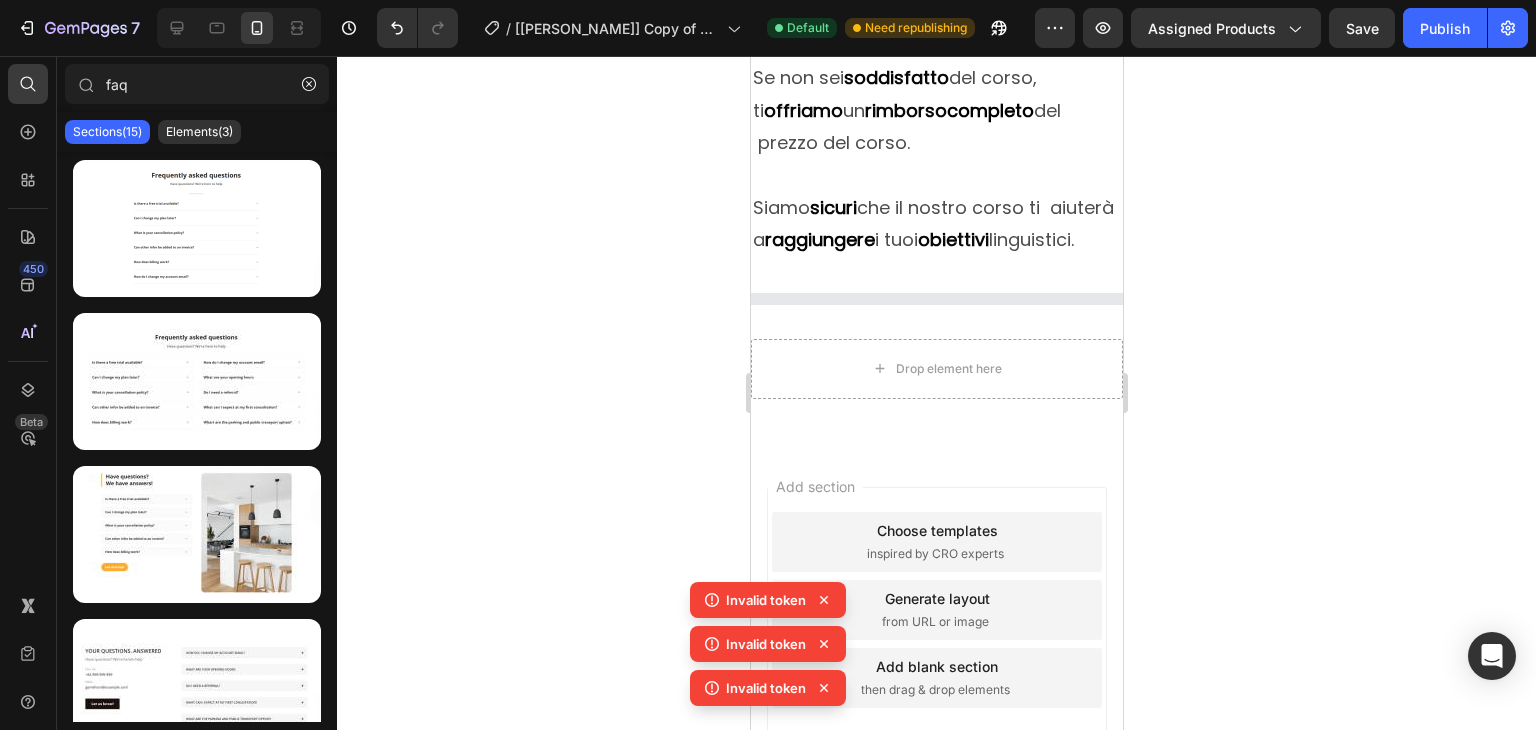 click on "Invalid token Invalid token Invalid token" at bounding box center [768, 648] 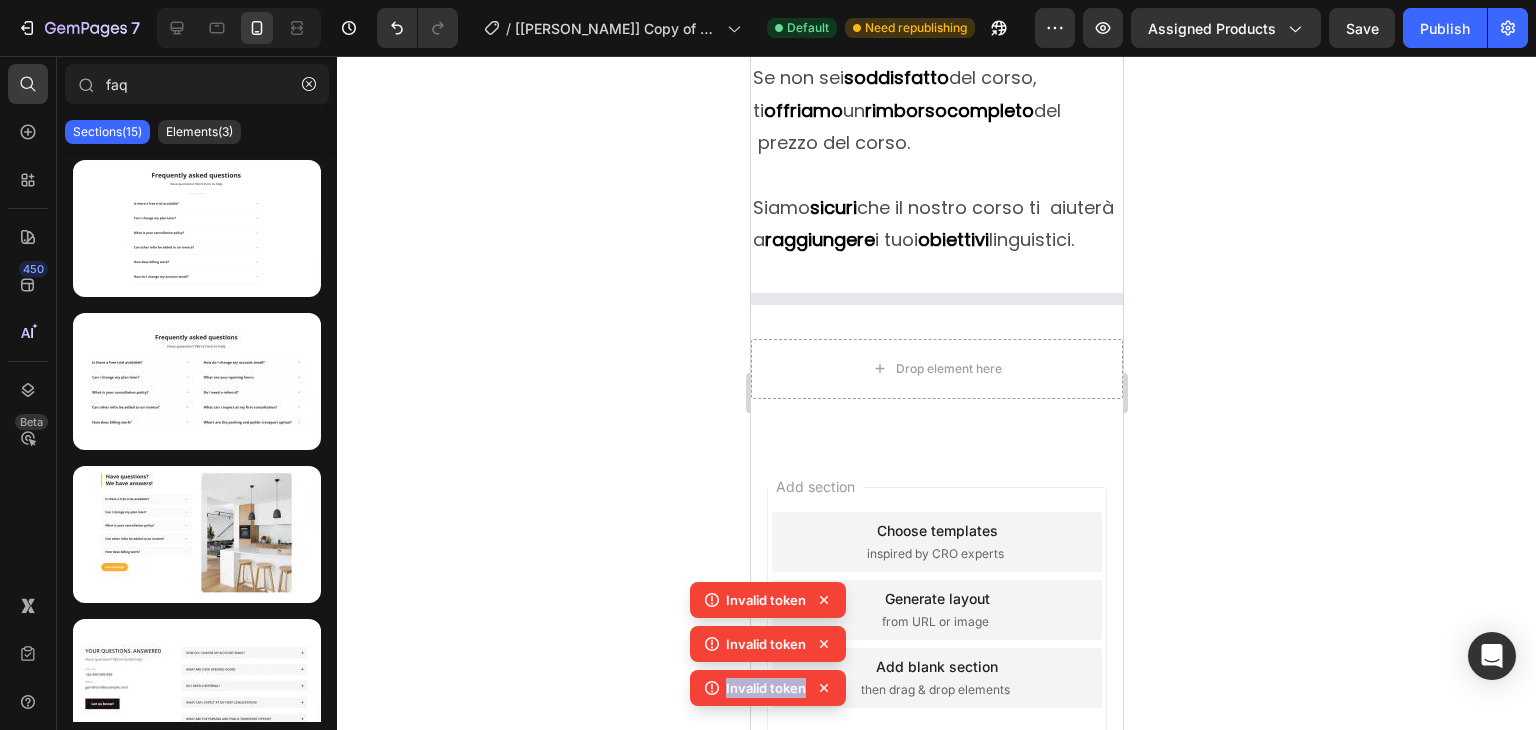click 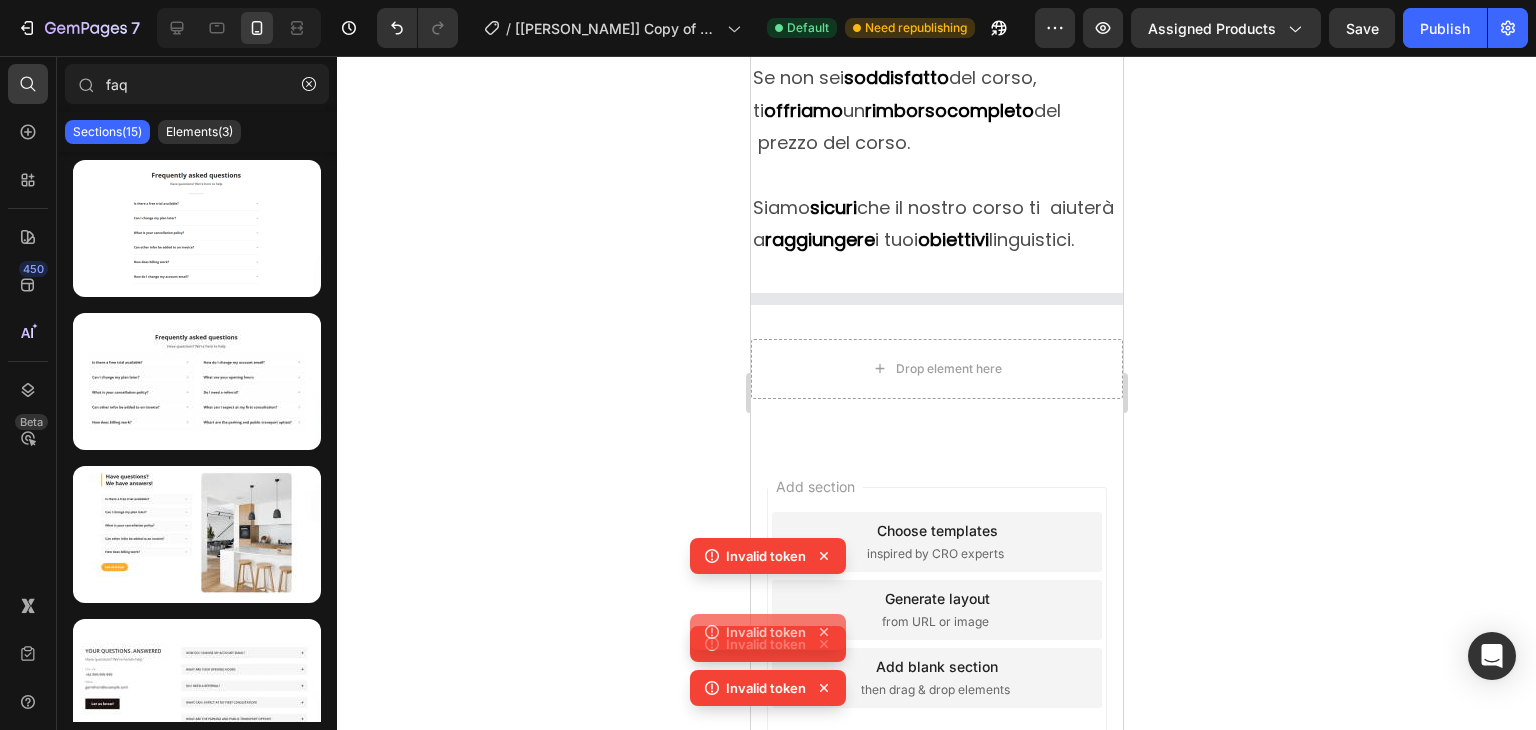 click on "Invalid token Invalid token Invalid token Invalid token" at bounding box center (768, 626) 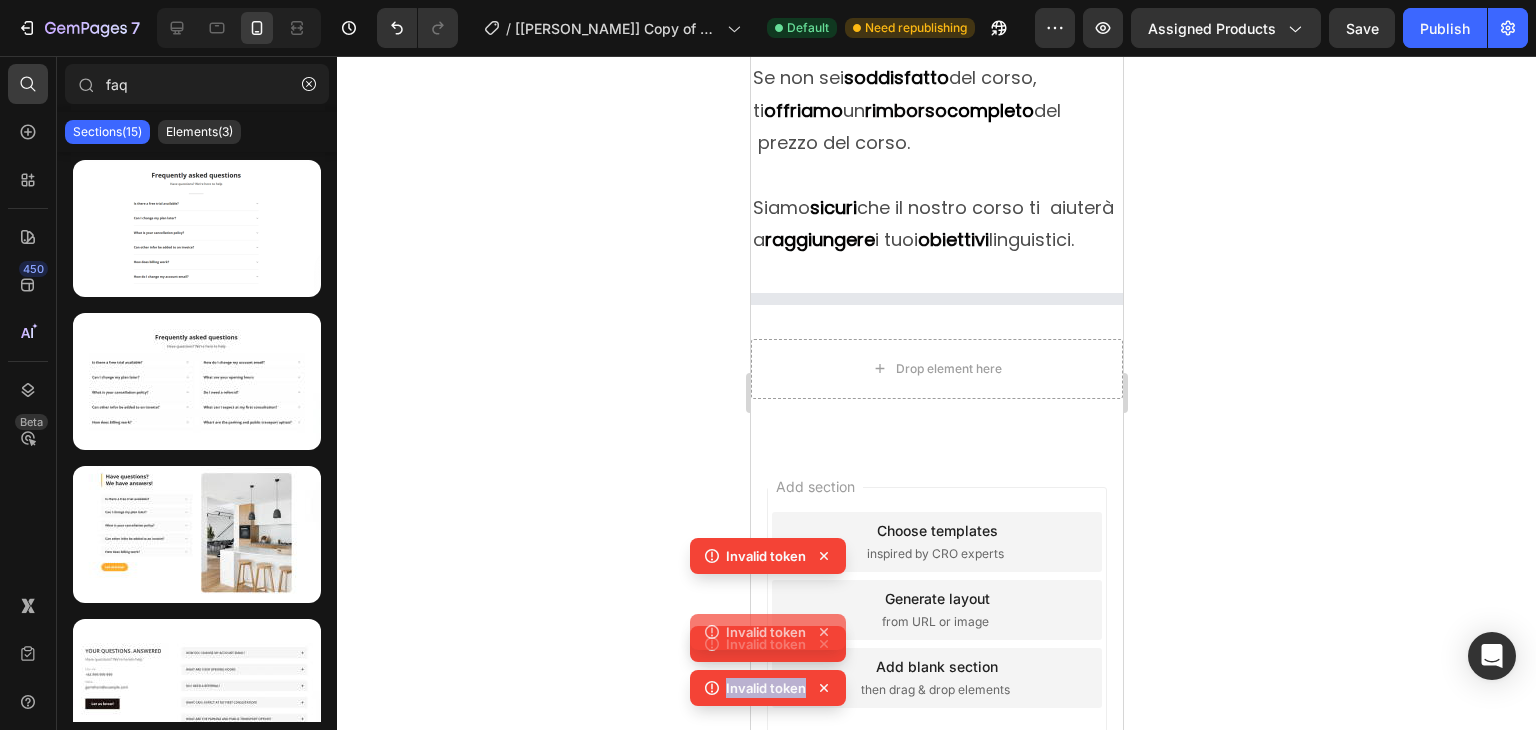 click 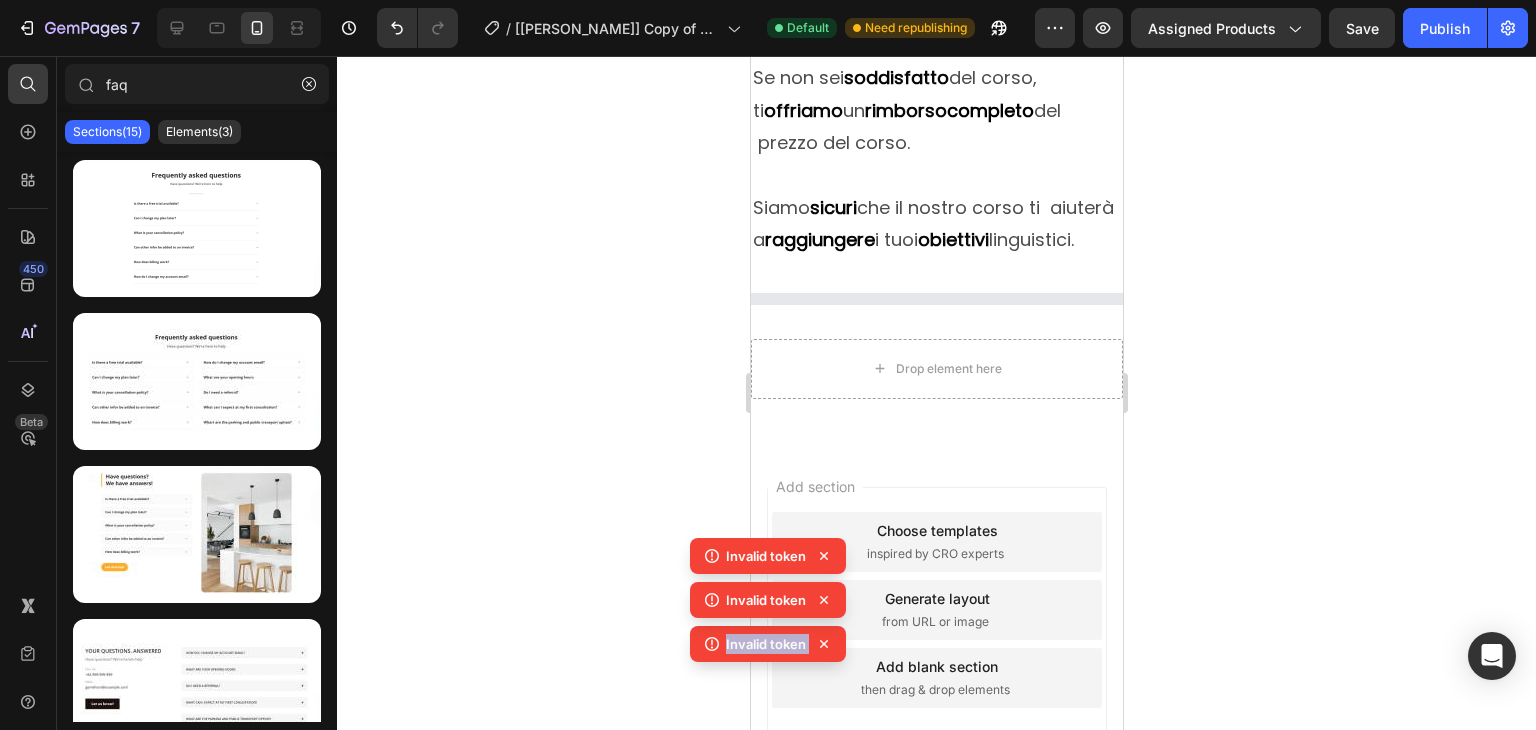 click on "Invalid token Invalid token Invalid token Invalid token" at bounding box center [768, 626] 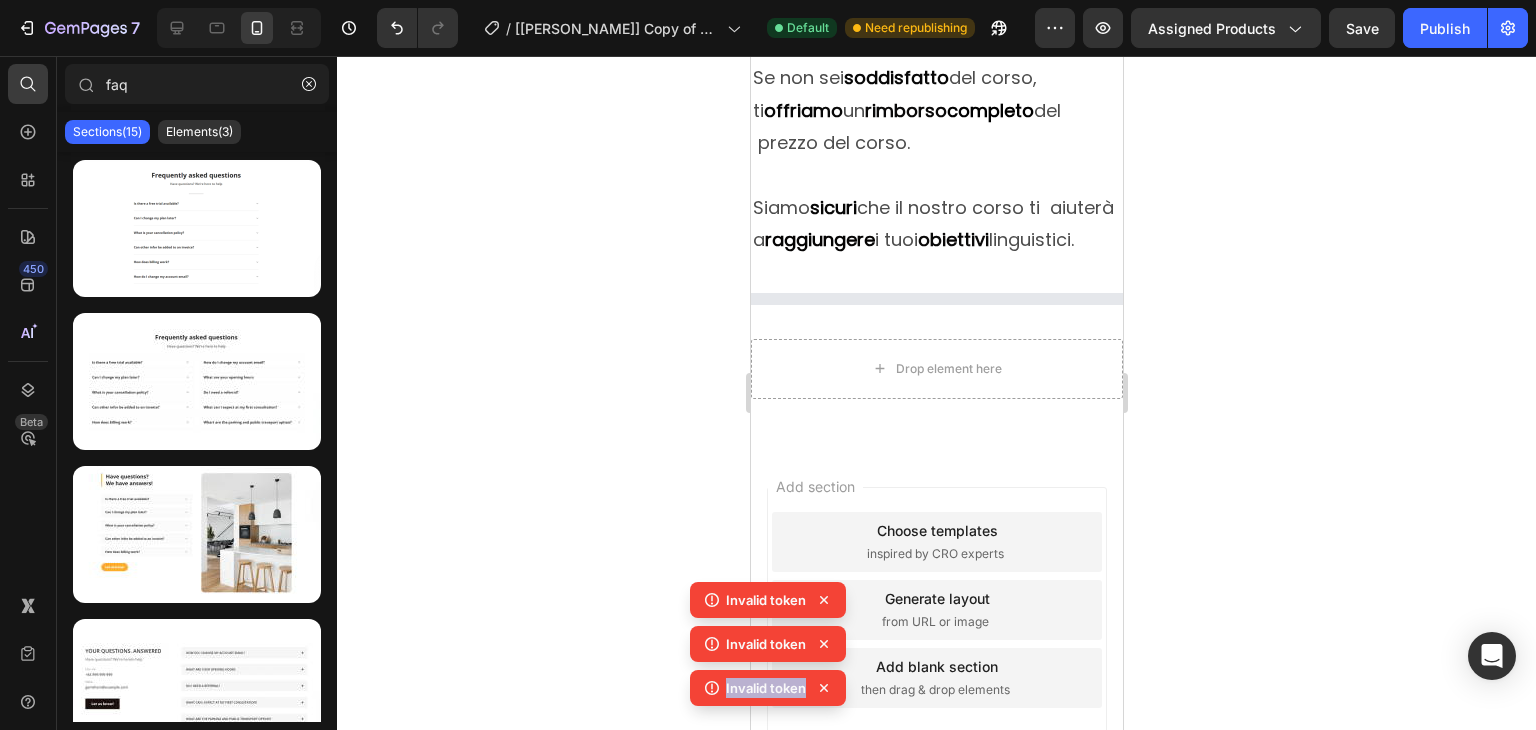 click 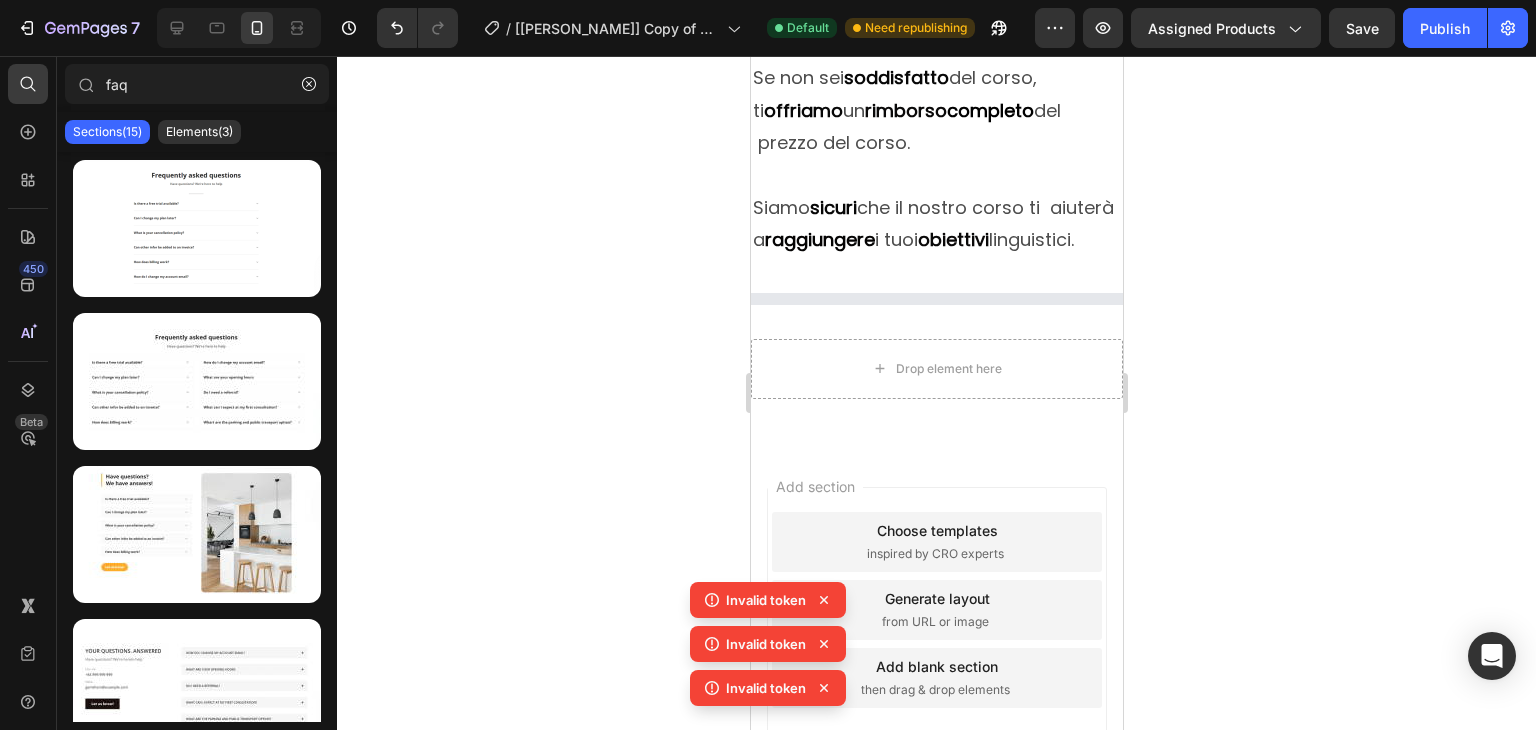 click on "Invalid token Invalid token Invalid token" at bounding box center (768, 648) 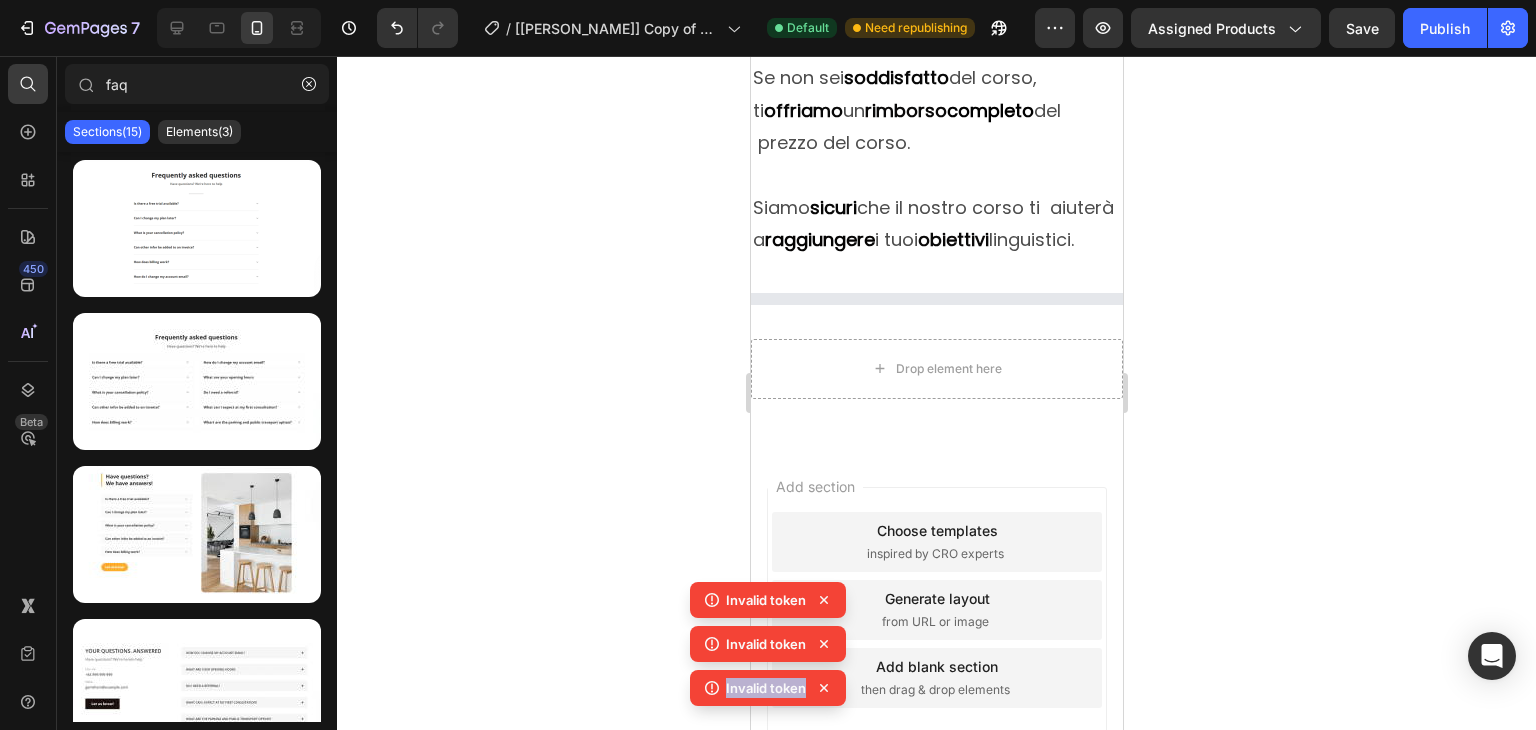 click 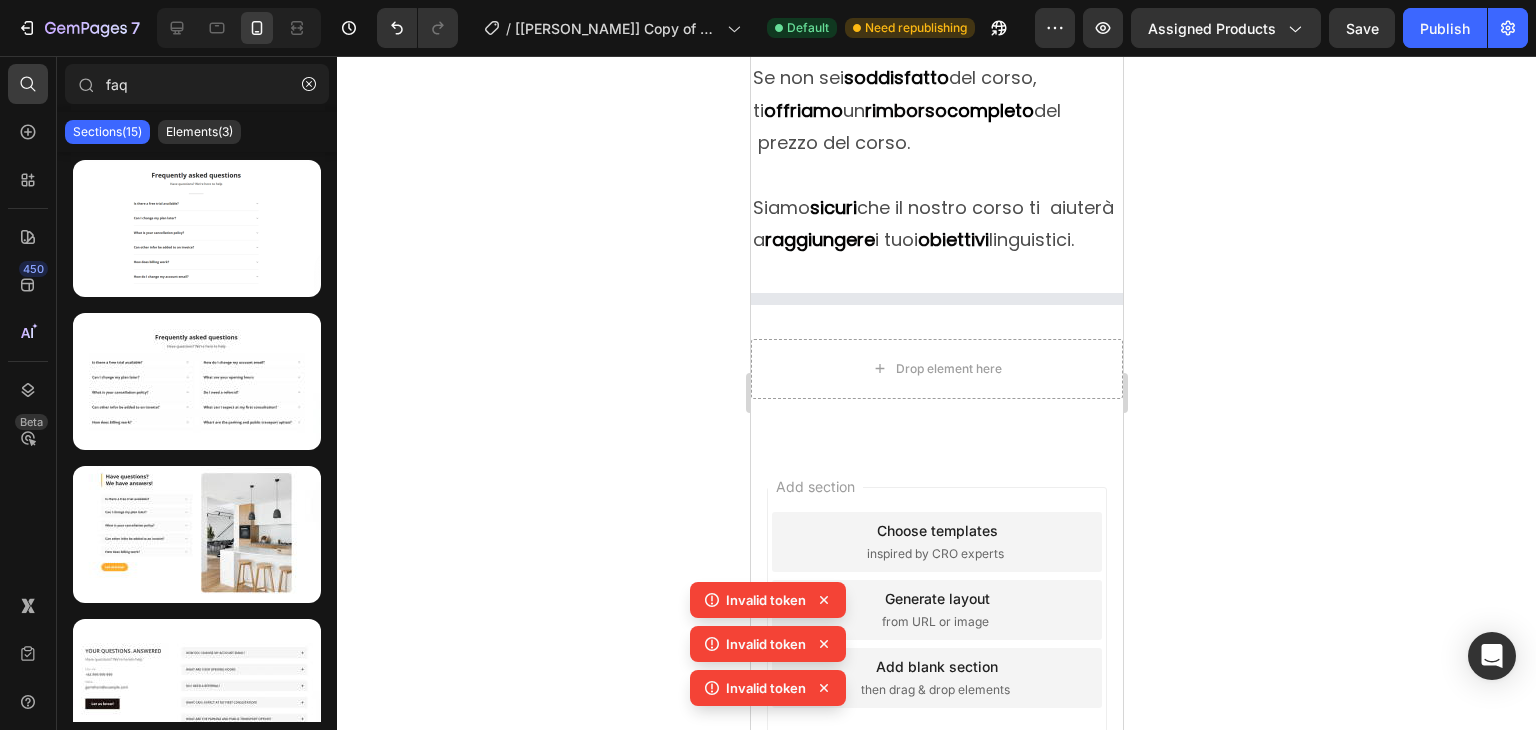 click on "Invalid token Invalid token Invalid token" at bounding box center [768, 648] 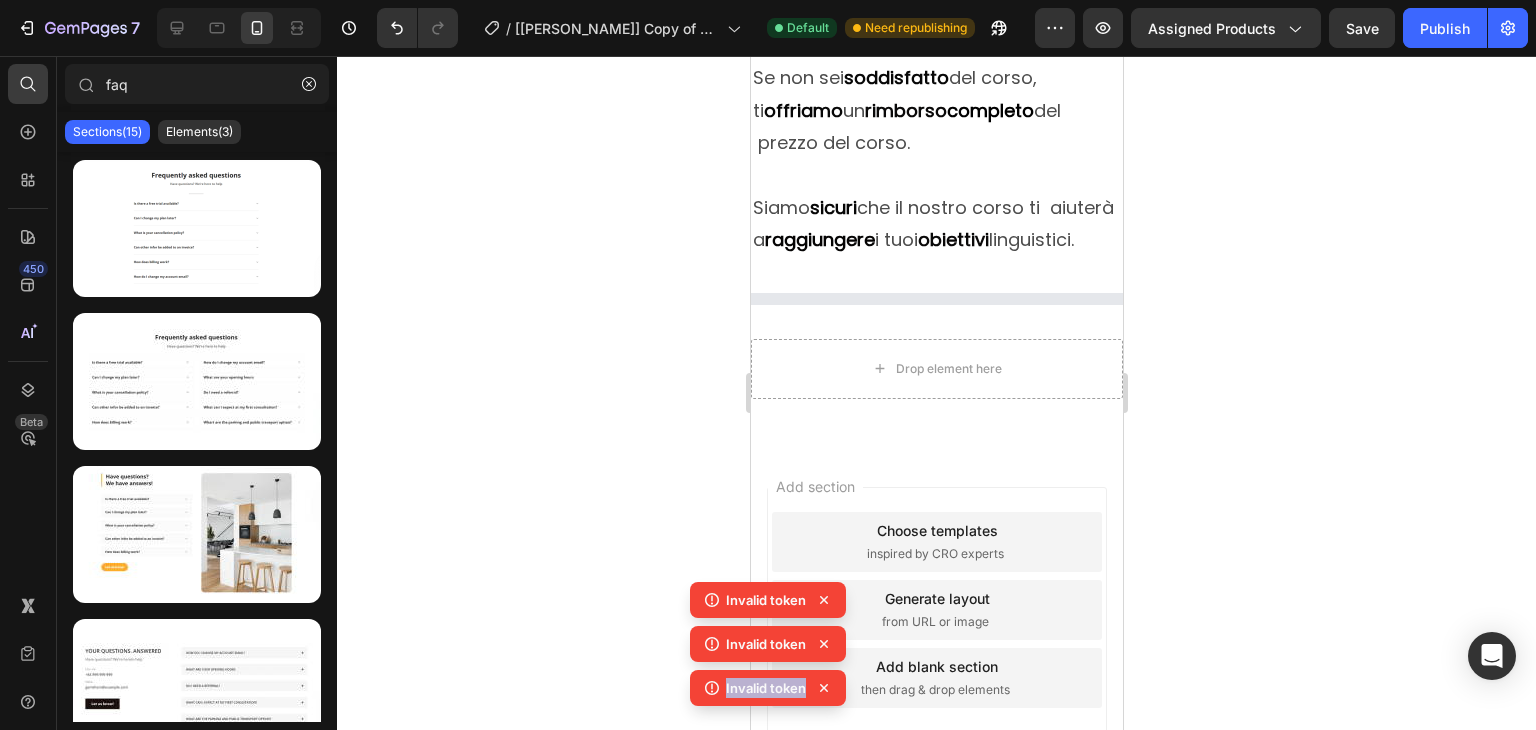 click 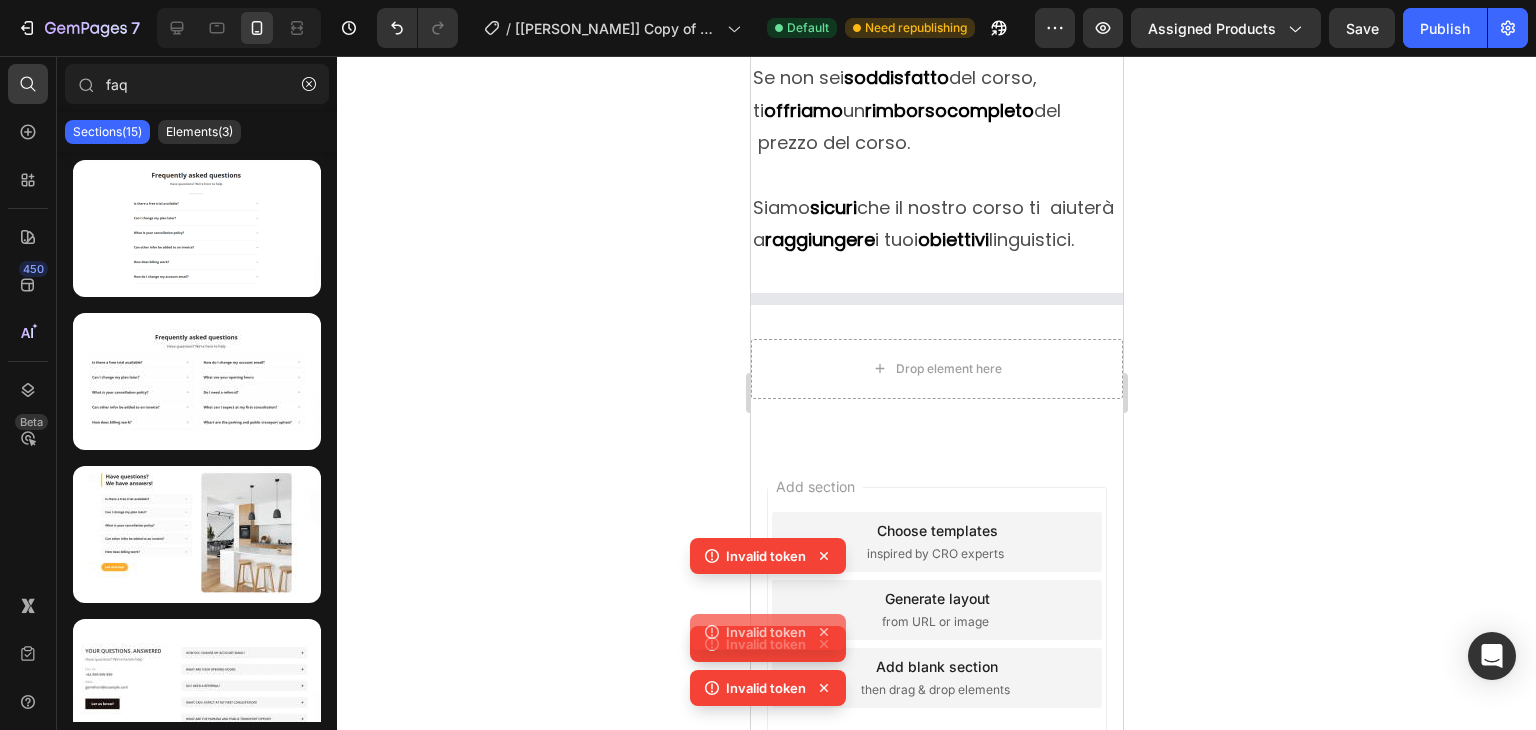 click on "Invalid token Invalid token Invalid token Invalid token" at bounding box center (768, 626) 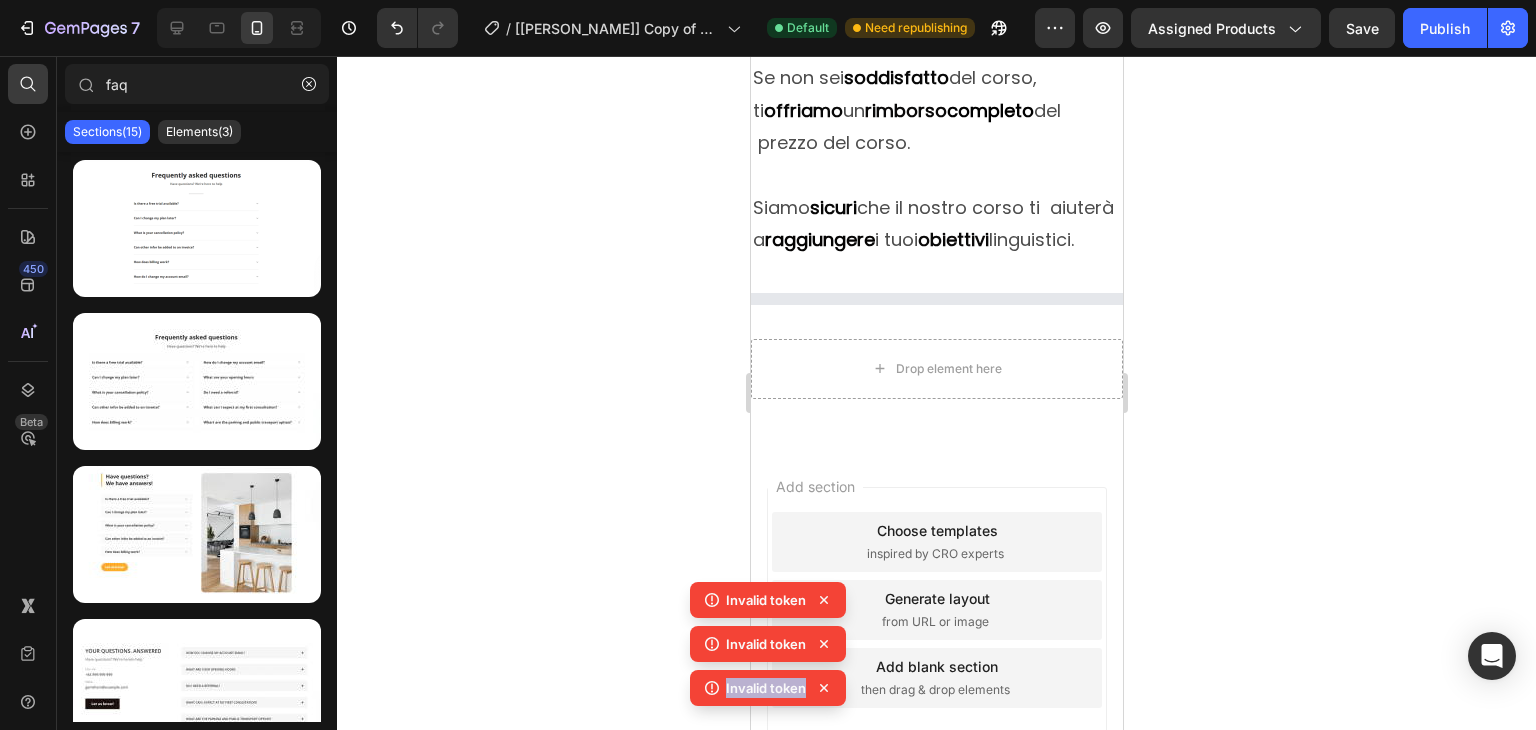 click 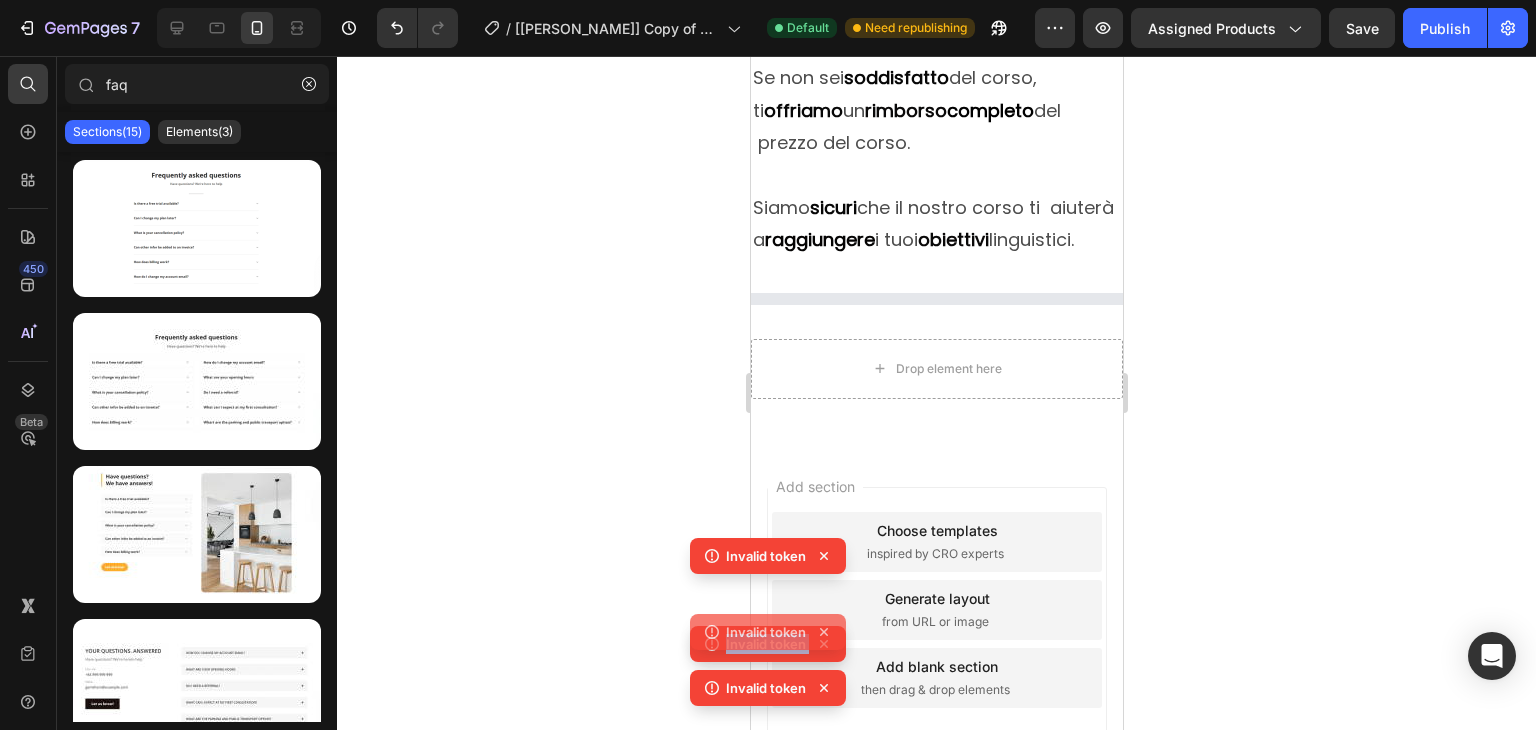 click on "Invalid token Invalid token Invalid token Invalid token" at bounding box center [768, 626] 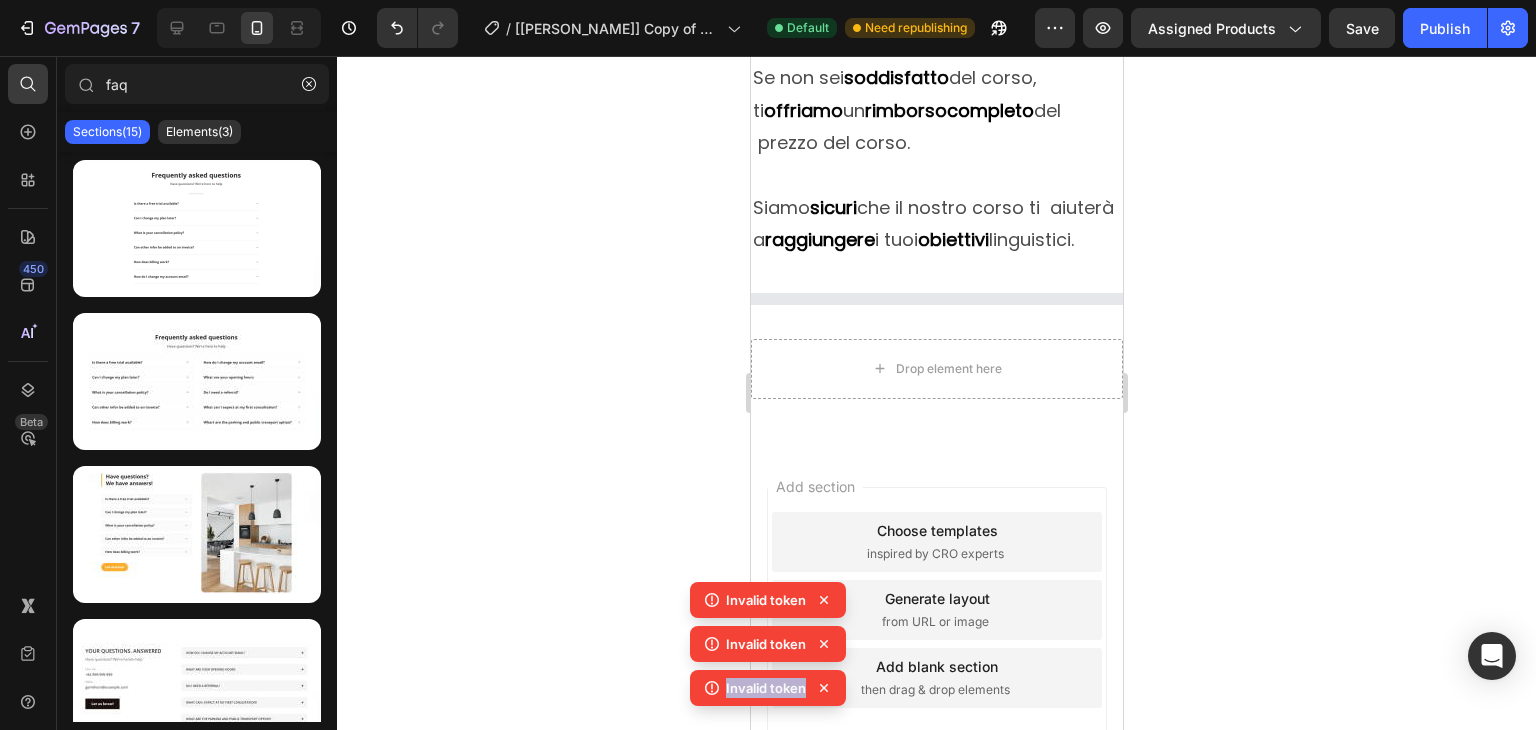 click 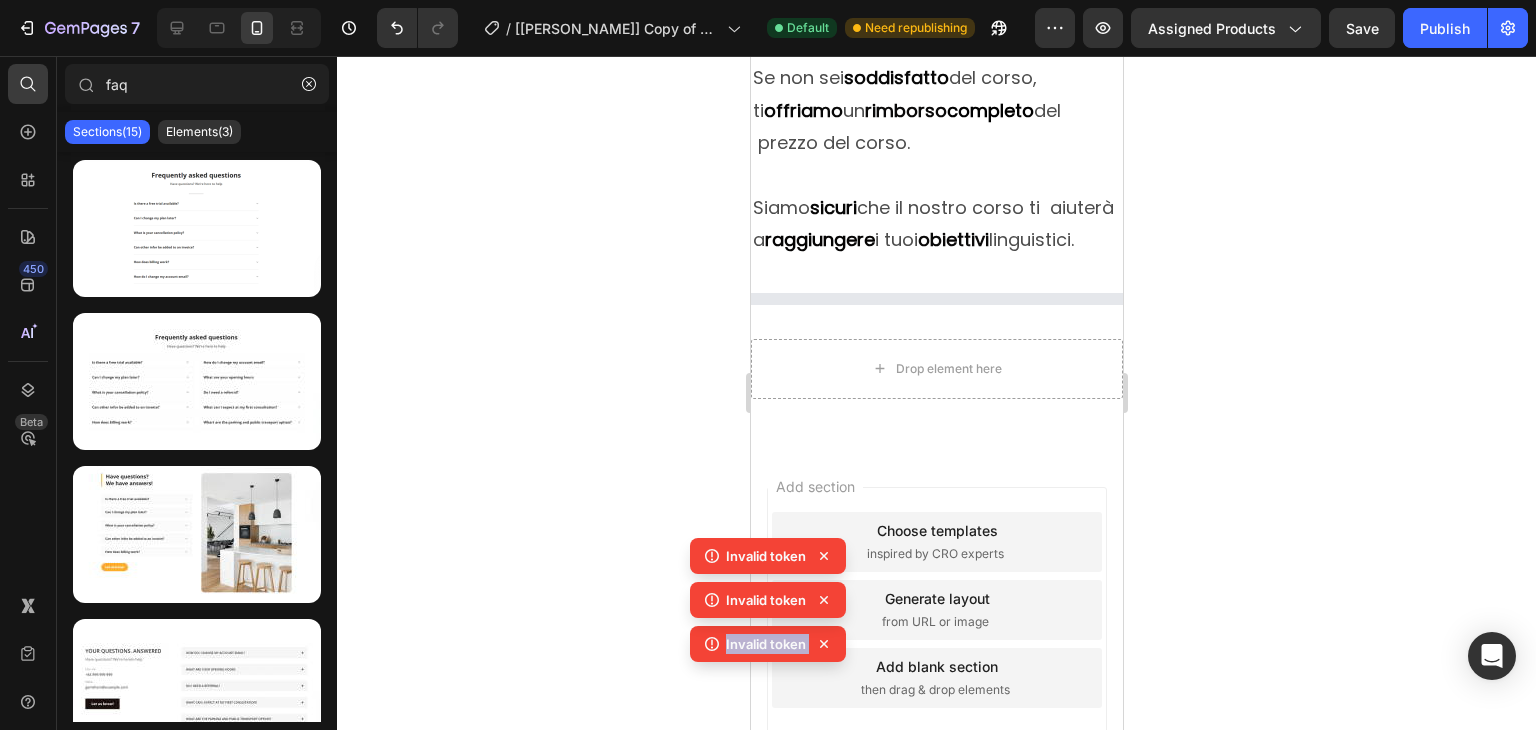 click on "Invalid token Invalid token Invalid token Invalid token" at bounding box center (768, 626) 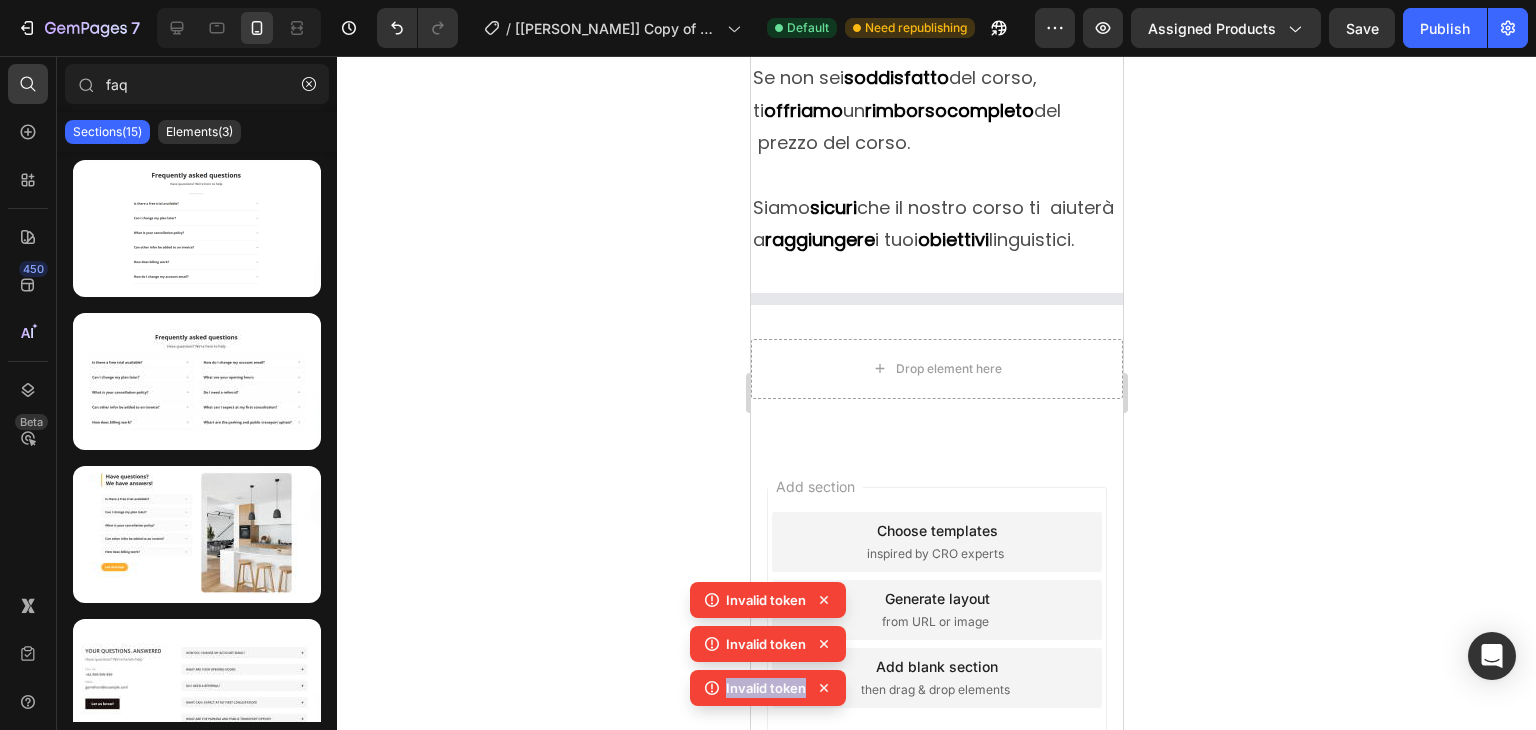 click 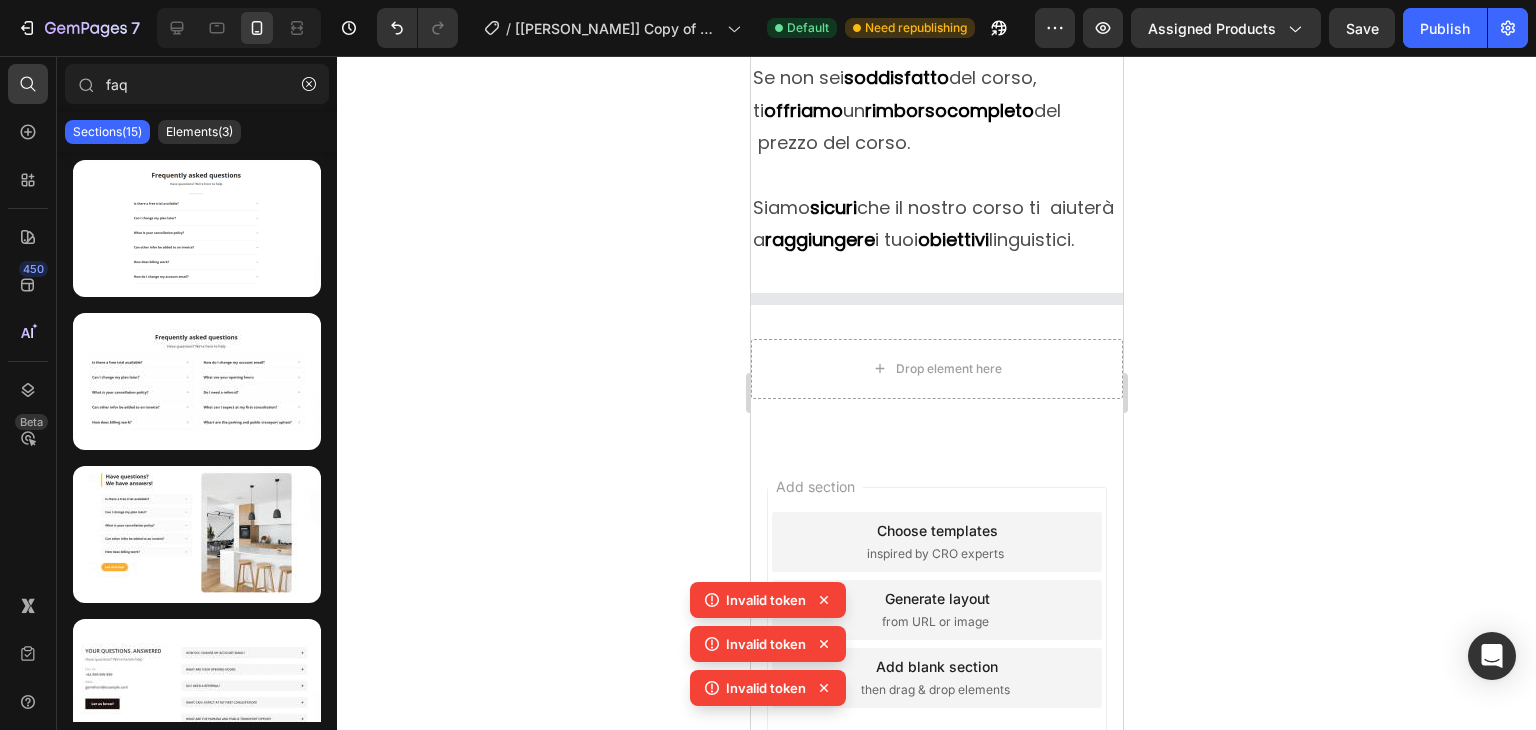 click on "Invalid token Invalid token Invalid token" at bounding box center [768, 648] 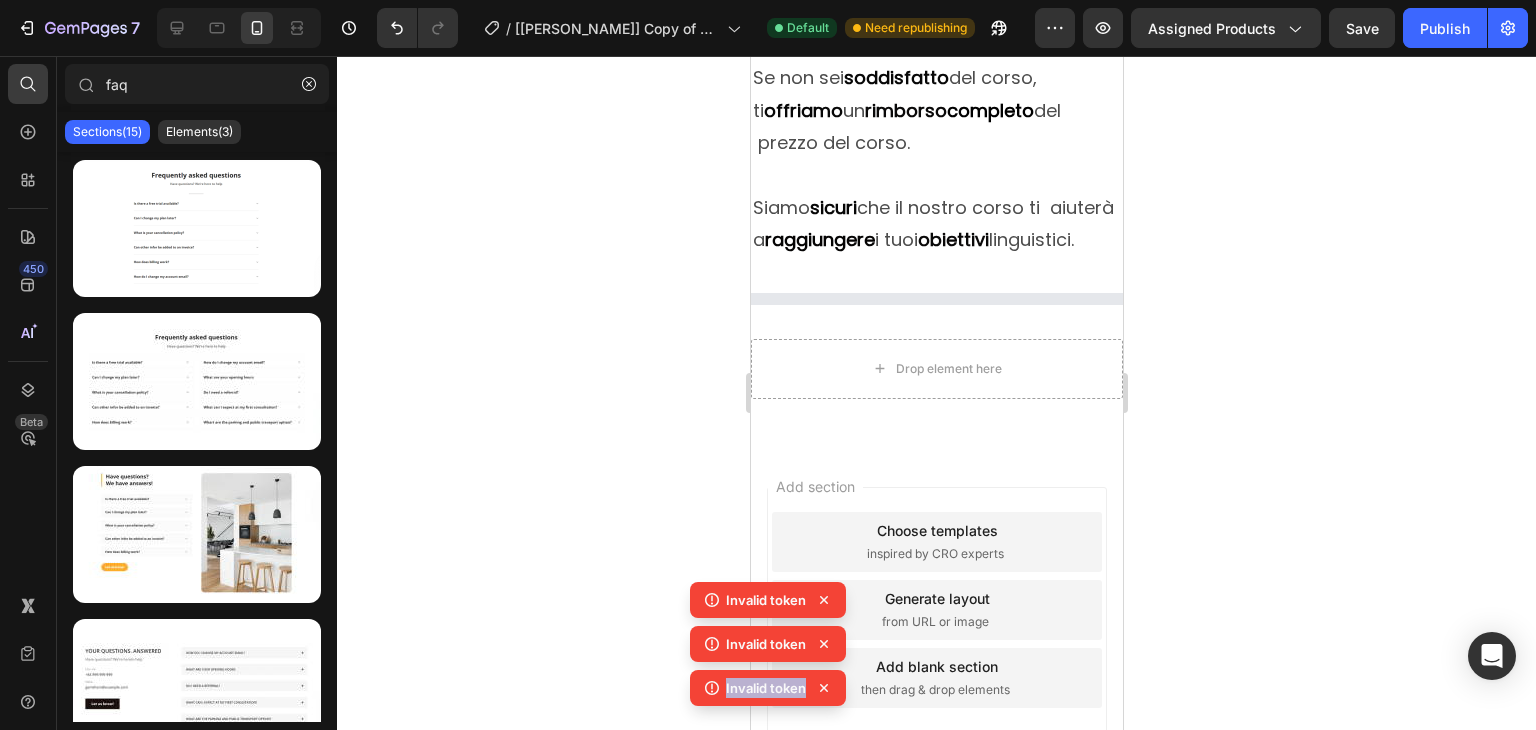 click 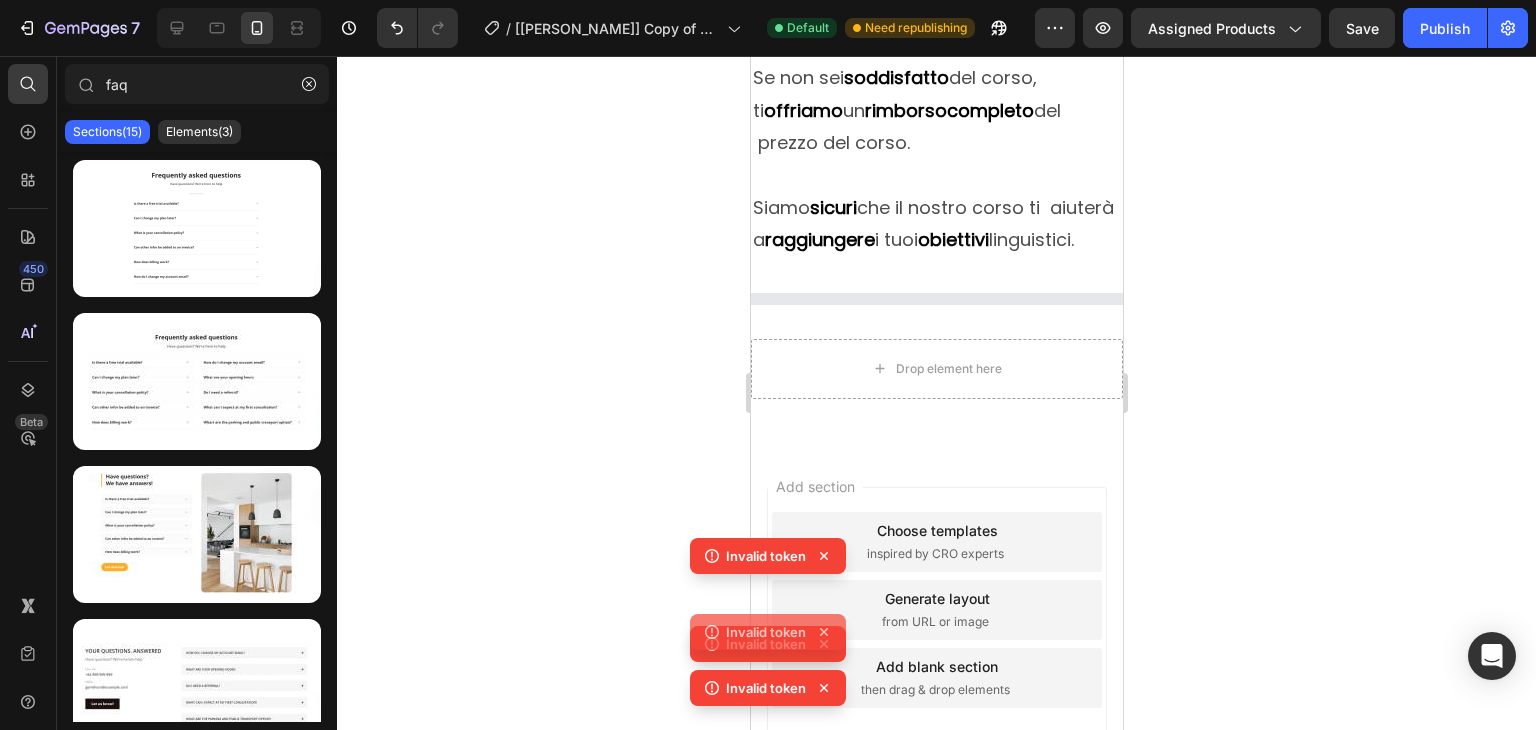 click 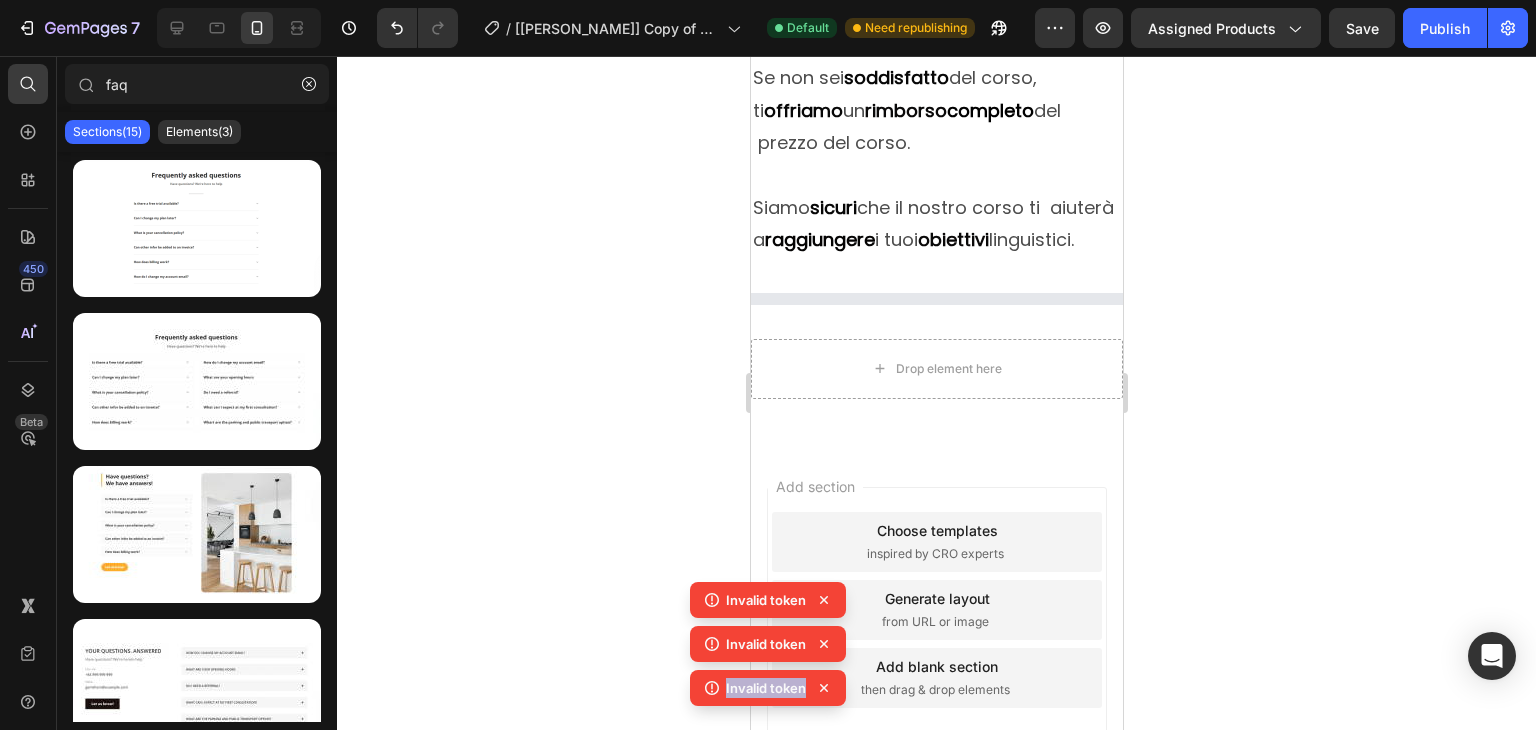 click 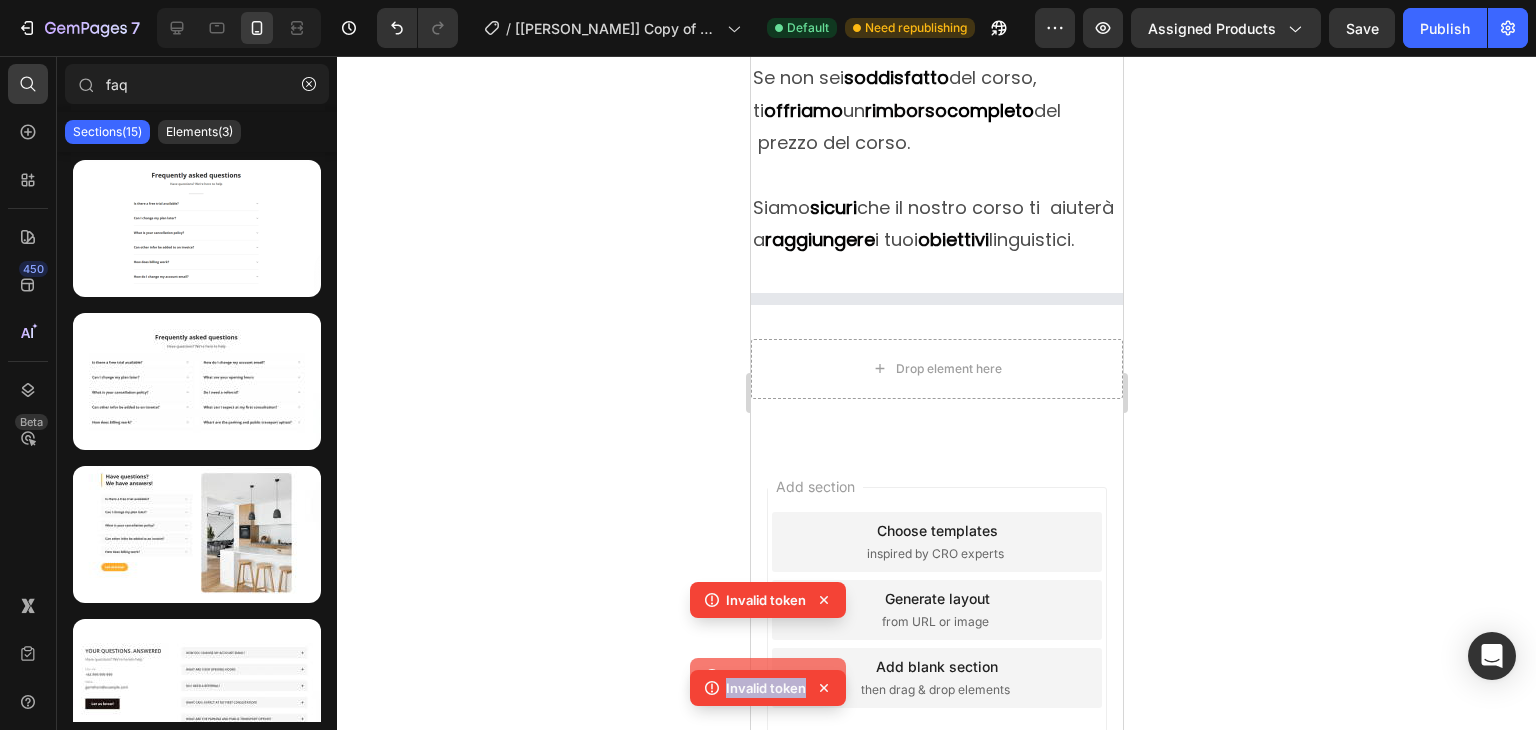 click on "Invalid token Invalid token Invalid token" at bounding box center (768, 648) 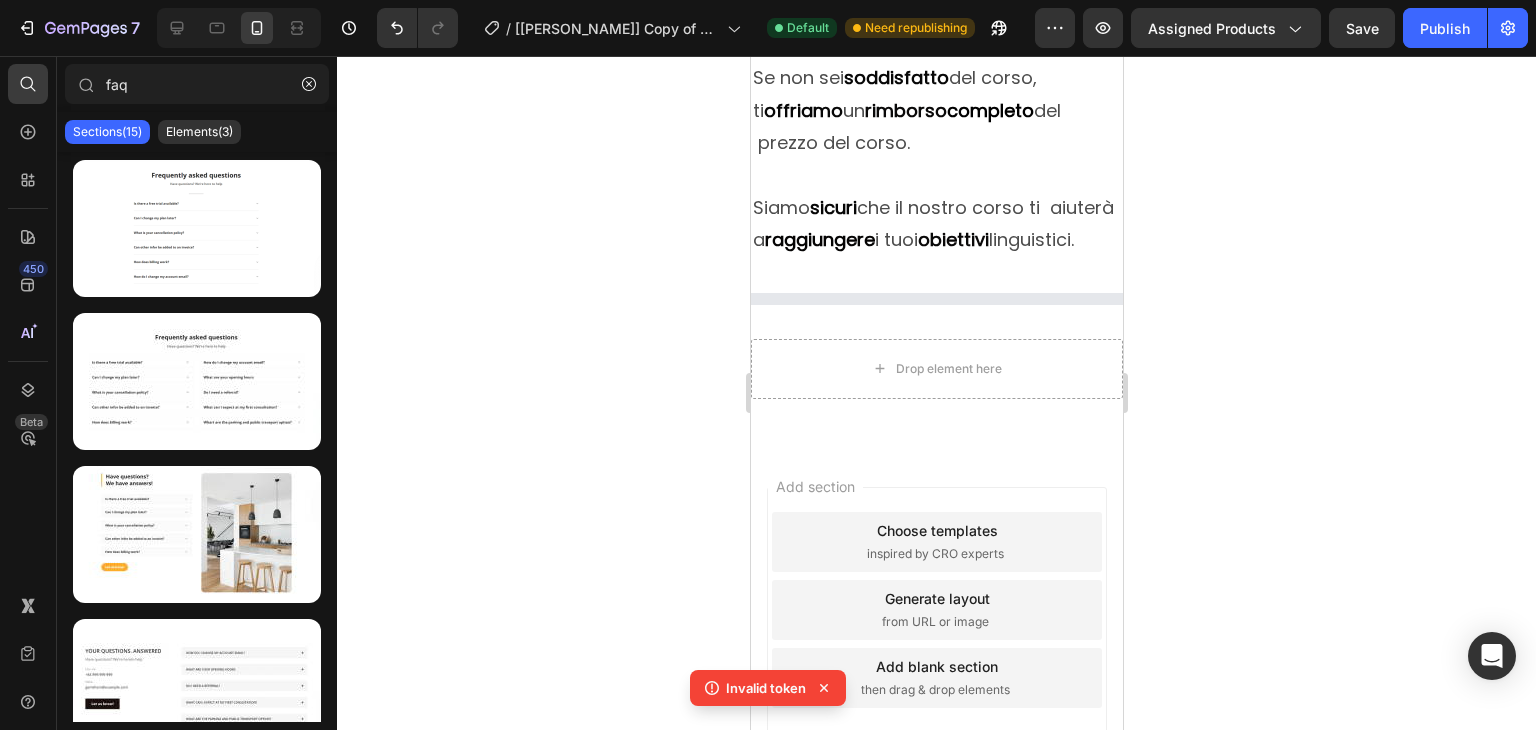 click on "Generate layout from URL or image" at bounding box center (936, 610) 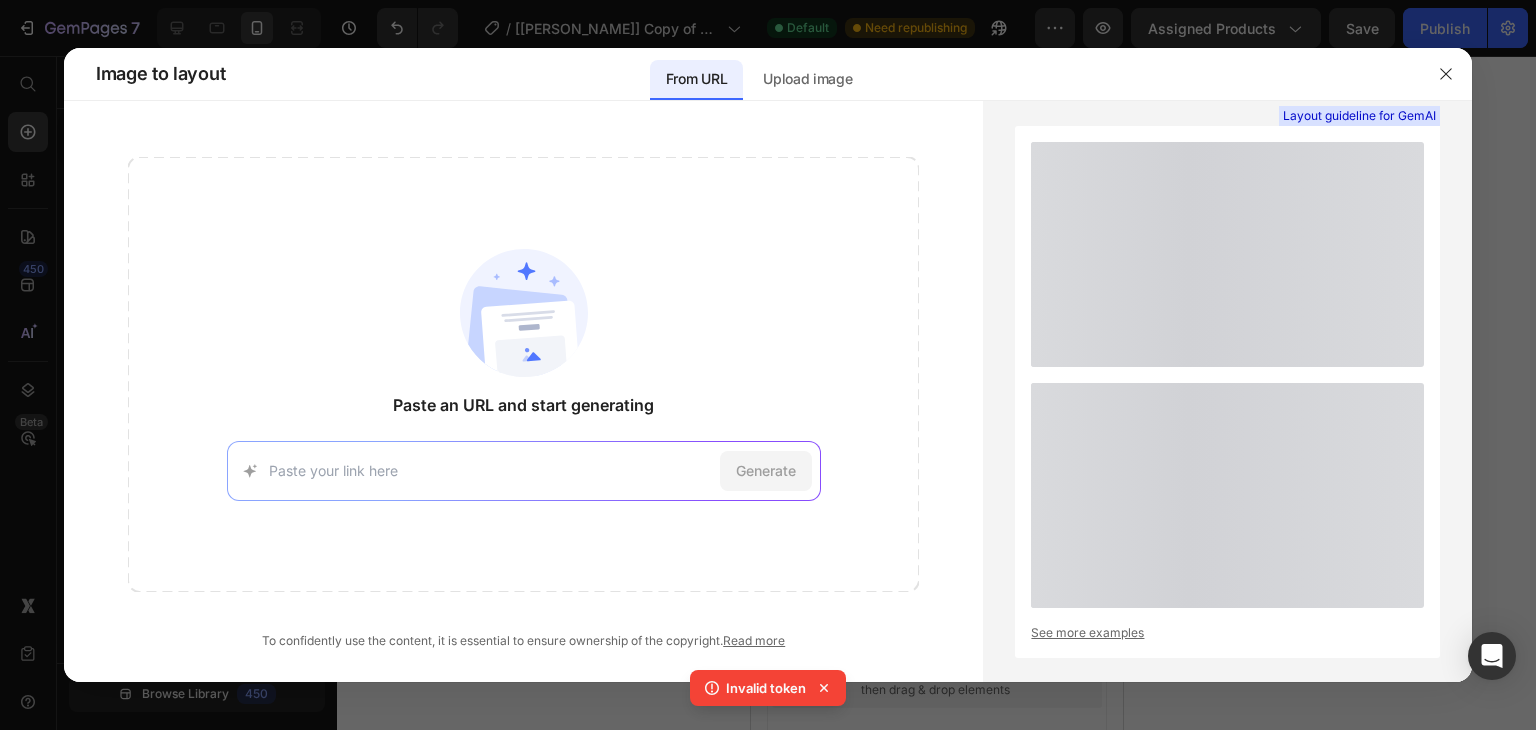 click on "To confidently use the content, it is essential to ensure ownership of the copyright.  Read more" at bounding box center [523, 641] 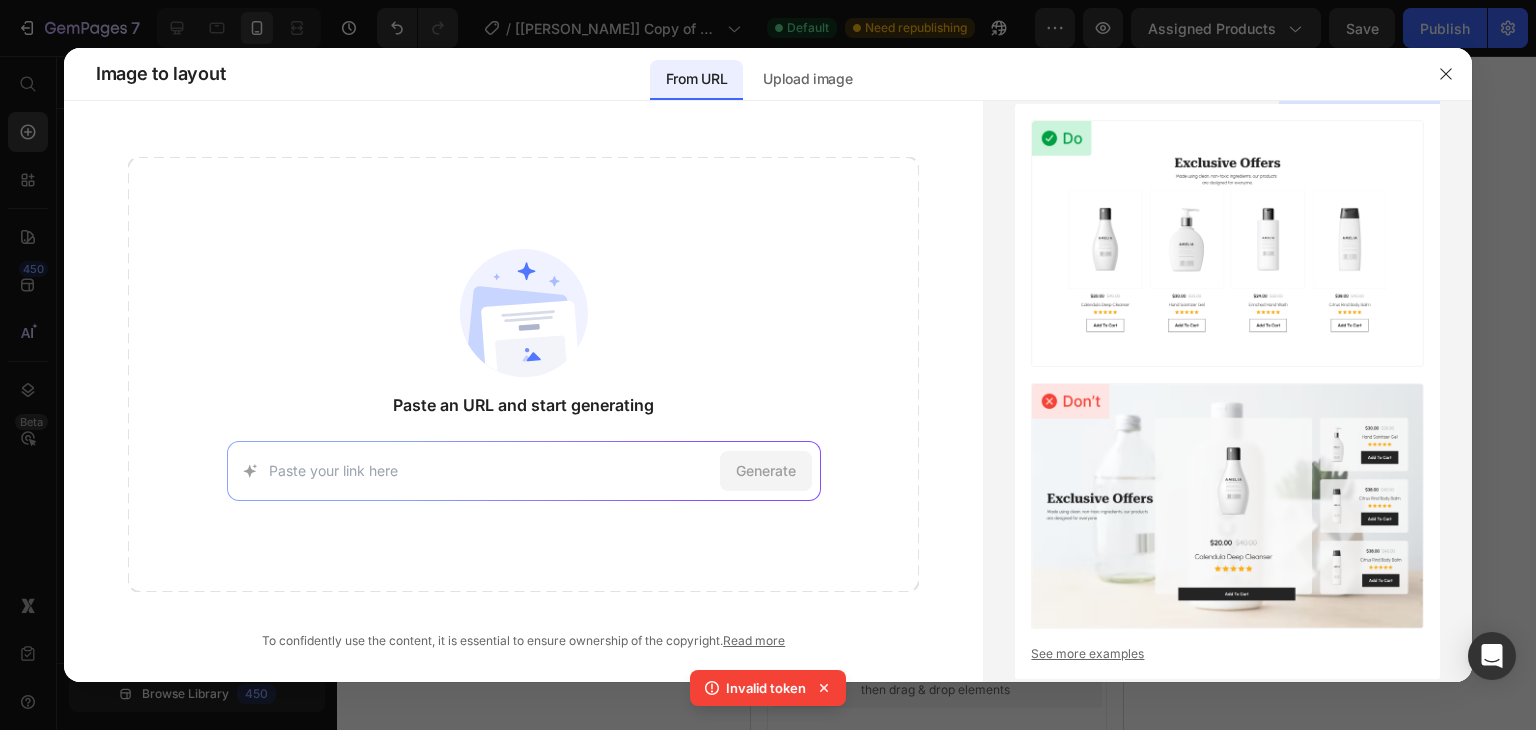 click at bounding box center (768, 365) 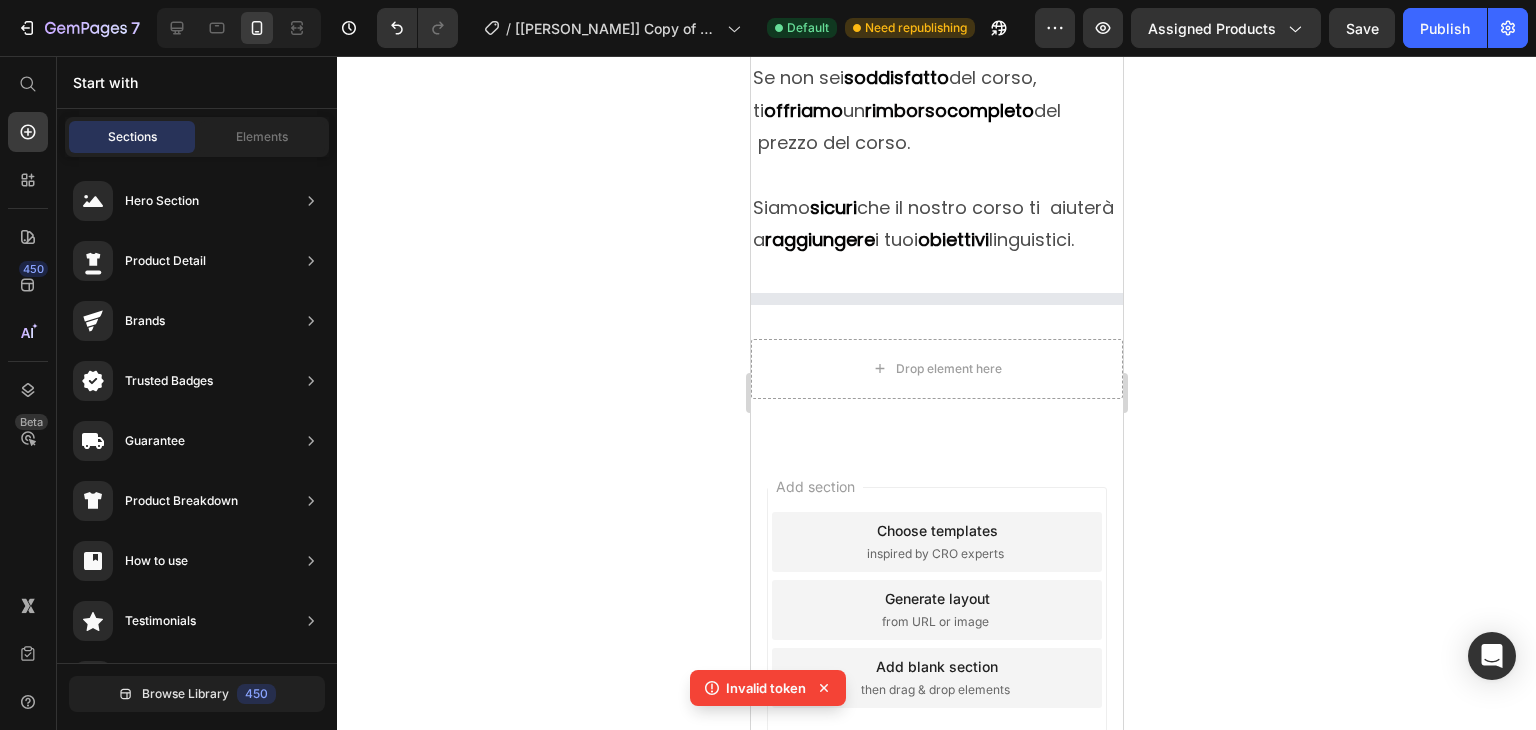 click 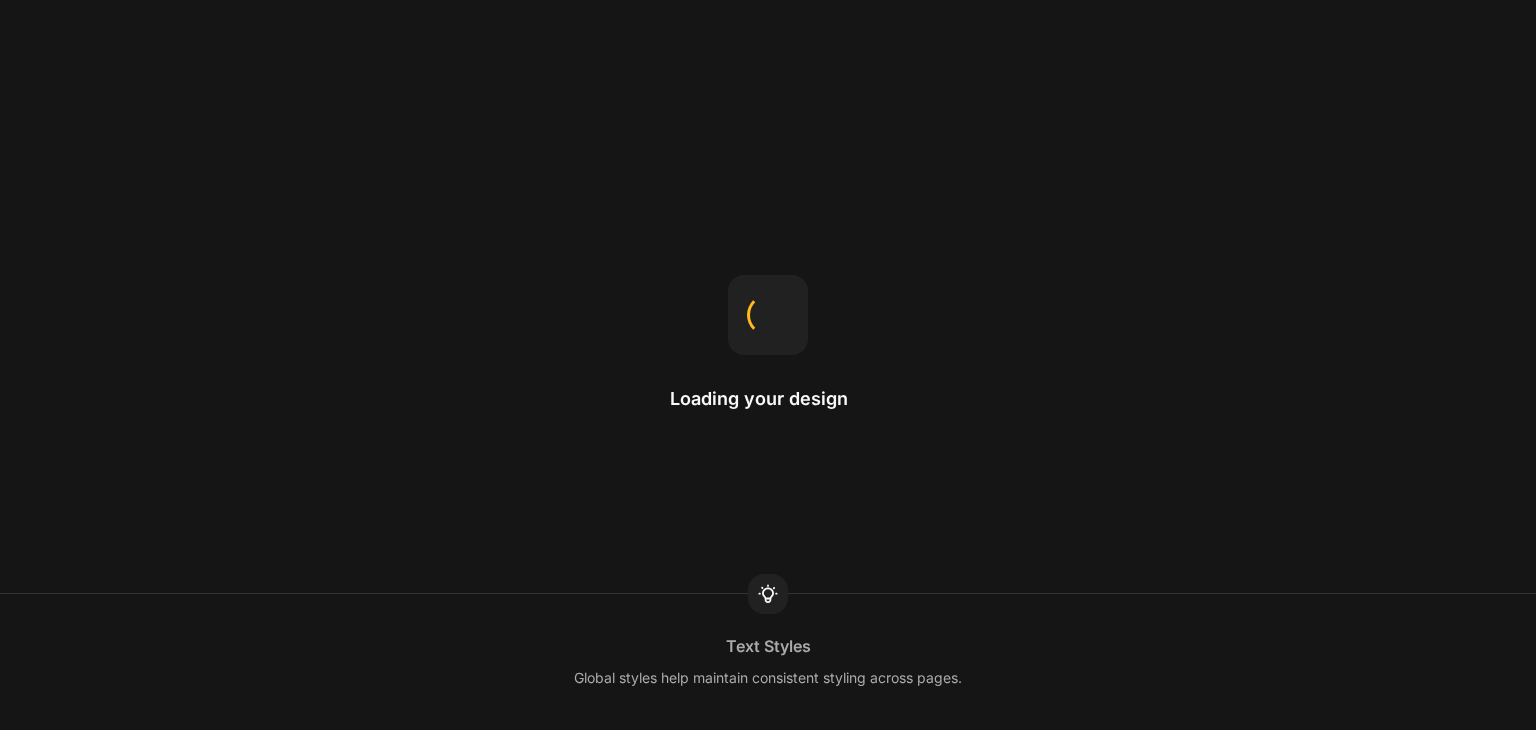 scroll, scrollTop: 0, scrollLeft: 0, axis: both 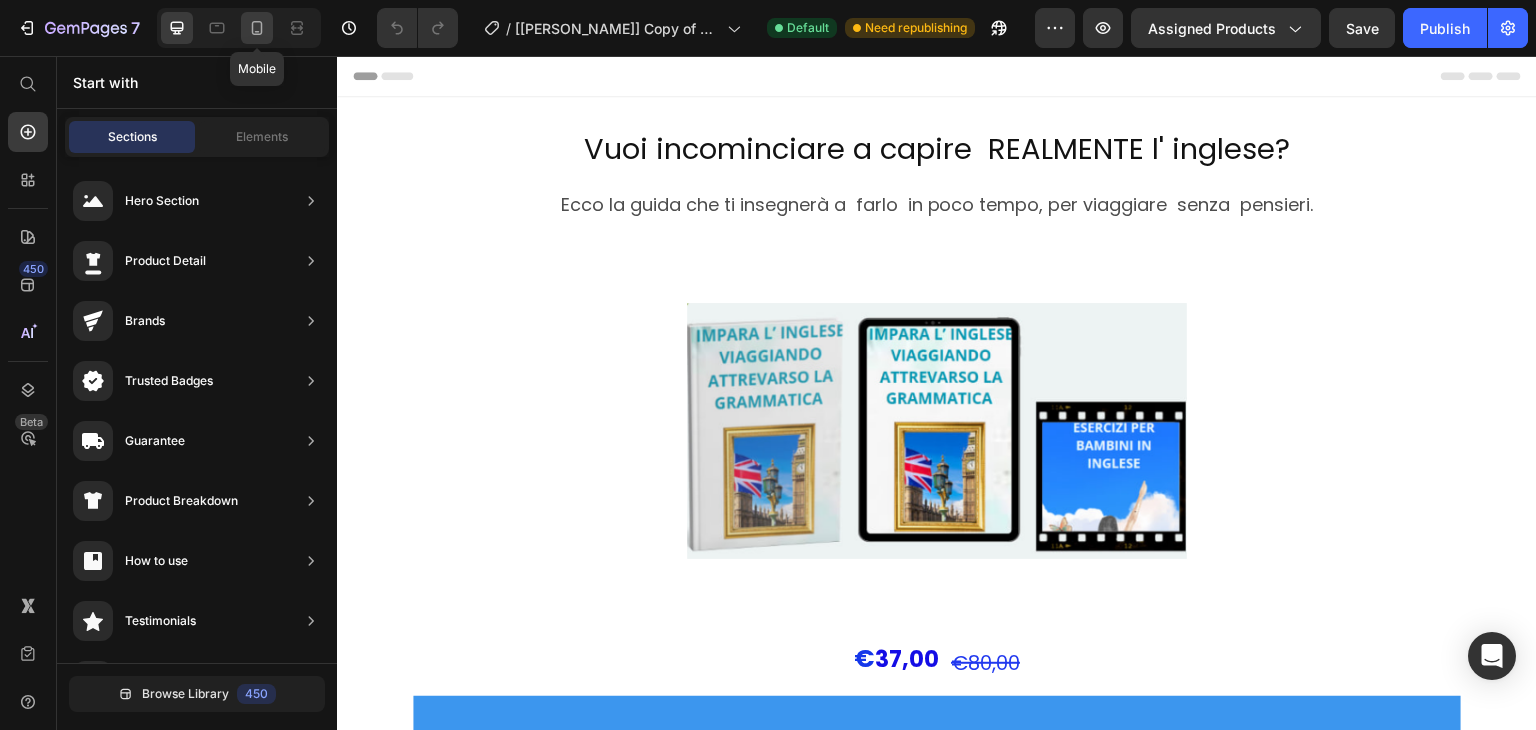 click 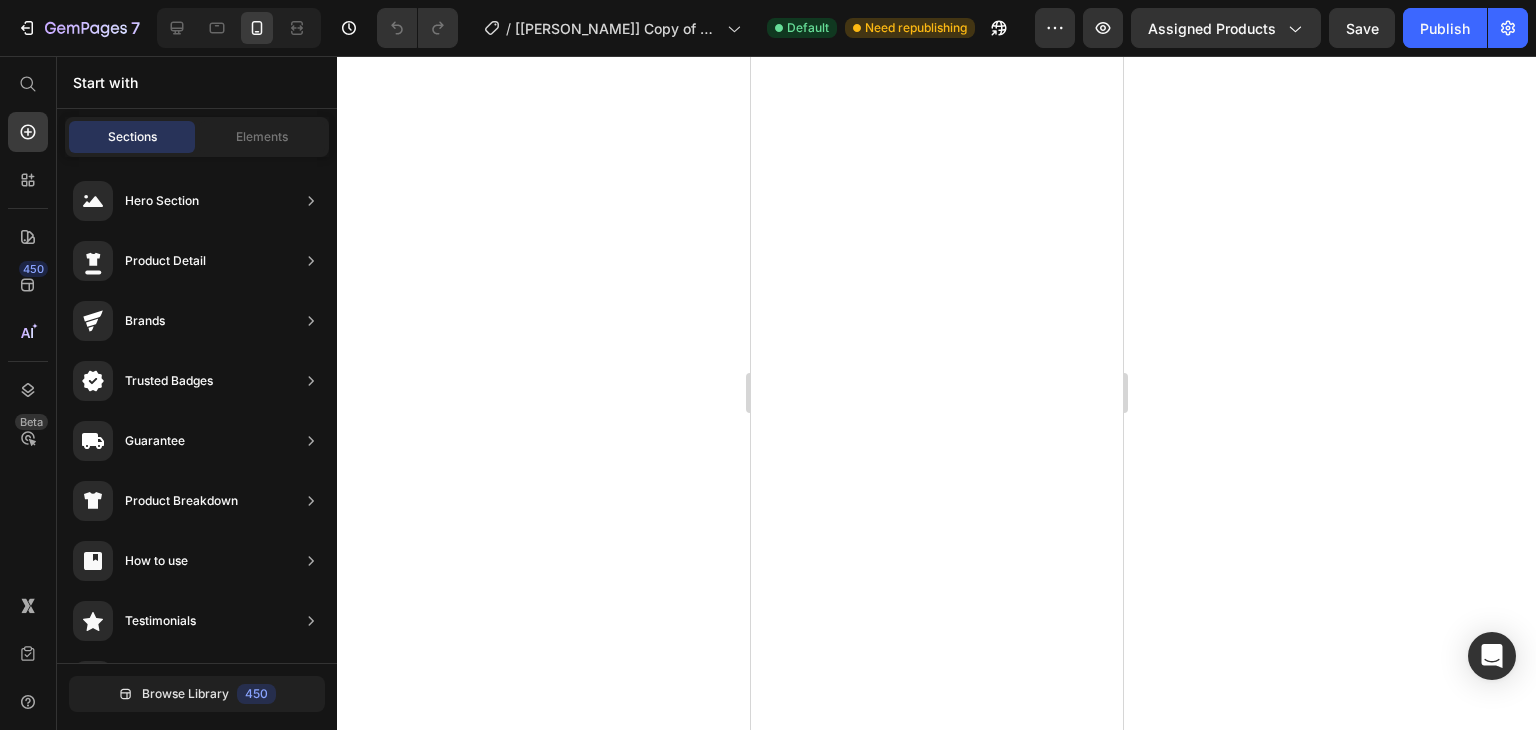scroll, scrollTop: 8848, scrollLeft: 0, axis: vertical 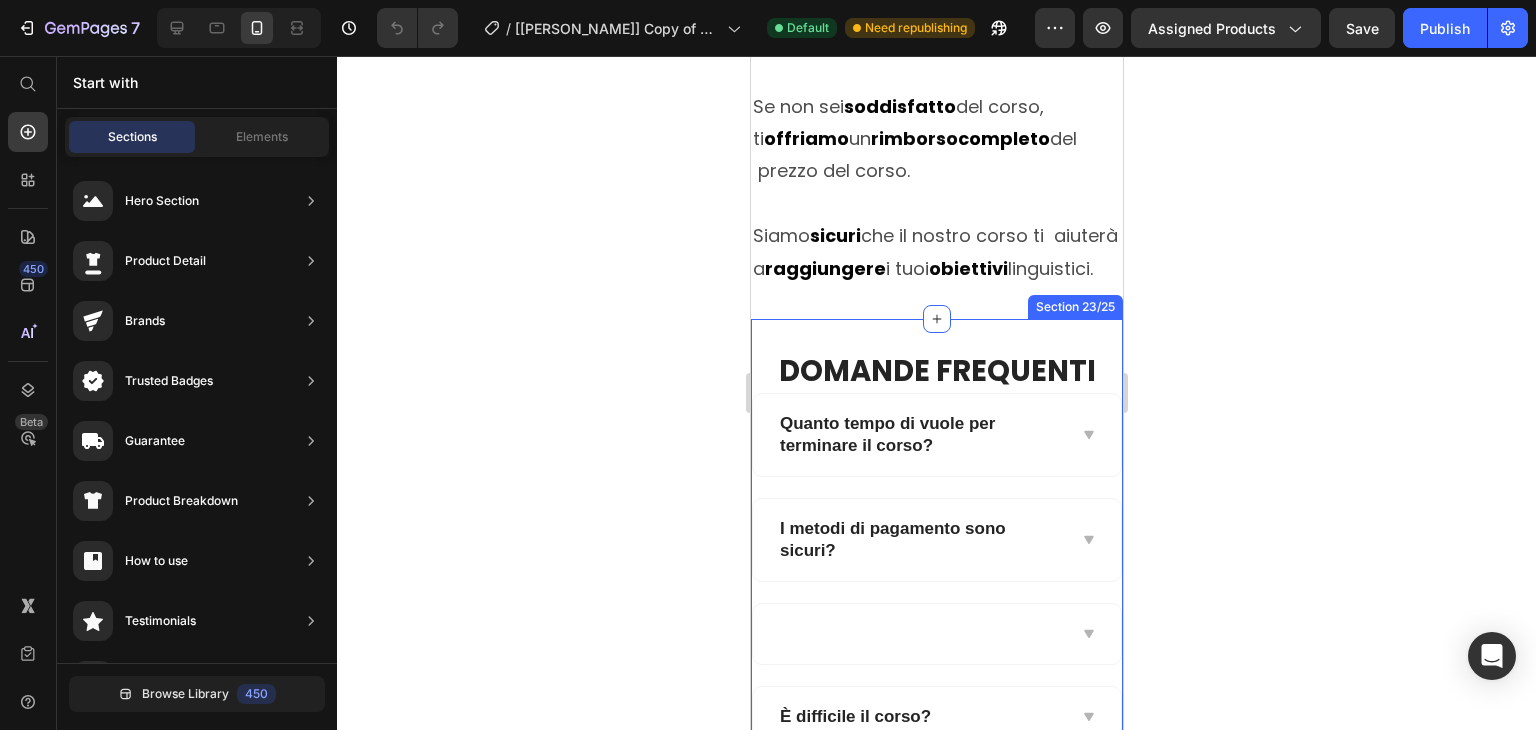 click on "DOMANDE FREQUENTI Heading
Quanto tempo di vuole per terminare il corso?
I metodi di pagamento sono sicuri?
È difficile il corso?
Accordion Section 23/25" at bounding box center [936, 603] 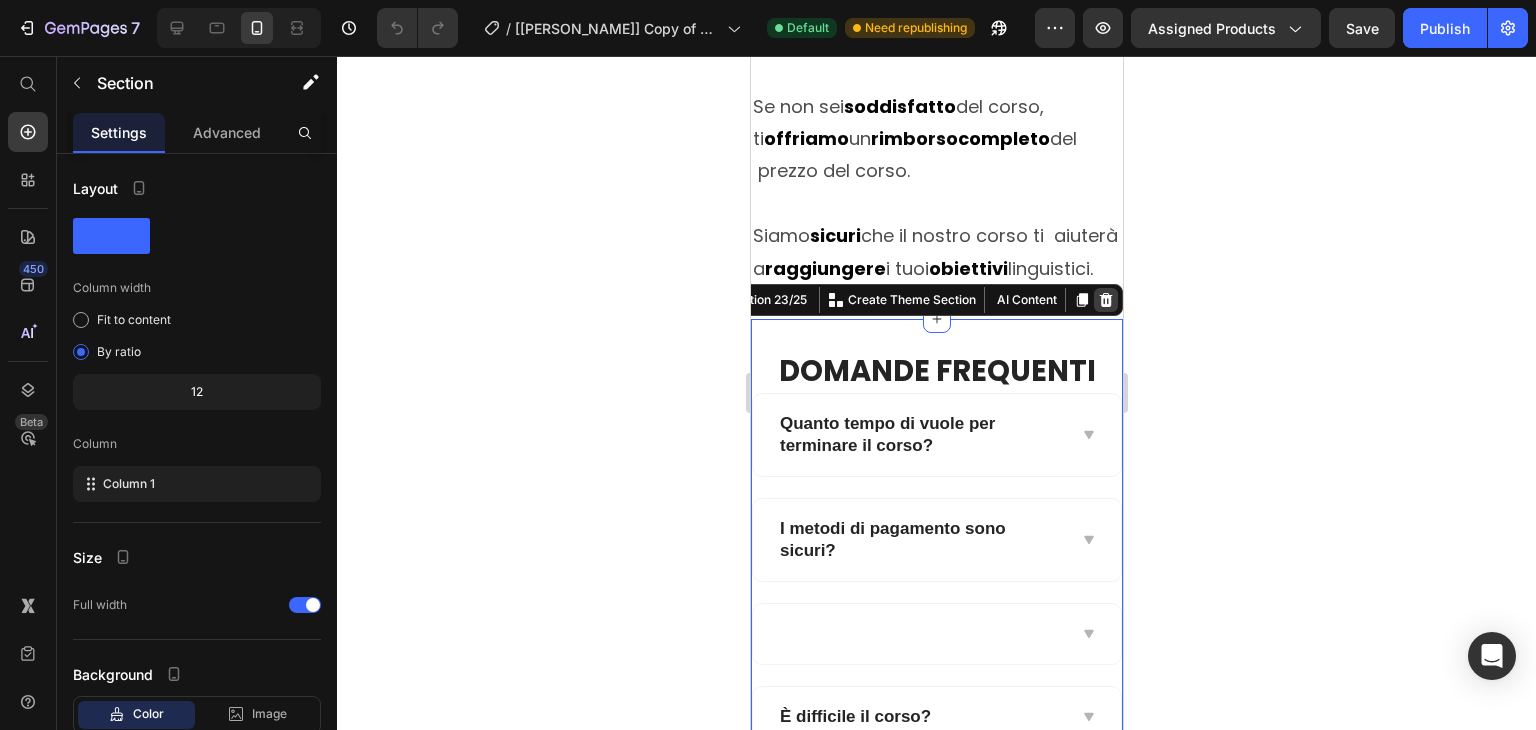 click 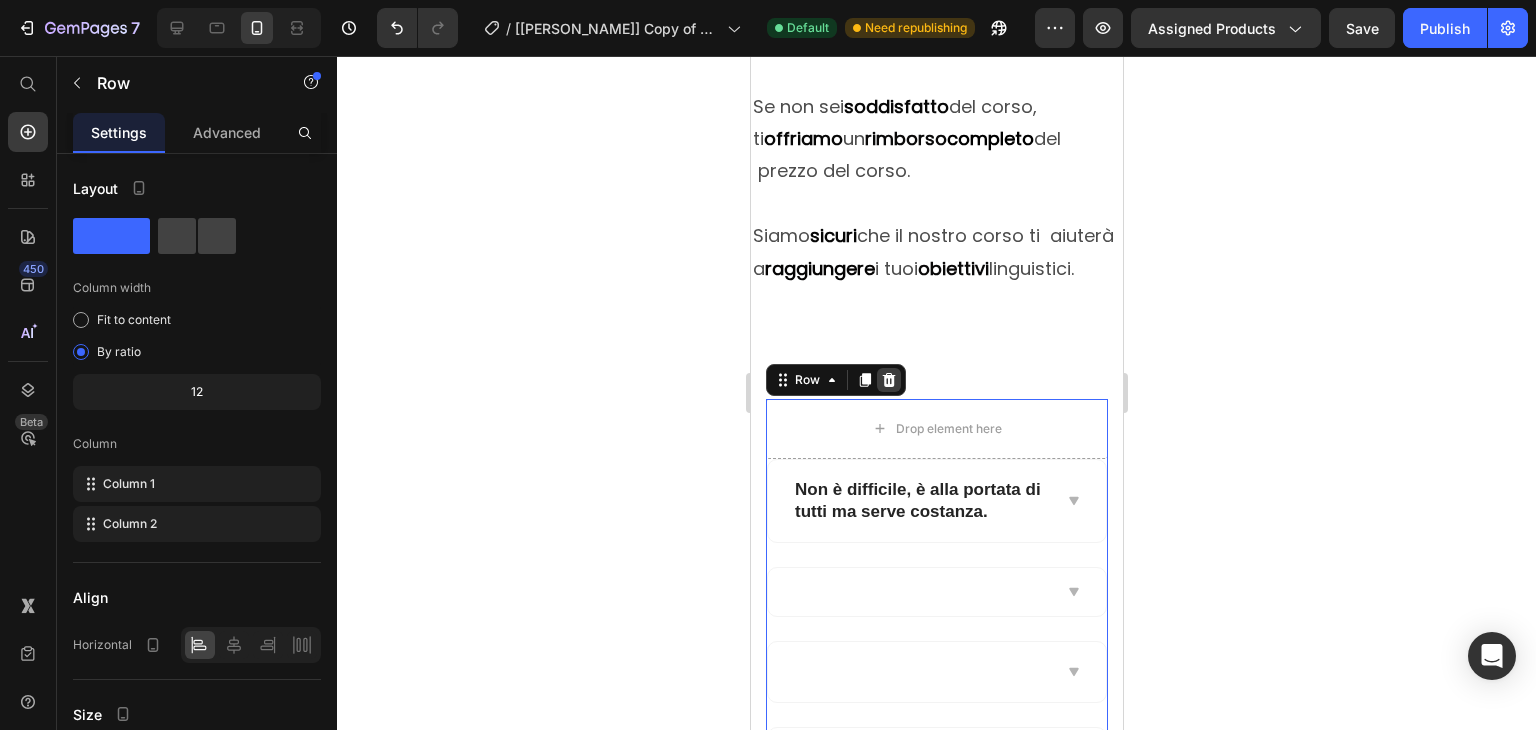 click 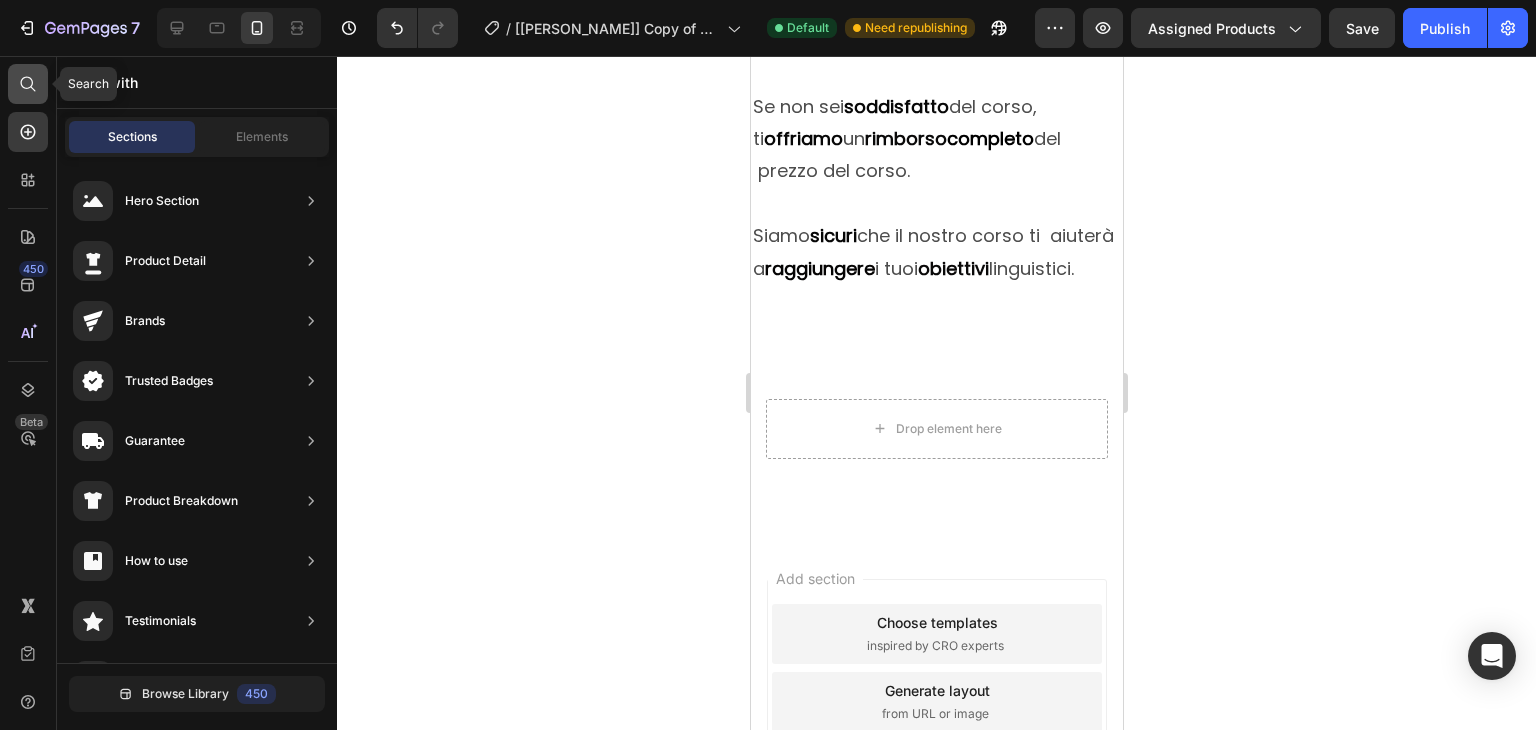click 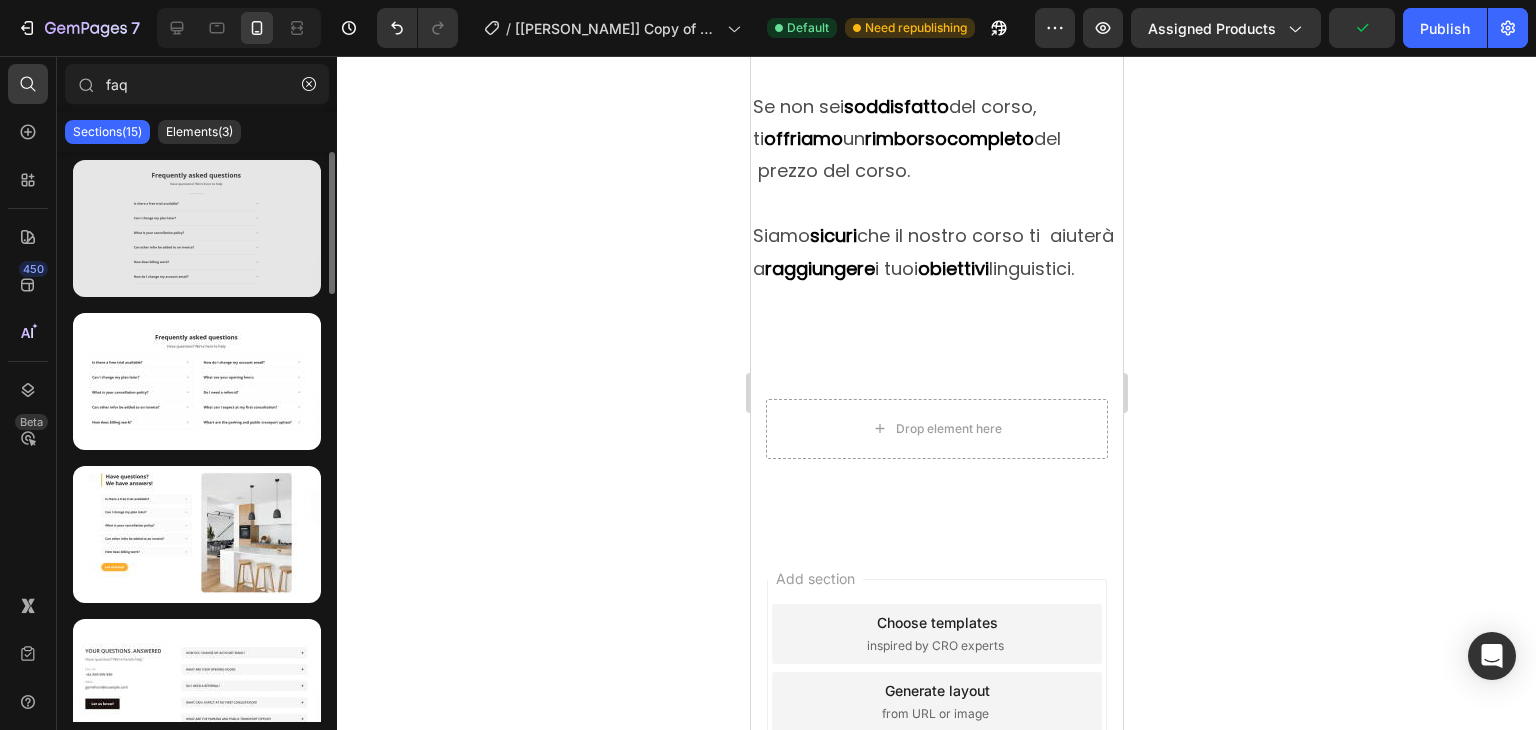 type on "faq" 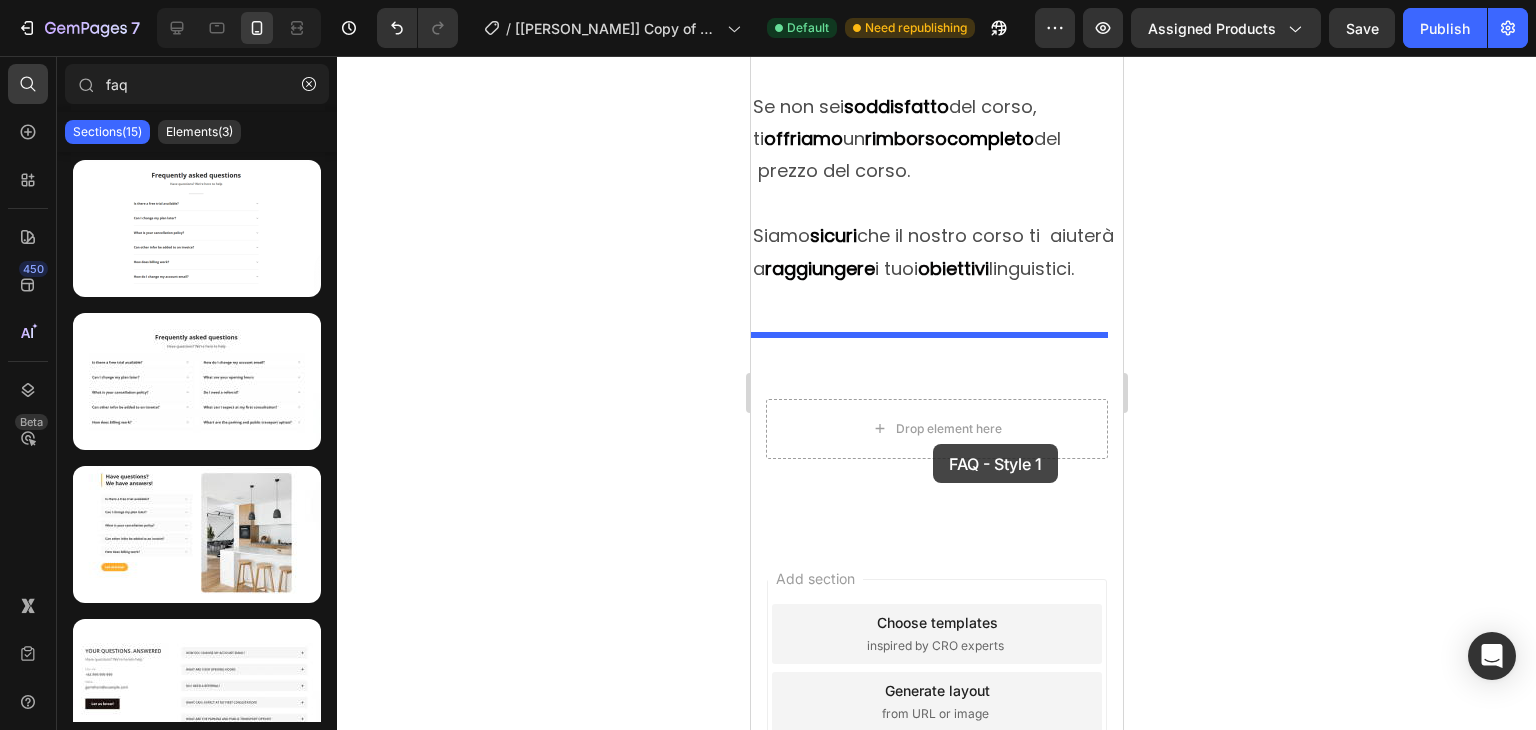 drag, startPoint x: 922, startPoint y: 276, endPoint x: 932, endPoint y: 444, distance: 168.29736 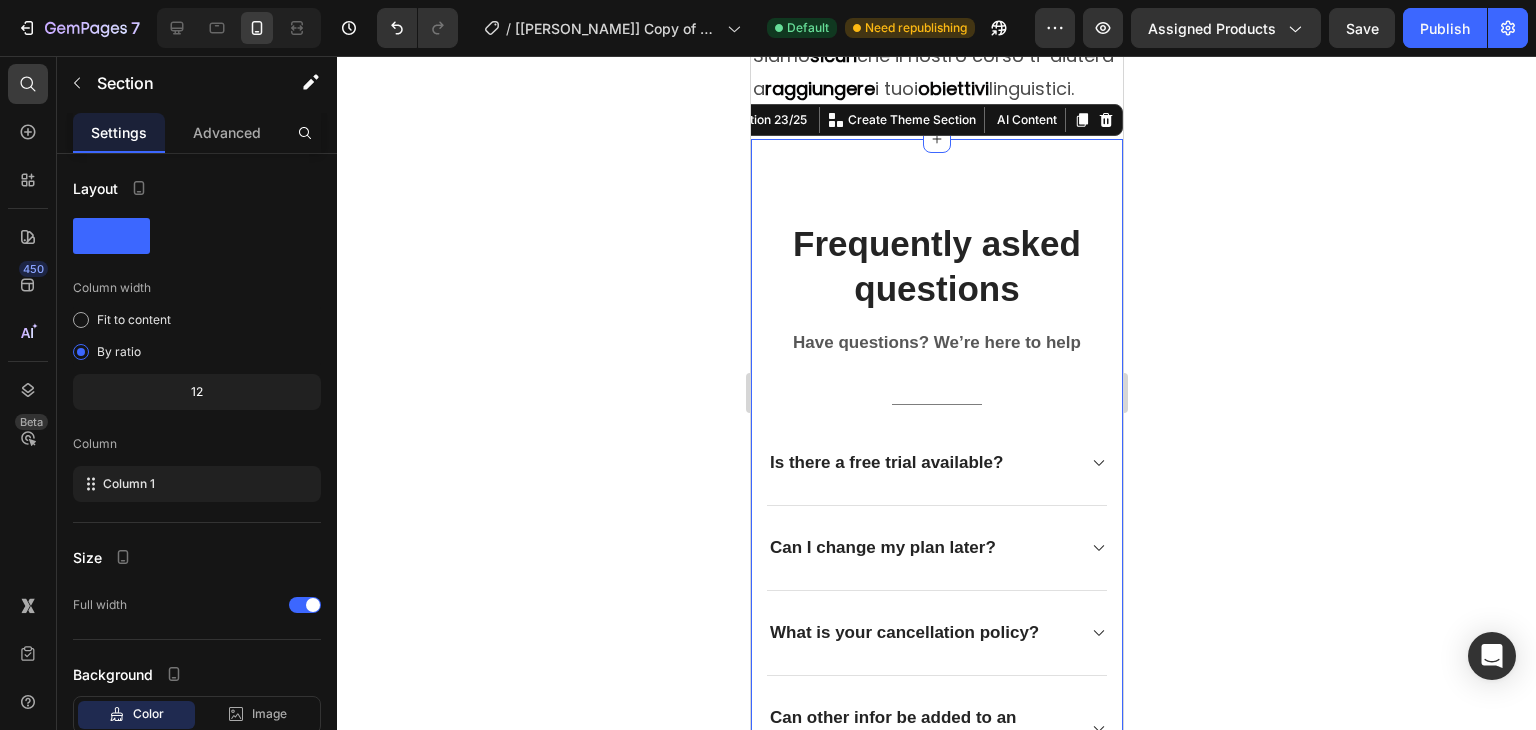 scroll, scrollTop: 9539, scrollLeft: 0, axis: vertical 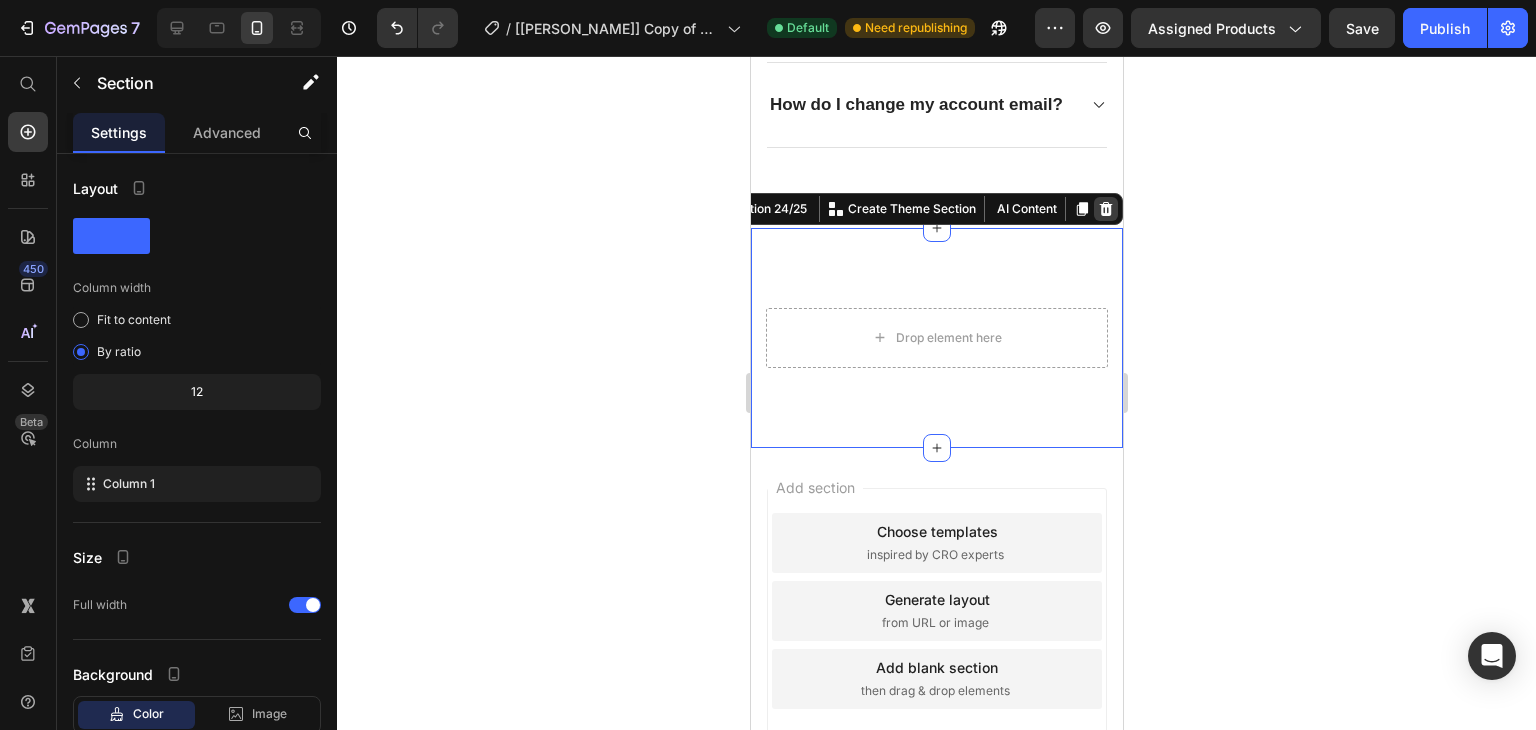 click 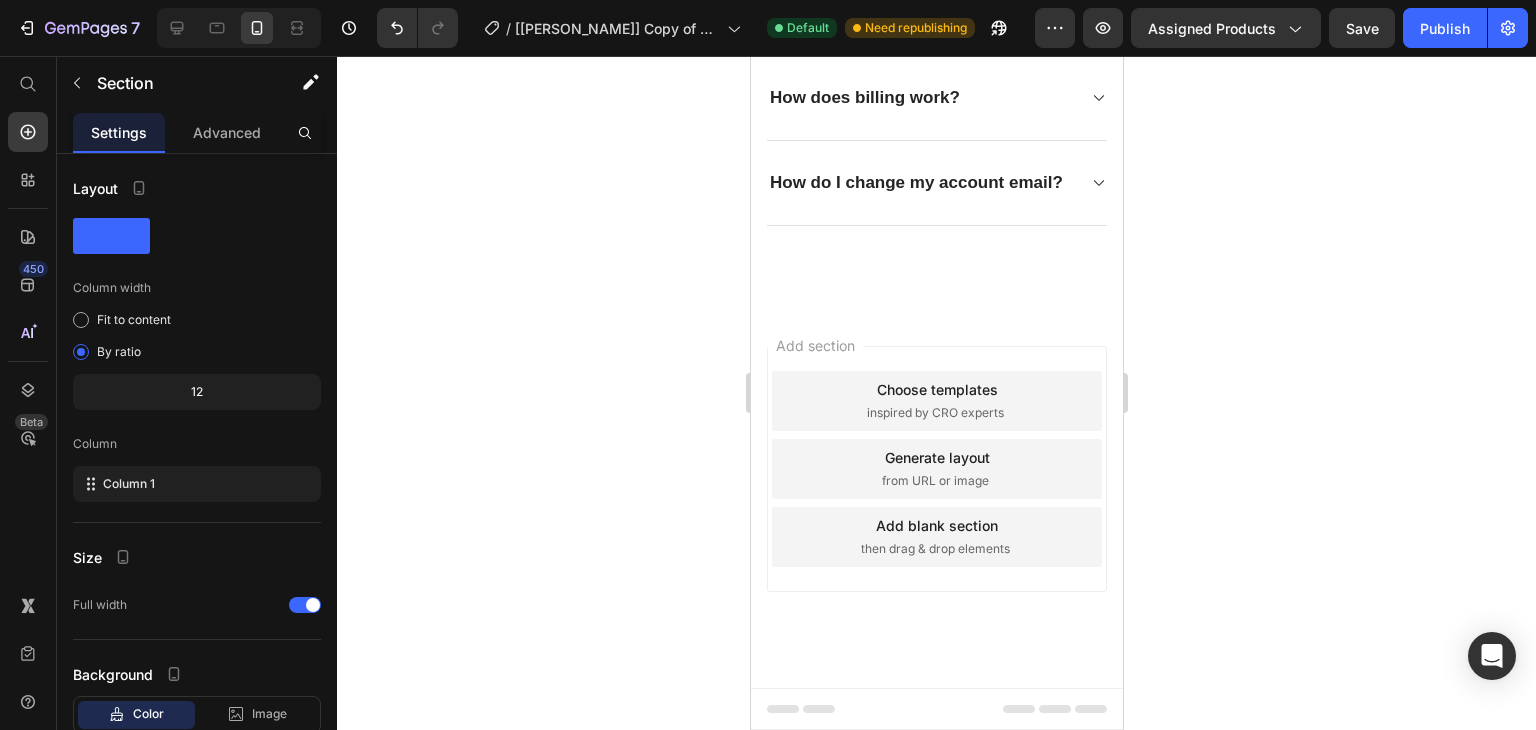 scroll, scrollTop: 10272, scrollLeft: 0, axis: vertical 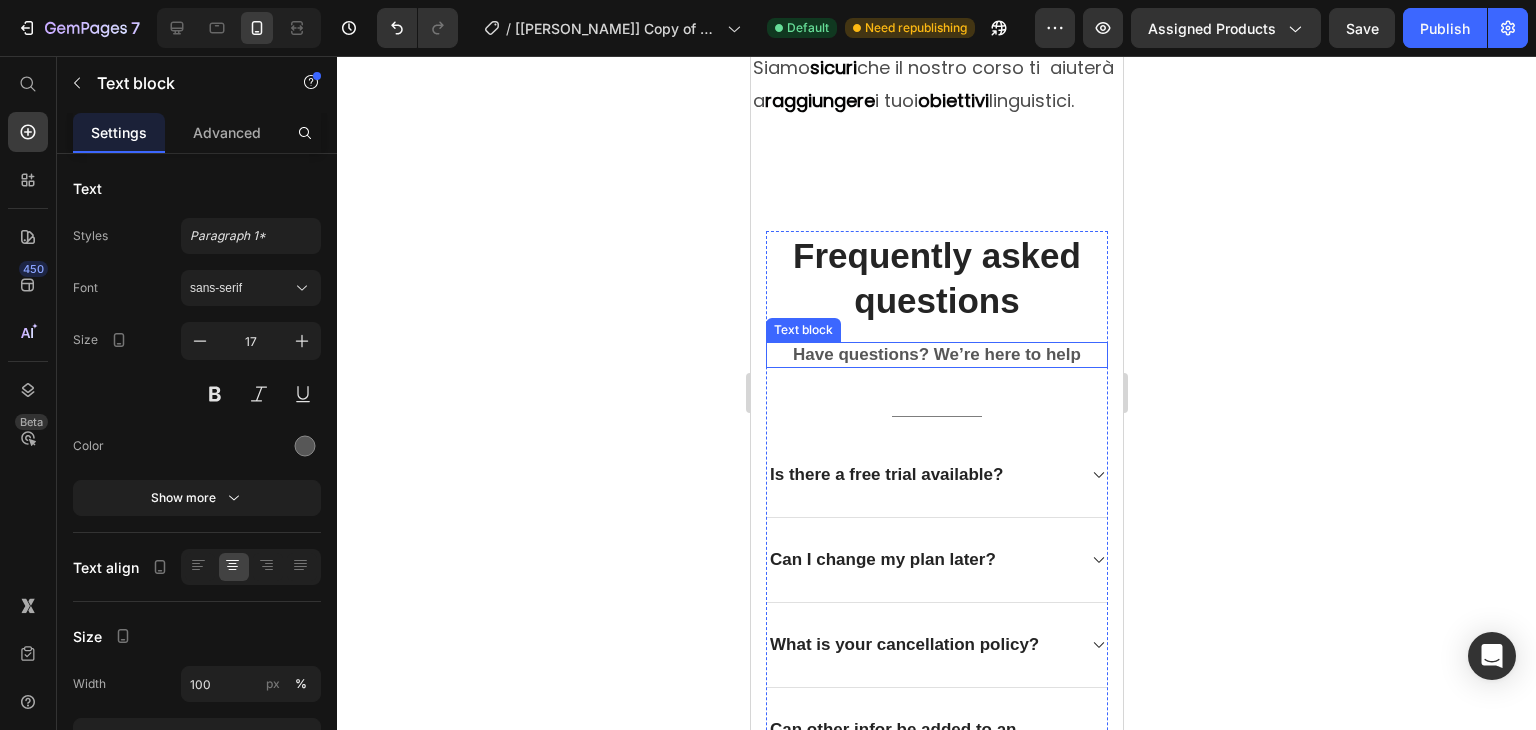 click on "Have questions? We’re here to help" at bounding box center (936, 355) 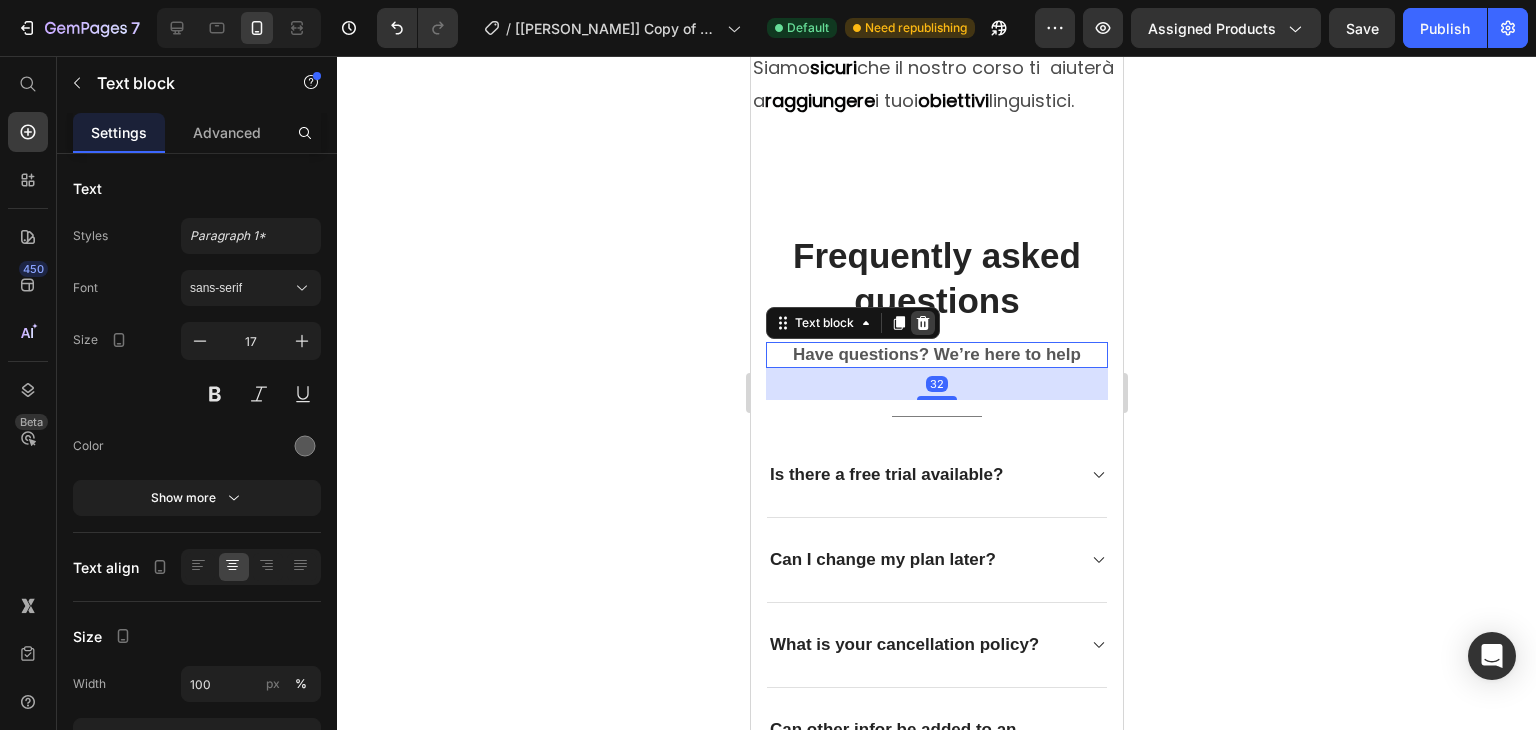 click 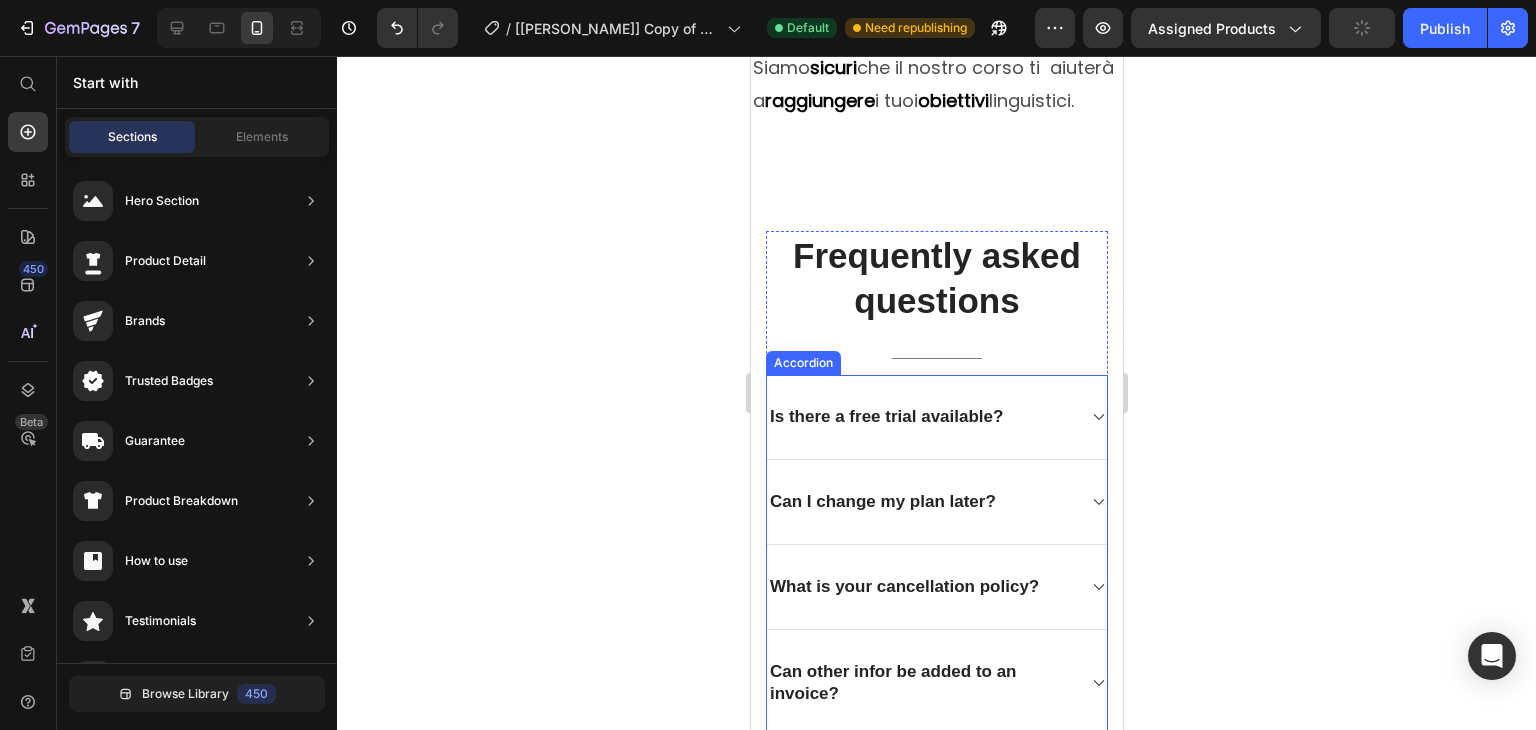 click on "Is there a free trial available?" at bounding box center [885, 417] 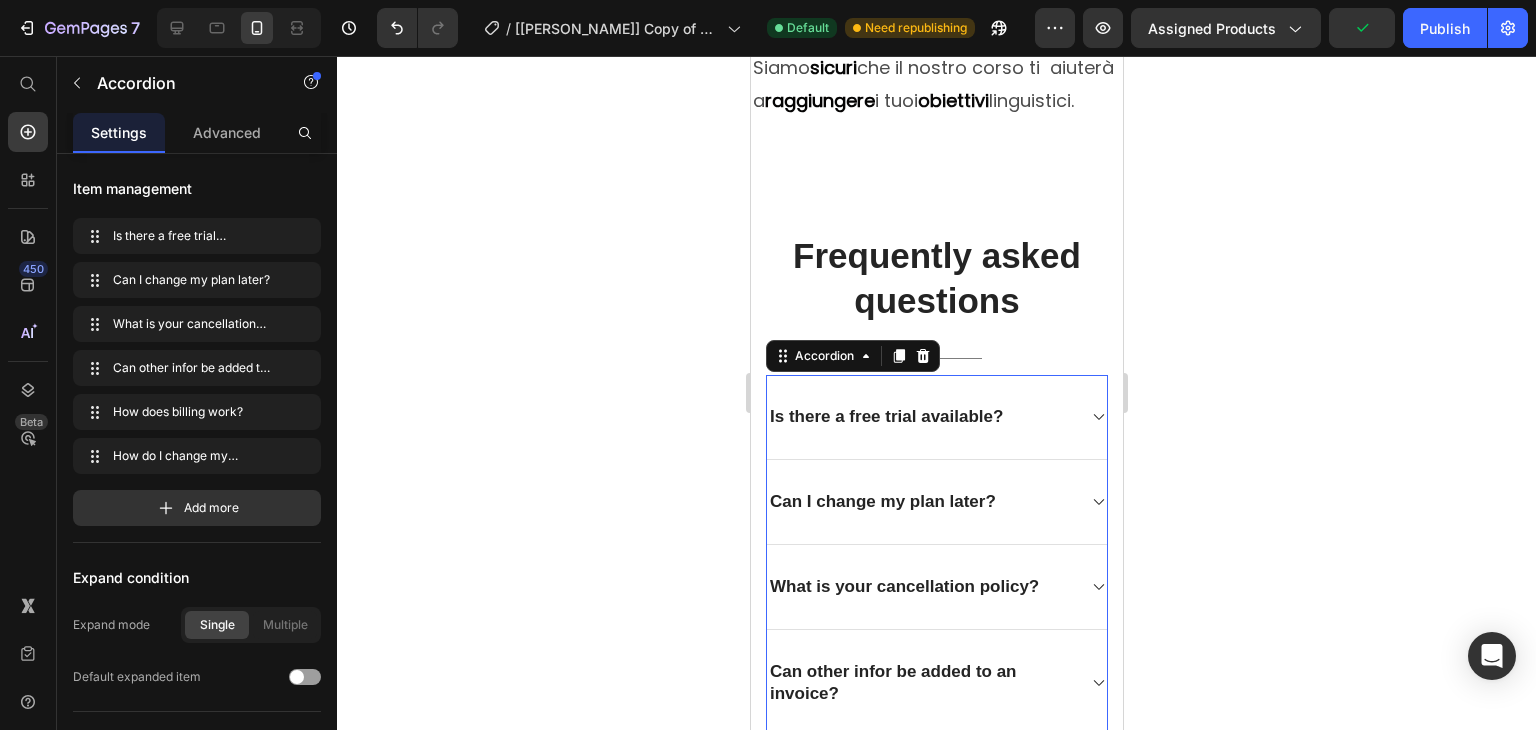 click on "Is there a free trial available?" at bounding box center (885, 417) 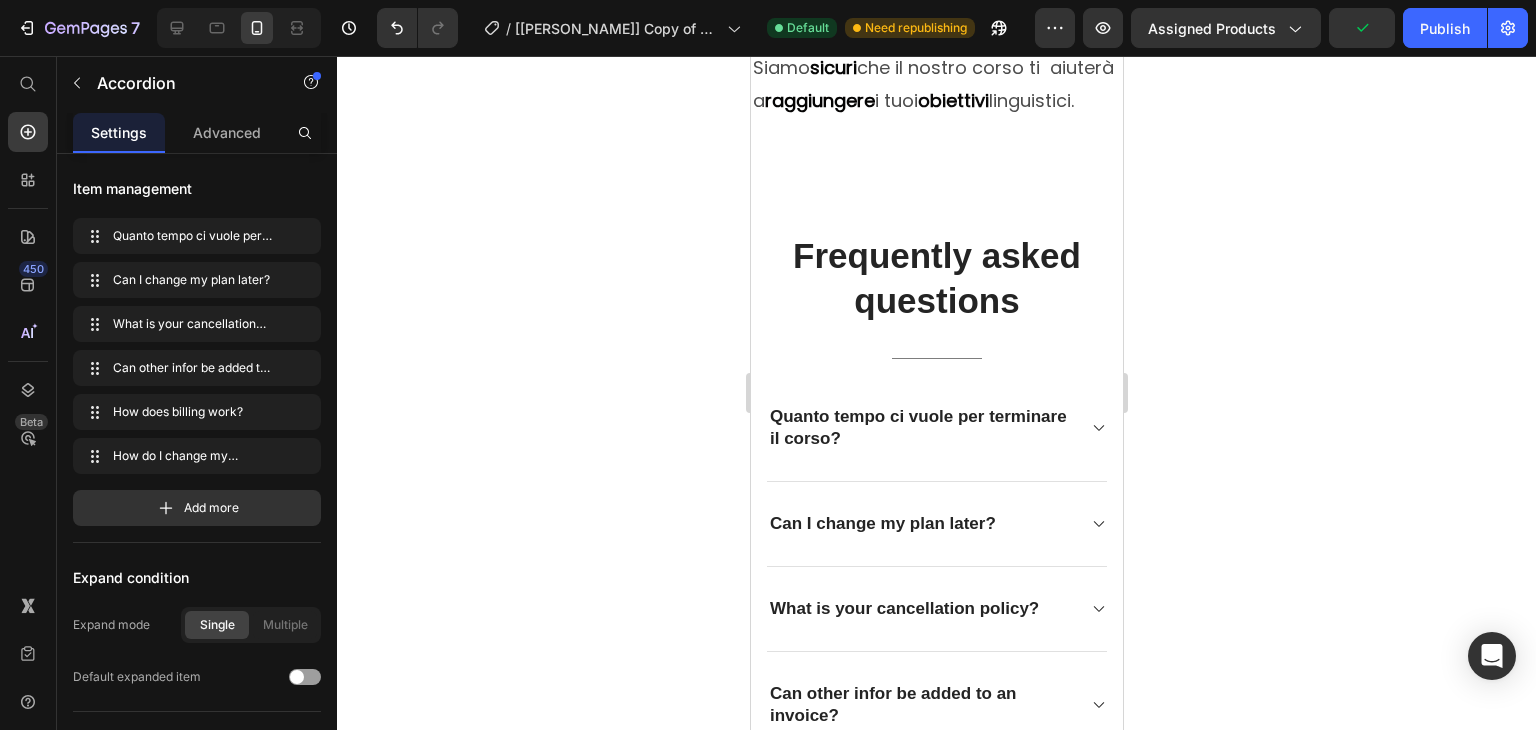 click 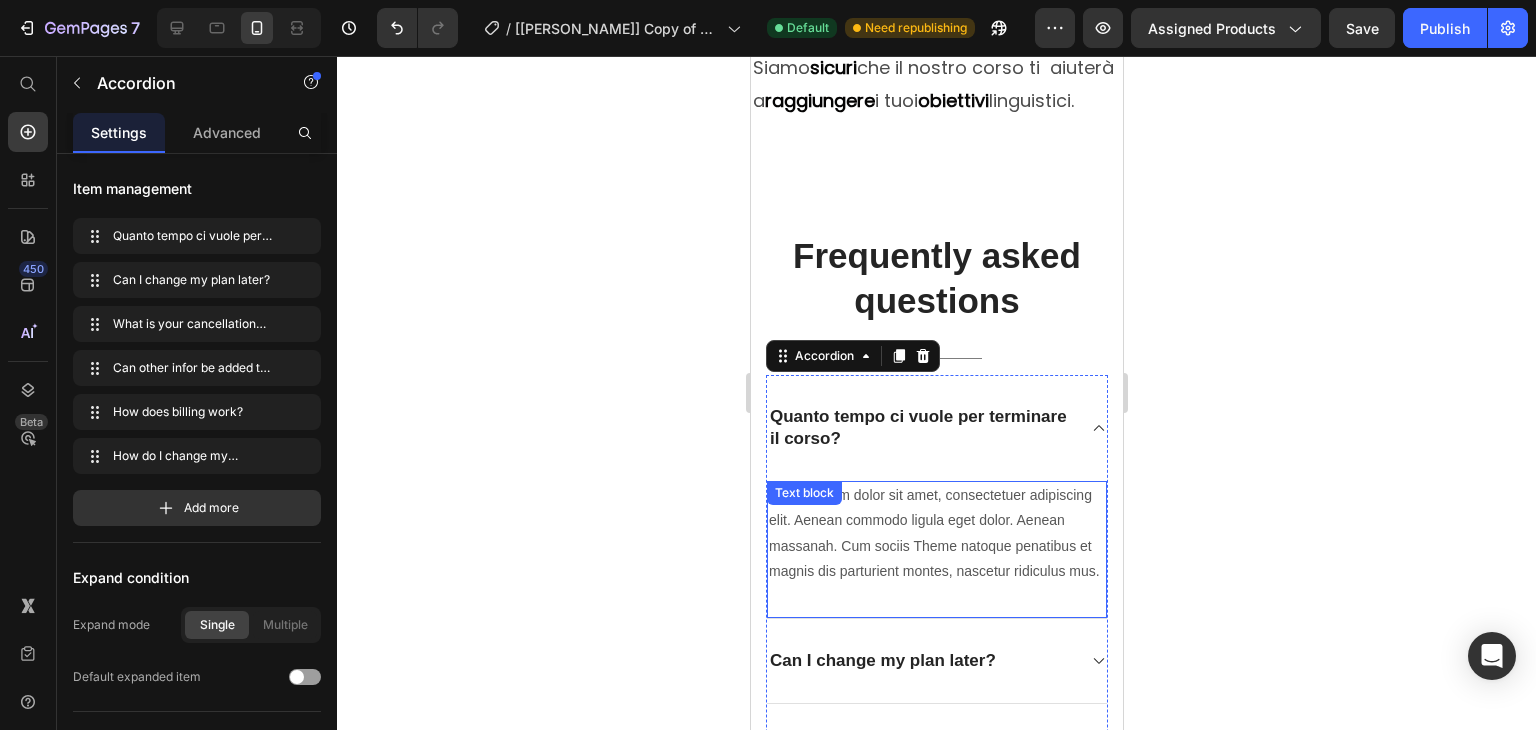 click on "Lorem ipsum dolor sit amet, consectetuer adipiscing elit. Aenean commodo ligula eget dolor. Aenean massanah. Cum sociis Theme natoque penatibus et magnis dis parturient montes, nascetur ridiculus mus." at bounding box center [936, 533] 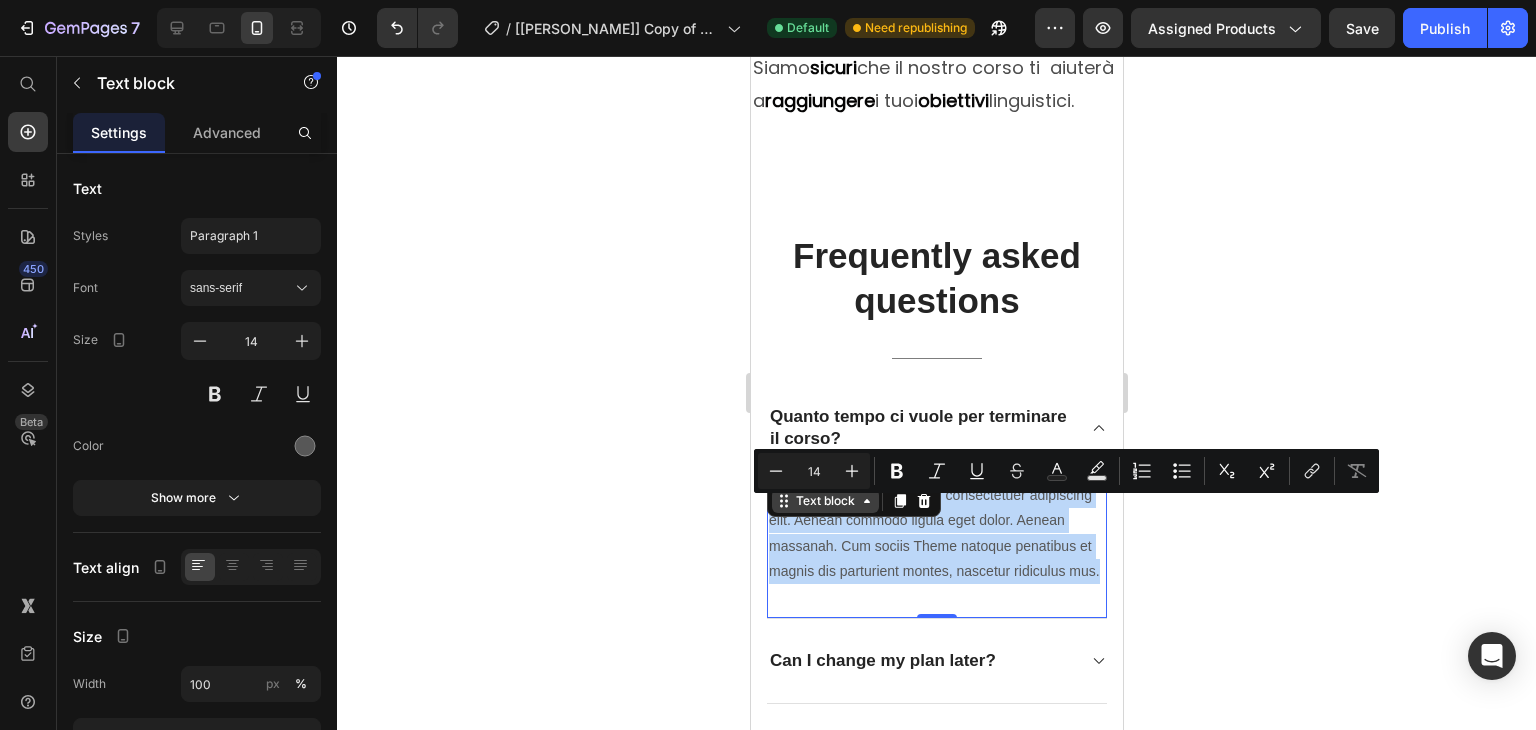 drag, startPoint x: 918, startPoint y: 608, endPoint x: 775, endPoint y: 513, distance: 171.67993 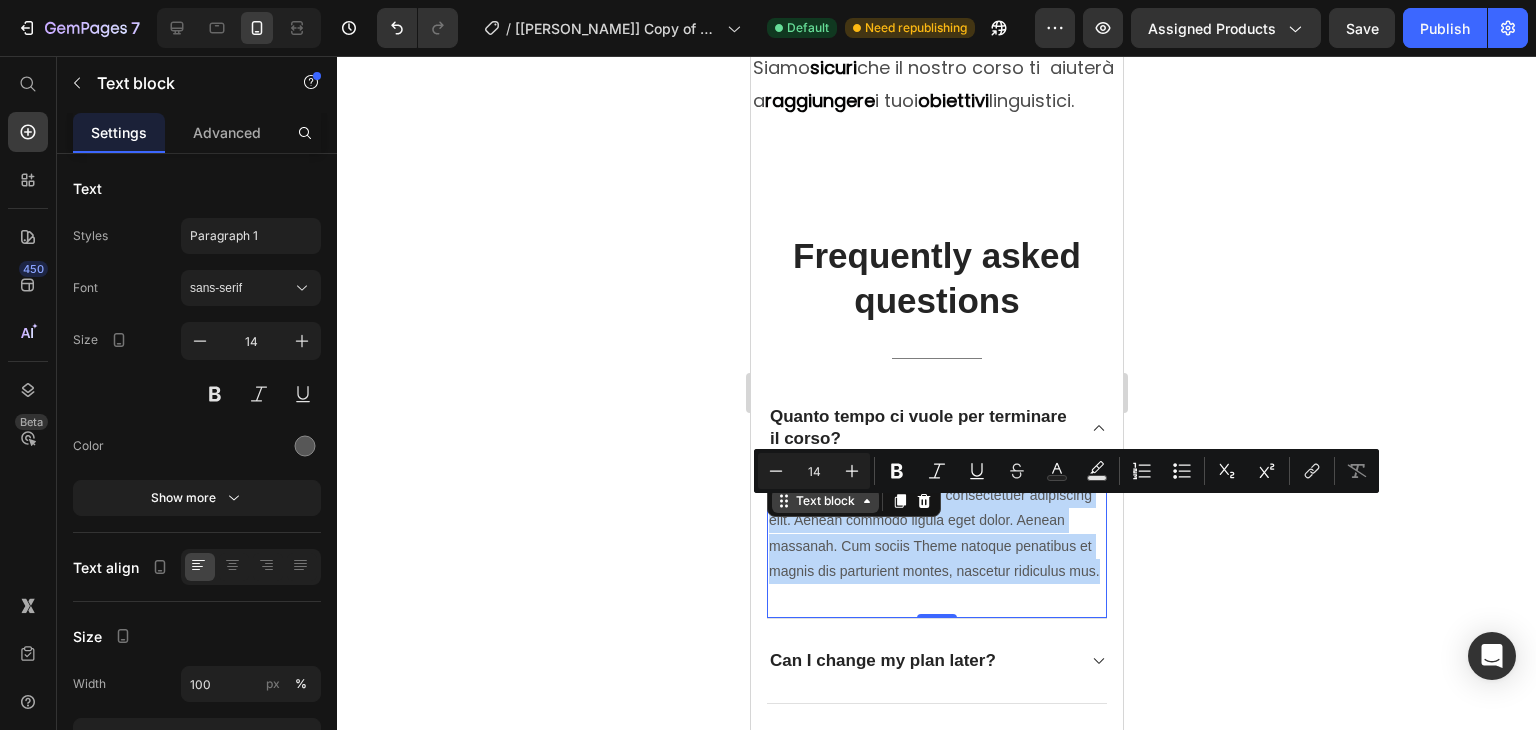 click on "Lorem ipsum dolor sit amet, consectetuer adipiscing elit. Aenean commodo ligula eget dolor. Aenean massanah. Cum sociis Theme natoque penatibus et magnis dis parturient montes, nascetur ridiculus mus. Text block   0" at bounding box center (936, 550) 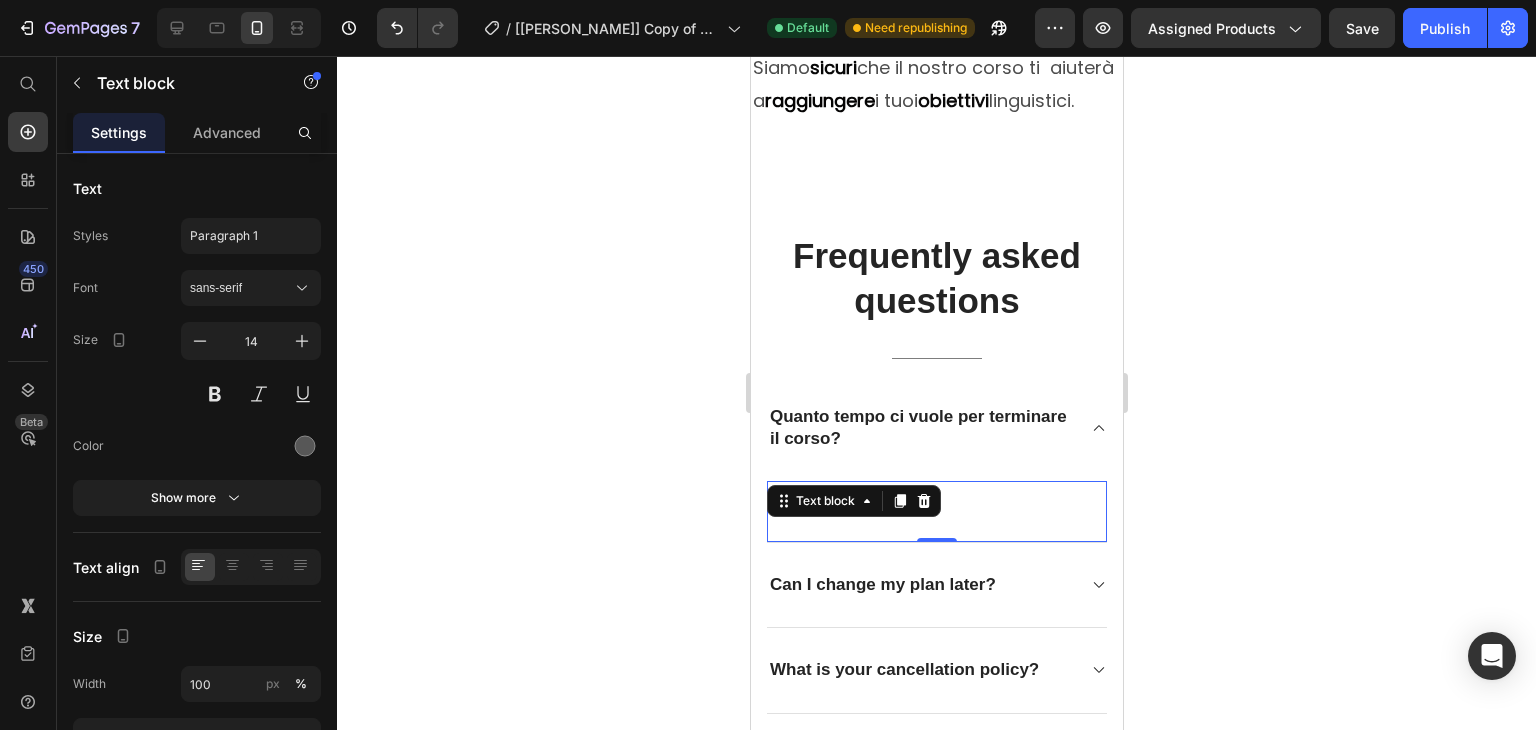 click 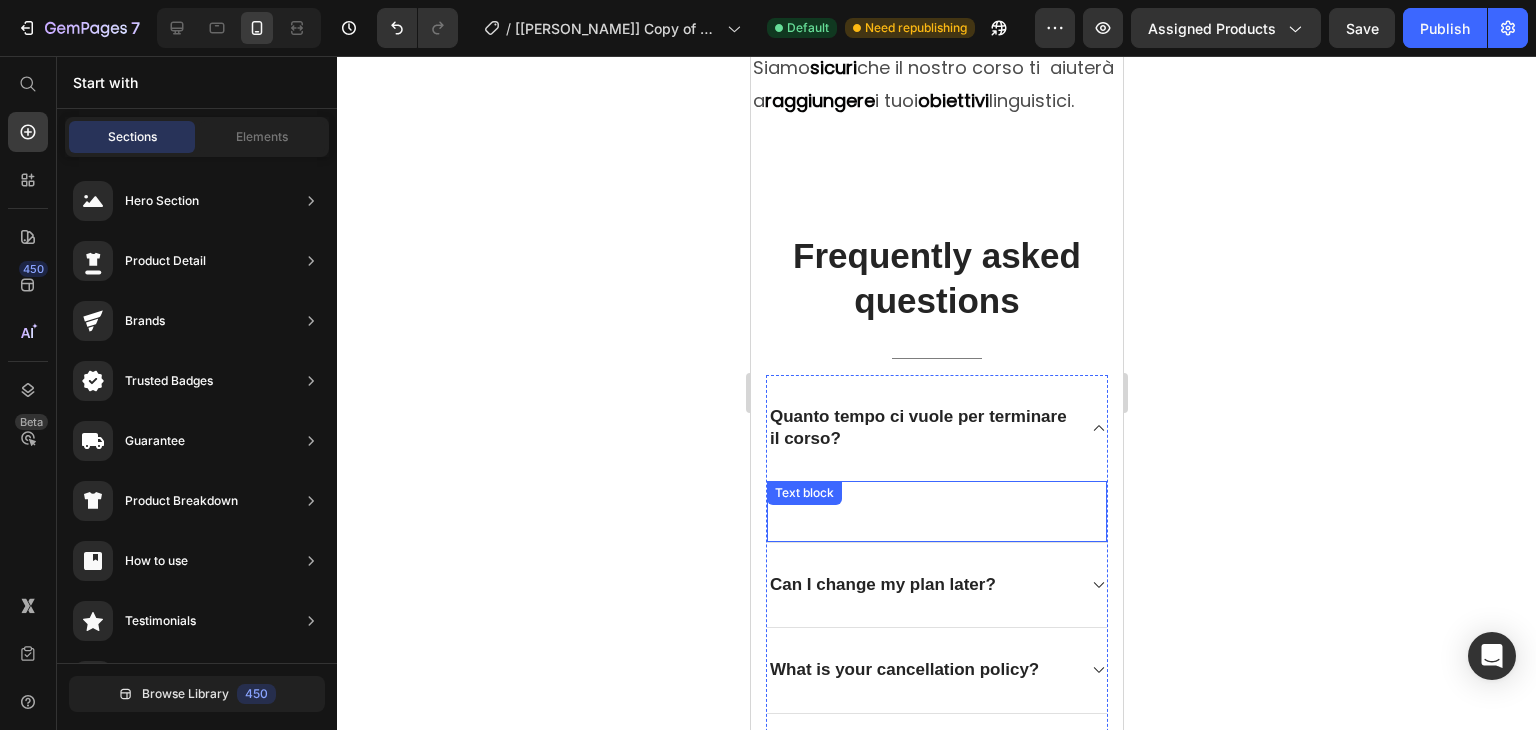 click on "Text block" at bounding box center (803, 493) 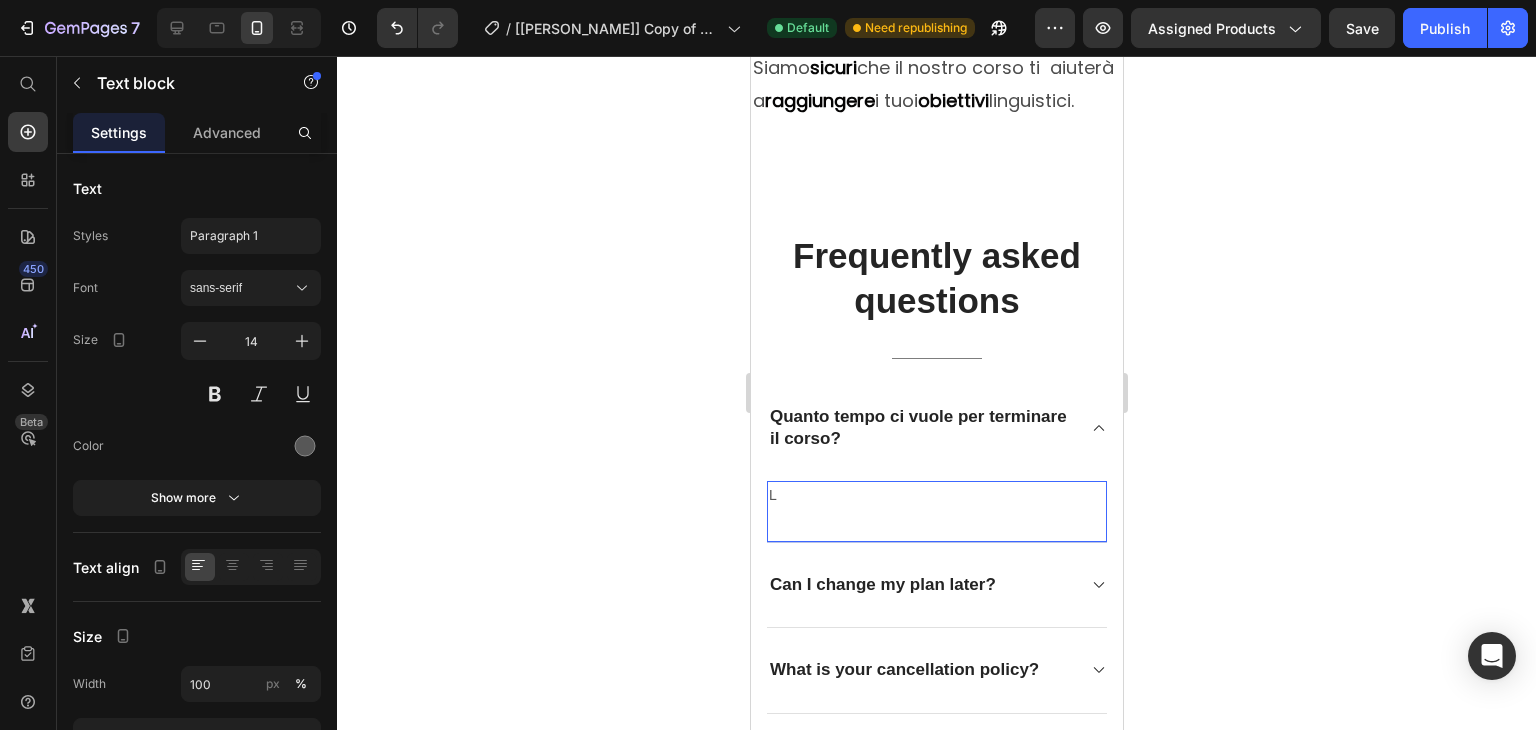 click on "L" at bounding box center [936, 495] 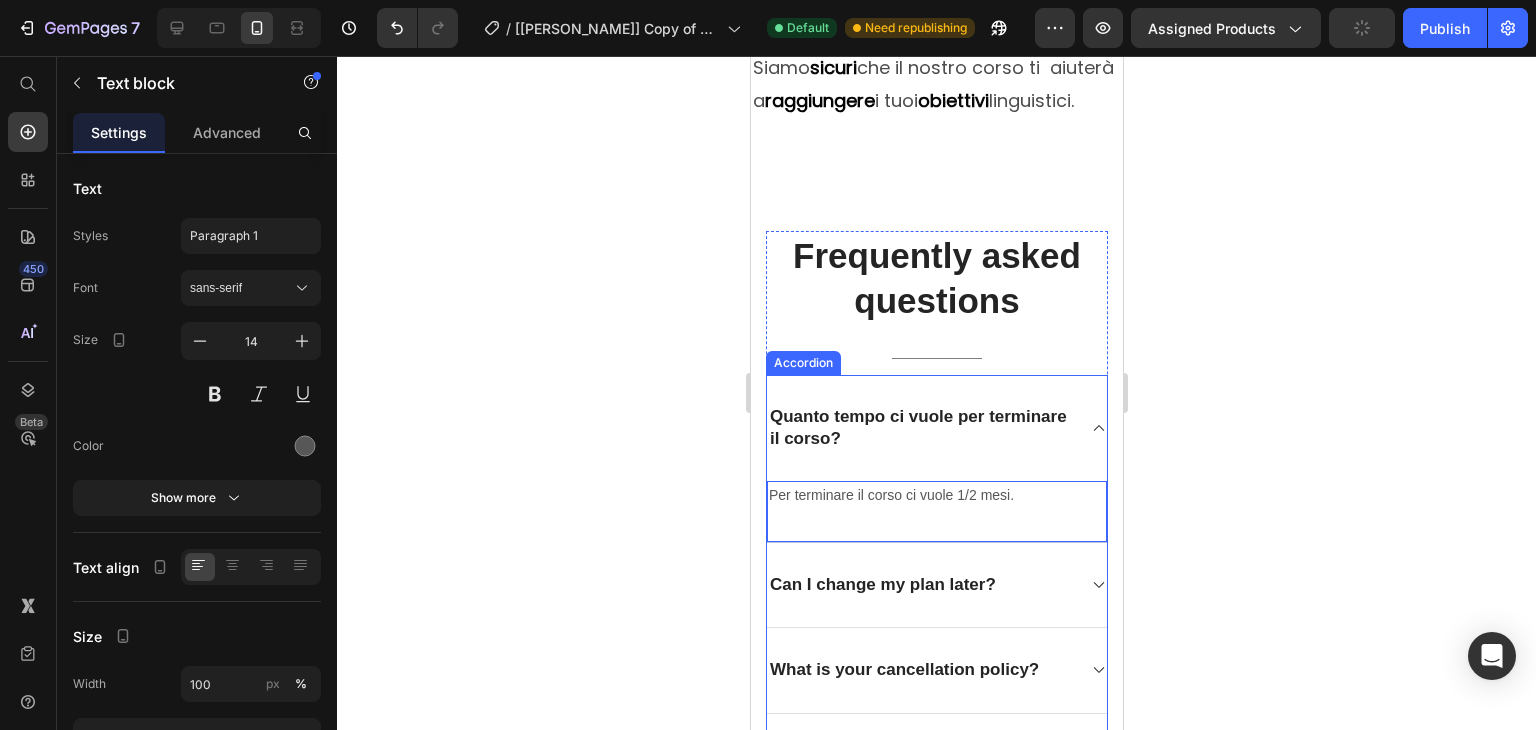 click on "Can I change my plan later?" at bounding box center (882, 585) 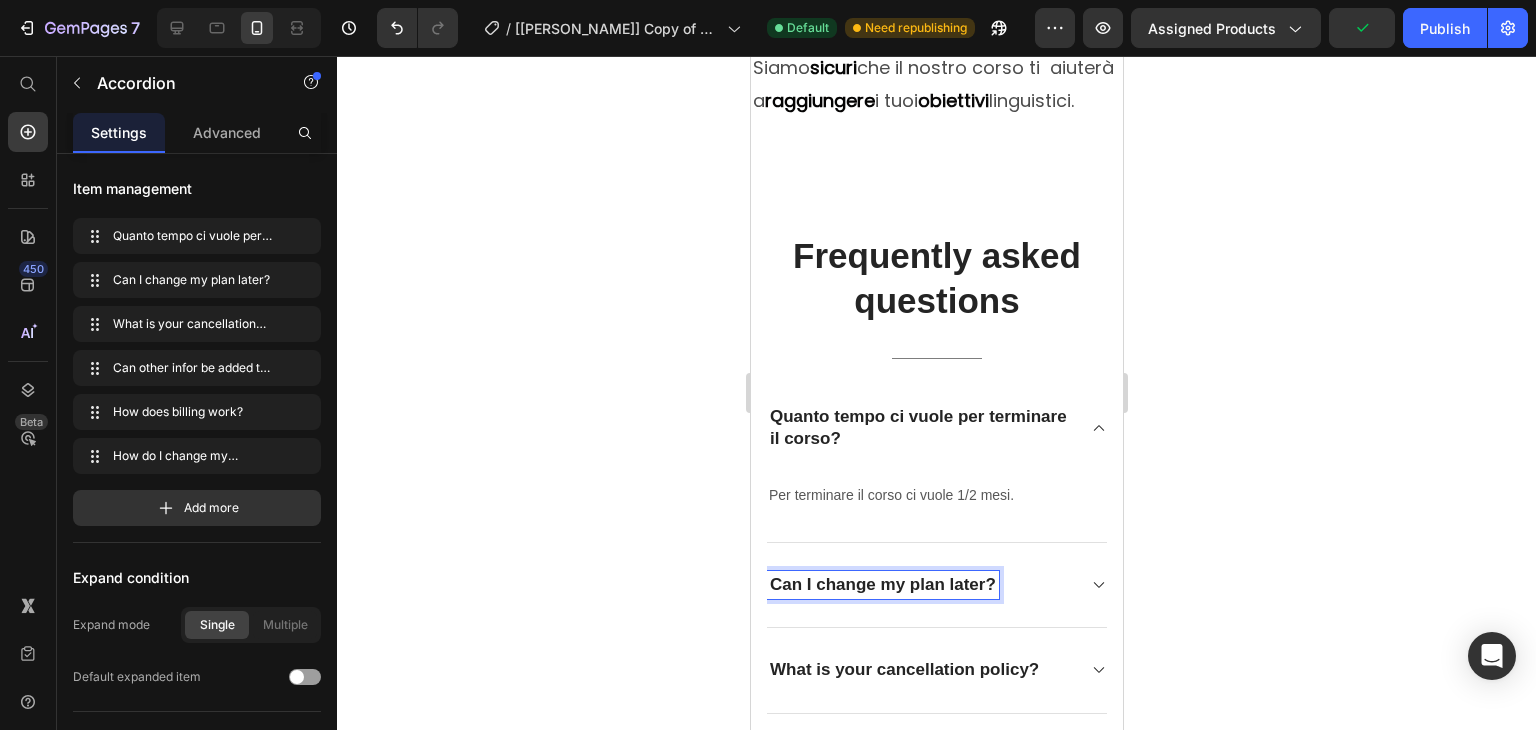 click on "Can I change my plan later?" at bounding box center [882, 585] 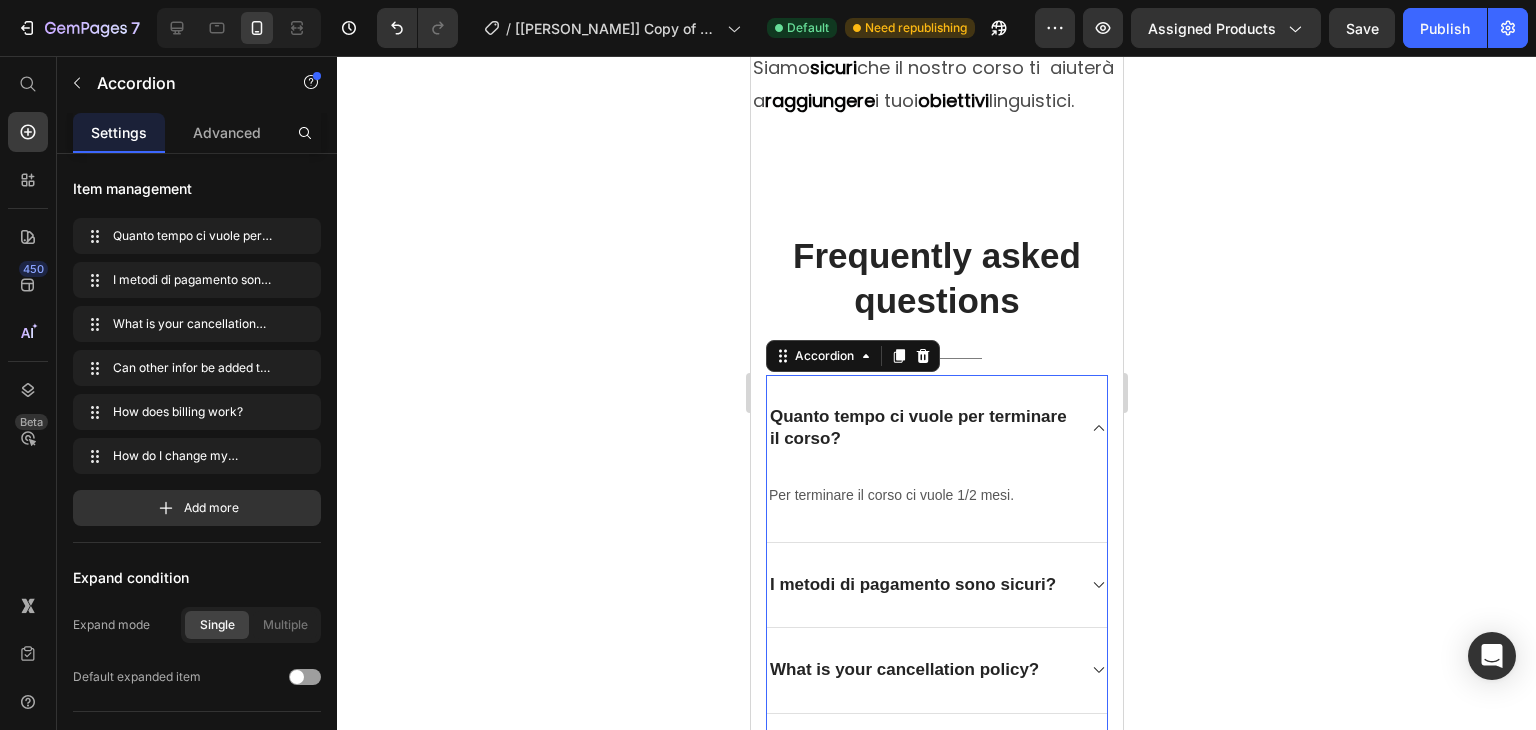 click 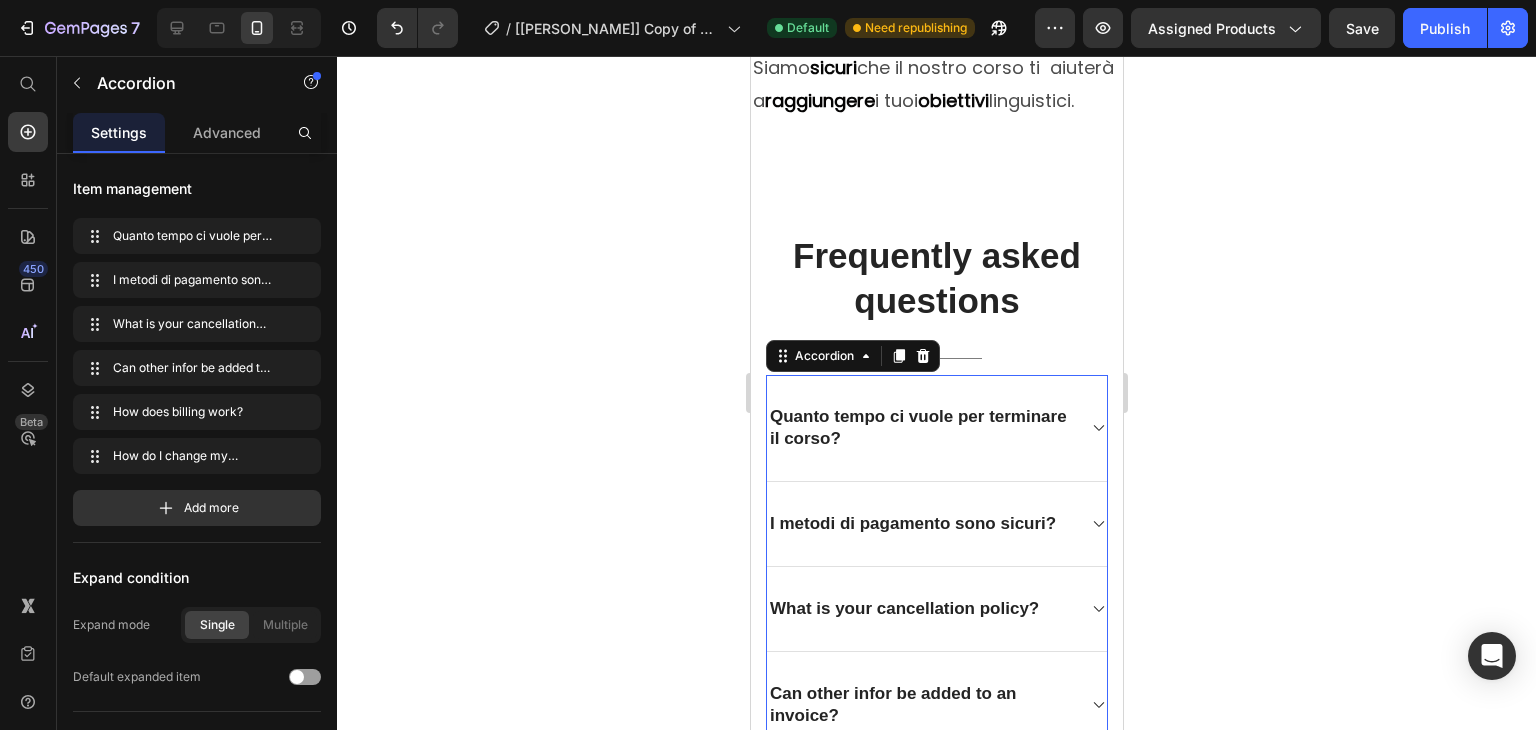 click 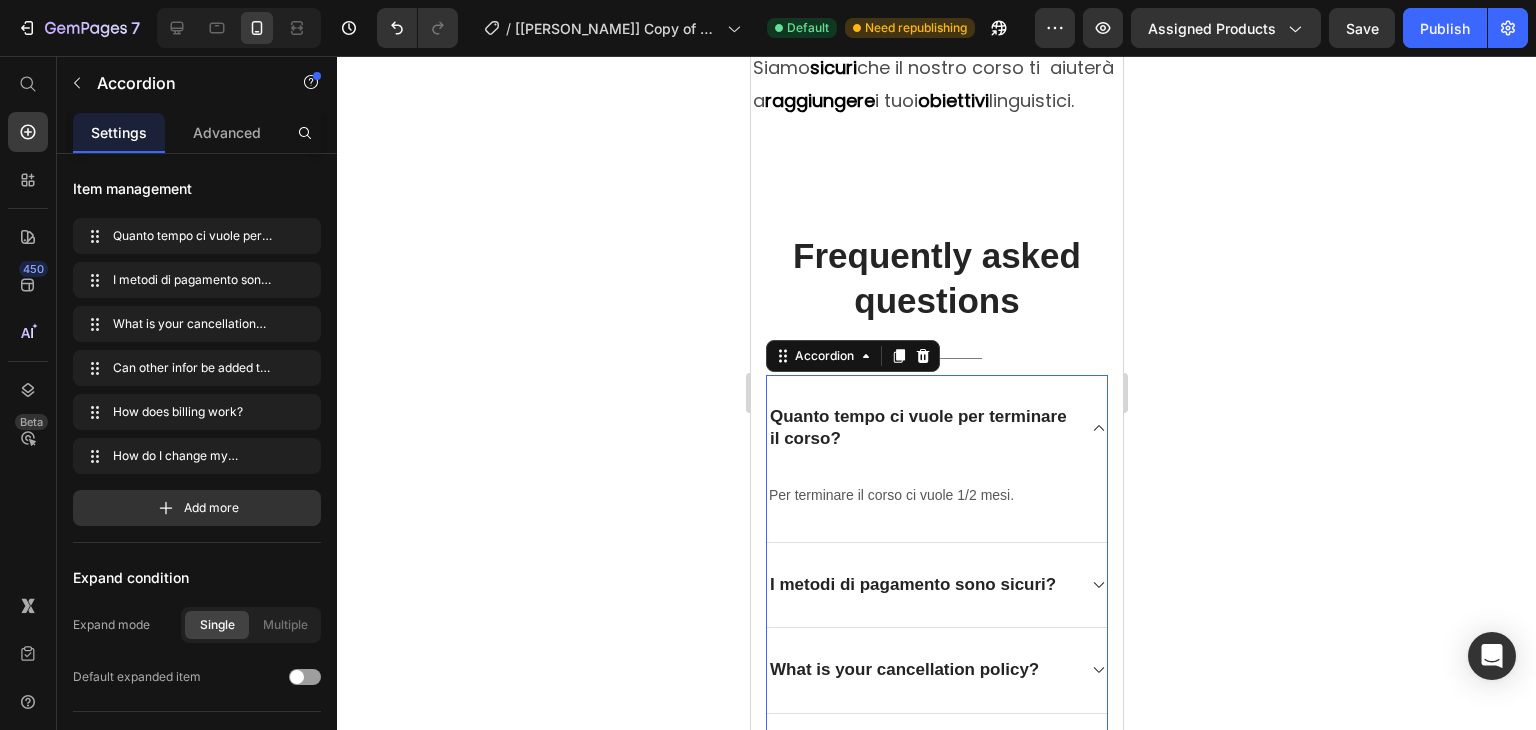 click 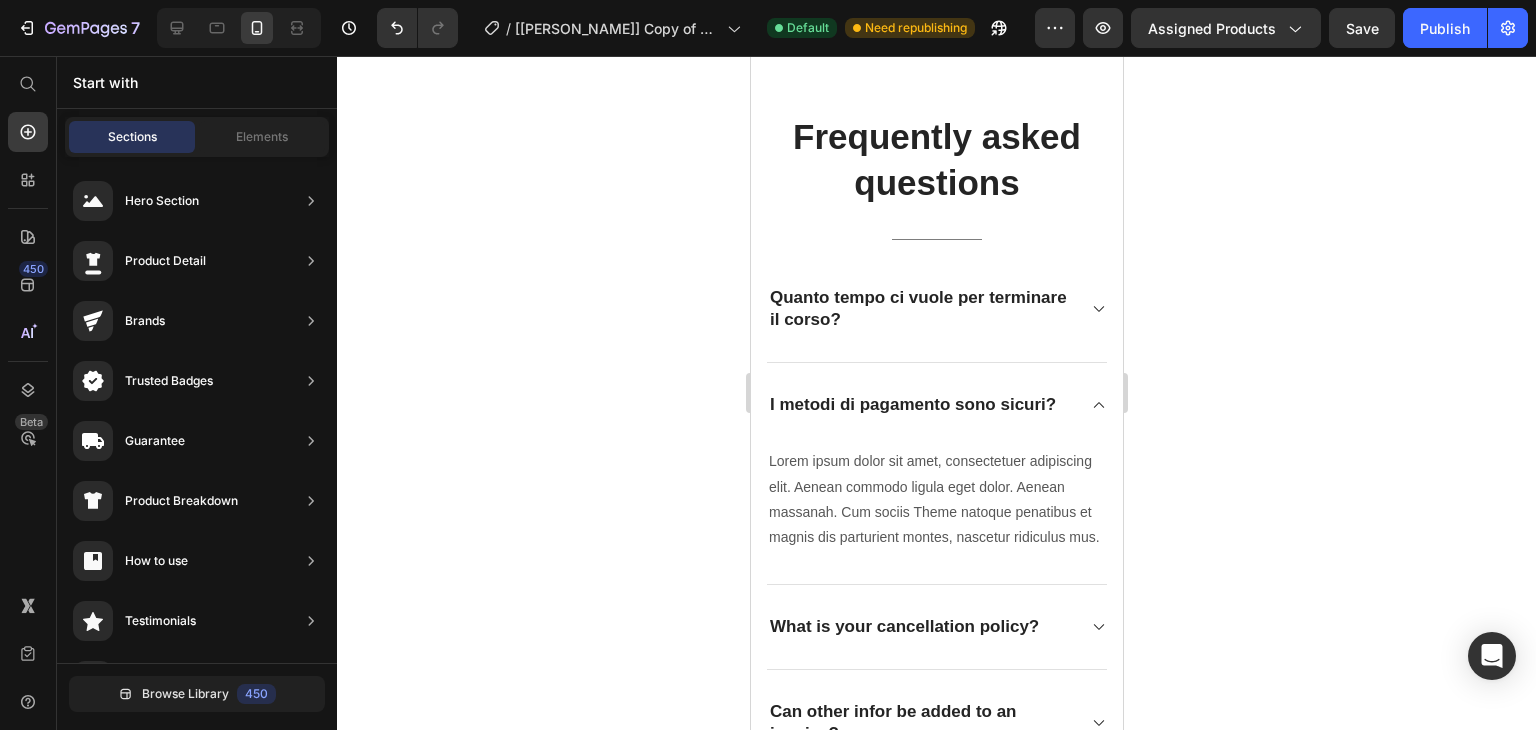 scroll, scrollTop: 9661, scrollLeft: 0, axis: vertical 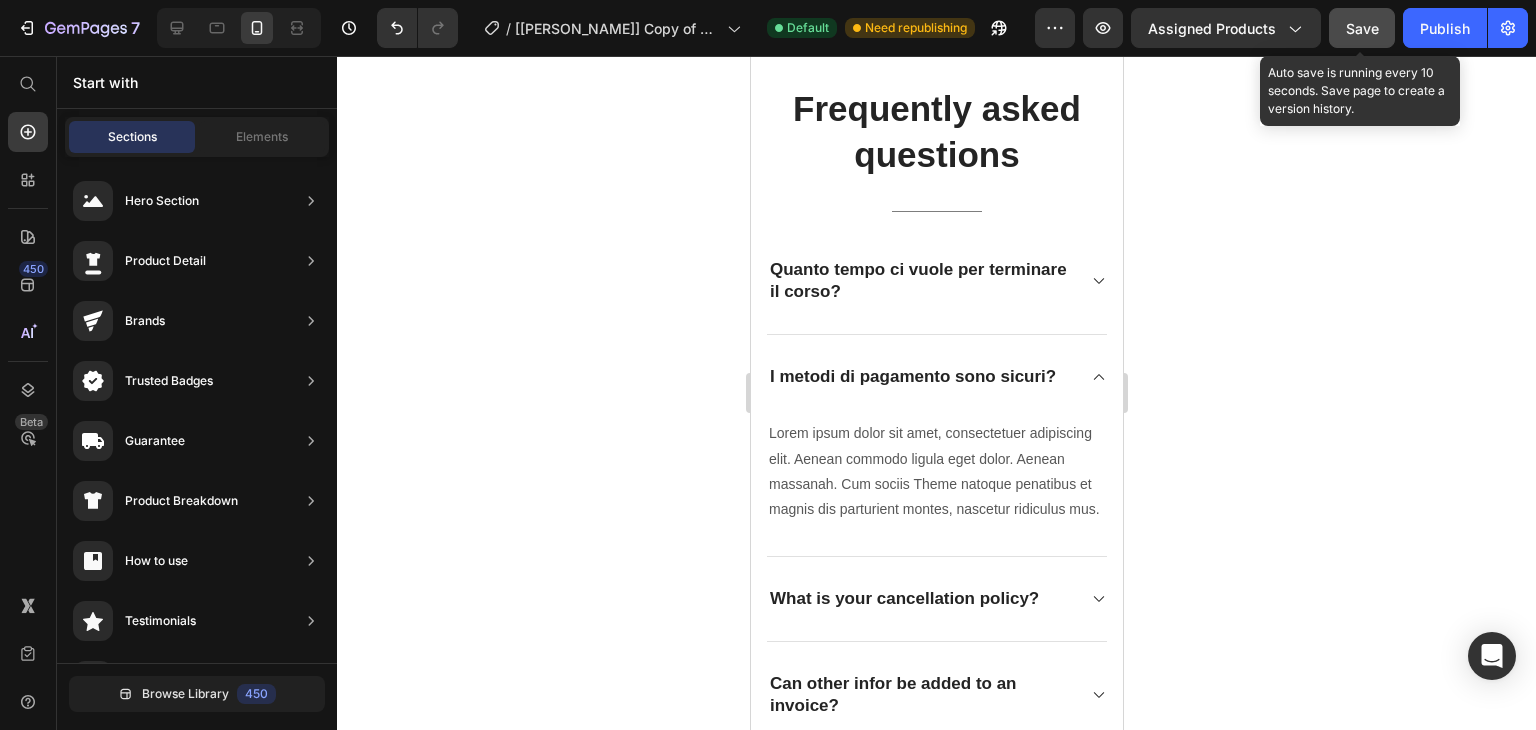 click on "Save" 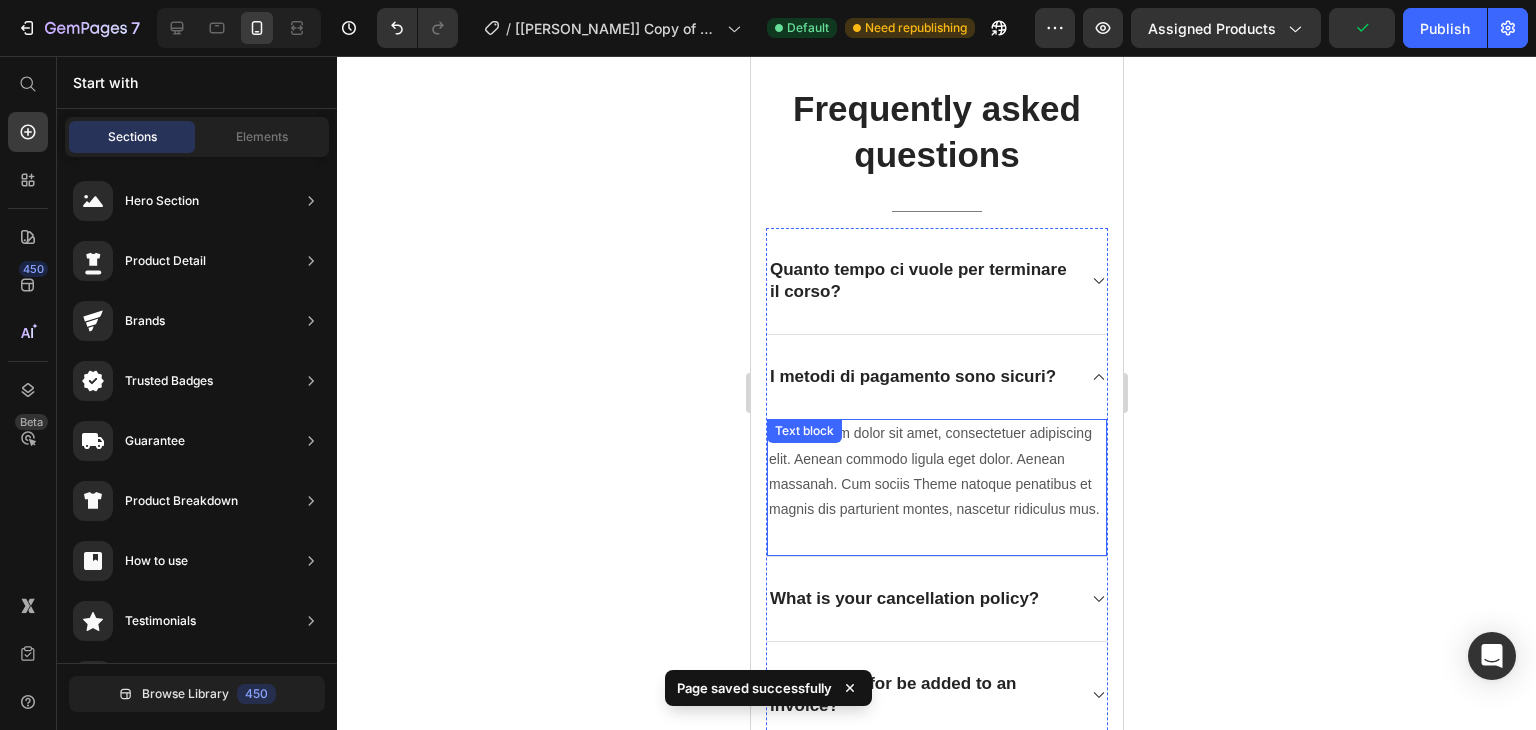 click on "Lorem ipsum dolor sit amet, consectetuer adipiscing elit. Aenean commodo ligula eget dolor. Aenean massanah. Cum sociis Theme natoque penatibus et magnis dis parturient montes, nascetur ridiculus mus." at bounding box center [936, 471] 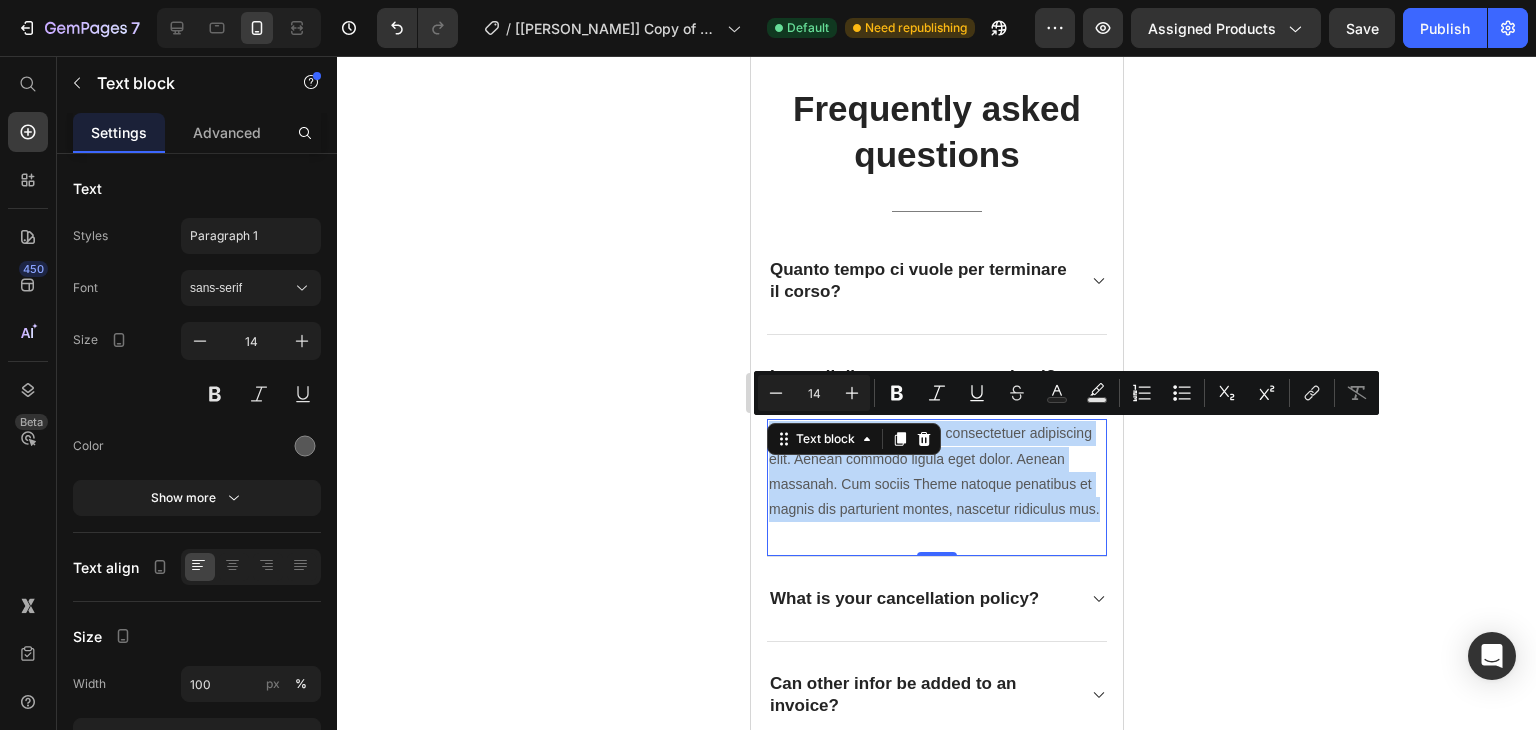 drag, startPoint x: 916, startPoint y: 532, endPoint x: 768, endPoint y: 436, distance: 176.40862 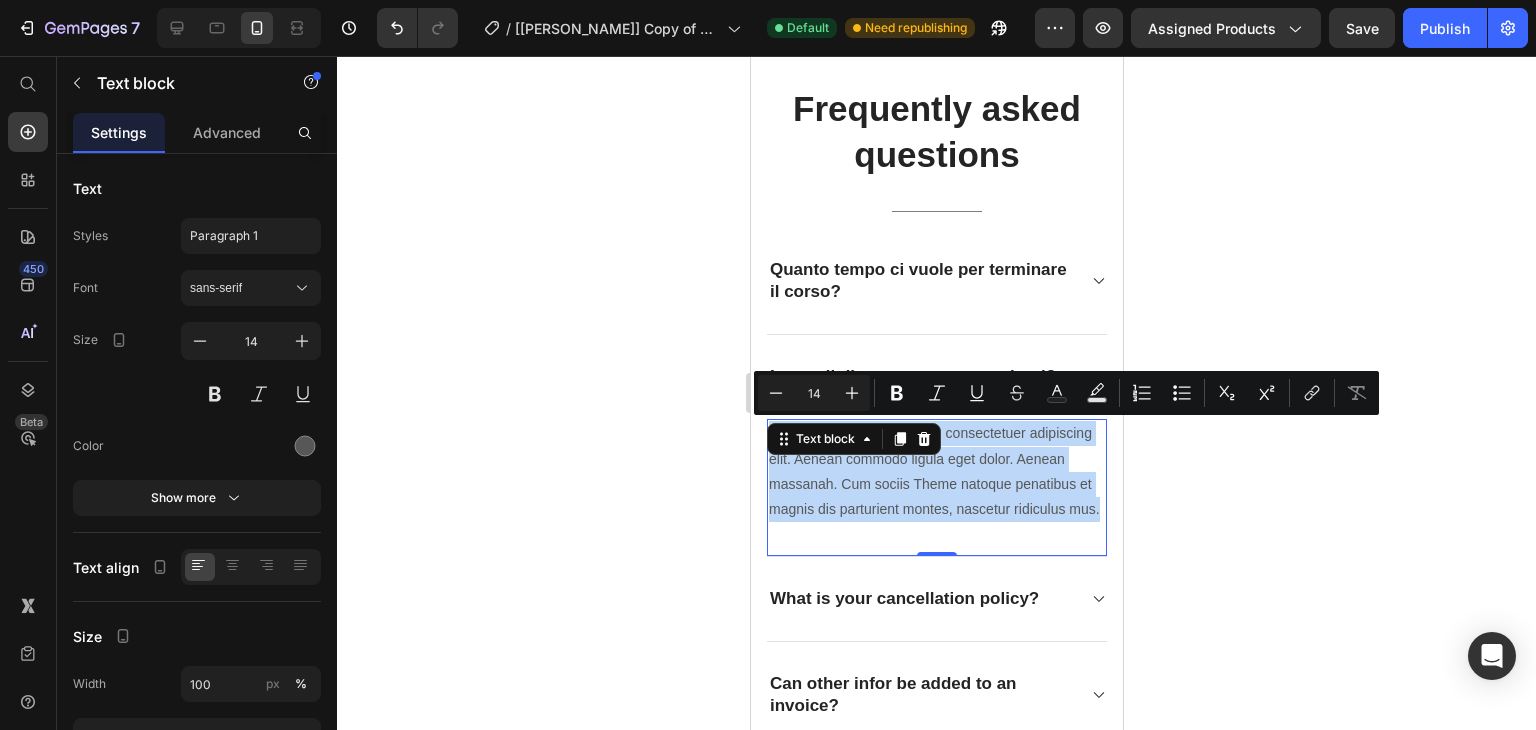 click on "Lorem ipsum dolor sit amet, consectetuer adipiscing elit. Aenean commodo ligula eget dolor. Aenean massanah. Cum sociis Theme natoque penatibus et magnis dis parturient montes, nascetur ridiculus mus. Text block   0" at bounding box center (936, 488) 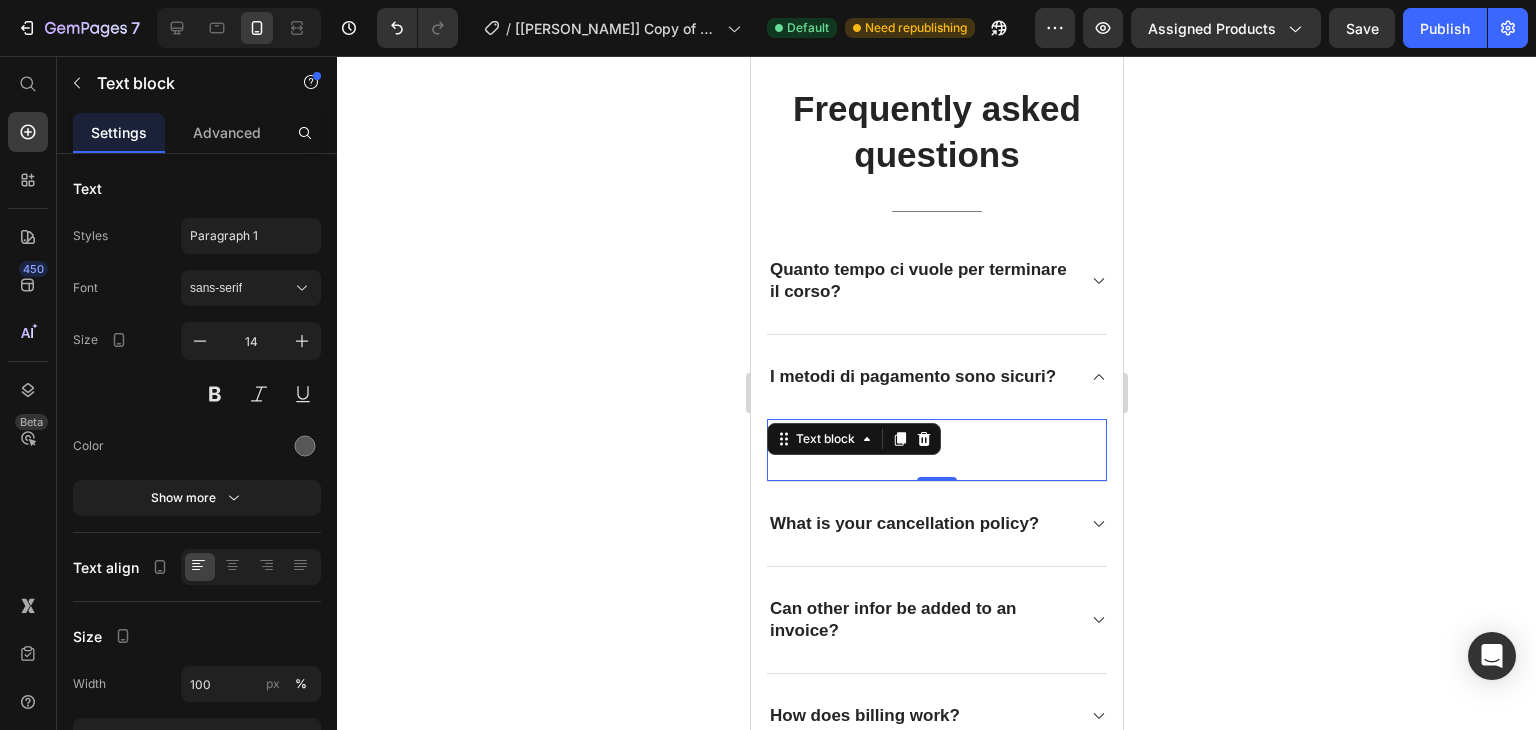 click on "Text block   0" at bounding box center [936, 450] 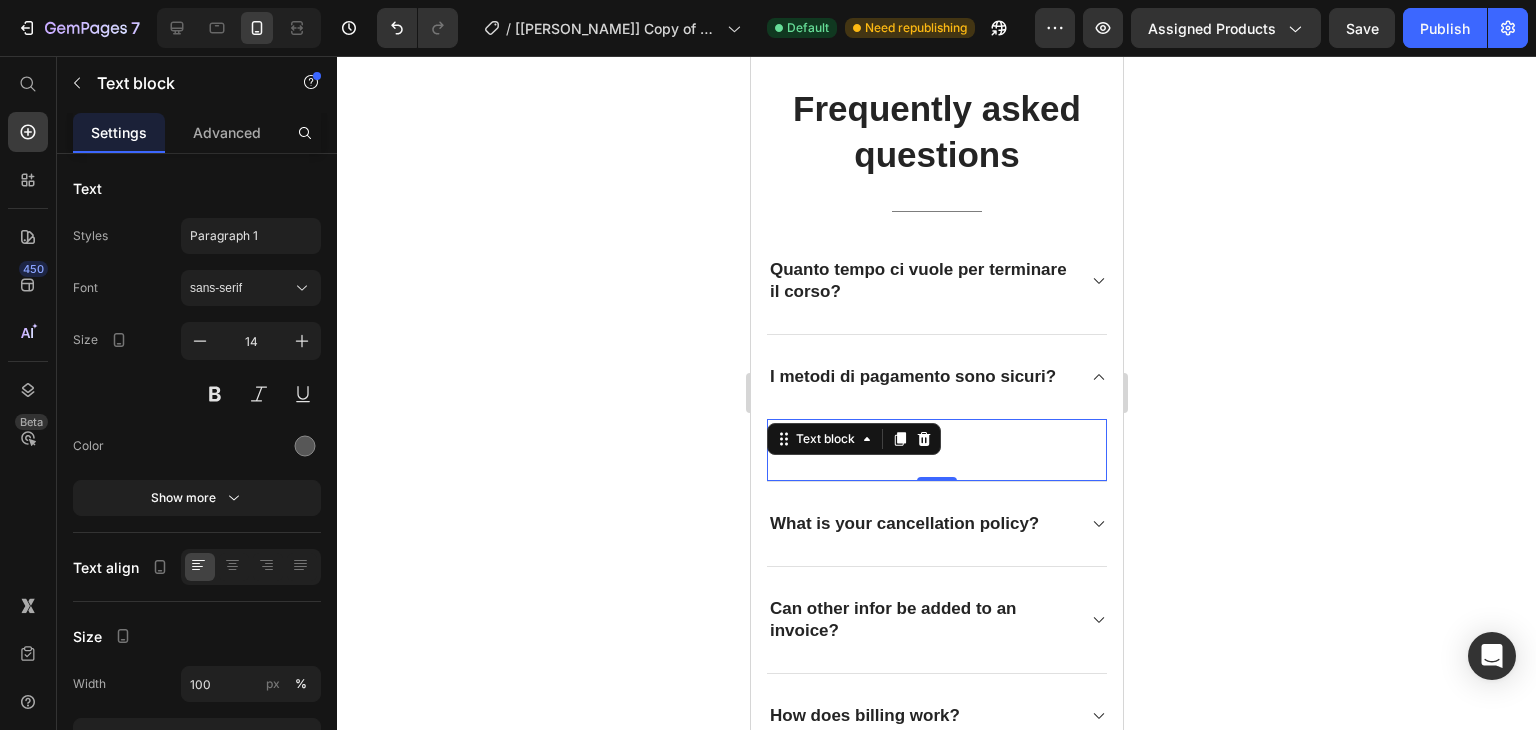 scroll, scrollTop: 10250, scrollLeft: 0, axis: vertical 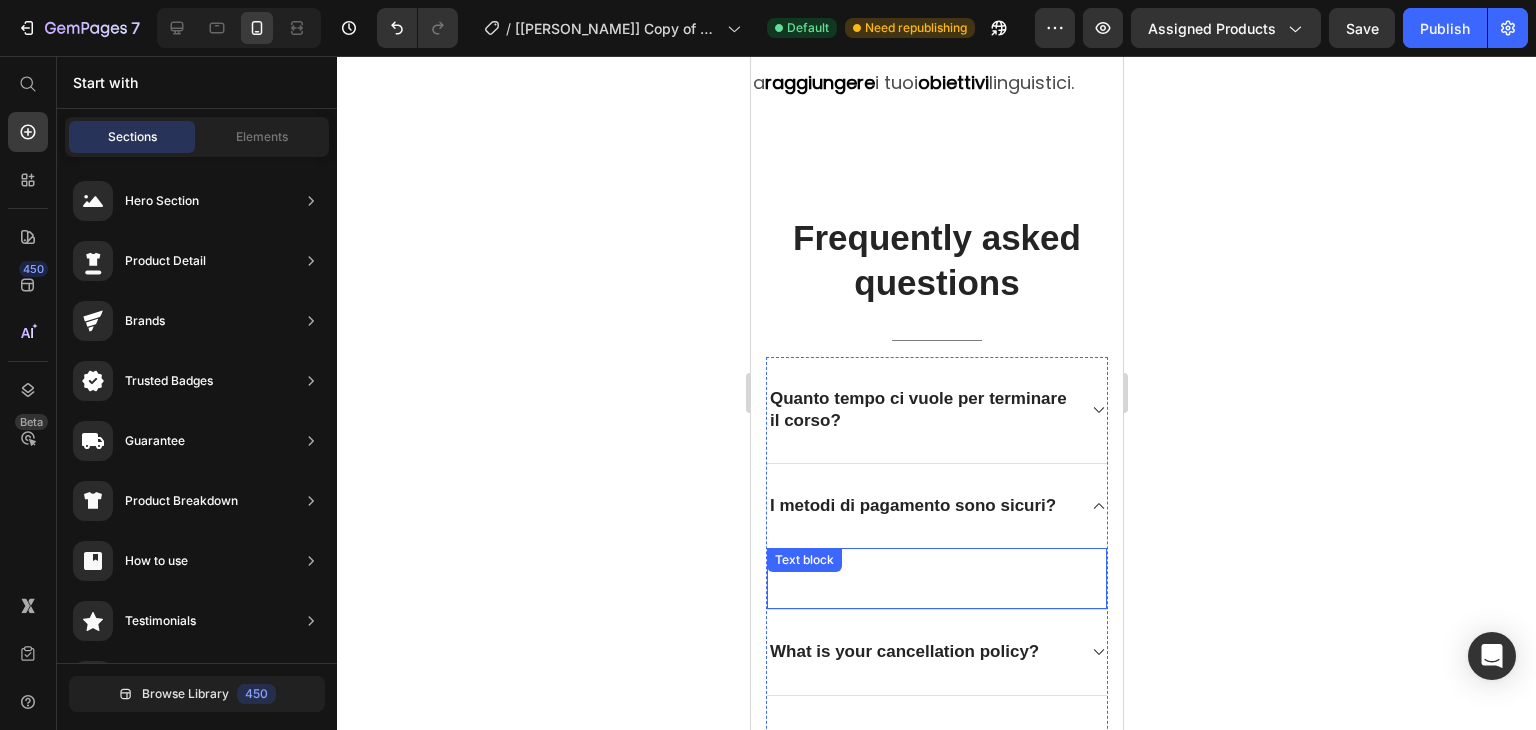 click on "Text block" at bounding box center (936, 579) 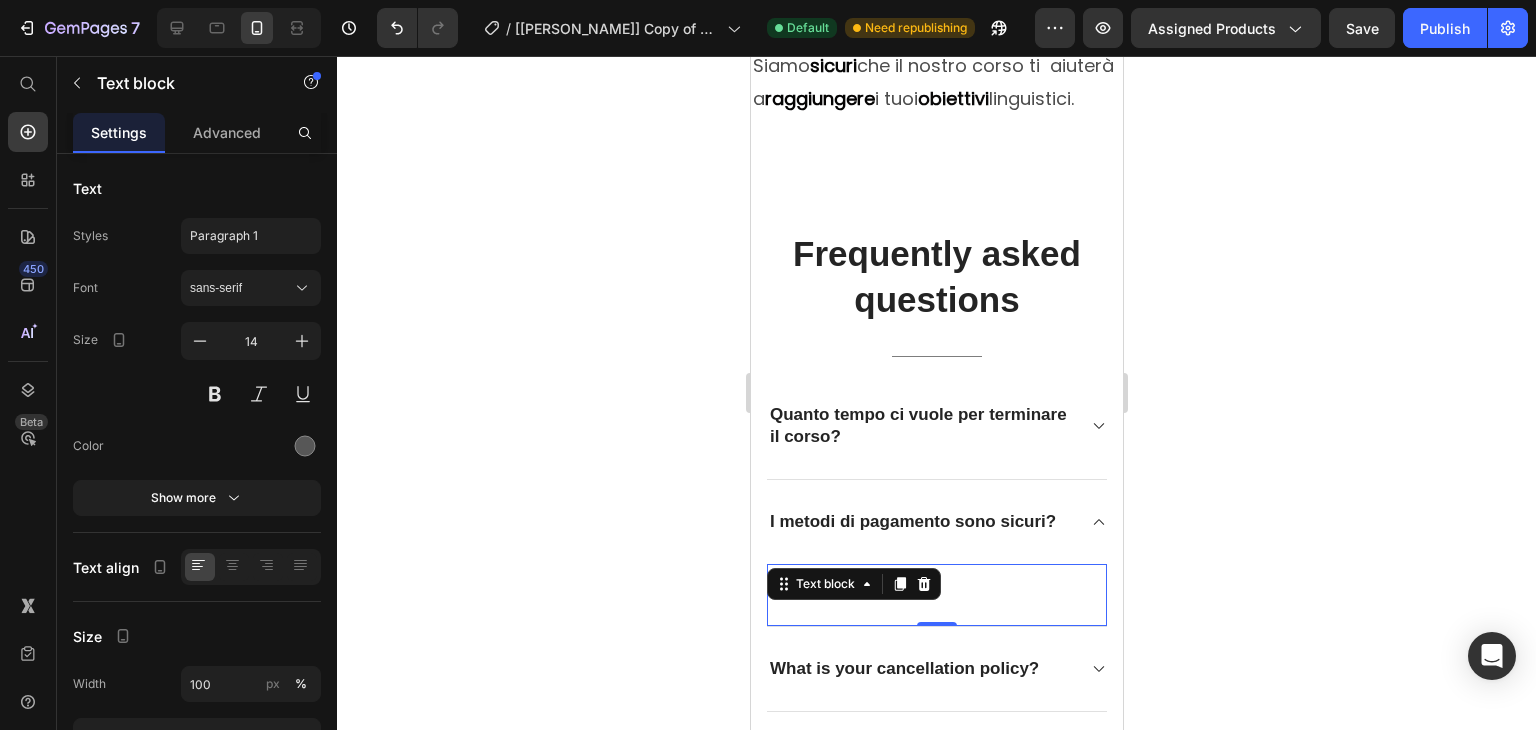 scroll, scrollTop: 10104, scrollLeft: 0, axis: vertical 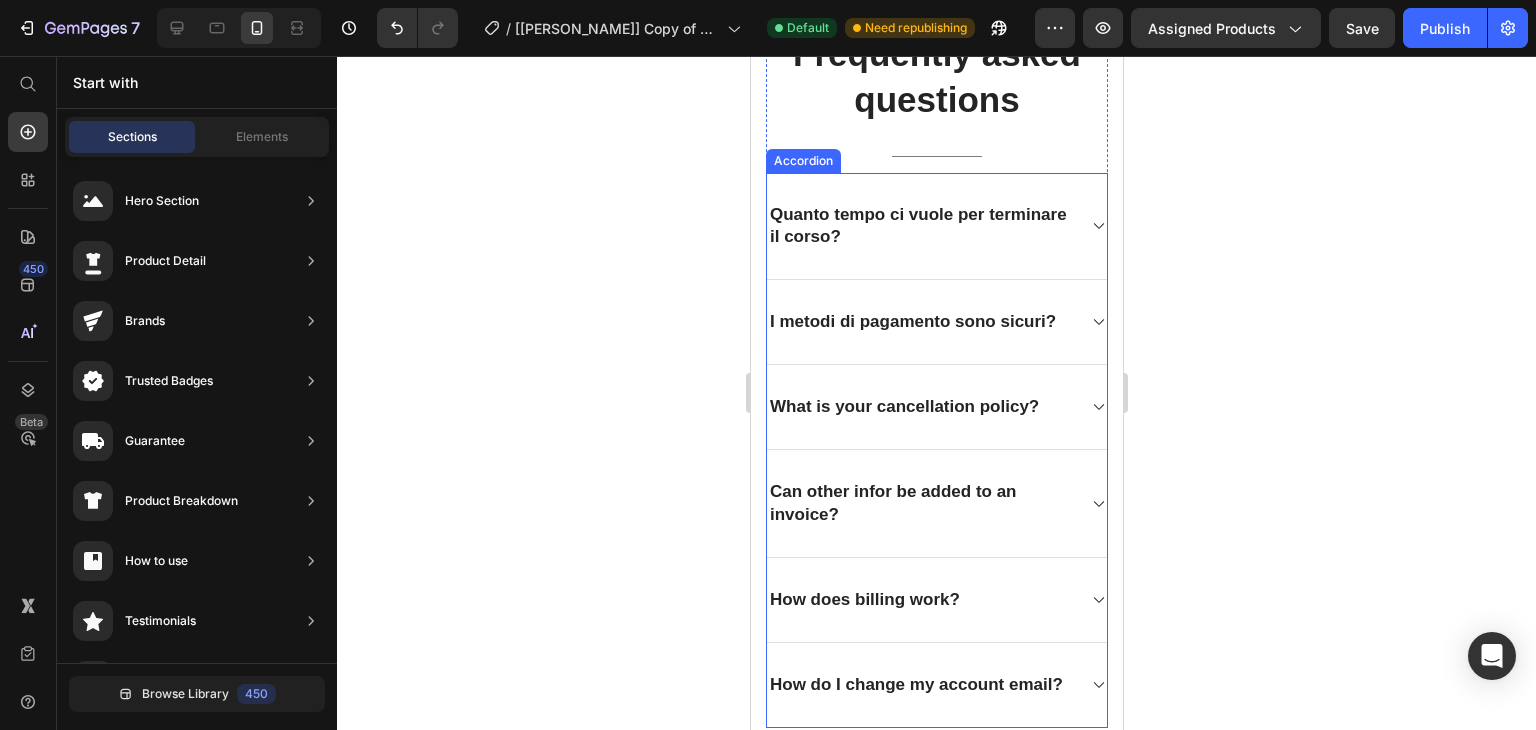 click 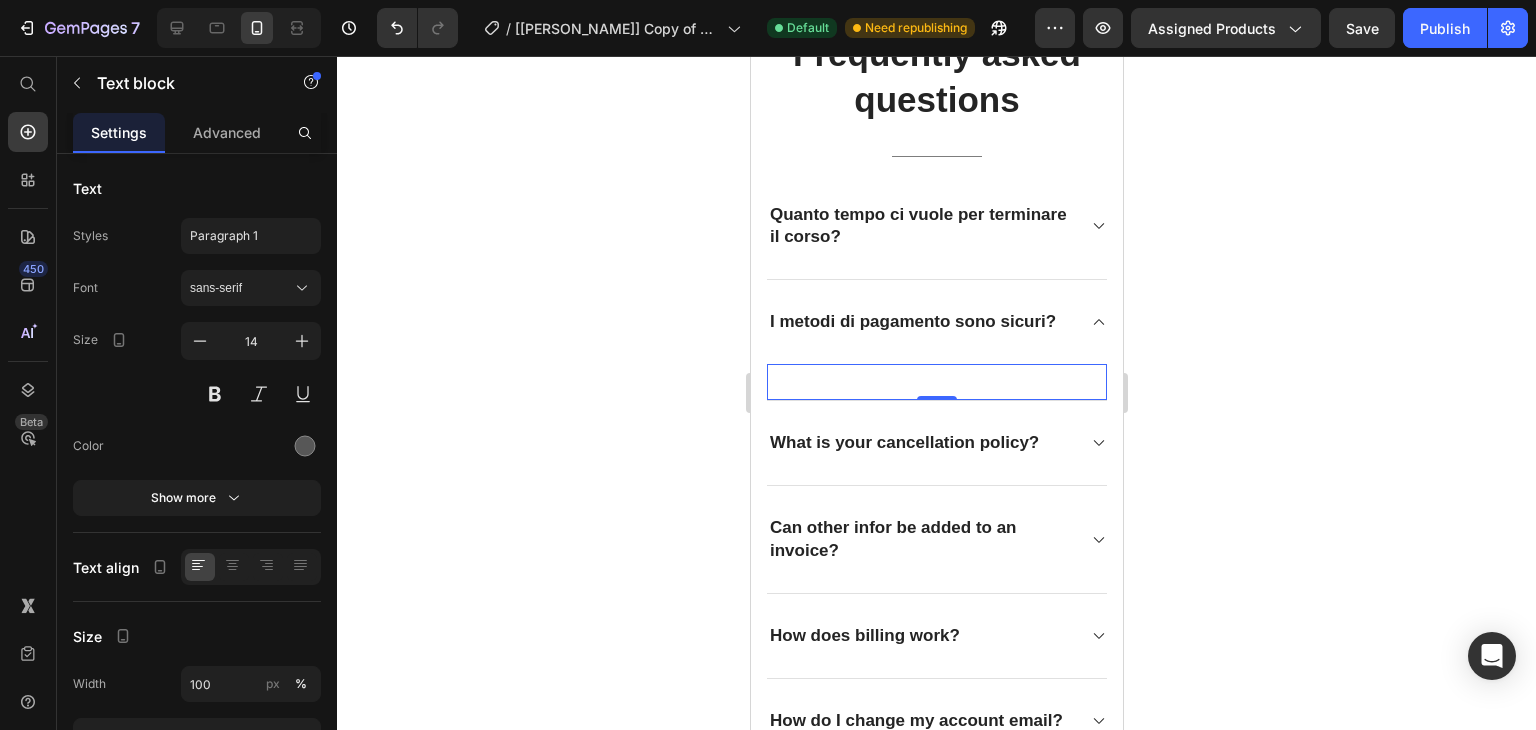 click on "Text block   0" at bounding box center [936, 382] 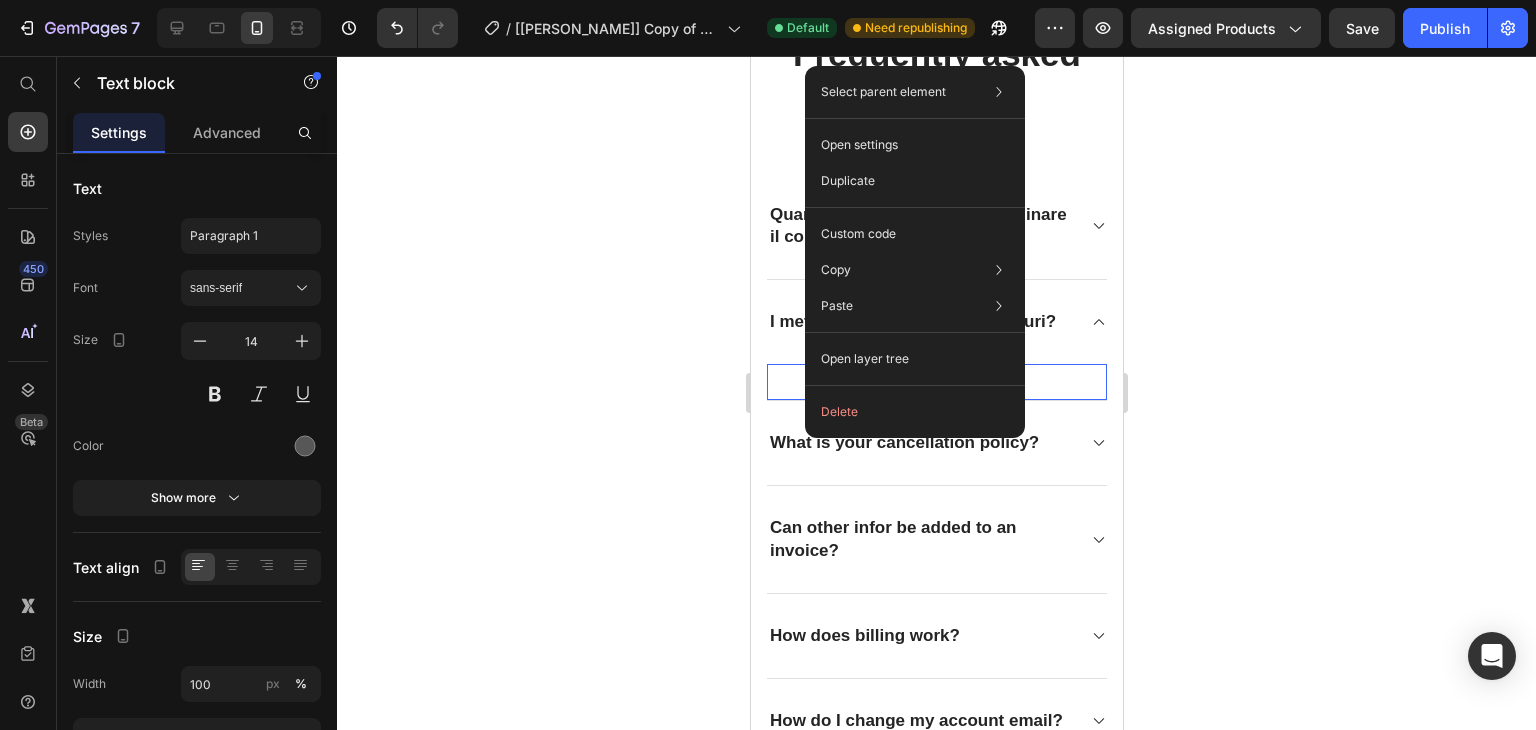 click on "Text block   0" at bounding box center [936, 382] 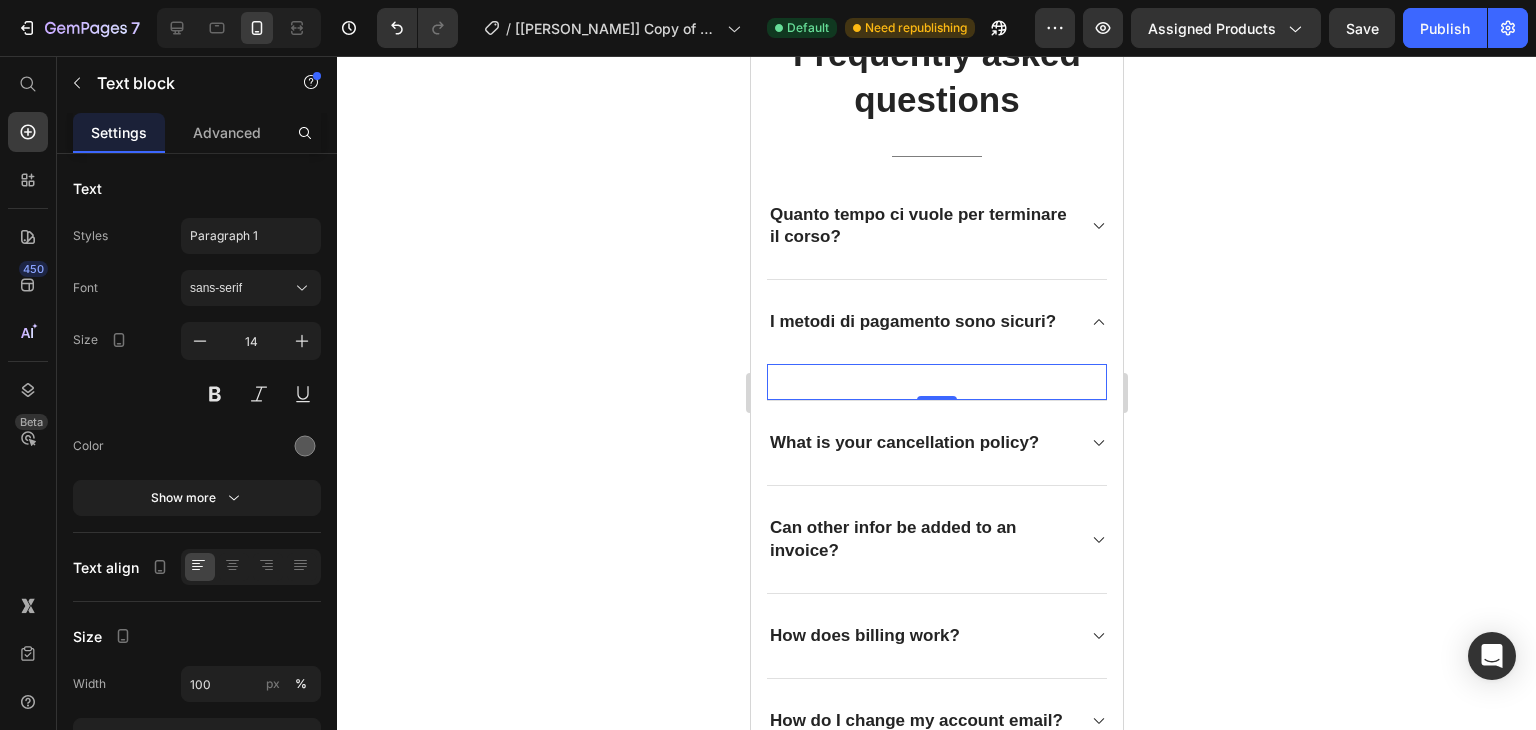 click on "Text block   0" at bounding box center [936, 382] 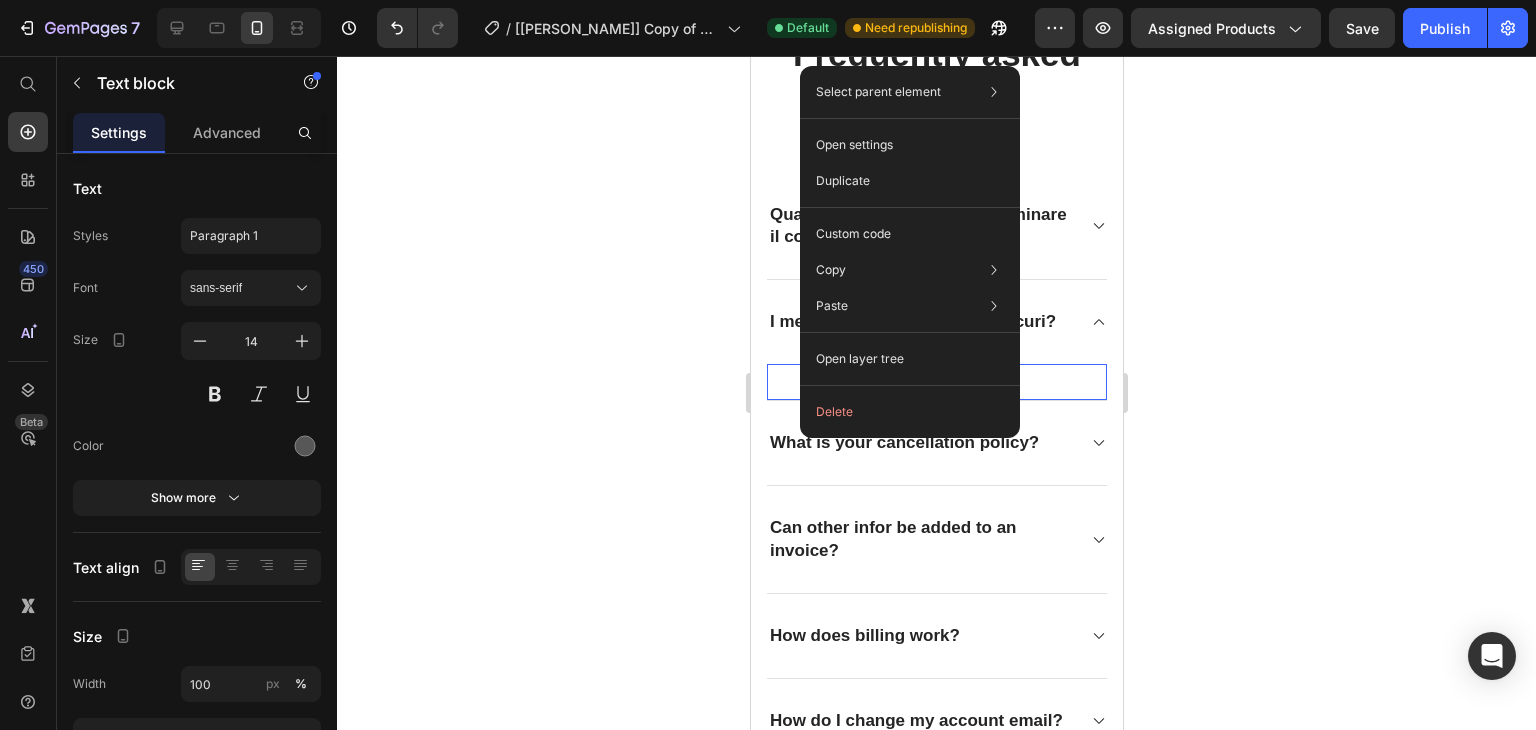 click on "Text block   0" at bounding box center (936, 382) 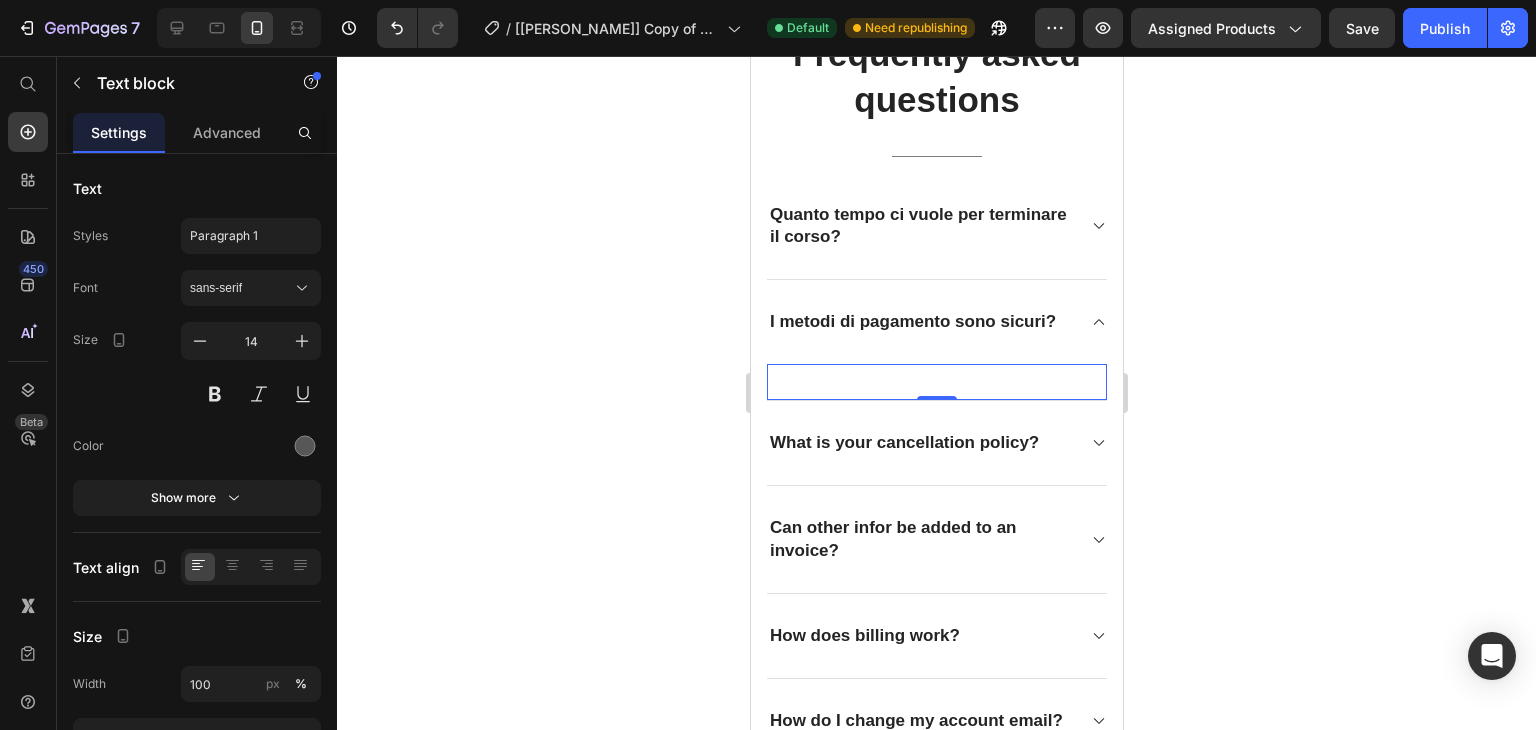 click on "Text block   0" at bounding box center [936, 382] 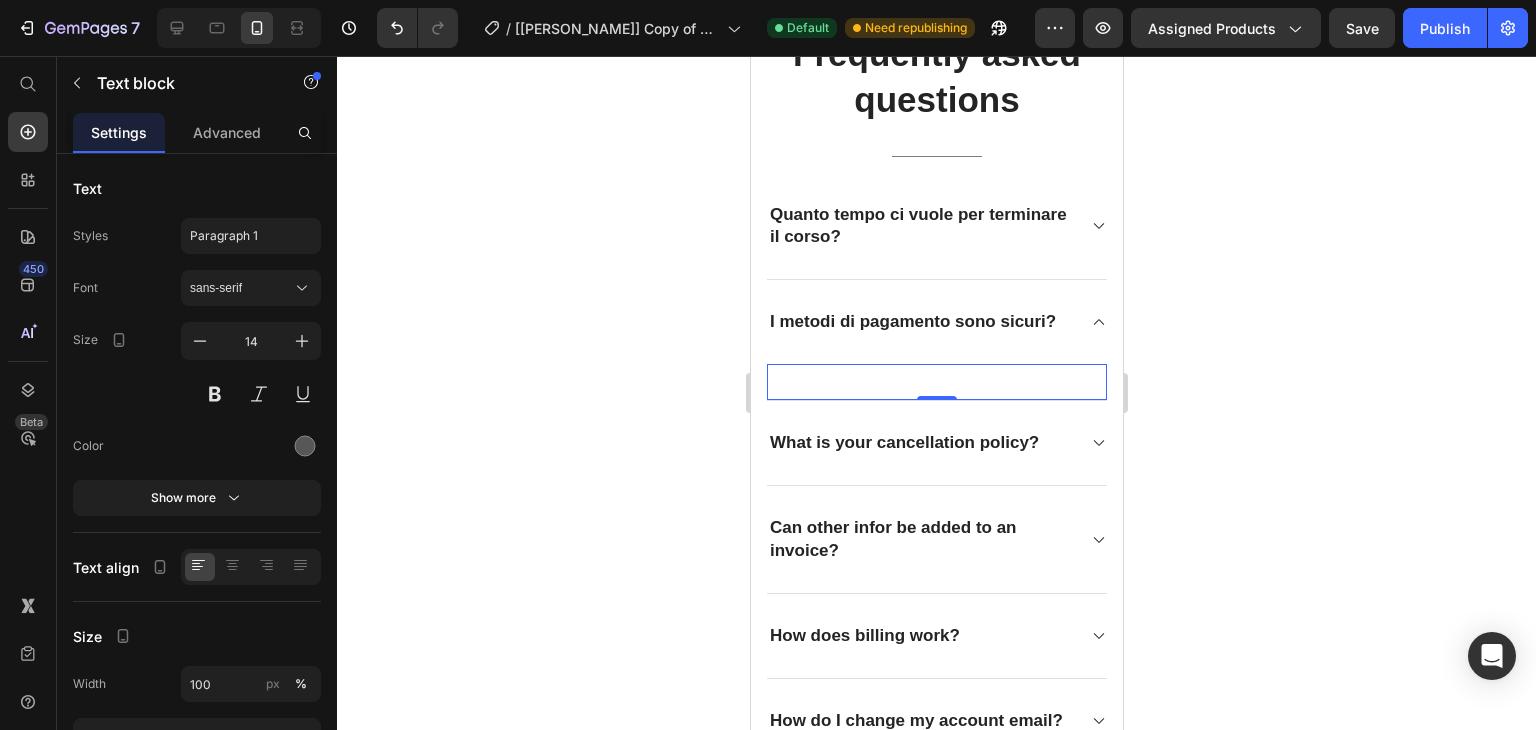 click at bounding box center (936, 366) 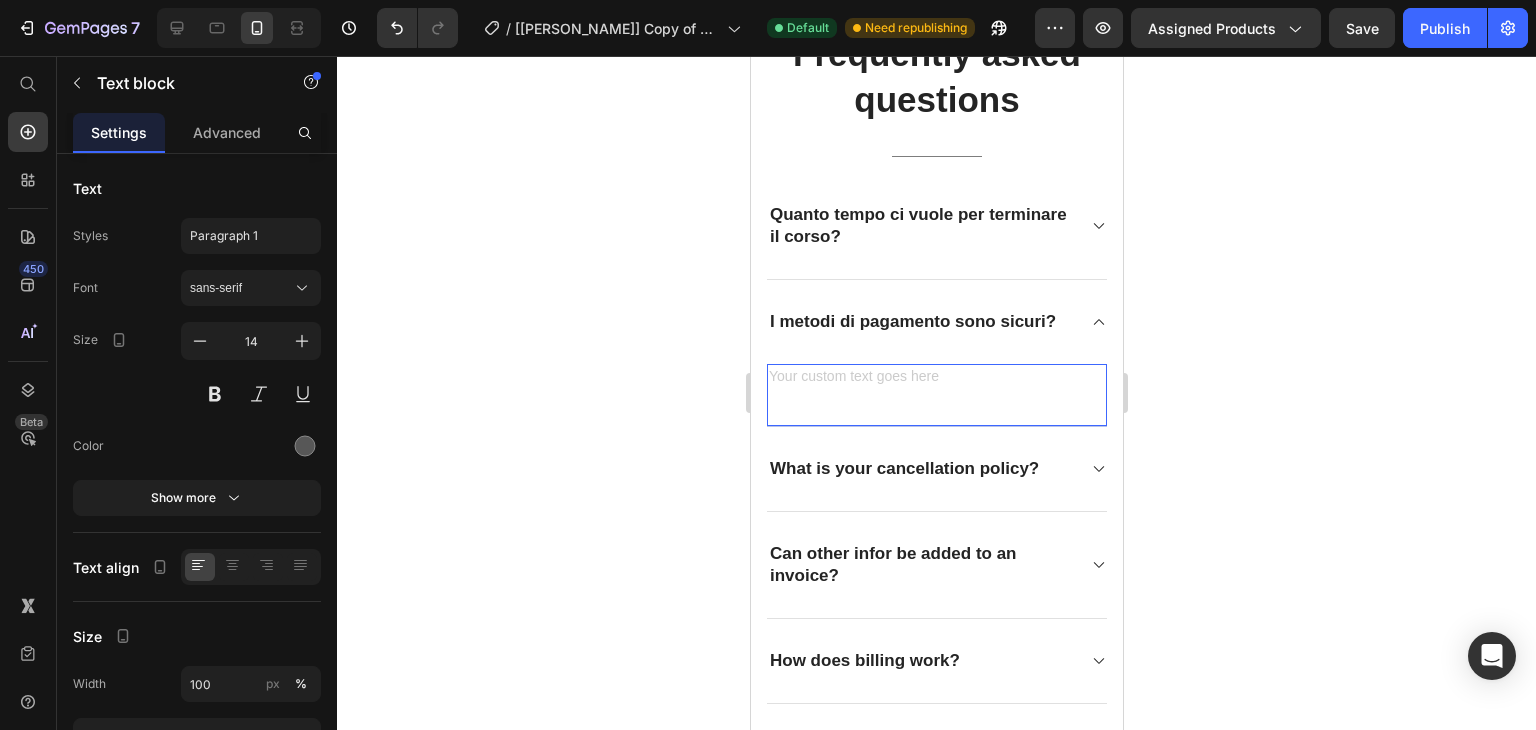 click at bounding box center [936, 378] 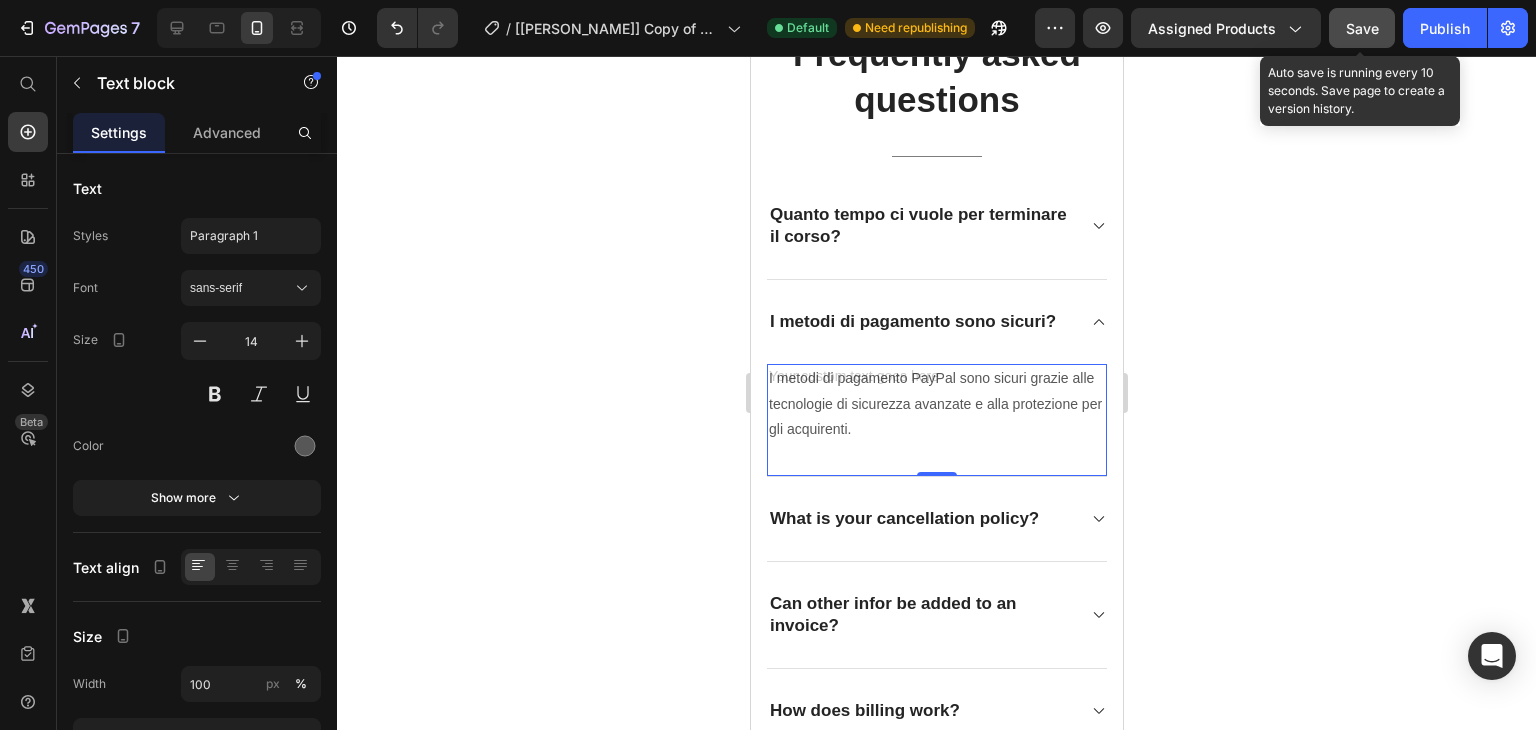 click on "Save" 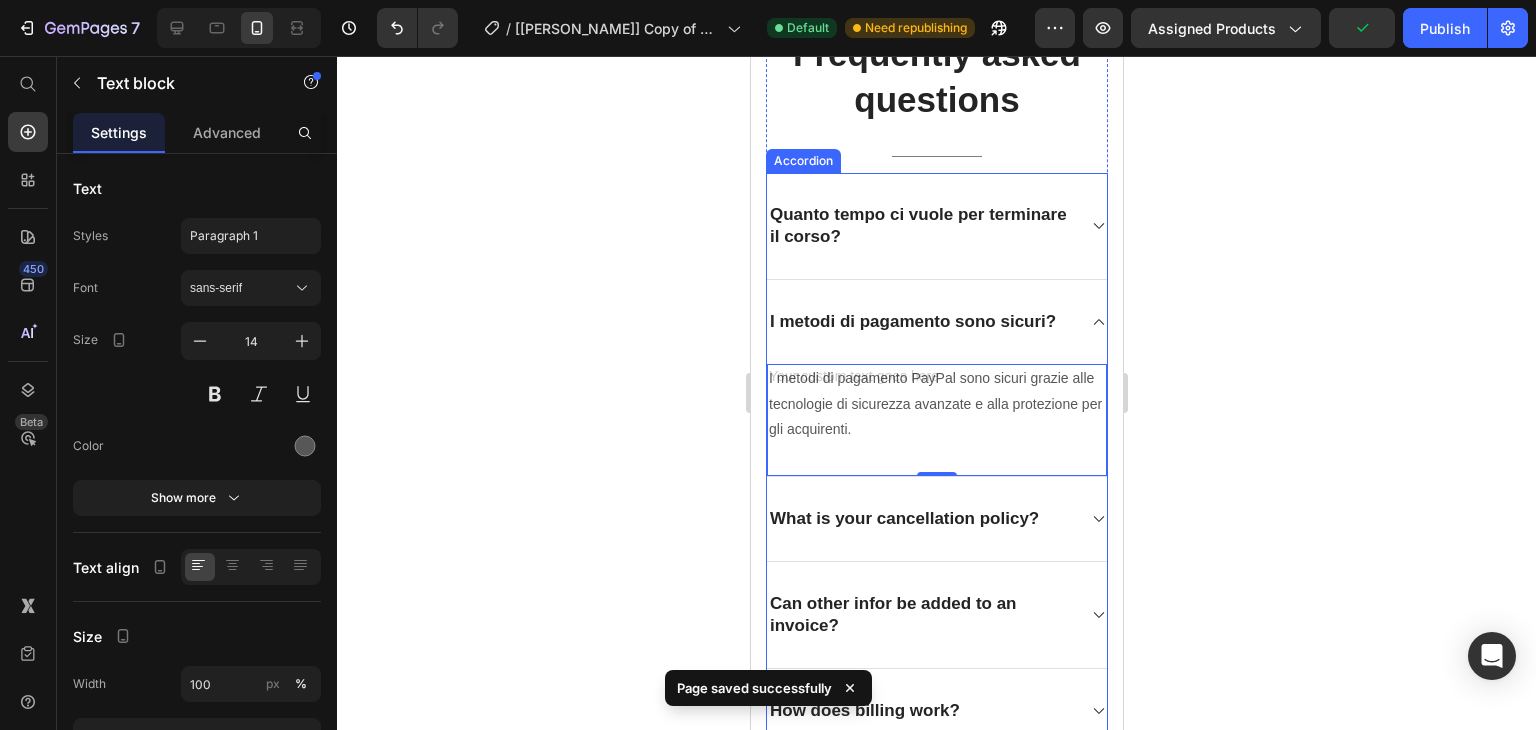 click on "What is your cancellation policy?" at bounding box center [903, 519] 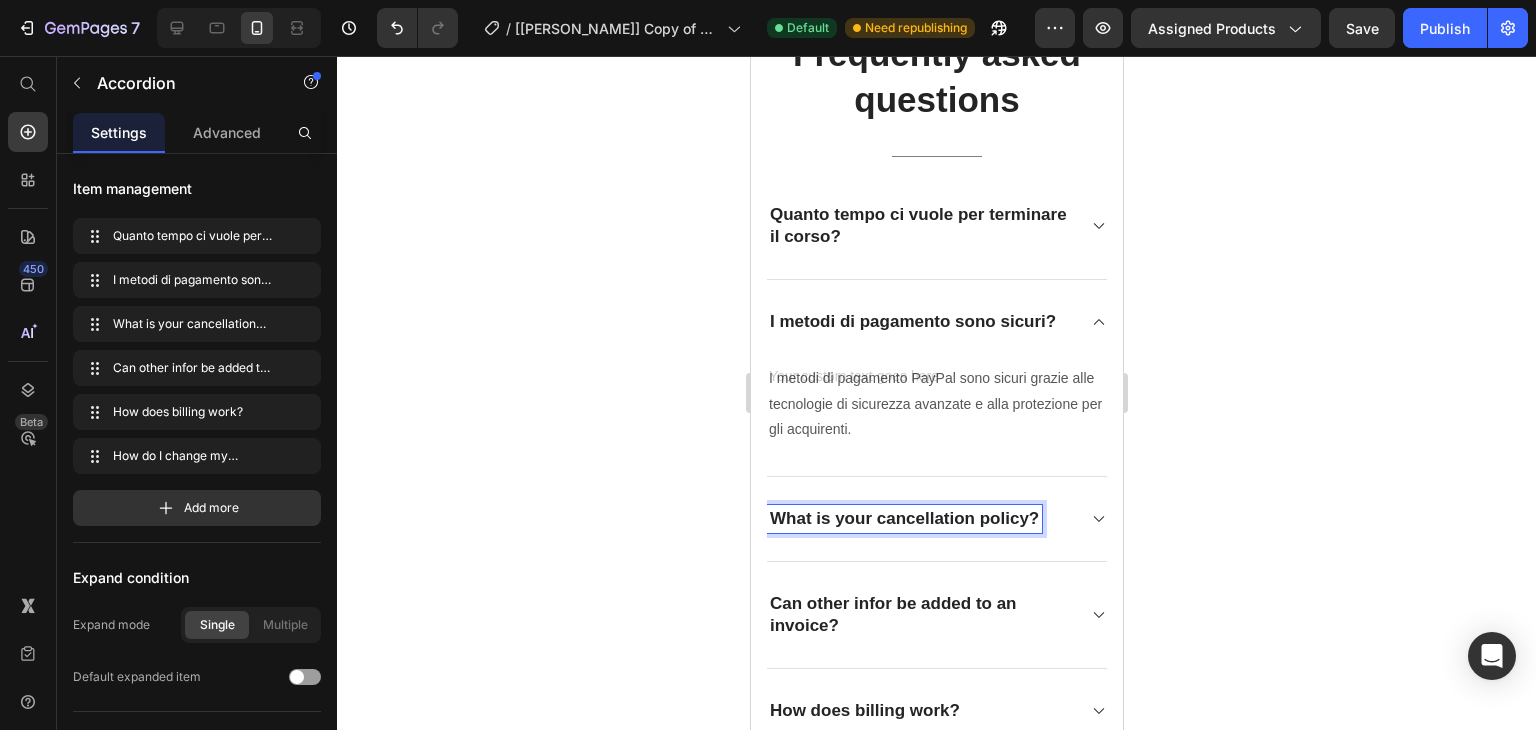 click on "What is your cancellation policy?" at bounding box center (903, 519) 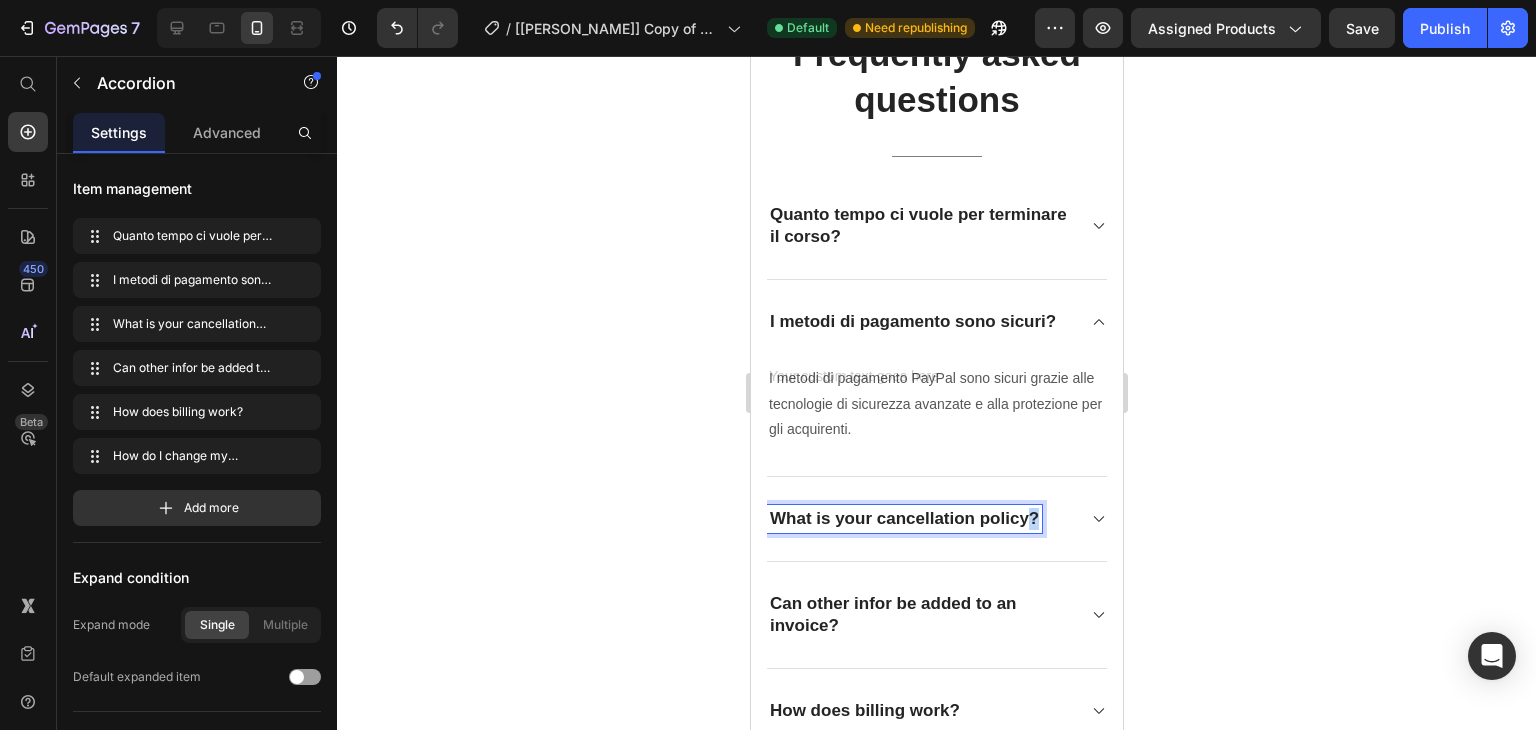 click on "What is your cancellation policy?" at bounding box center [903, 519] 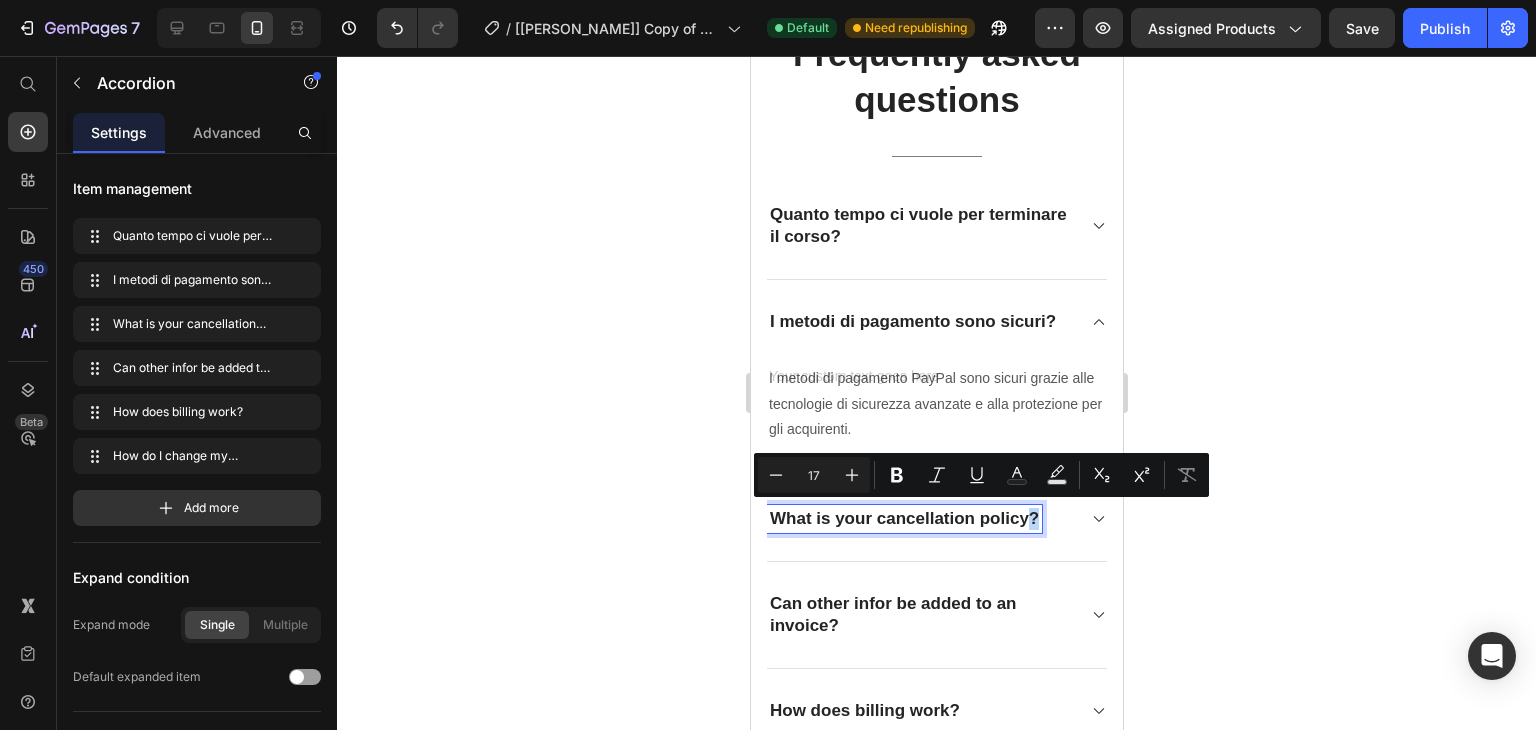 click on "What is your cancellation policy?" at bounding box center (903, 519) 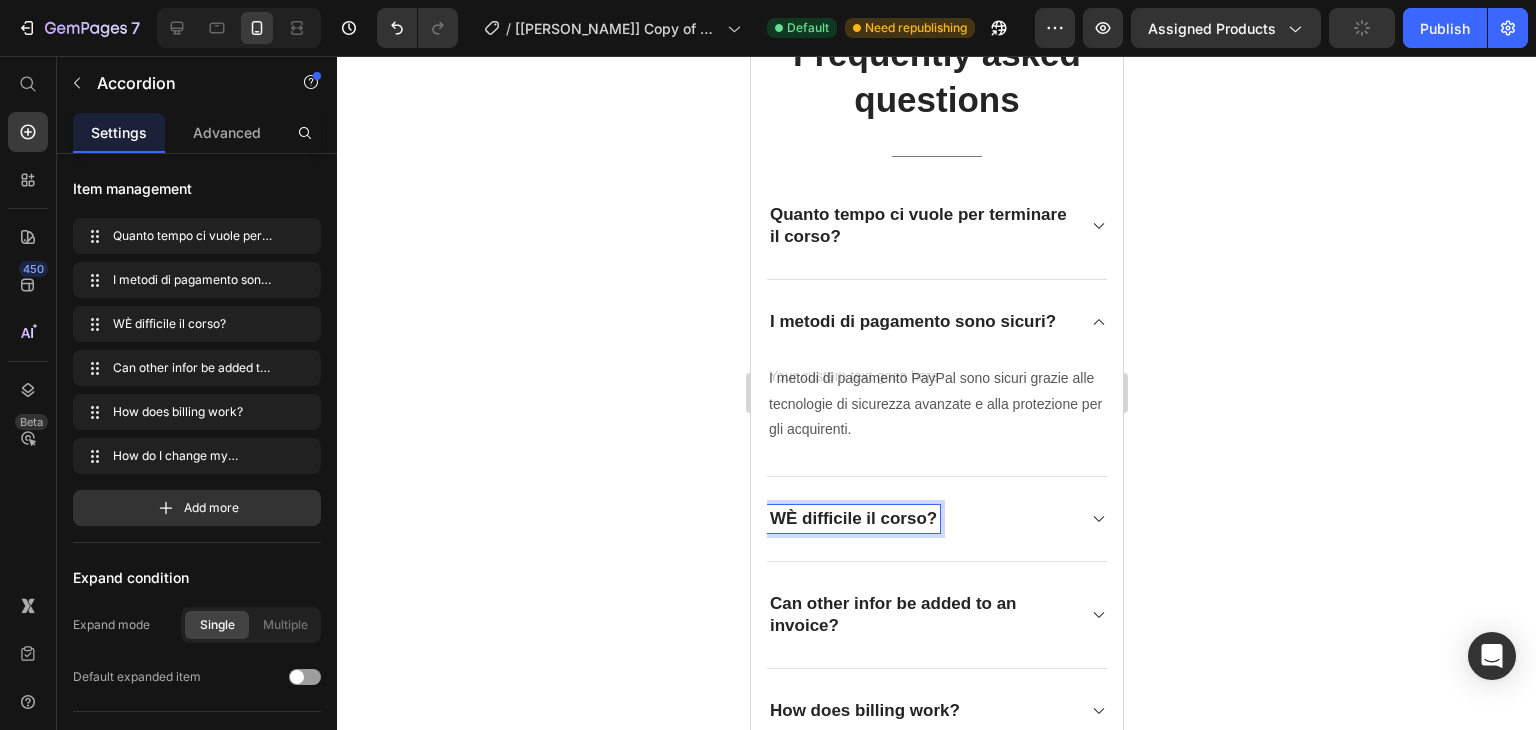 click on "W È difficile il corso ?" at bounding box center (852, 519) 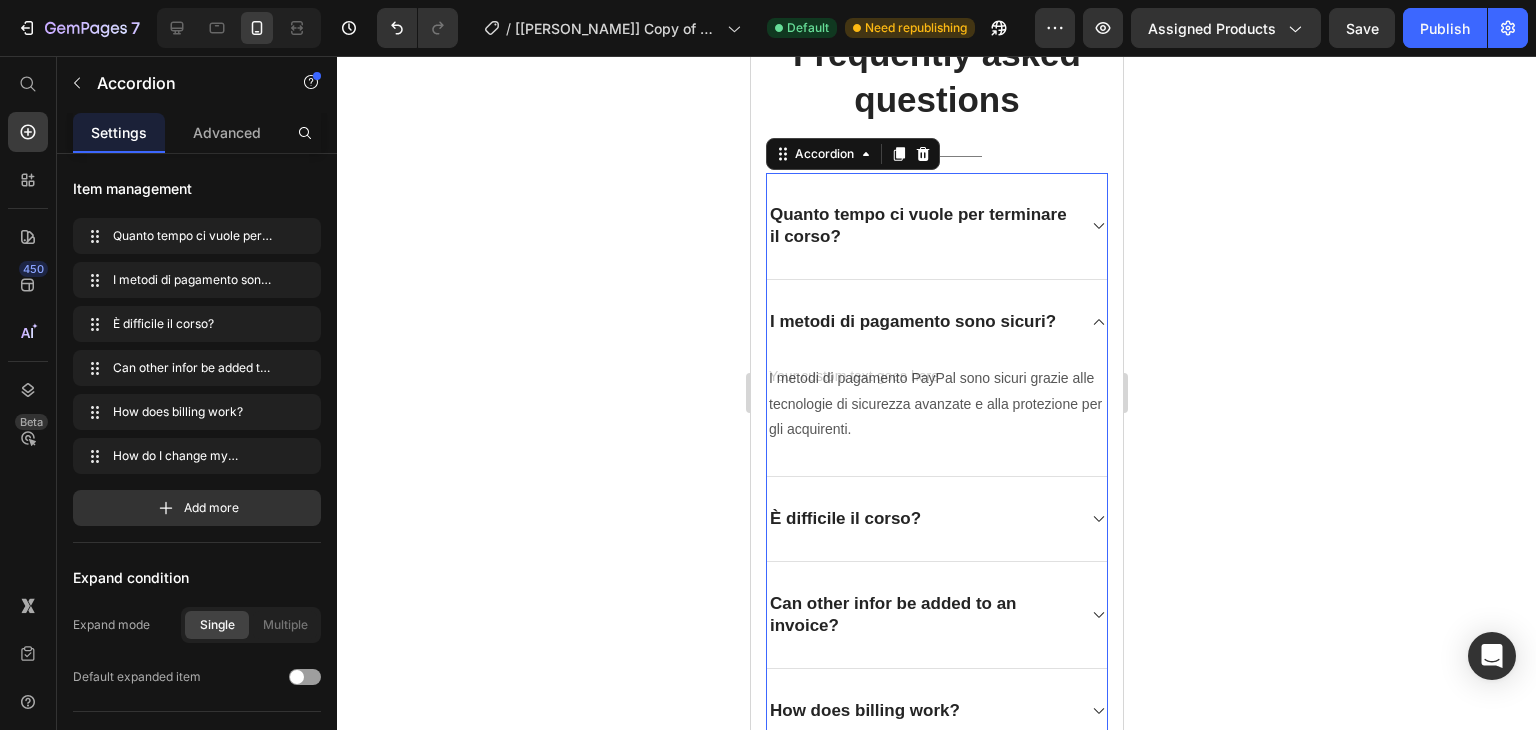 click on "È difficile il corso ?" at bounding box center (936, 519) 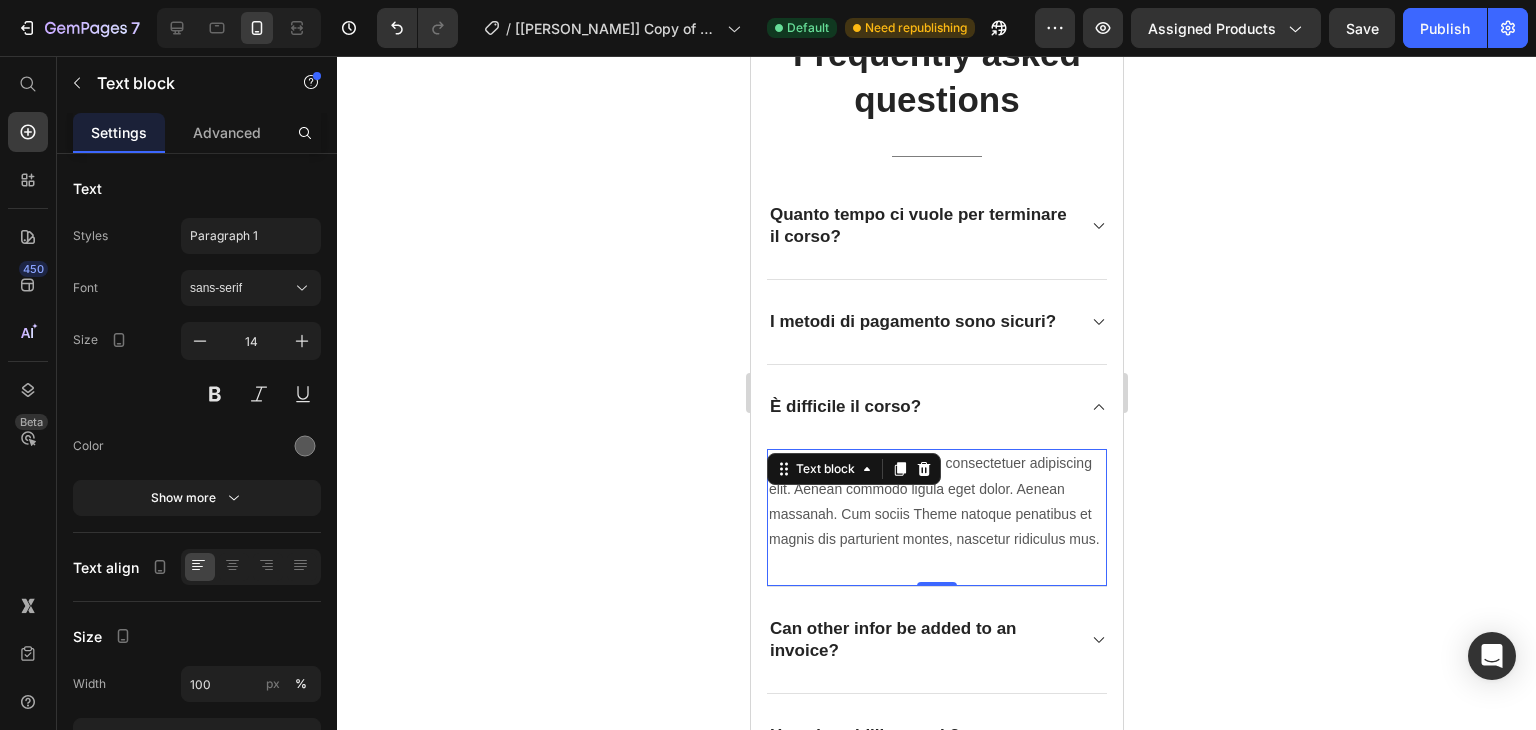 click on "Lorem ipsum dolor sit amet, consectetuer adipiscing elit. Aenean commodo ligula eget dolor. Aenean massanah. Cum sociis Theme natoque penatibus et magnis dis parturient montes, nascetur ridiculus mus." at bounding box center (936, 501) 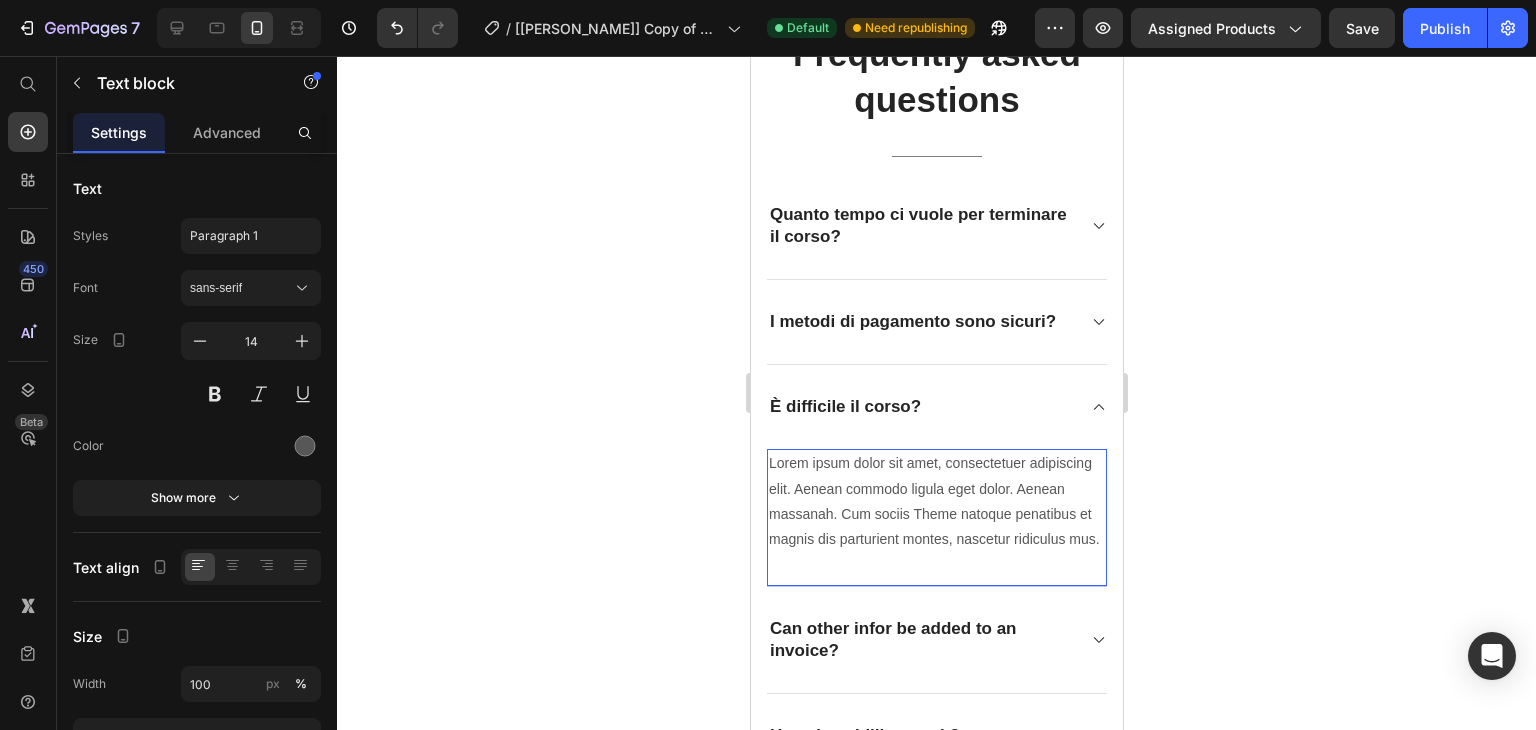 click on "Lorem ipsum dolor sit amet, consectetuer adipiscing elit. Aenean commodo ligula eget dolor. Aenean massanah. Cum sociis Theme natoque penatibus et magnis dis parturient montes, nascetur ridiculus mus." at bounding box center (936, 501) 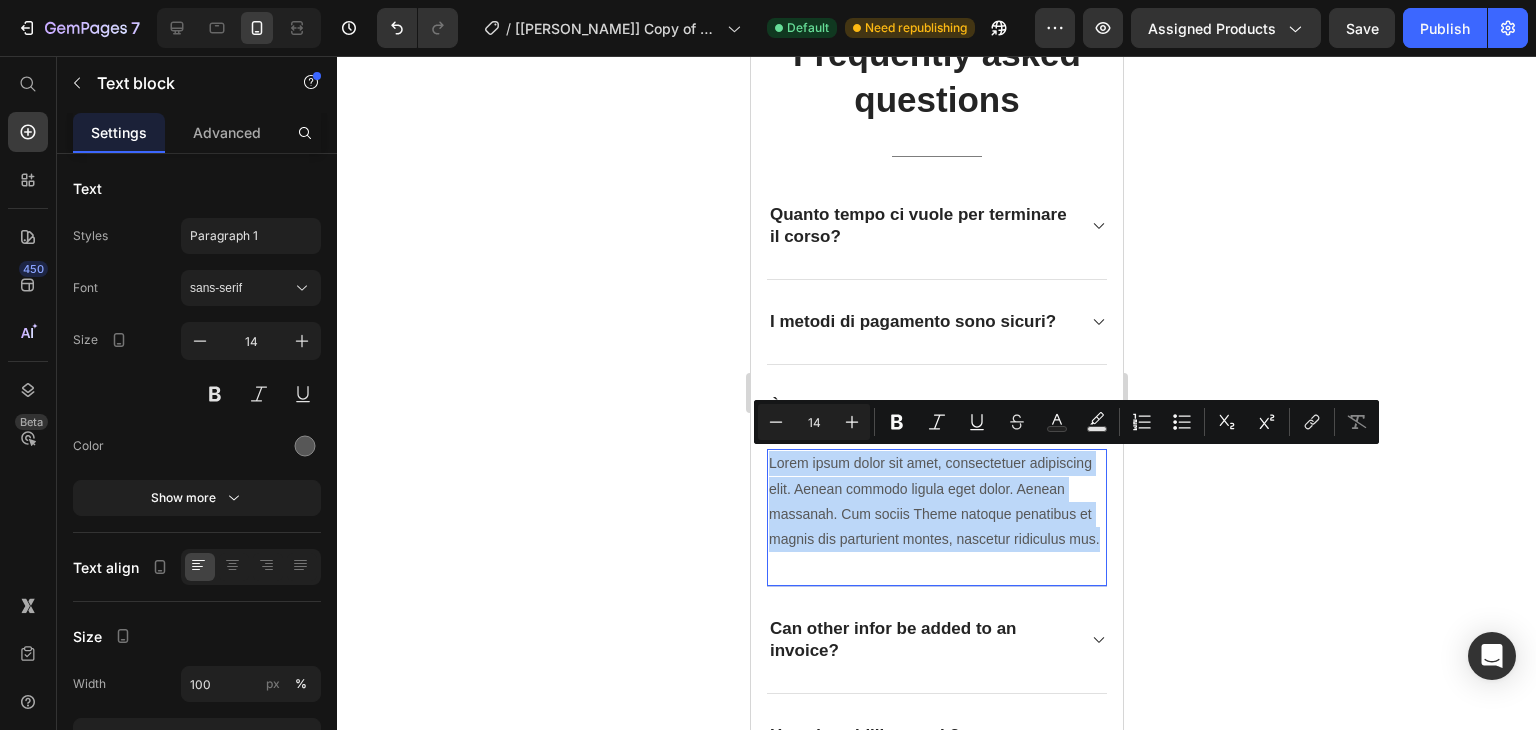 drag, startPoint x: 920, startPoint y: 566, endPoint x: 769, endPoint y: 461, distance: 183.91846 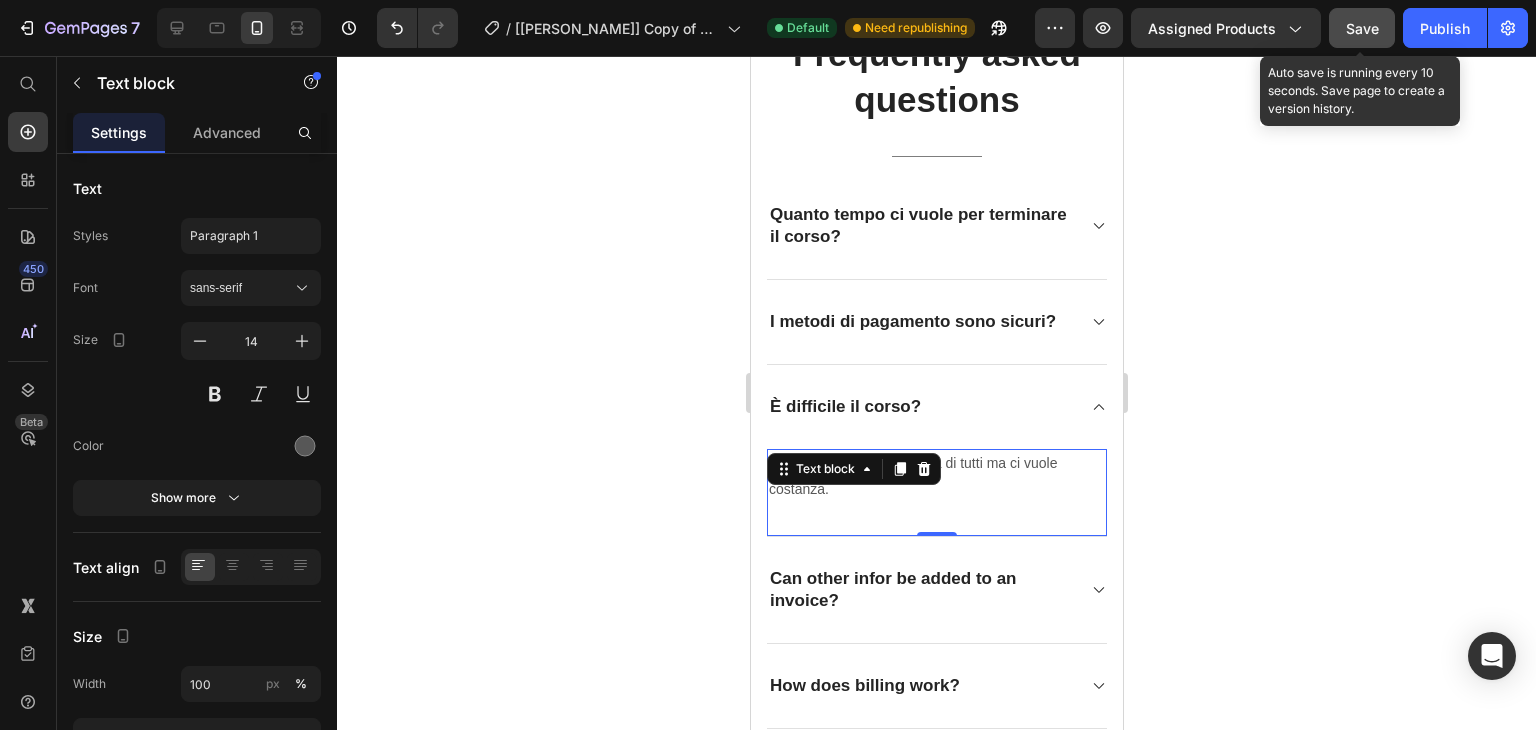 click on "Save" at bounding box center [1362, 28] 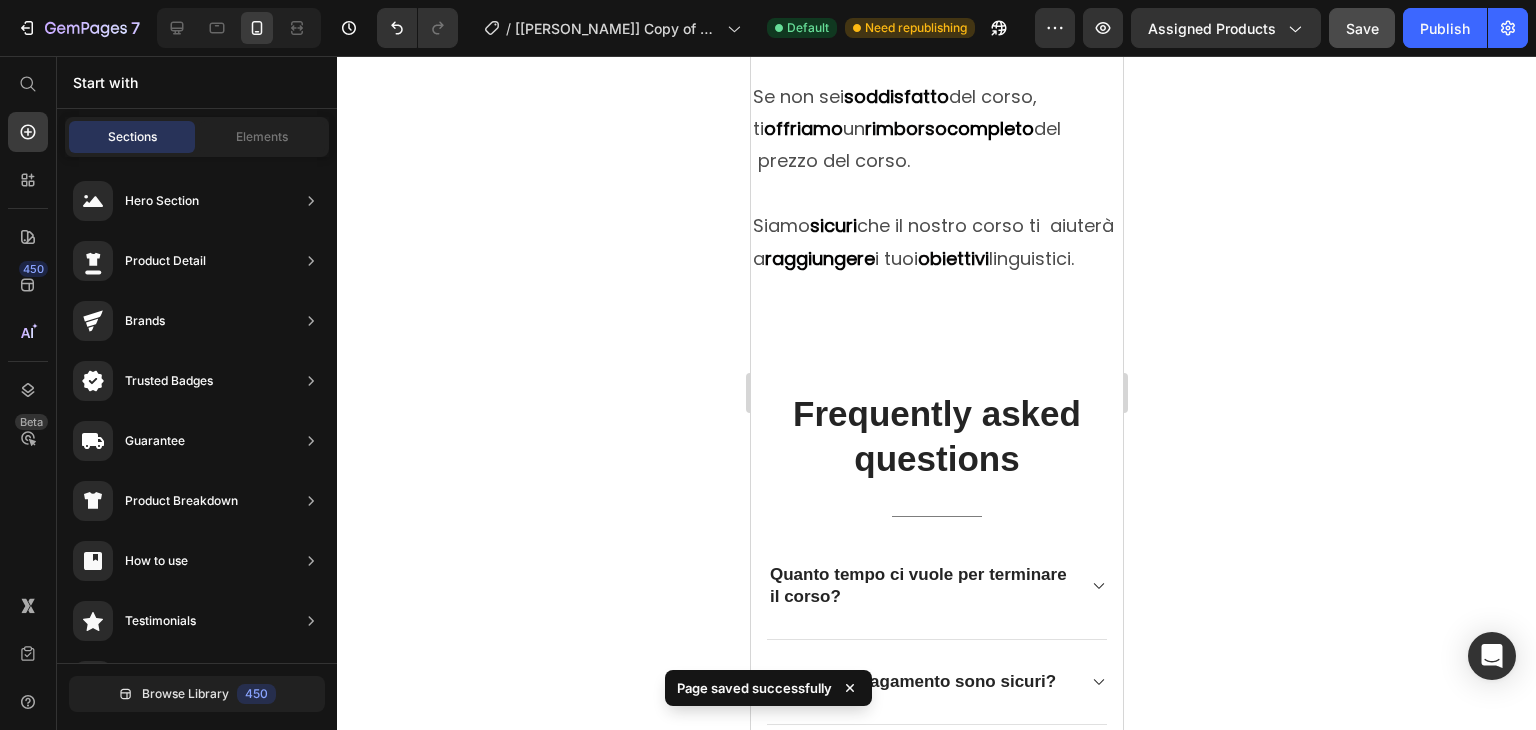 scroll, scrollTop: 9326, scrollLeft: 0, axis: vertical 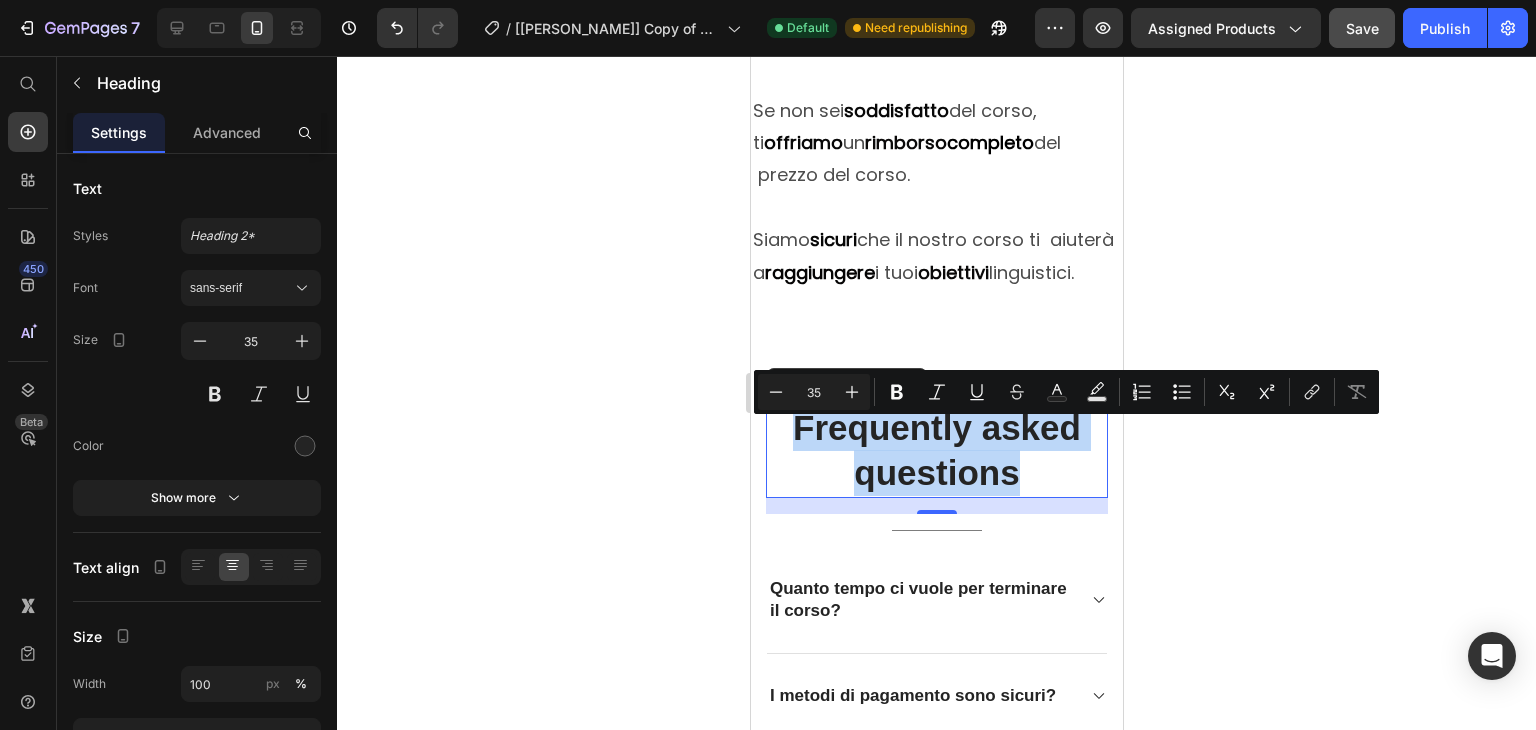 drag, startPoint x: 1024, startPoint y: 491, endPoint x: 781, endPoint y: 444, distance: 247.50354 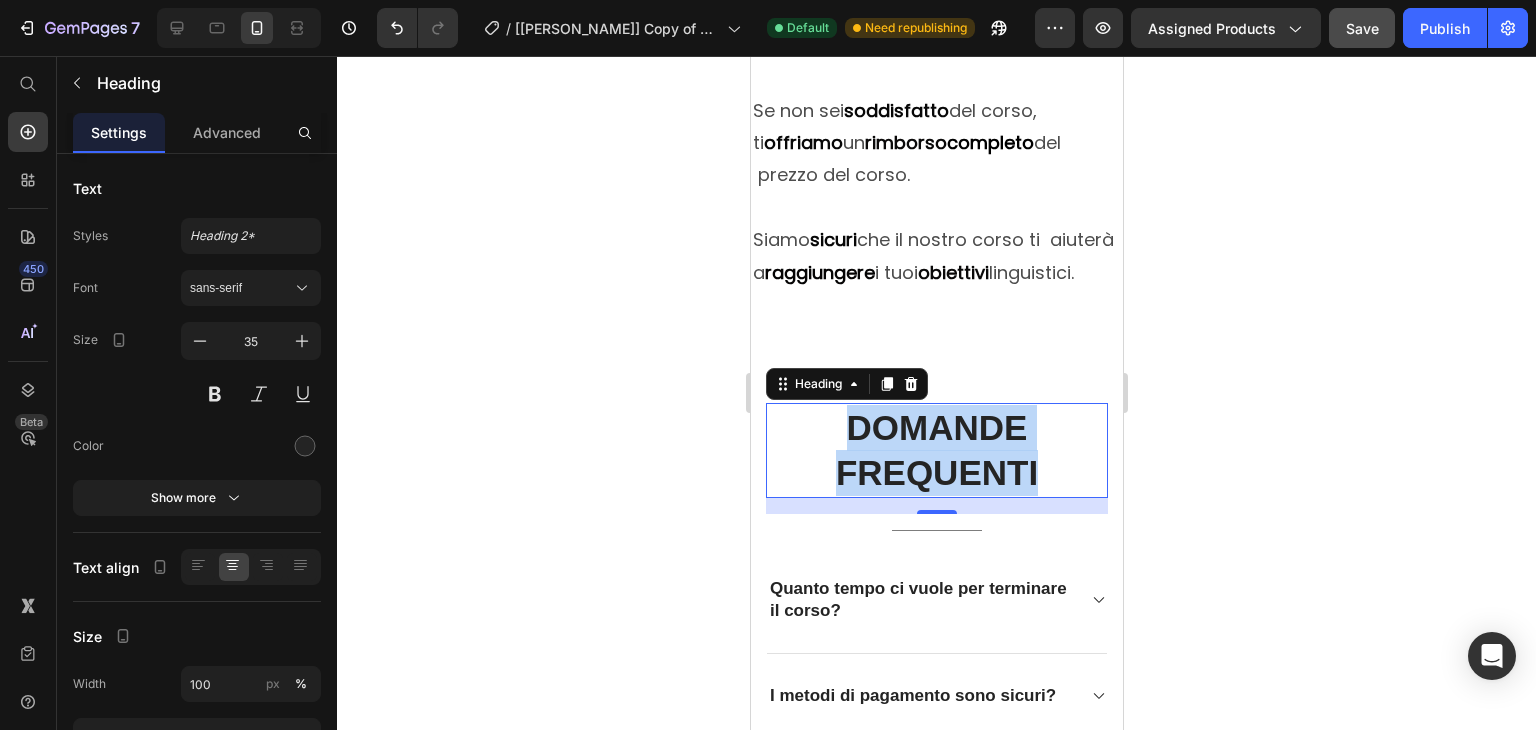 drag, startPoint x: 1034, startPoint y: 489, endPoint x: 839, endPoint y: 438, distance: 201.55893 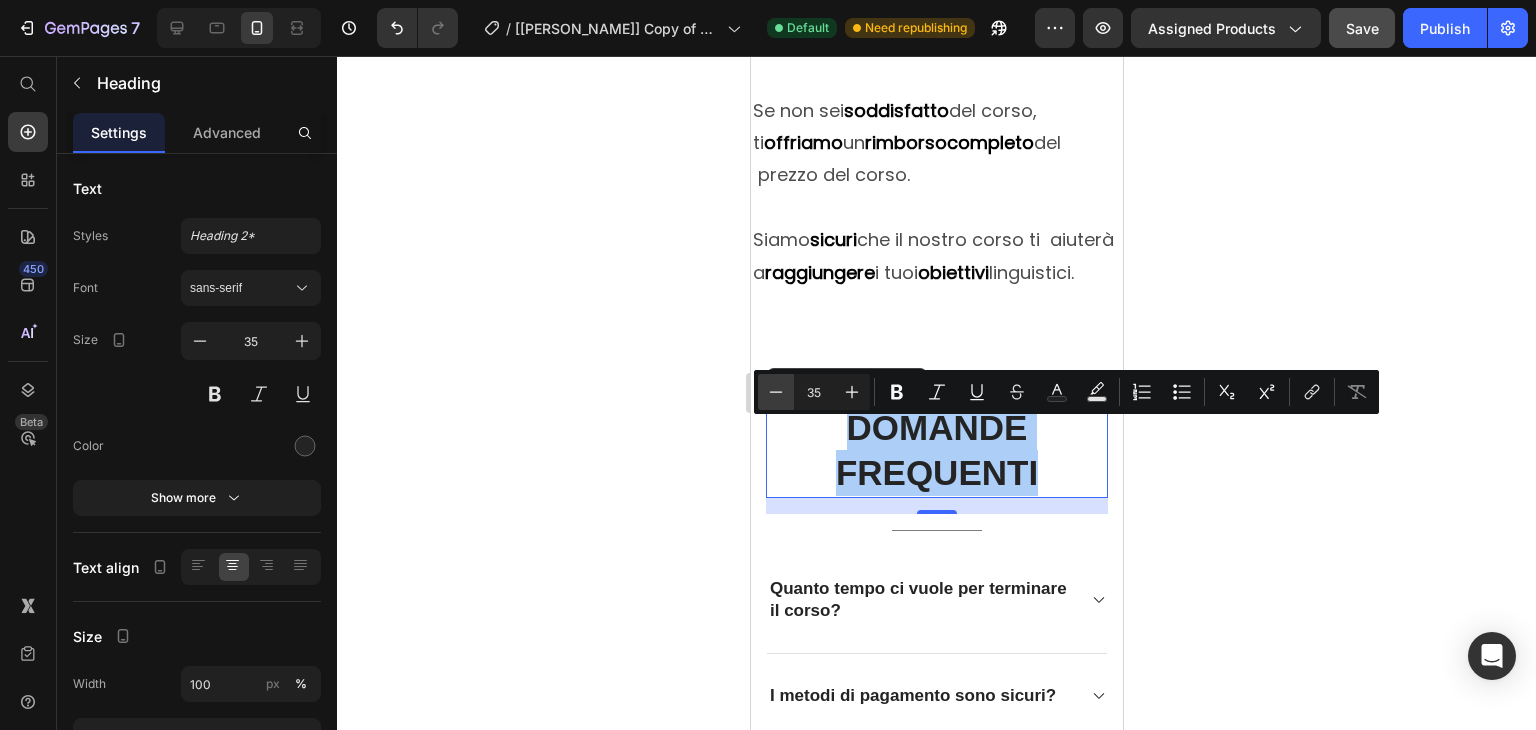 click 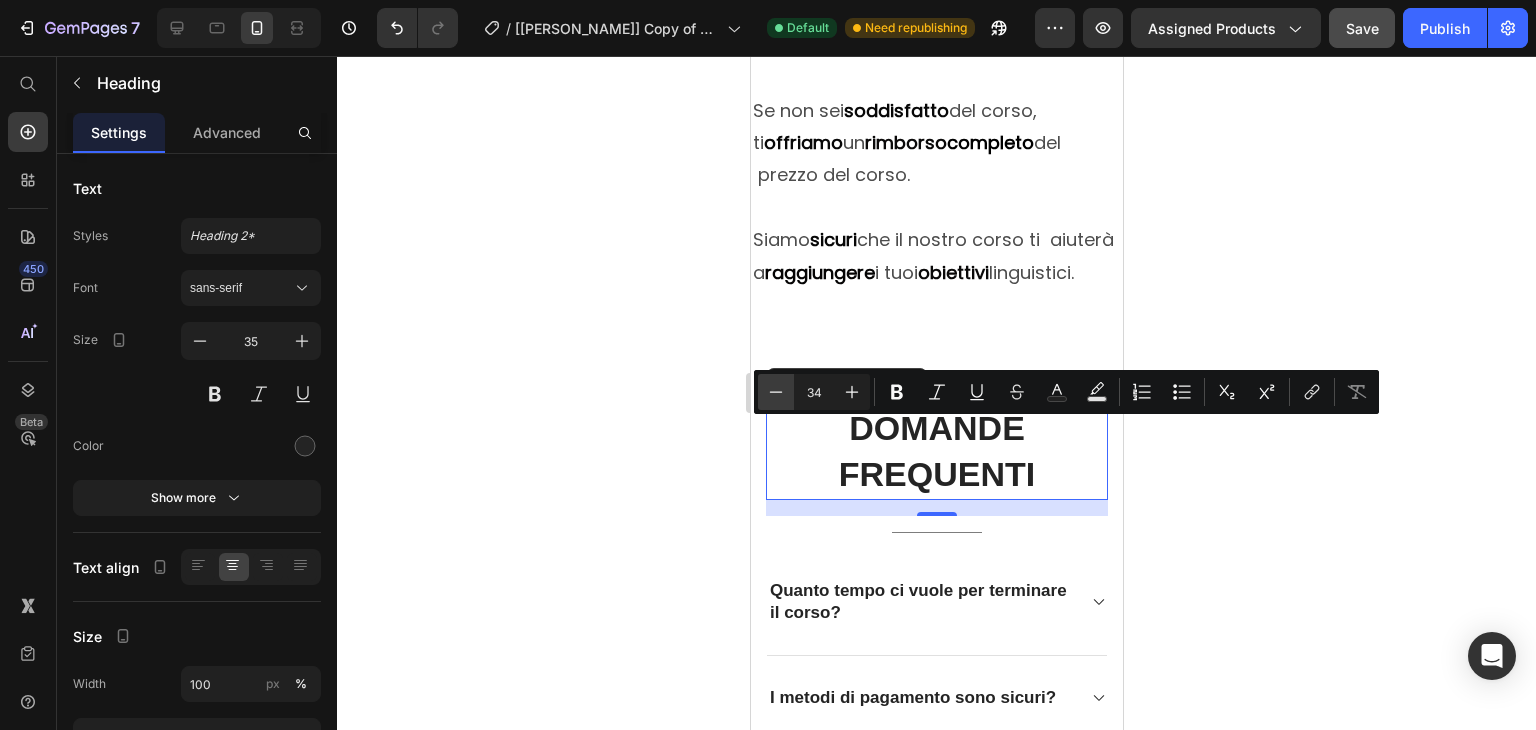 click 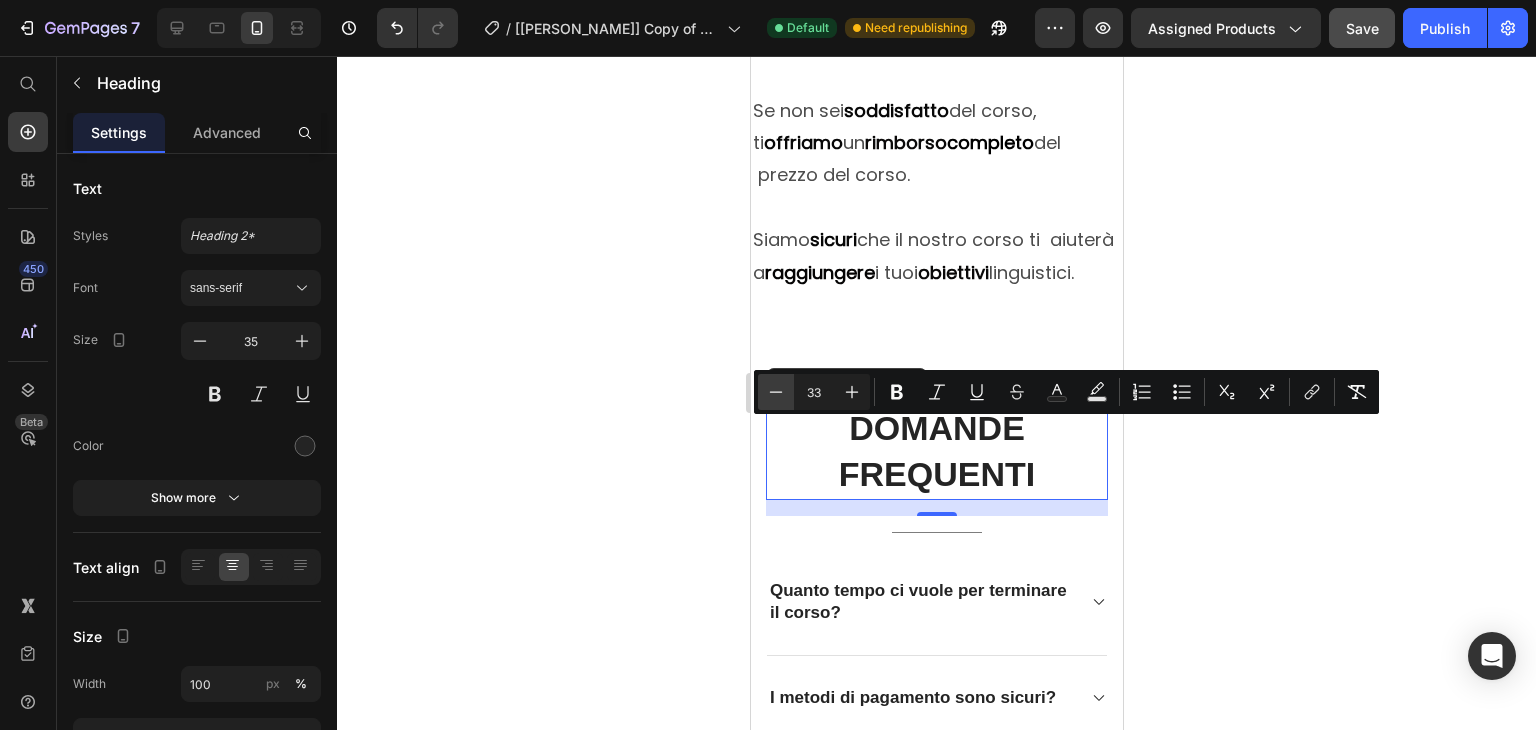 click 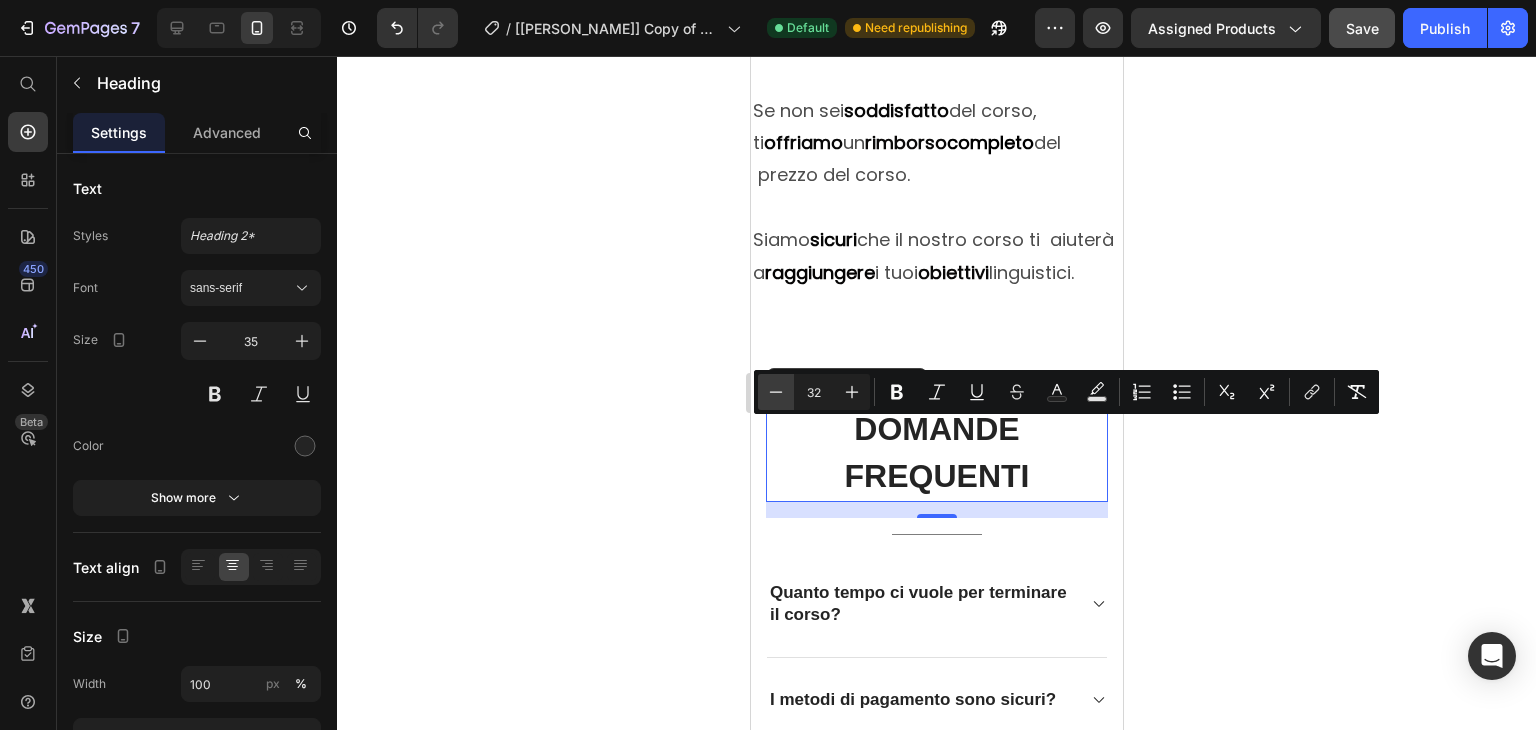 click 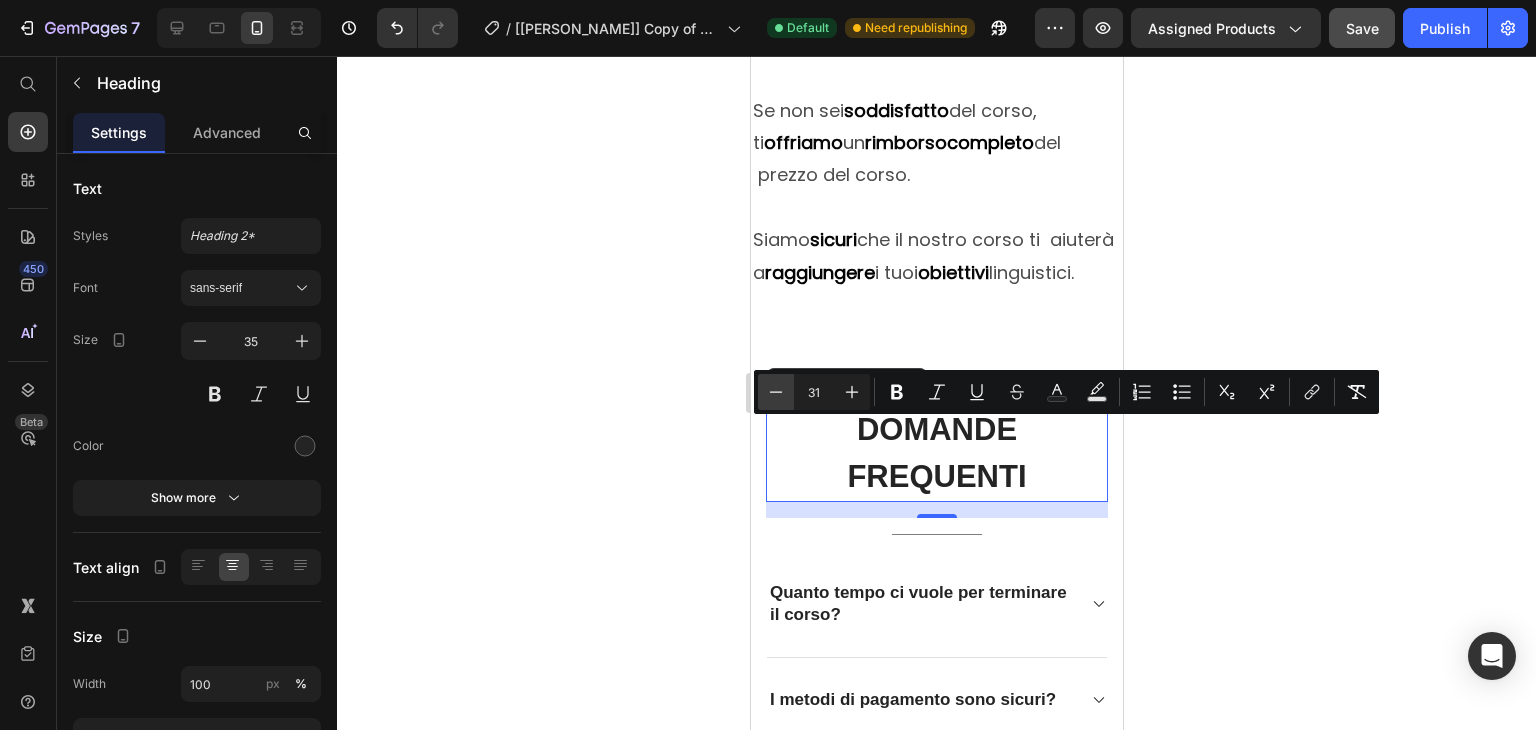 click 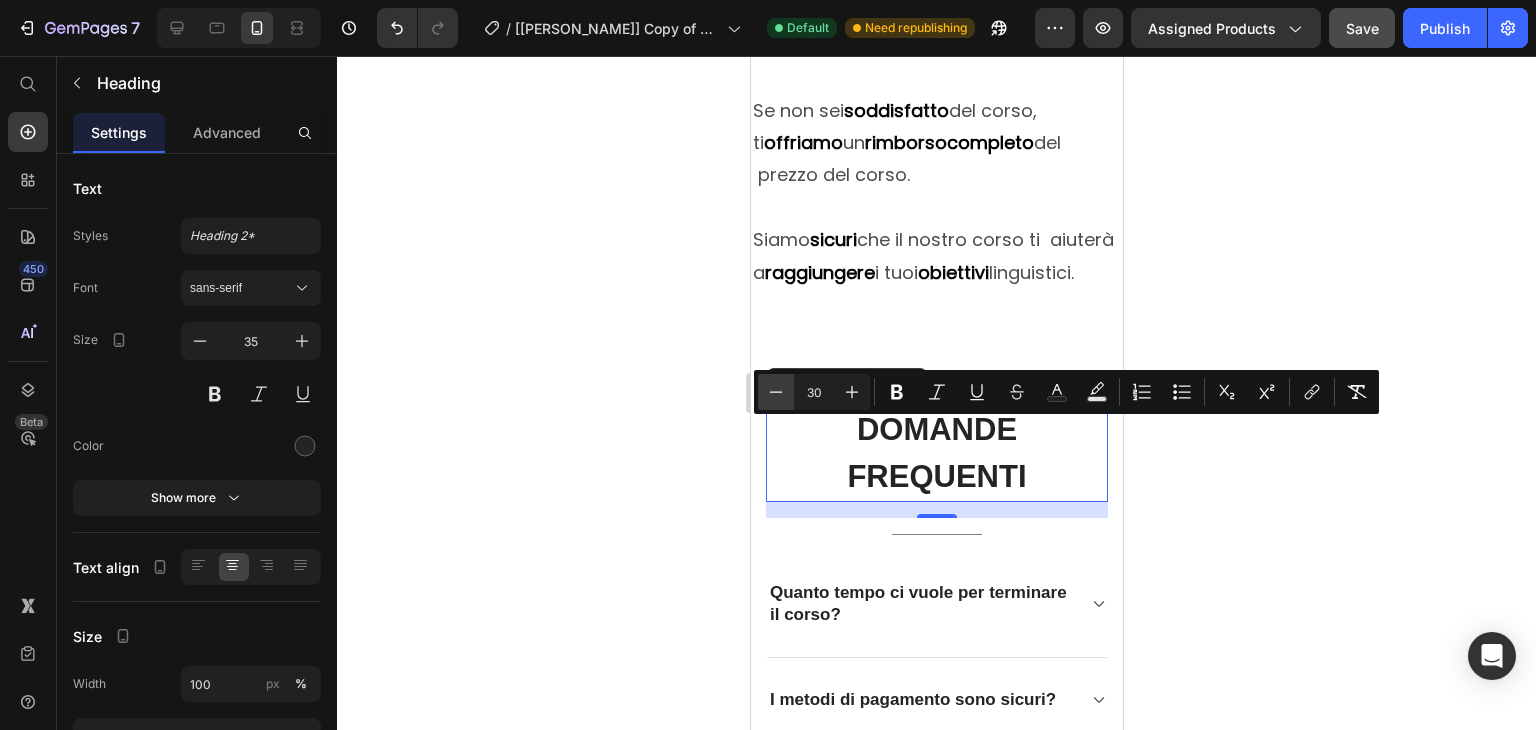 click 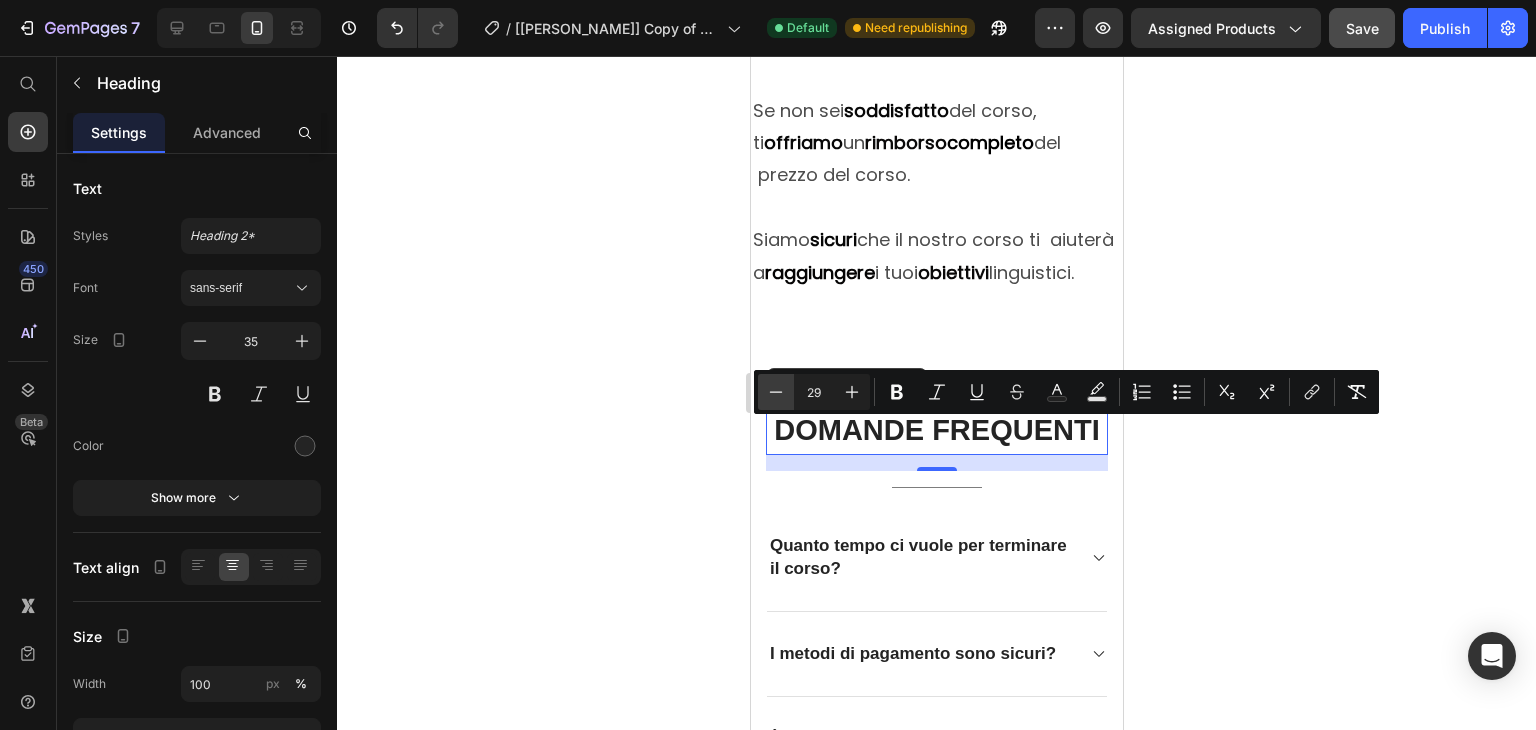 click 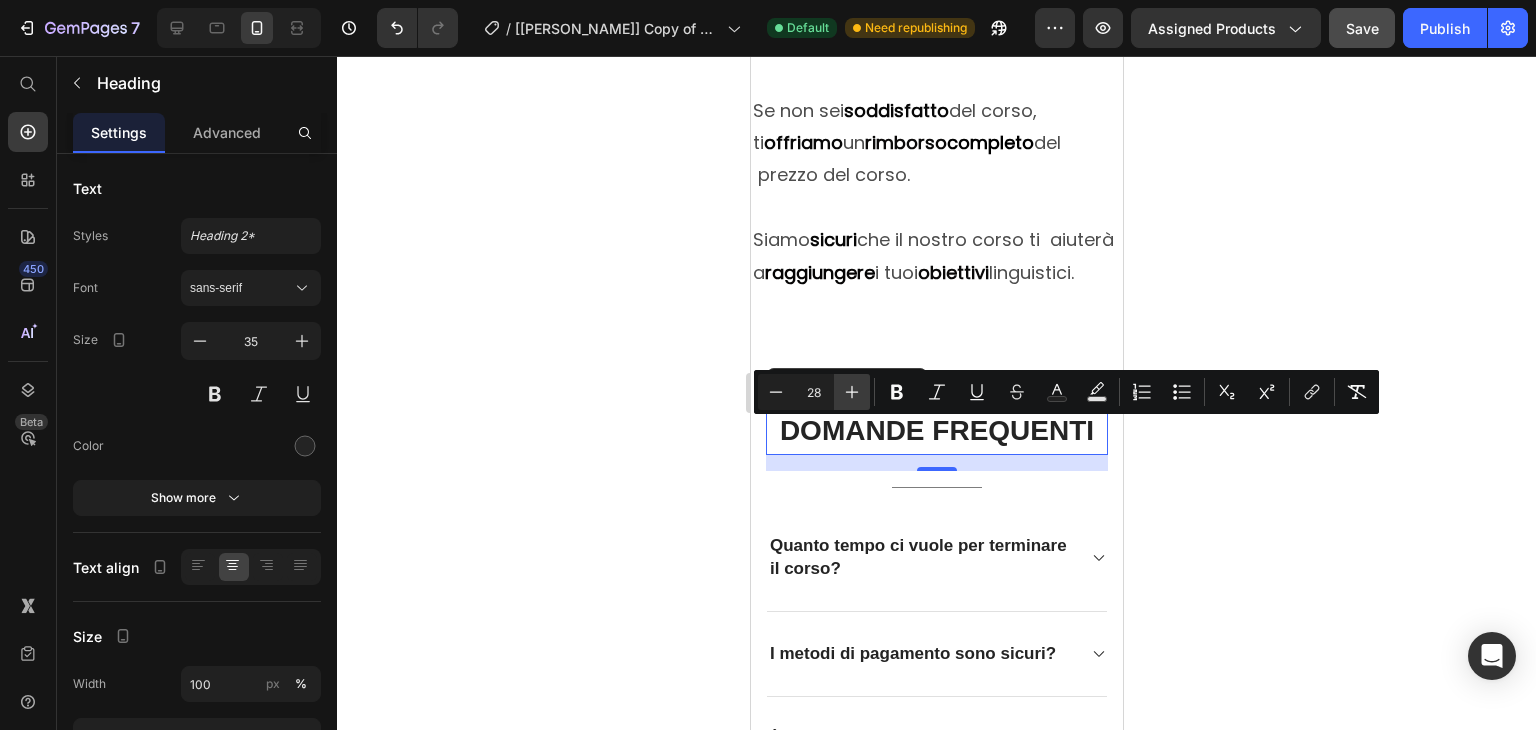click 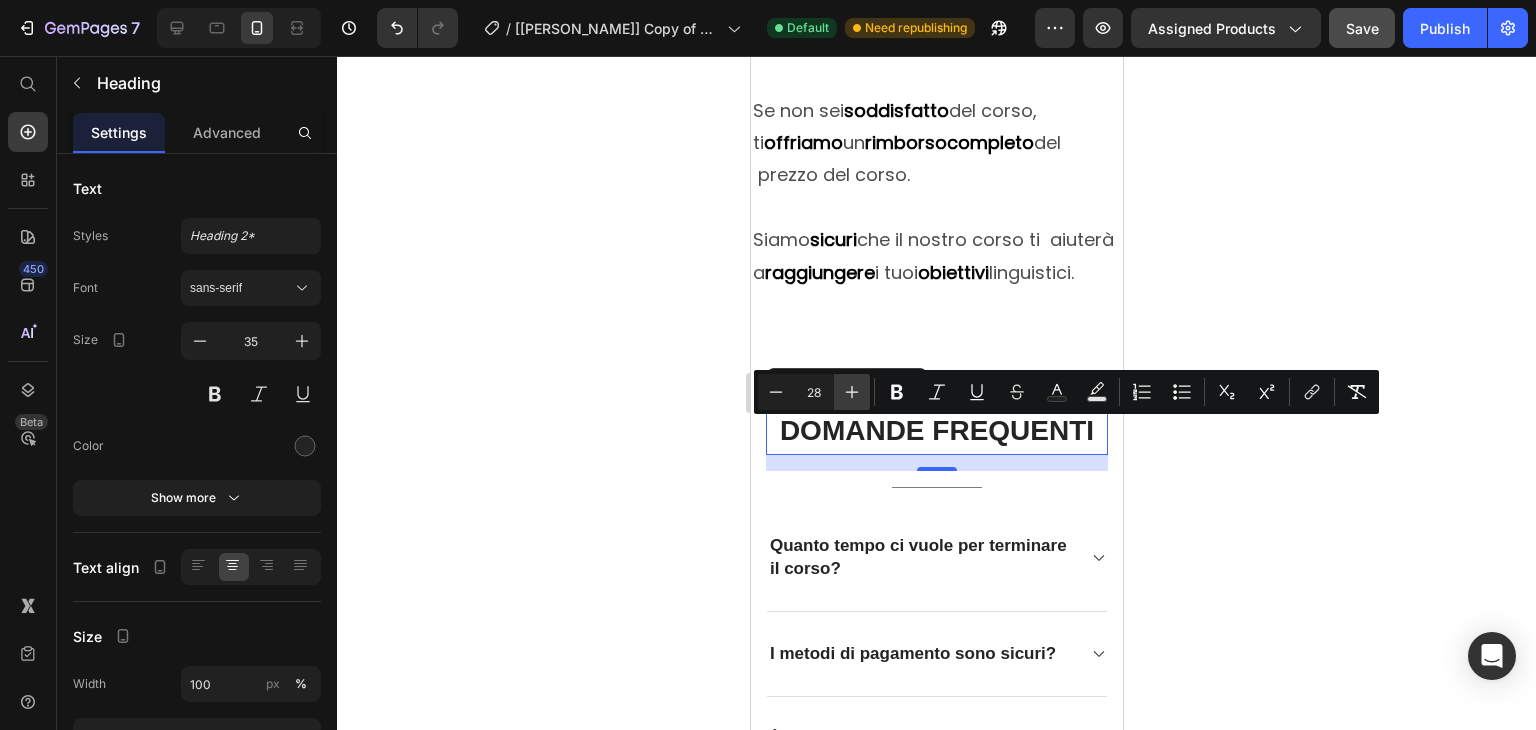 type on "29" 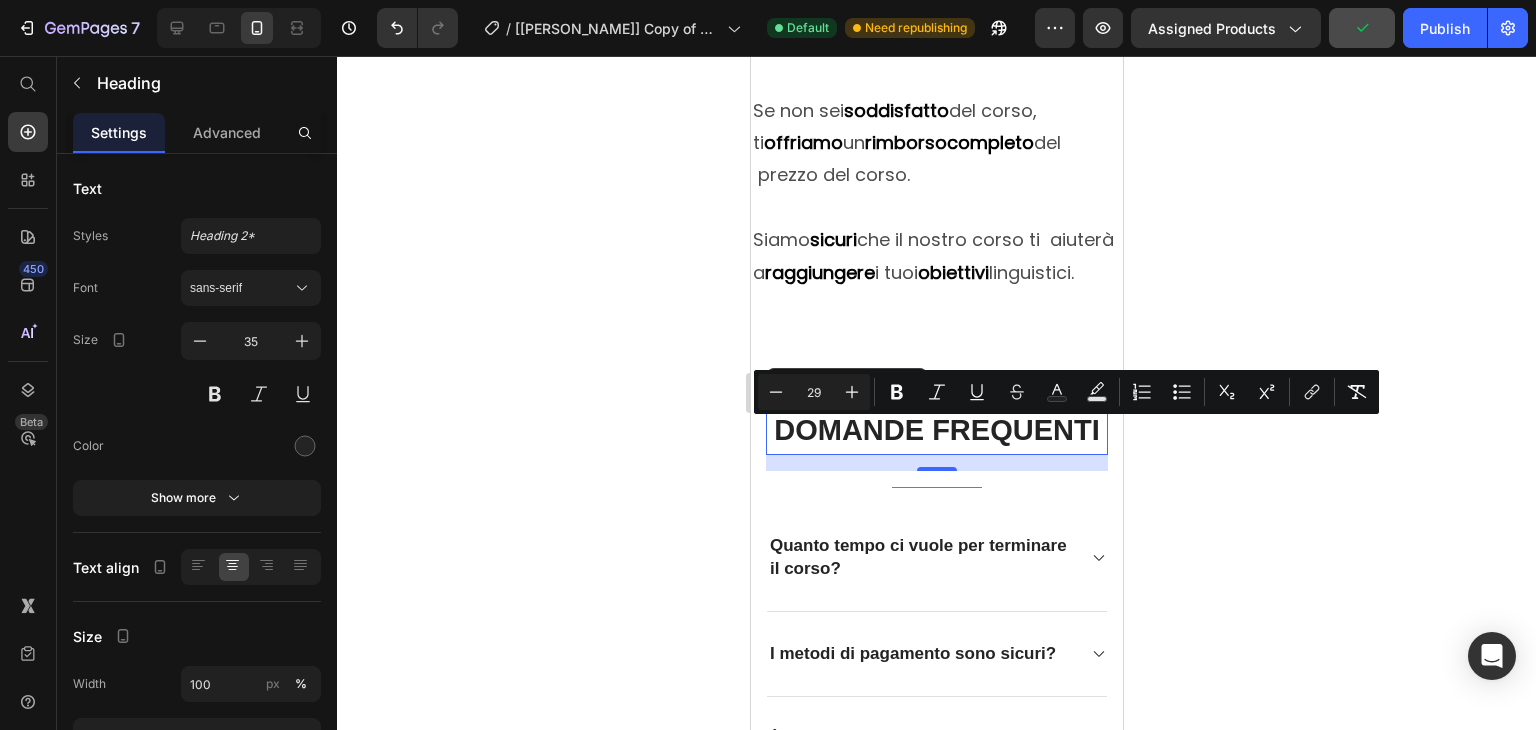click 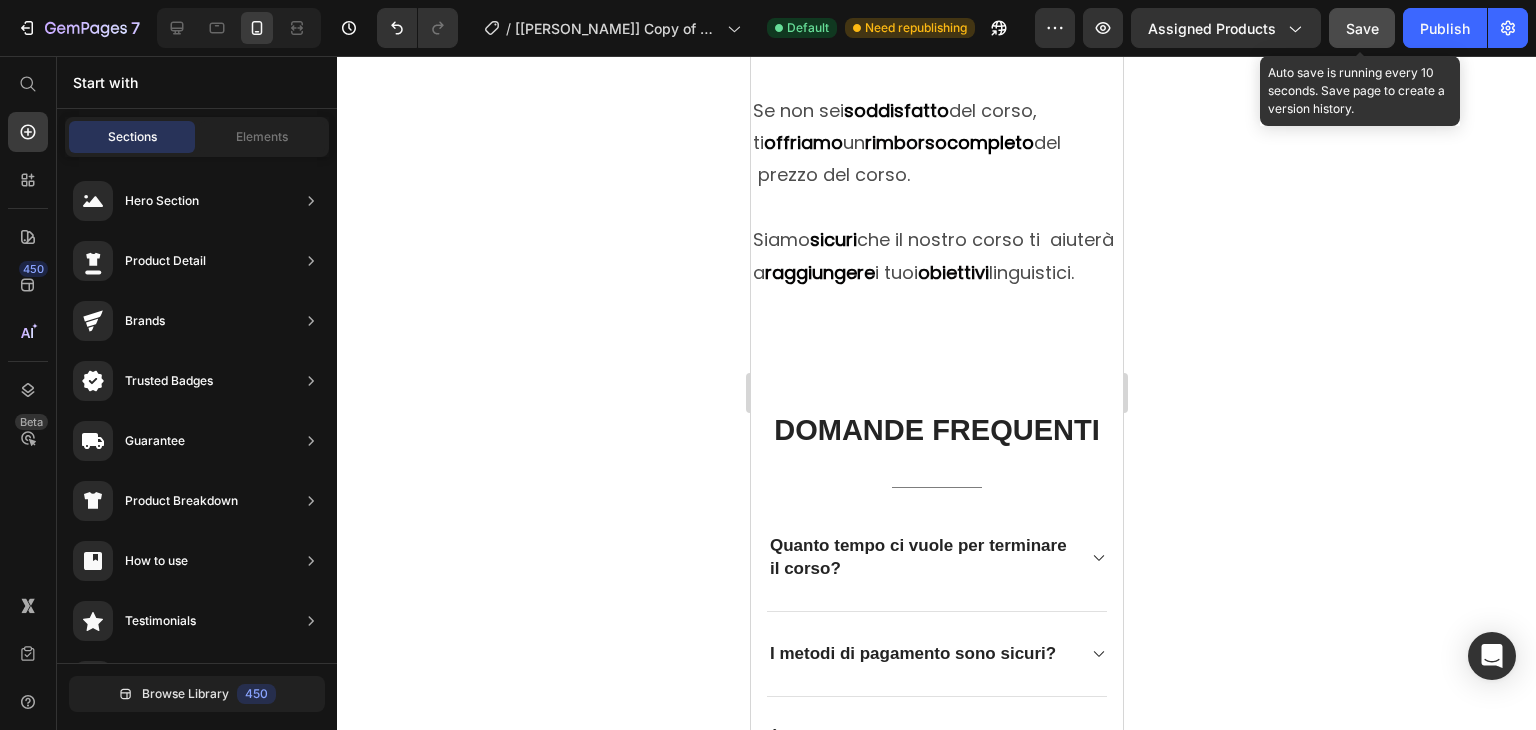 click on "Save" at bounding box center [1362, 28] 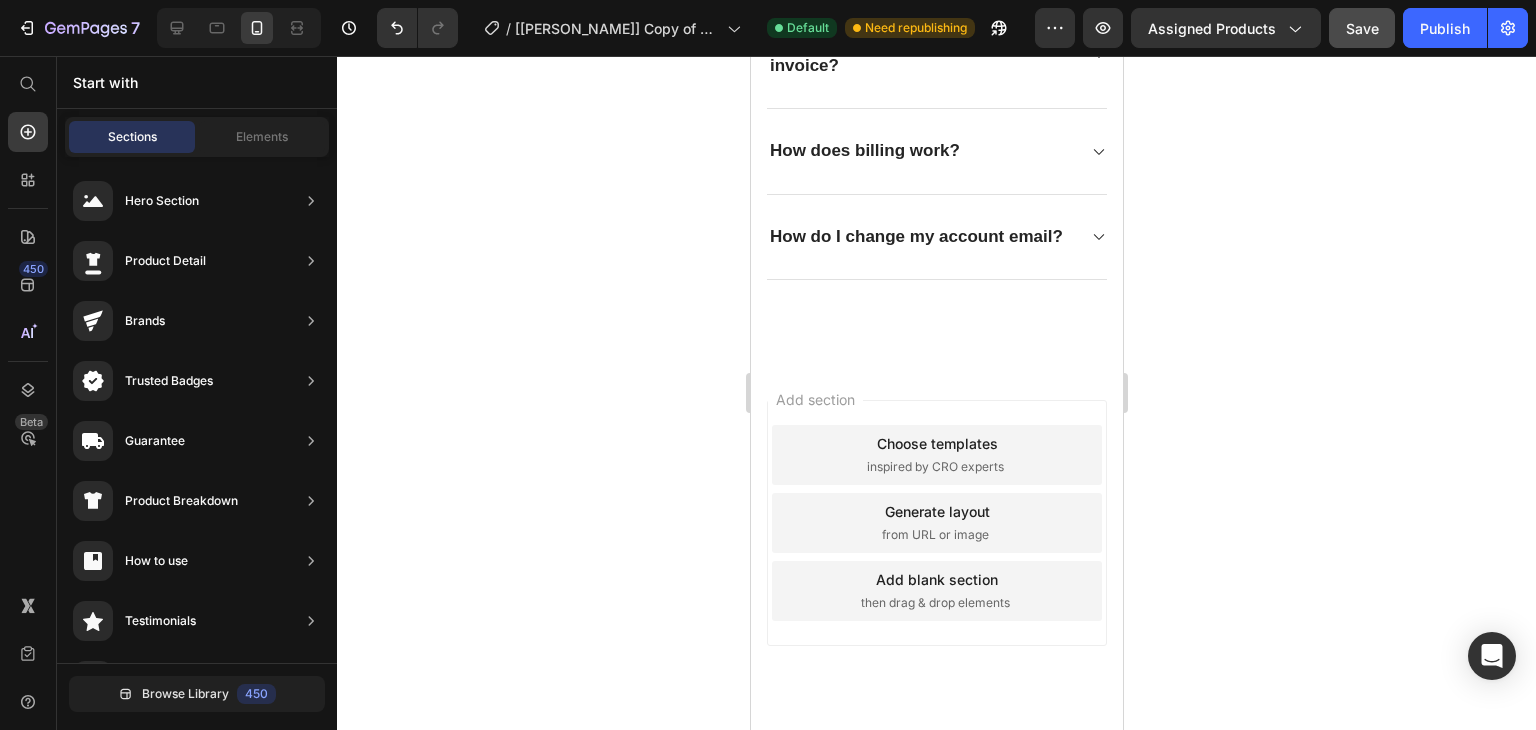 scroll, scrollTop: 10014, scrollLeft: 0, axis: vertical 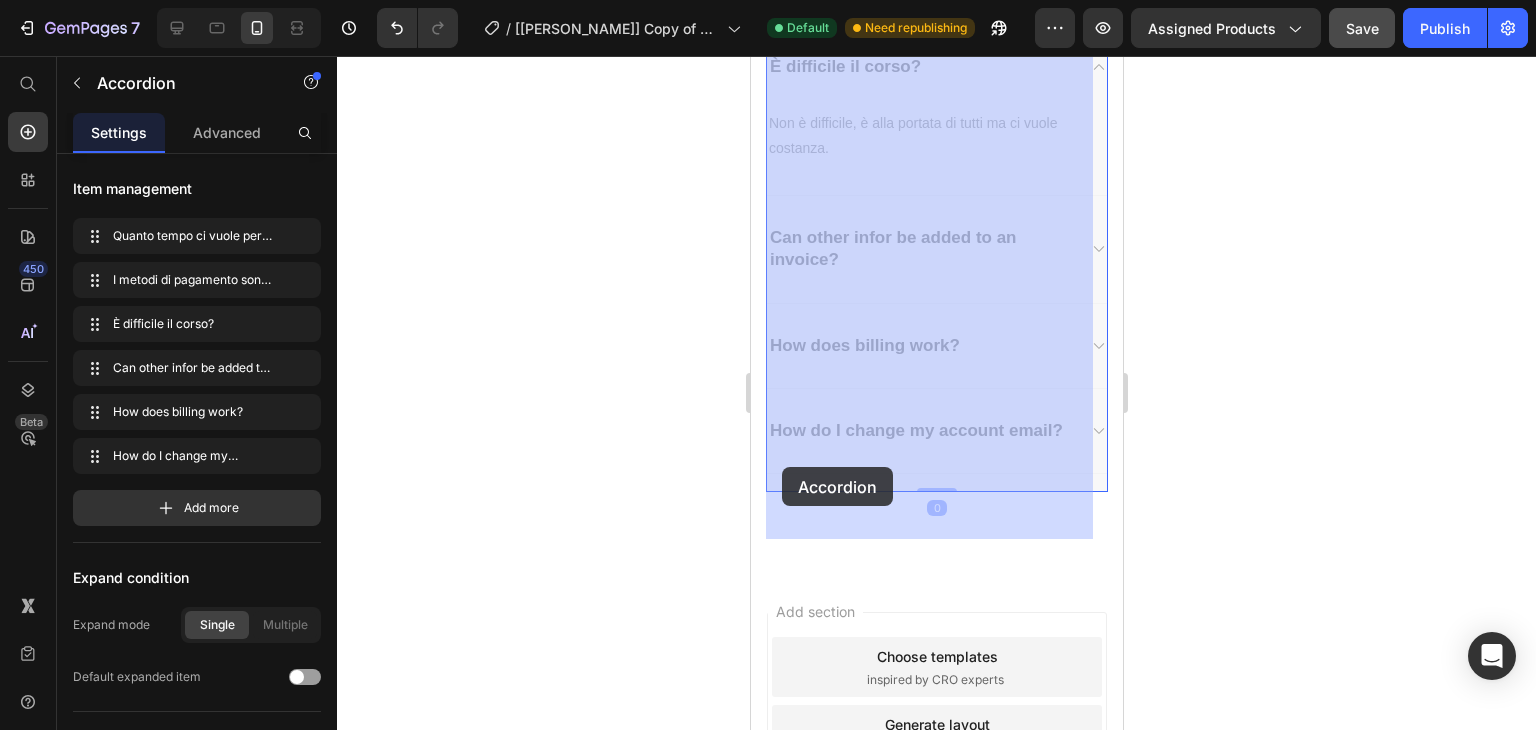 drag, startPoint x: 838, startPoint y: 497, endPoint x: 813, endPoint y: 480, distance: 30.232433 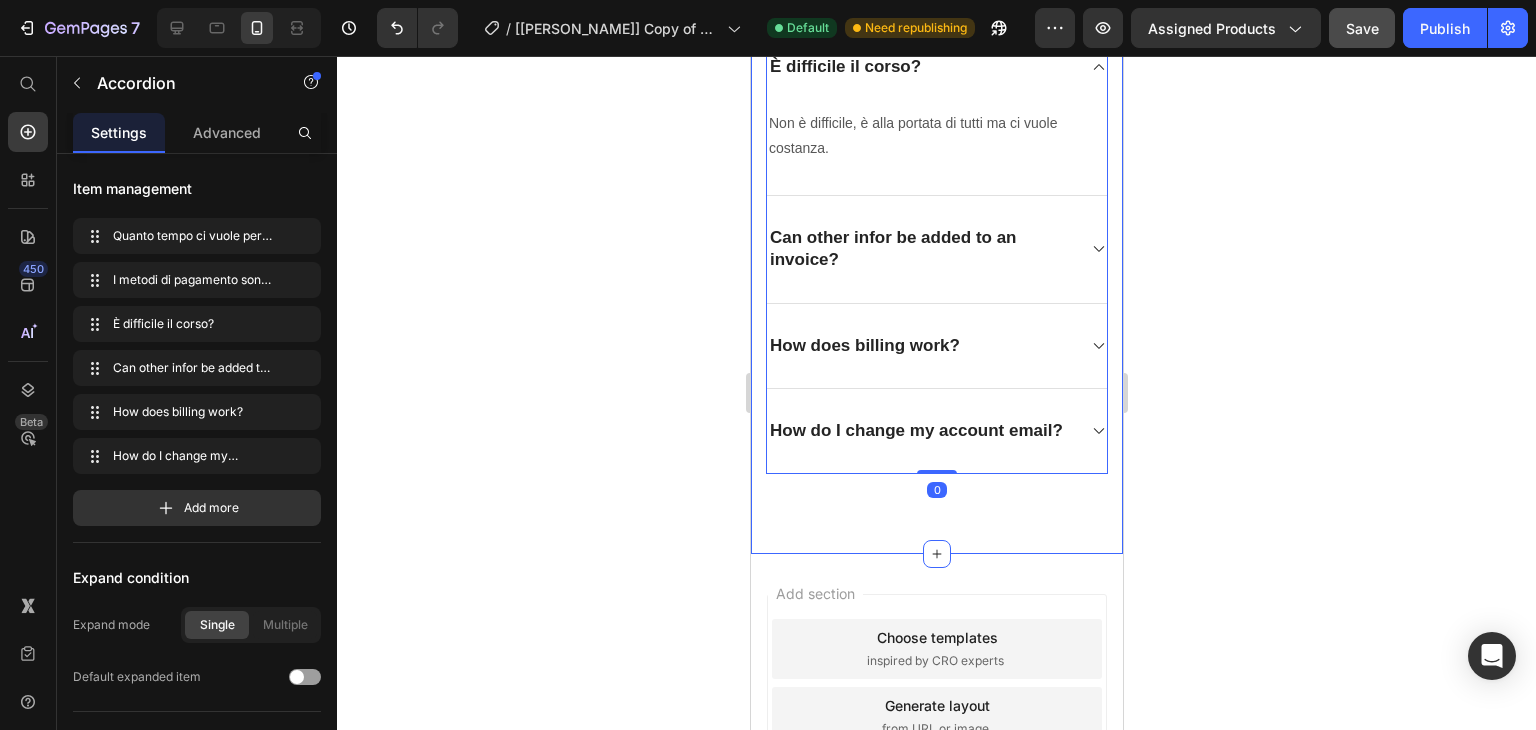 click 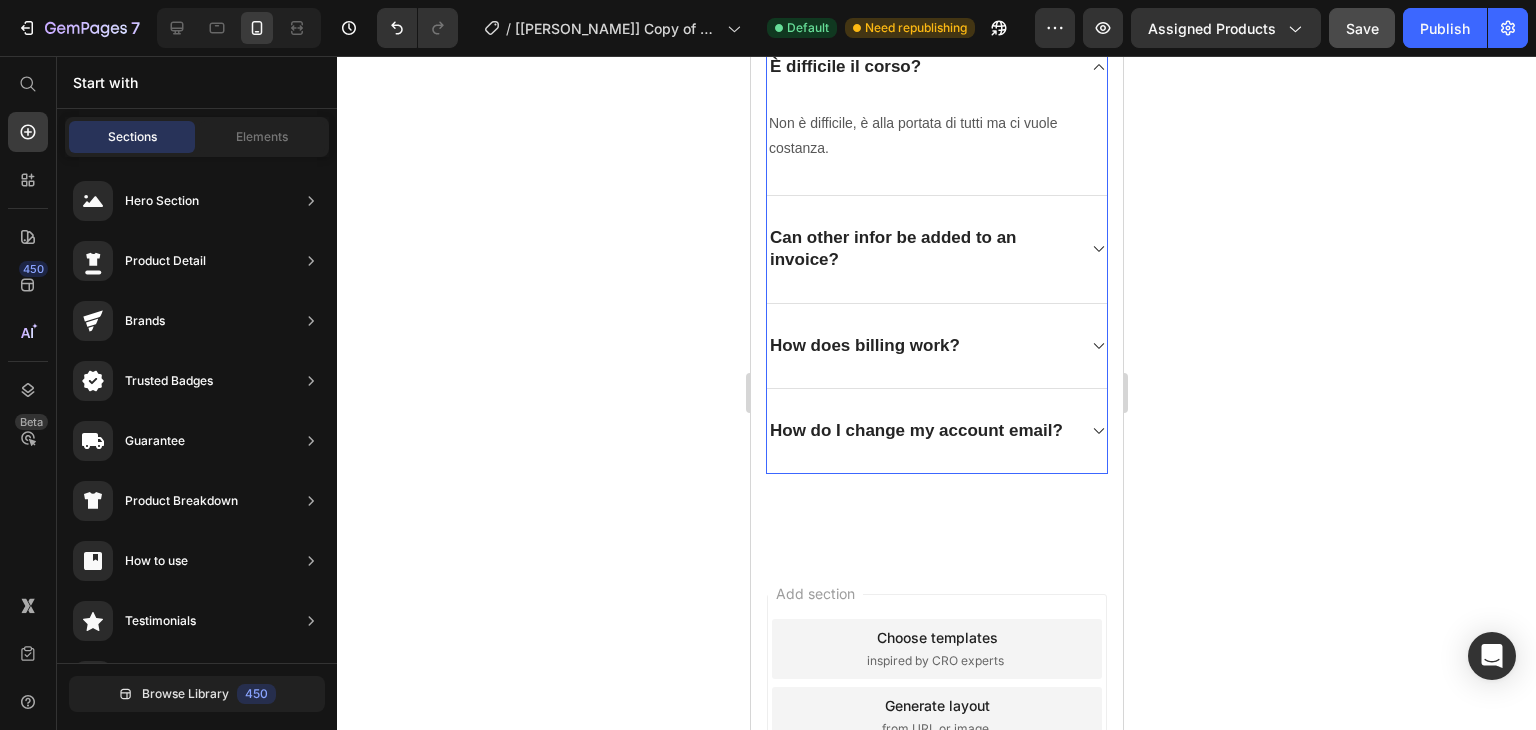 click on "How do I change my account email?" at bounding box center (915, 431) 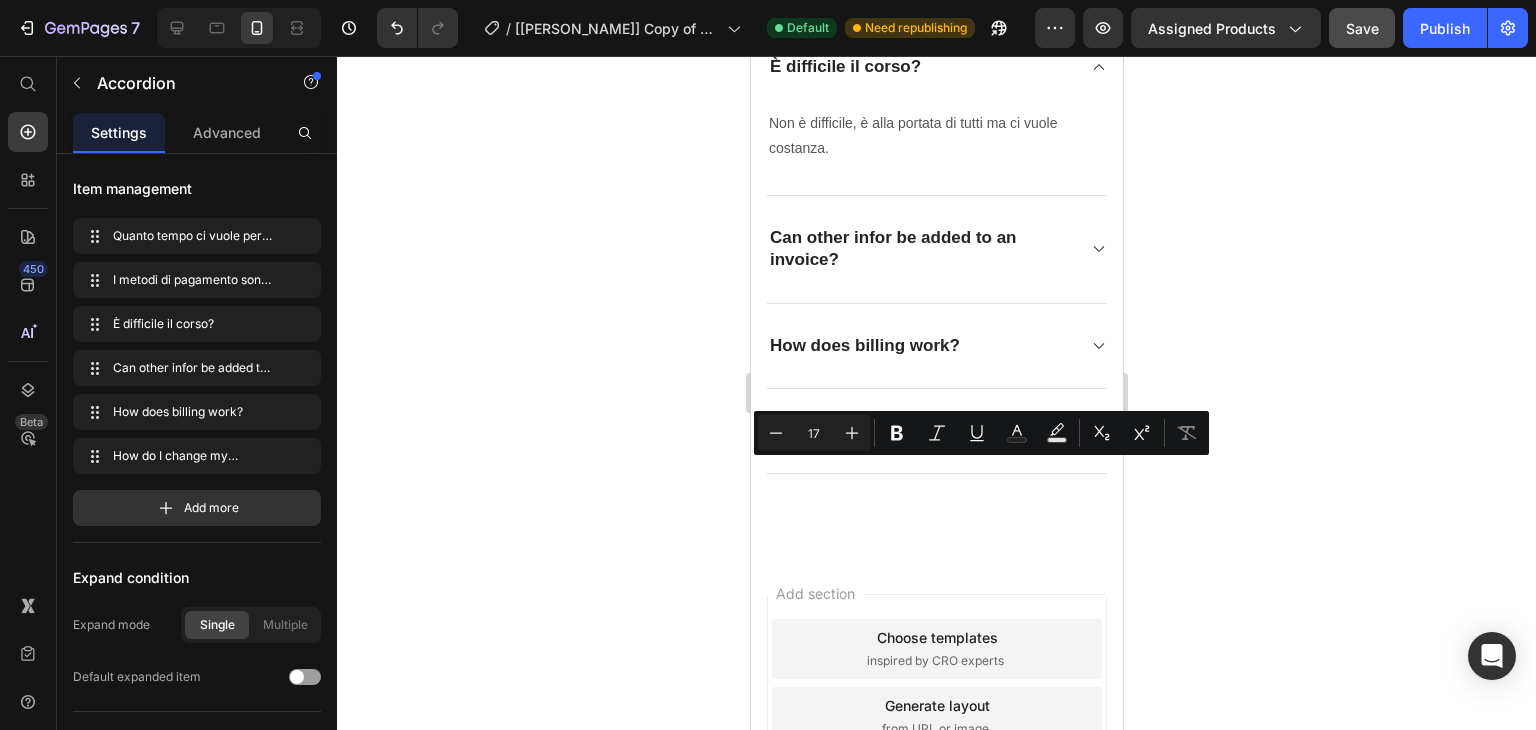 drag, startPoint x: 832, startPoint y: 493, endPoint x: 770, endPoint y: 479, distance: 63.560993 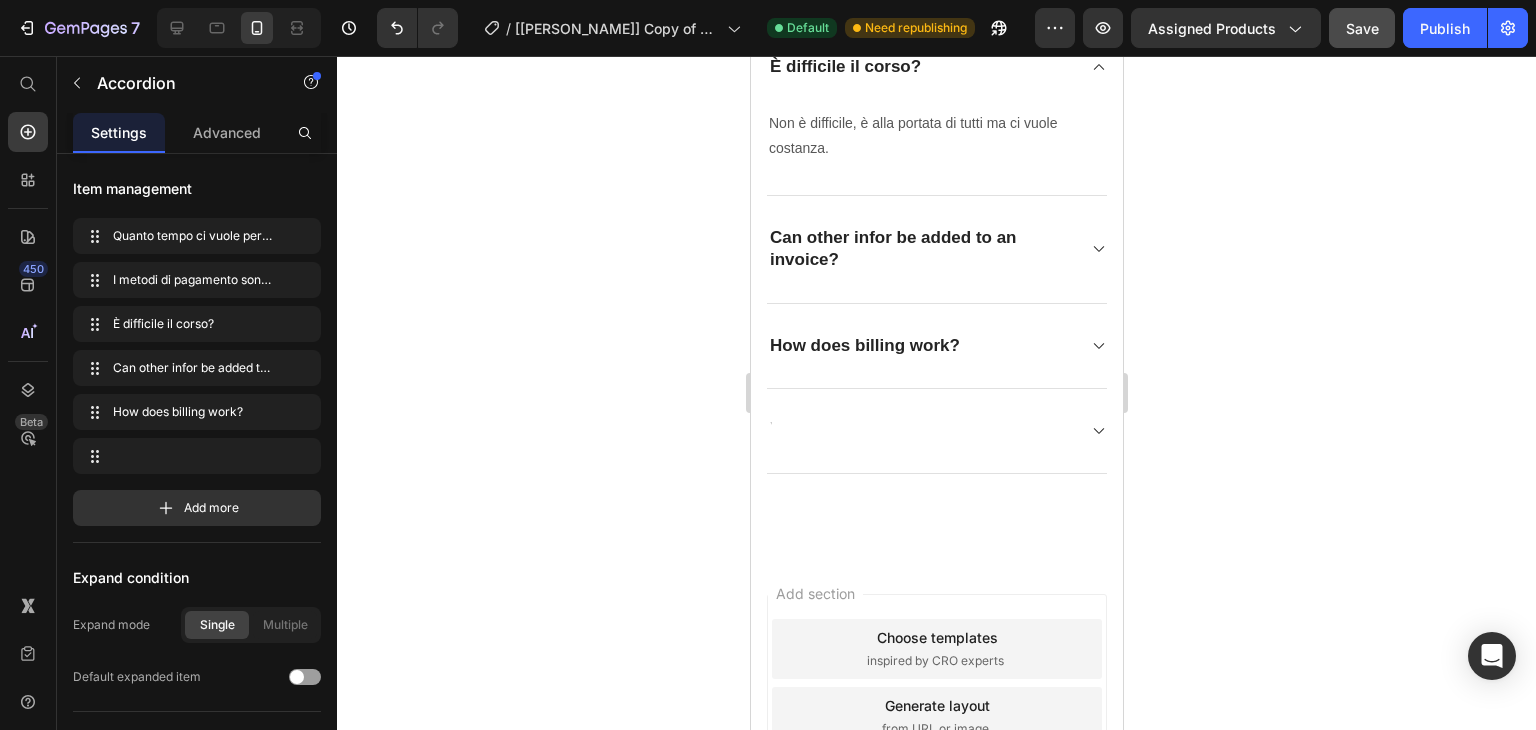 scroll, scrollTop: 10008, scrollLeft: 0, axis: vertical 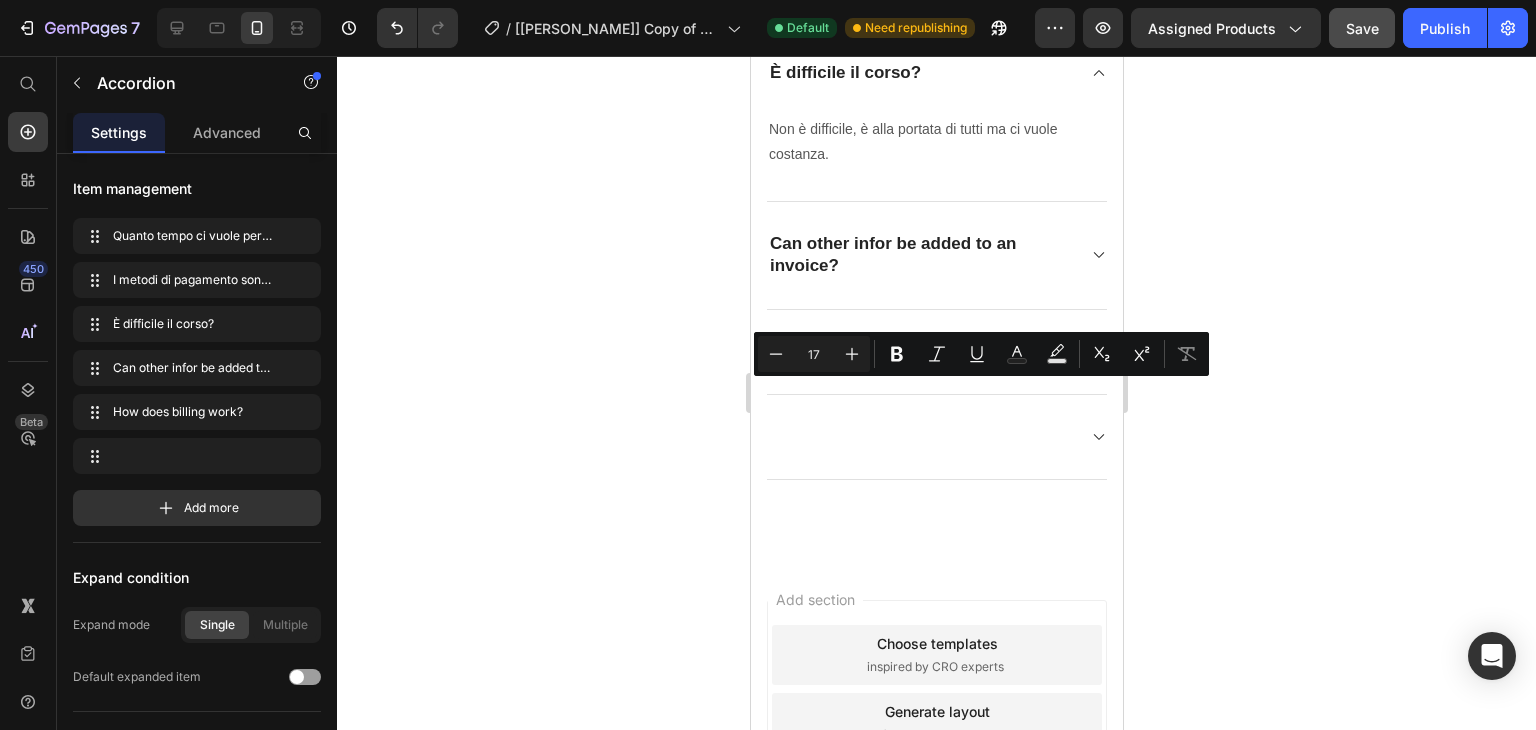 drag, startPoint x: 955, startPoint y: 393, endPoint x: 769, endPoint y: 393, distance: 186 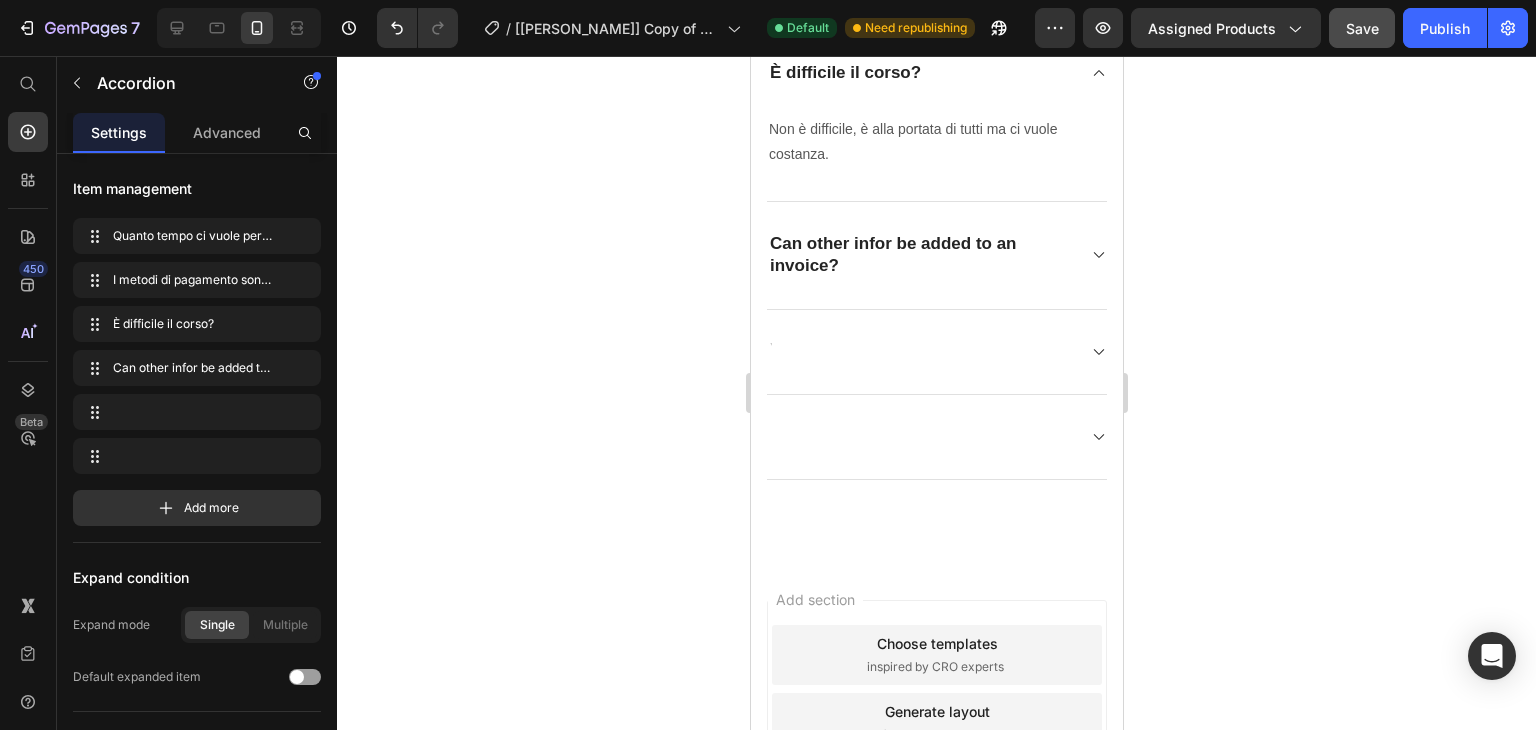 scroll, scrollTop: 10004, scrollLeft: 0, axis: vertical 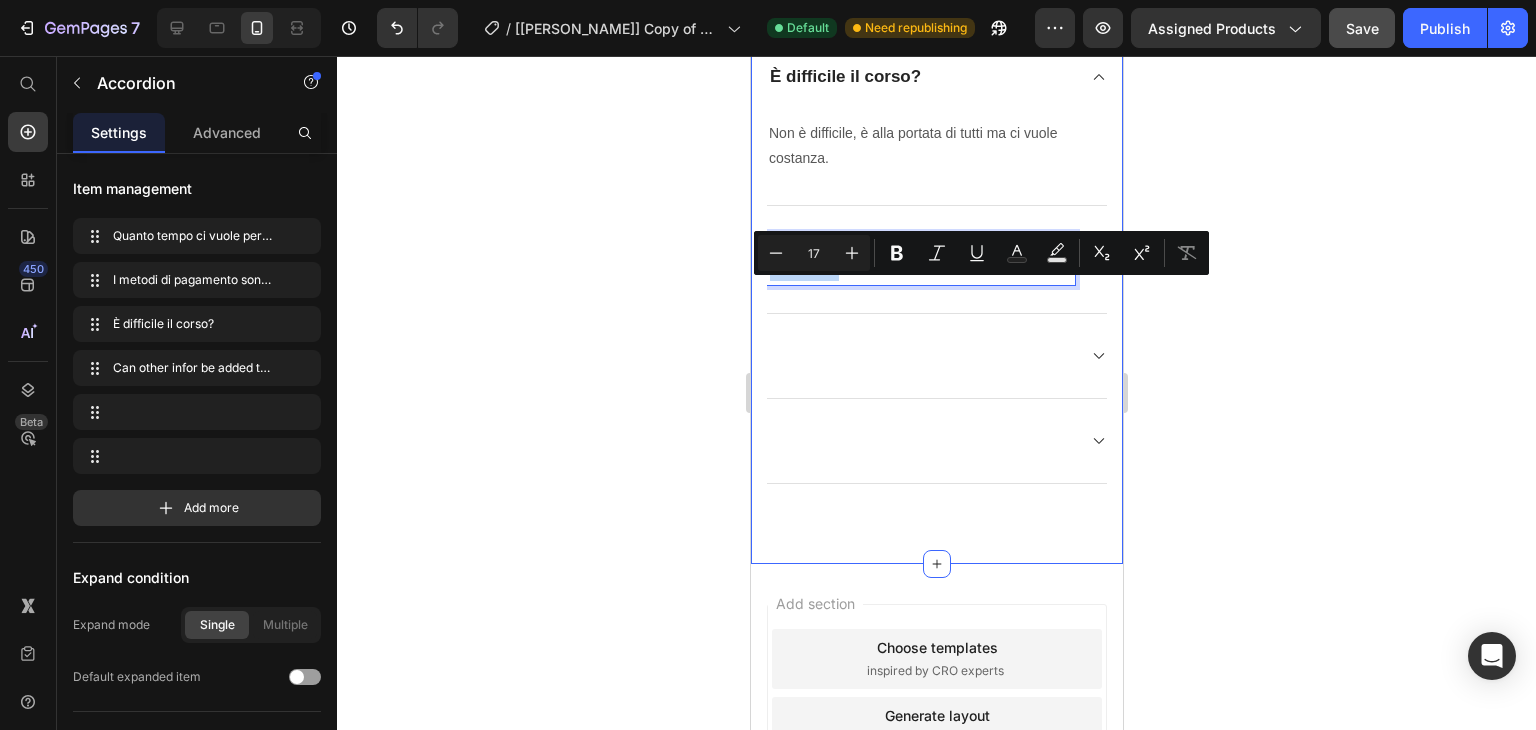 drag, startPoint x: 840, startPoint y: 318, endPoint x: 761, endPoint y: 292, distance: 83.1685 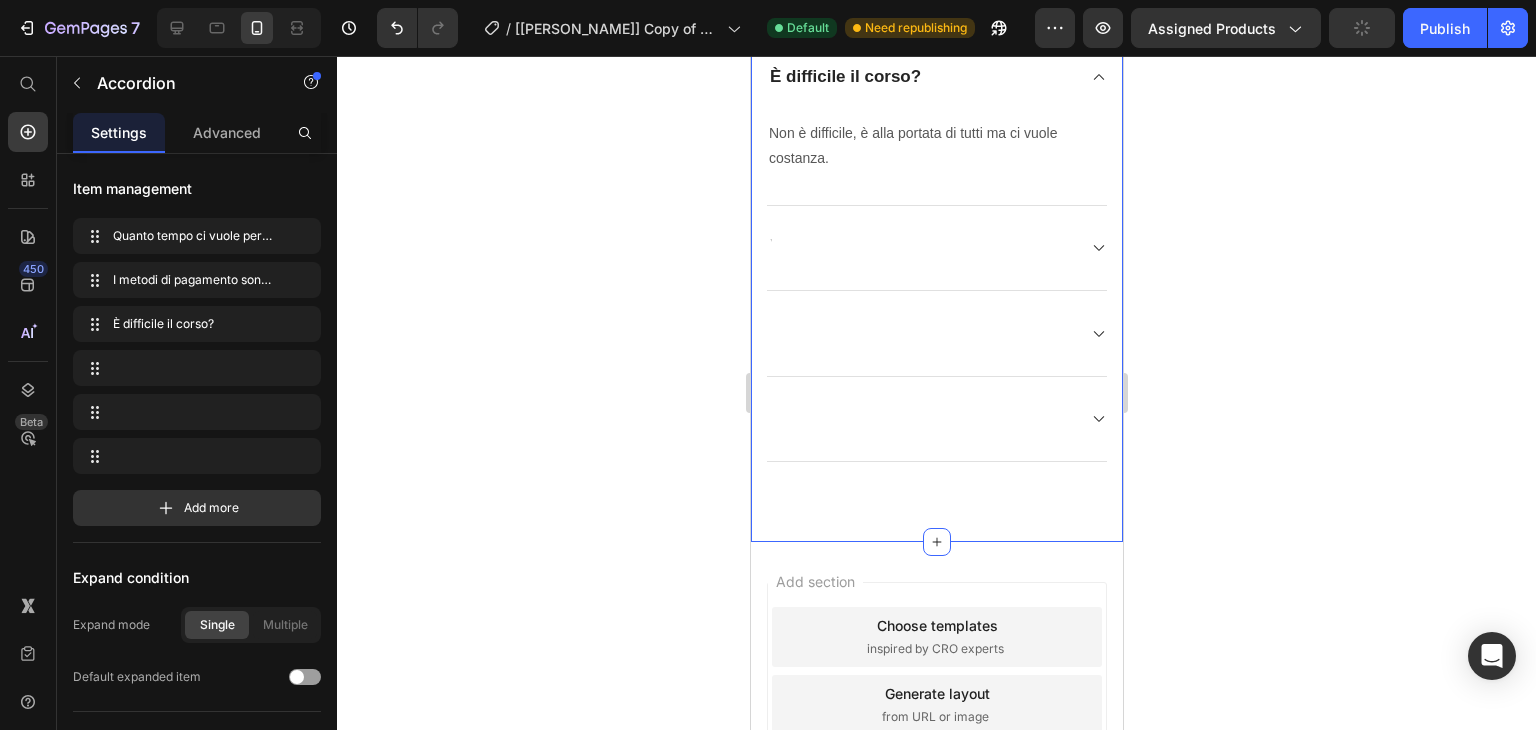 scroll, scrollTop: 9998, scrollLeft: 0, axis: vertical 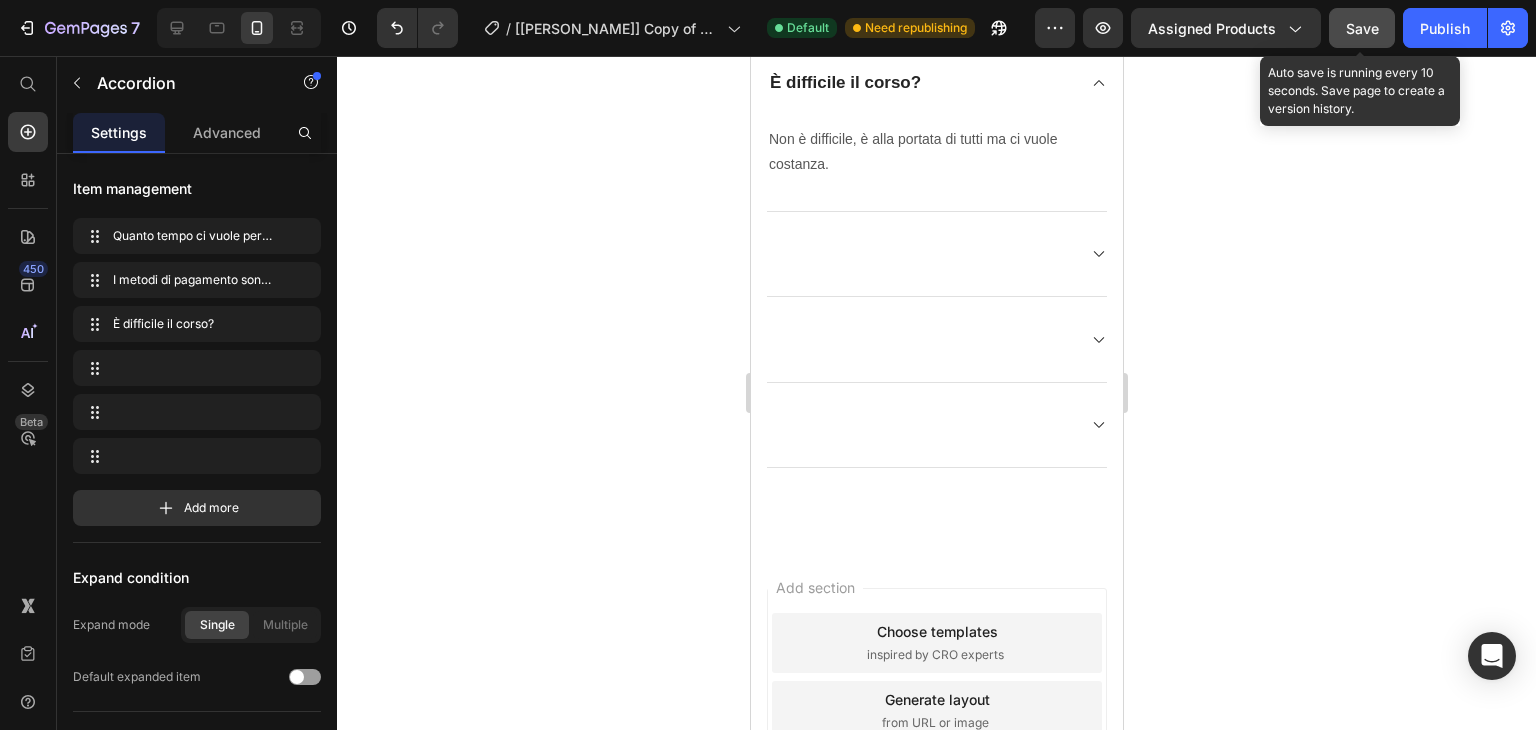 click on "Save" 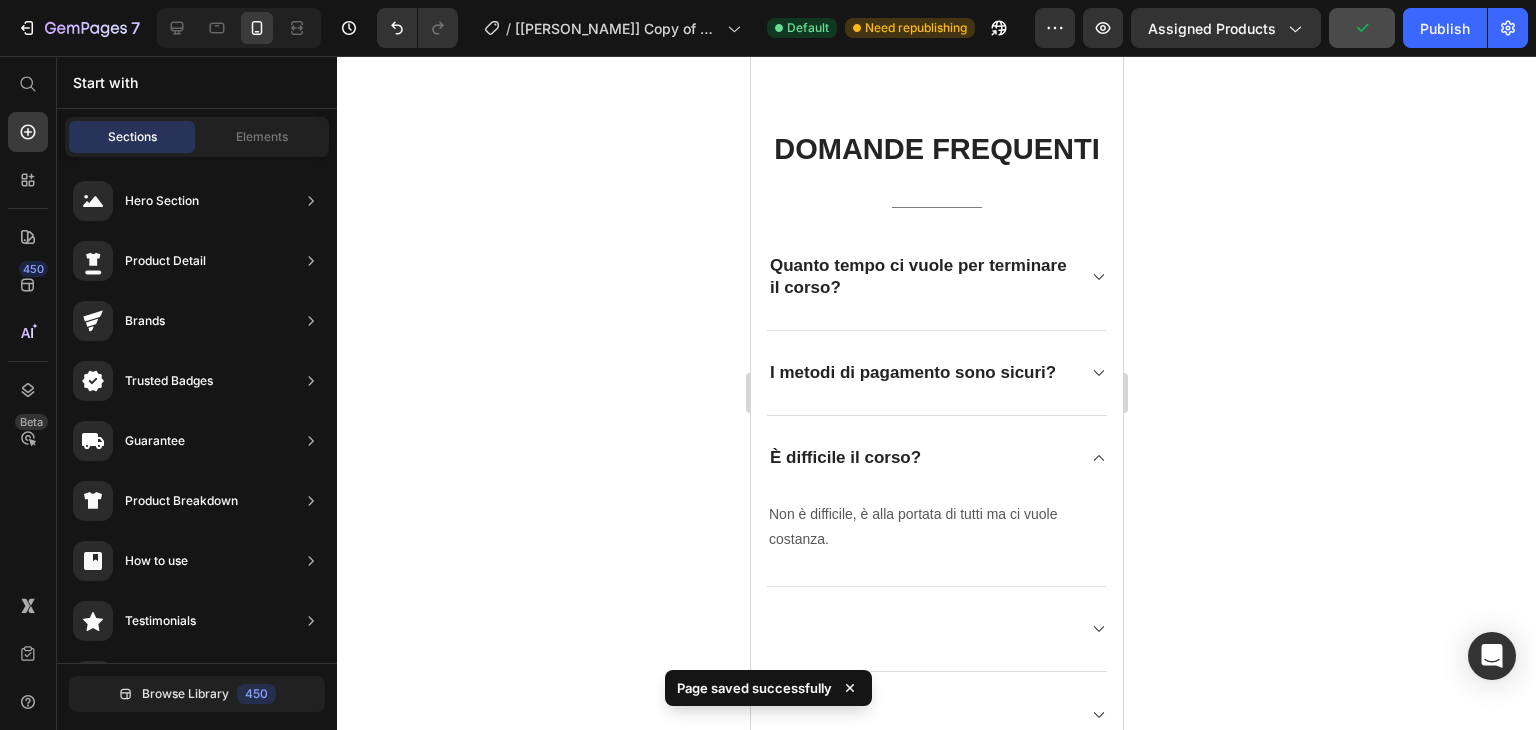 scroll, scrollTop: 9609, scrollLeft: 0, axis: vertical 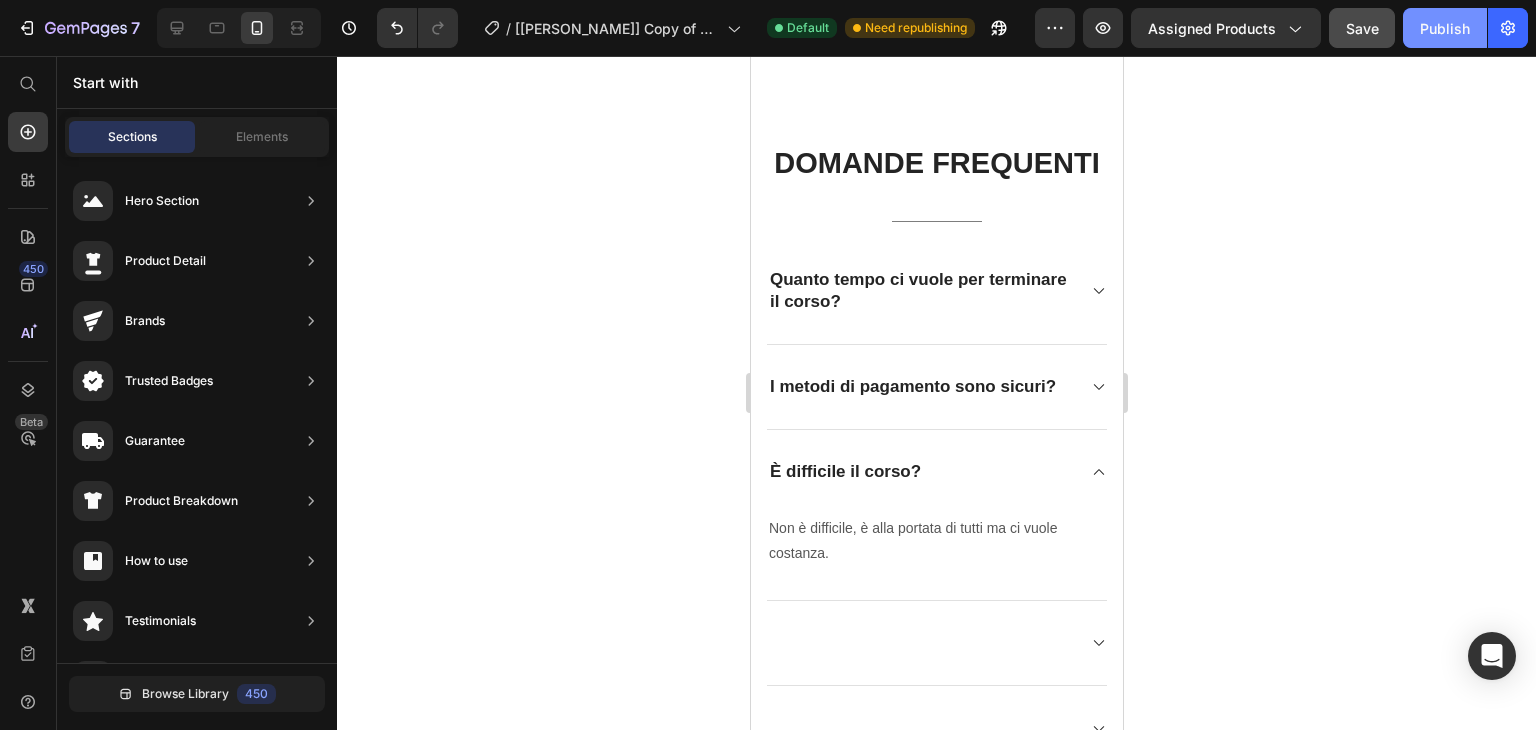 click on "Publish" 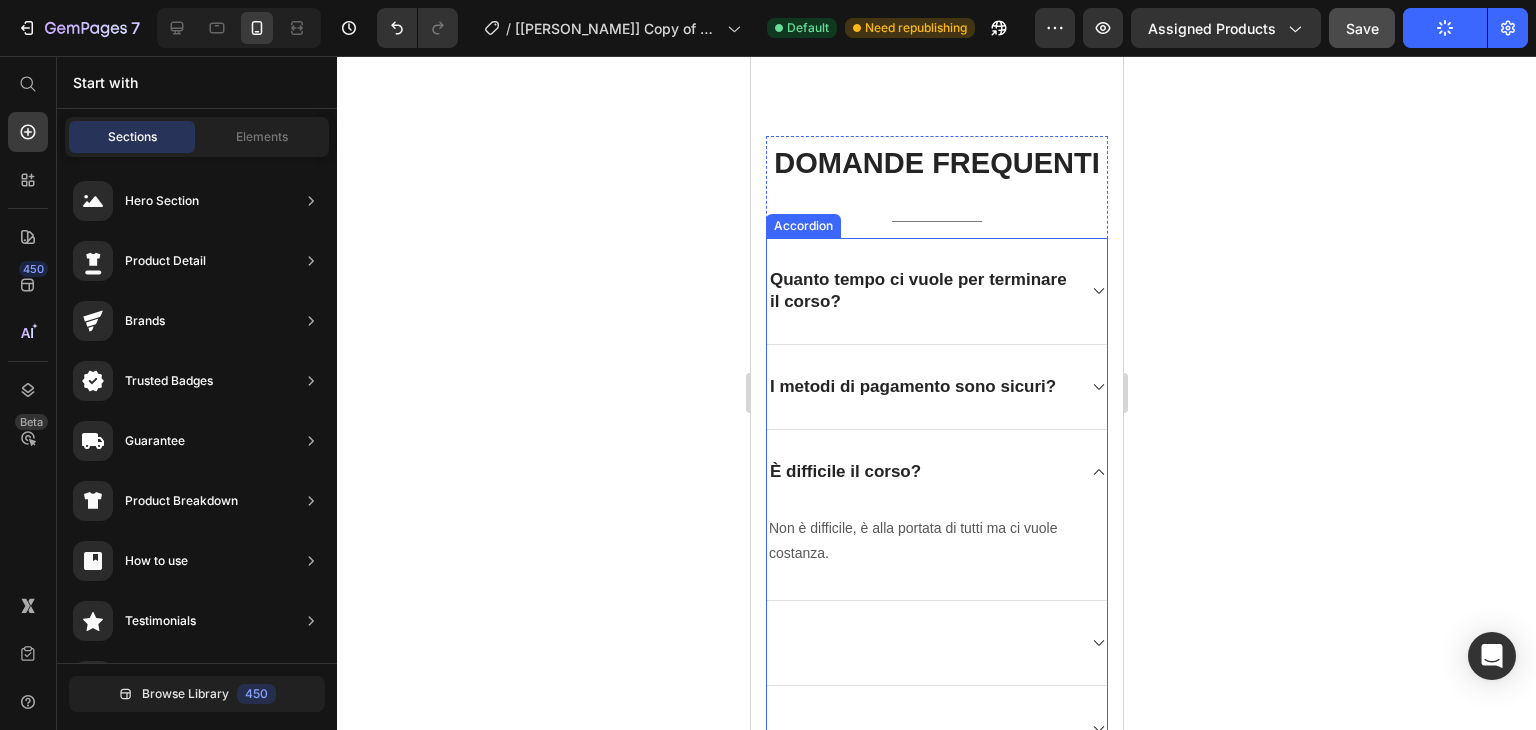 click 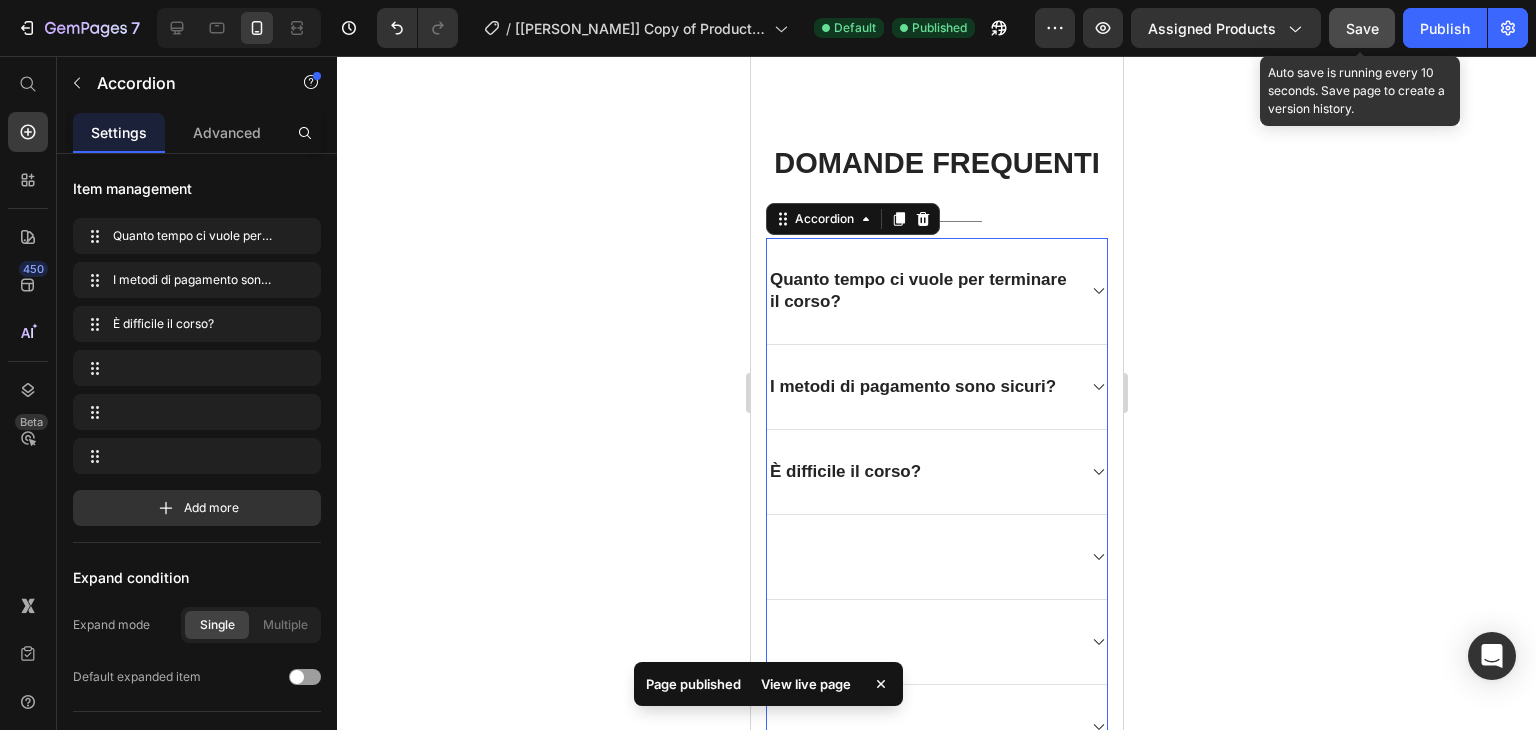 click on "Save" at bounding box center [1362, 28] 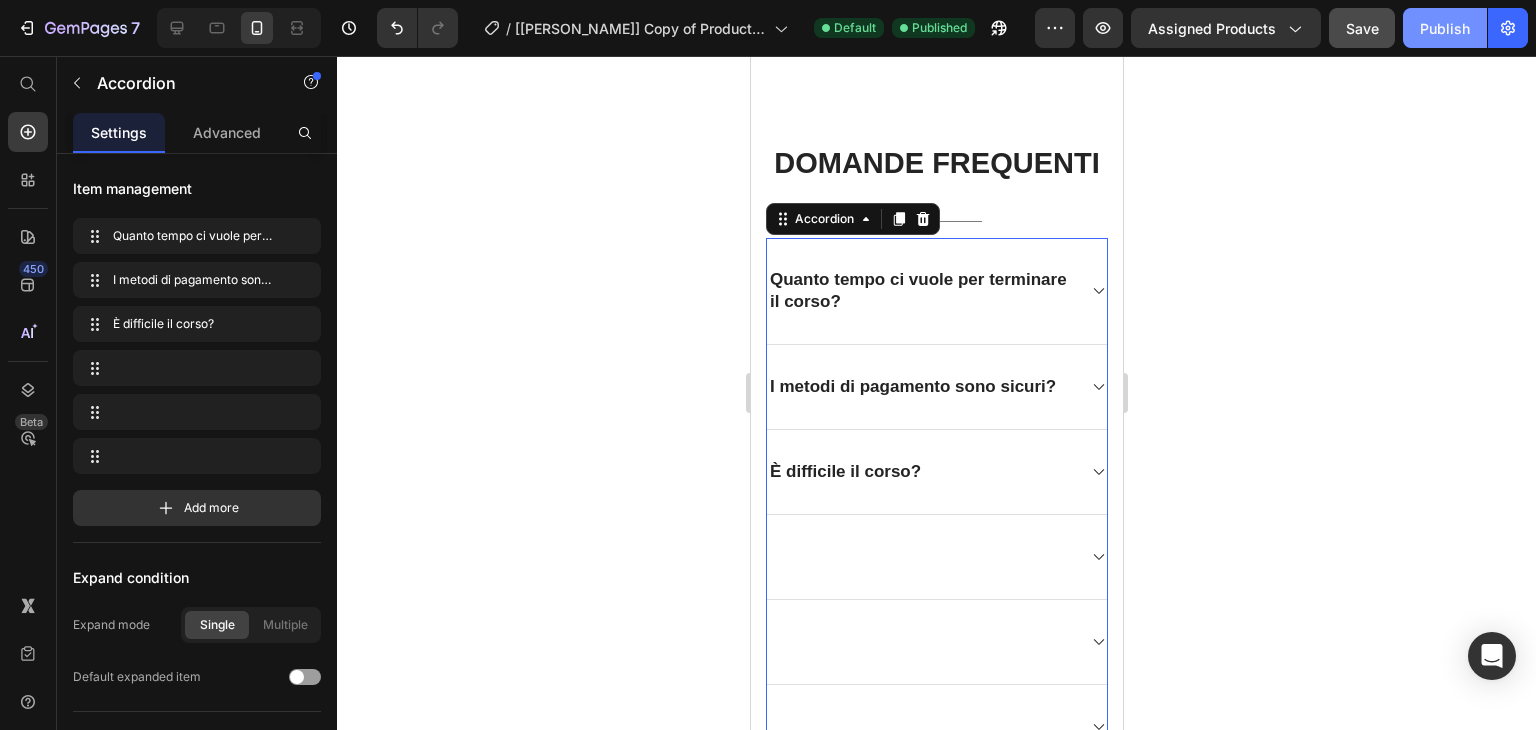 click on "Publish" 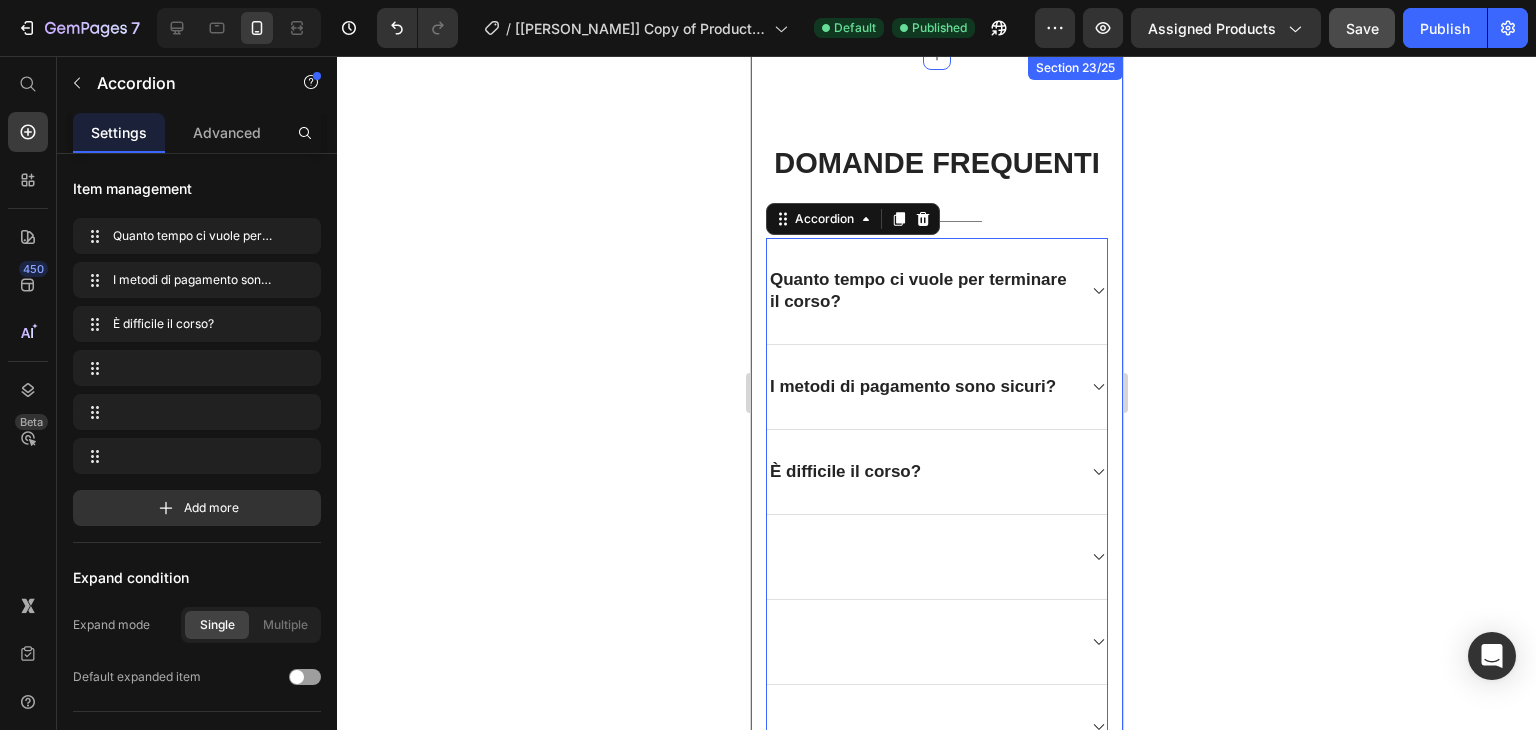 click on "⁠⁠⁠⁠⁠⁠⁠ DOMANDE FREQUENTI Heading                Title Line
Quanto tempo ci vuole per terminare il corso?
I metodi di pagamento sono sicuri?
È difficile il corso ?
Accordion   0 Row Section 23/25" at bounding box center (936, 453) 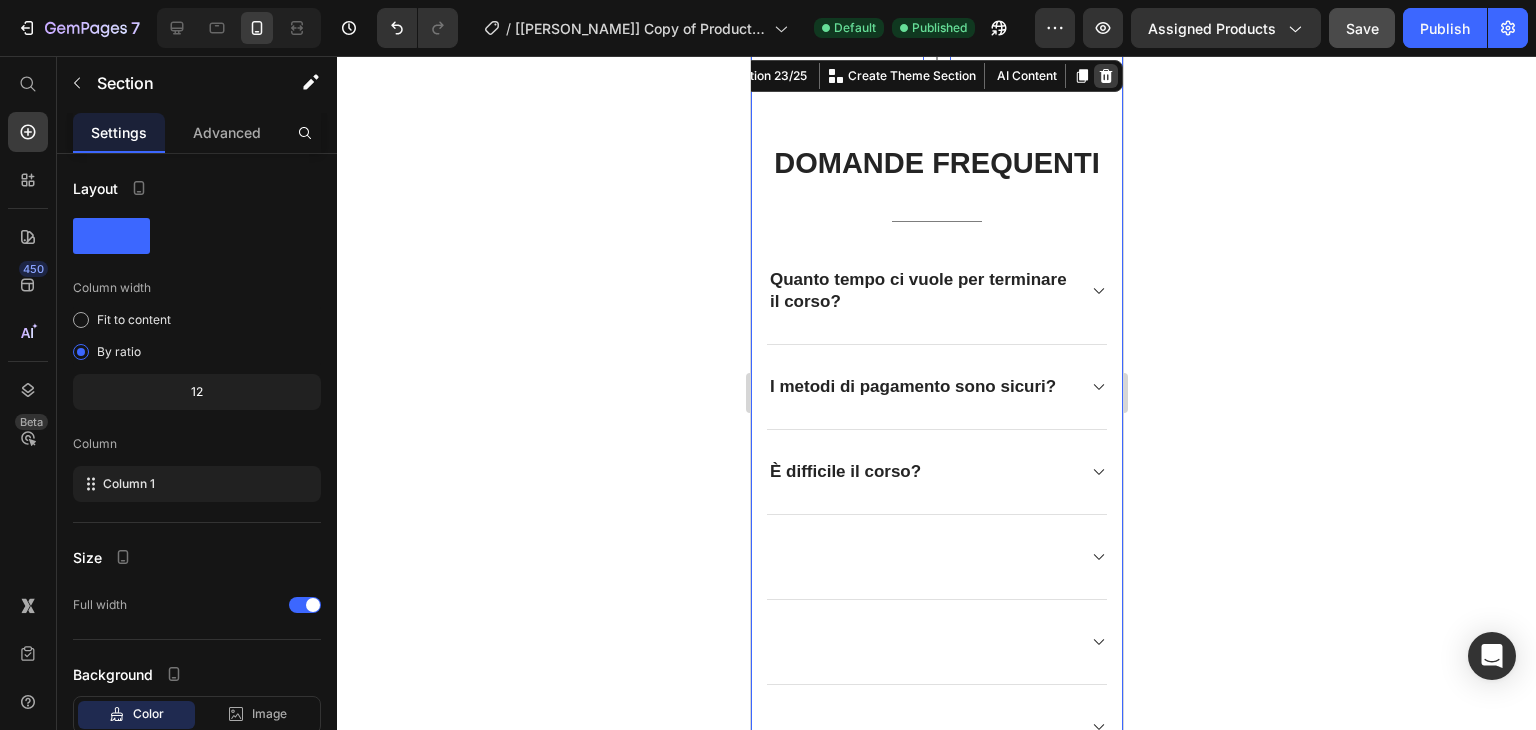 click 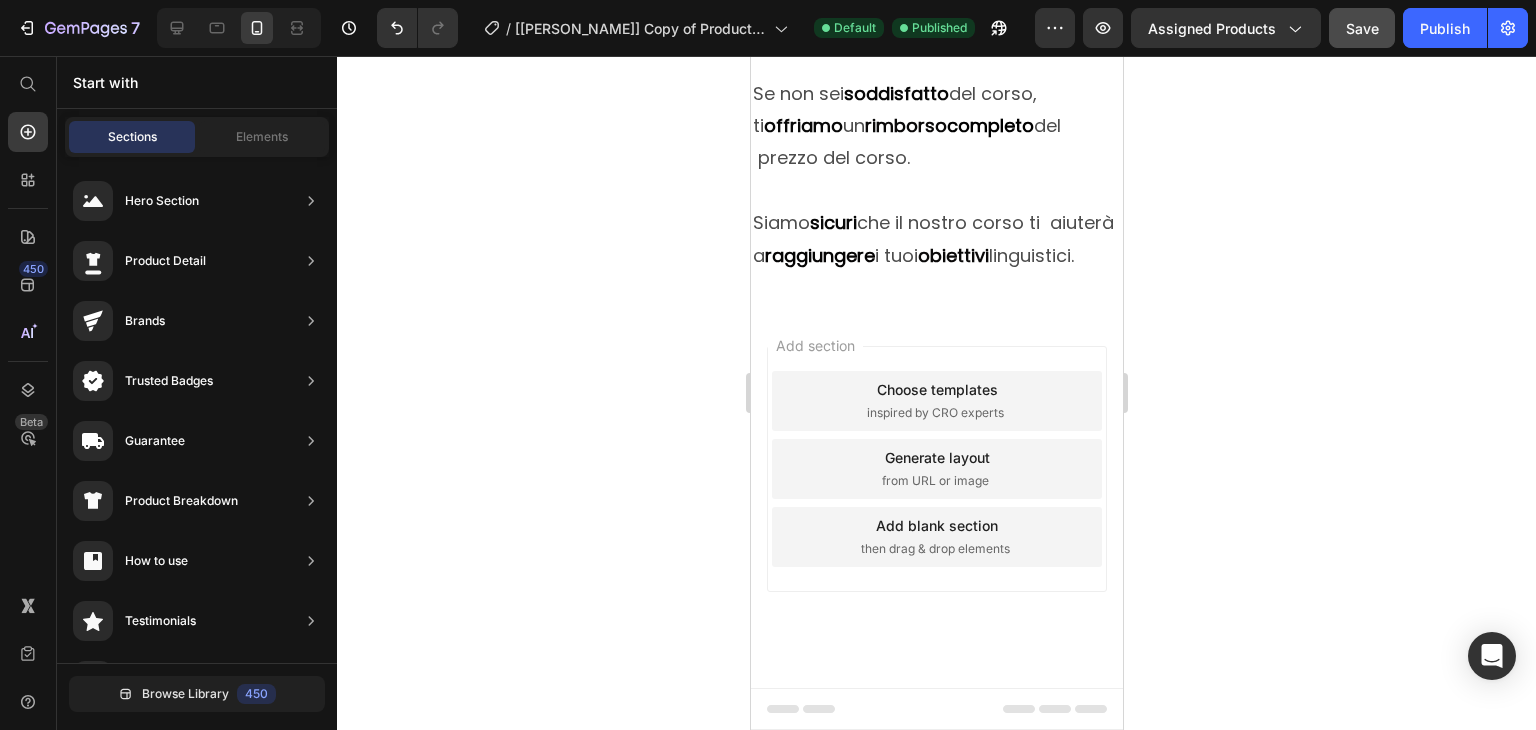 scroll, scrollTop: 9358, scrollLeft: 0, axis: vertical 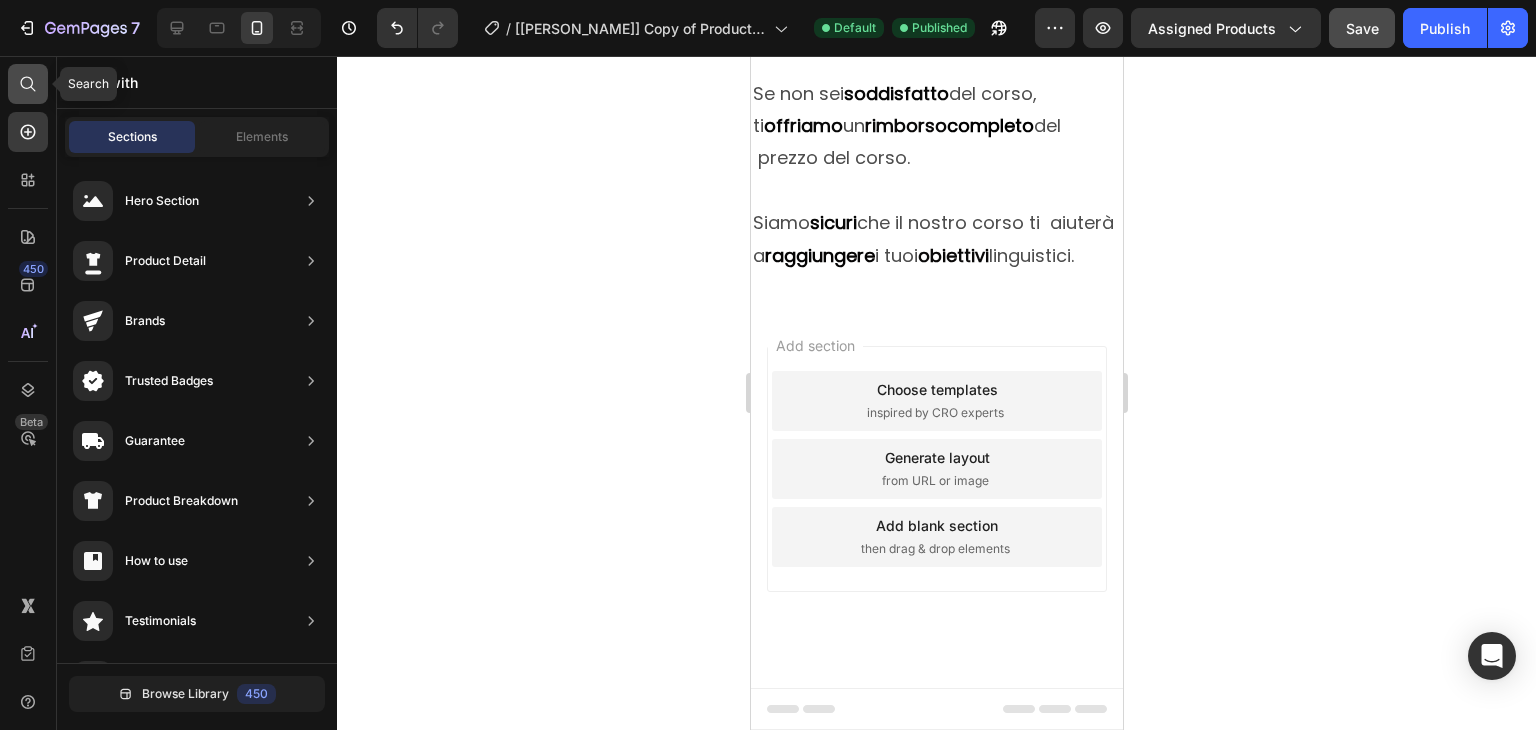 click 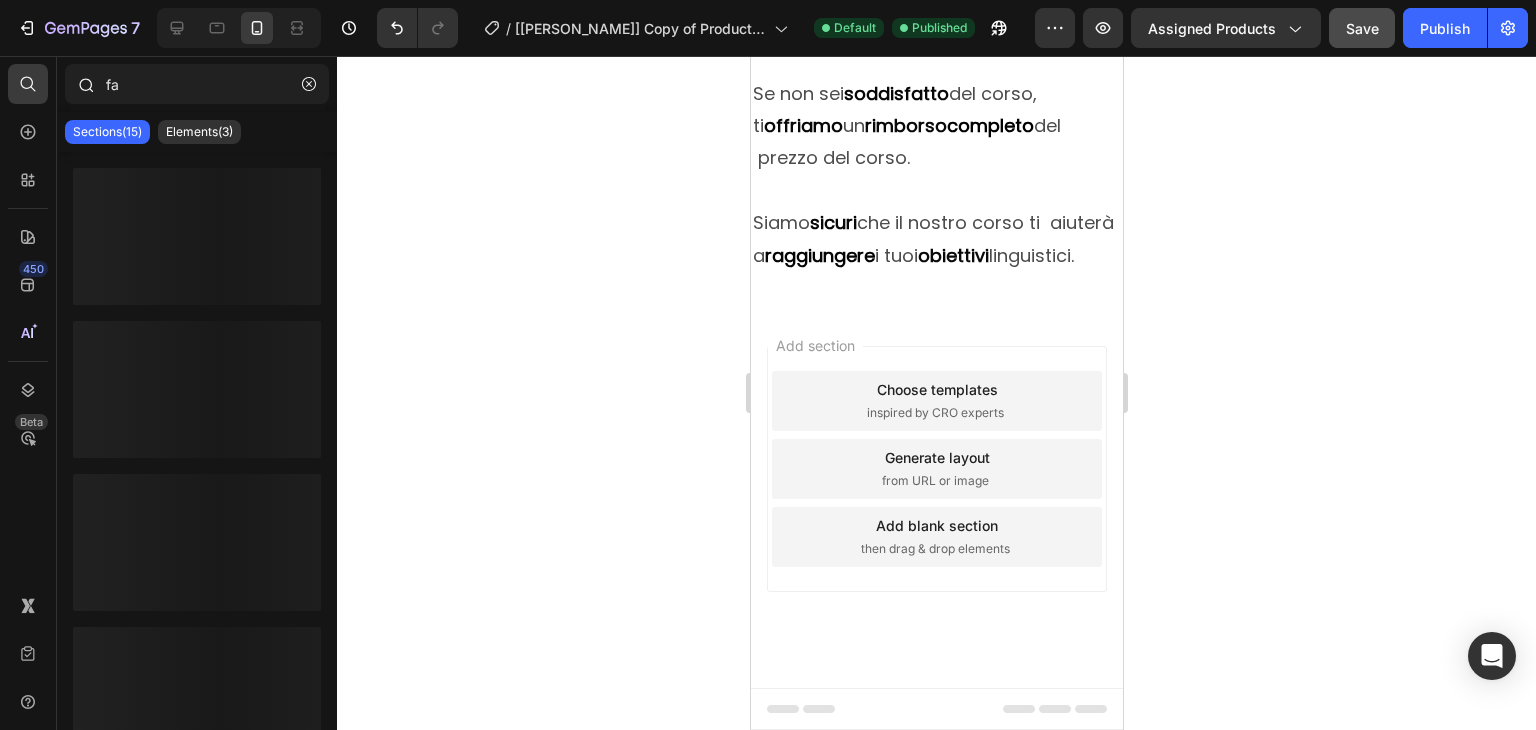 type on "f" 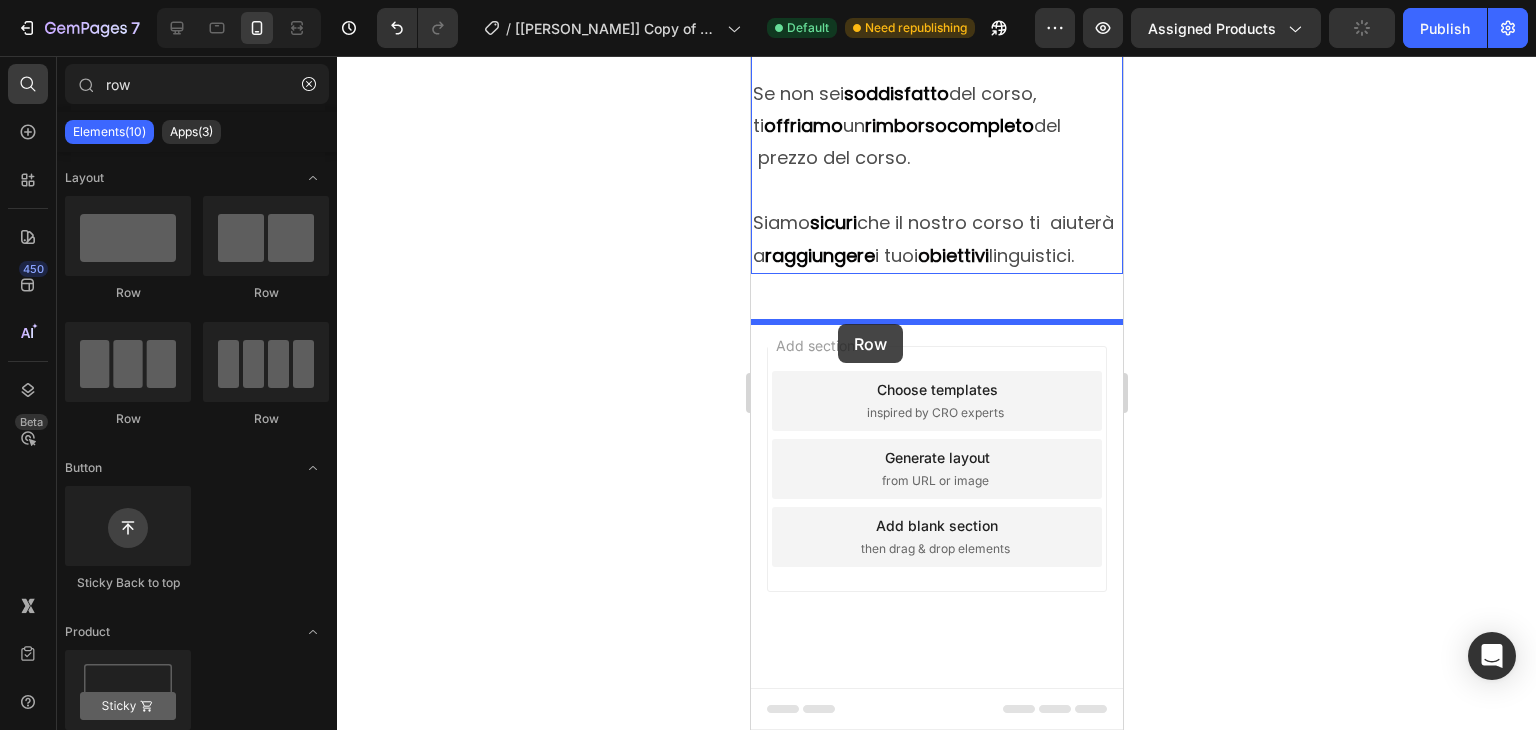 drag, startPoint x: 878, startPoint y: 283, endPoint x: 837, endPoint y: 324, distance: 57.982758 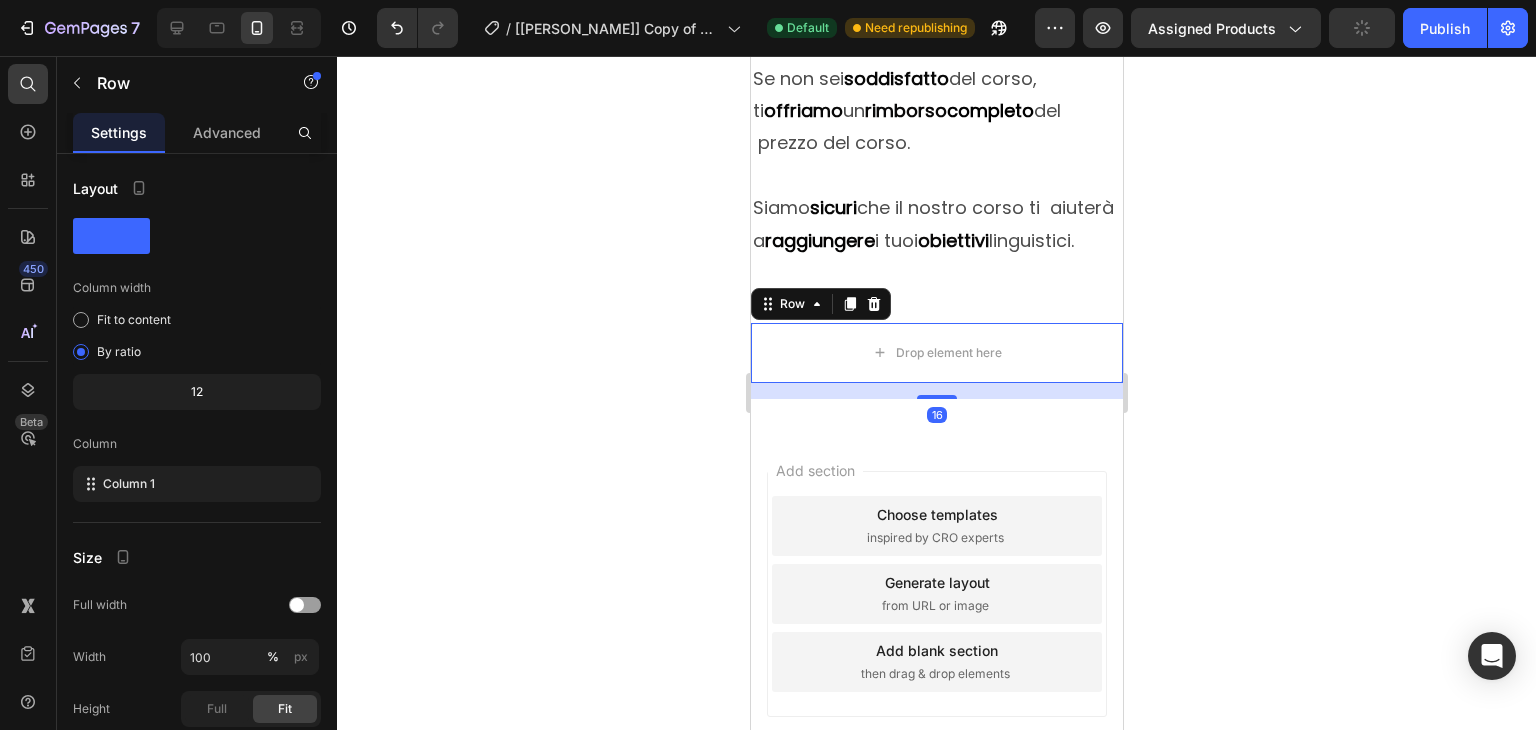 scroll, scrollTop: 9498, scrollLeft: 0, axis: vertical 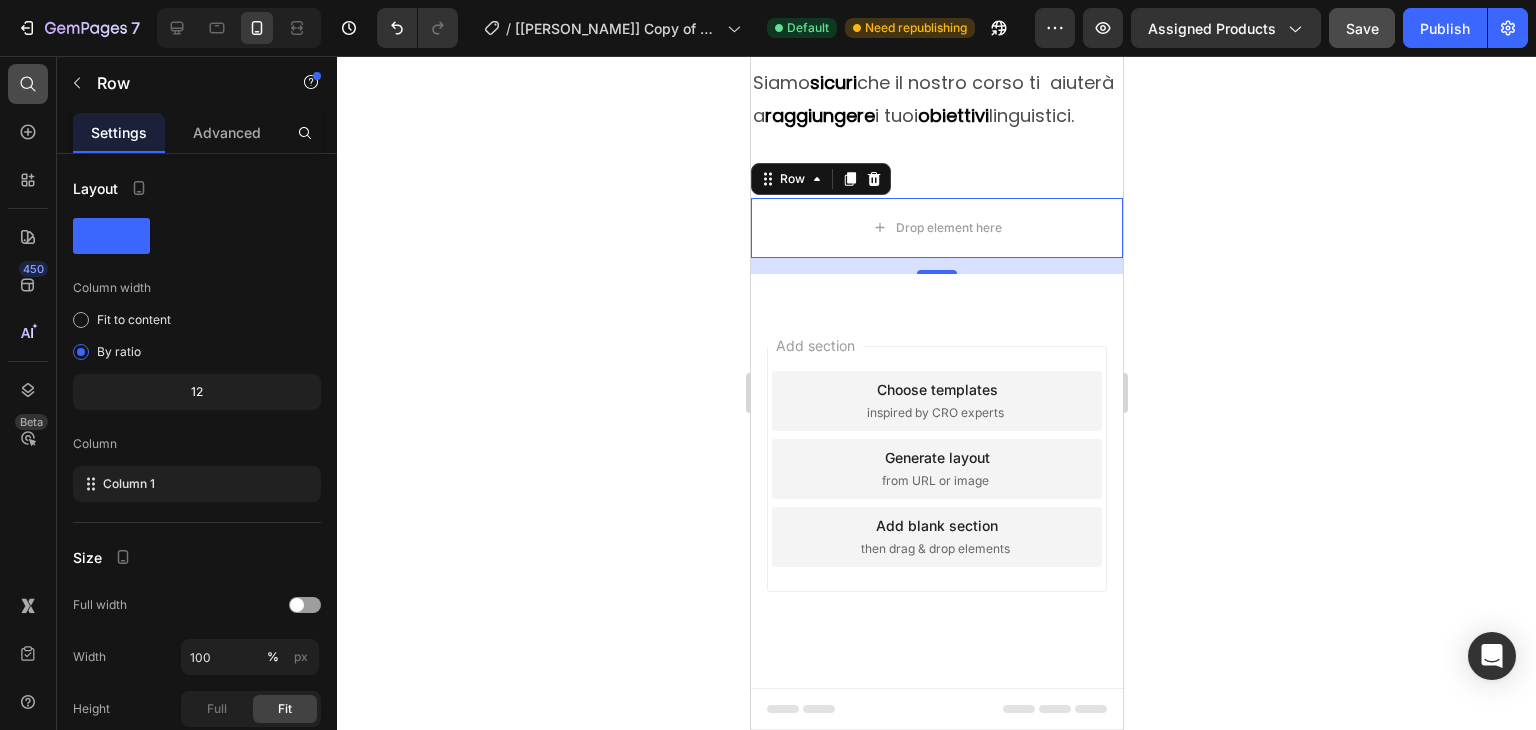 click 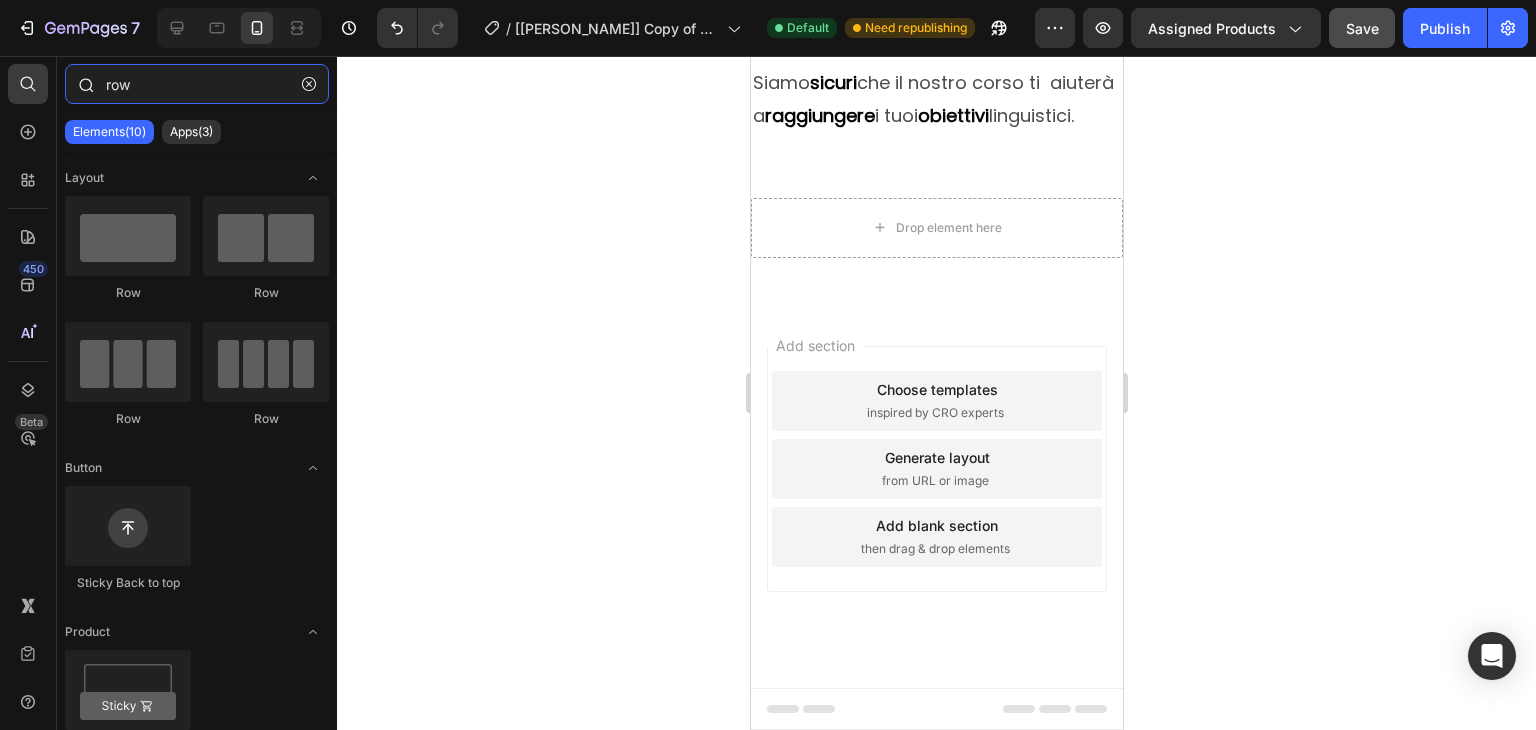click on "row" at bounding box center (197, 84) 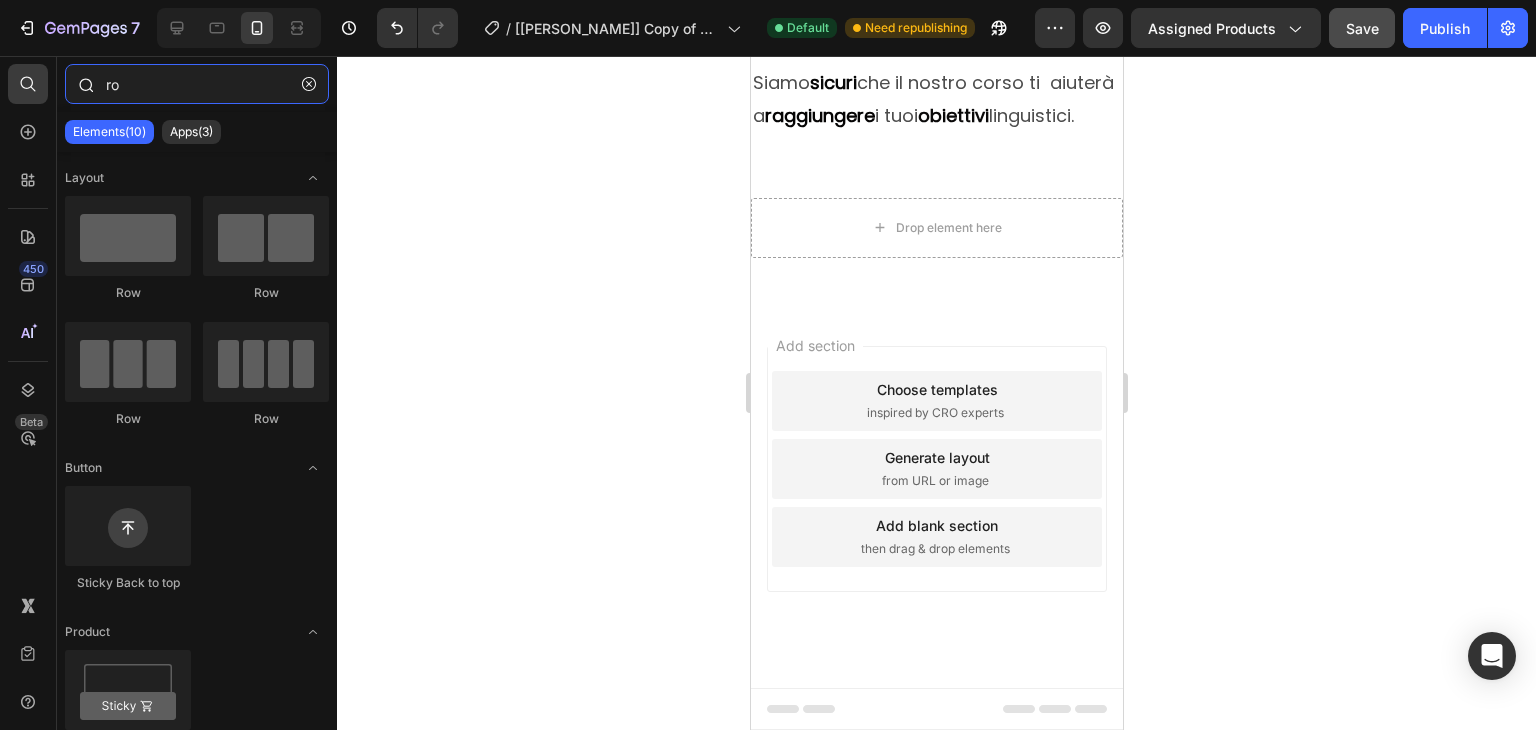 type on "r" 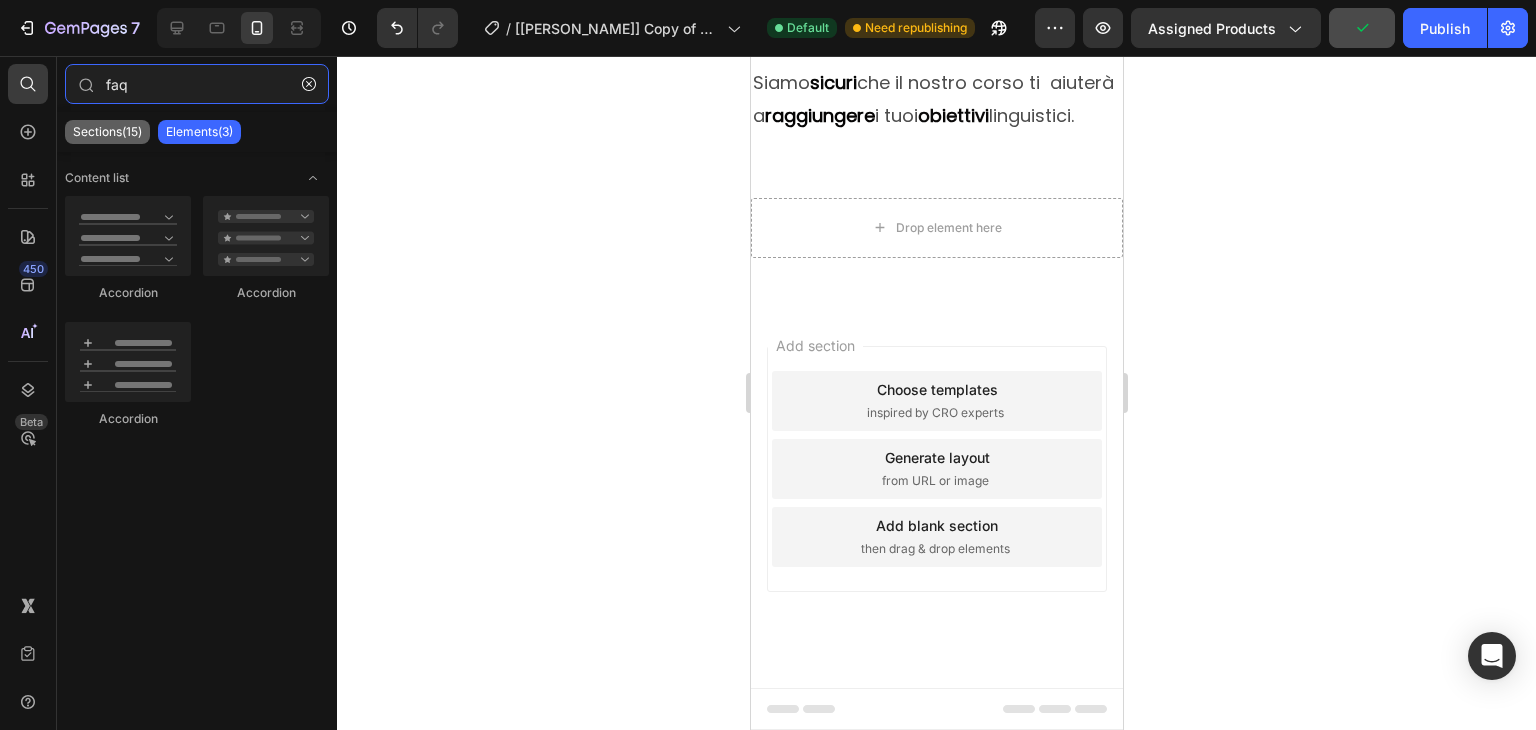 type on "faq" 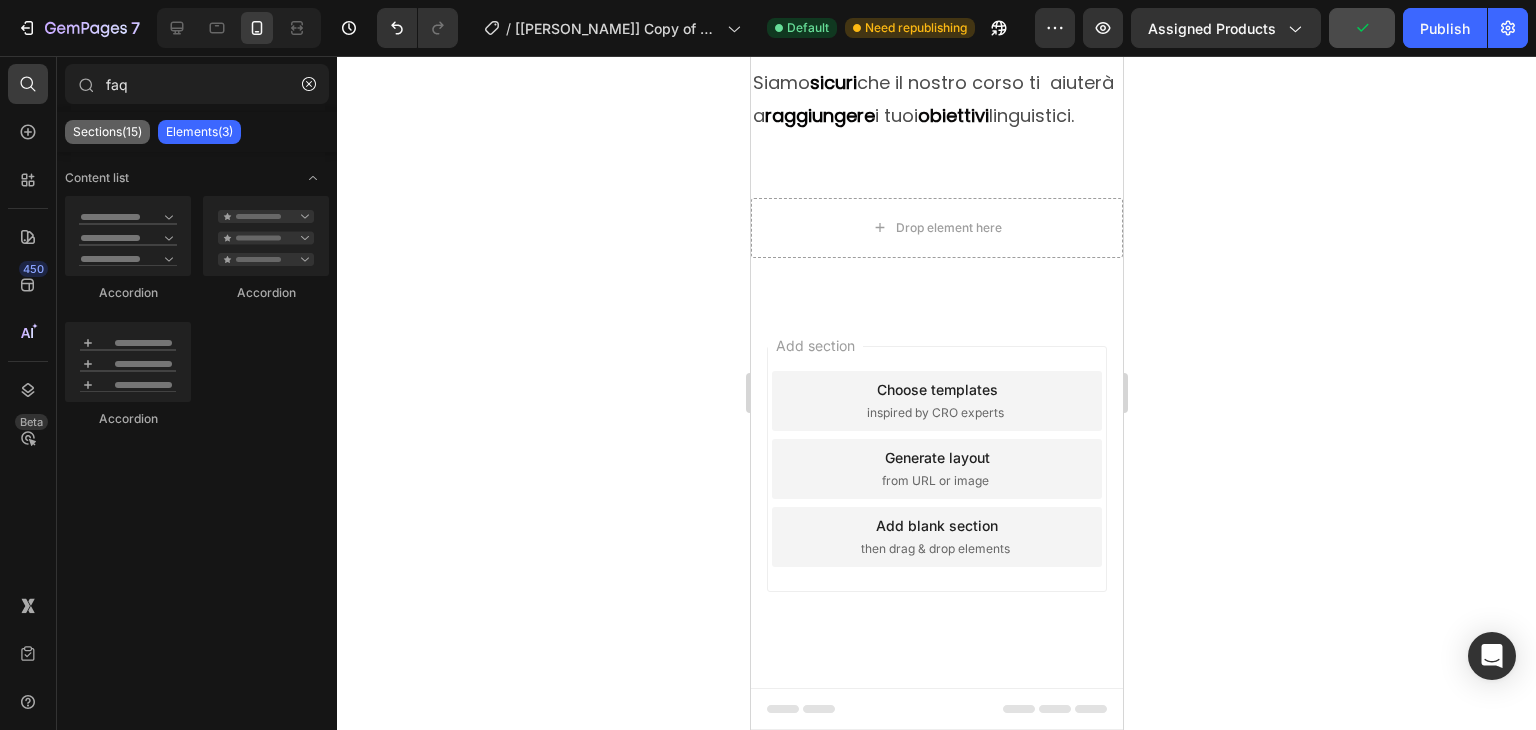 click on "Sections(15)" 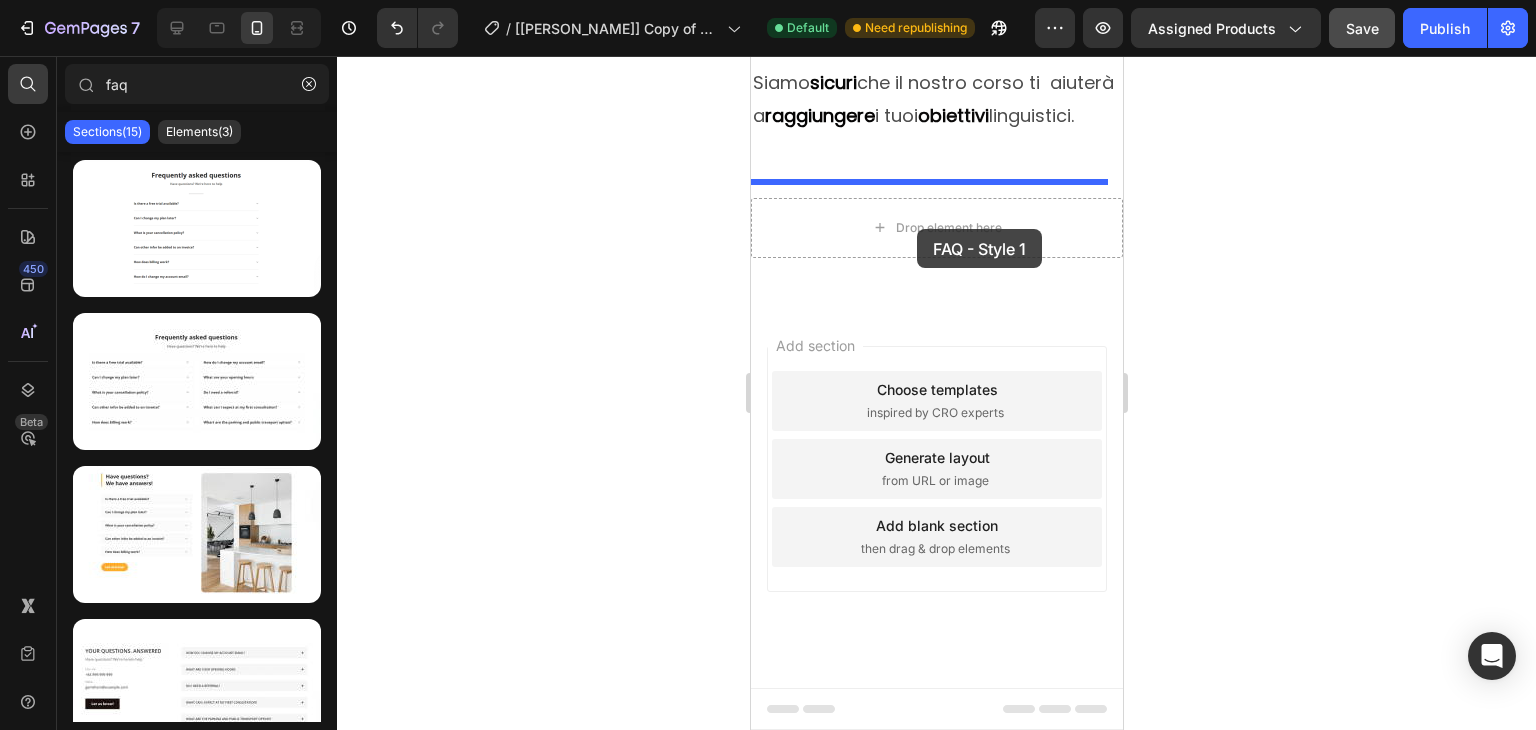 drag, startPoint x: 894, startPoint y: 277, endPoint x: 916, endPoint y: 229, distance: 52.801514 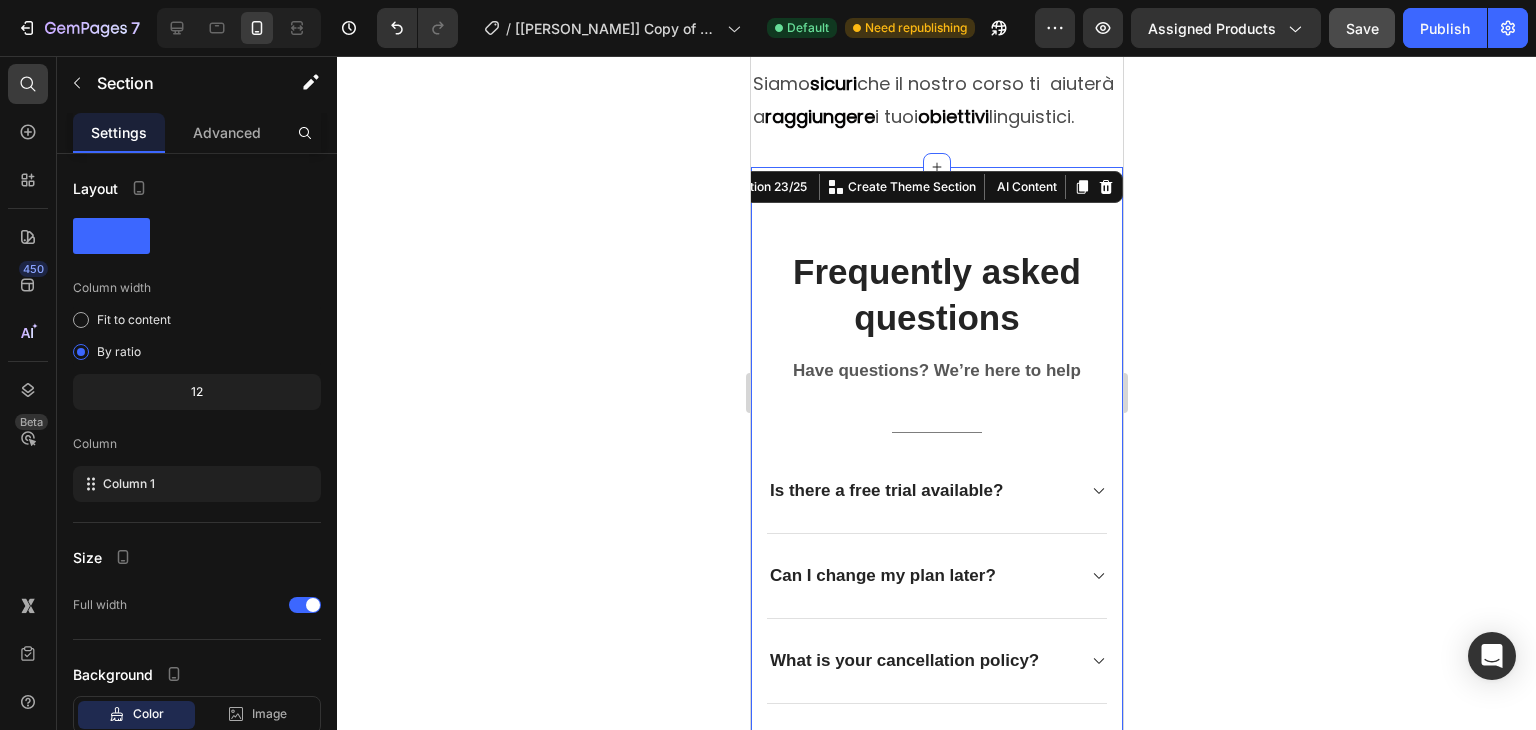 scroll, scrollTop: 9609, scrollLeft: 0, axis: vertical 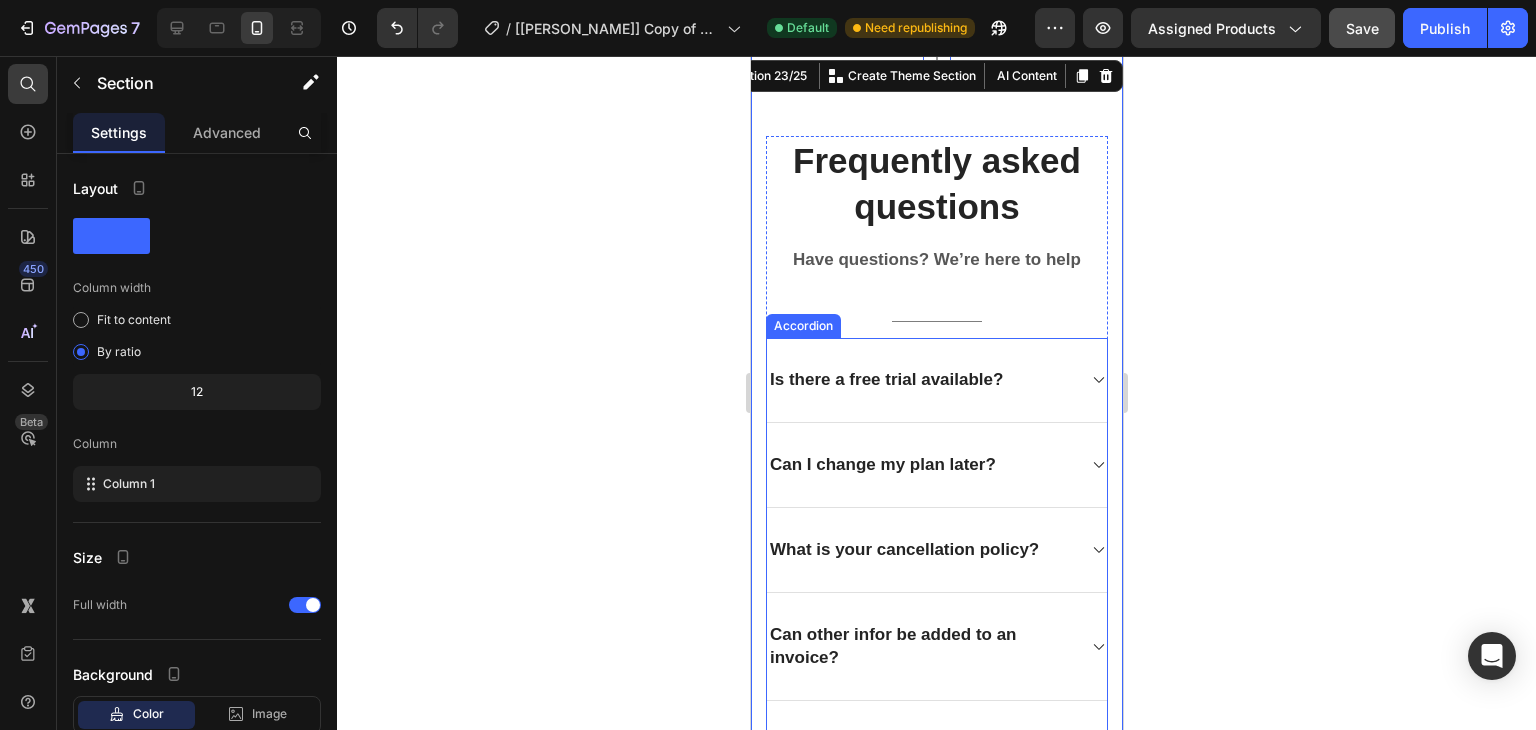 click on "Is there a free trial available?" at bounding box center [920, 380] 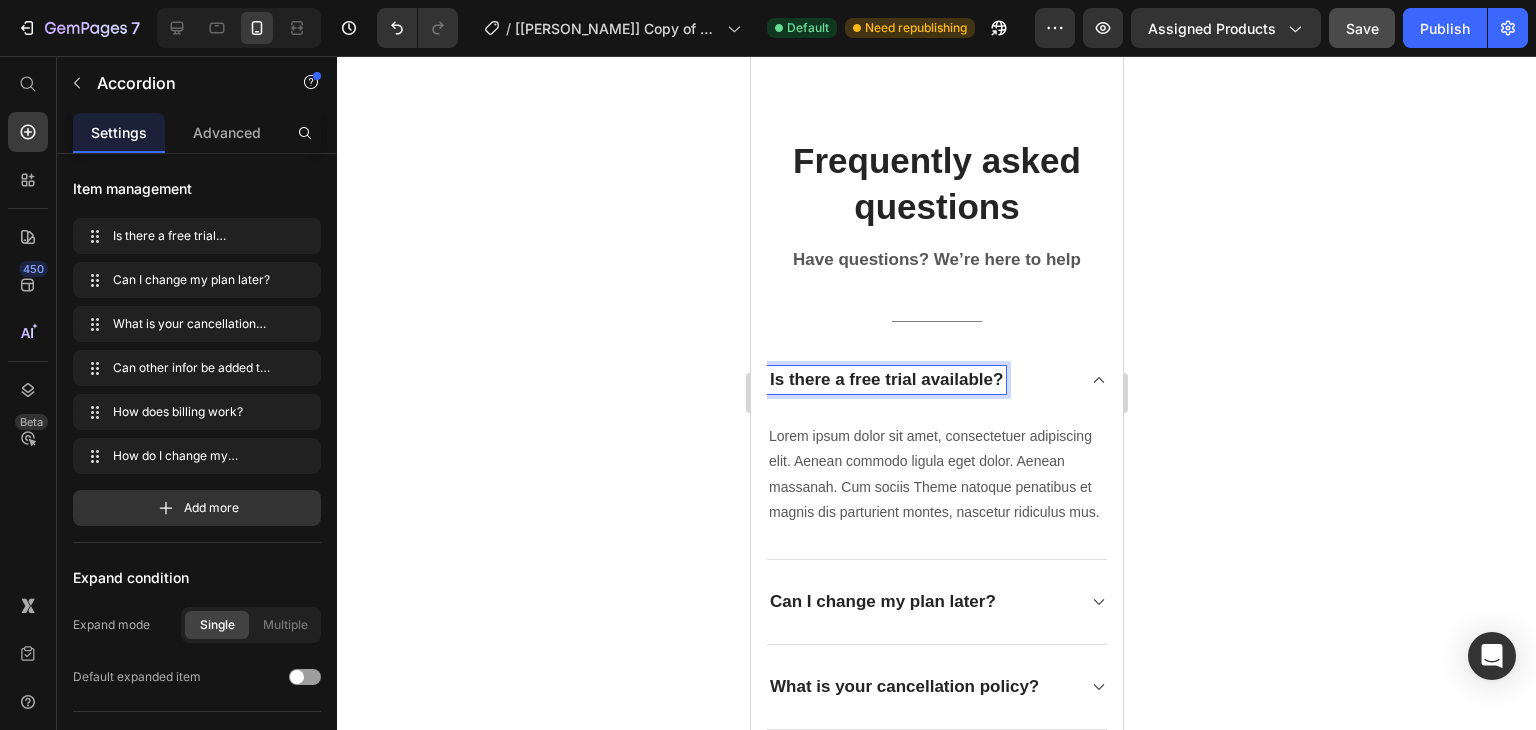 click on "Is there a free trial available?" at bounding box center [885, 380] 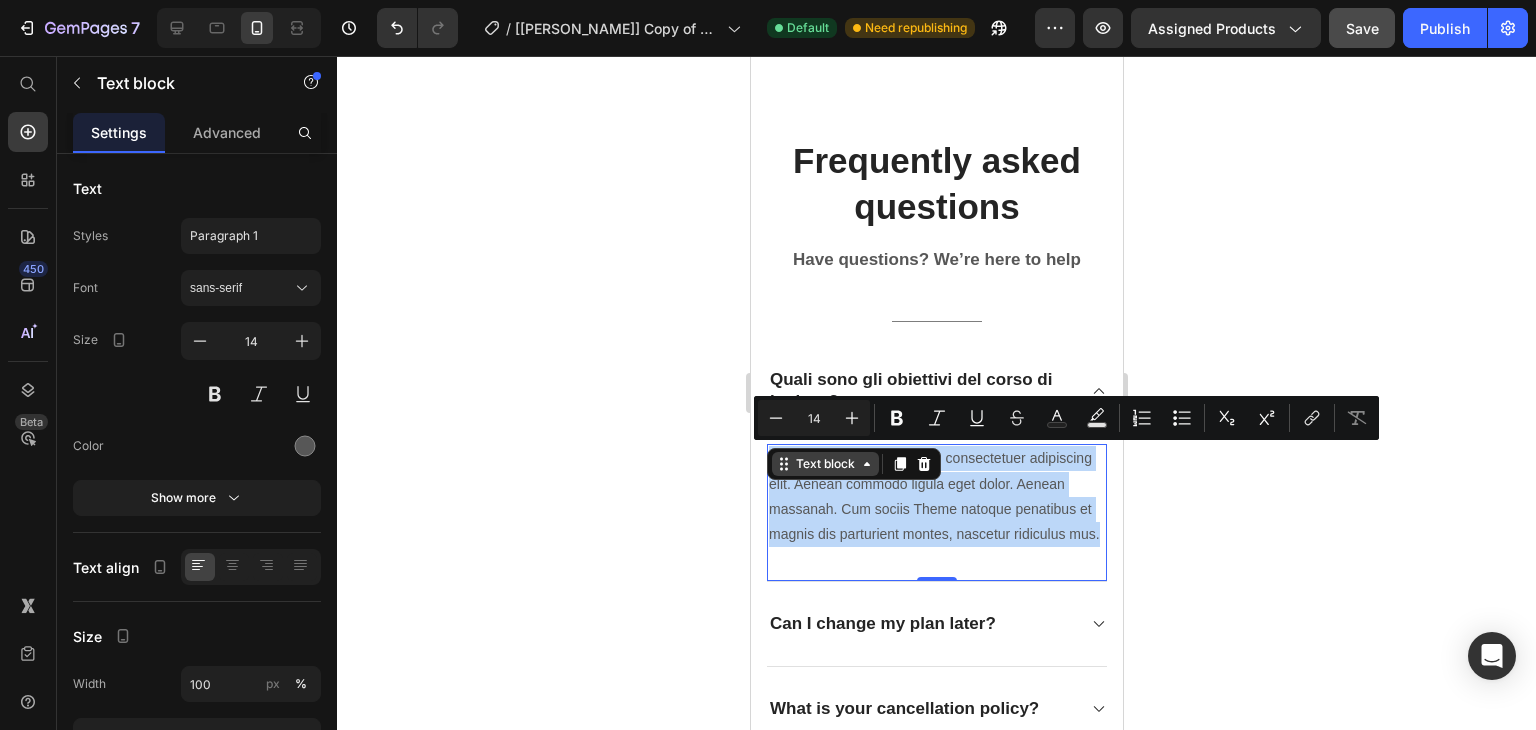 drag, startPoint x: 913, startPoint y: 562, endPoint x: 770, endPoint y: 460, distance: 175.65022 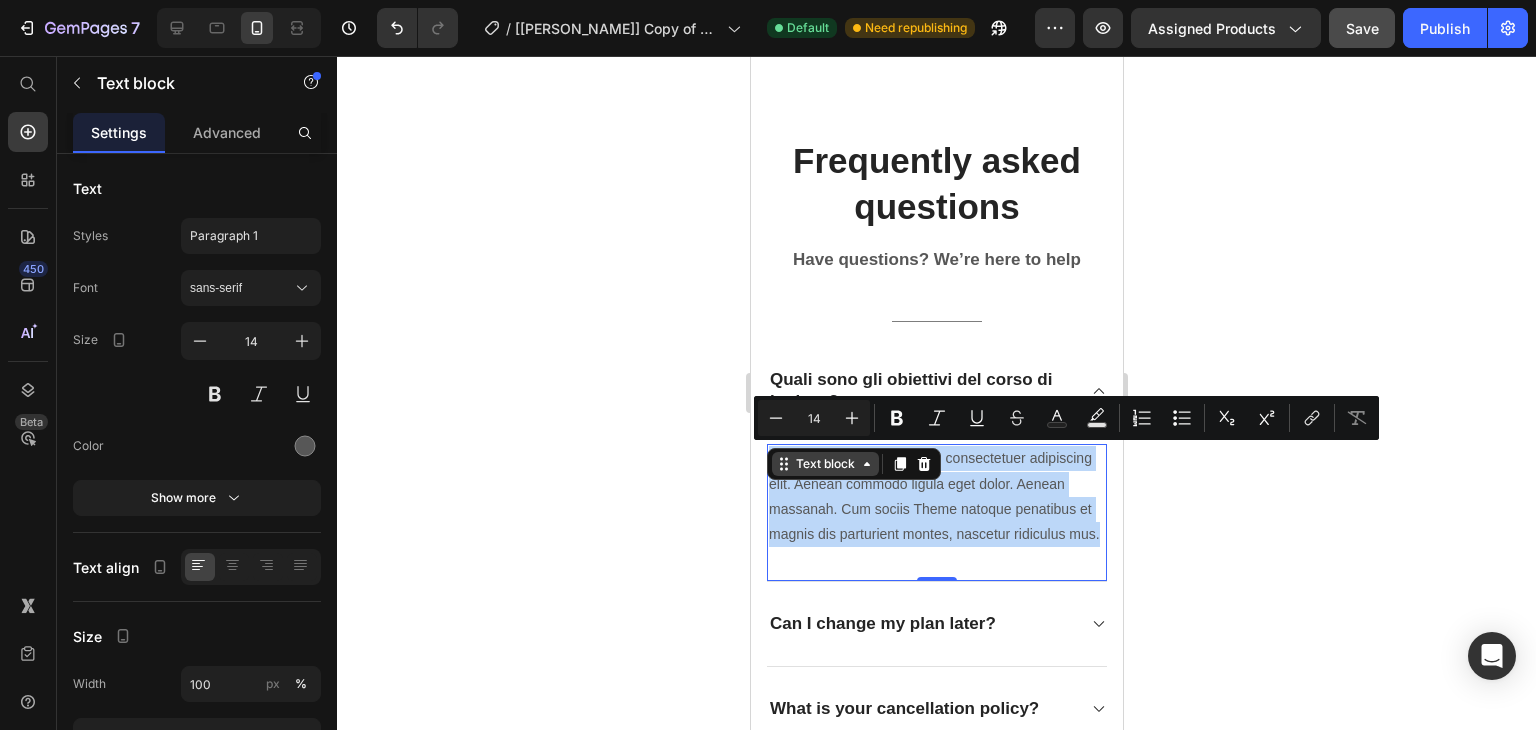 click on "Lorem ipsum dolor sit amet, consectetuer adipiscing elit. Aenean commodo ligula eget dolor. Aenean massanah. Cum sociis Theme natoque penatibus et magnis dis parturient montes, nascetur ridiculus mus. Text block   0" at bounding box center (936, 513) 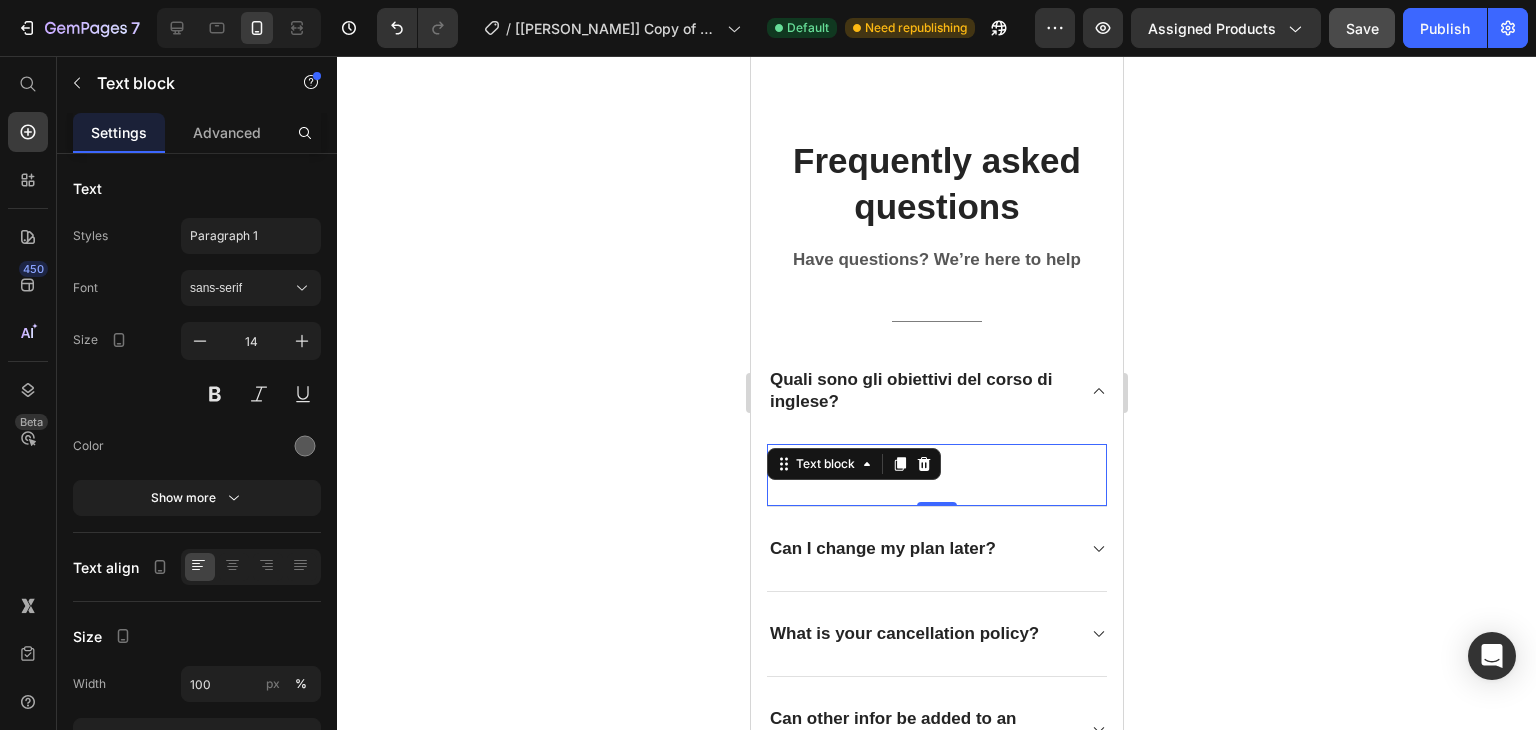 click 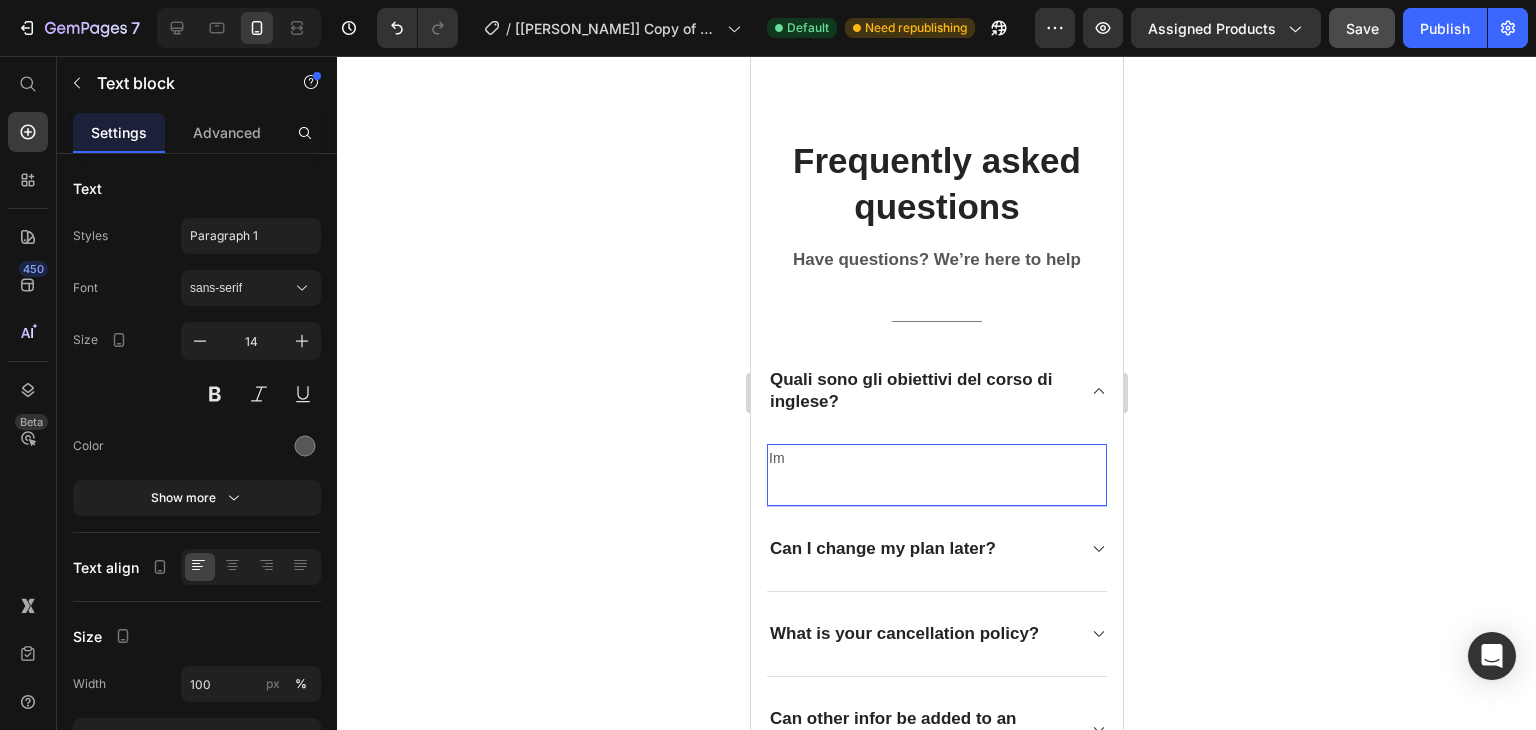 click on "Im" at bounding box center [936, 458] 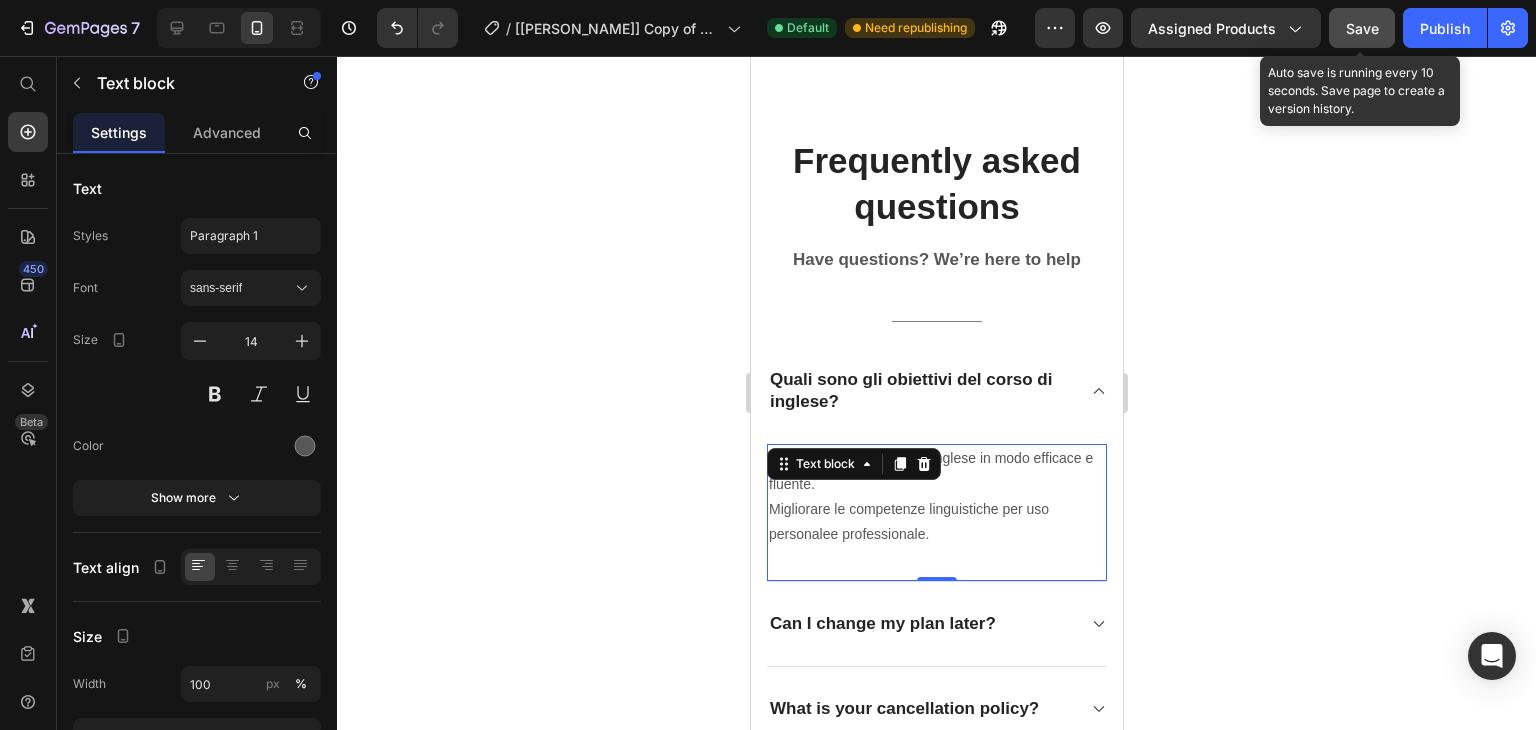 click on "Save" at bounding box center [1362, 28] 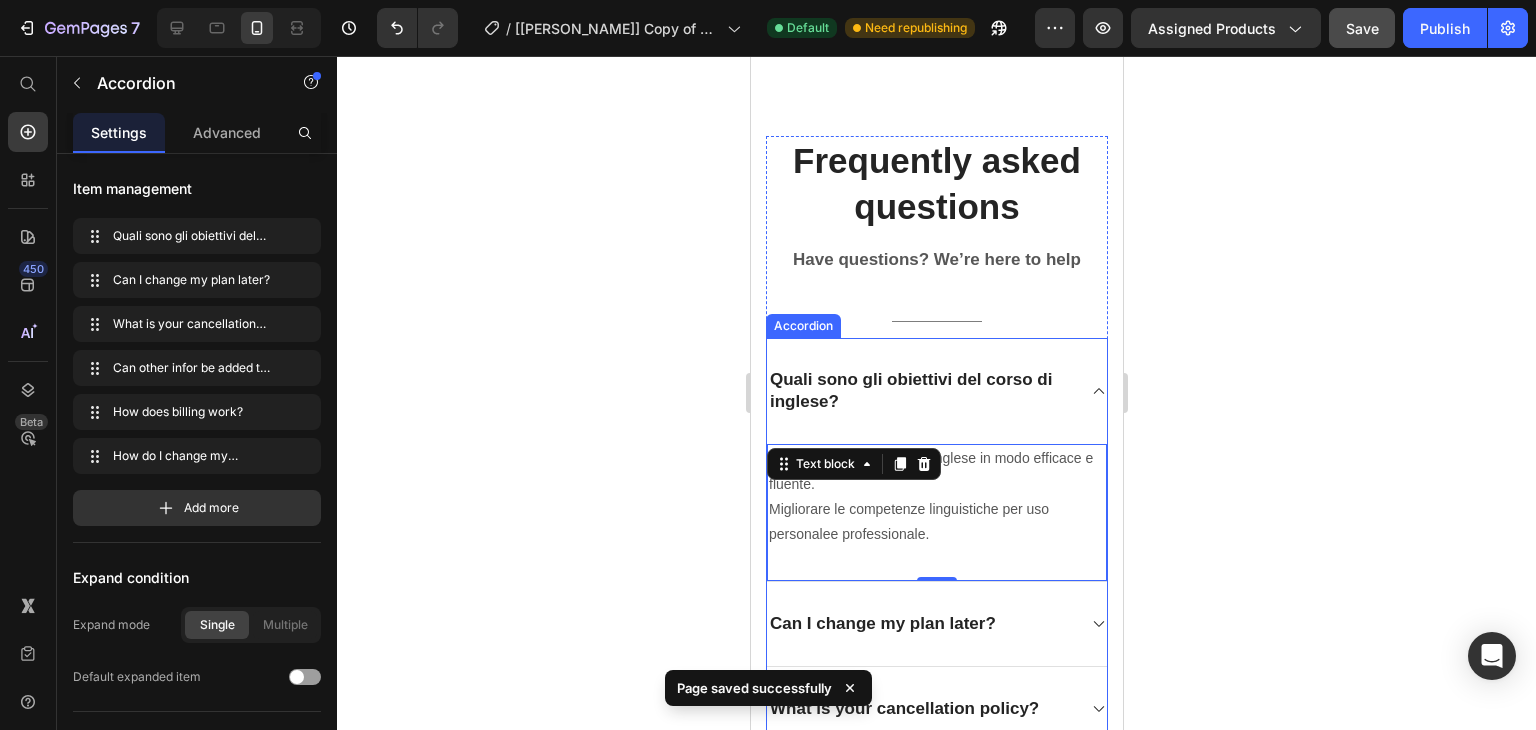 click on "Can I change my plan later?" at bounding box center [882, 624] 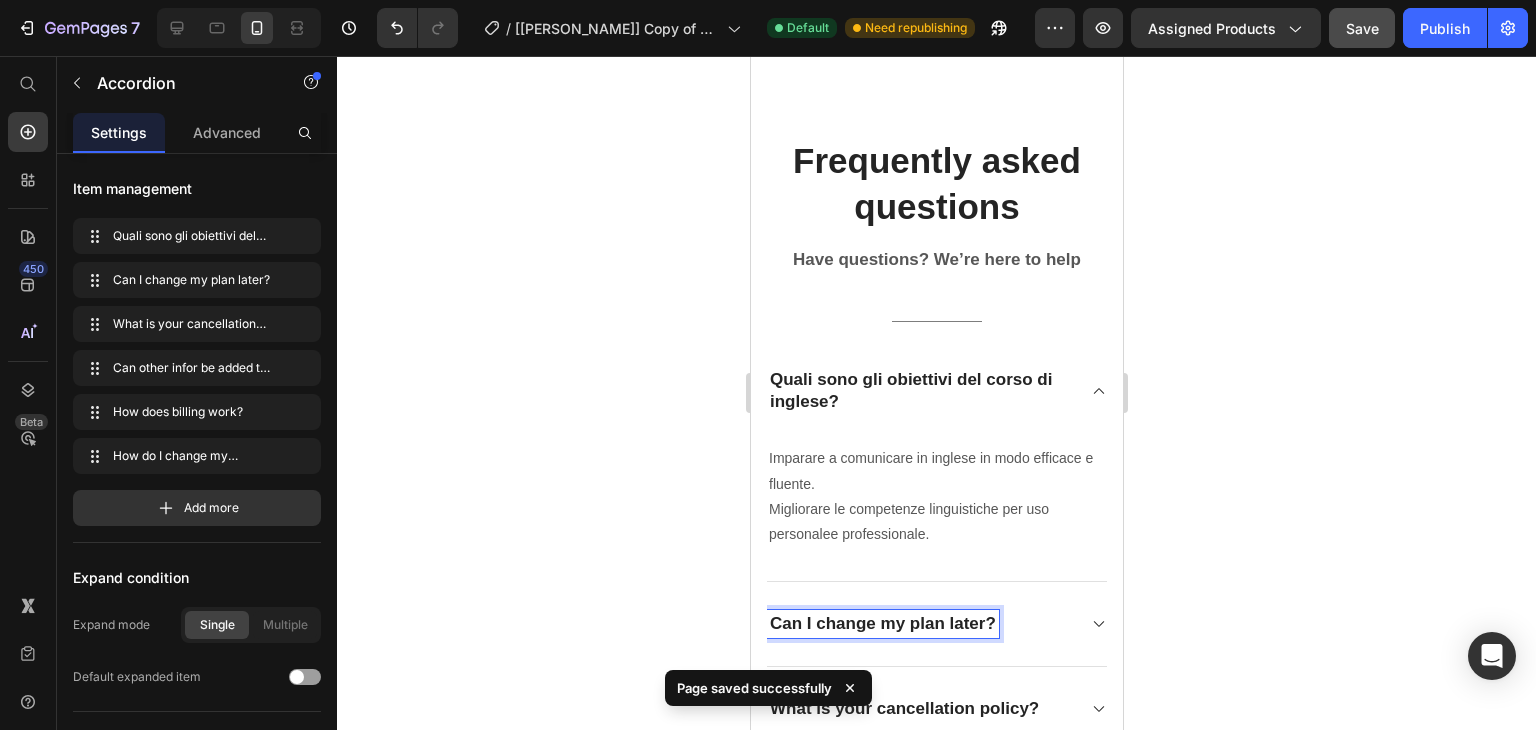 click on "Can I change my plan later?" at bounding box center [882, 624] 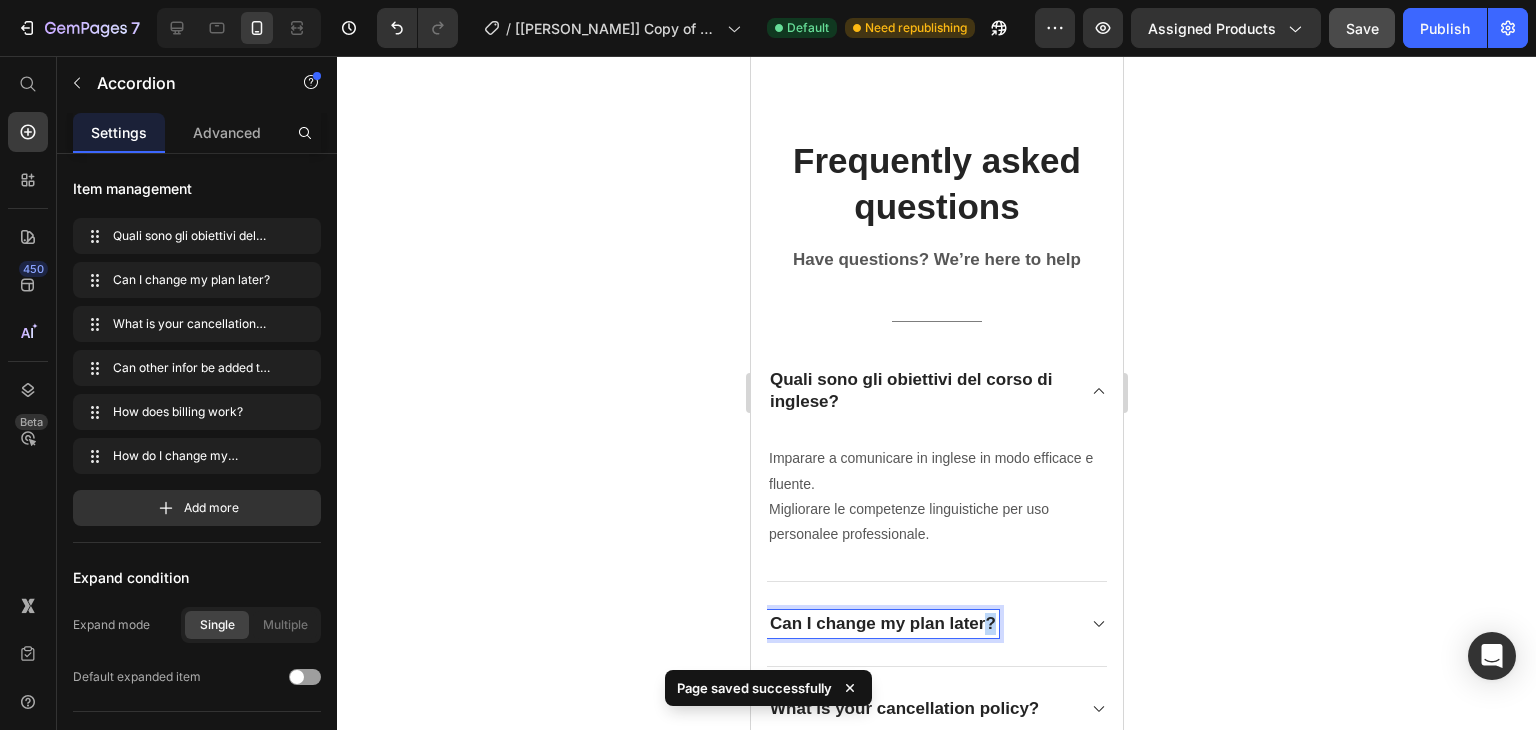 click on "Can I change my plan later?" at bounding box center [882, 624] 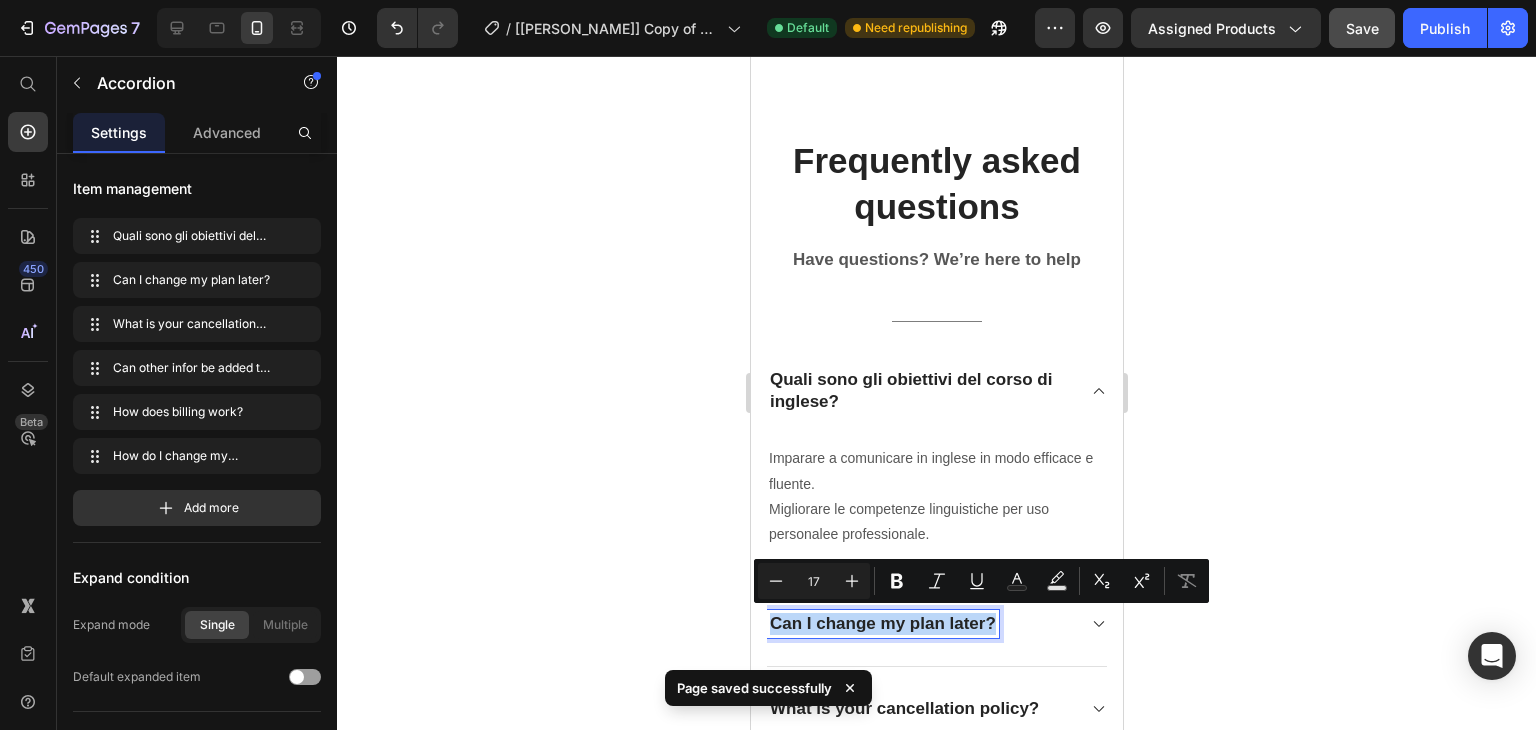click on "Can I change my plan later?" at bounding box center (882, 624) 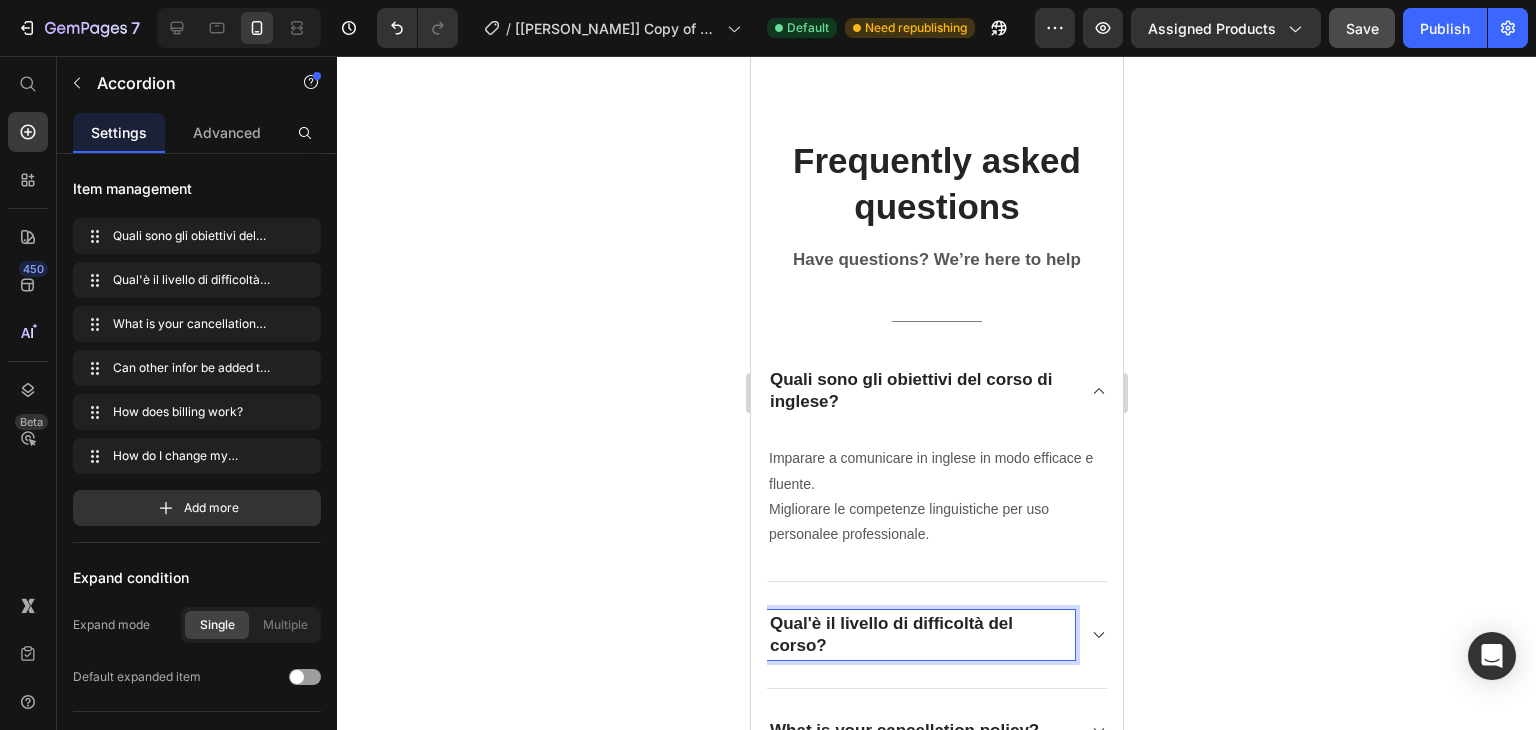 click 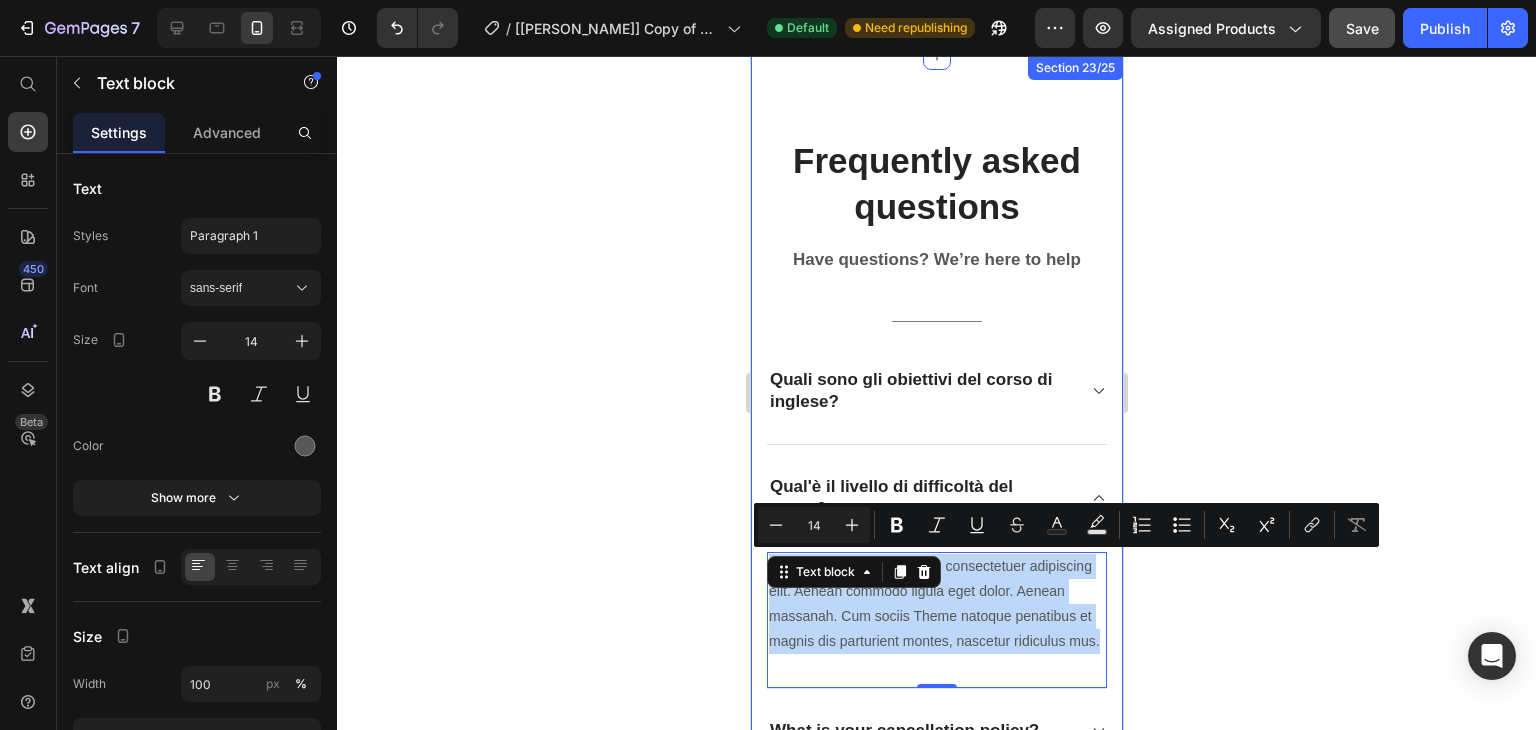drag, startPoint x: 915, startPoint y: 660, endPoint x: 762, endPoint y: 565, distance: 180.09442 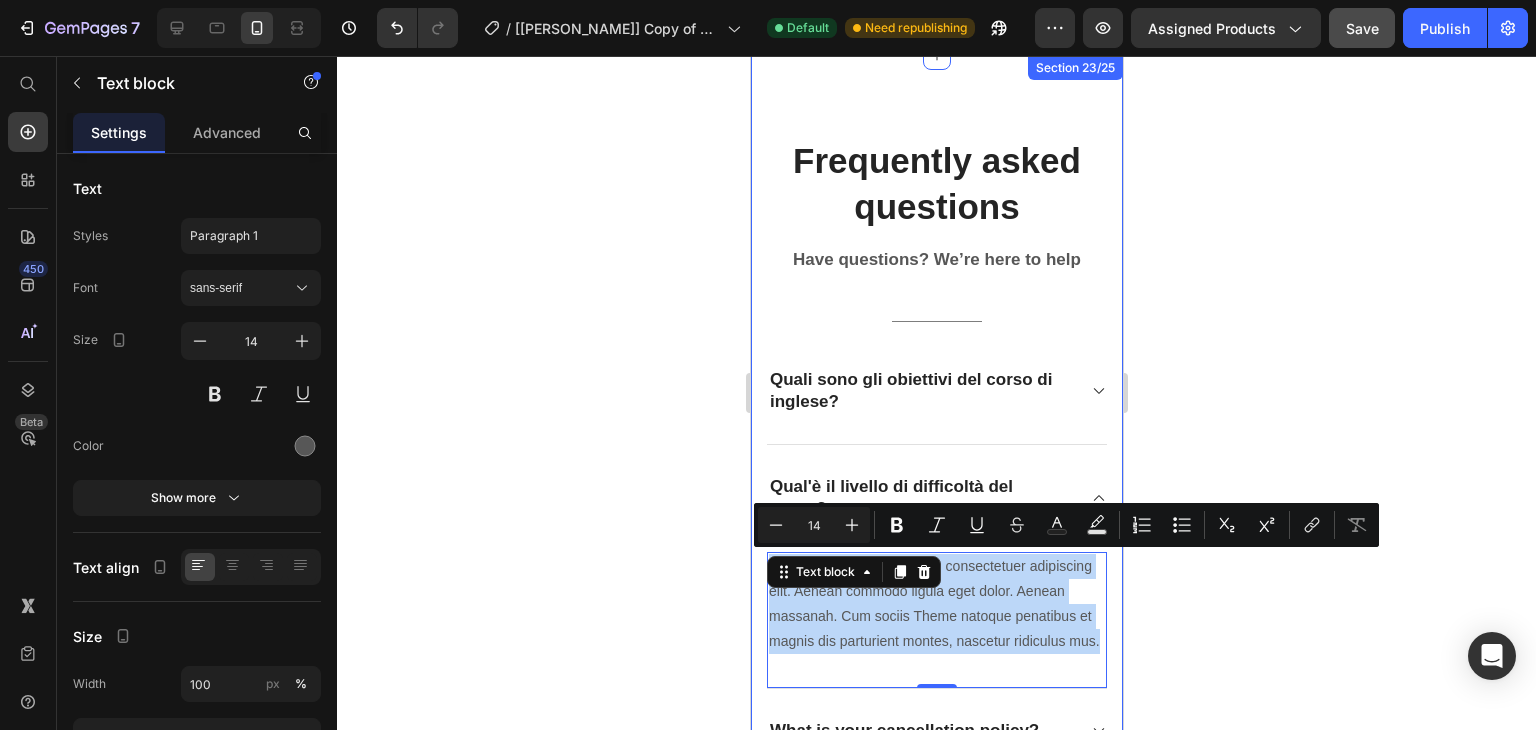 click on "Frequently asked questions Heading Have questions? We’re here to help Text block                Title Line
Quali sono gli obiettivi del corso di inglese?
Qual'è il livello di difficoltà del corso? Lorem ipsum dolor sit amet, consectetuer adipiscing elit. Aenean commodo ligula eget dolor. Aenean massanah. Cum sociis Theme natoque penatibus et magnis dis parturient montes, nascetur ridiculus mus. Text block   0
What is your cancellation policy?
Can other infor be added to an invoice?
How does billing work?
How do I change my account email? Accordion Row Section 23/25" at bounding box center [936, 594] 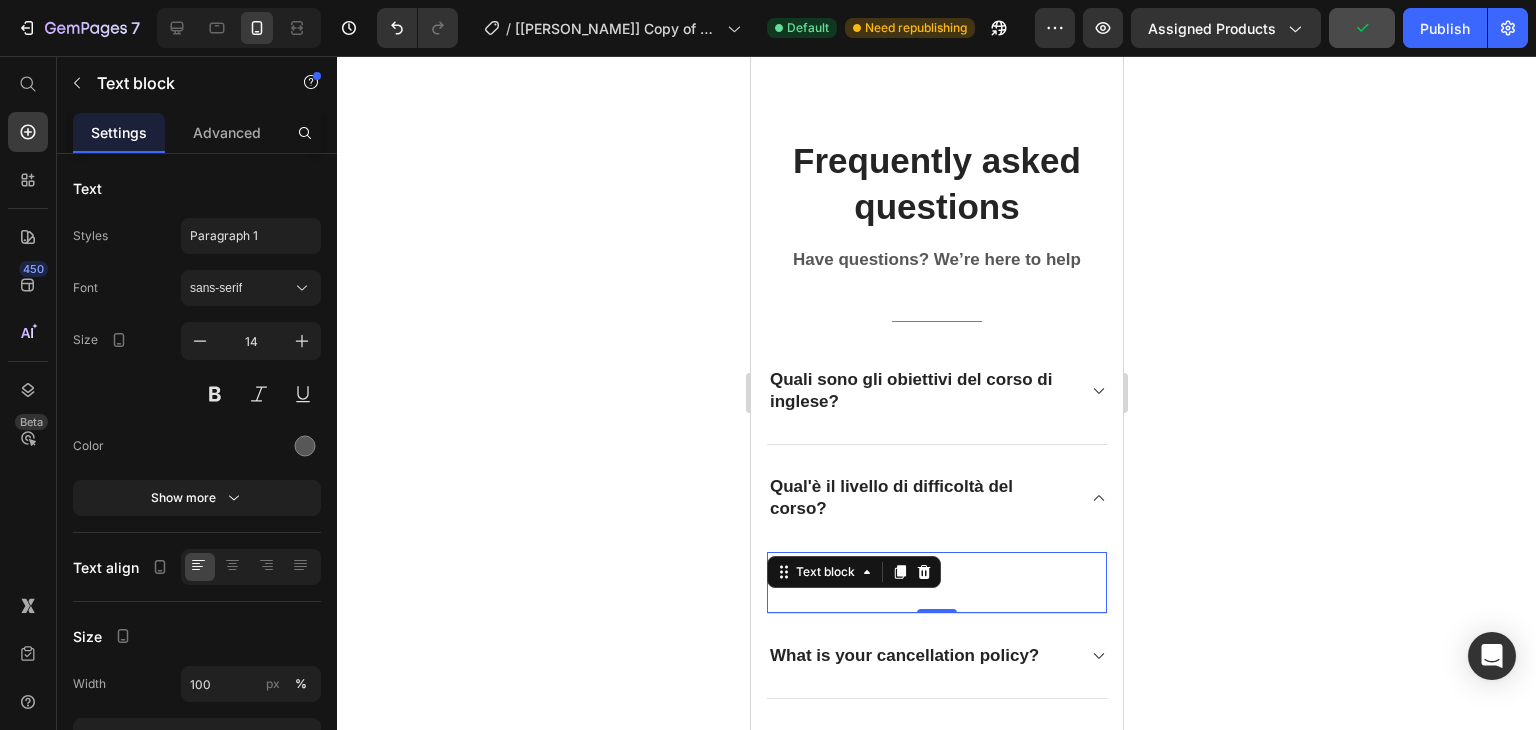 click on "I corsi di inglese possono" at bounding box center [936, 566] 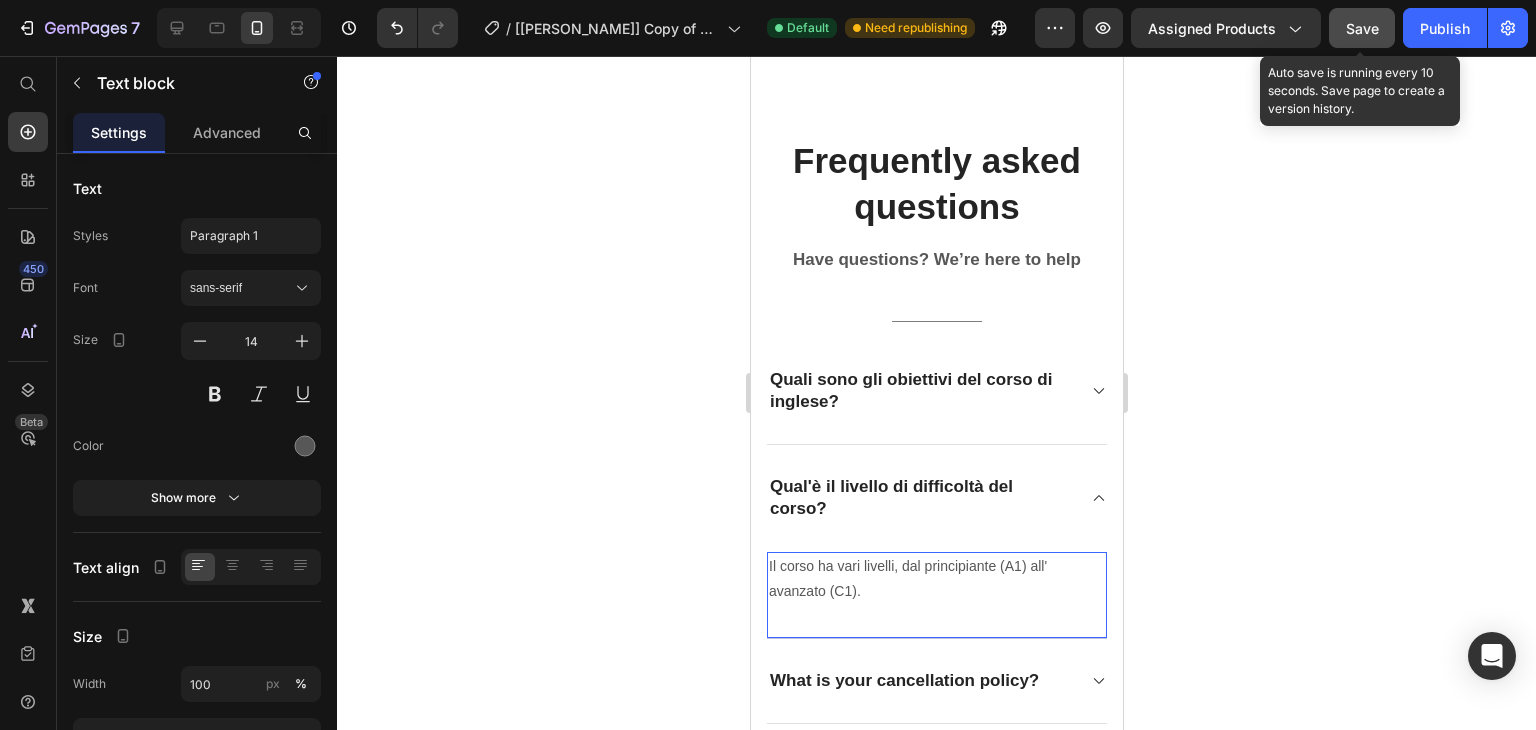 click on "Save" 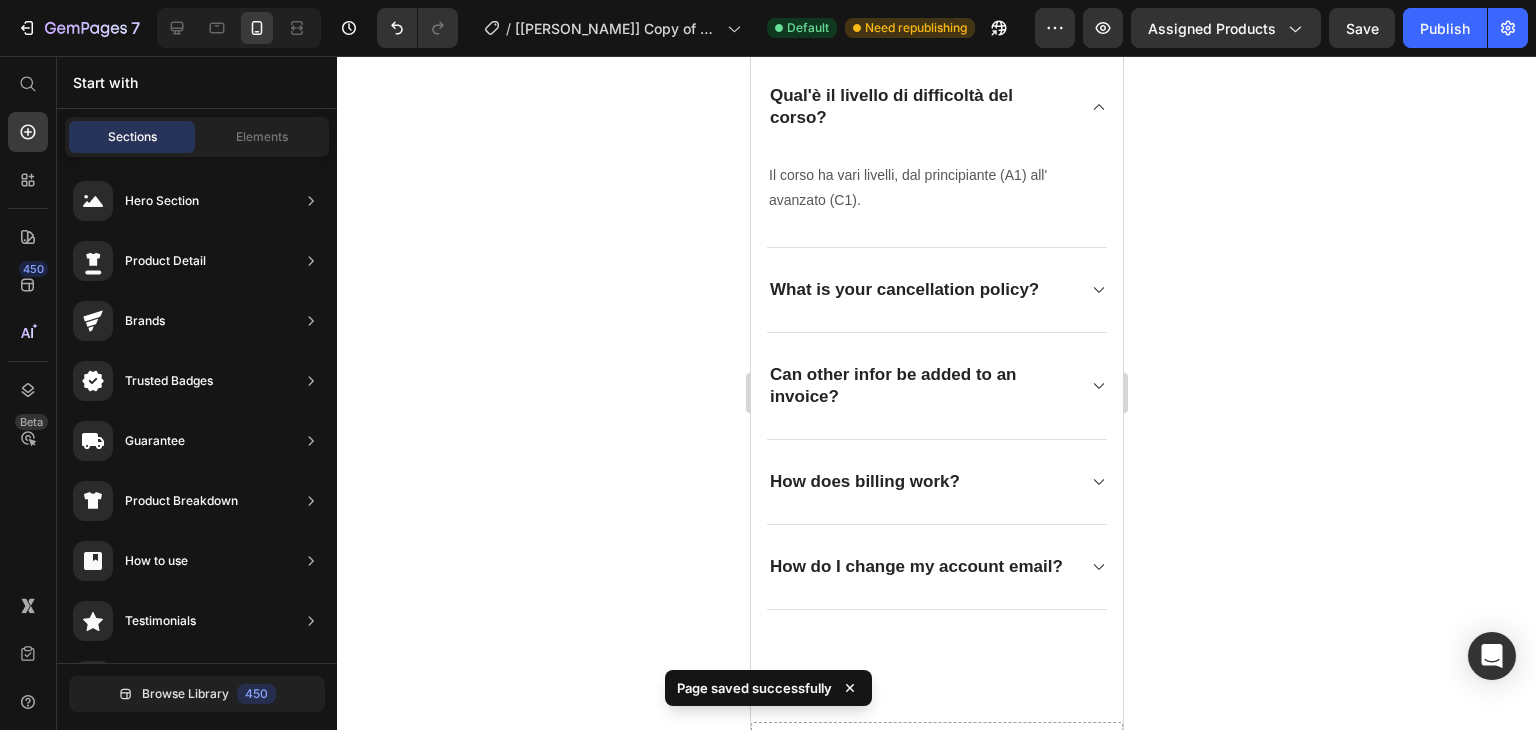 scroll, scrollTop: 10014, scrollLeft: 0, axis: vertical 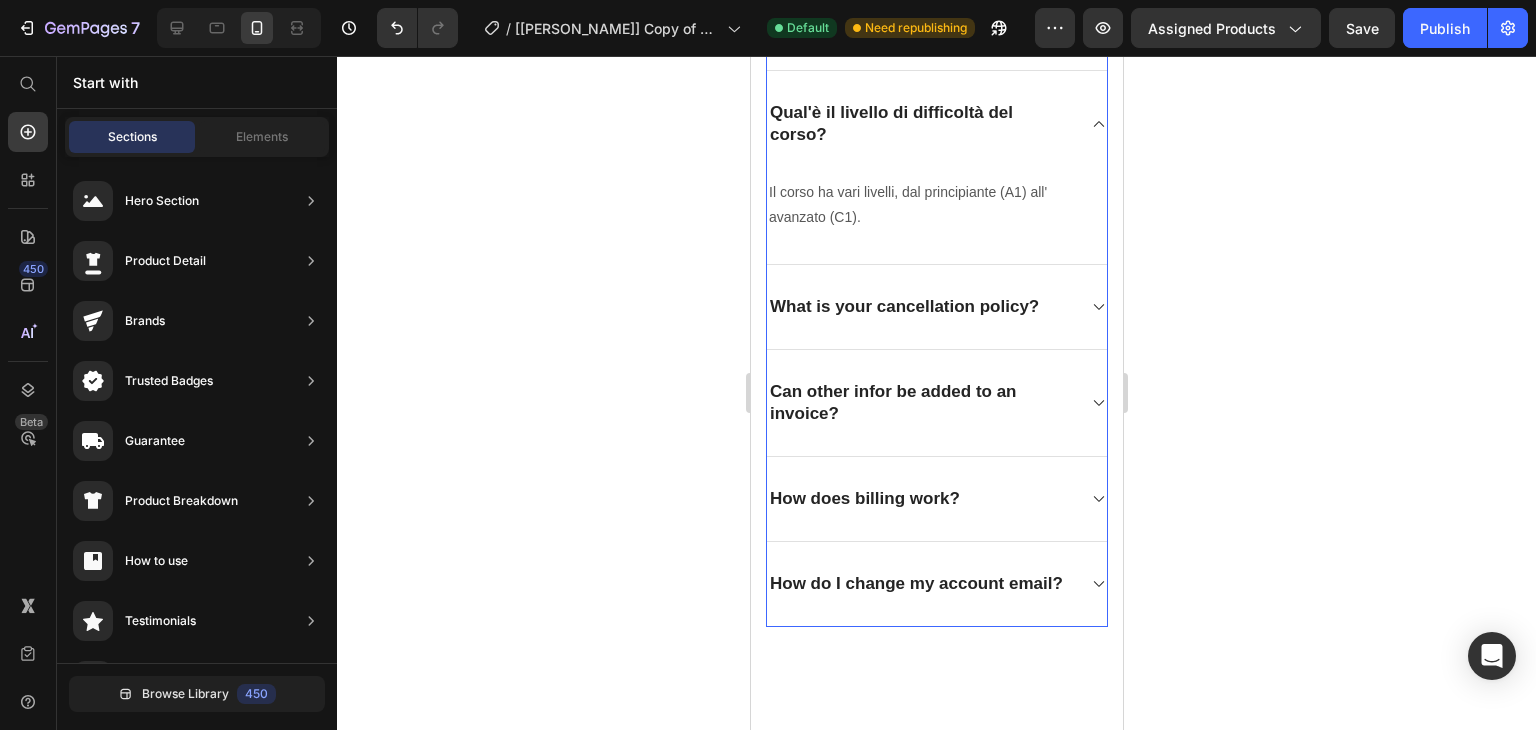 click on "What is your cancellation policy?" at bounding box center (920, 307) 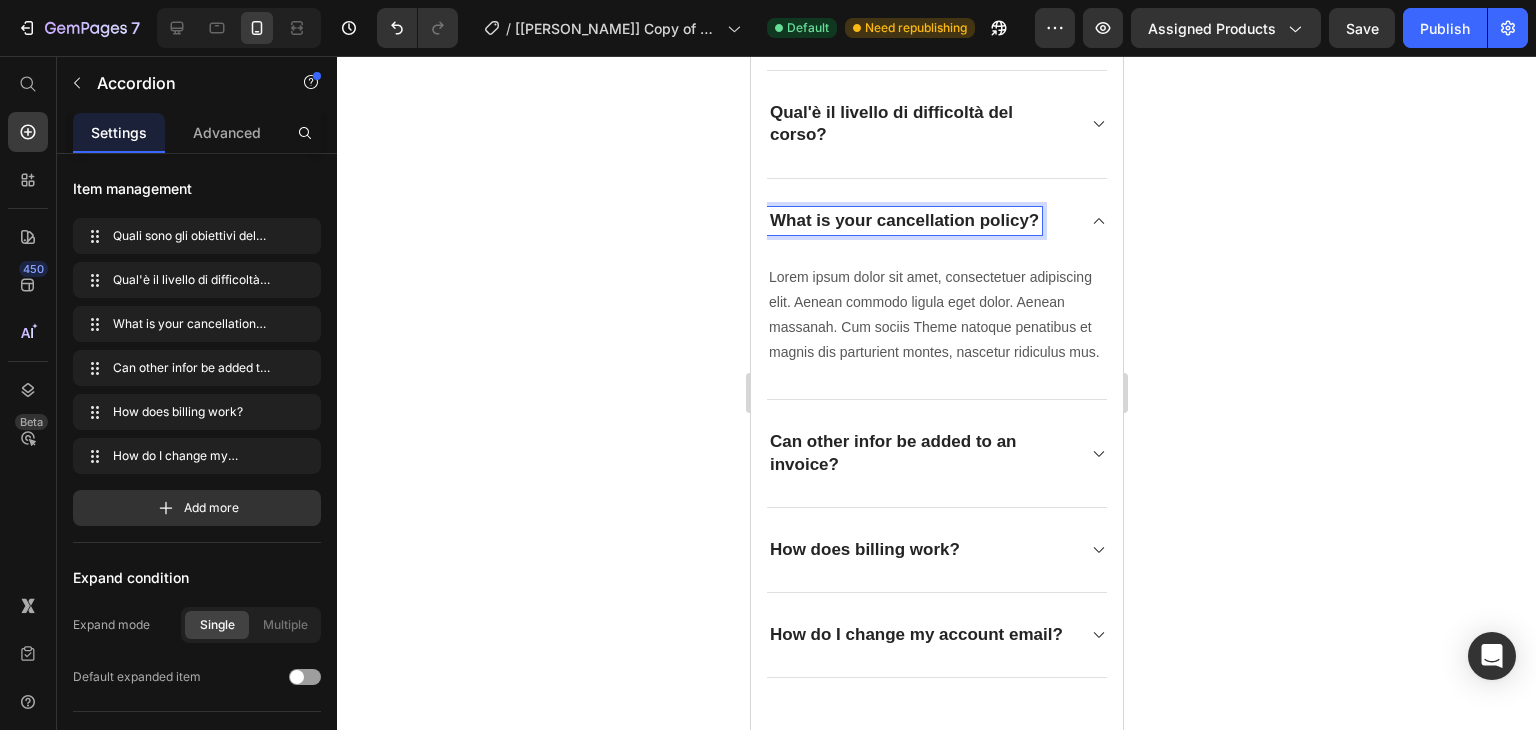 click on "What is your cancellation policy?" at bounding box center [903, 221] 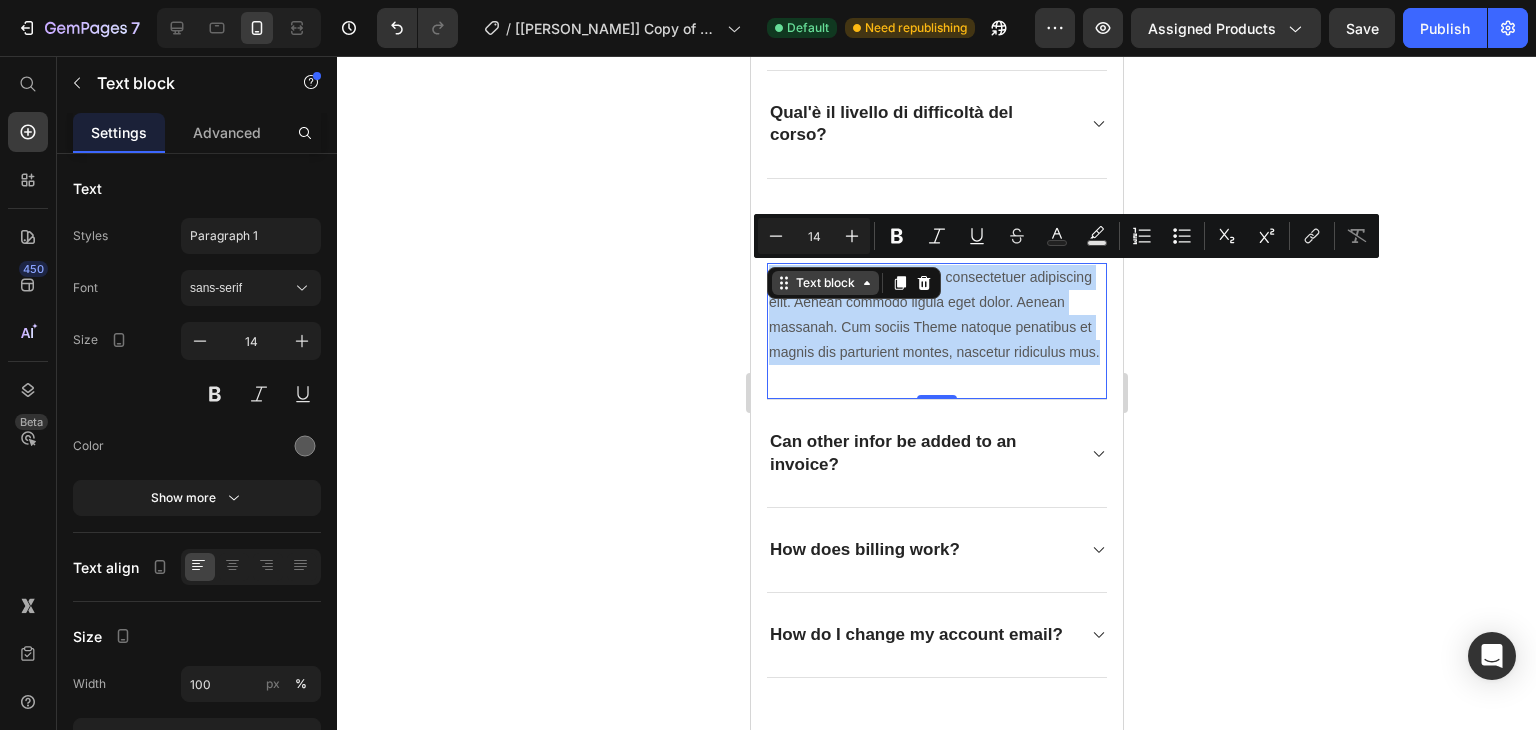 drag, startPoint x: 918, startPoint y: 376, endPoint x: 770, endPoint y: 279, distance: 176.9548 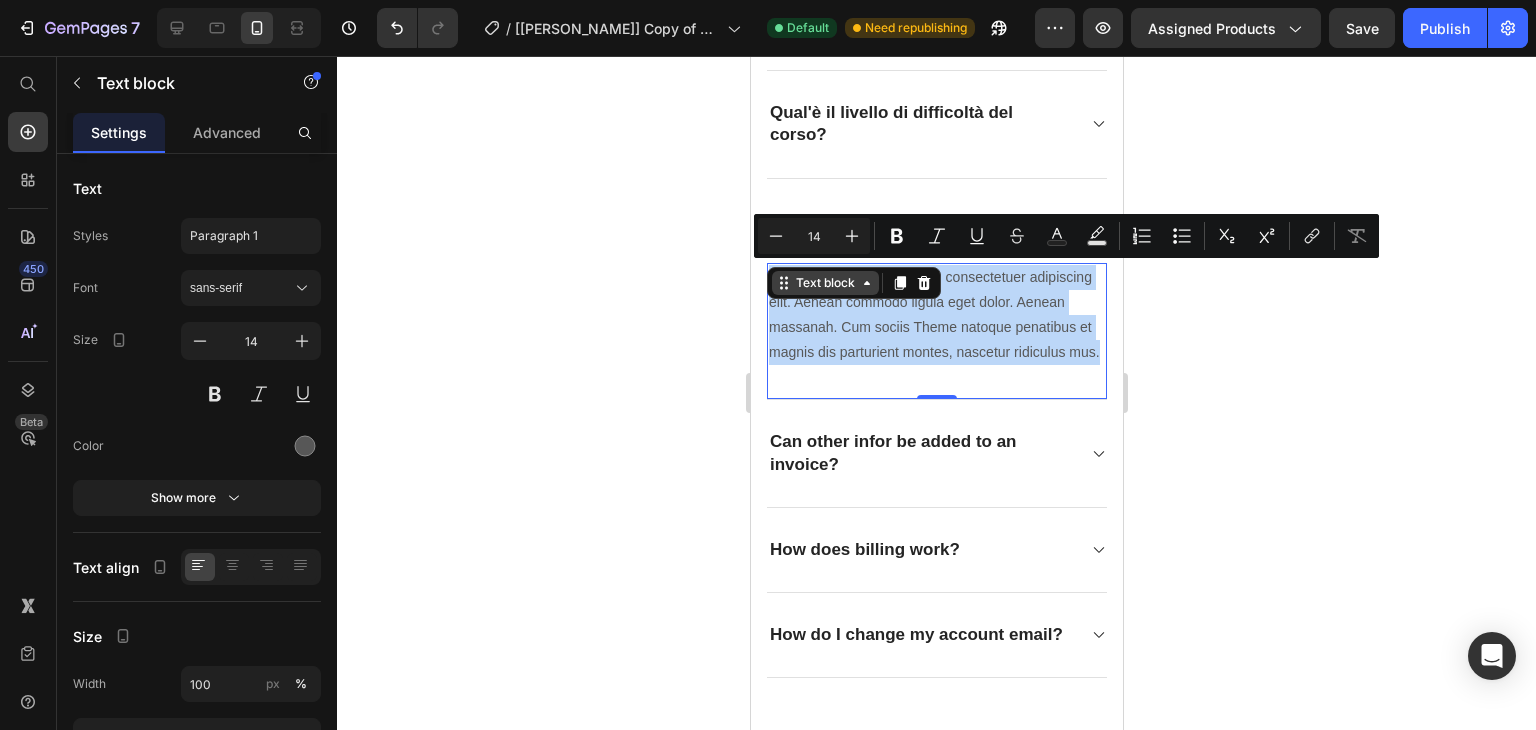click on "Lorem ipsum dolor sit amet, consectetuer adipiscing elit. Aenean commodo ligula eget dolor. Aenean massanah. Cum sociis Theme natoque penatibus et magnis dis parturient montes, nascetur ridiculus mus. Text block   0" at bounding box center (936, 332) 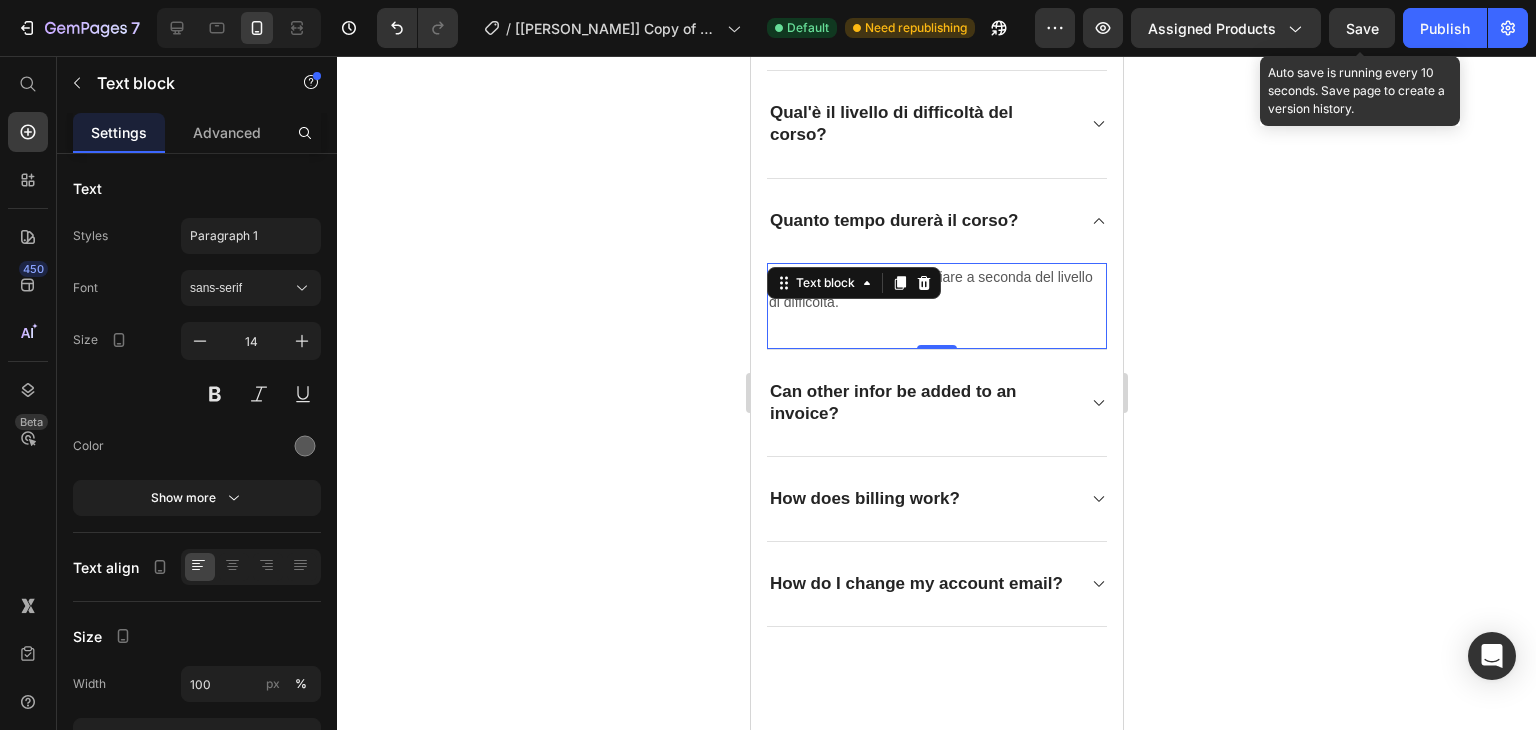 click on "Save" at bounding box center (1362, 28) 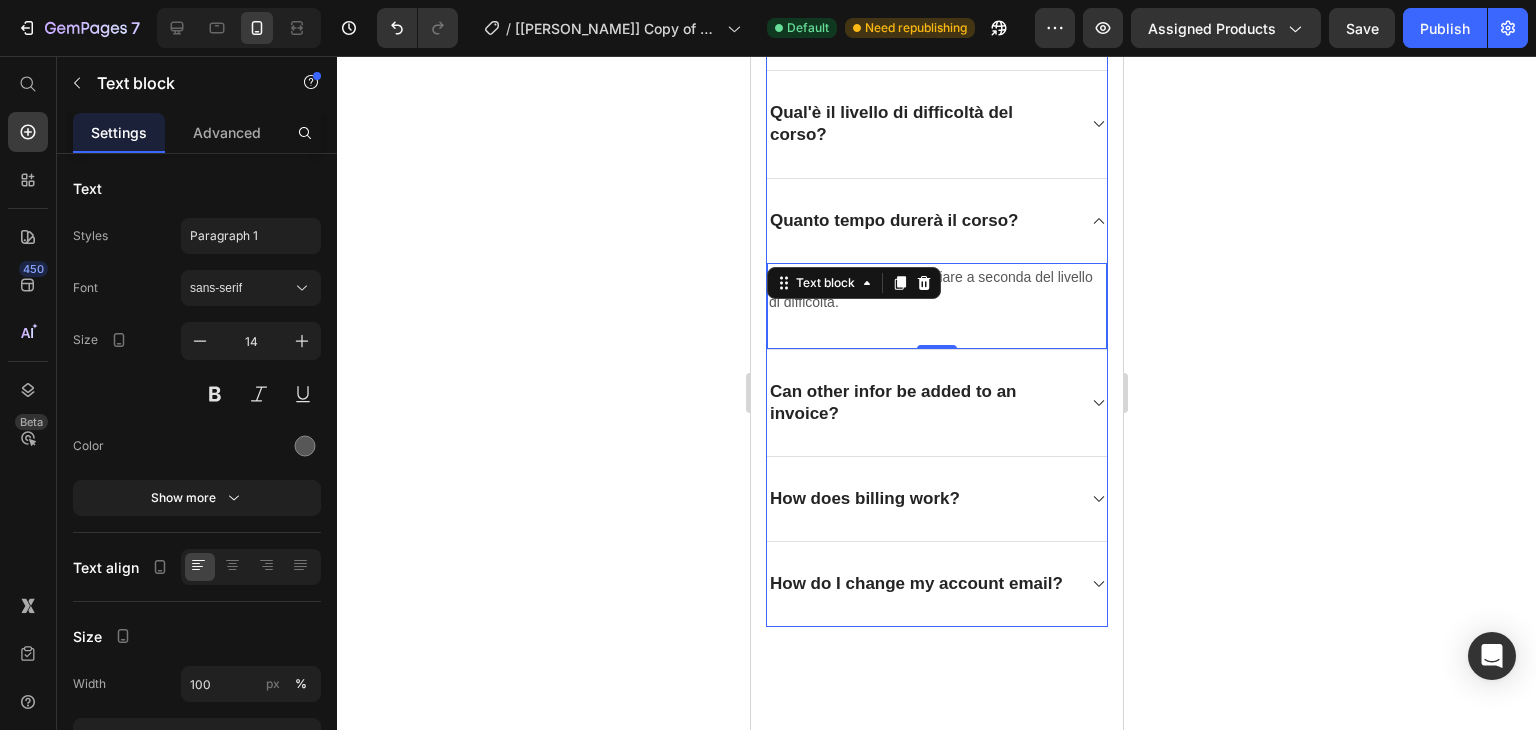 click on "Can other infor be added to an invoice?" at bounding box center (920, 403) 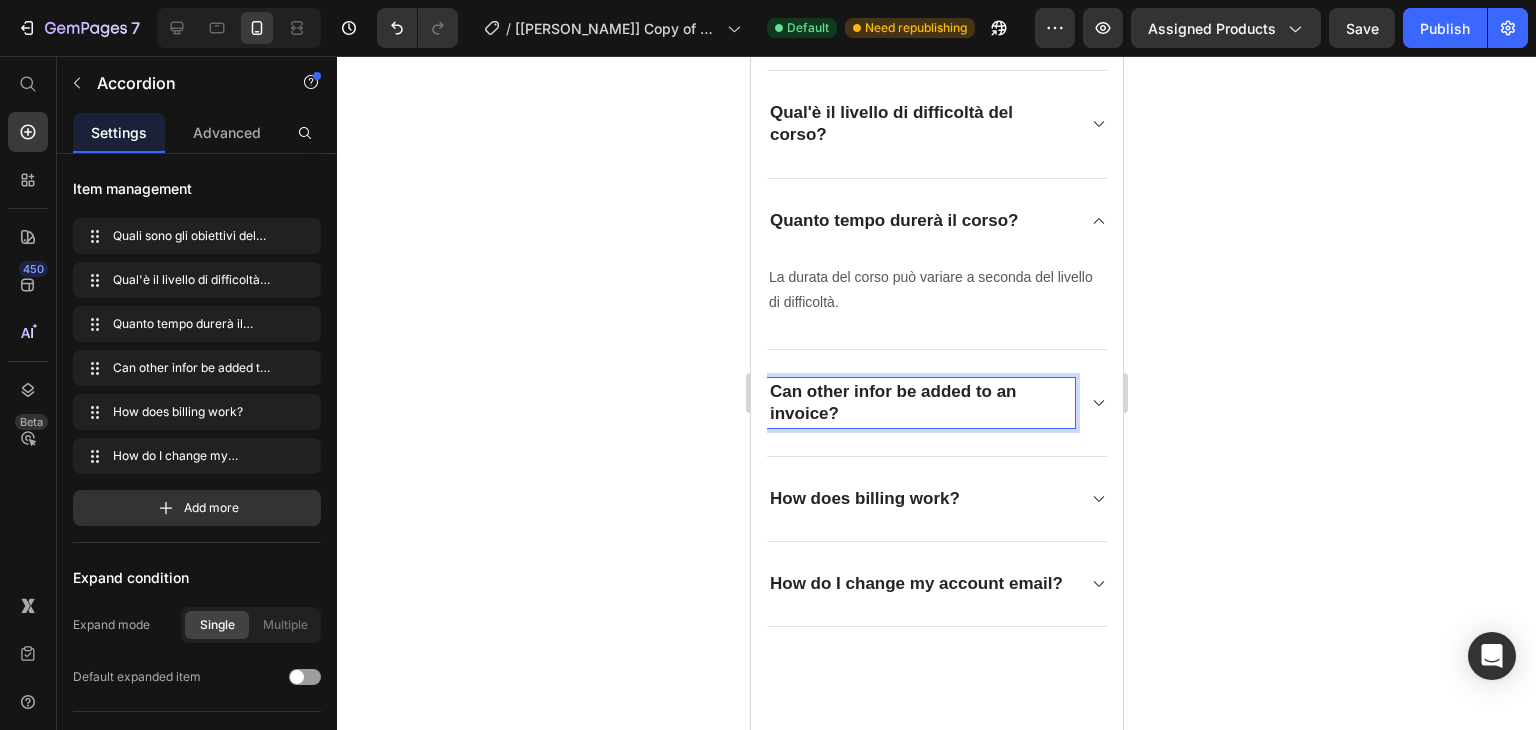 click on "Can other infor be added to an invoice?" at bounding box center [920, 403] 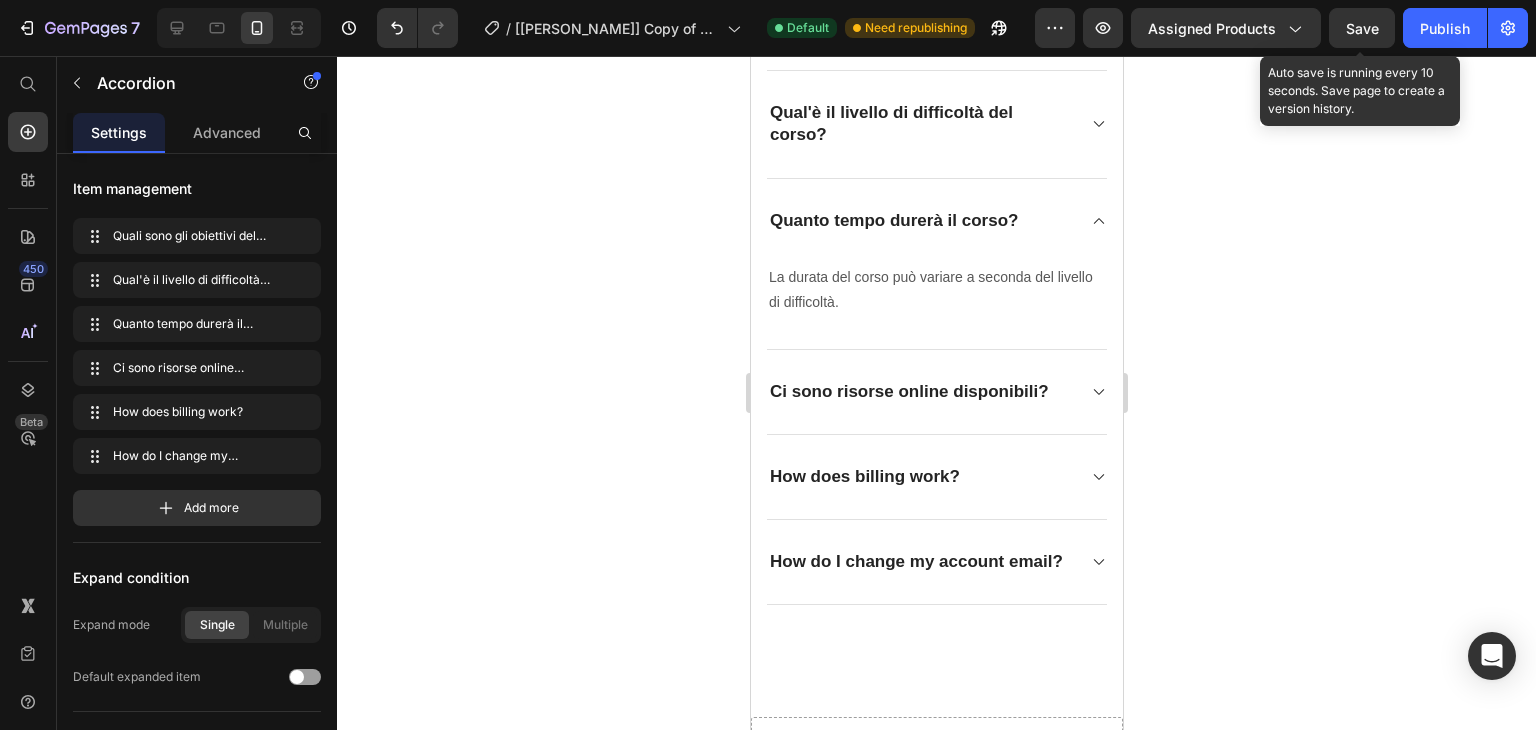 click on "Save" at bounding box center (1362, 28) 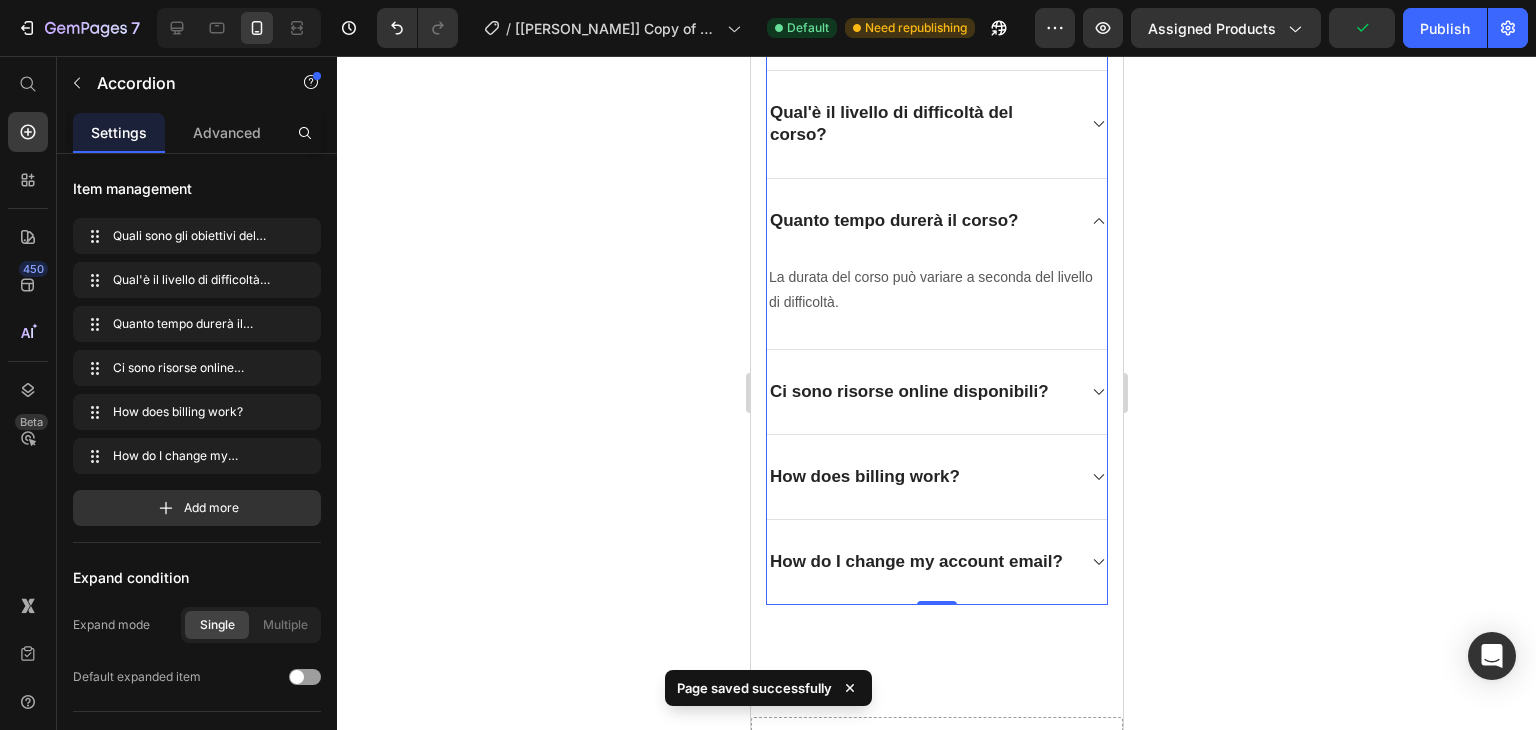 click 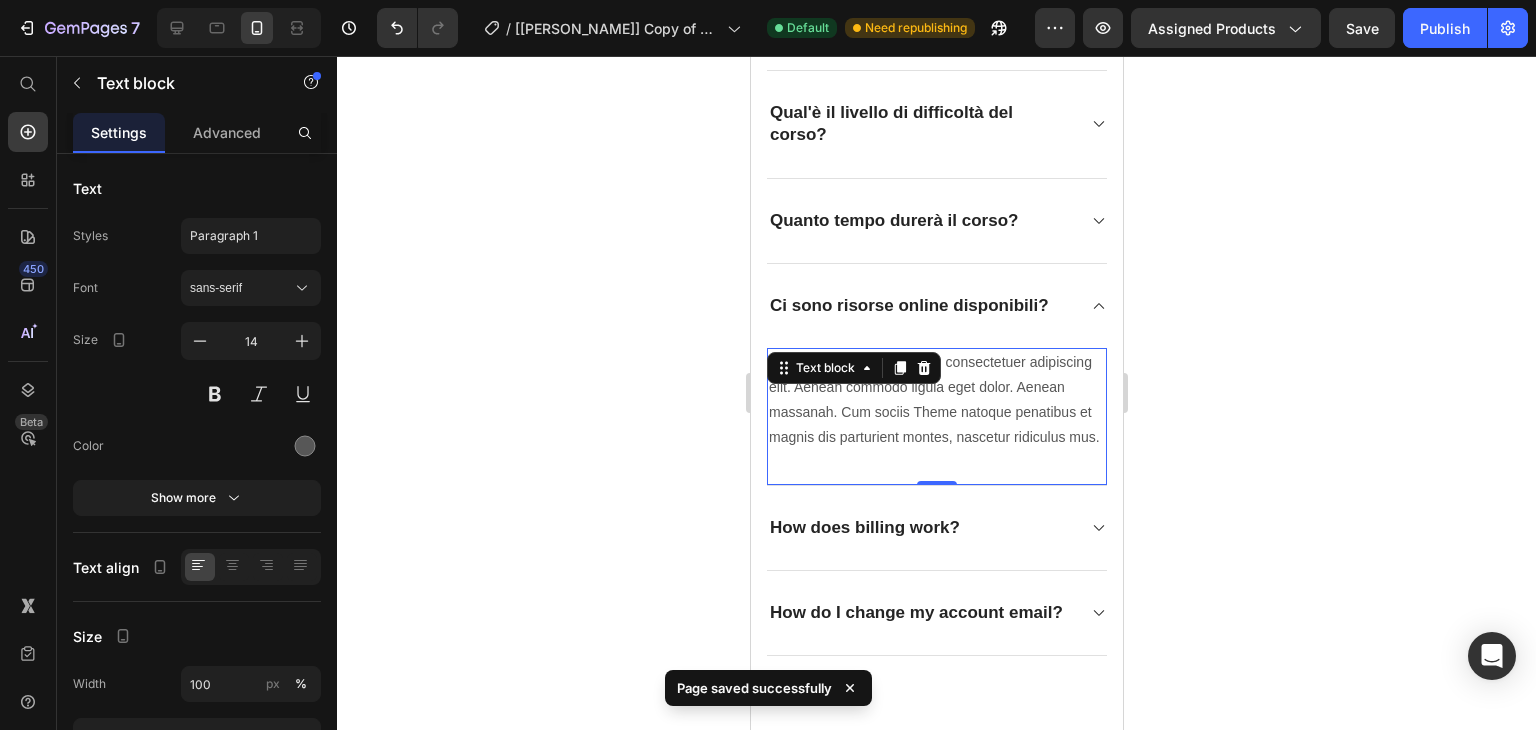 click on "Lorem ipsum dolor sit amet, consectetuer adipiscing elit. Aenean commodo ligula eget dolor. Aenean massanah. Cum sociis Theme natoque penatibus et magnis dis parturient montes, nascetur ridiculus mus." at bounding box center (936, 400) 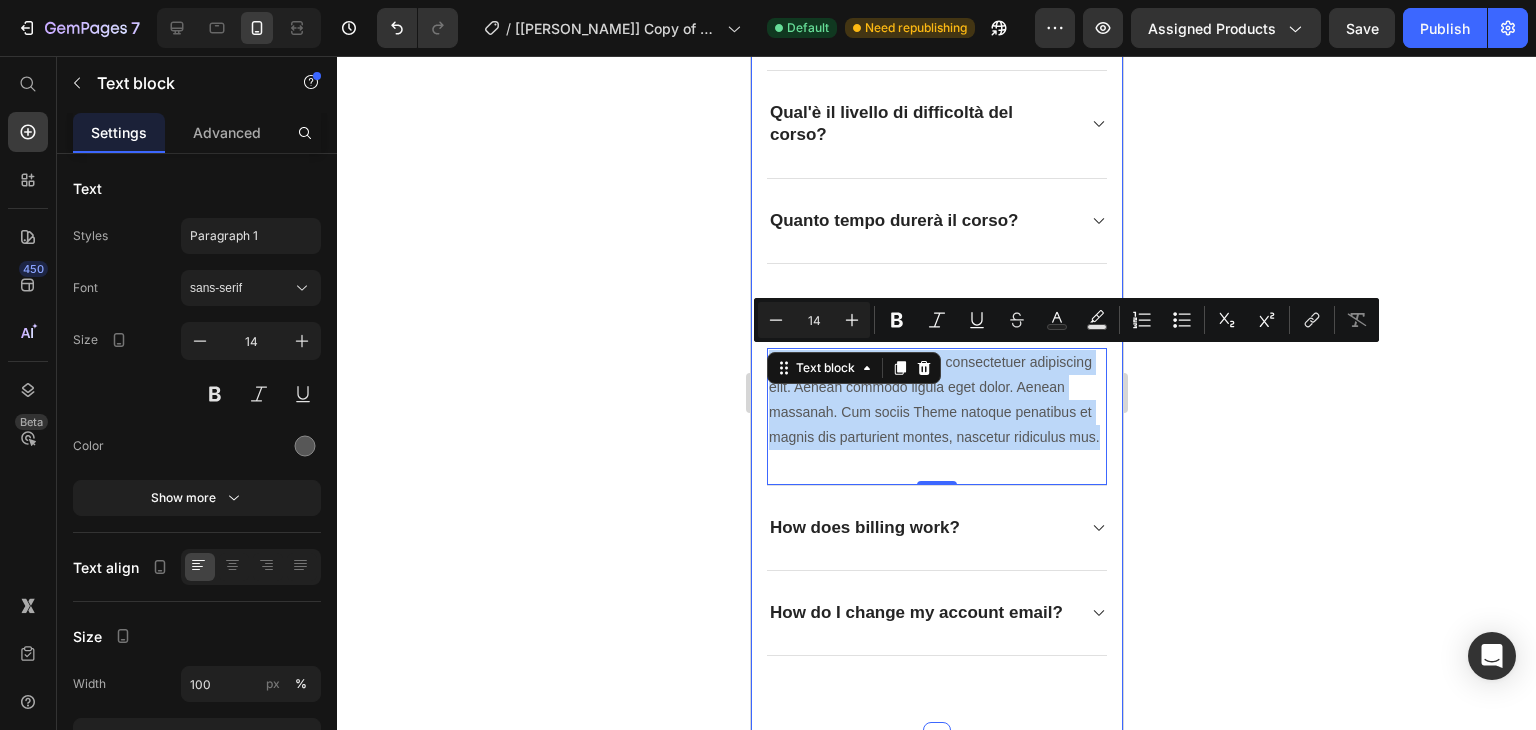drag, startPoint x: 918, startPoint y: 461, endPoint x: 761, endPoint y: 351, distance: 191.70029 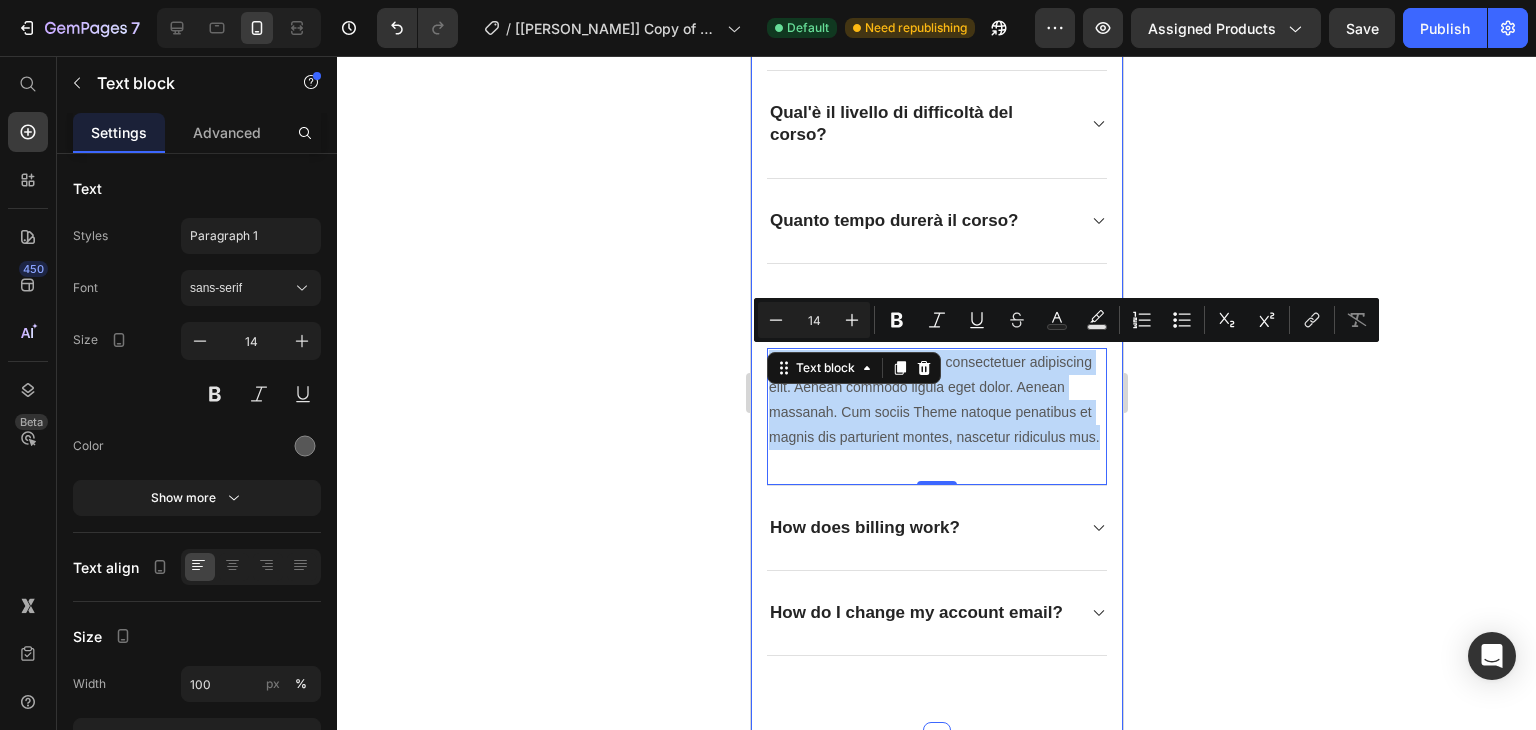 click on "Frequently asked questions Heading Have questions? We’re here to help Text block                Title Line
Quali sono gli obiettivi del corso di inglese?
Qual'è il livello di difficoltà del corso?
Quanto tempo durerà il corso?
Ci sono risorse online disponibili? Lorem ipsum dolor sit amet, consectetuer adipiscing elit. Aenean commodo ligula eget dolor. Aenean massanah. Cum sociis Theme natoque penatibus et magnis dis parturient montes, nascetur ridiculus mus. Text block   0
How does billing work?
How do I change my account email? Accordion Row Section 23/25" at bounding box center (936, 209) 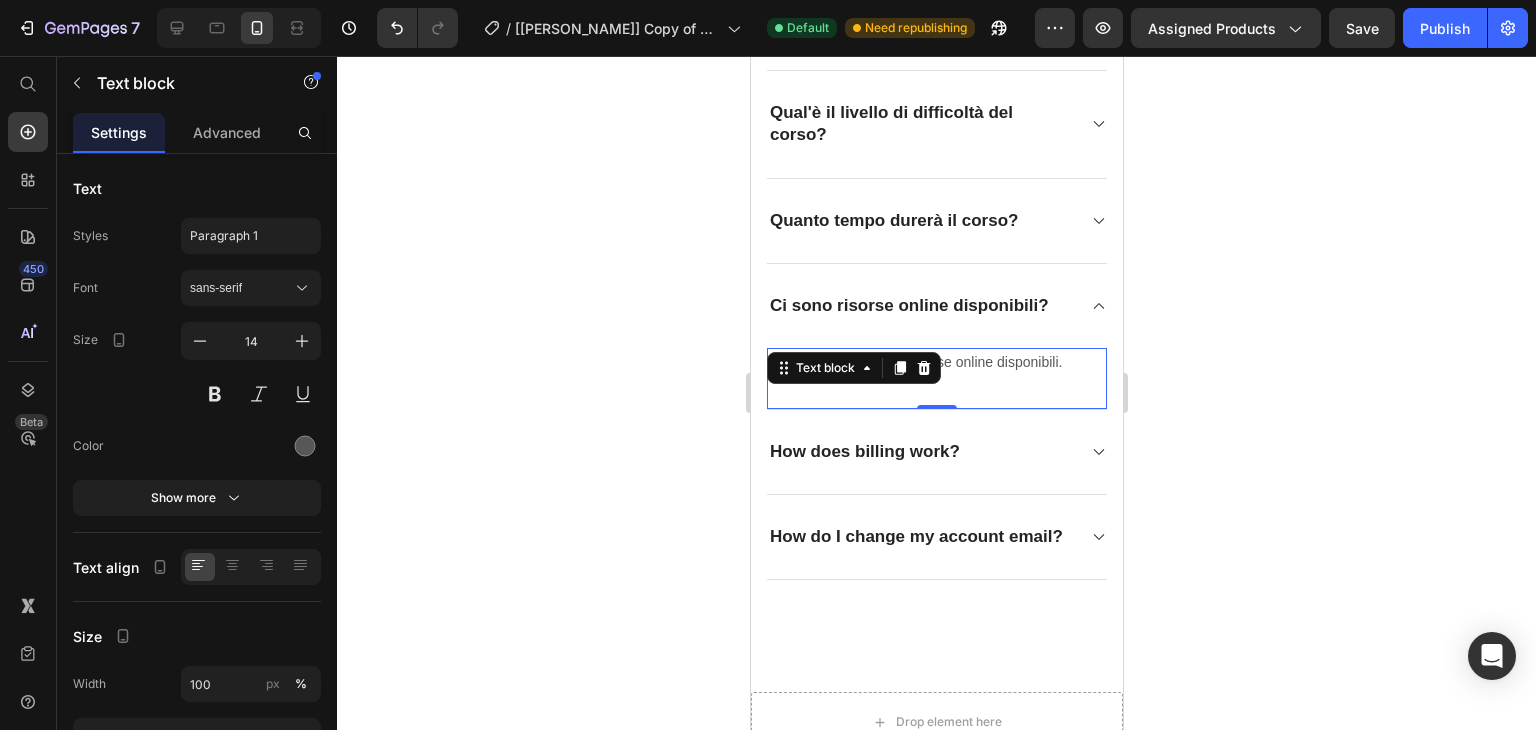 click 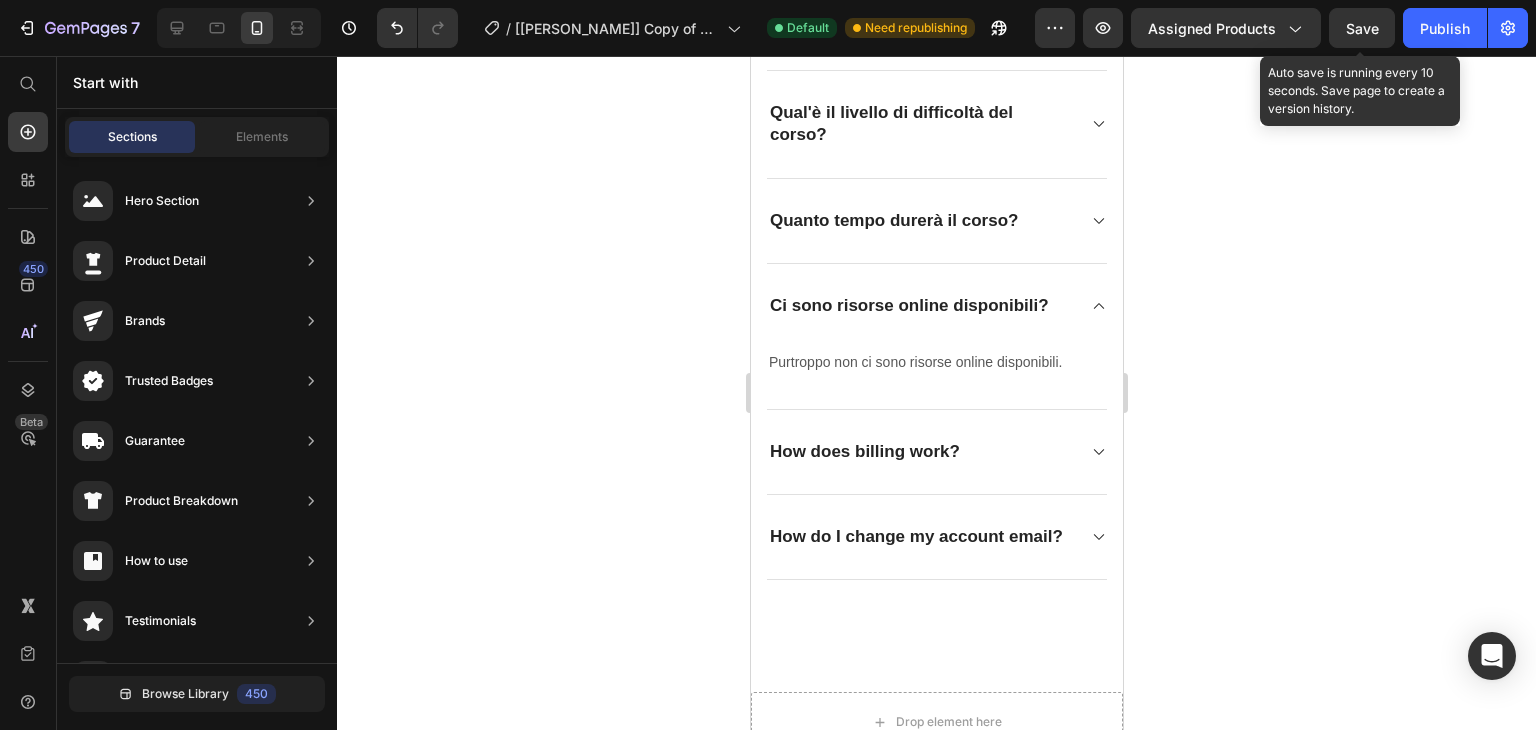 click on "Save" at bounding box center (1362, 28) 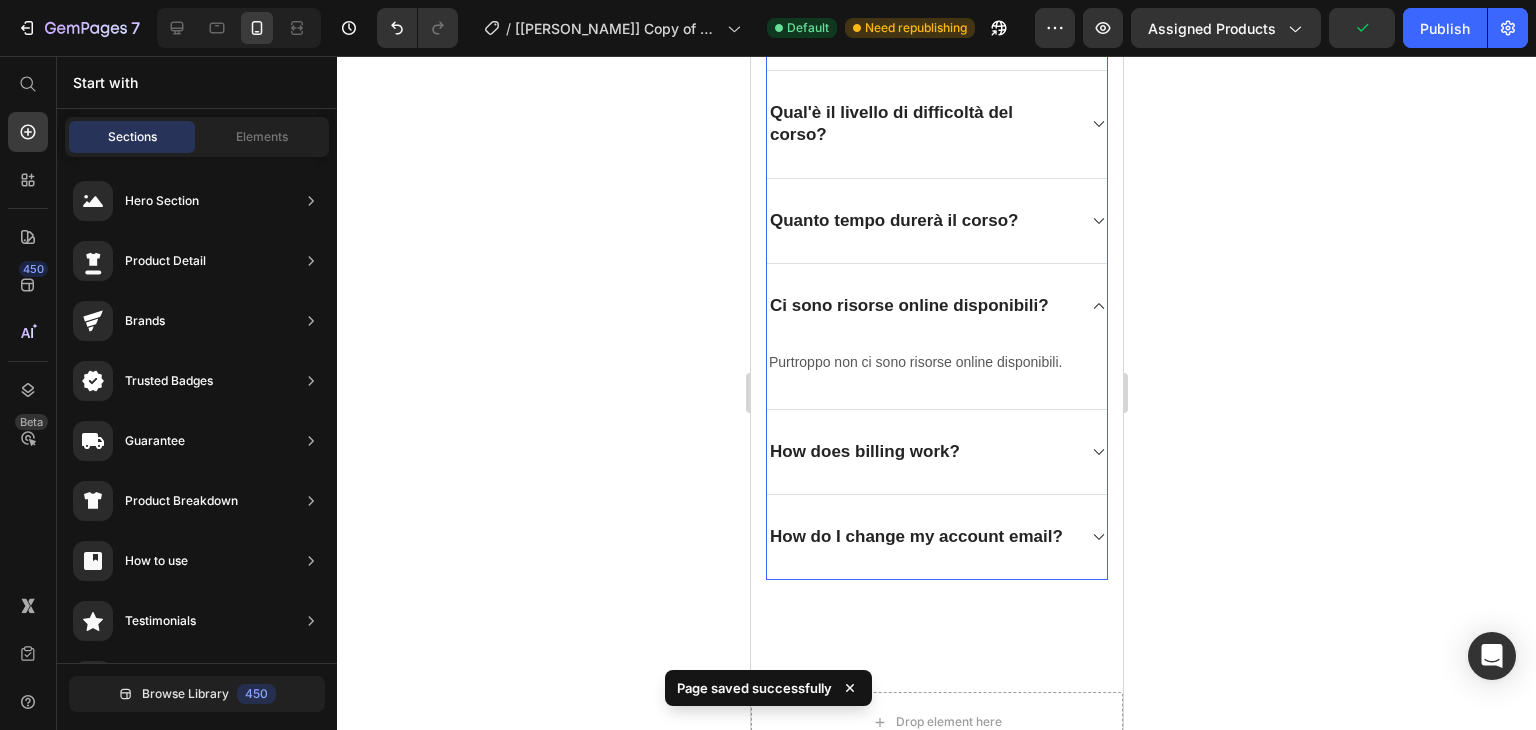 click 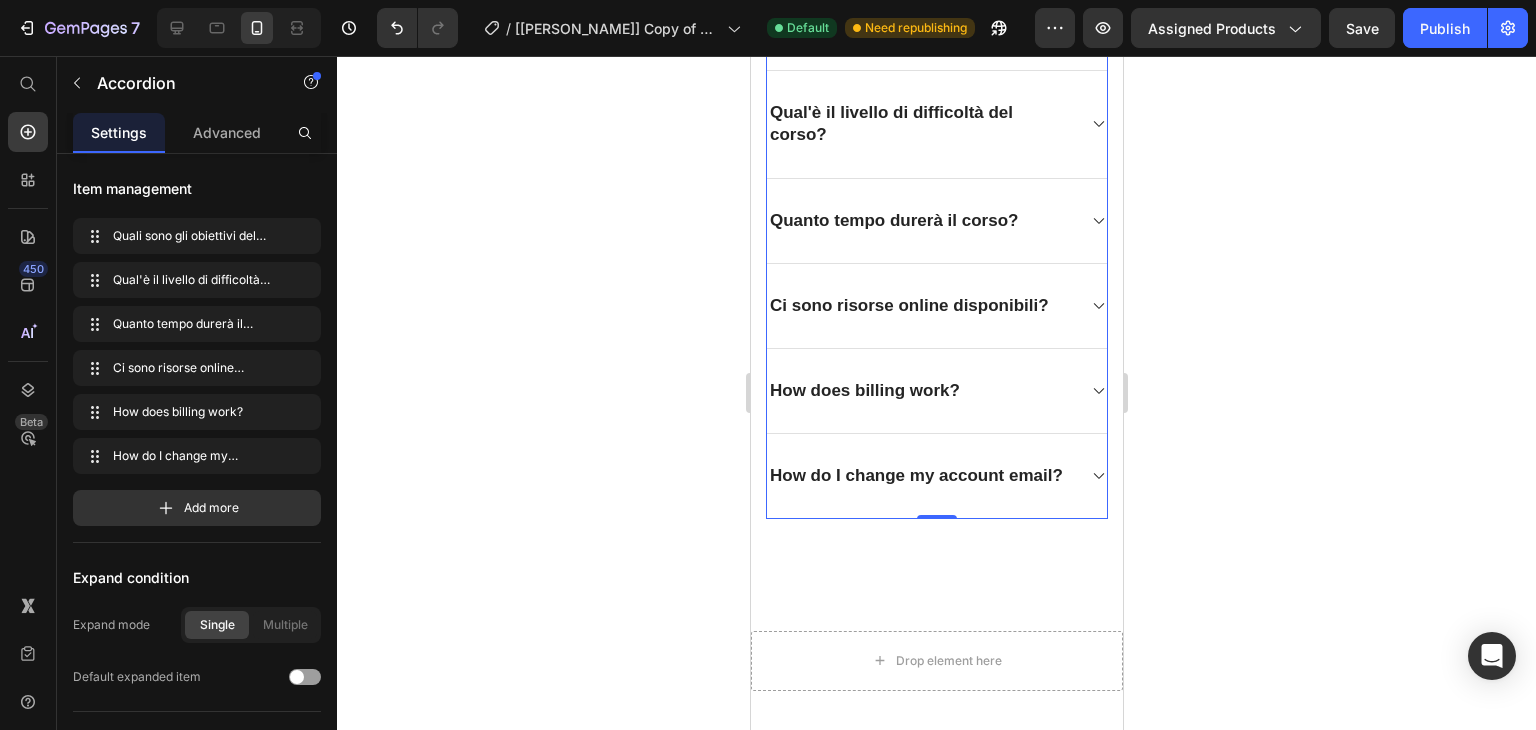 click 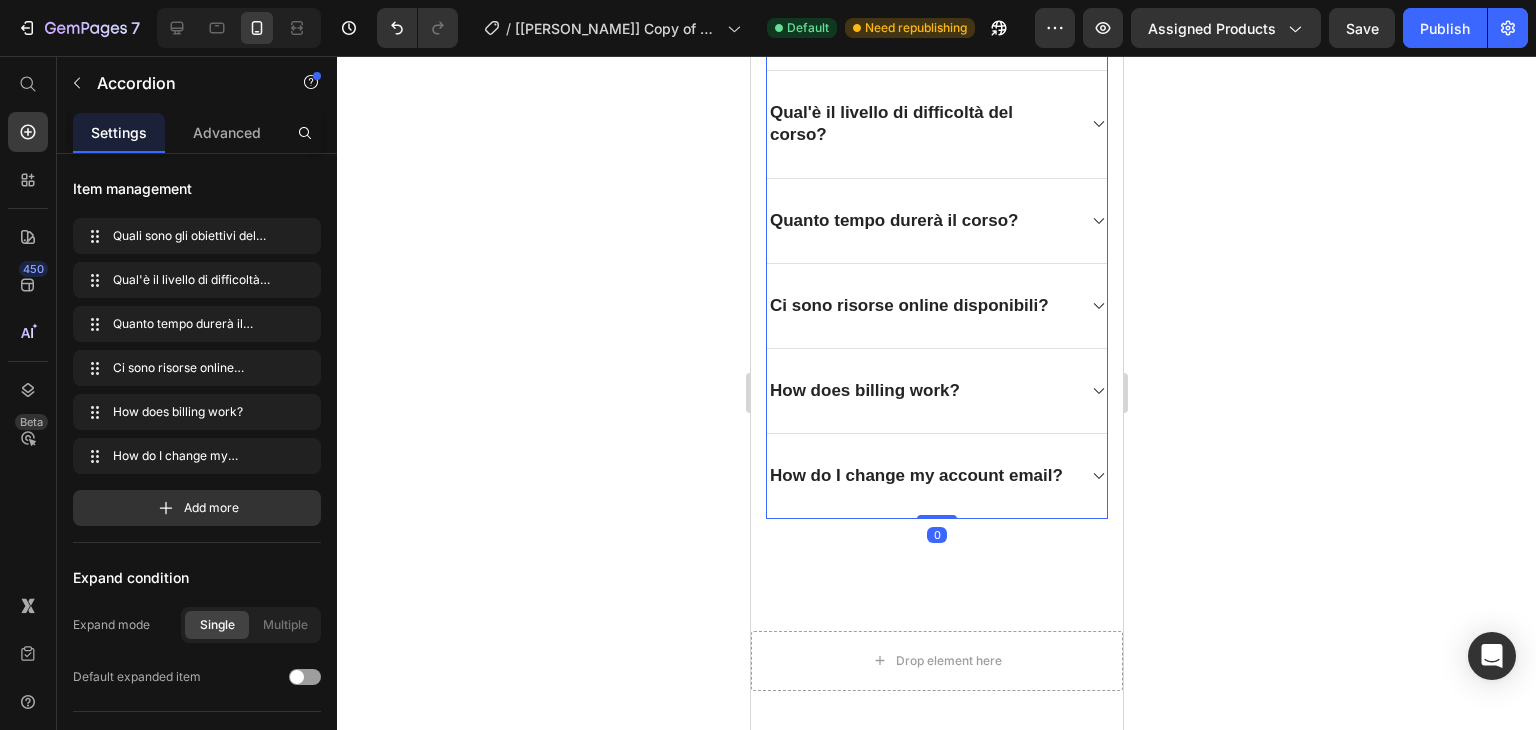 click 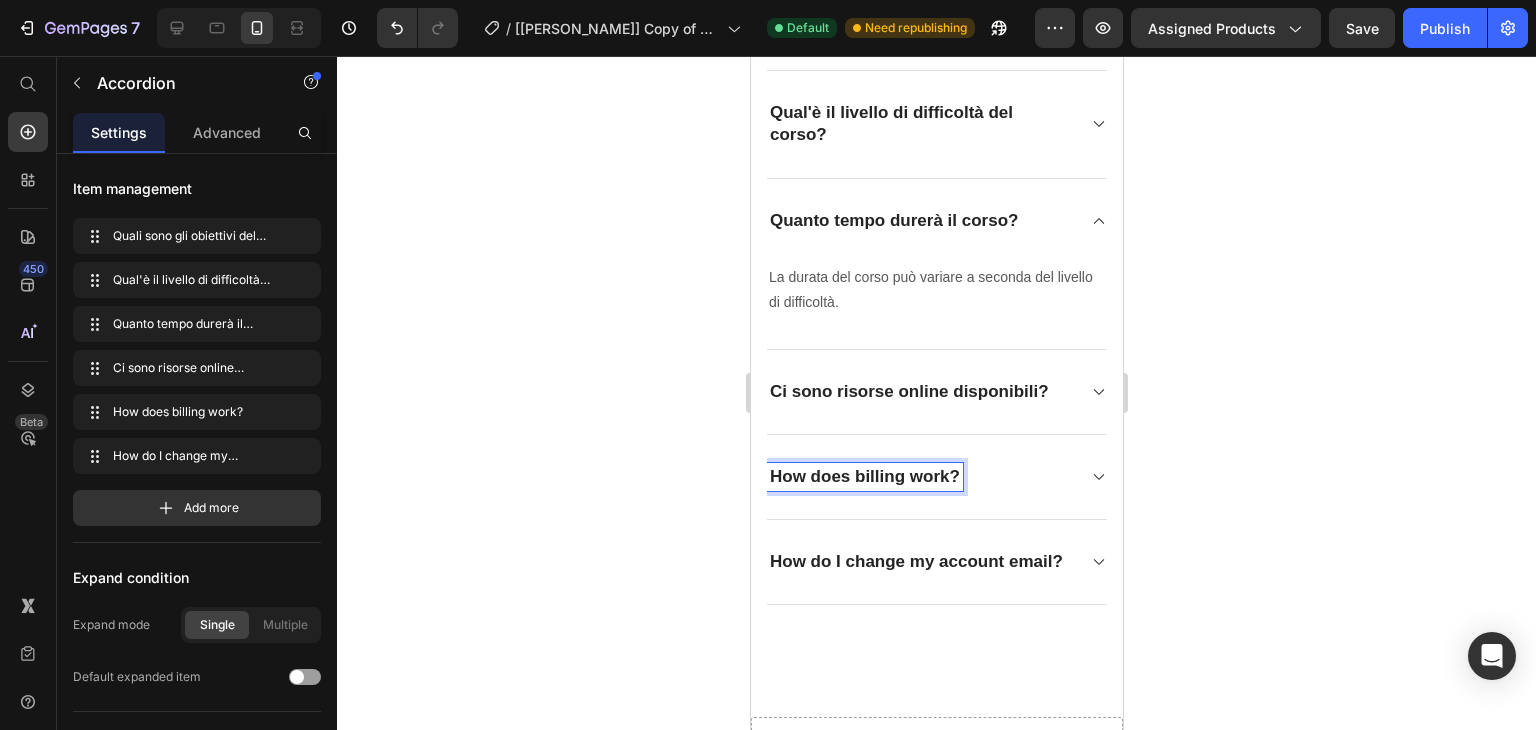 click on "How does billing work?" at bounding box center [864, 477] 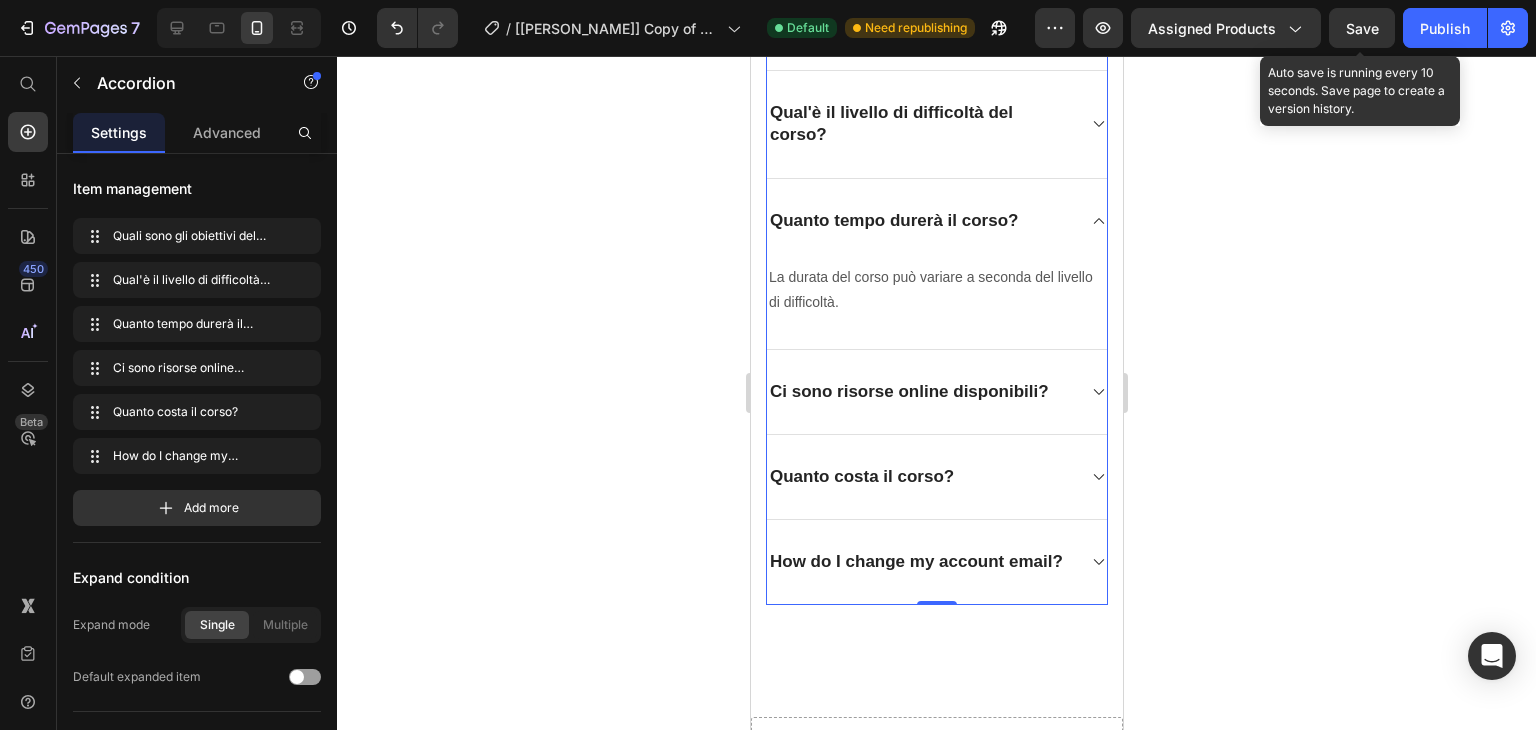 click on "Save" at bounding box center (1362, 28) 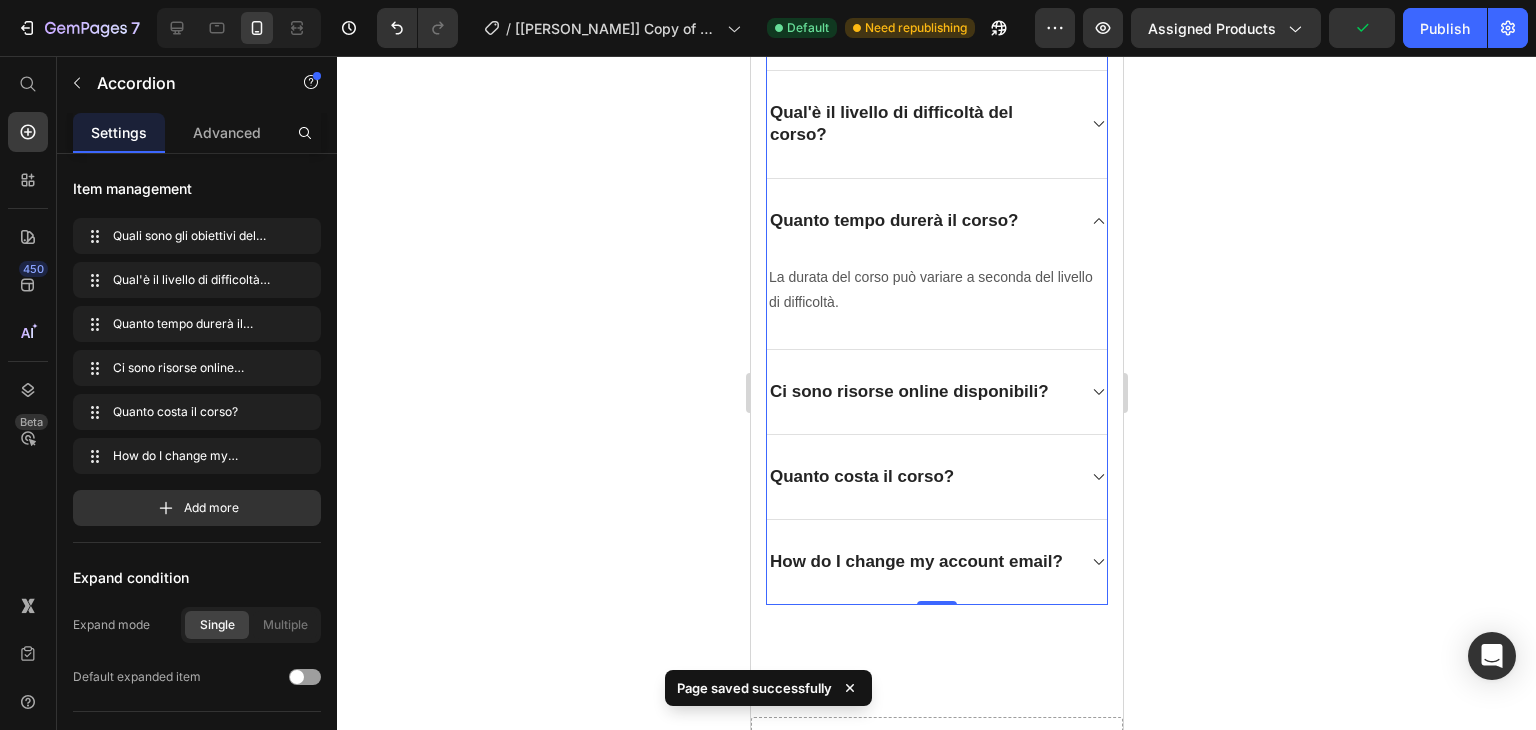 click on "Quanto costa il corso?" at bounding box center (936, 477) 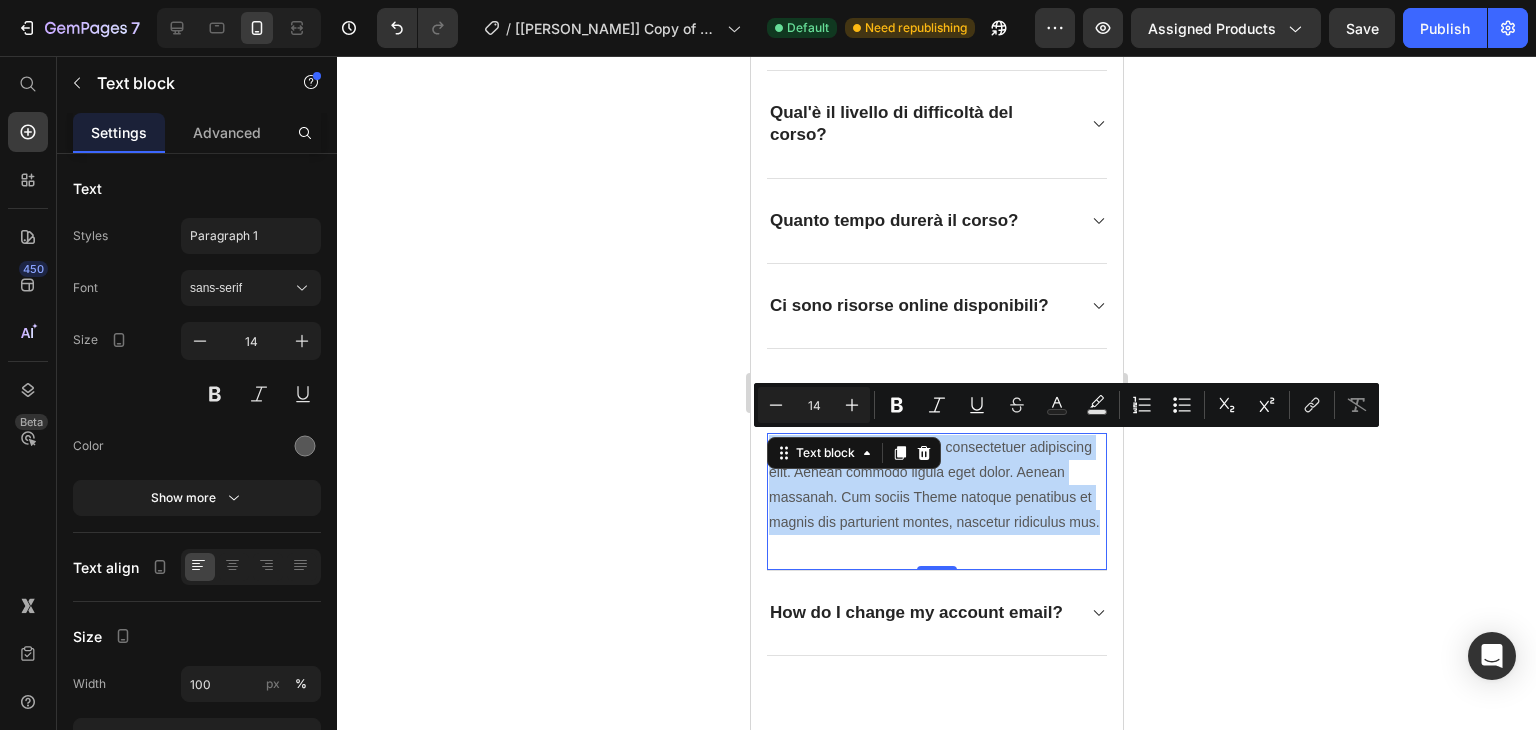 drag, startPoint x: 921, startPoint y: 545, endPoint x: 766, endPoint y: 440, distance: 187.21645 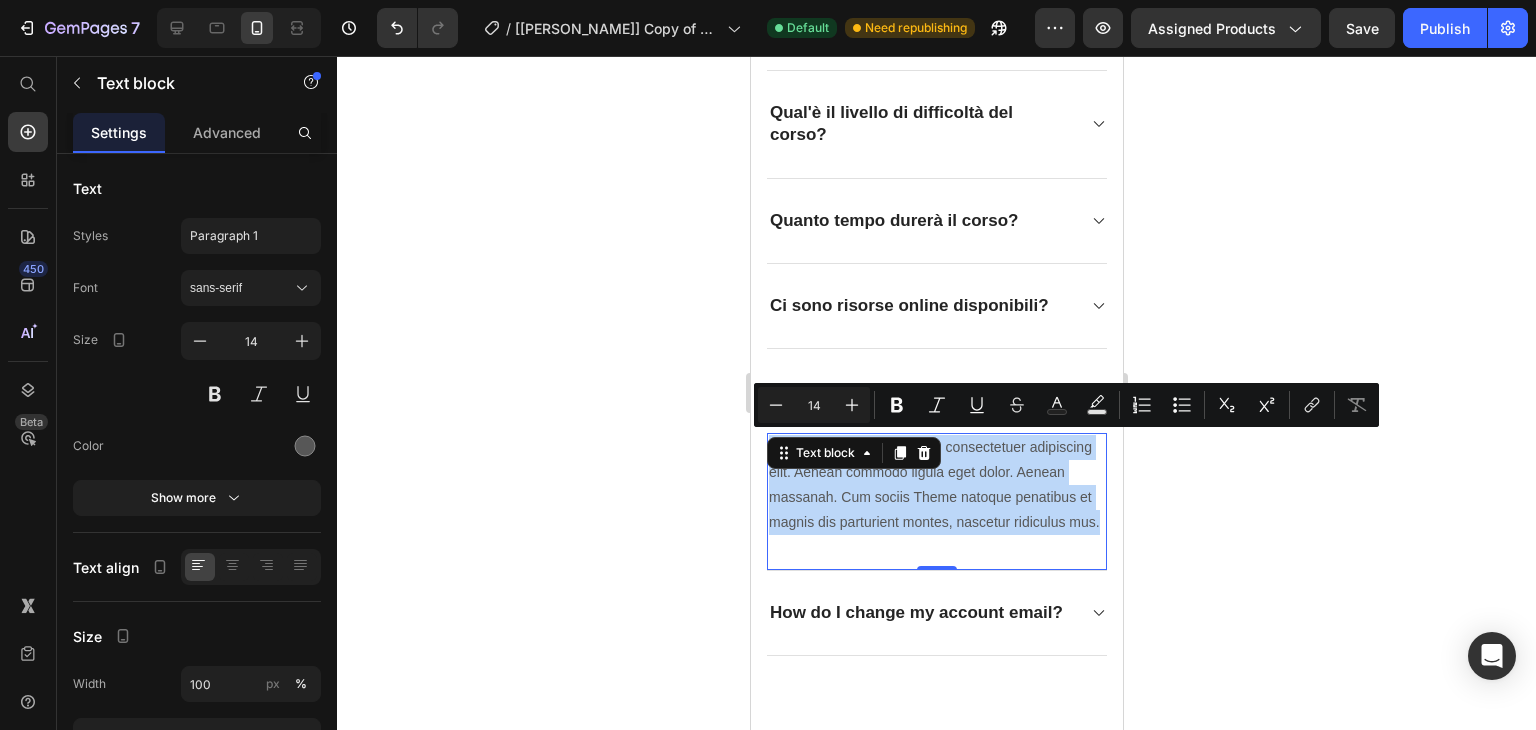 click on "Lorem ipsum dolor sit amet, consectetuer adipiscing elit. Aenean commodo ligula eget dolor. Aenean massanah. Cum sociis Theme natoque penatibus et magnis dis parturient montes, nascetur ridiculus mus. Text block   0" at bounding box center [936, 502] 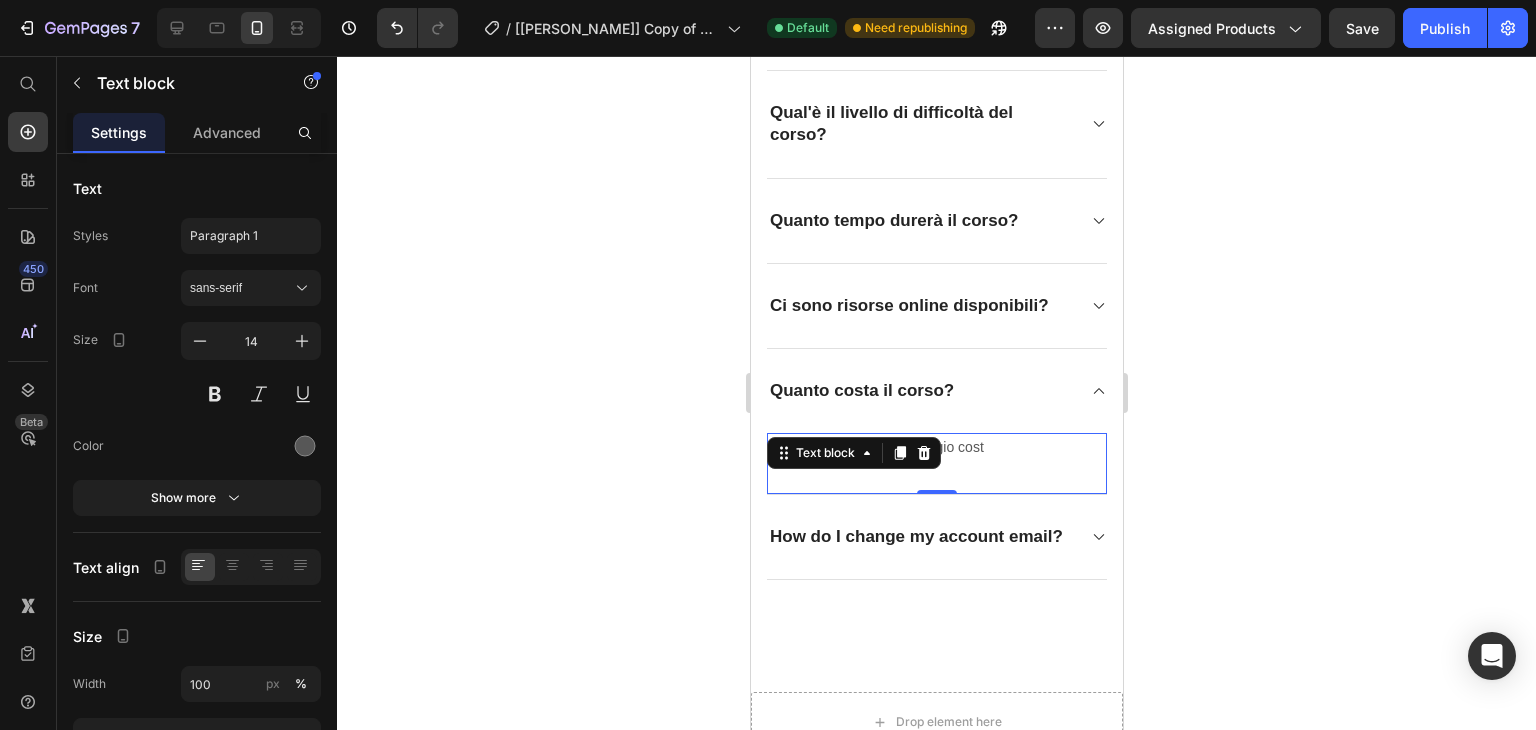 click 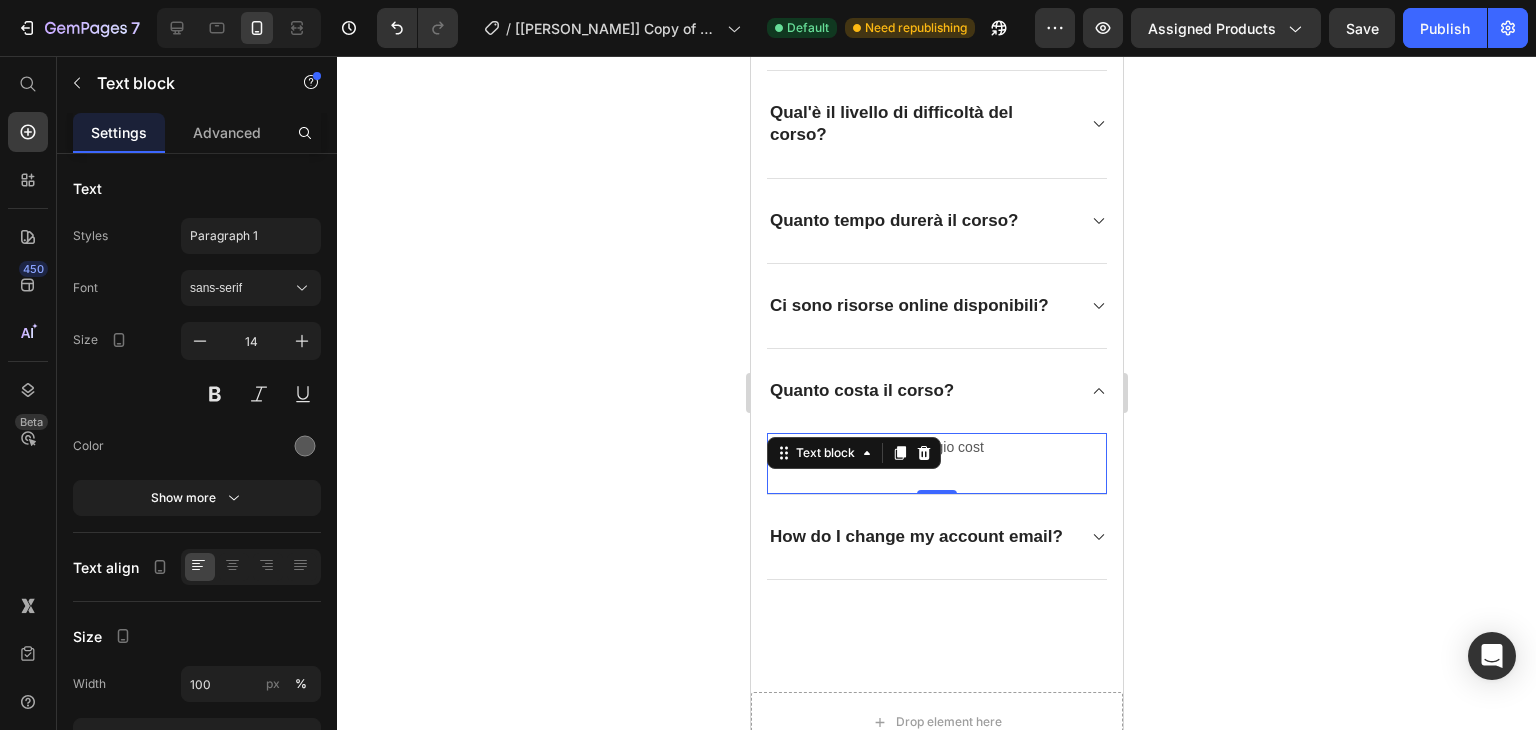 click 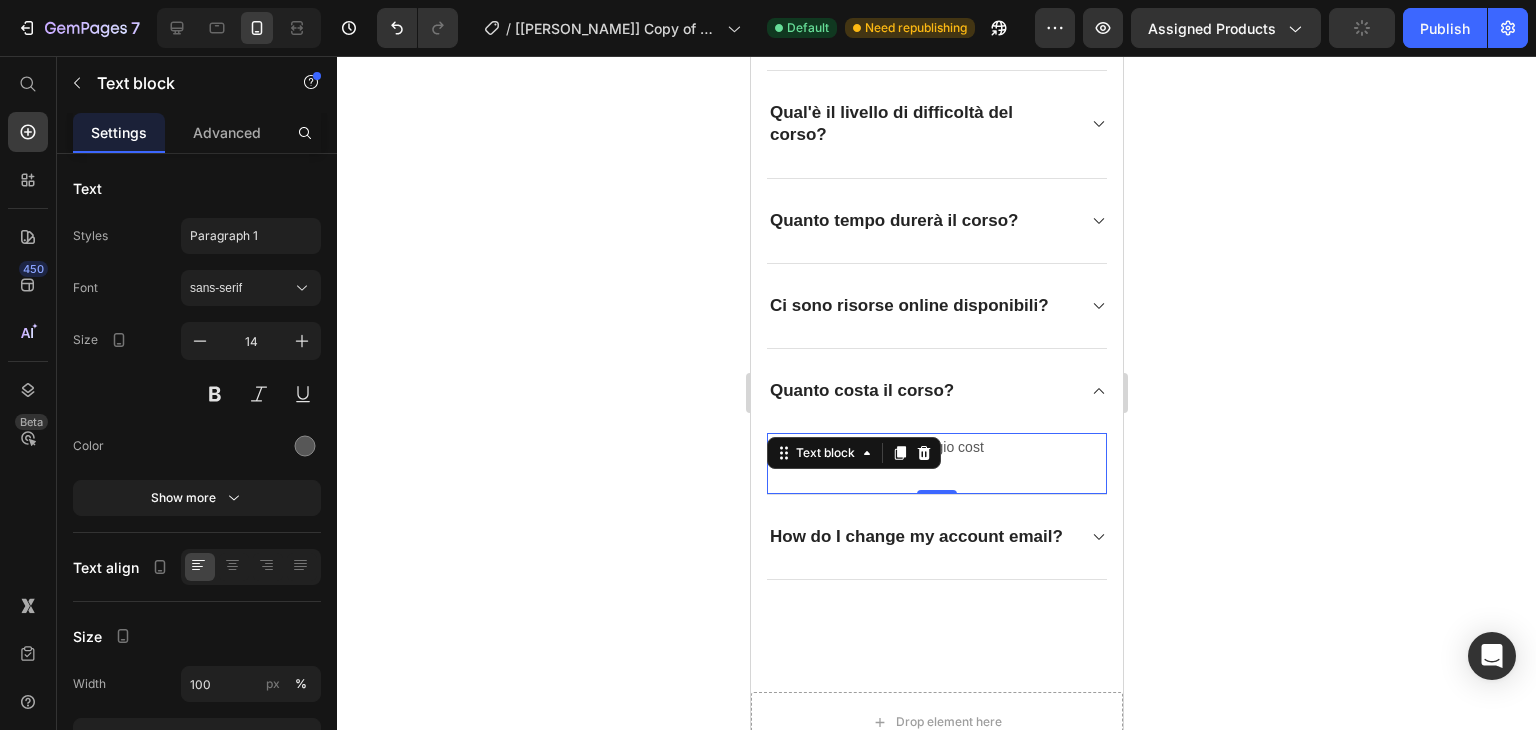 click on "Il corso con i bonus in omggio cost Text block   0" at bounding box center [936, 464] 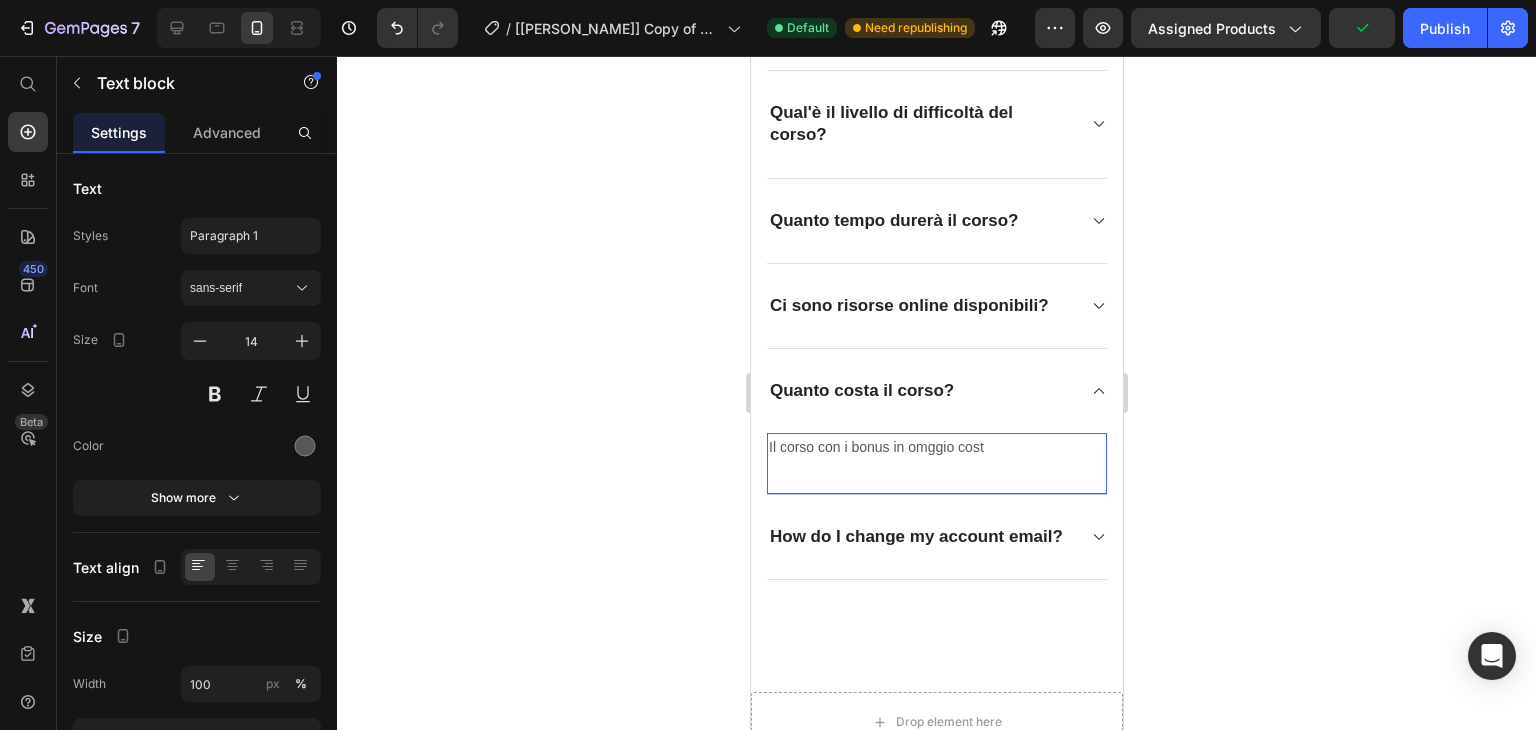 click on "Il corso con i bonus in omggio cost" at bounding box center [936, 447] 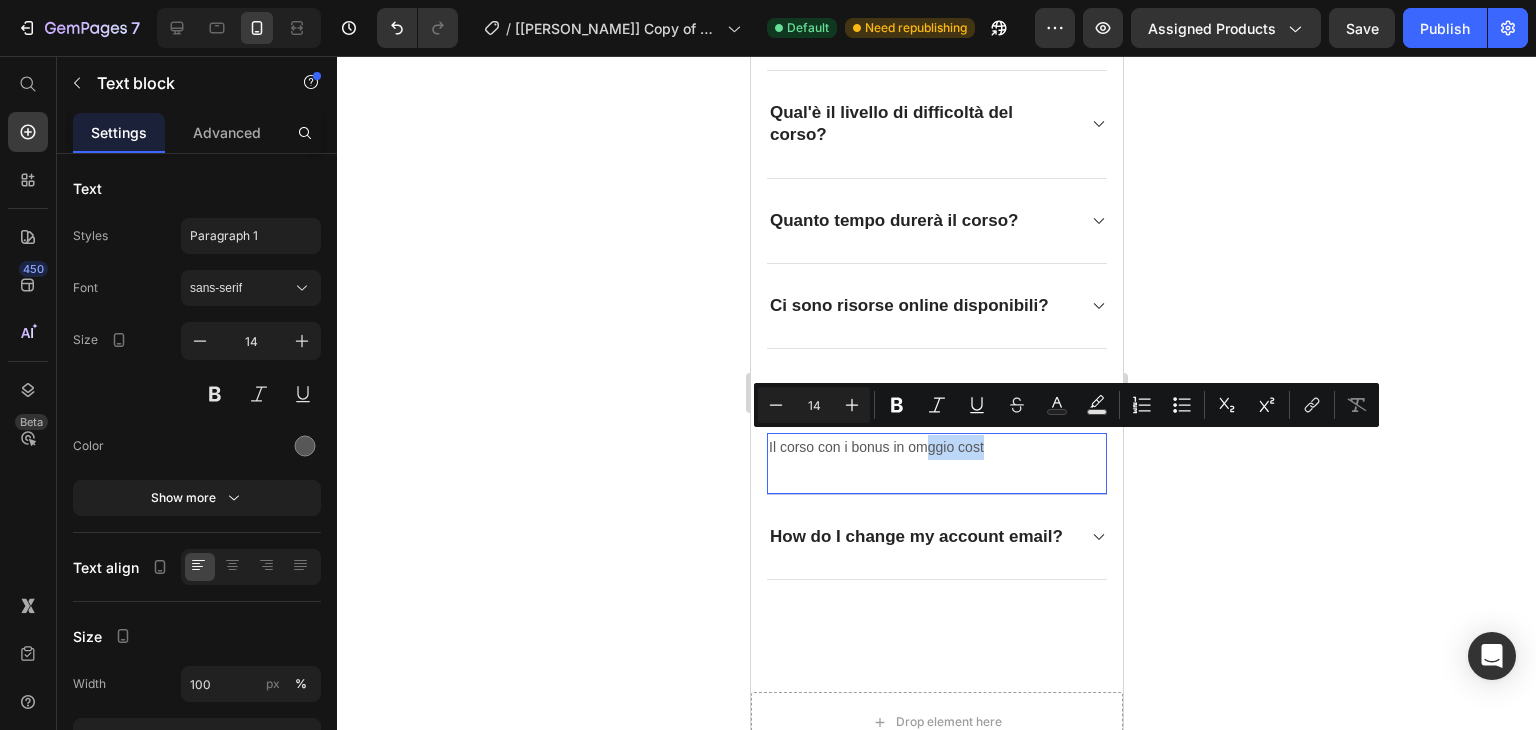 drag, startPoint x: 987, startPoint y: 440, endPoint x: 926, endPoint y: 444, distance: 61.13101 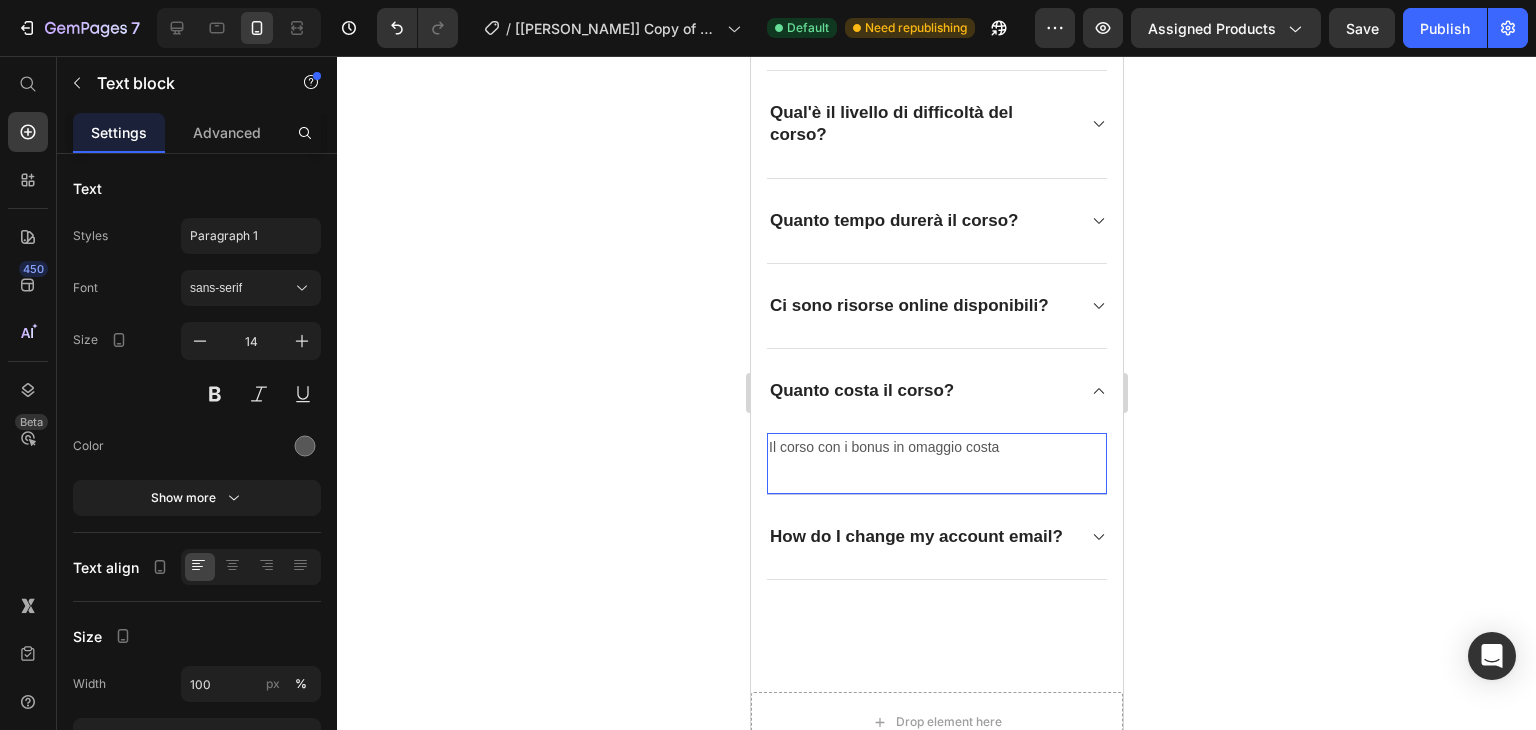 click on "Il corso con i bonus in omaggio costa" at bounding box center [936, 447] 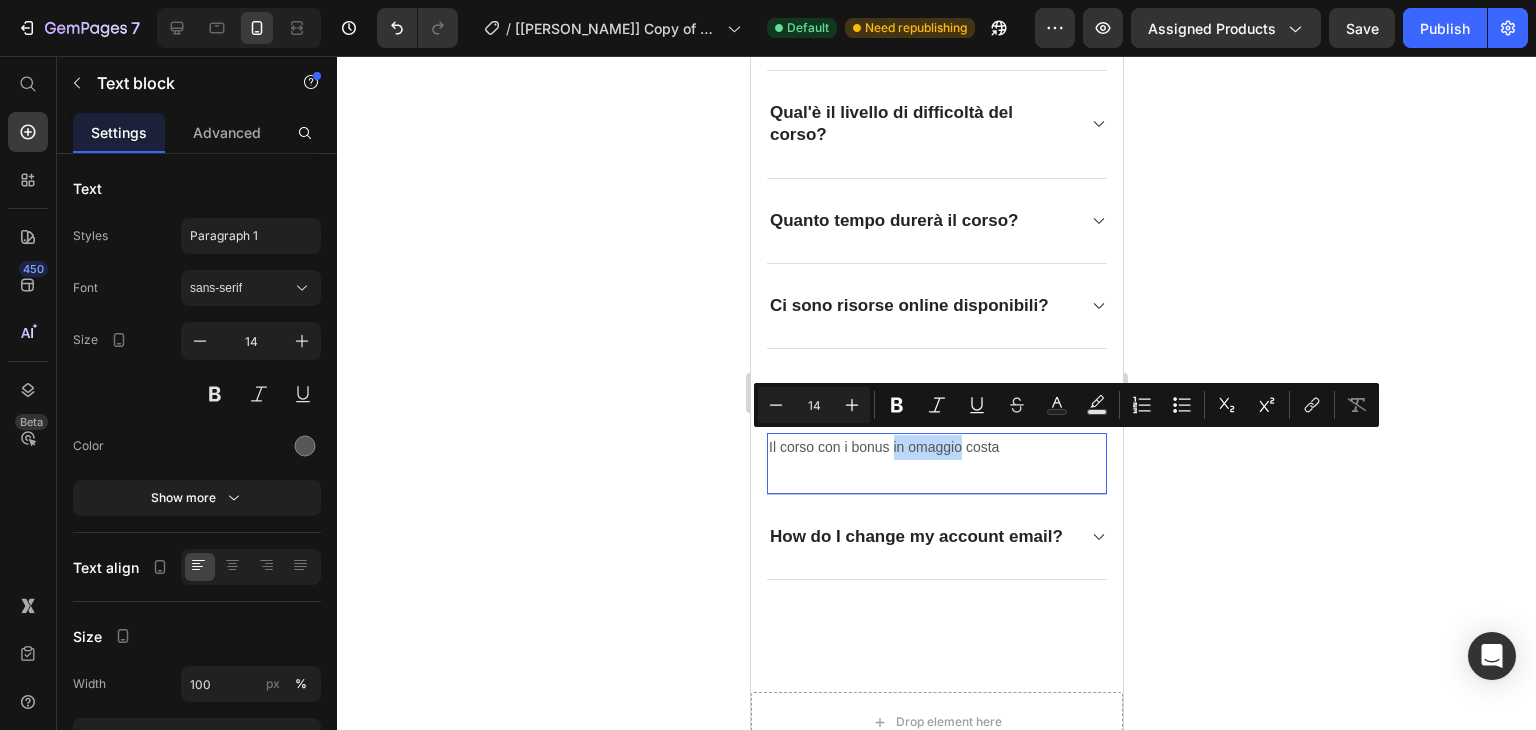 drag, startPoint x: 961, startPoint y: 437, endPoint x: 893, endPoint y: 447, distance: 68.73136 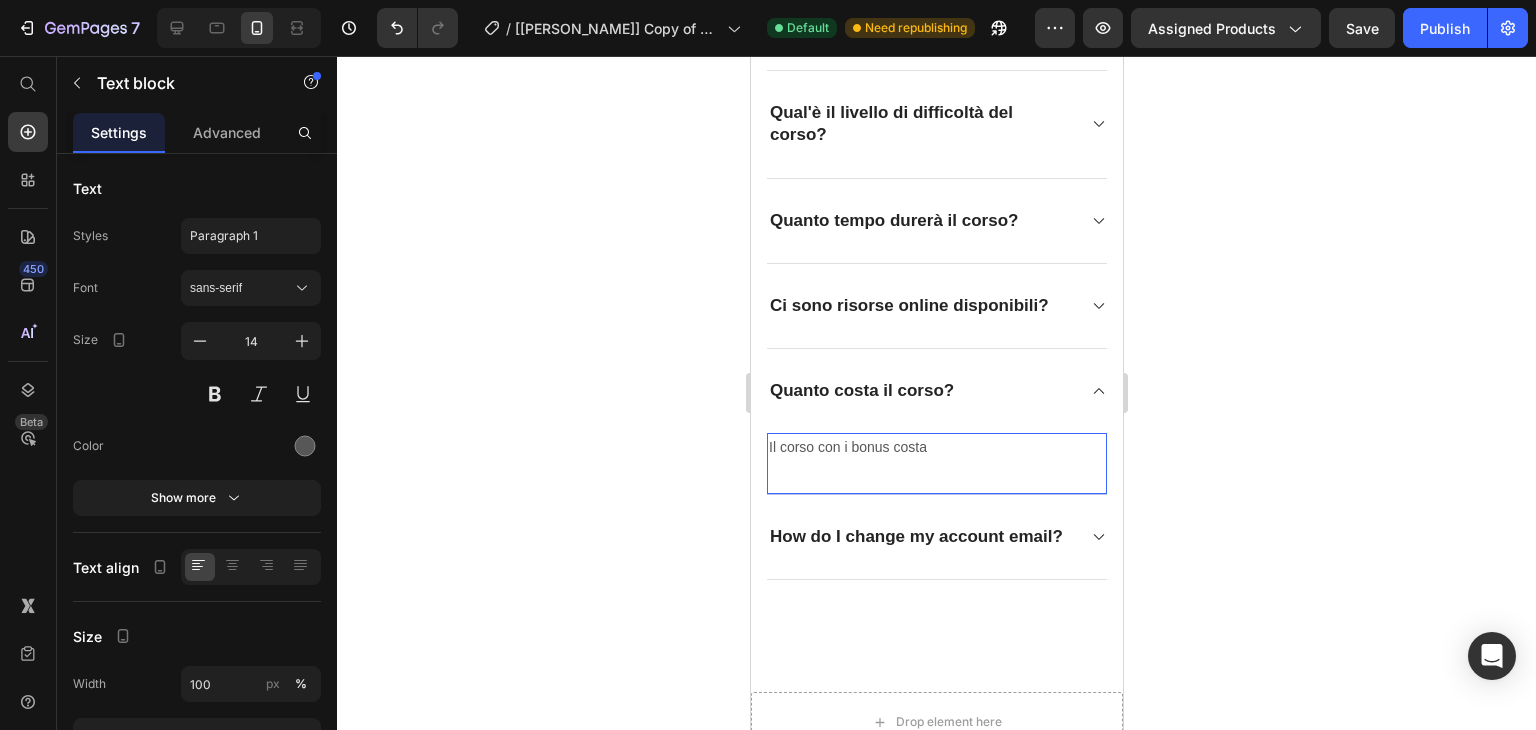 click on "Il corso con i bonus costa" at bounding box center [936, 447] 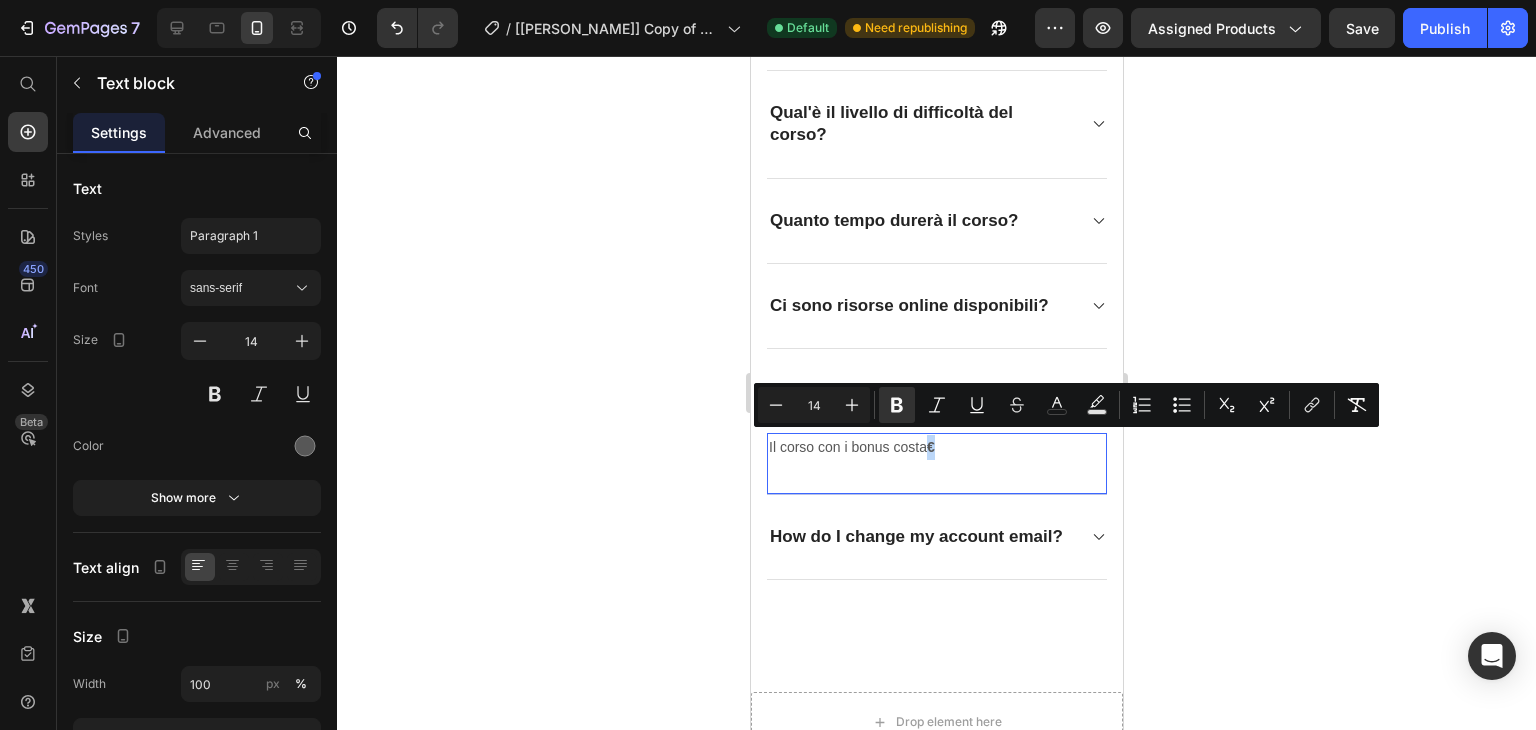 click on "€" at bounding box center (930, 447) 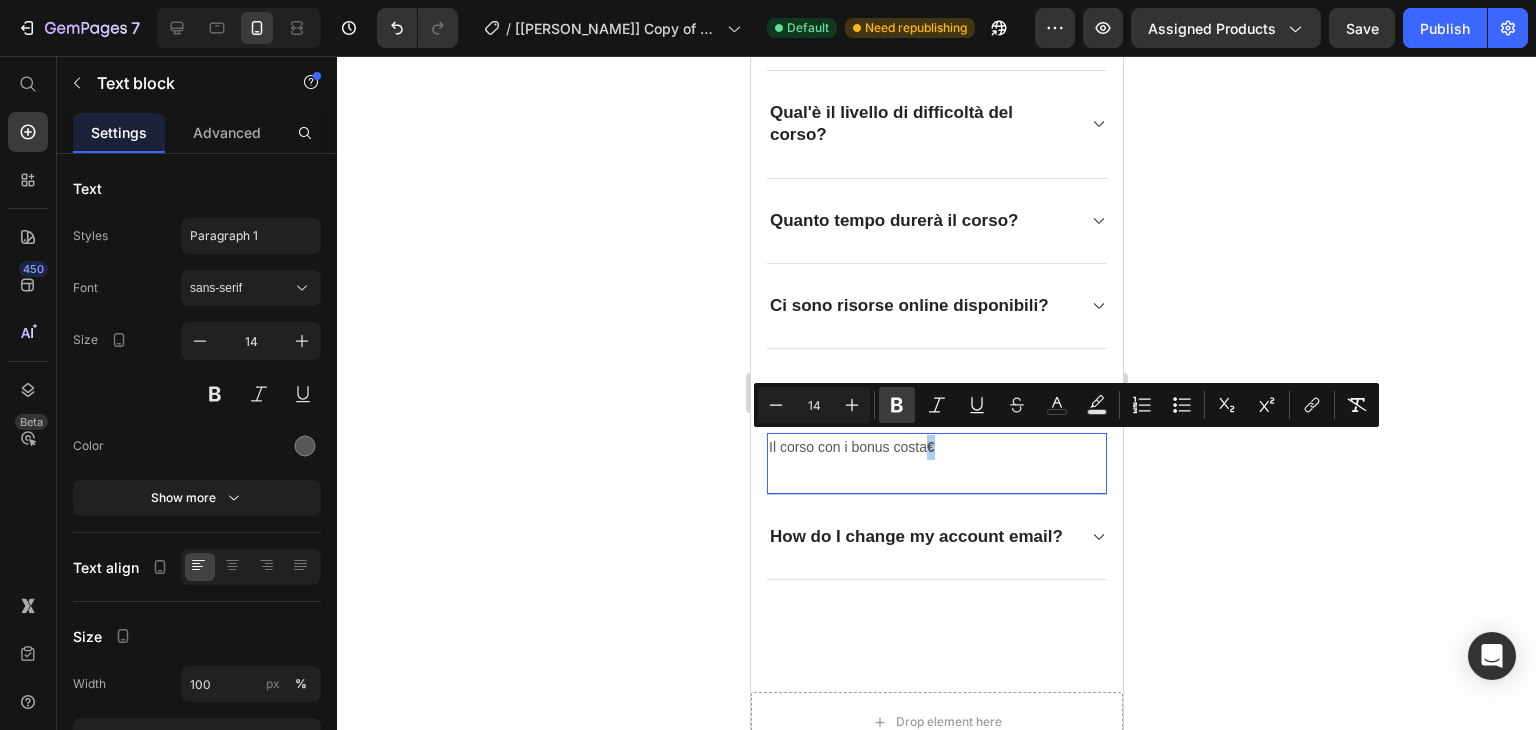click 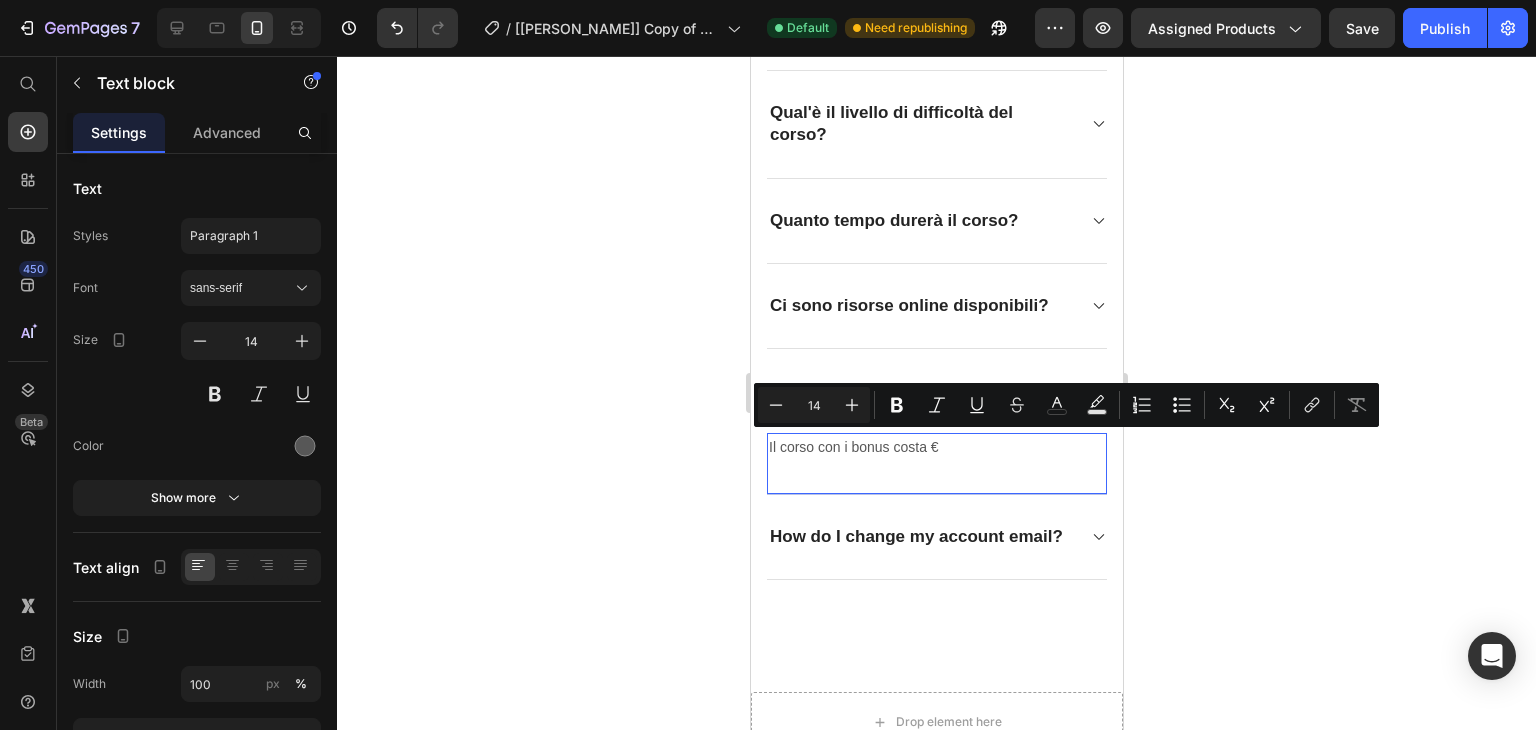 click on "Il corso con i bonus costa €" at bounding box center (936, 447) 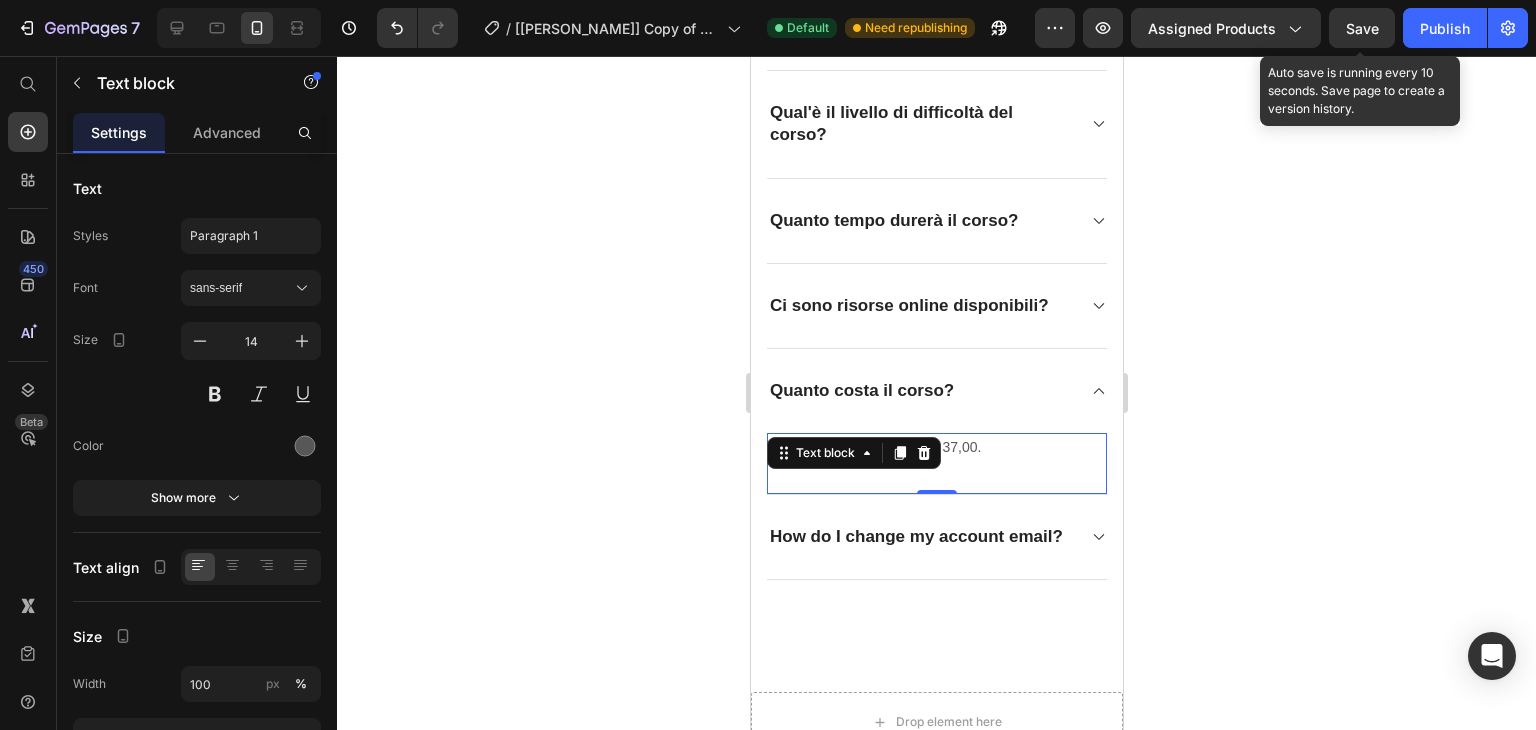 click on "Save" at bounding box center (1362, 28) 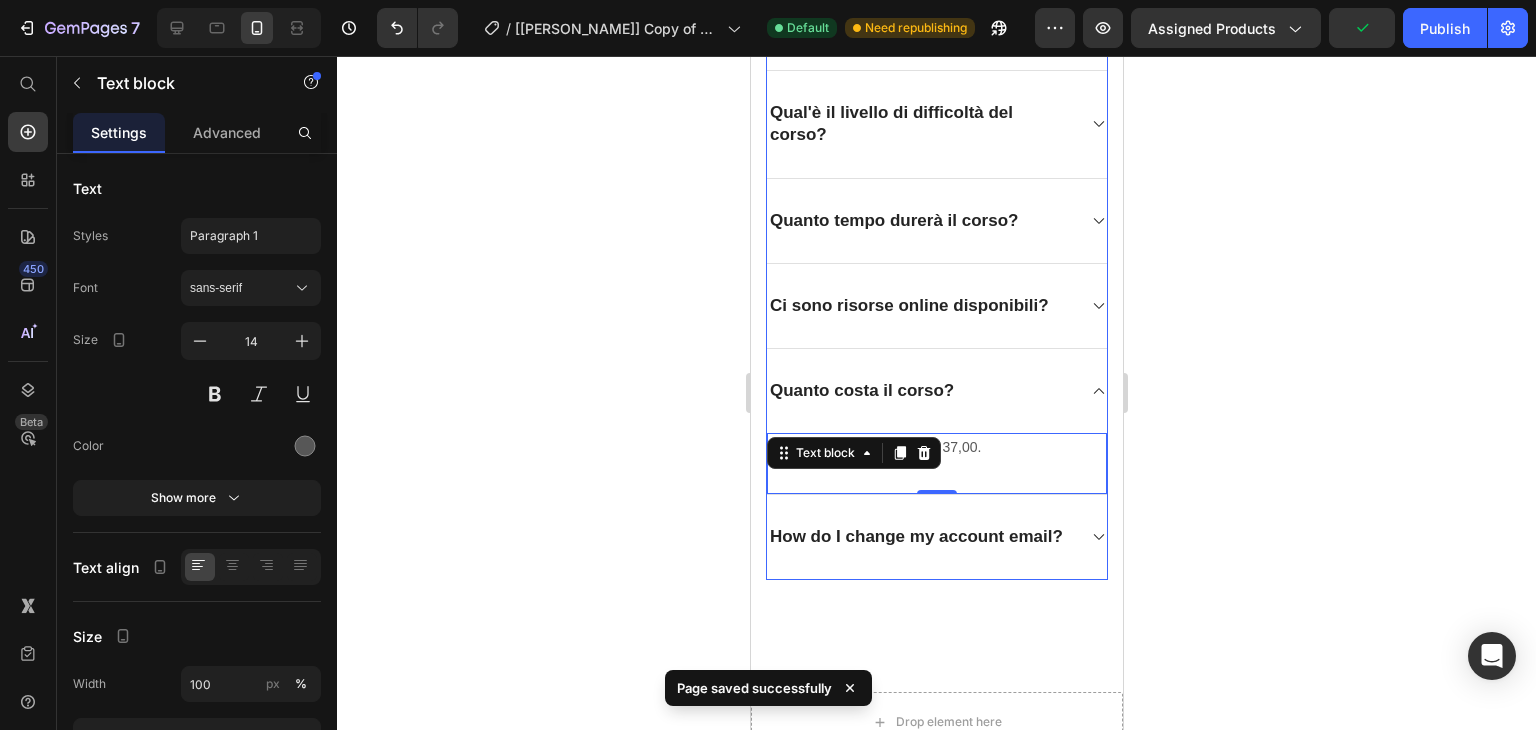 click on "How do I change my account email?" at bounding box center (915, 537) 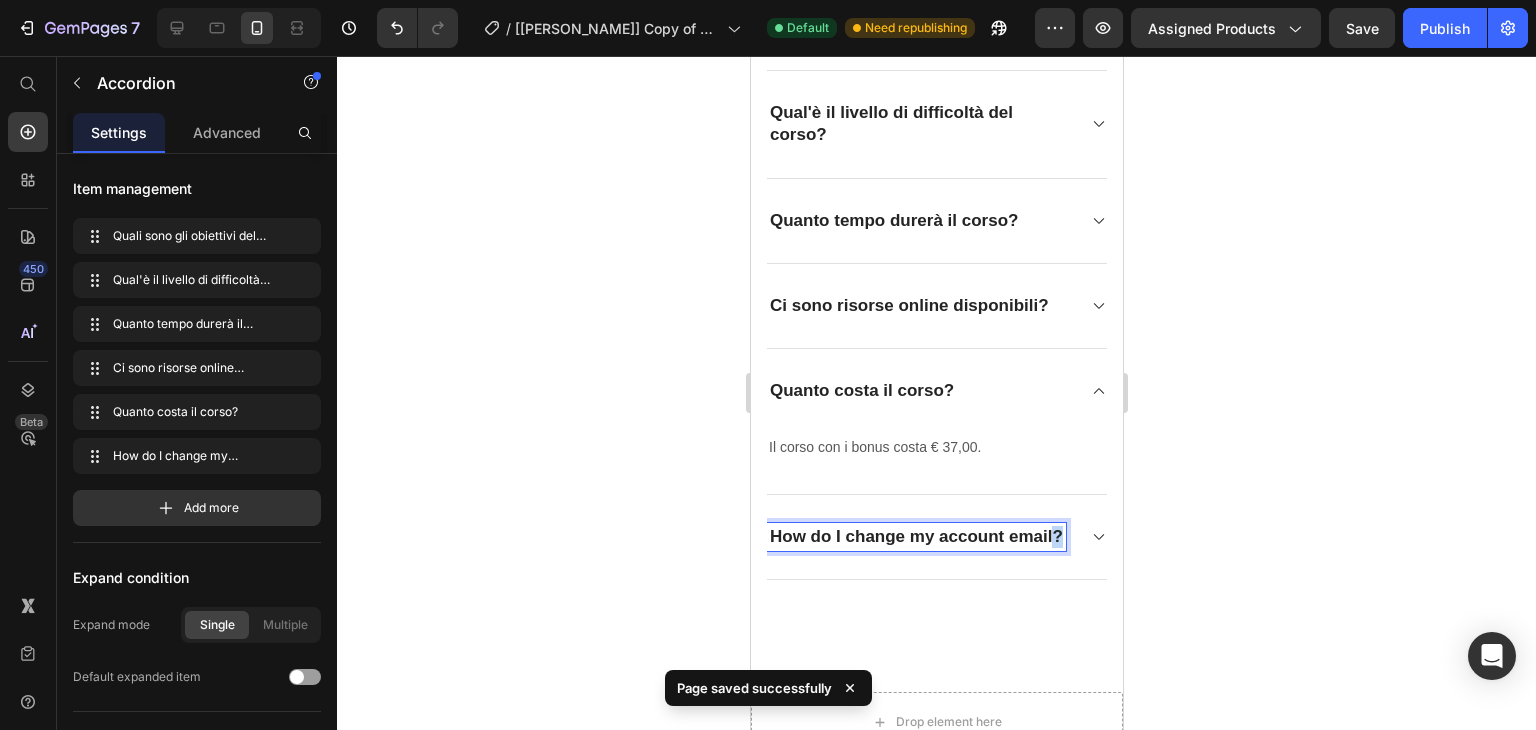 click on "How do I change my account email?" at bounding box center (915, 537) 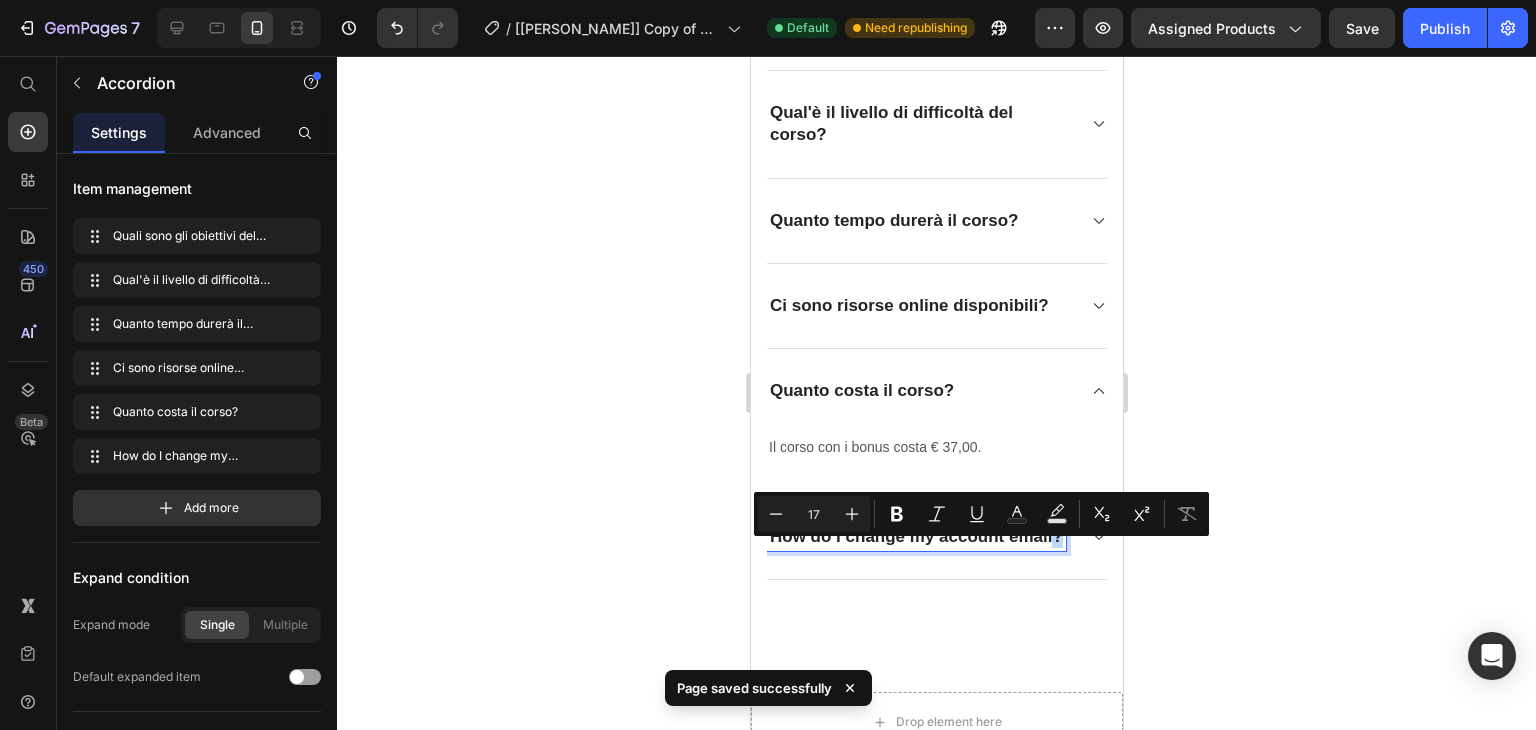 click on "How do I change my account email?" at bounding box center [915, 537] 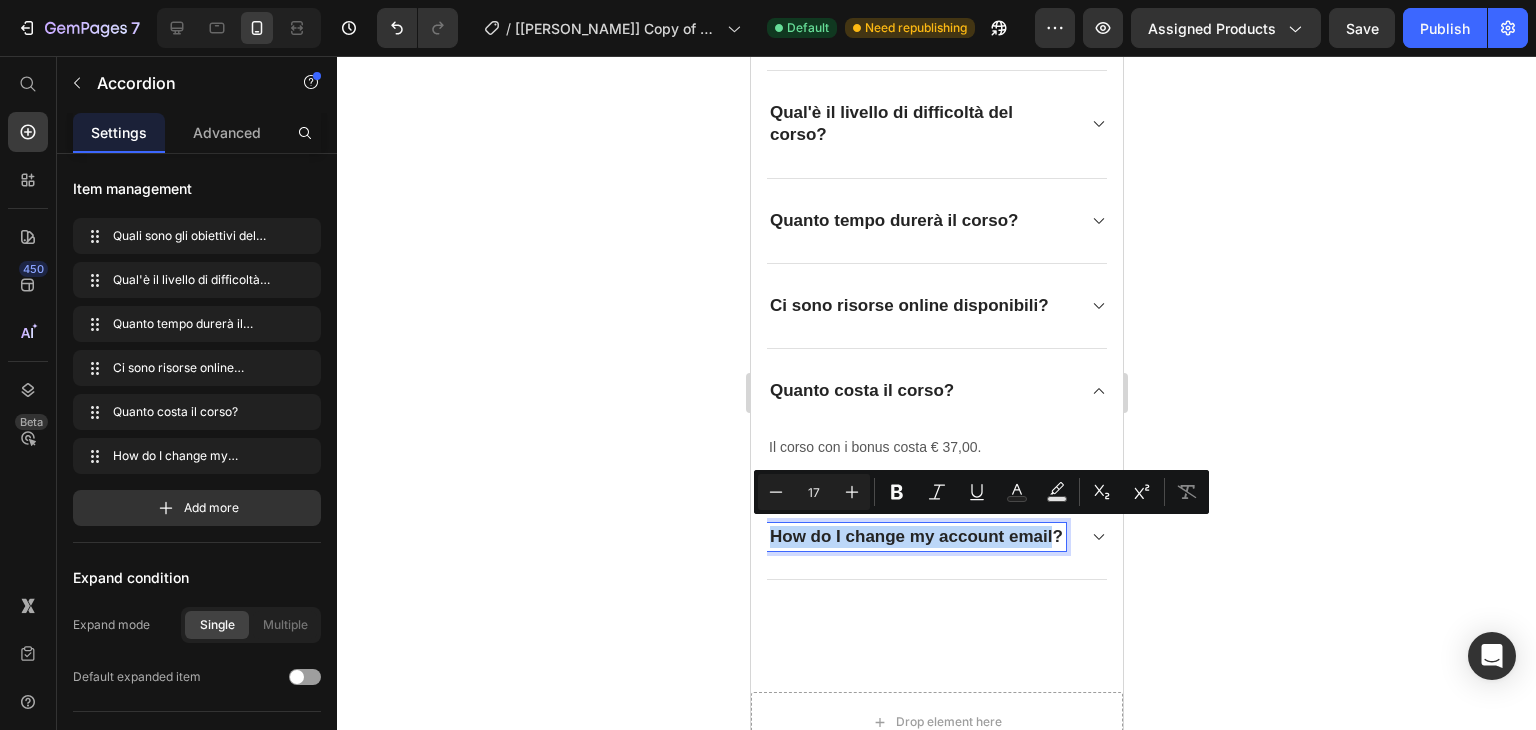 drag, startPoint x: 812, startPoint y: 555, endPoint x: 772, endPoint y: 525, distance: 50 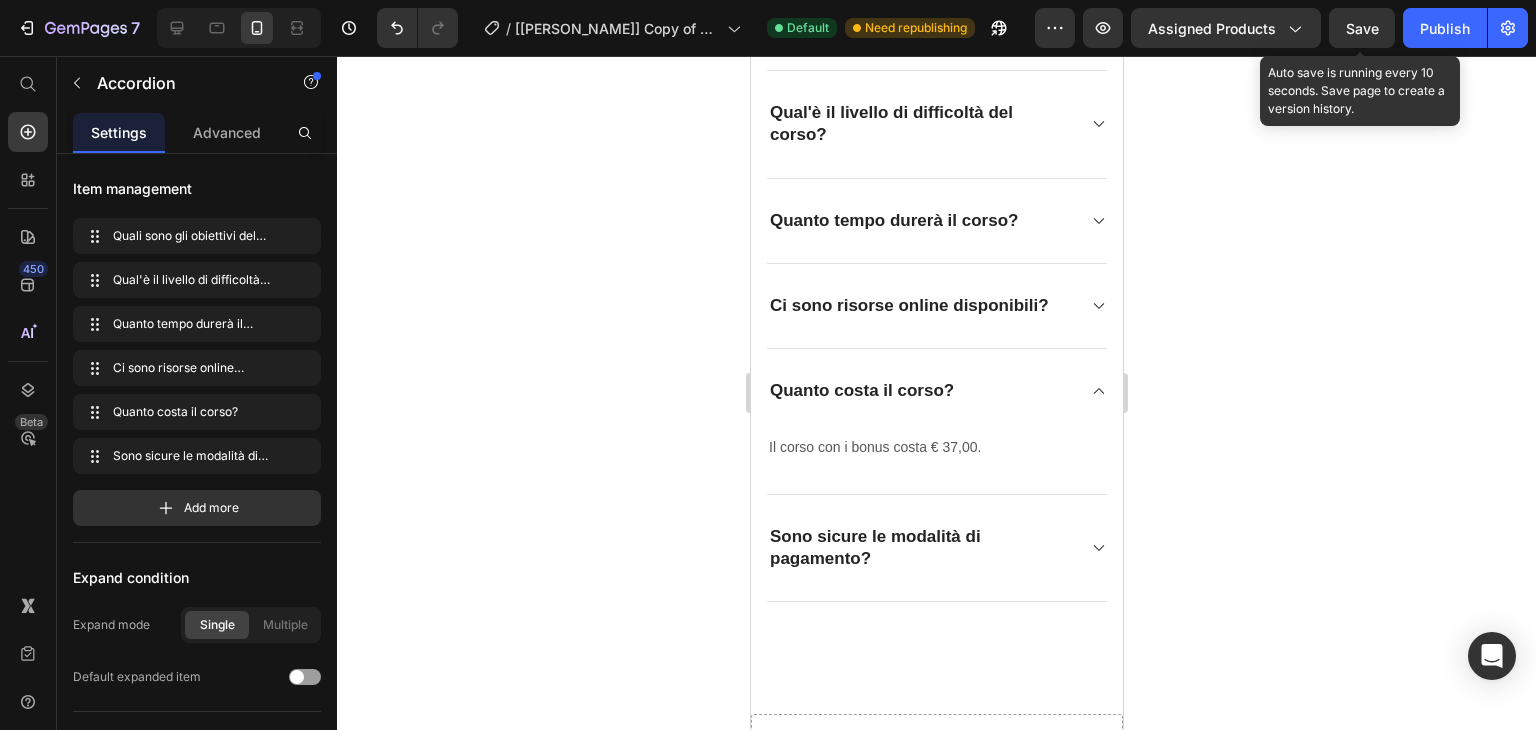 click on "Save" at bounding box center (1362, 28) 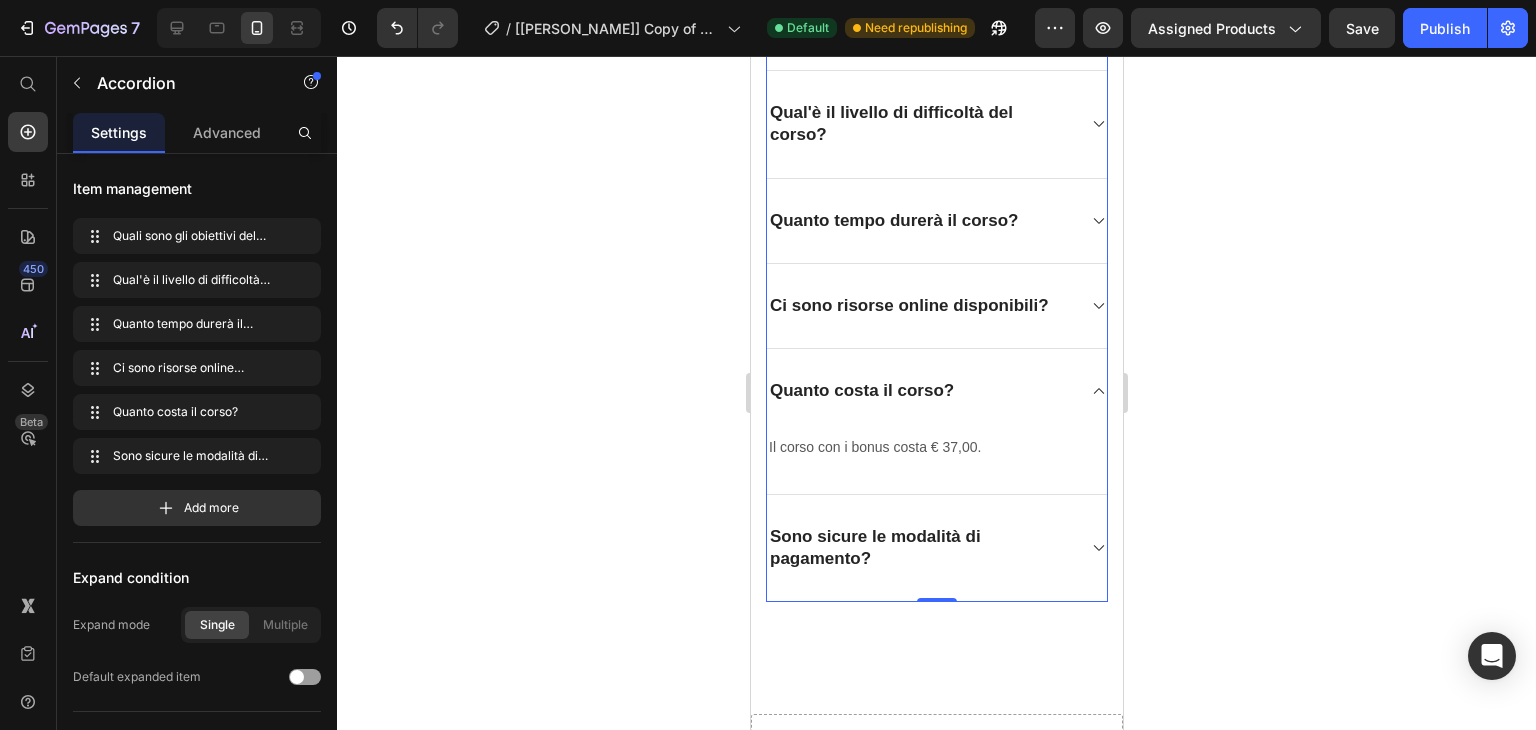 click on "Sono sicure le modalità di pagamento?" at bounding box center (936, 548) 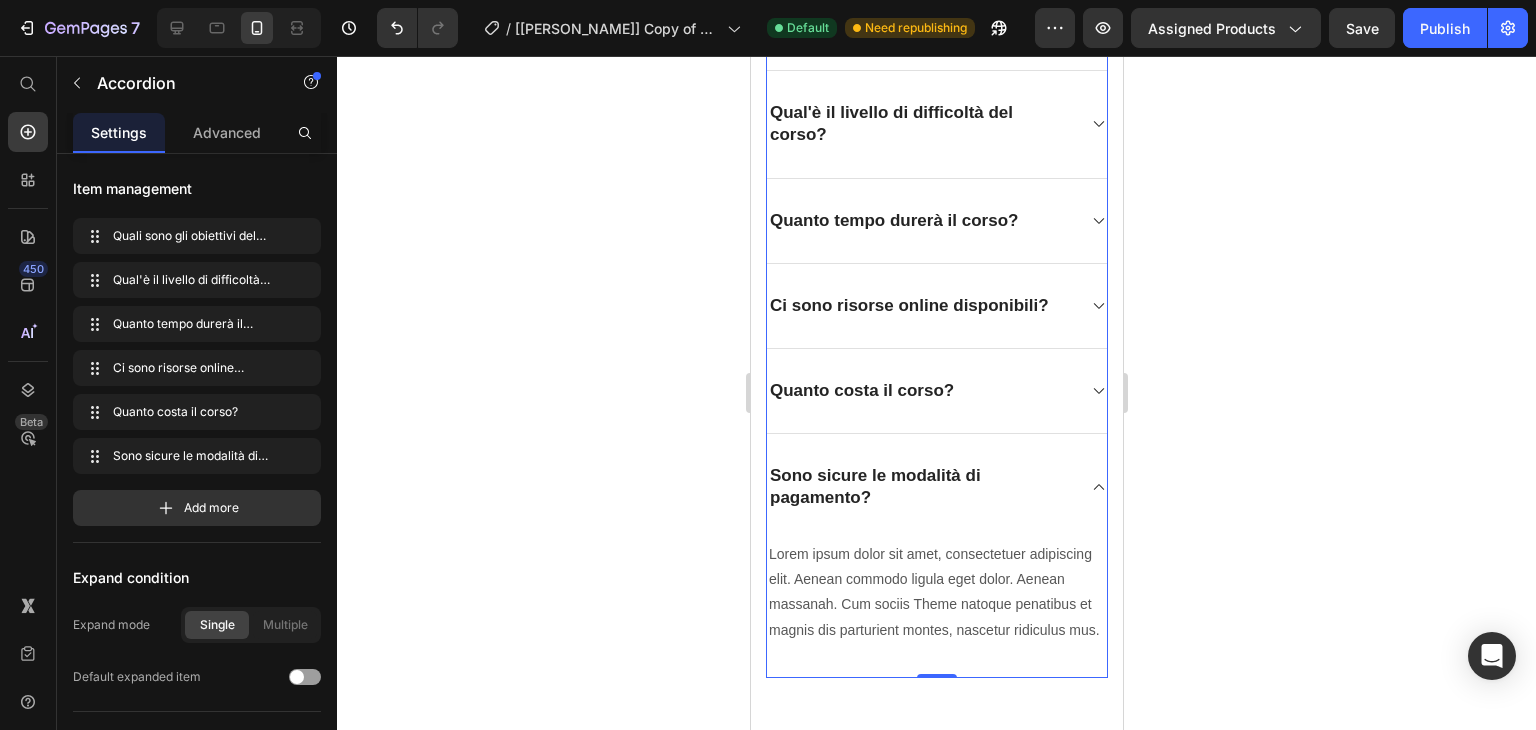 click 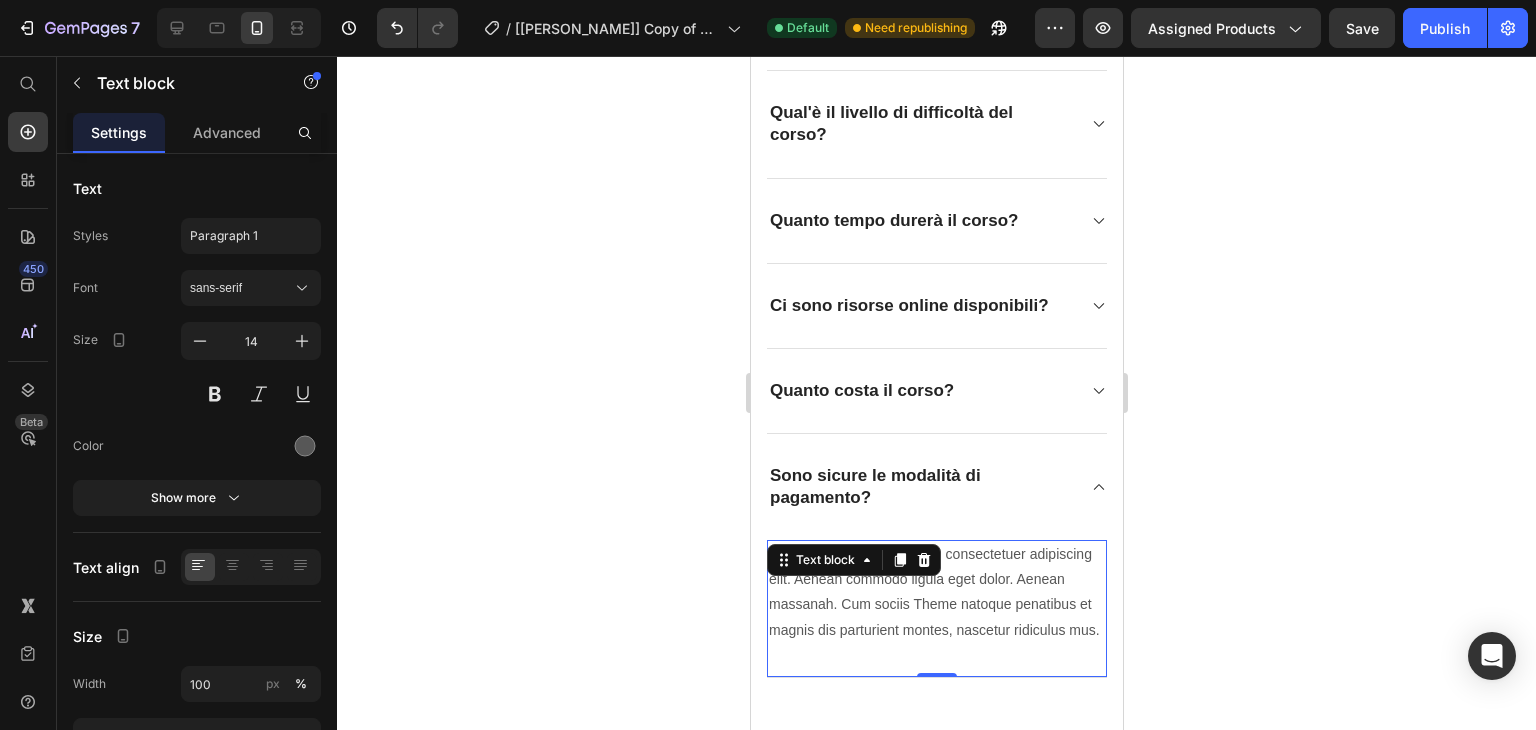 click on "Lorem ipsum dolor sit amet, consectetuer adipiscing elit. Aenean commodo ligula eget dolor. Aenean massanah. Cum sociis Theme natoque penatibus et magnis dis parturient montes, nascetur ridiculus mus." at bounding box center [936, 592] 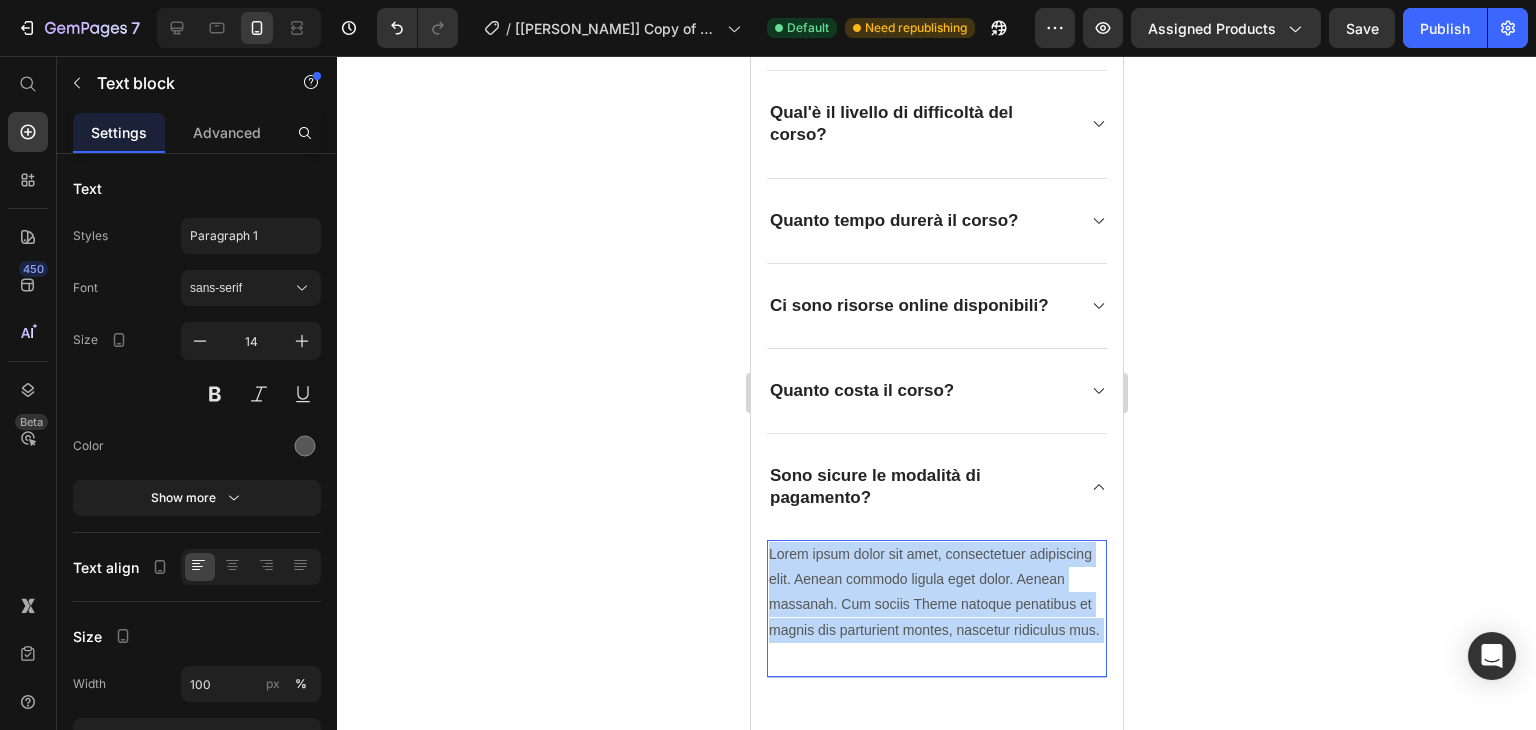 drag, startPoint x: 921, startPoint y: 657, endPoint x: 926, endPoint y: 623, distance: 34.36568 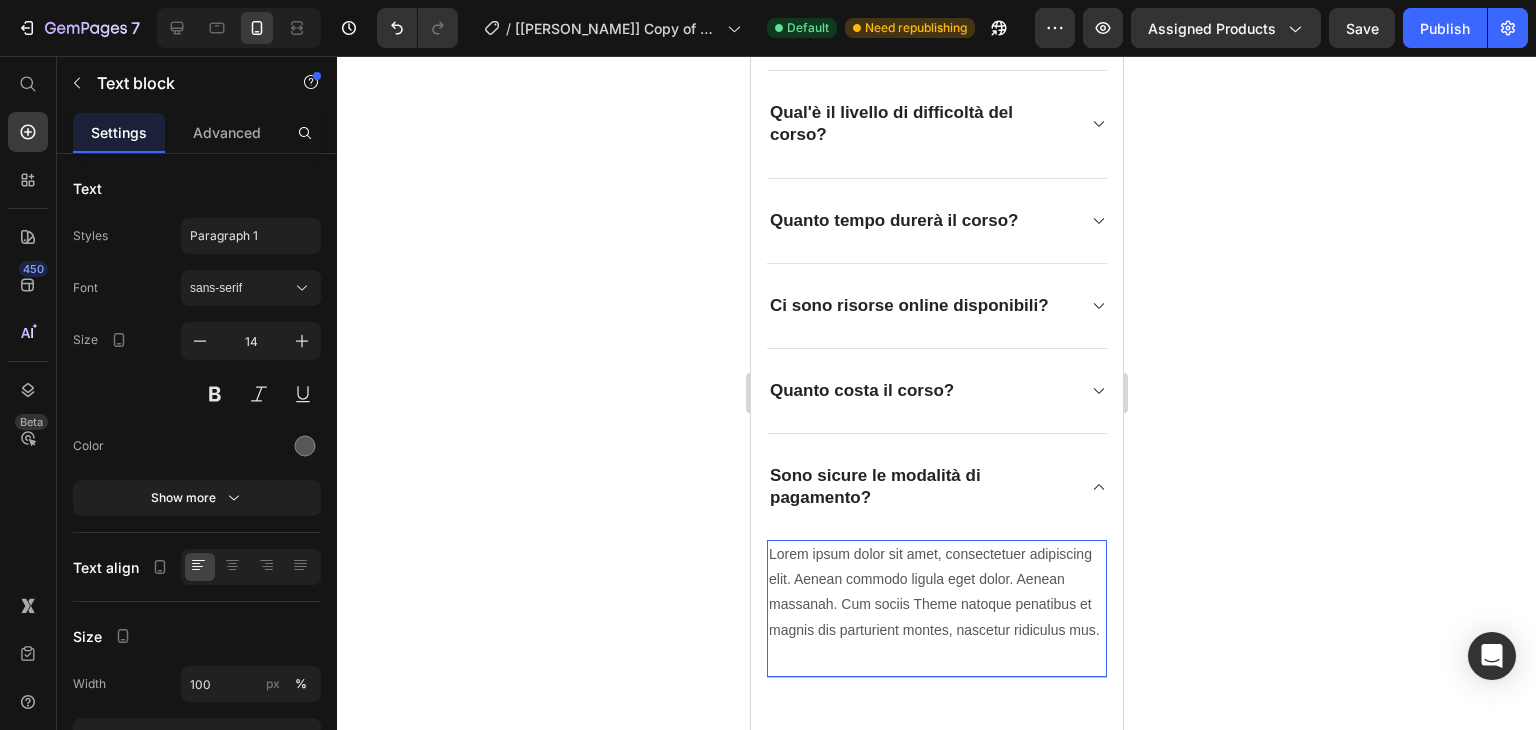 click on "Lorem ipsum dolor sit amet, consectetuer adipiscing elit. Aenean commodo ligula eget dolor. Aenean massanah. Cum sociis Theme natoque penatibus et magnis dis parturient montes, nascetur ridiculus mus." at bounding box center [936, 592] 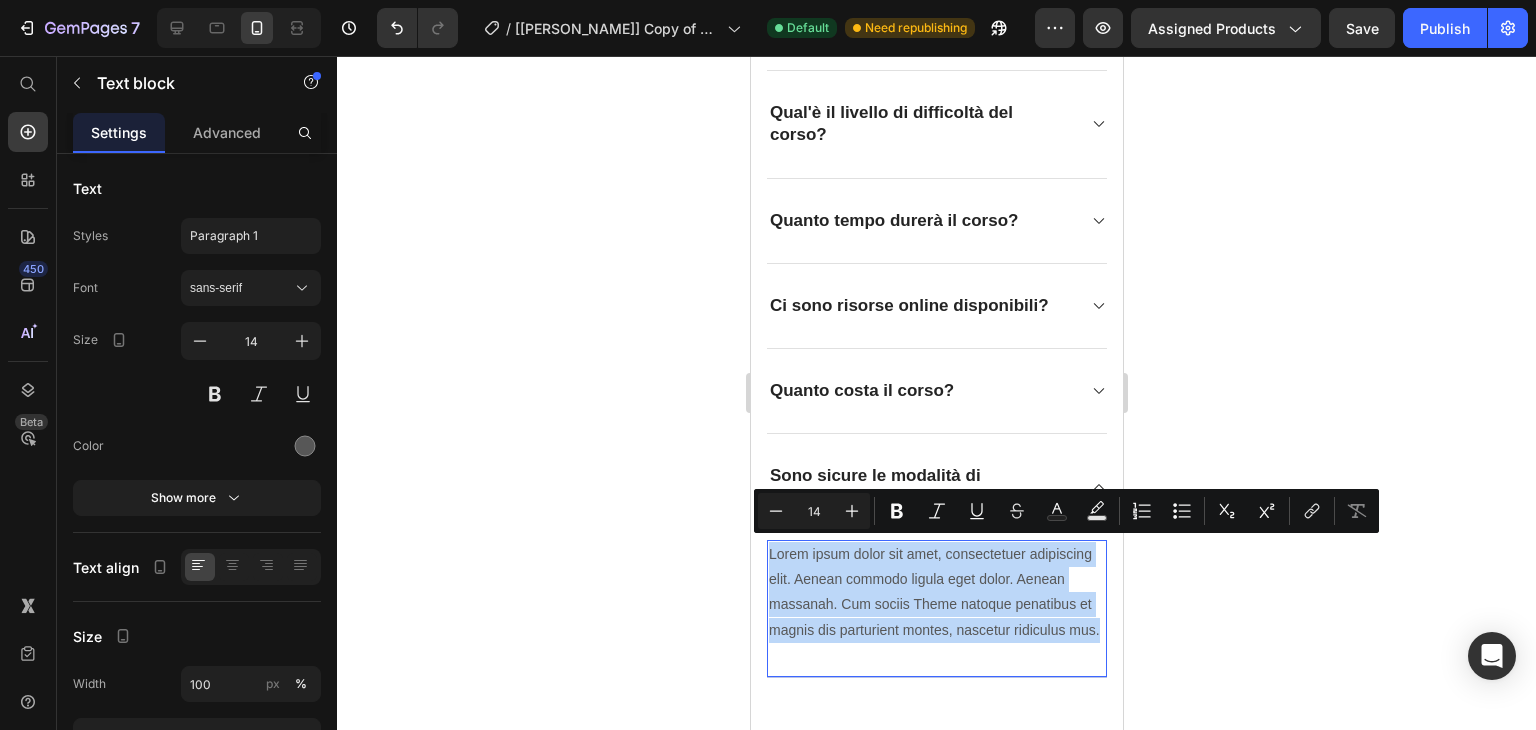 drag, startPoint x: 930, startPoint y: 654, endPoint x: 766, endPoint y: 548, distance: 195.27417 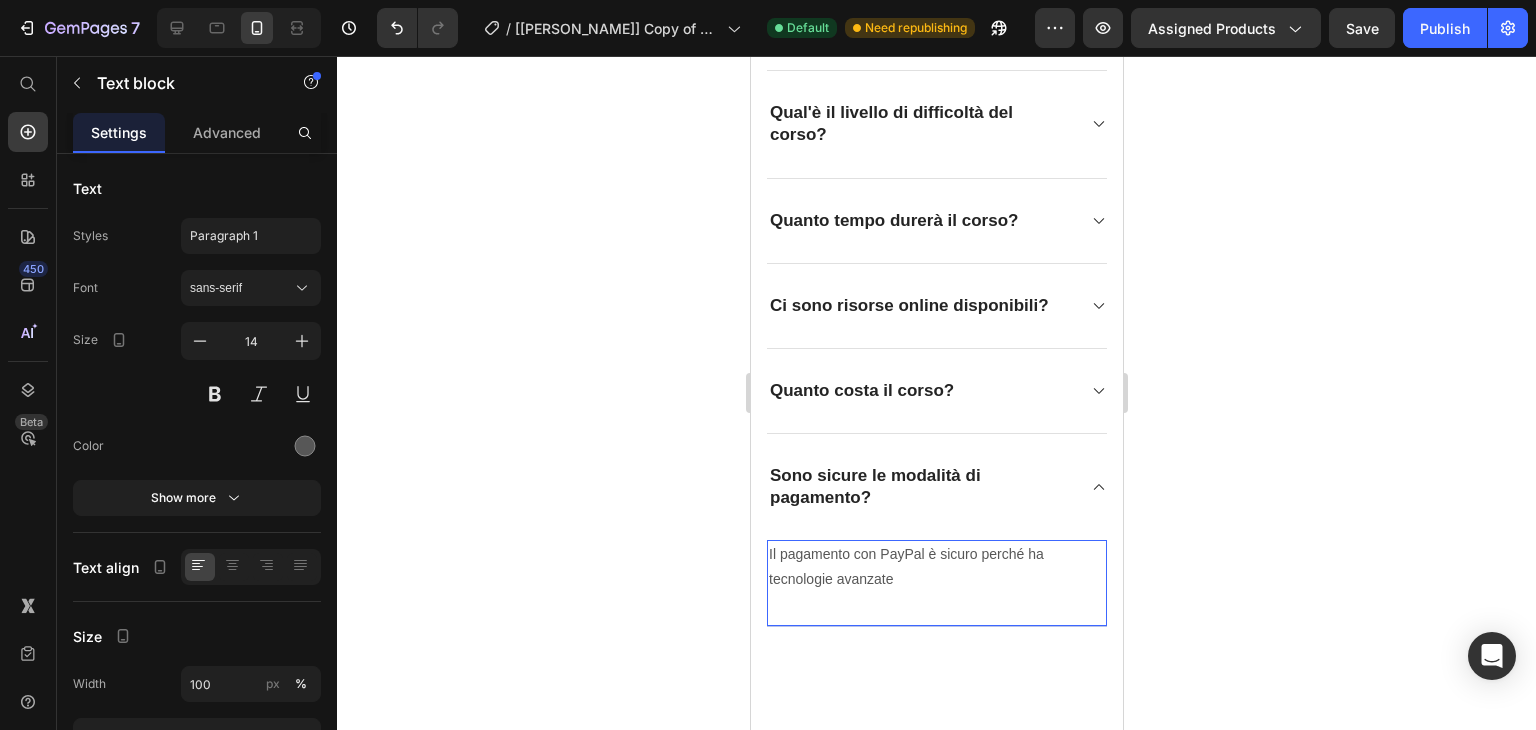 click on "Il pagamento con PayPal è sicuro perché ha tecnologie avanzate" at bounding box center [936, 567] 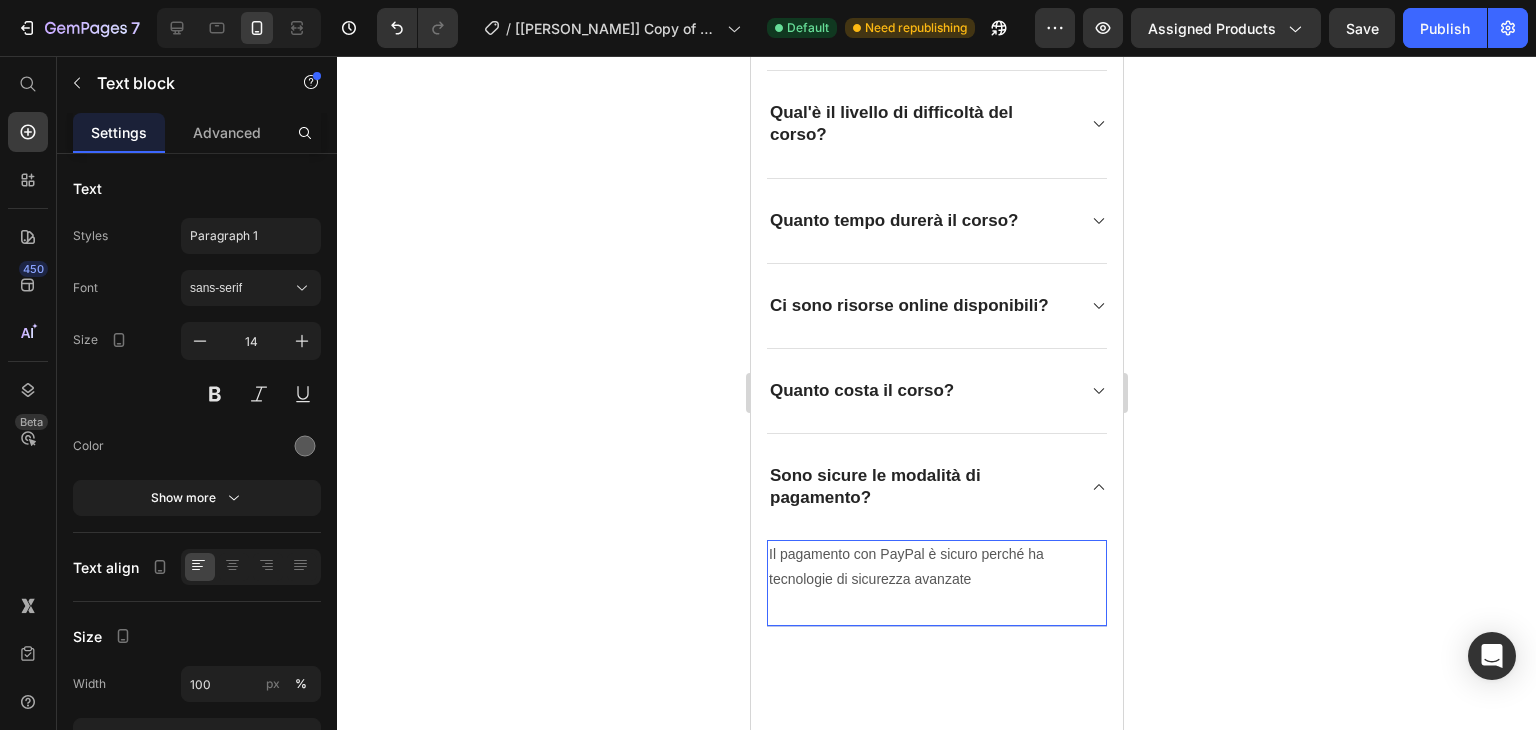 click on "Il pagamento con PayPal è sicuro perché ha tecnologie di sicurezza avanzate" at bounding box center (936, 567) 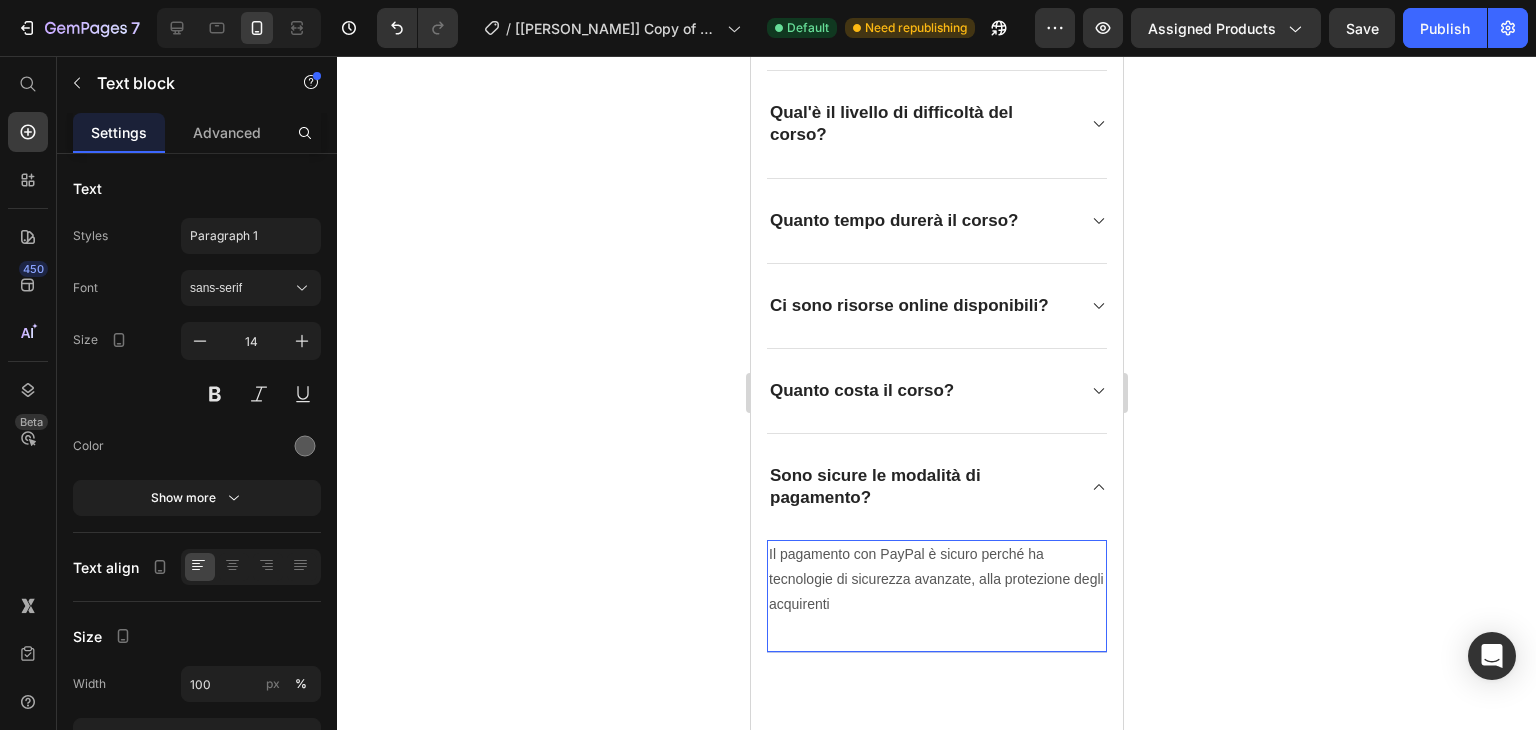 click on "Il pagamento con PayPal è sicuro perché ha tecnologie di sicurezza avanzate, alla protezione degli acquirenti" at bounding box center (936, 580) 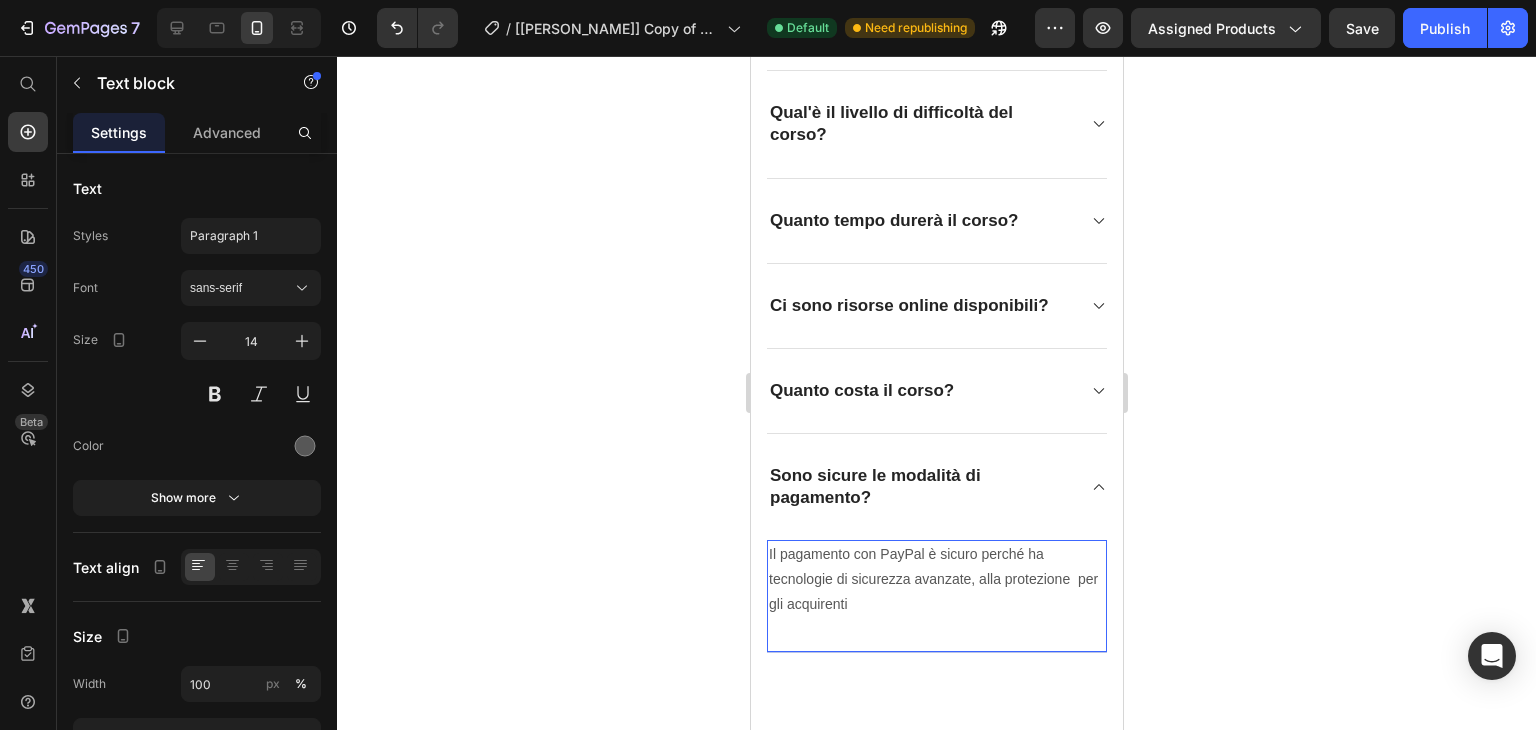 click on "Il pagamento con PayPal è sicuro perché ha tecnologie di sicurezza avanzate, alla protezione  per gli acquirenti" at bounding box center [936, 580] 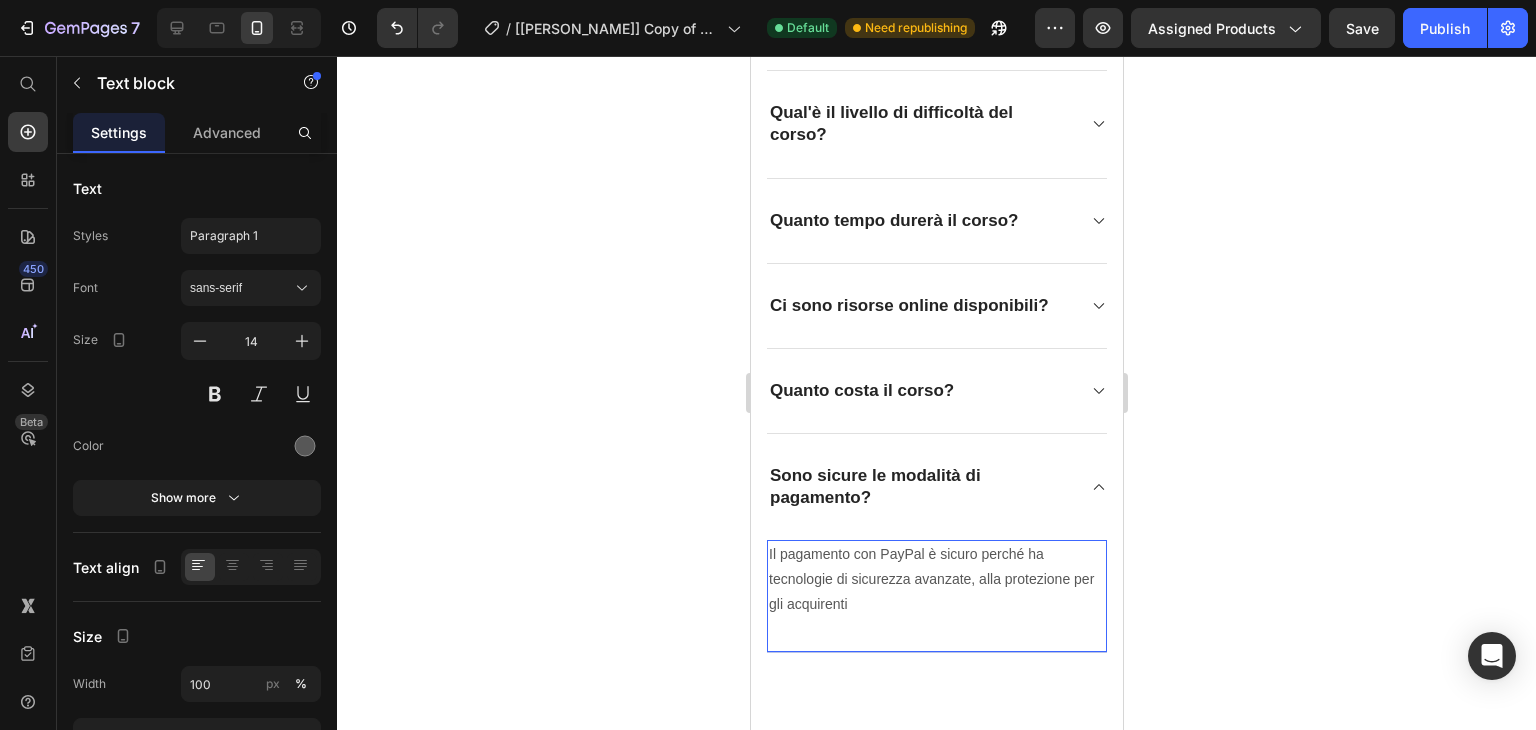 click on "Il pagamento con PayPal è sicuro perché ha tecnologie di sicurezza avanzate, alla protezione per gli acquirenti" at bounding box center (936, 580) 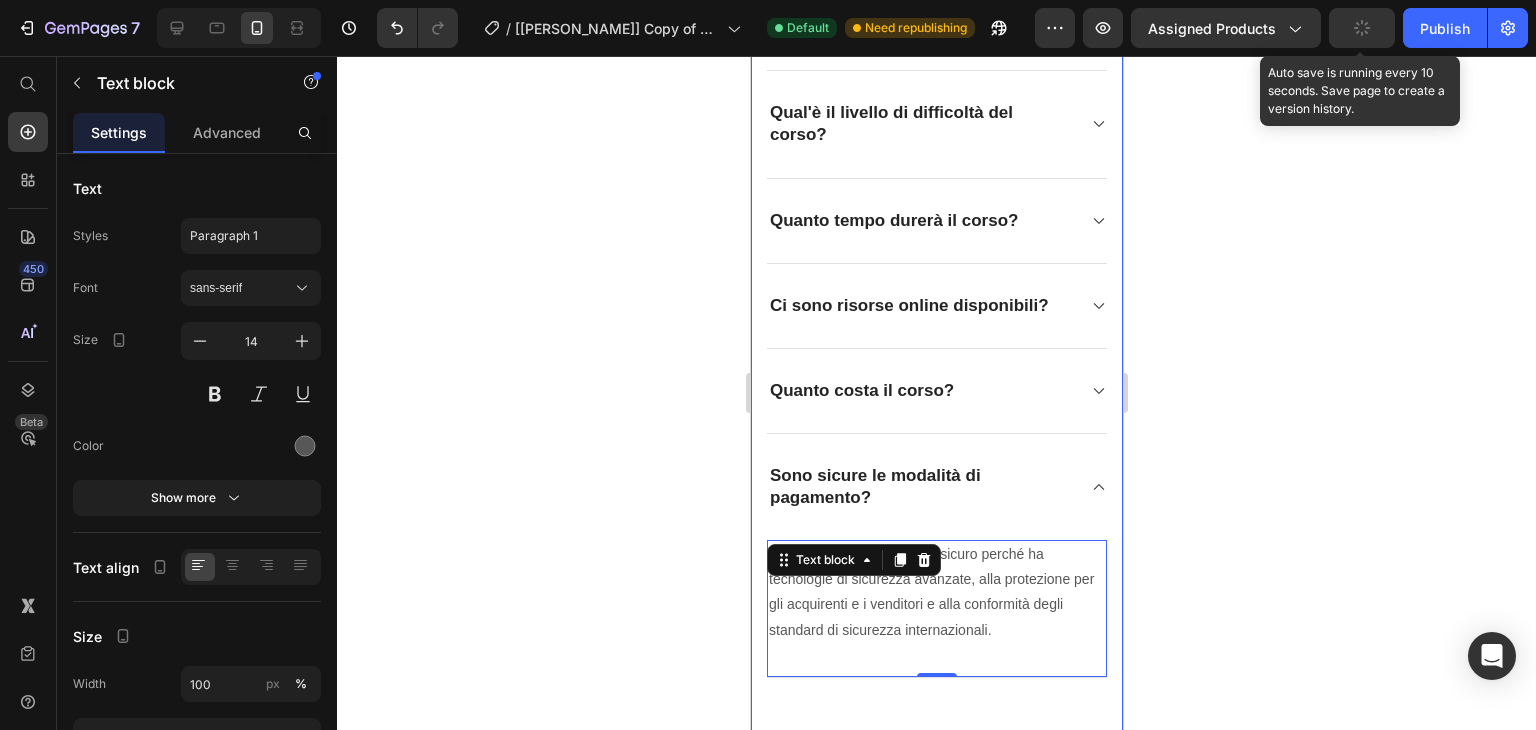 click 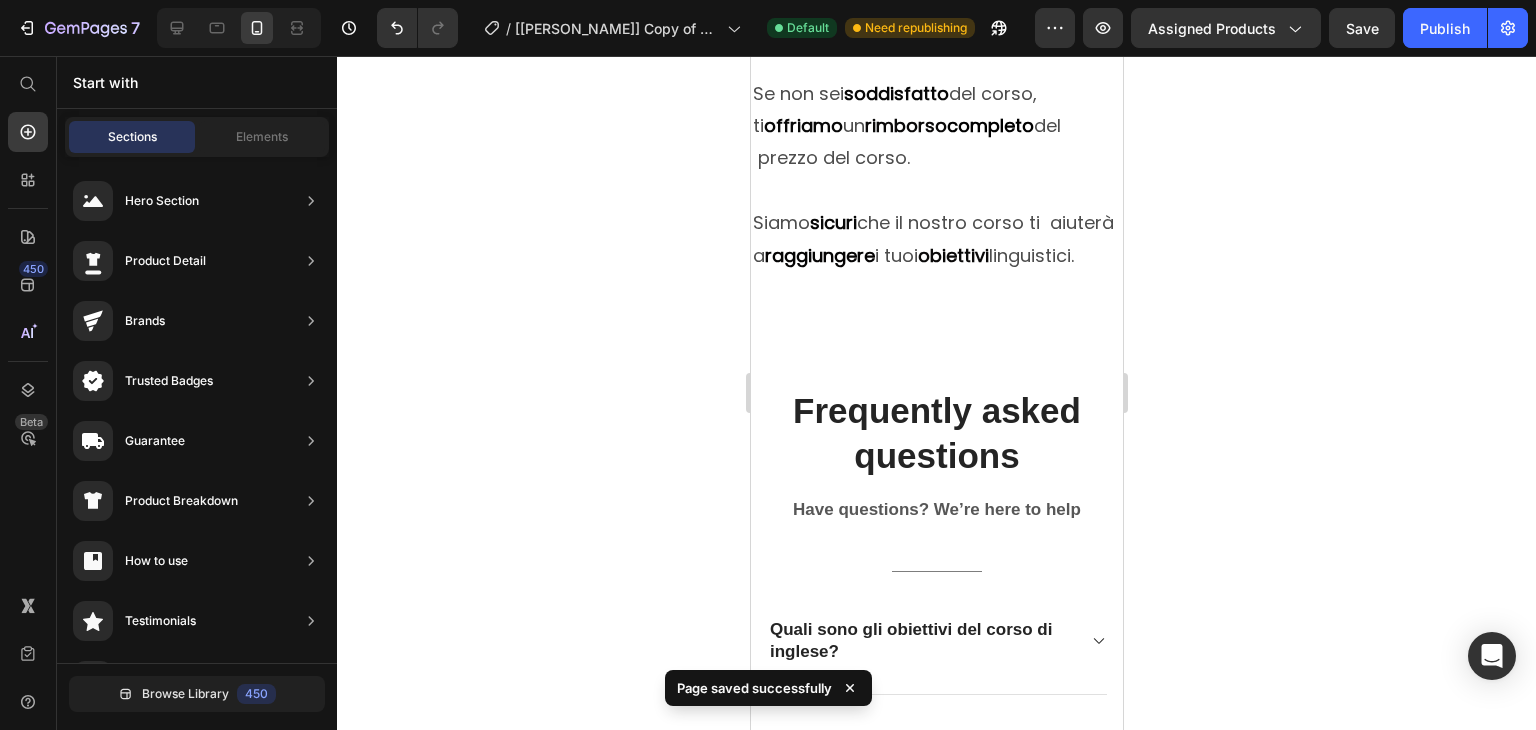 scroll, scrollTop: 9315, scrollLeft: 0, axis: vertical 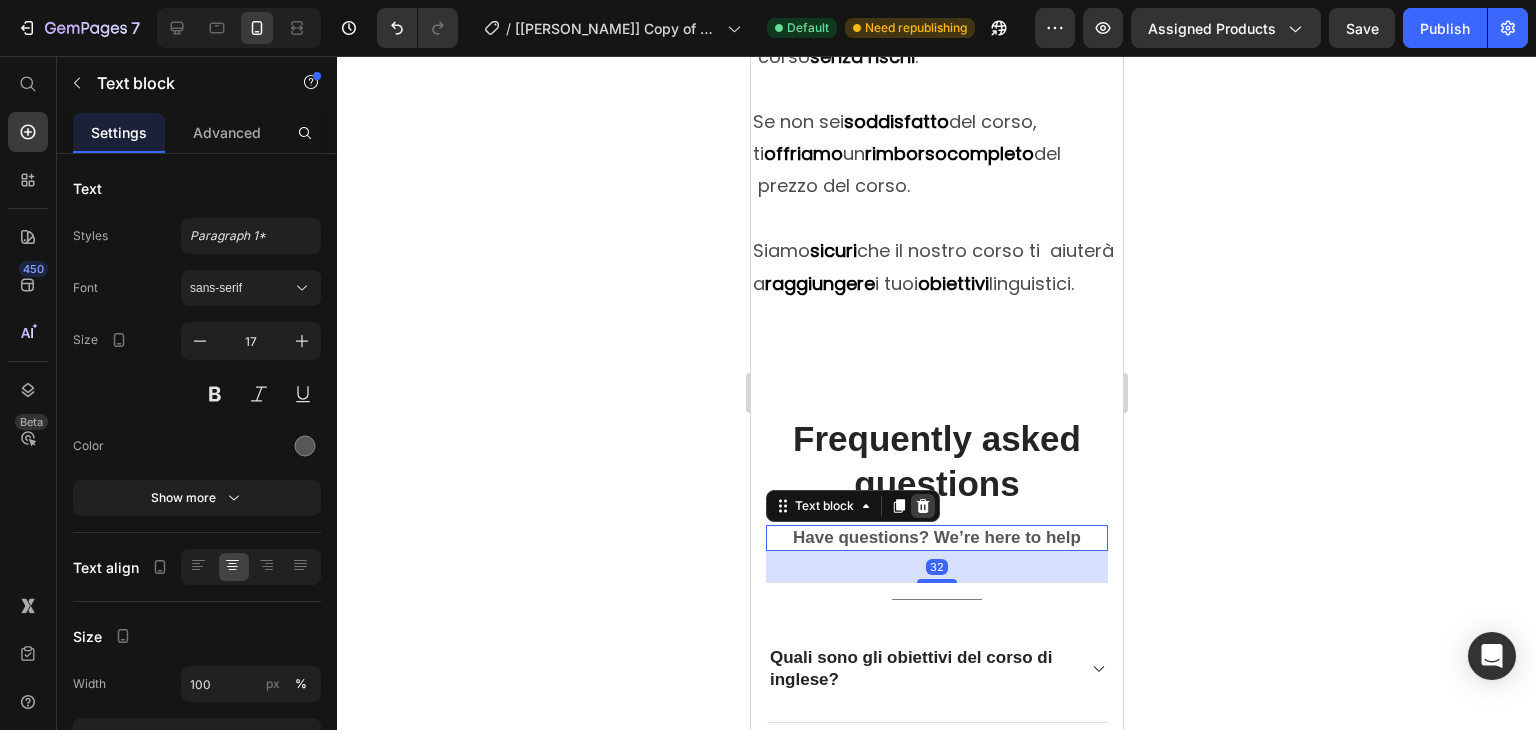 click 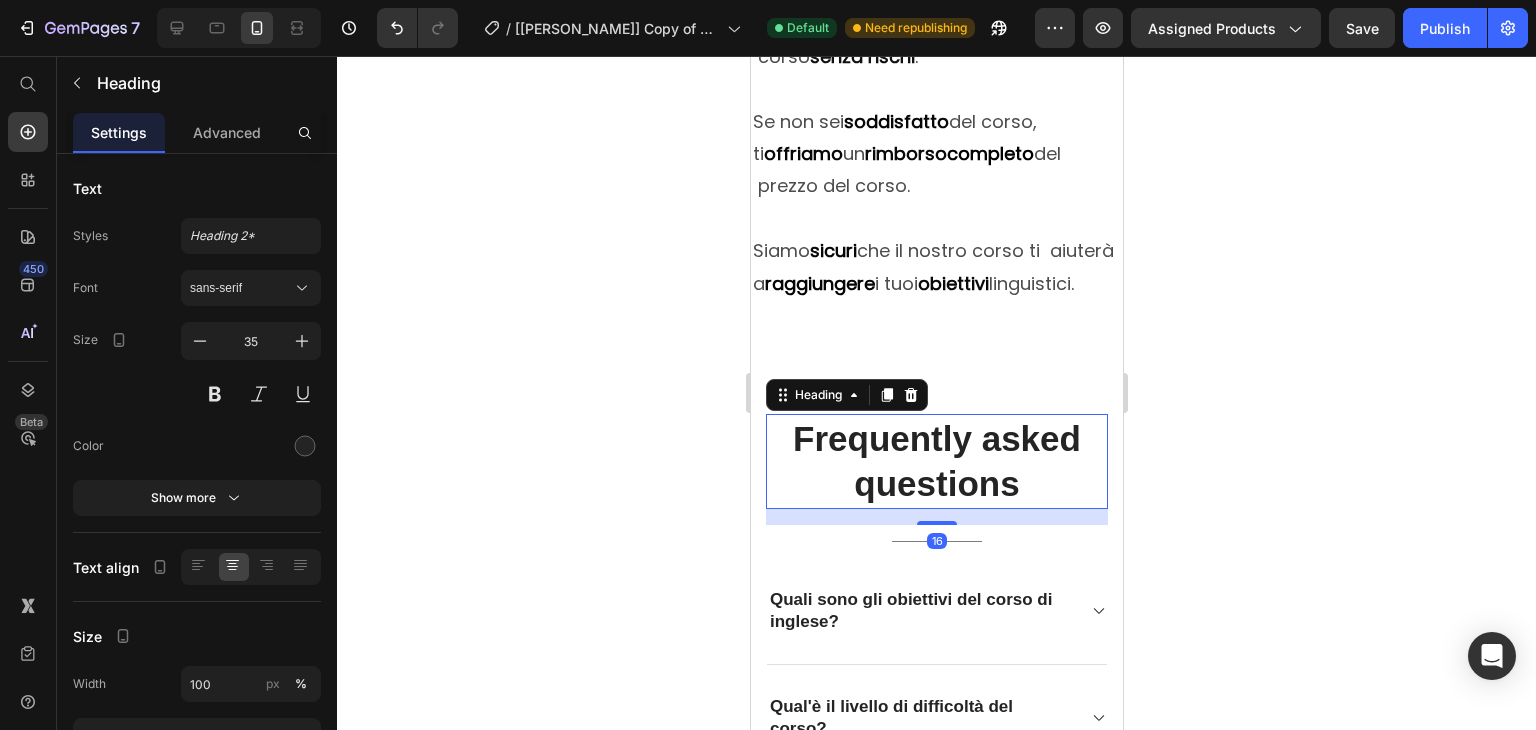 click on "Frequently asked questions" at bounding box center (936, 461) 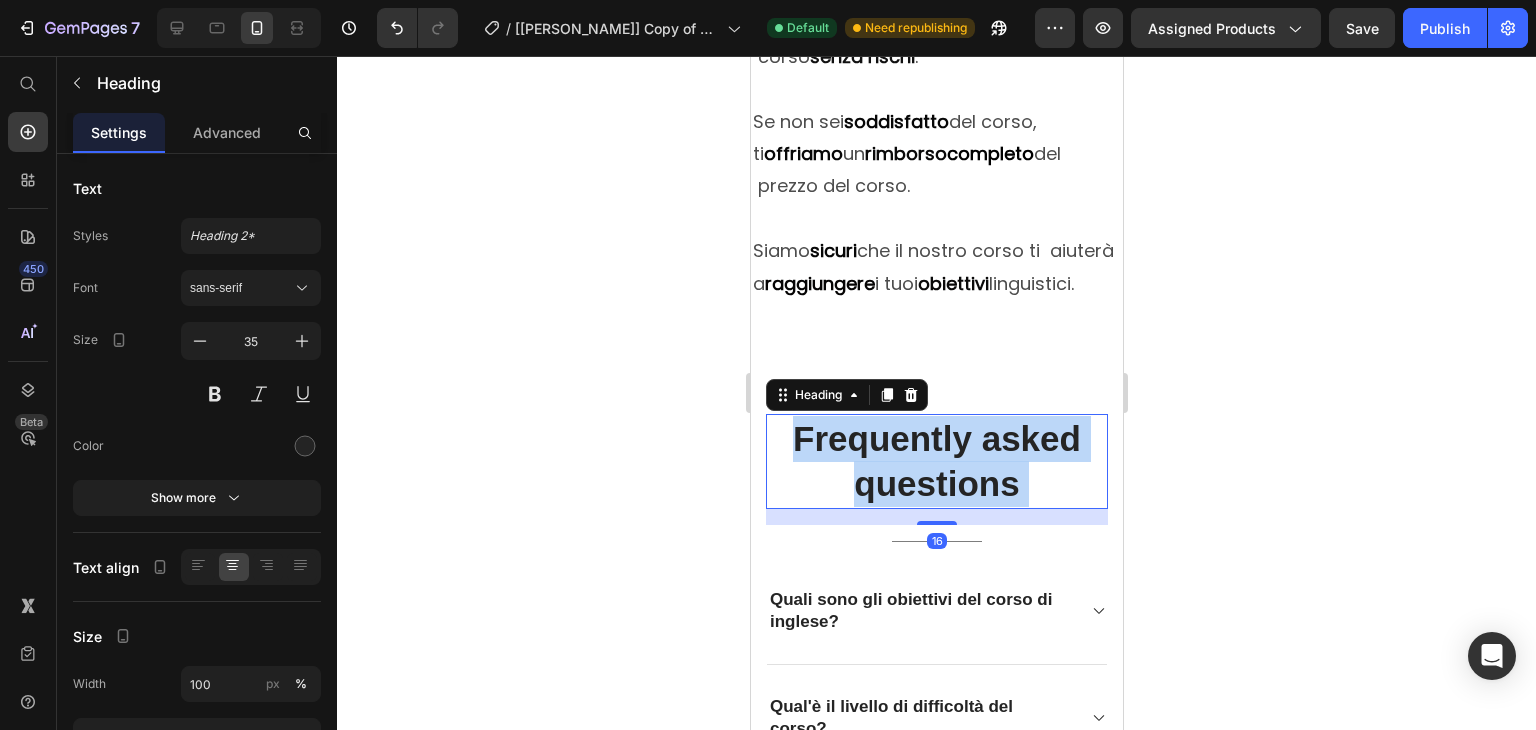 drag, startPoint x: 1010, startPoint y: 502, endPoint x: 794, endPoint y: 453, distance: 221.48814 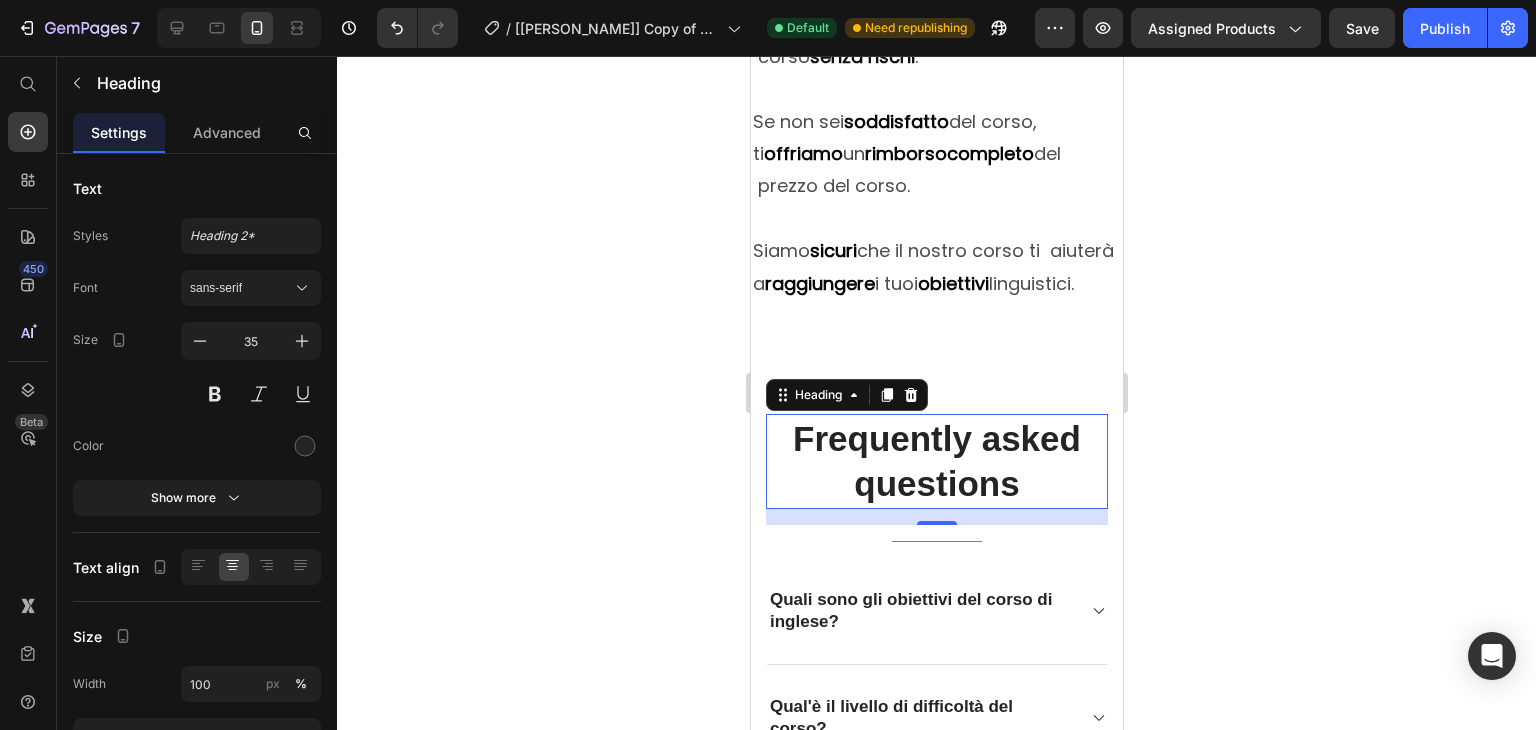 click on "Frequently asked questions" at bounding box center (936, 461) 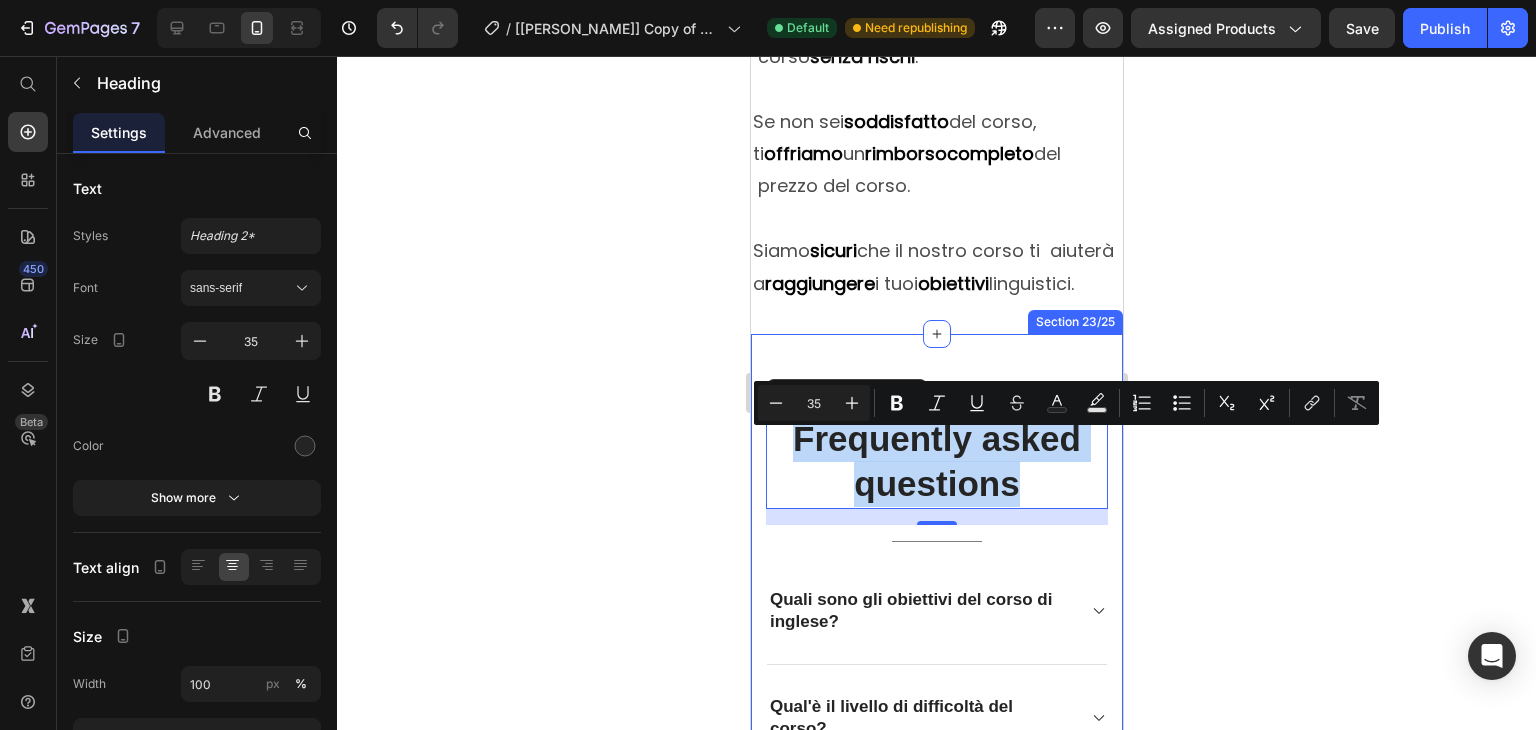 drag, startPoint x: 1025, startPoint y: 498, endPoint x: 760, endPoint y: 433, distance: 272.8553 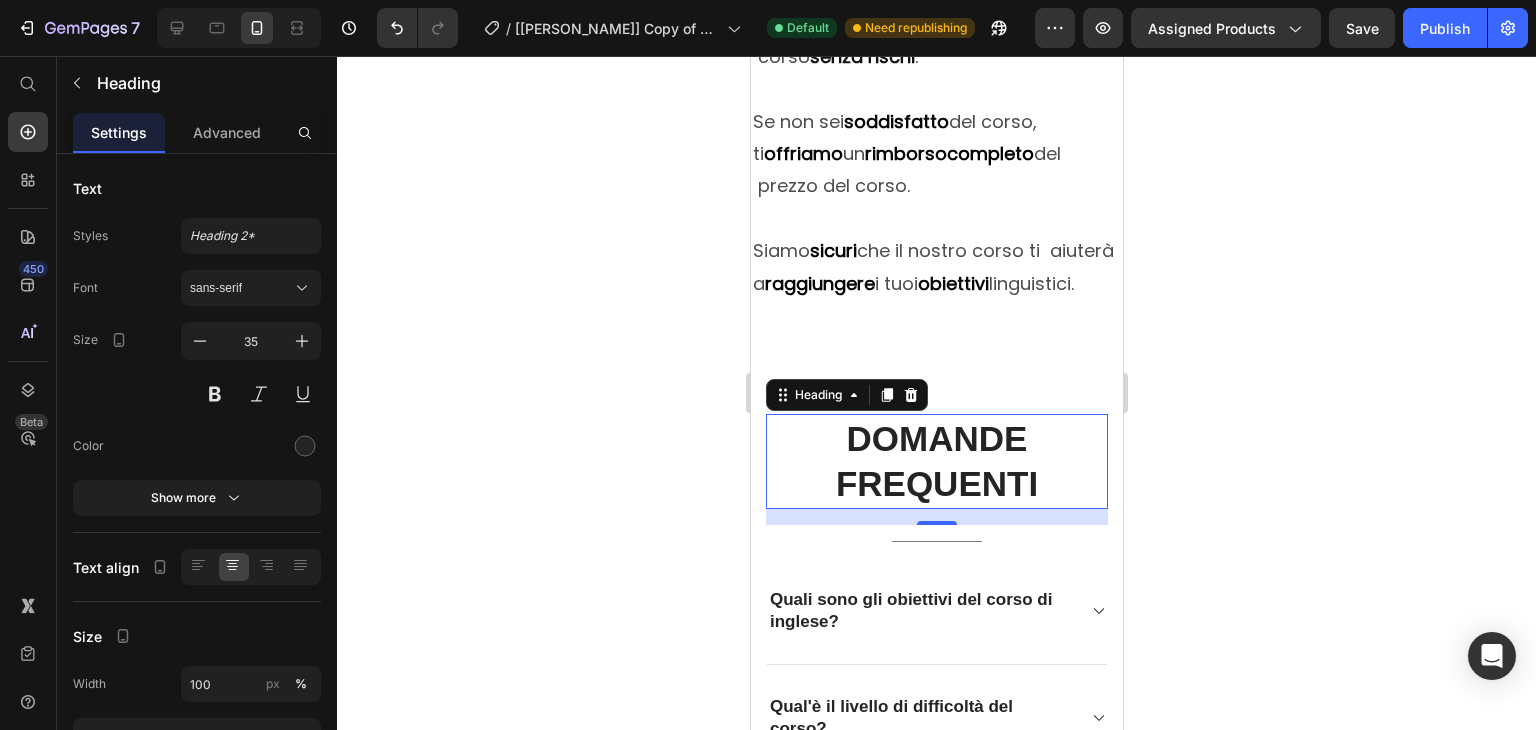 click on "DOMANDE FREQUENTI" at bounding box center [936, 461] 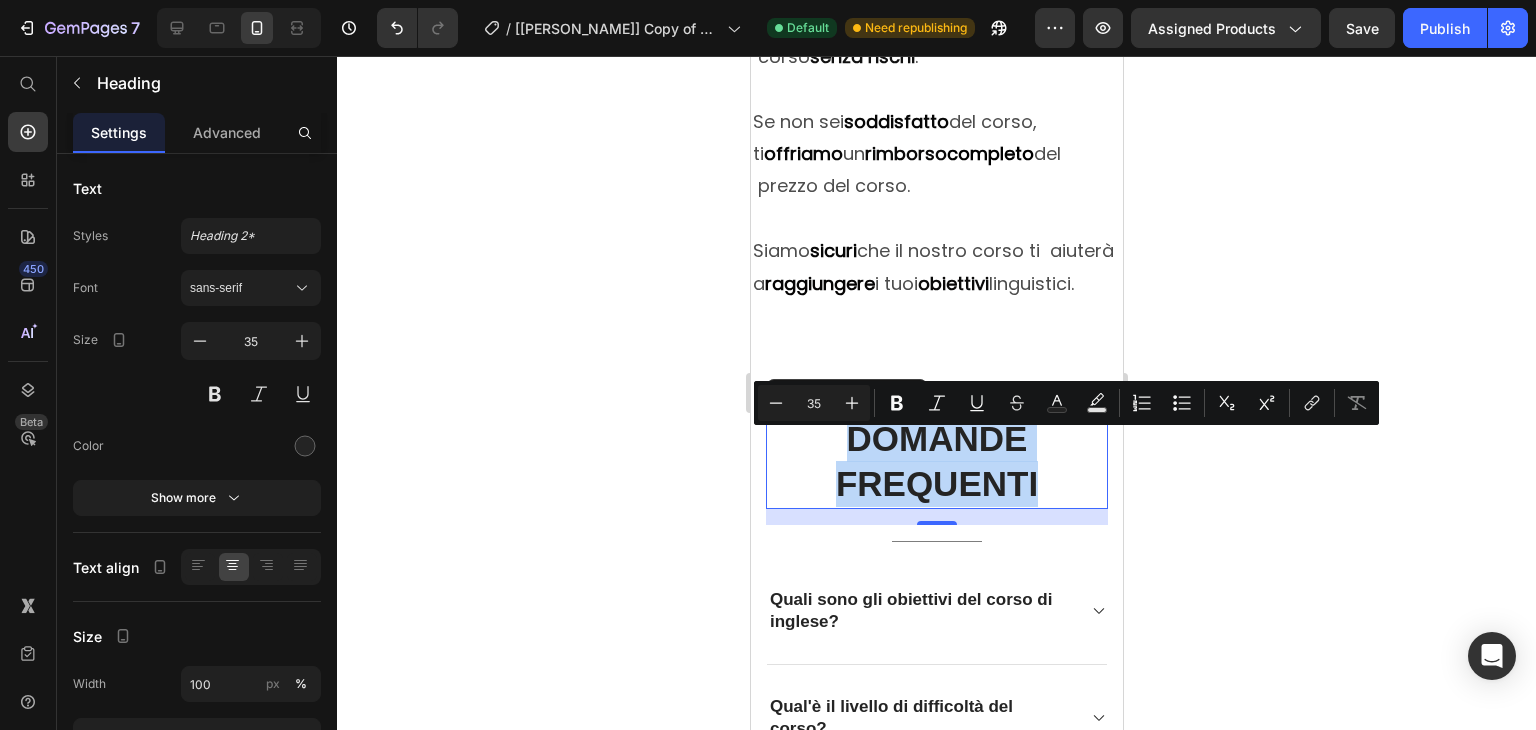 drag, startPoint x: 1045, startPoint y: 501, endPoint x: 844, endPoint y: 451, distance: 207.12556 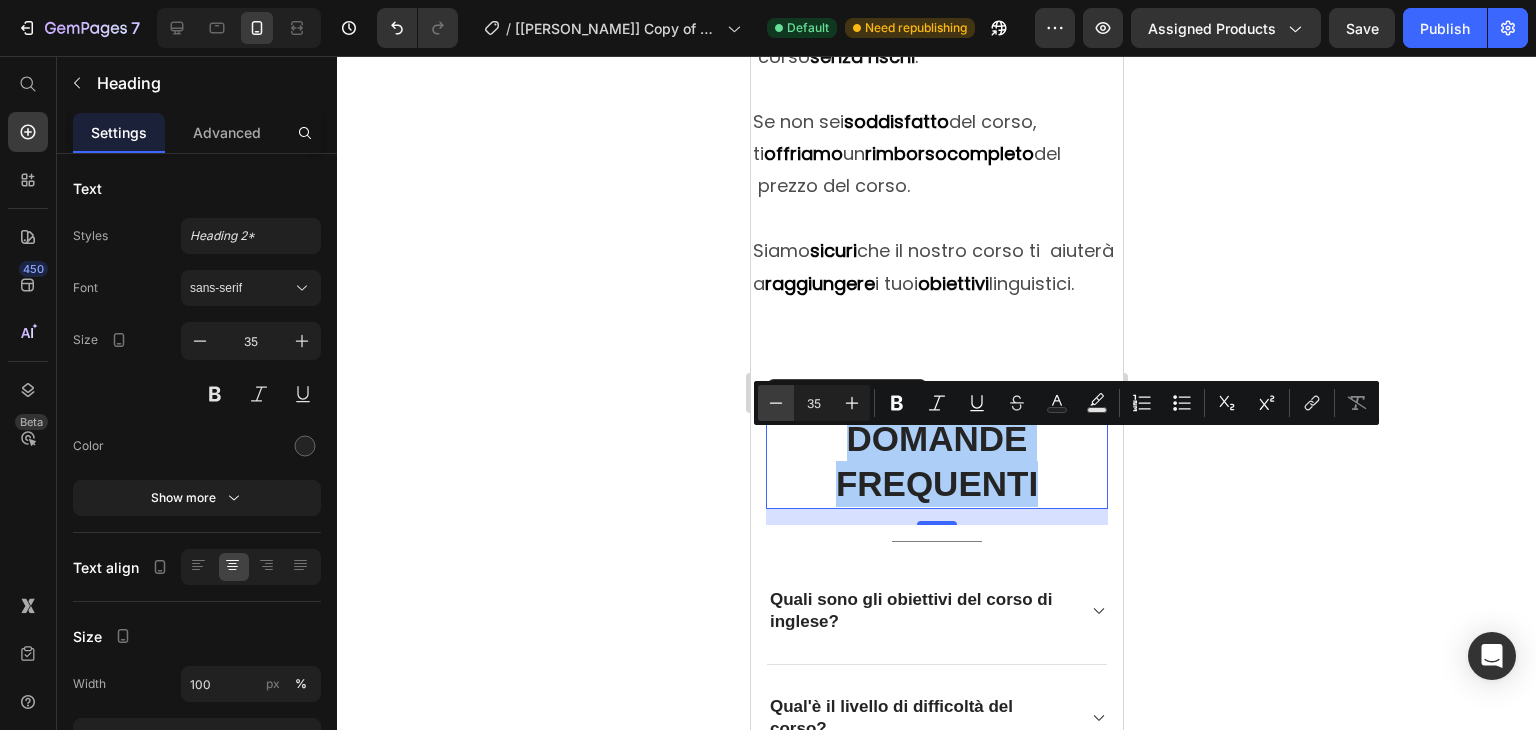 click 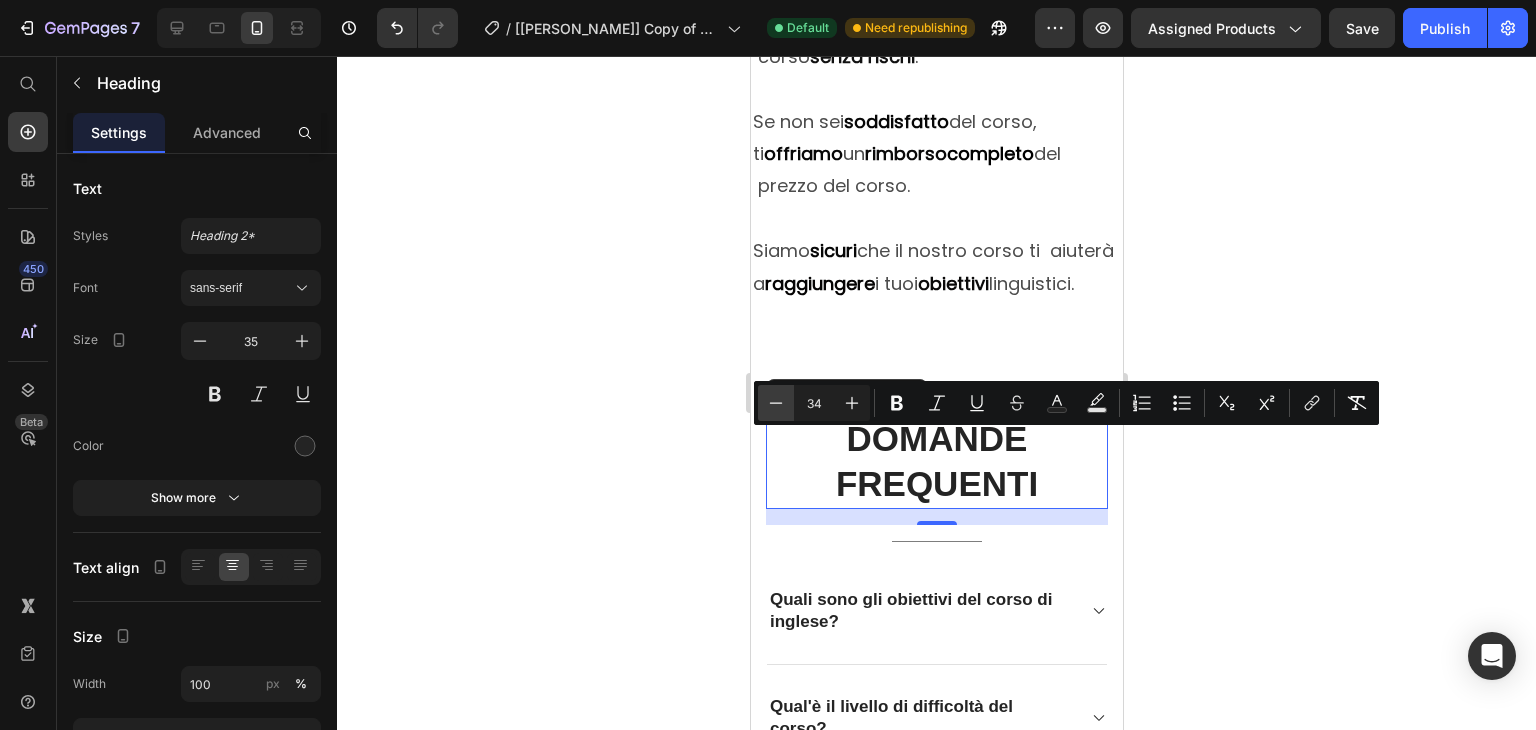 click 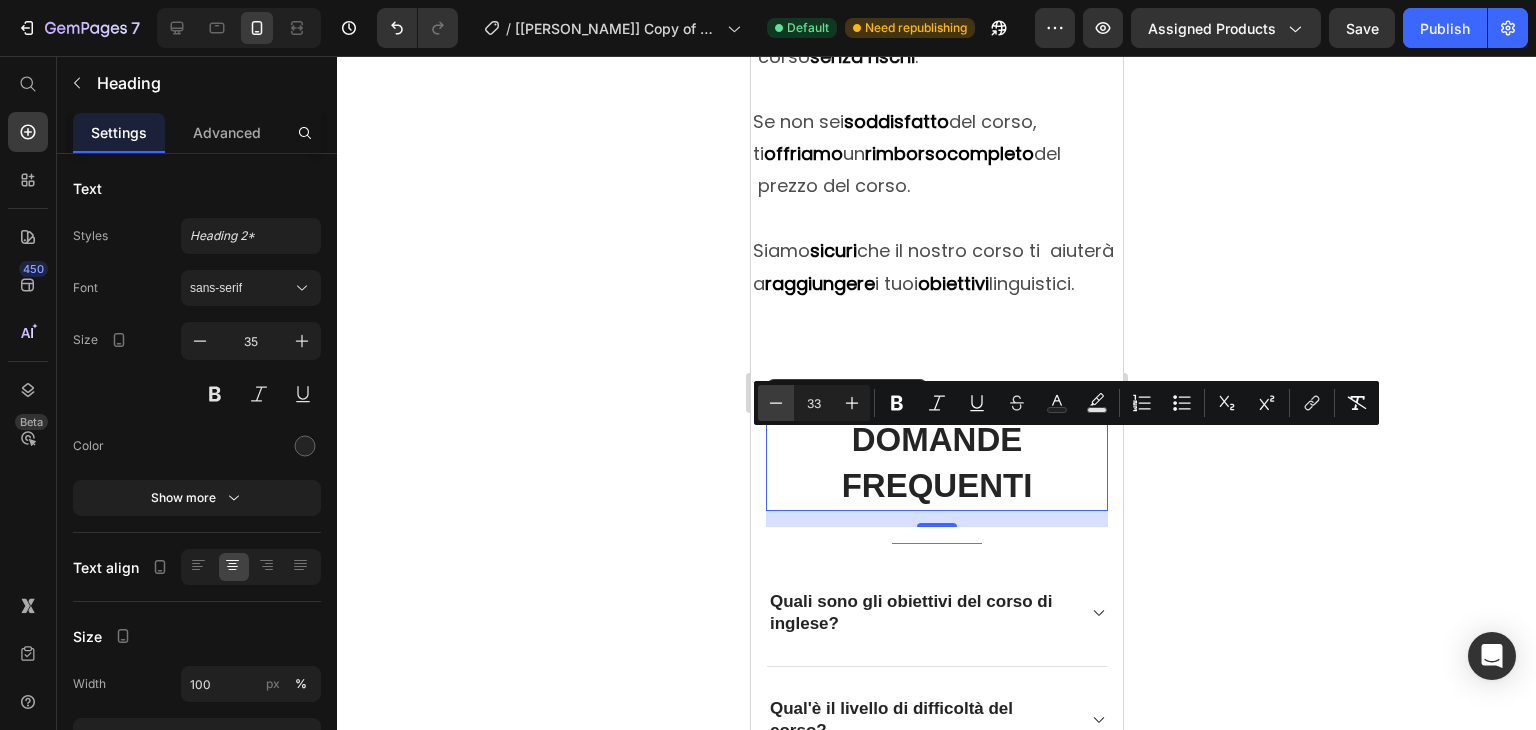 click 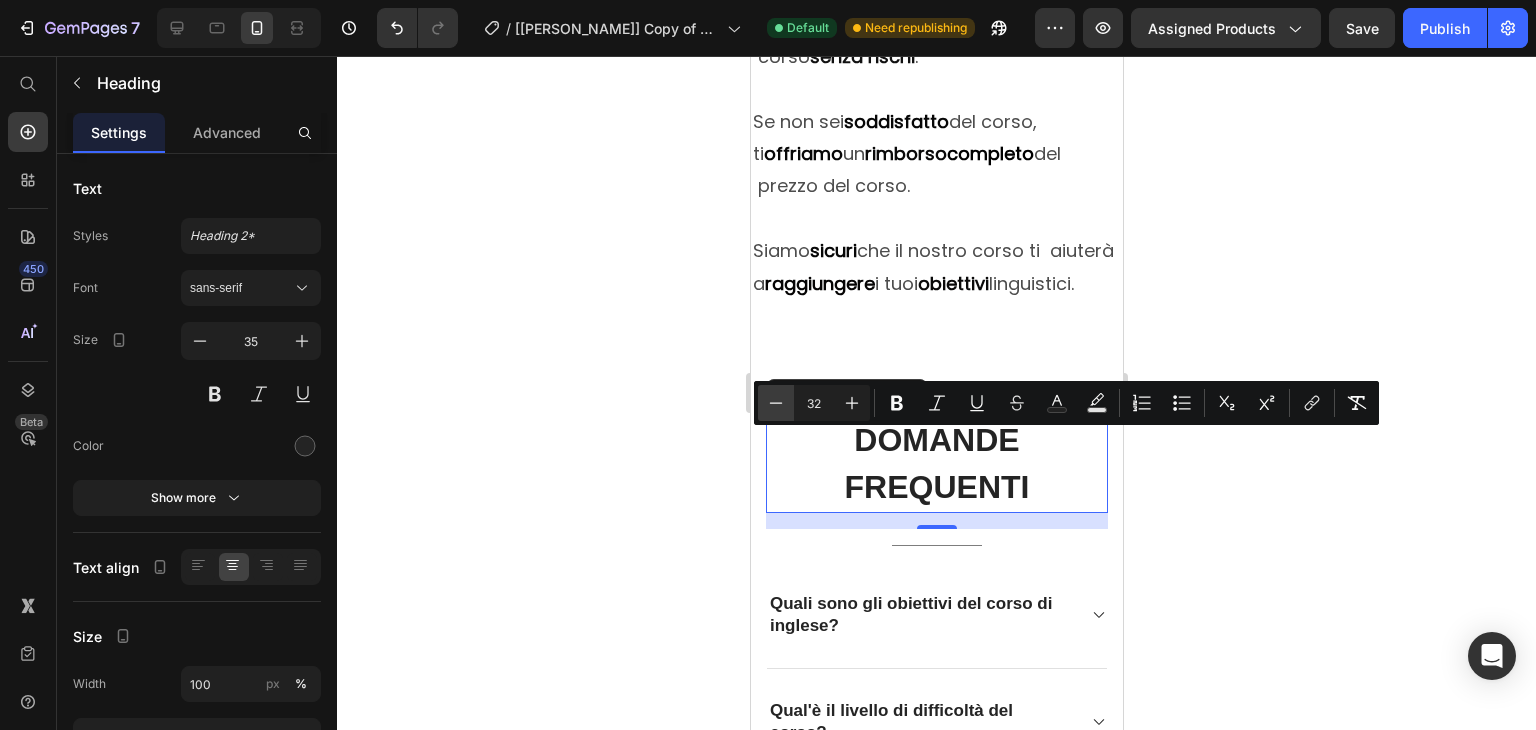 click 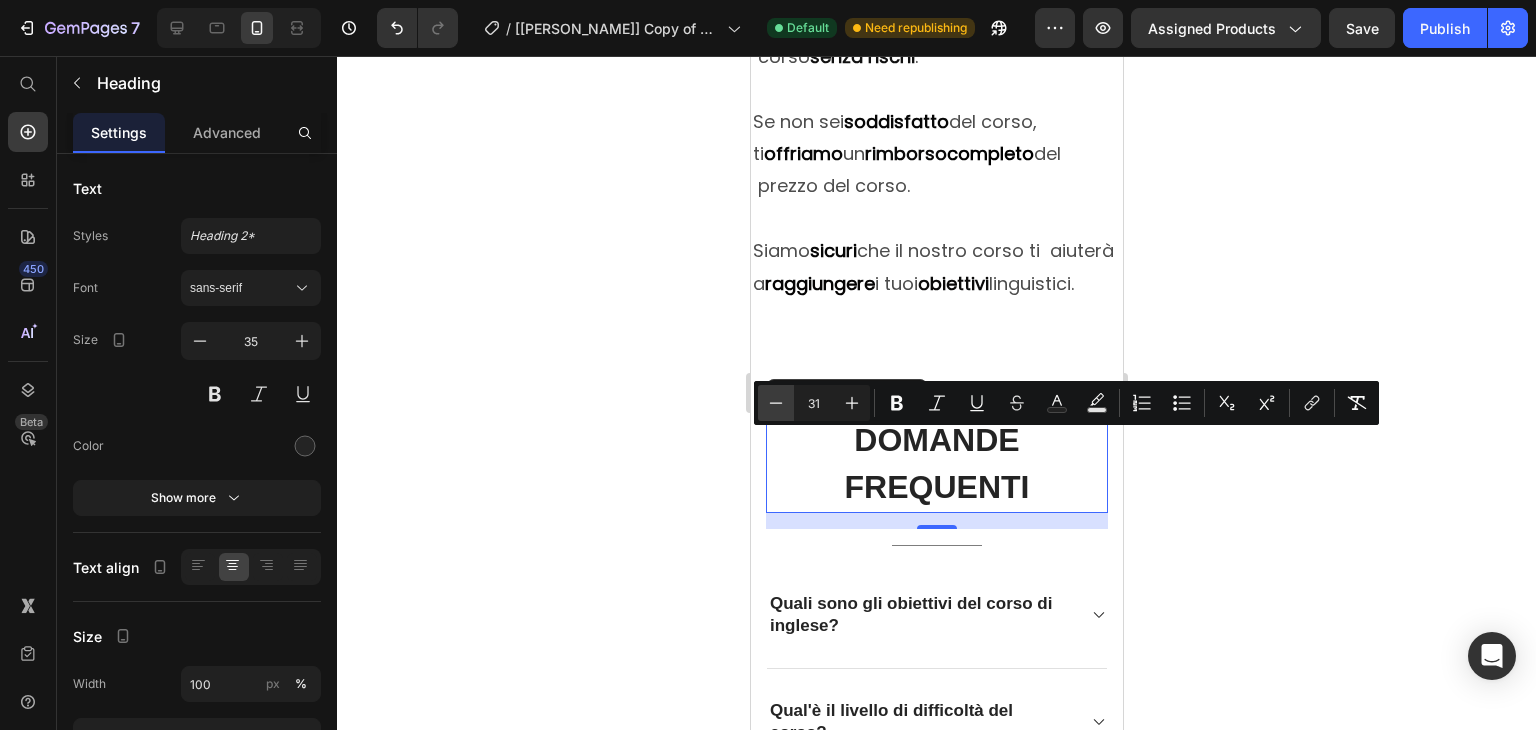 click 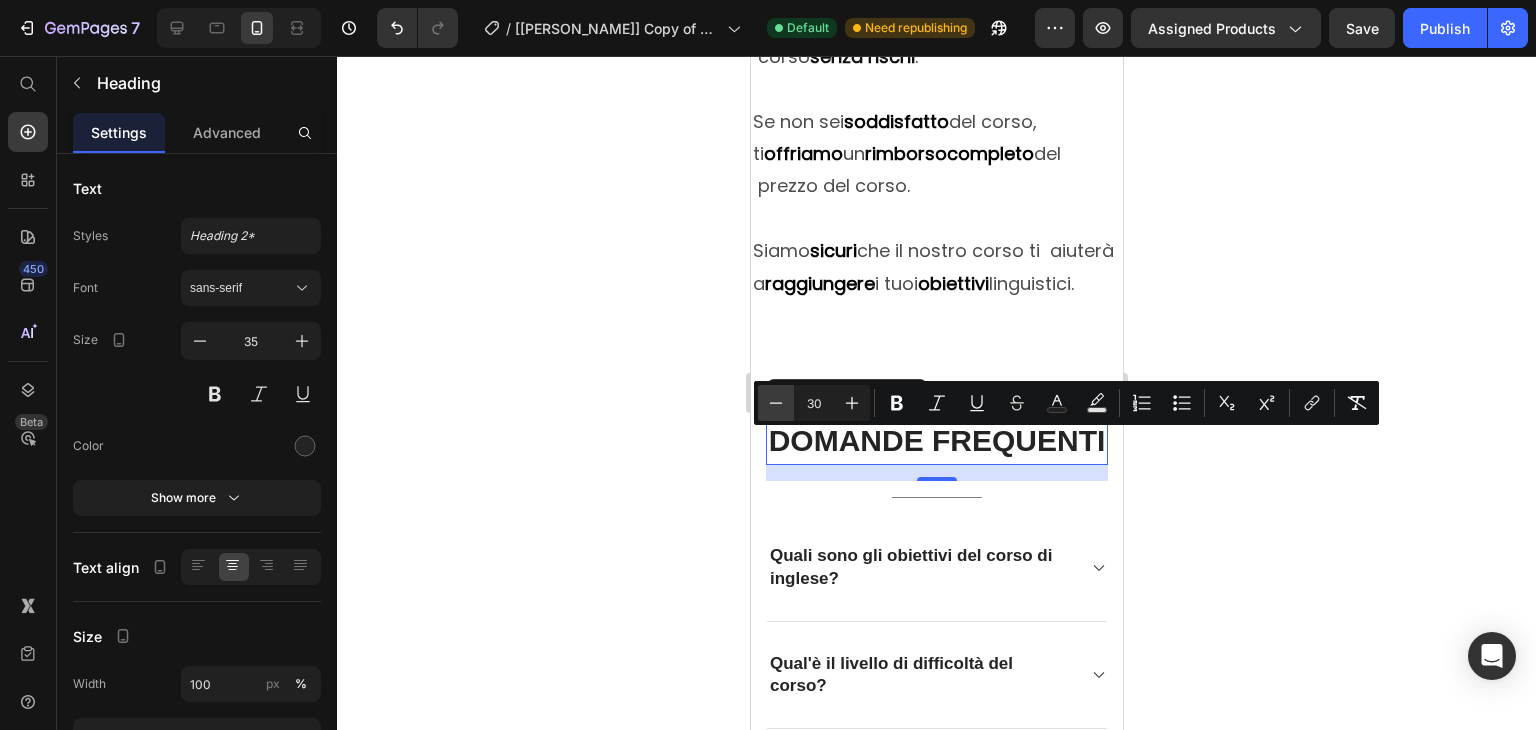 click 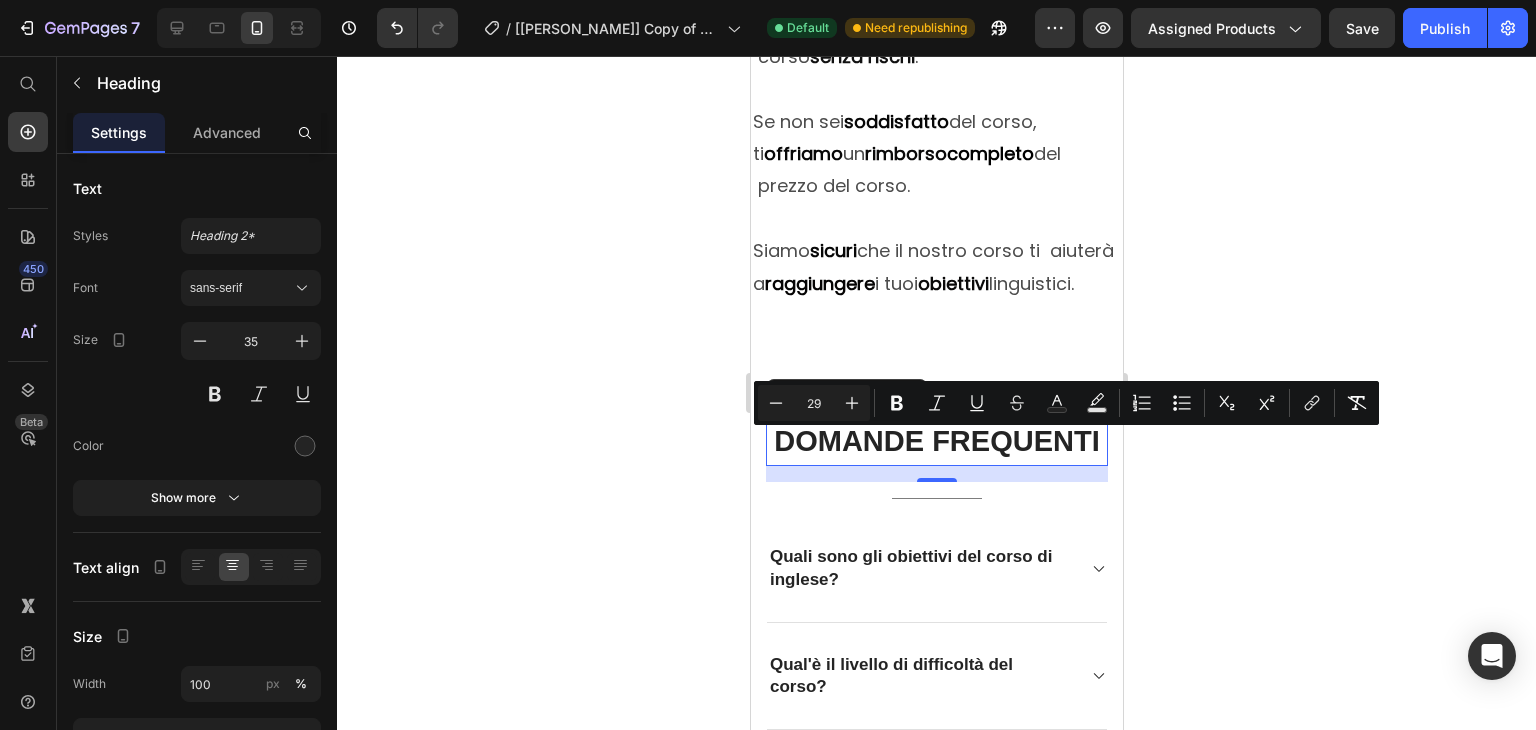 click 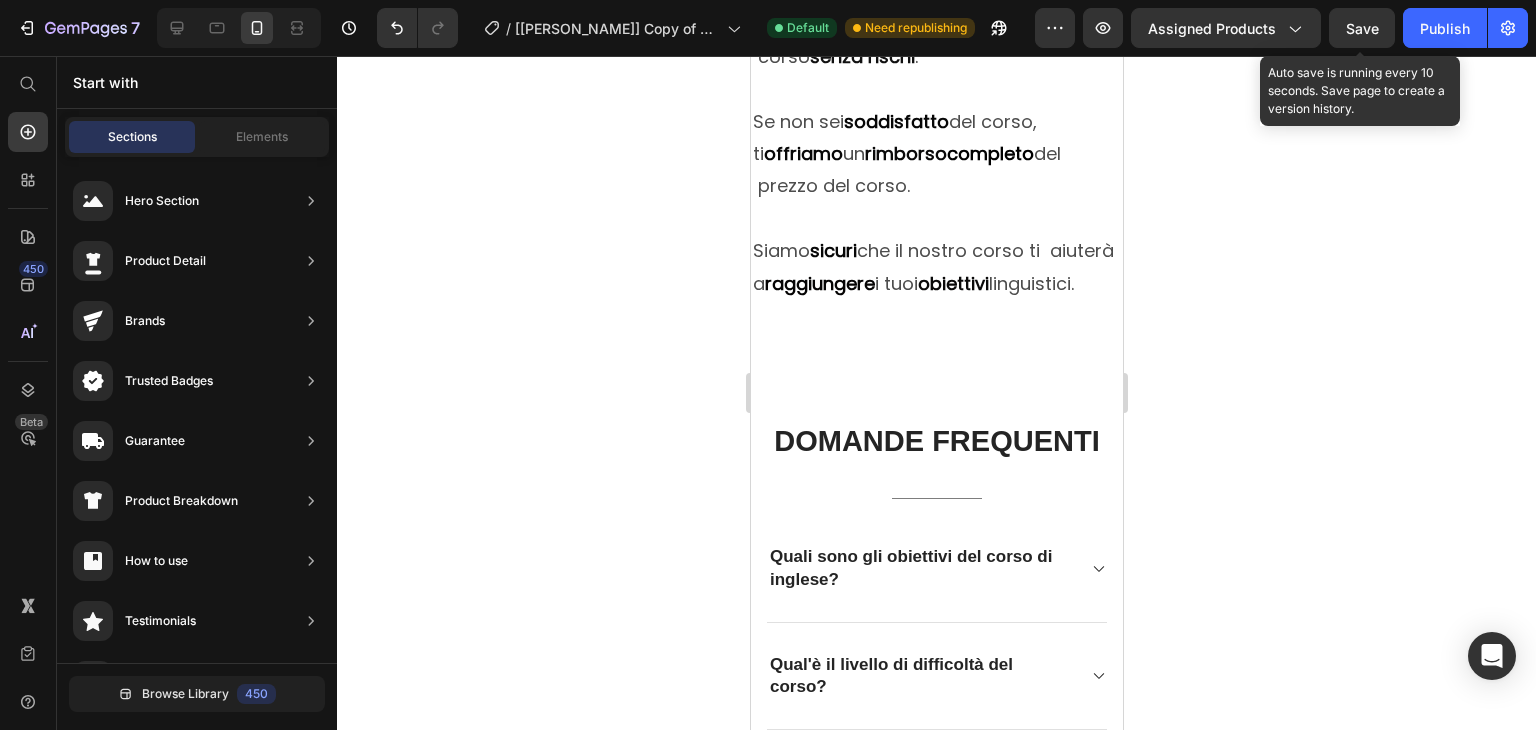 click on "Save" at bounding box center (1362, 28) 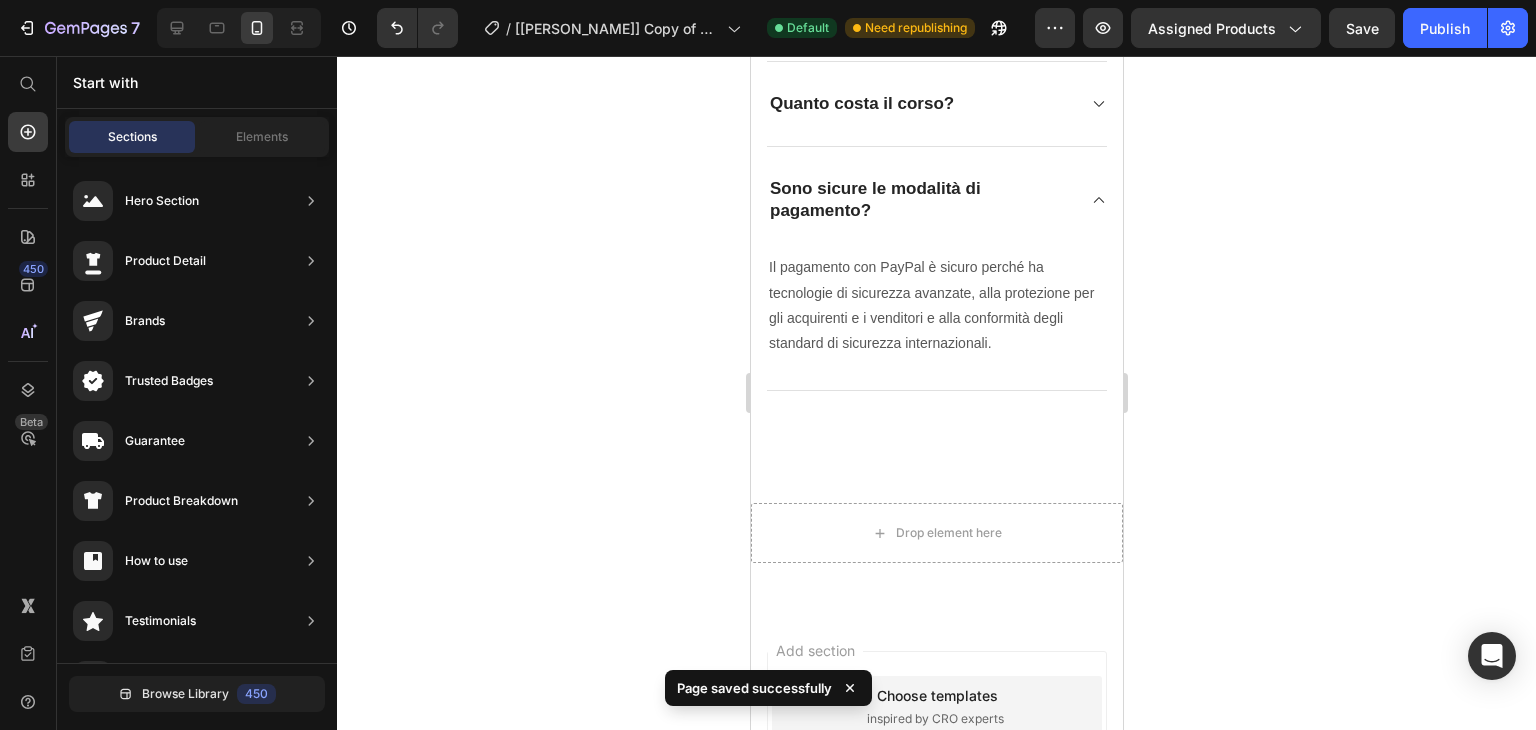 scroll, scrollTop: 10183, scrollLeft: 0, axis: vertical 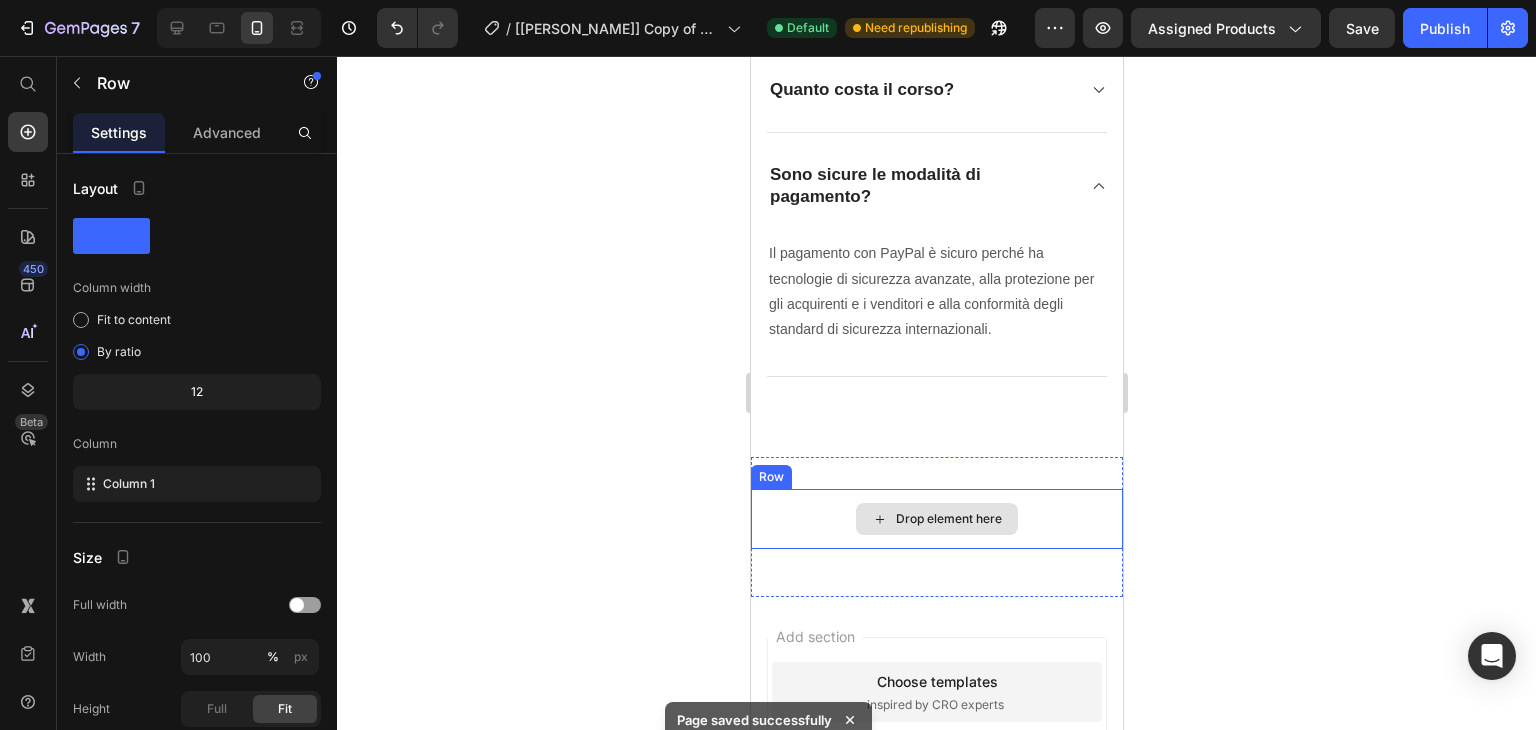 click on "Drop element here" at bounding box center [936, 519] 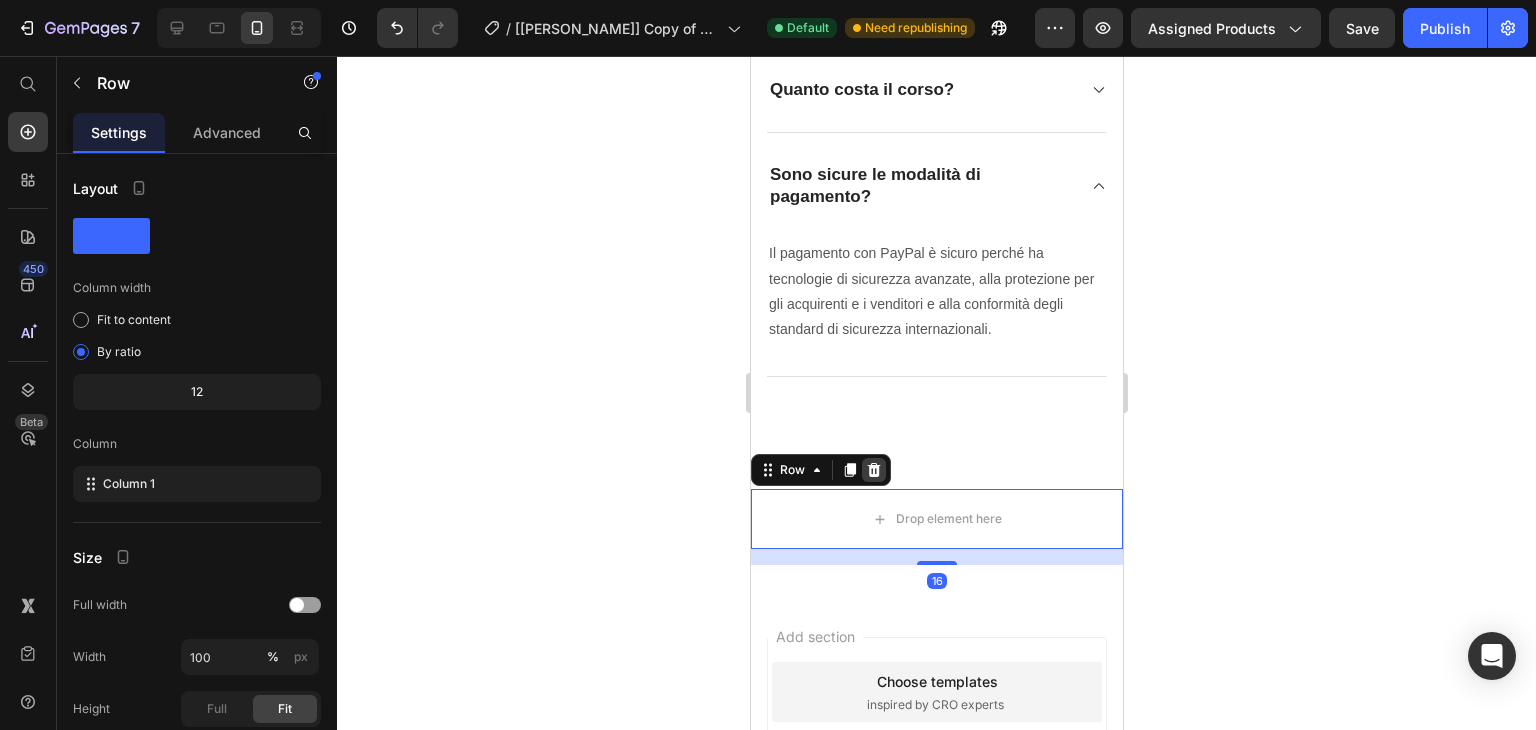 click 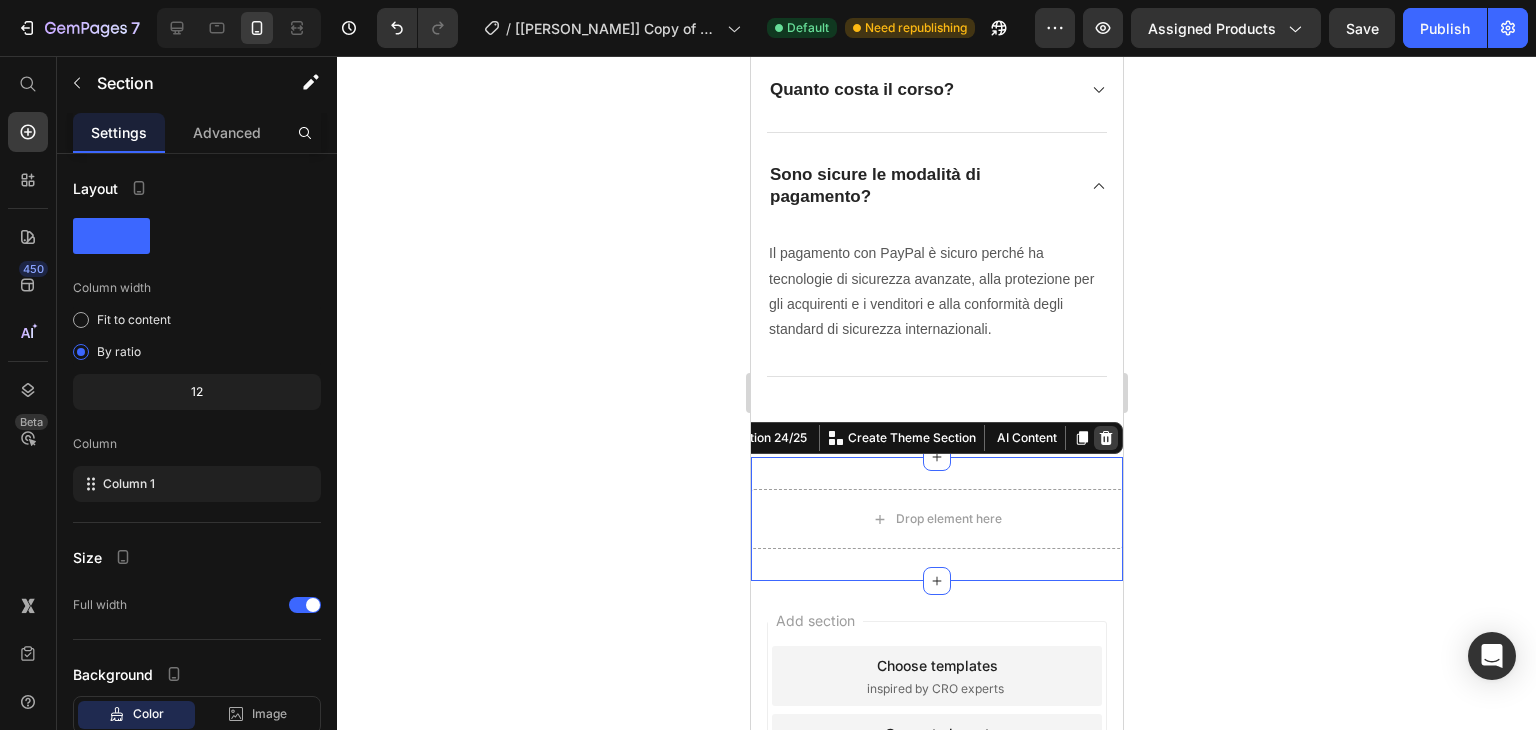 click 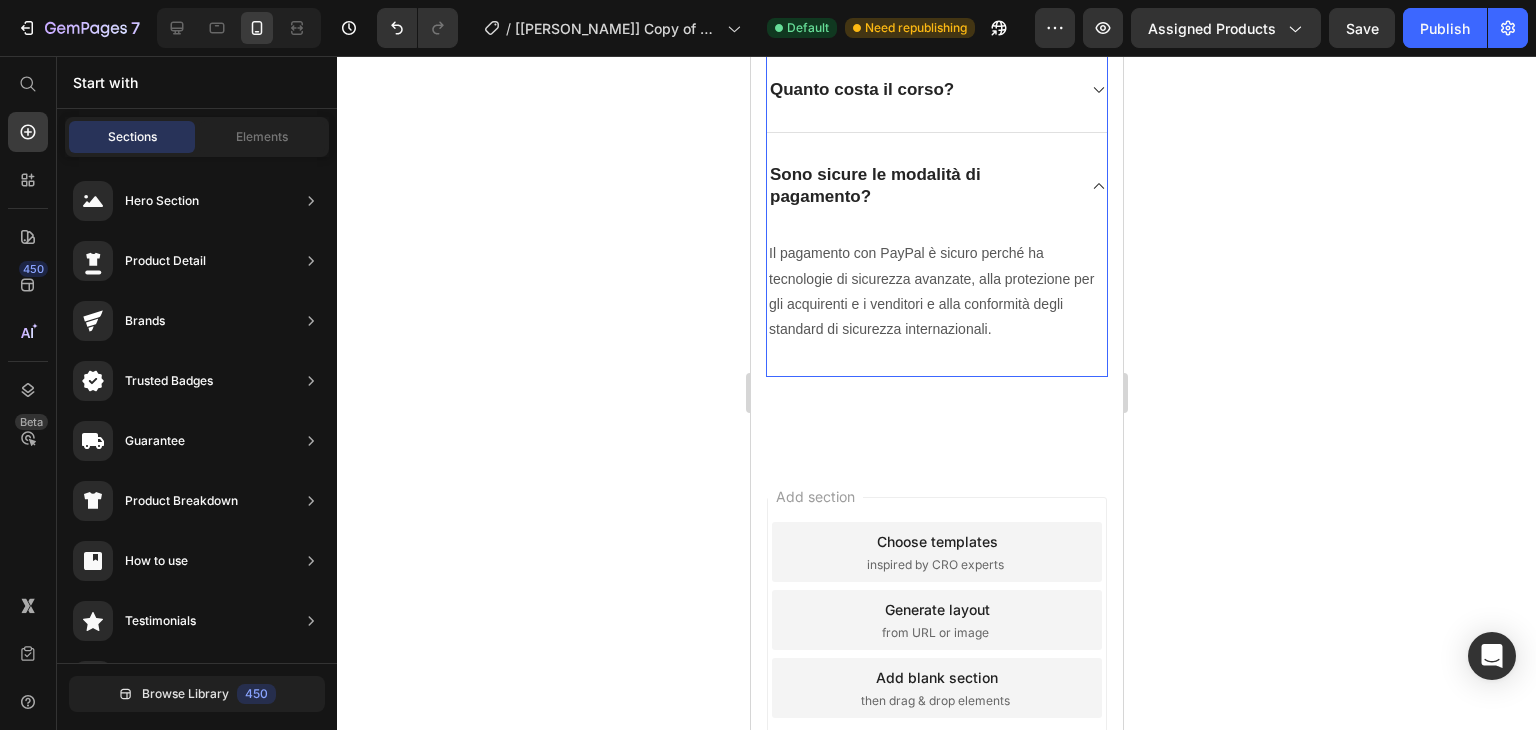 click 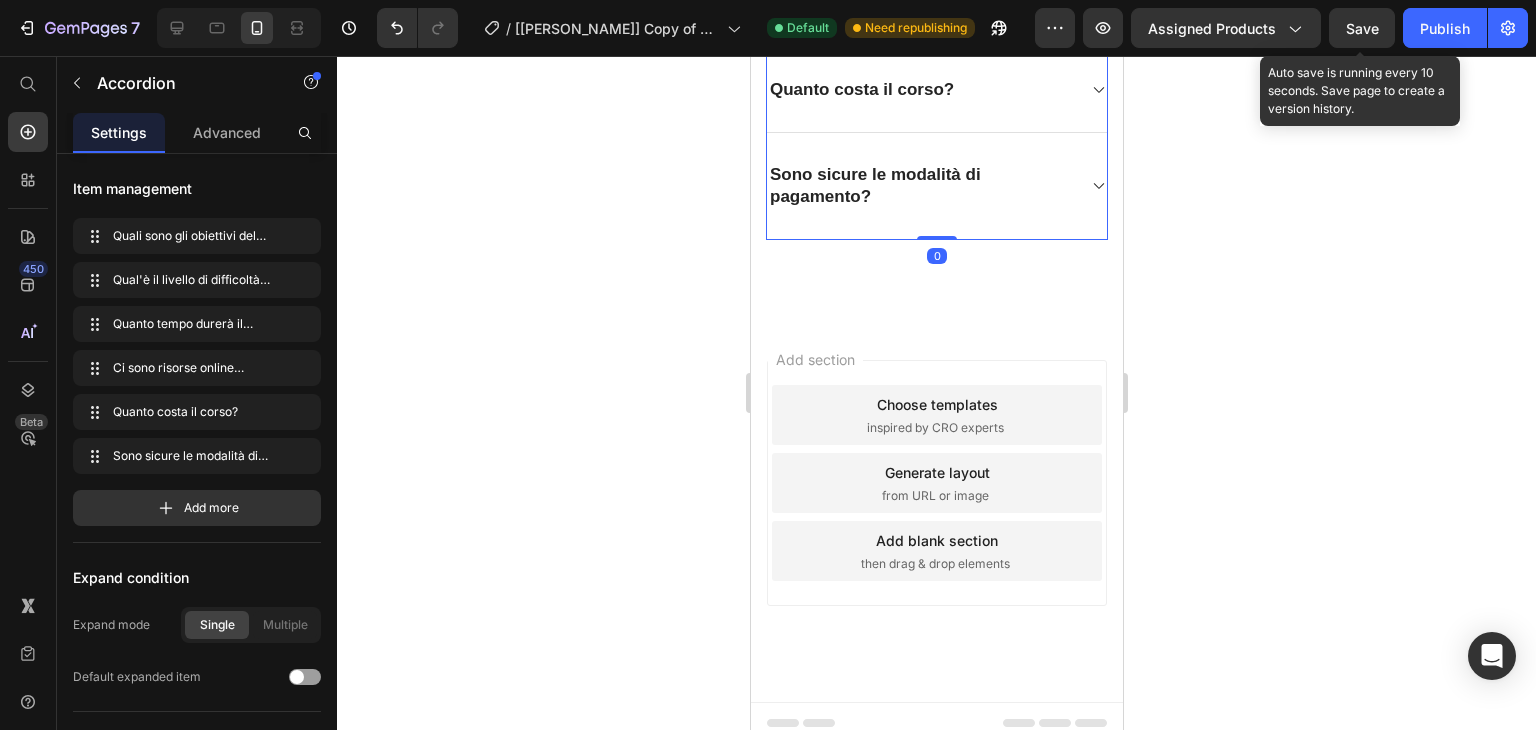 click on "Save" 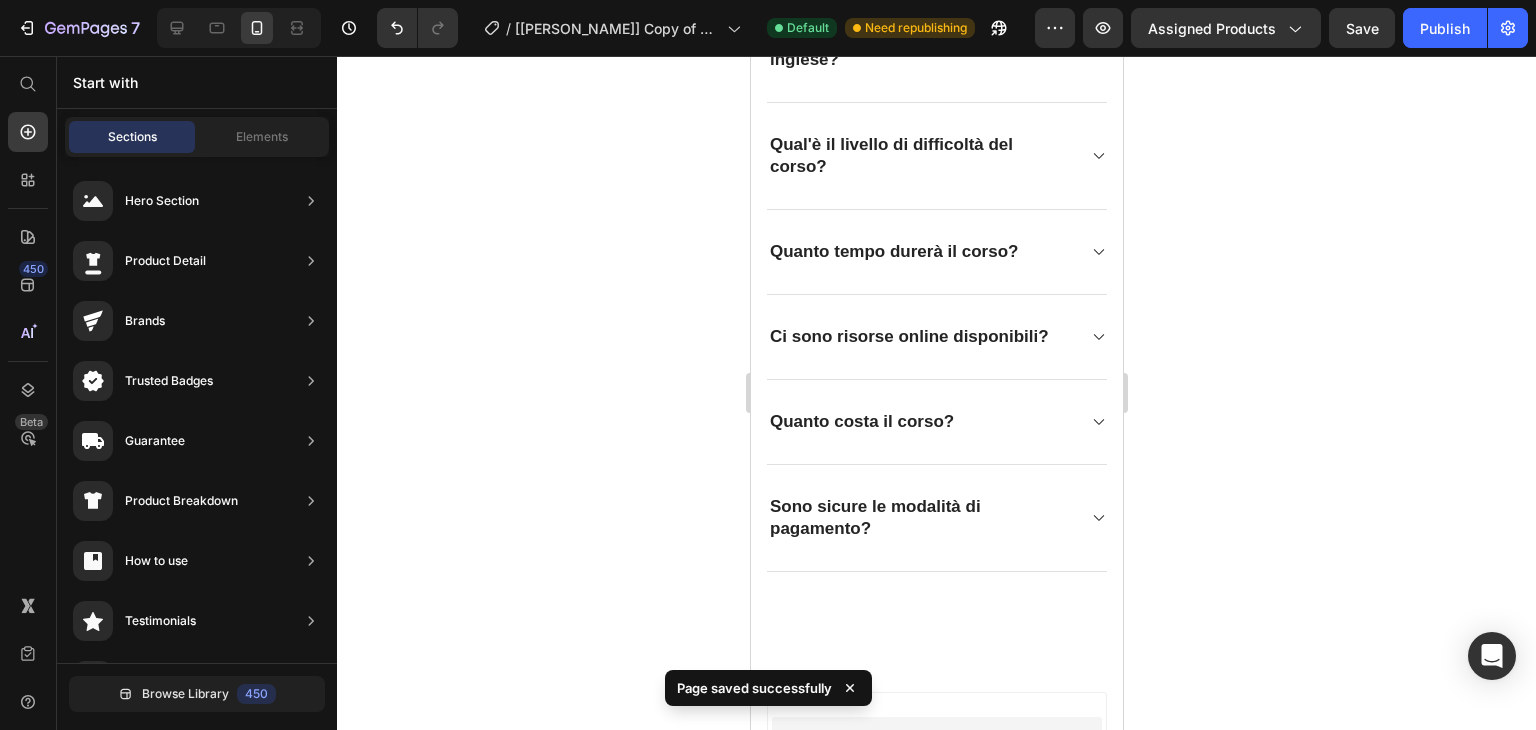 scroll, scrollTop: 9878, scrollLeft: 0, axis: vertical 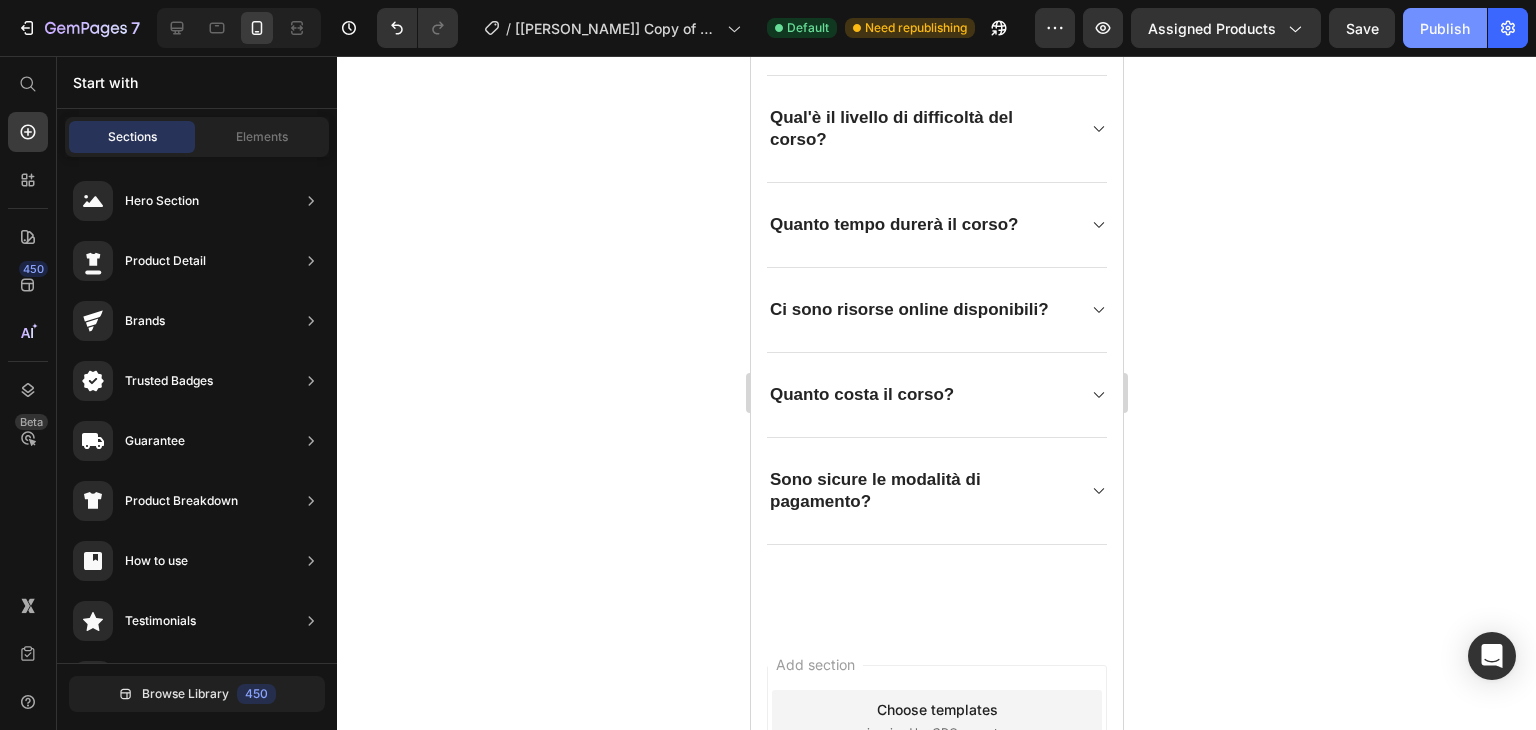click on "Publish" at bounding box center (1445, 28) 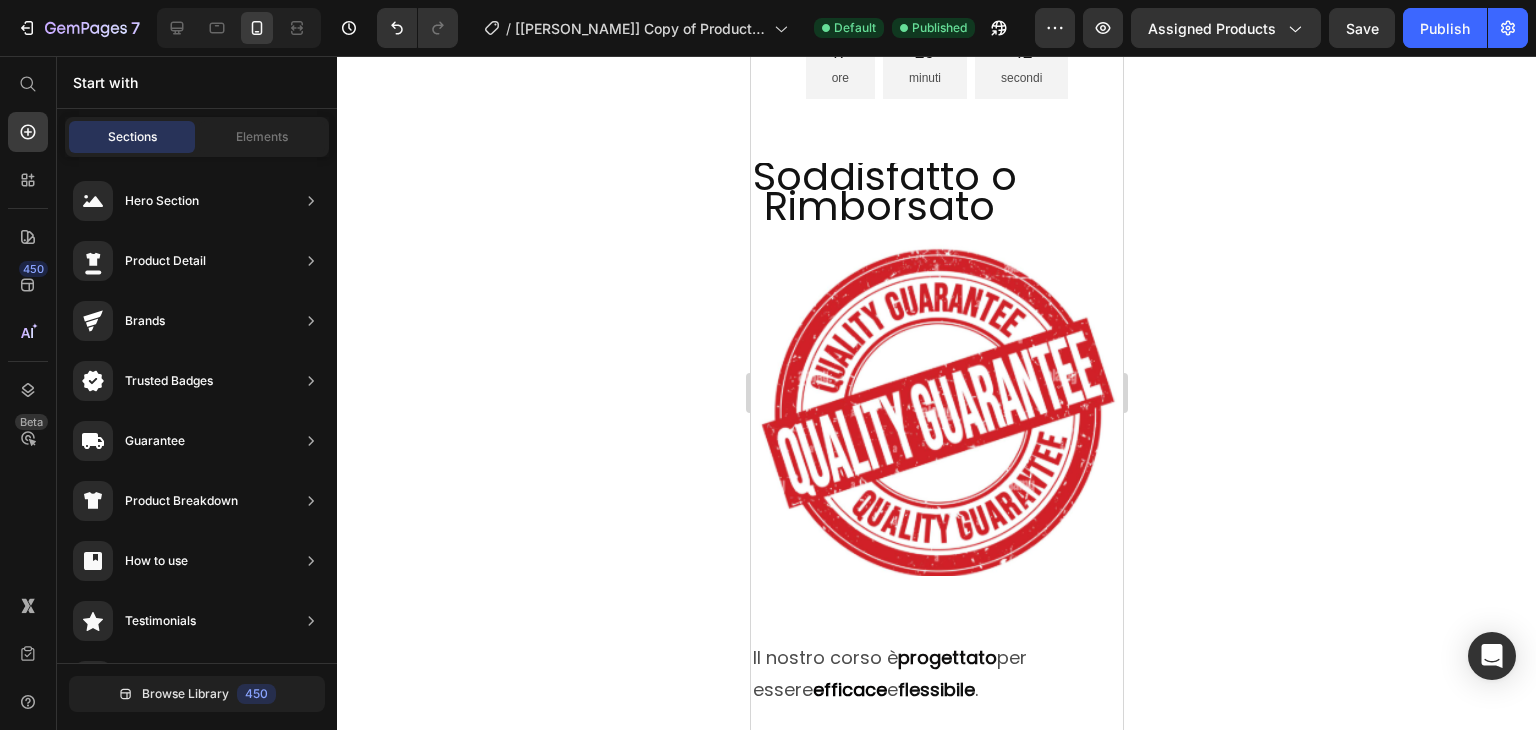 scroll, scrollTop: 8490, scrollLeft: 0, axis: vertical 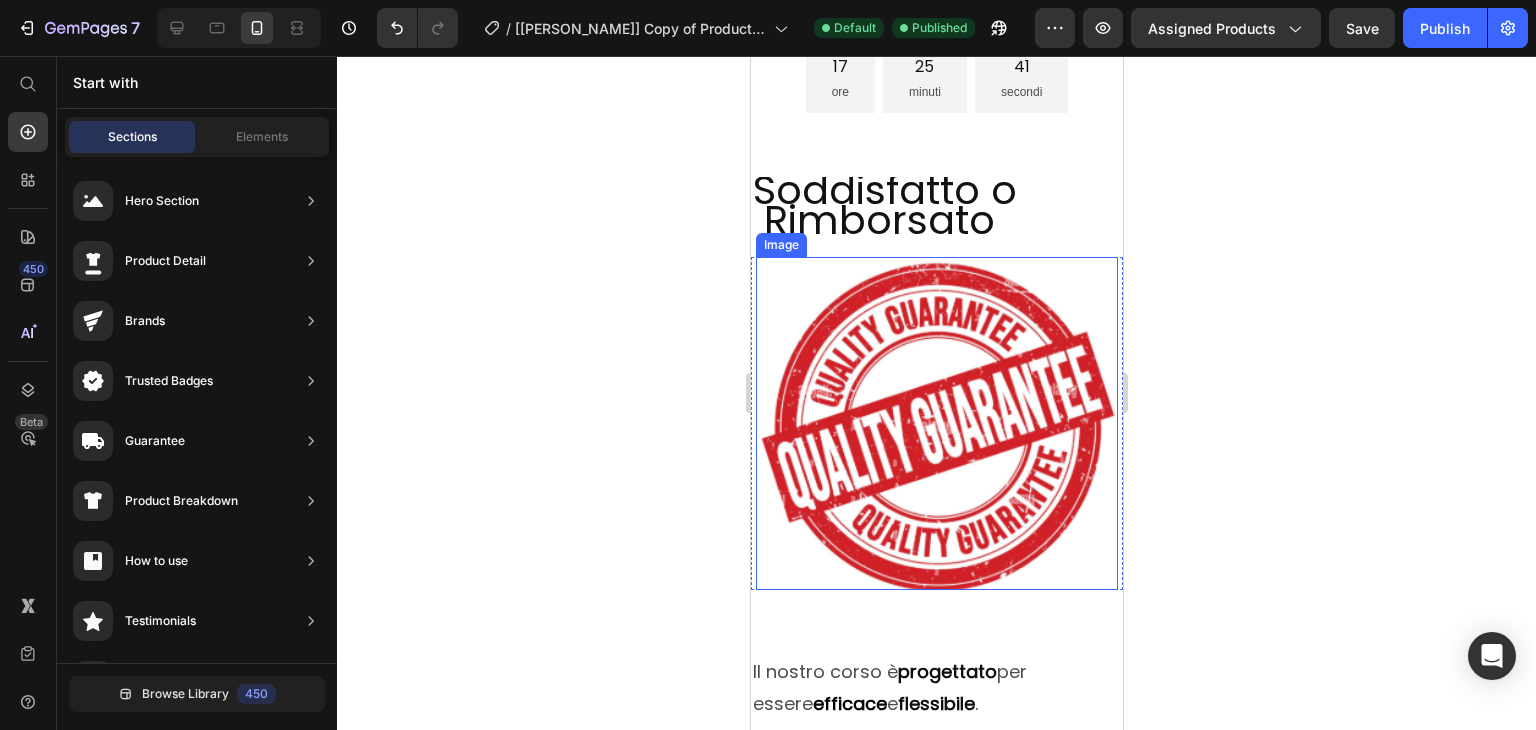 click at bounding box center (936, 423) 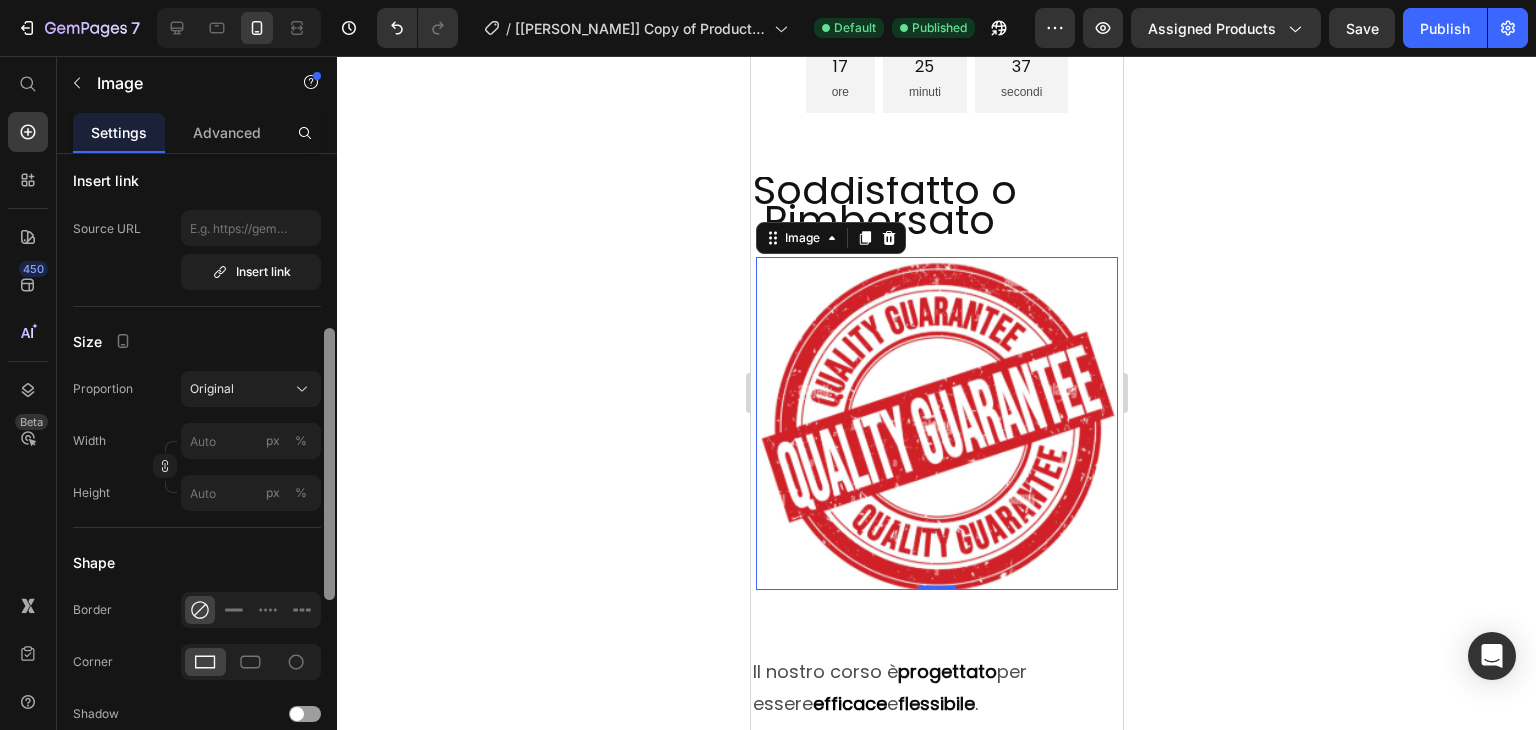 scroll, scrollTop: 412, scrollLeft: 0, axis: vertical 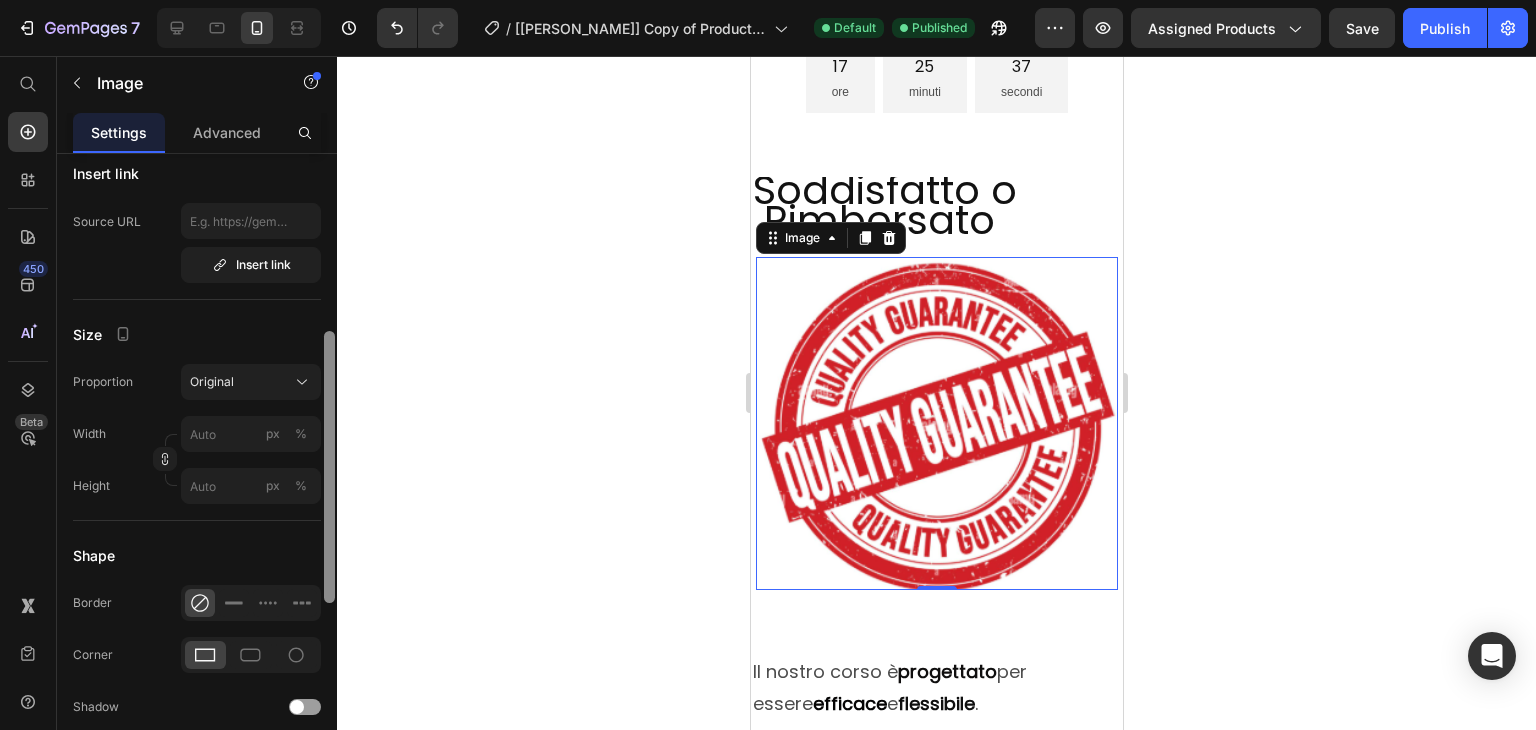 drag, startPoint x: 327, startPoint y: 334, endPoint x: 332, endPoint y: 512, distance: 178.0702 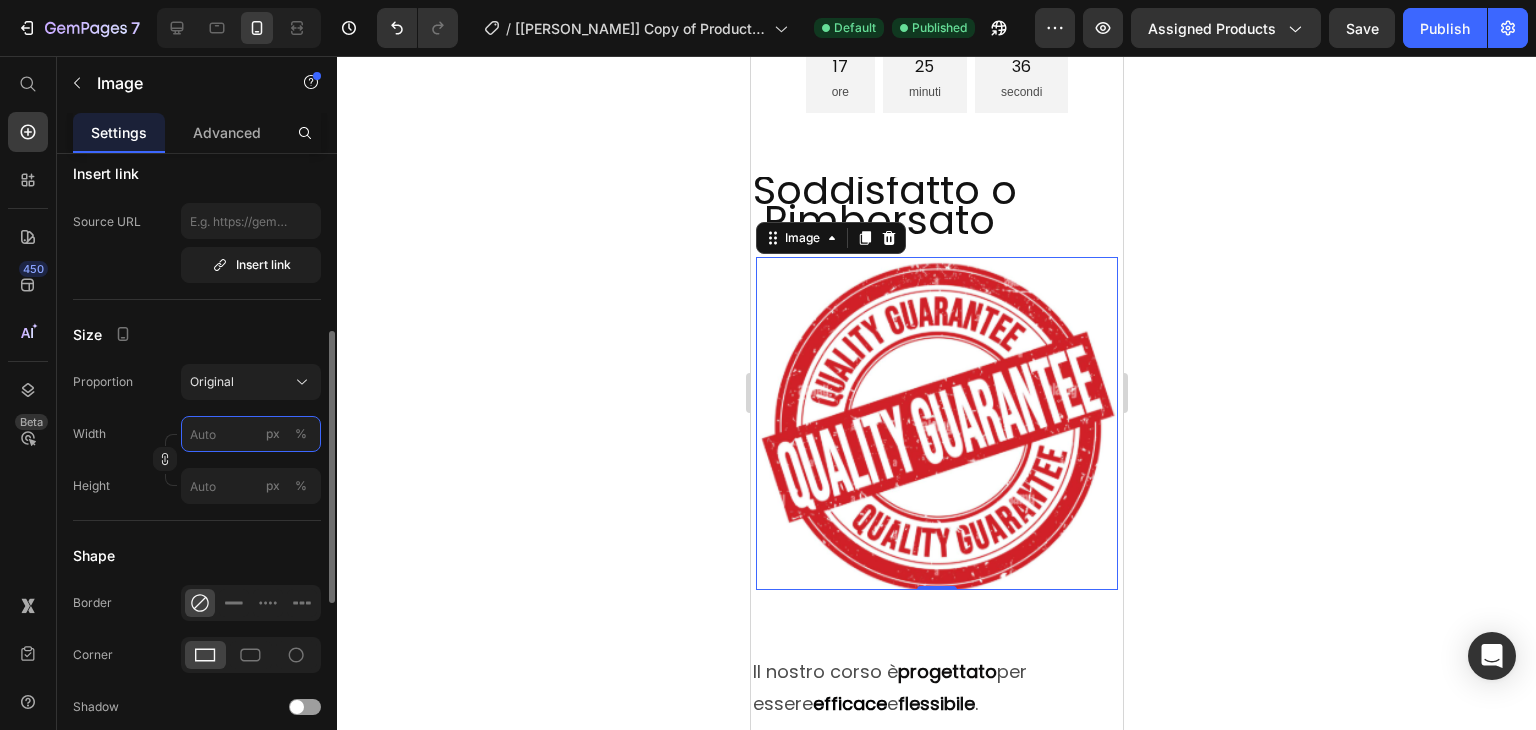 click on "px %" at bounding box center (251, 434) 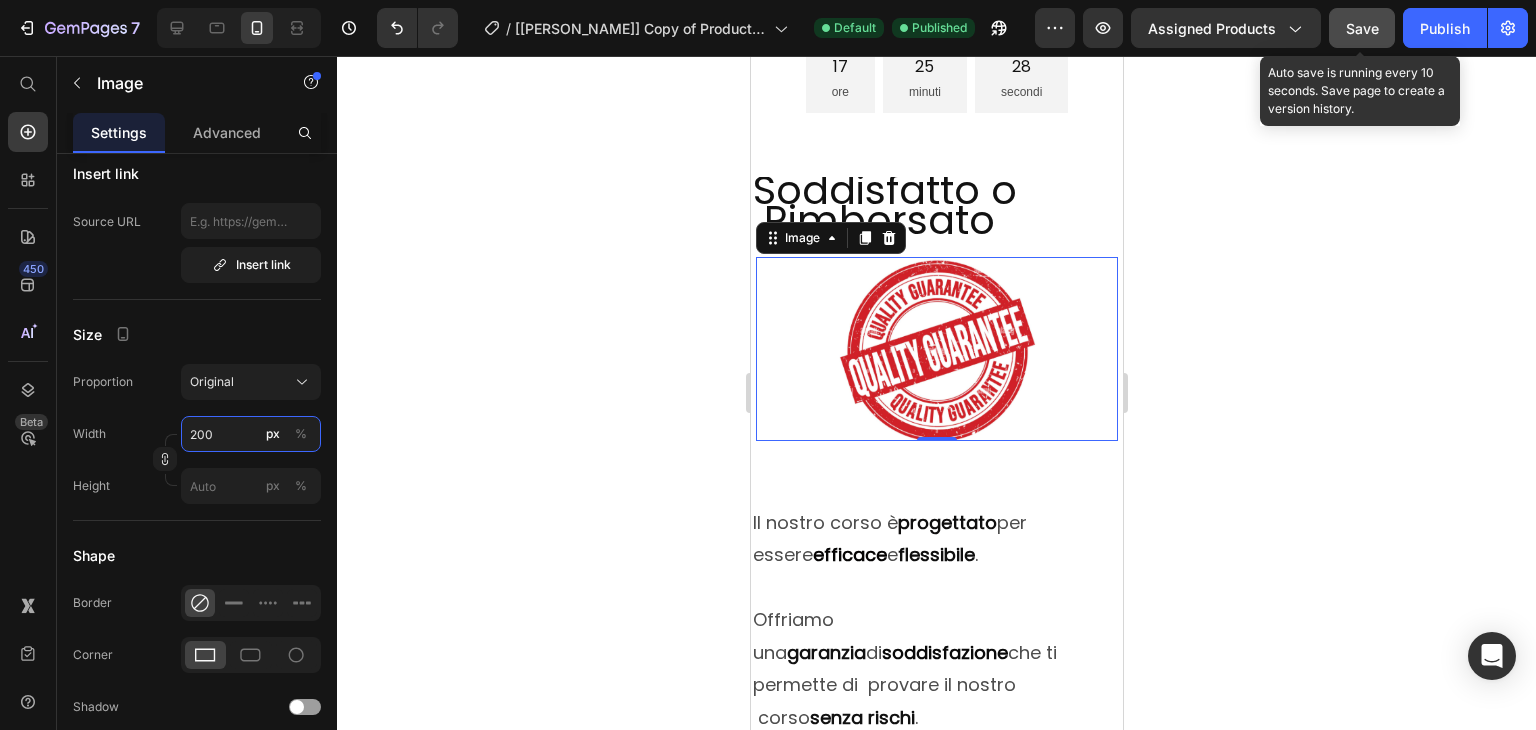type on "200" 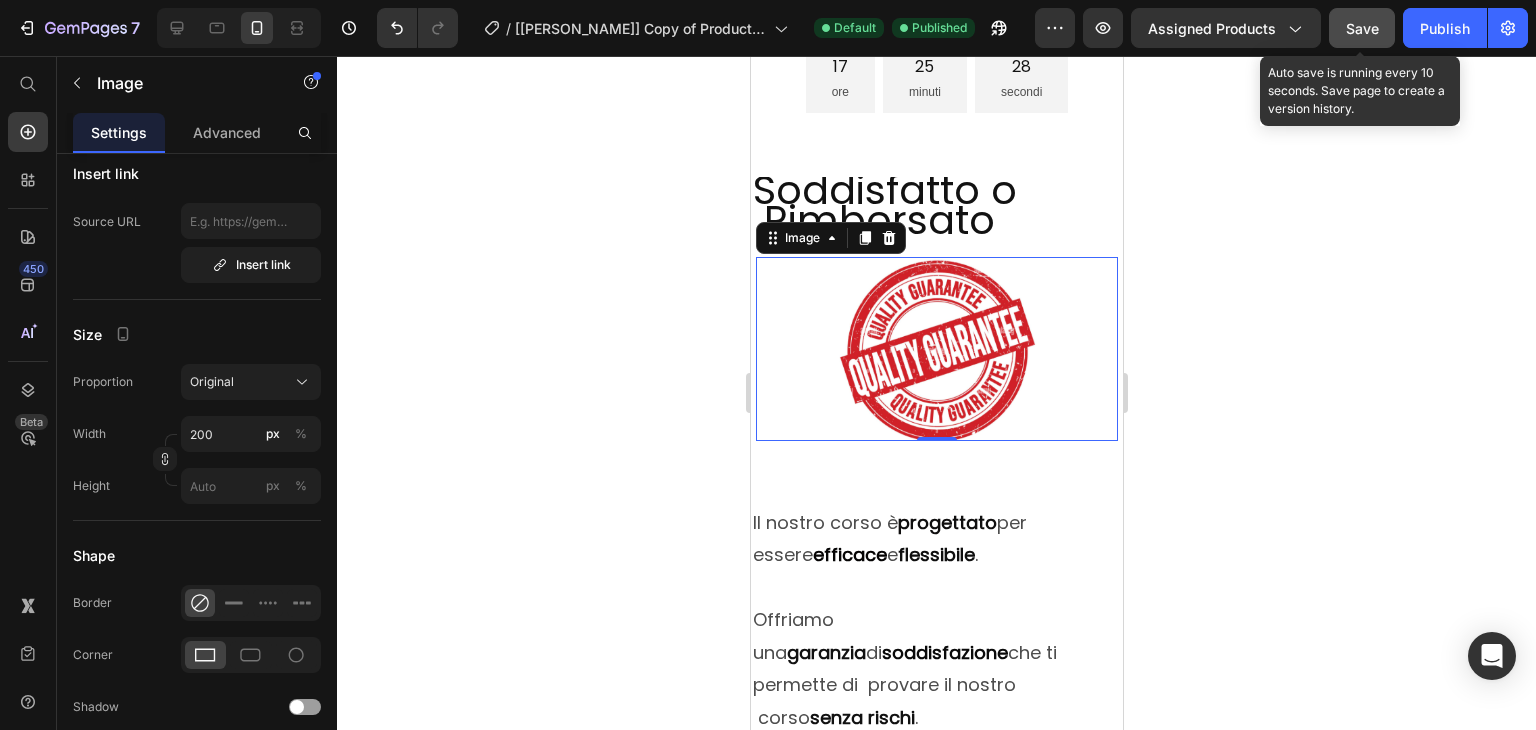 click on "Save" 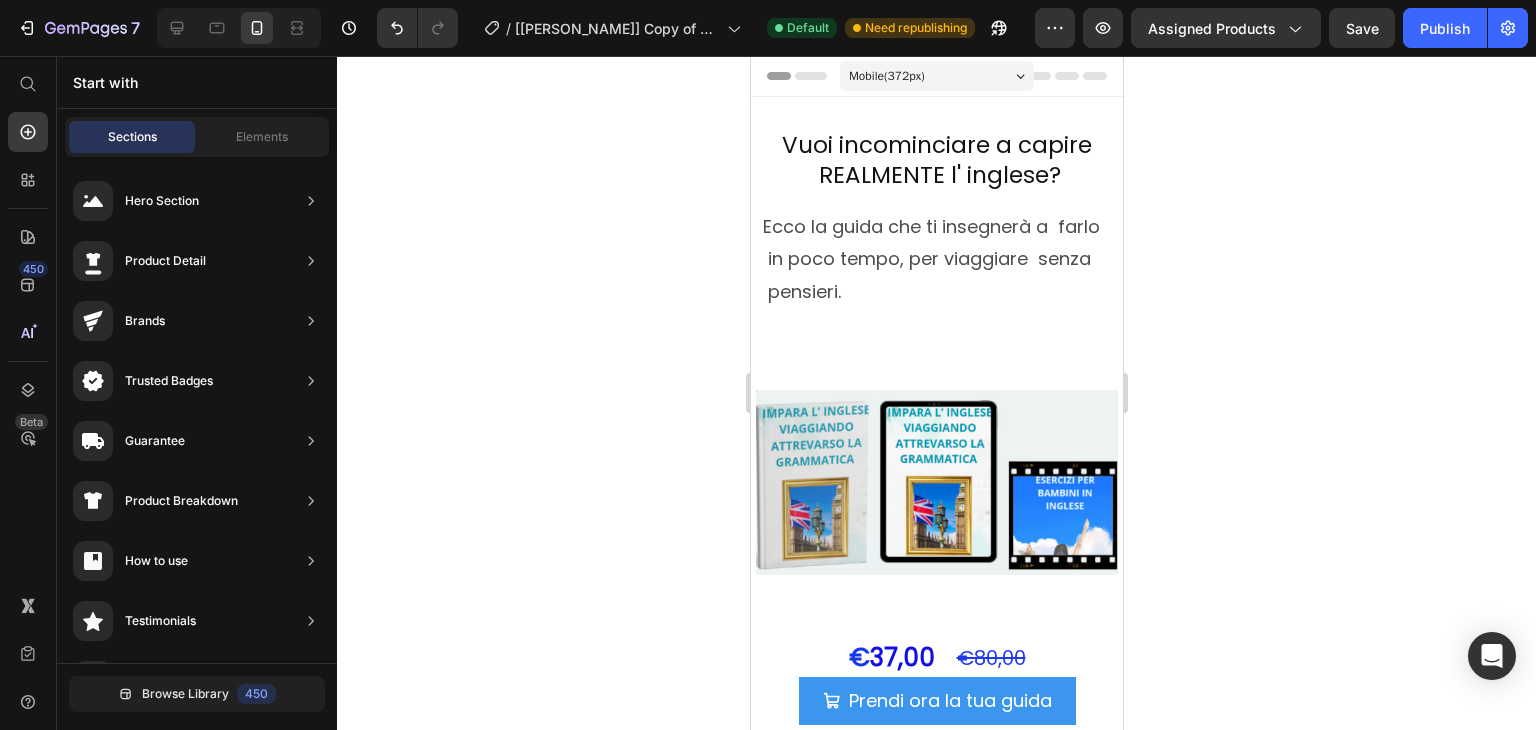 scroll, scrollTop: 64, scrollLeft: 0, axis: vertical 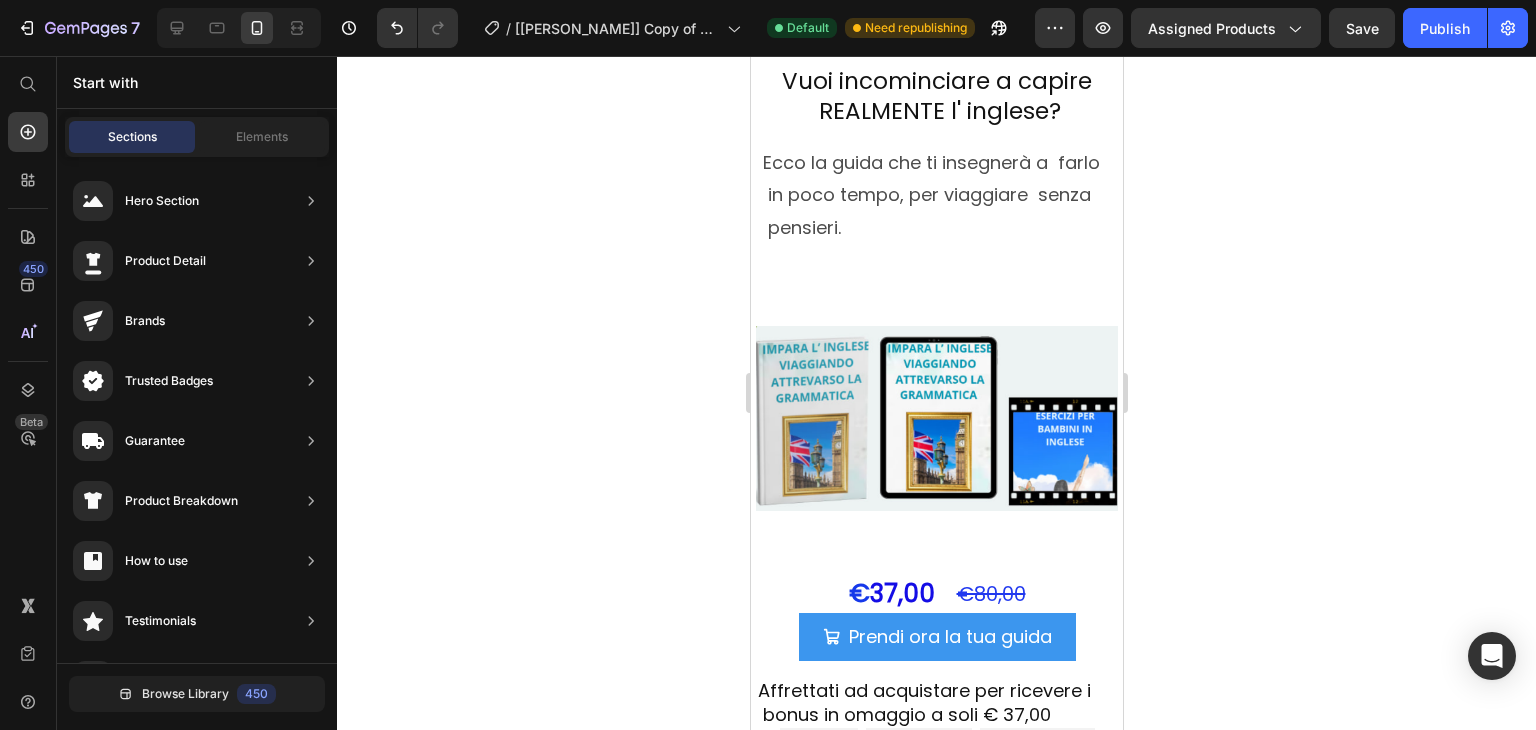 drag, startPoint x: 1117, startPoint y: 603, endPoint x: 1861, endPoint y: 105, distance: 895.28766 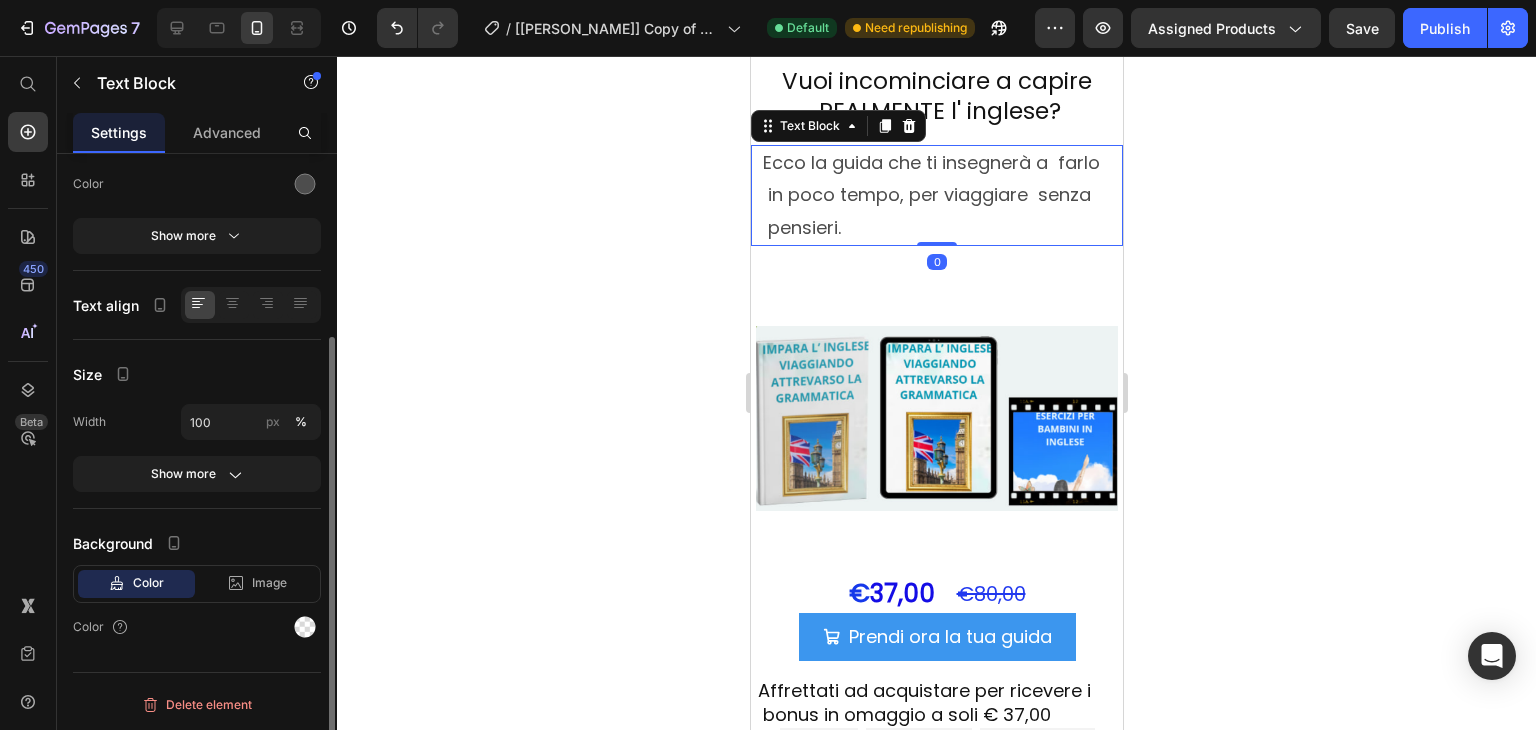 scroll, scrollTop: 0, scrollLeft: 0, axis: both 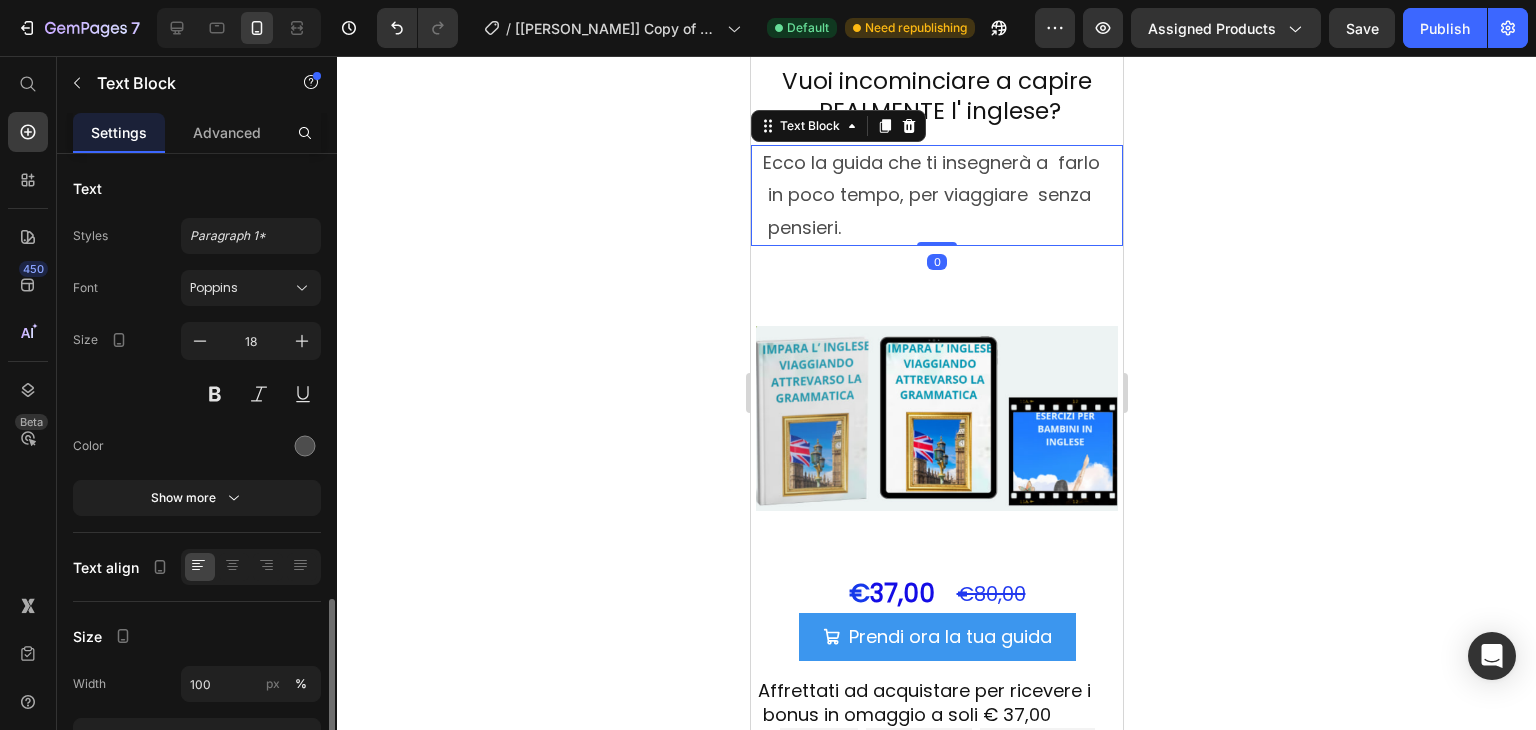 click on "Ecco la guida che ti insegnerà a  farlo  in poco tempo, per viaggiare  senza  pensieri." at bounding box center [936, 195] 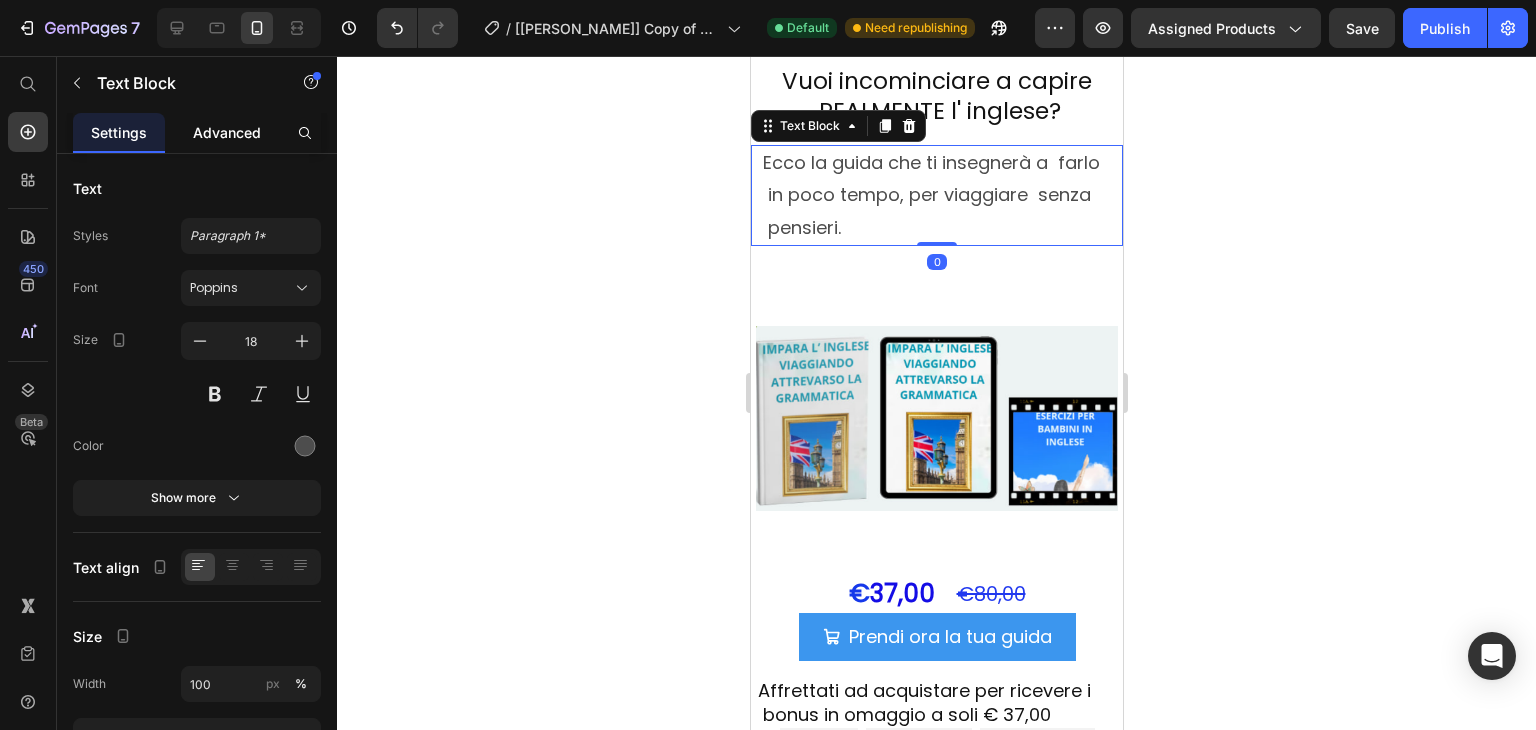 click on "Advanced" at bounding box center [227, 132] 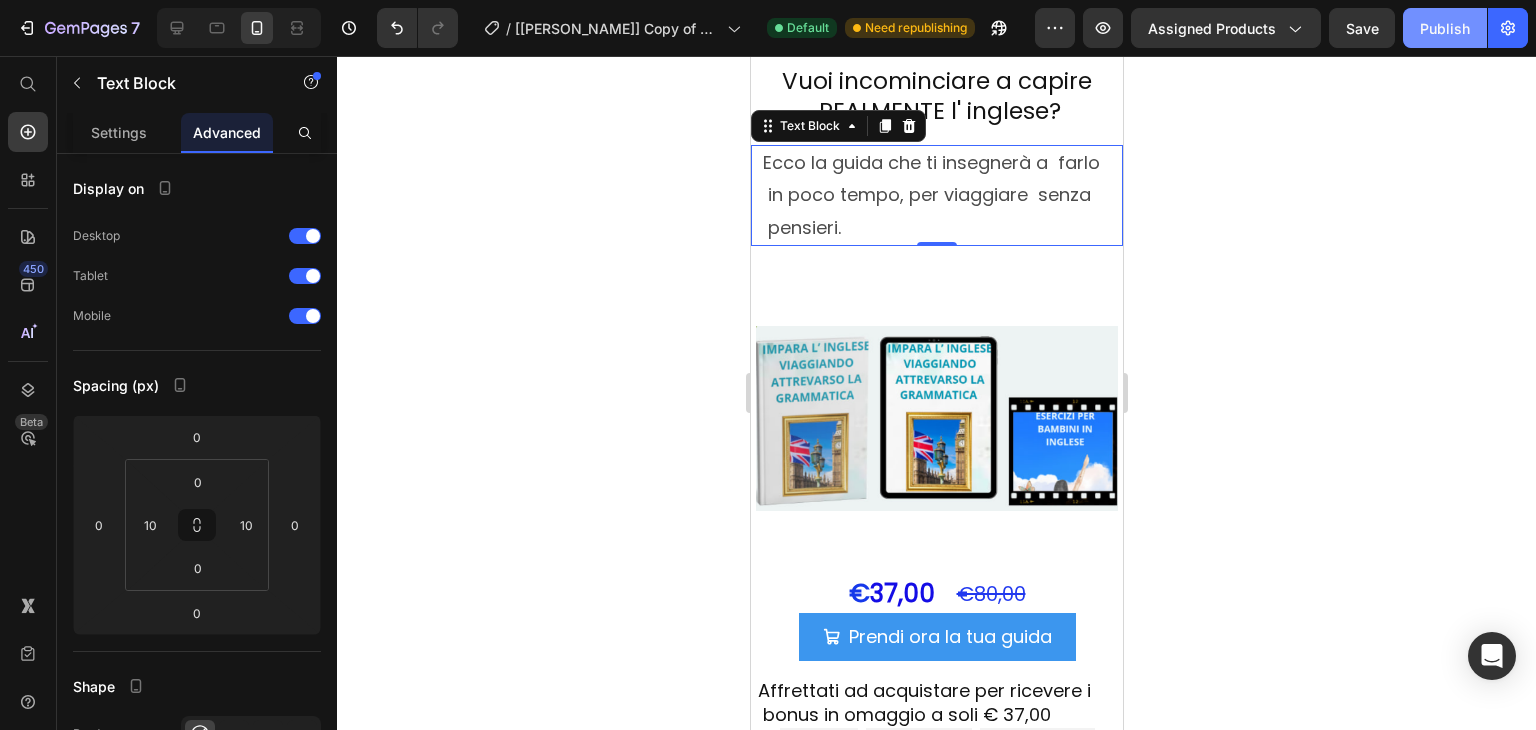 click on "Publish" 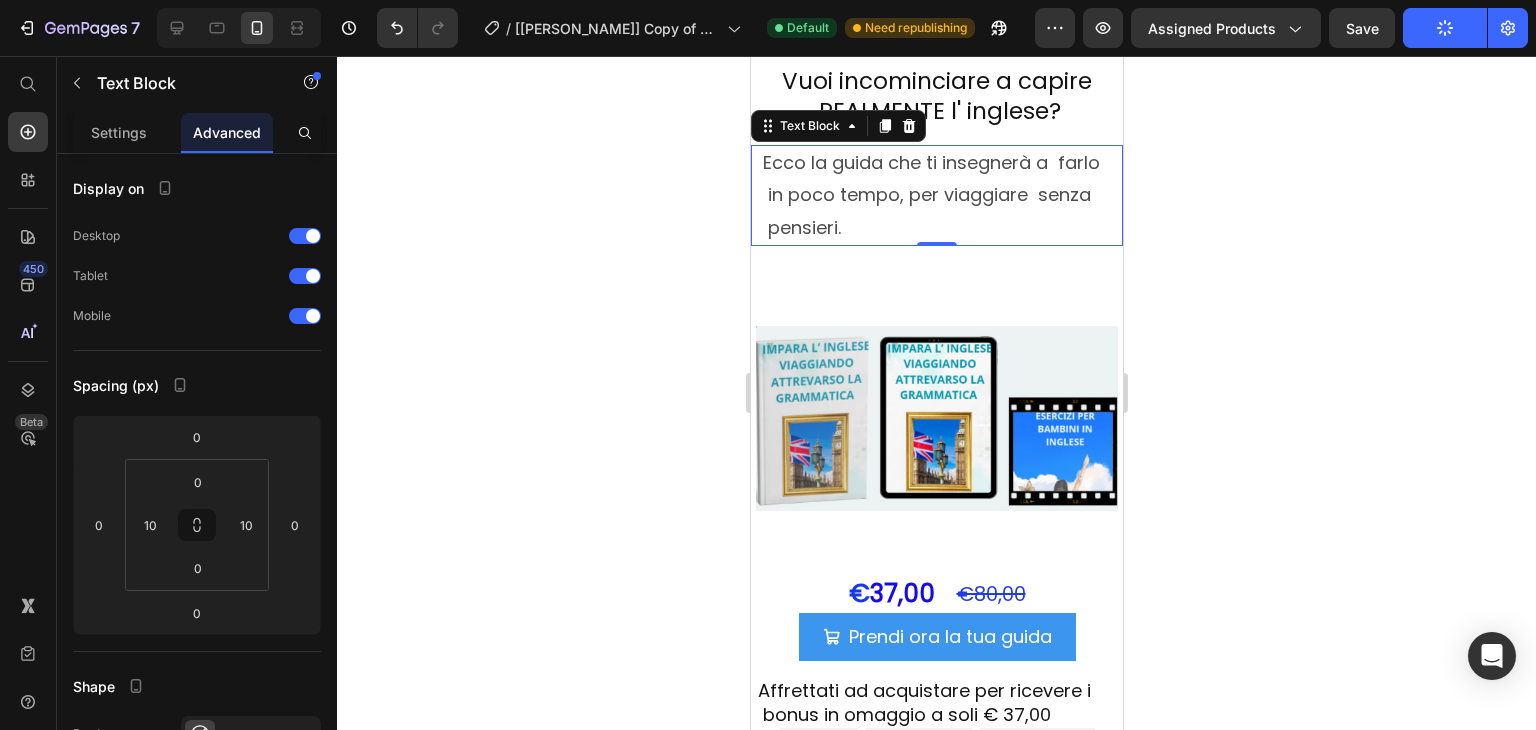 click on "Publish" 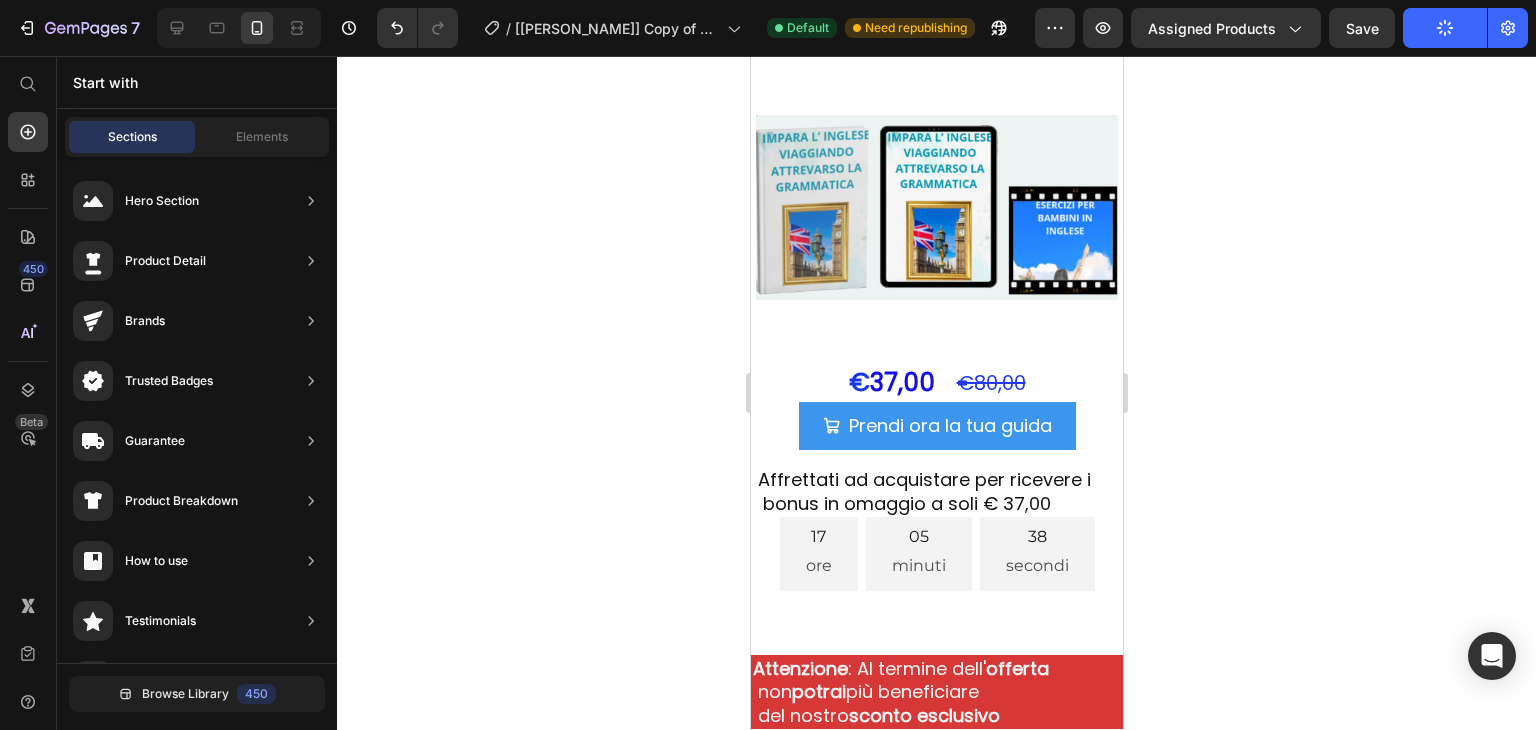 scroll, scrollTop: 375, scrollLeft: 0, axis: vertical 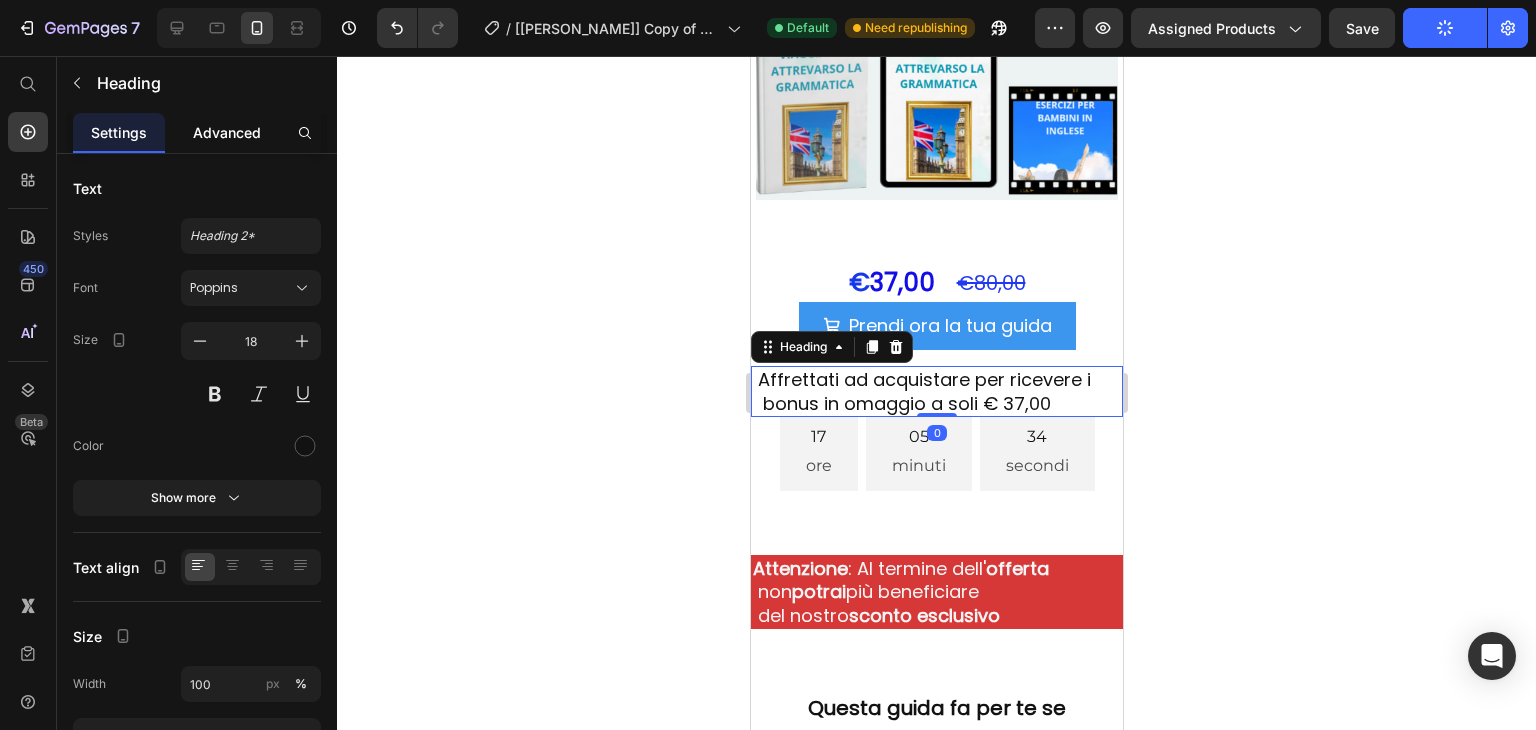 click on "Advanced" 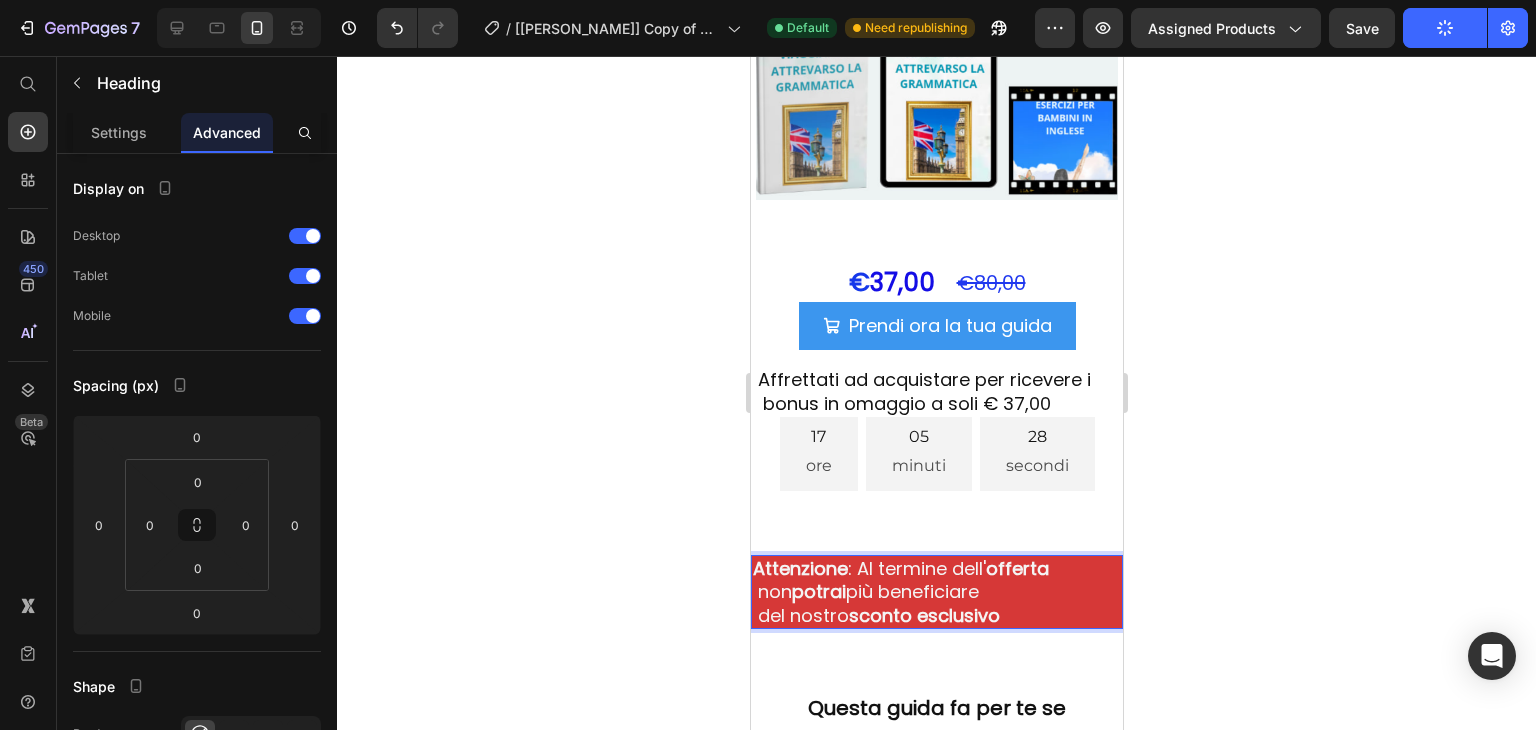 click on "non   potrai  più beneficiare  del nostro   sconto esclusivo" at bounding box center (875, 603) 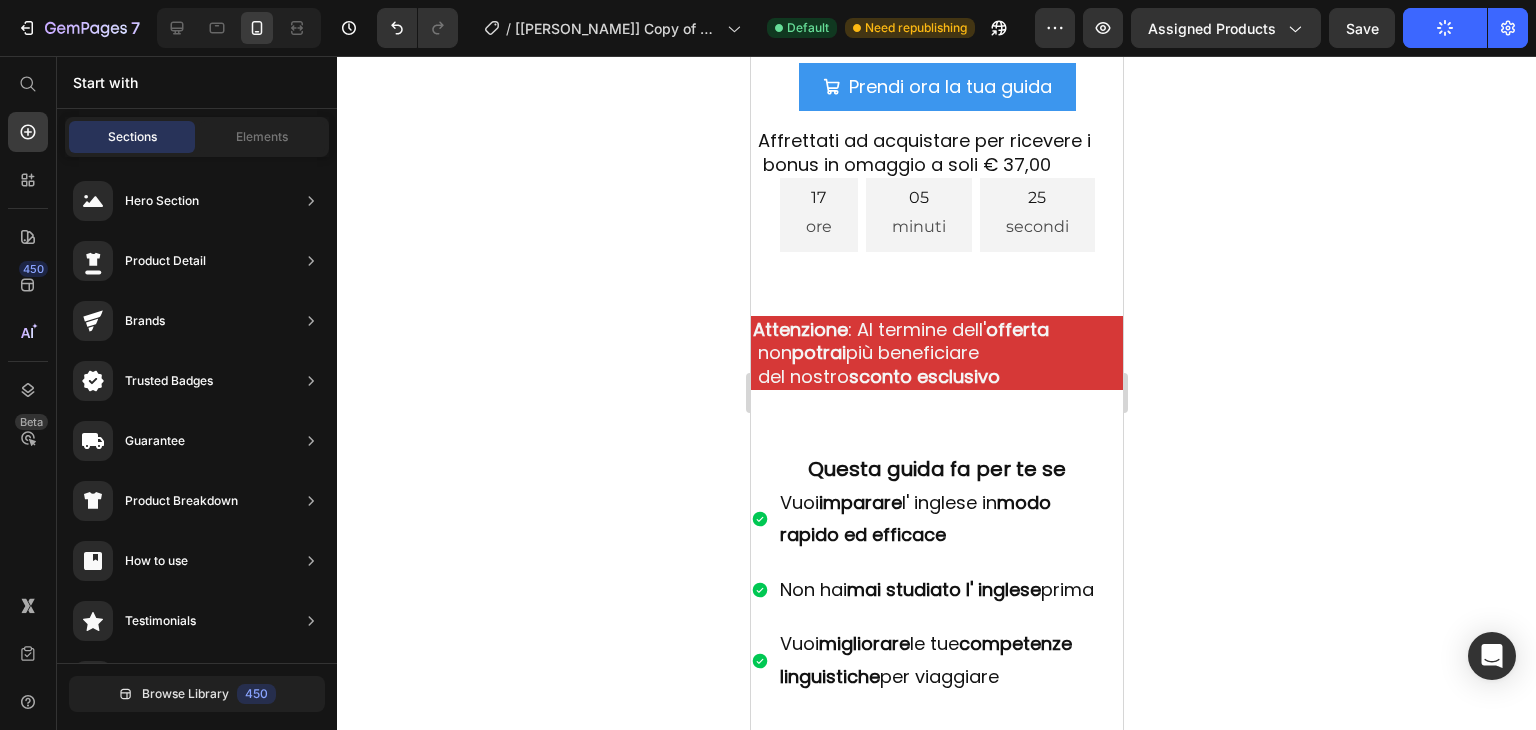 scroll, scrollTop: 643, scrollLeft: 0, axis: vertical 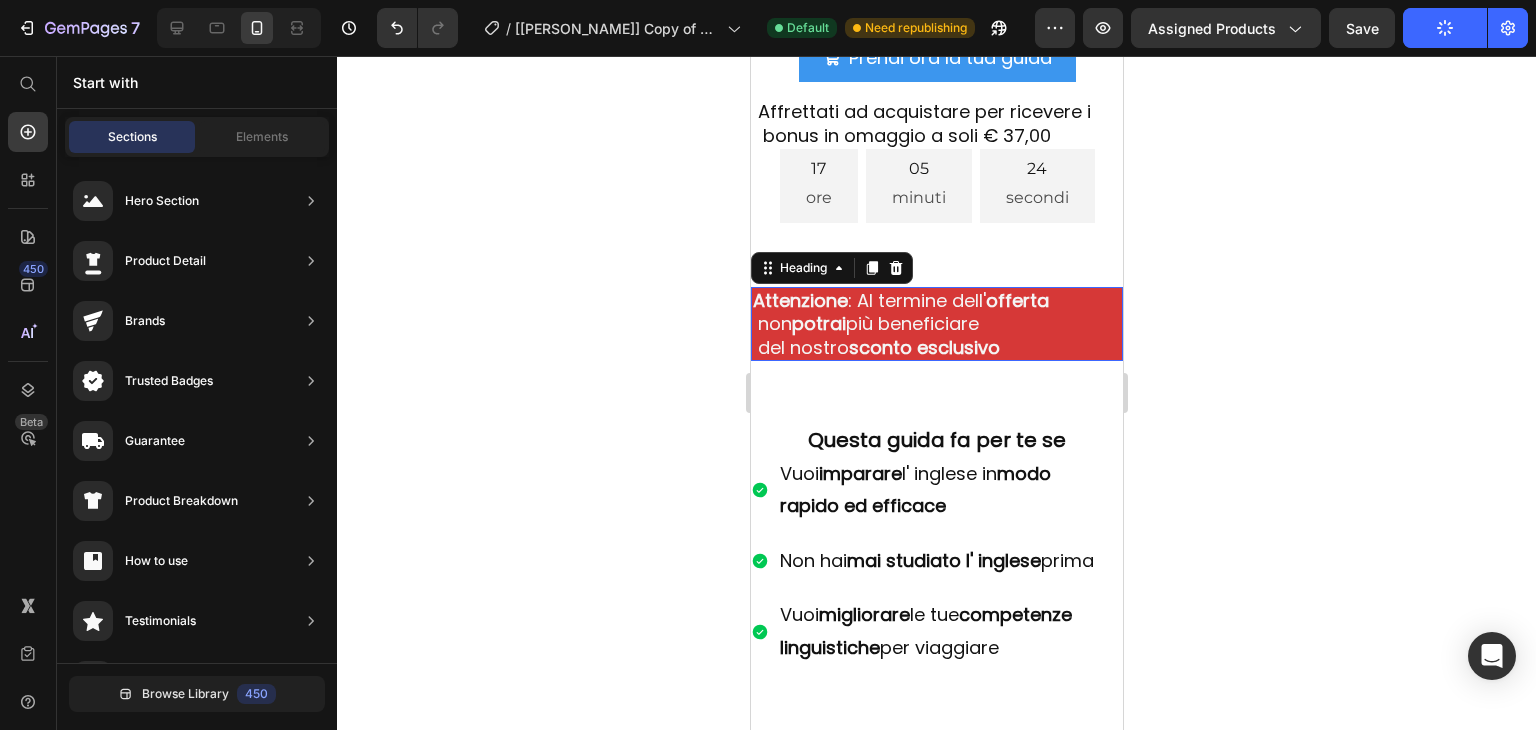click on "non   potrai  più beneficiare  del nostro   sconto esclusivo" at bounding box center (875, 335) 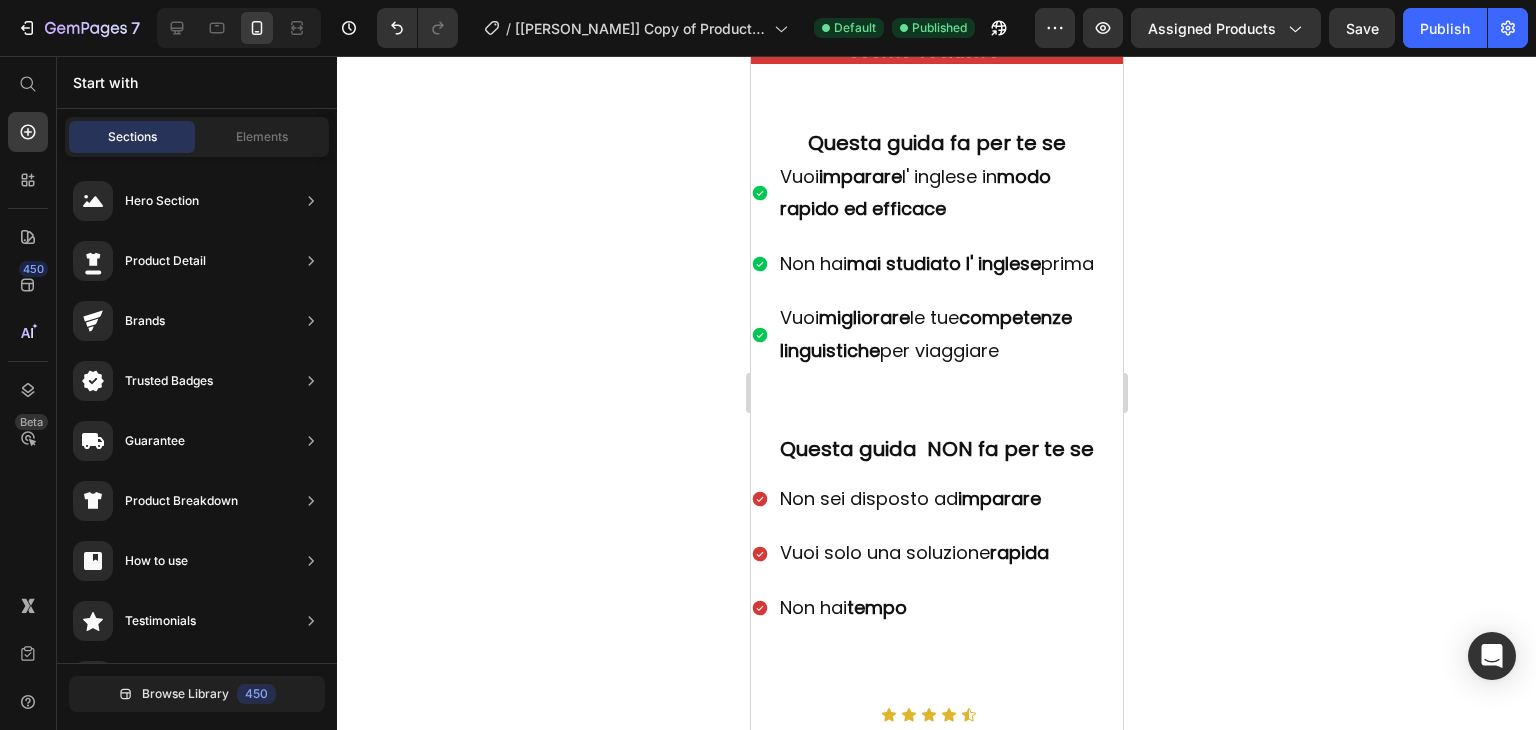 scroll, scrollTop: 982, scrollLeft: 0, axis: vertical 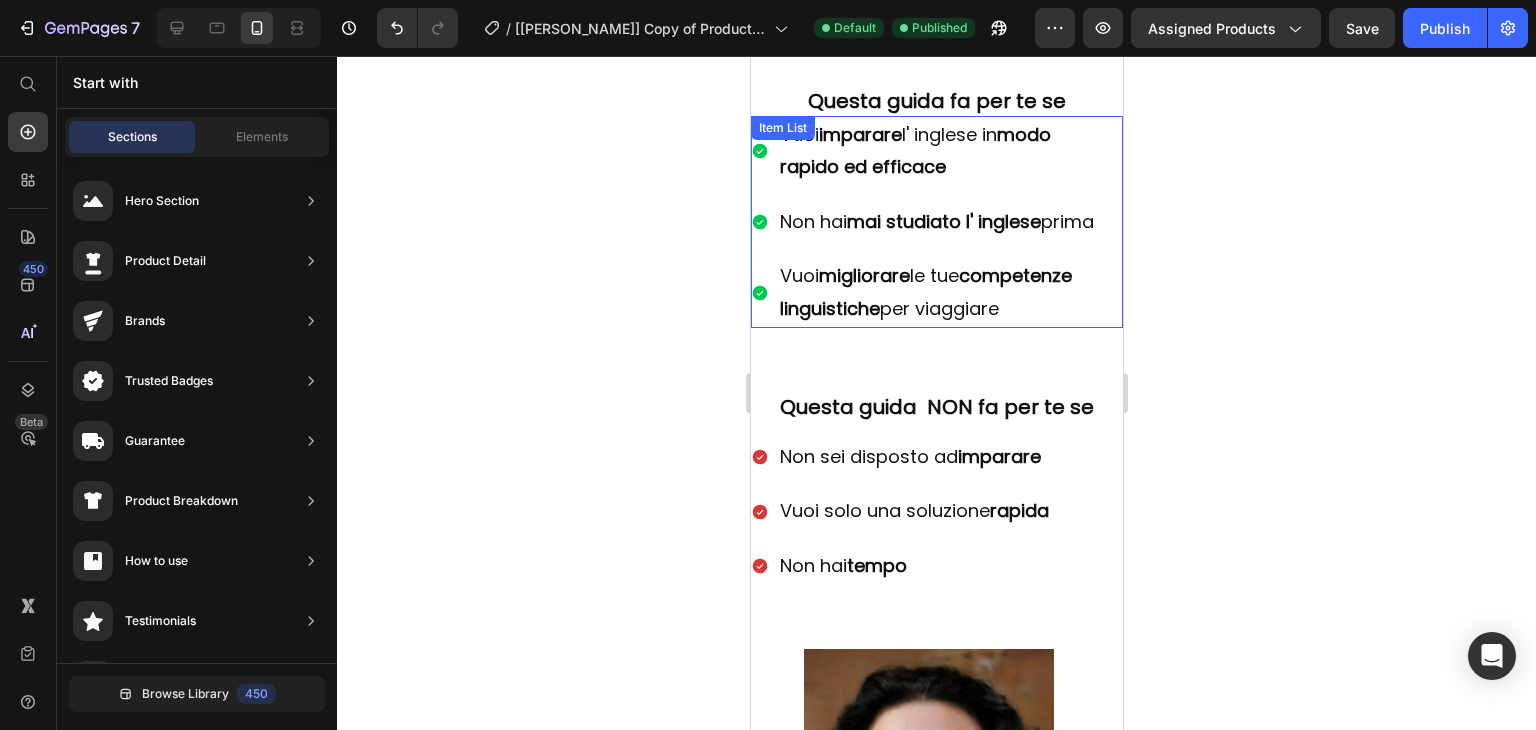 click on "rapido ed efficace" at bounding box center [936, 167] 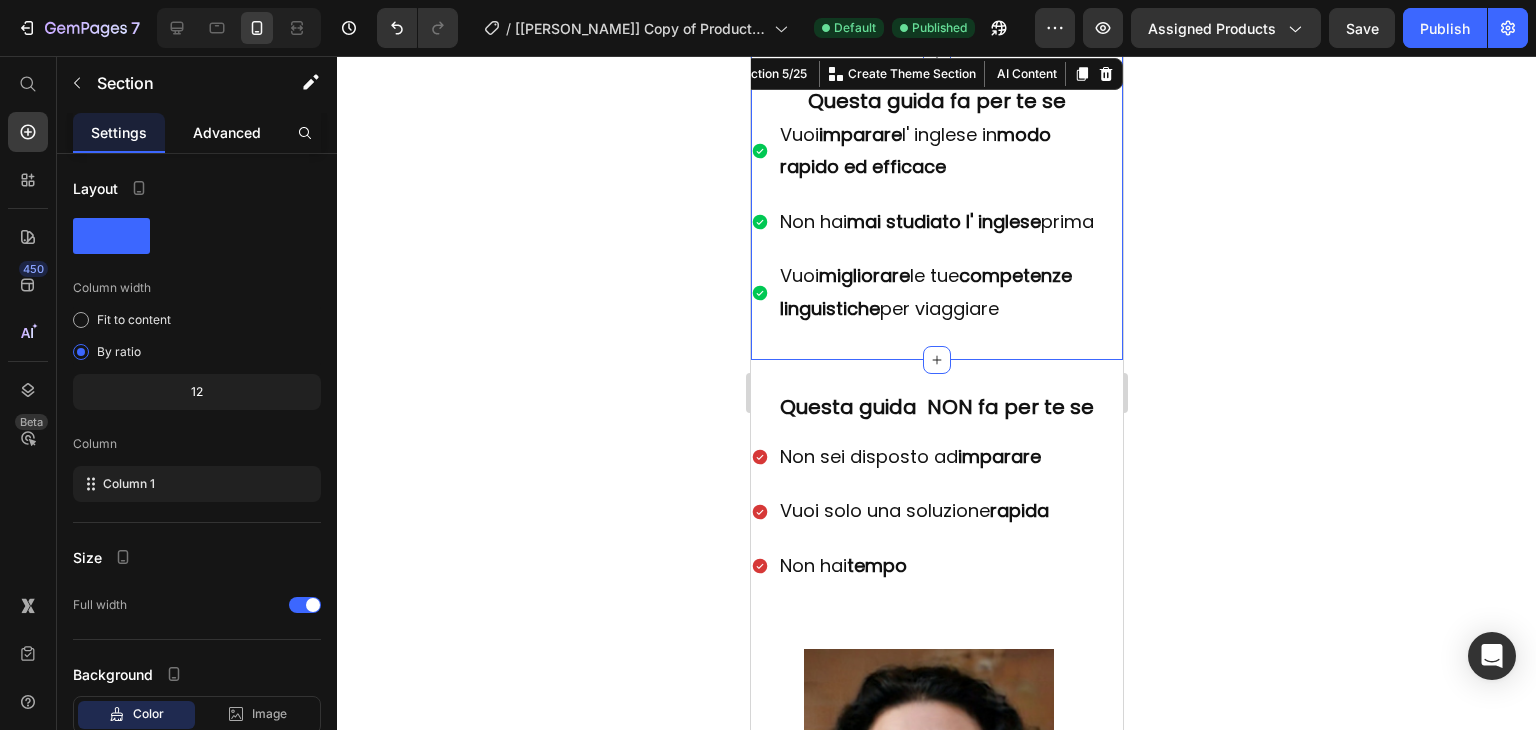 click on "Advanced" at bounding box center (227, 132) 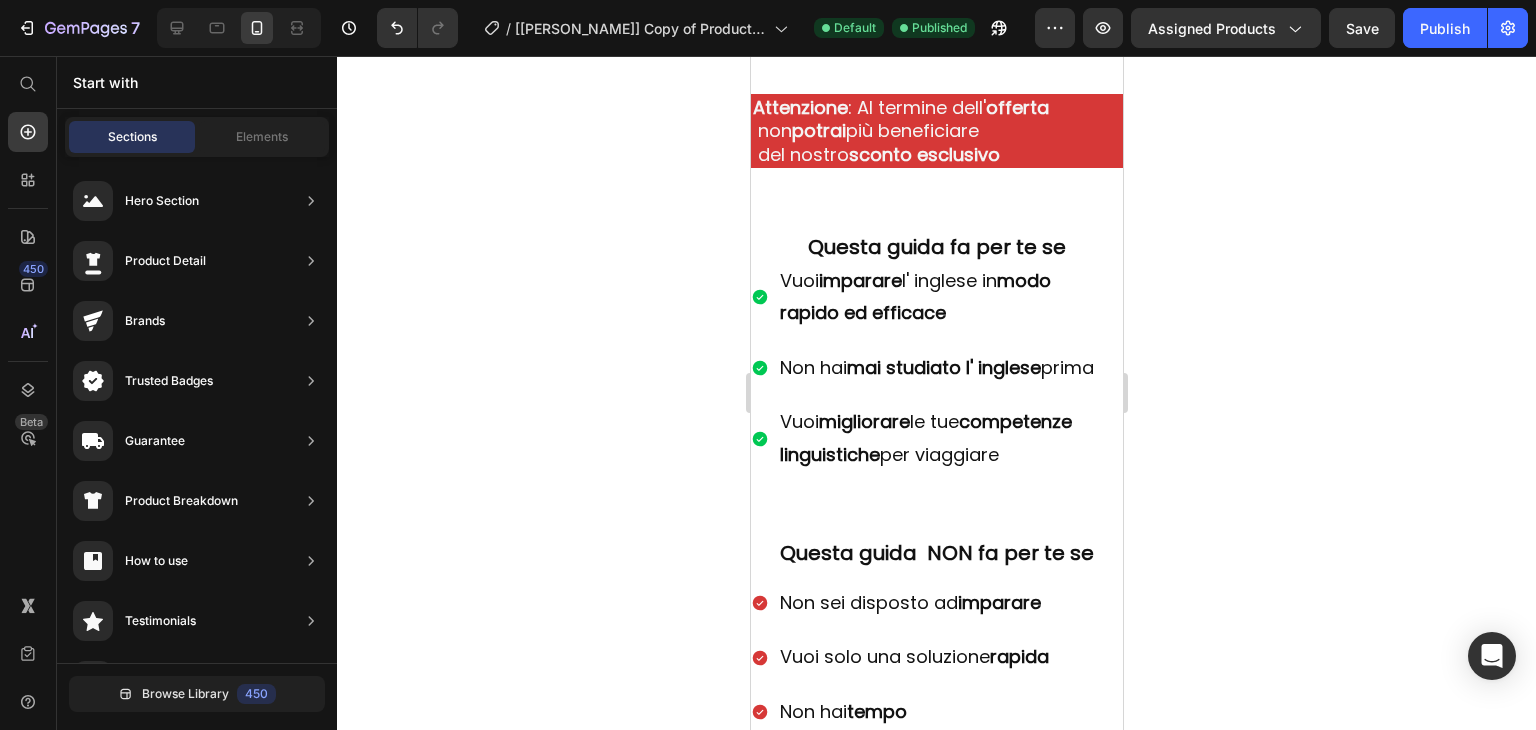 scroll, scrollTop: 807, scrollLeft: 0, axis: vertical 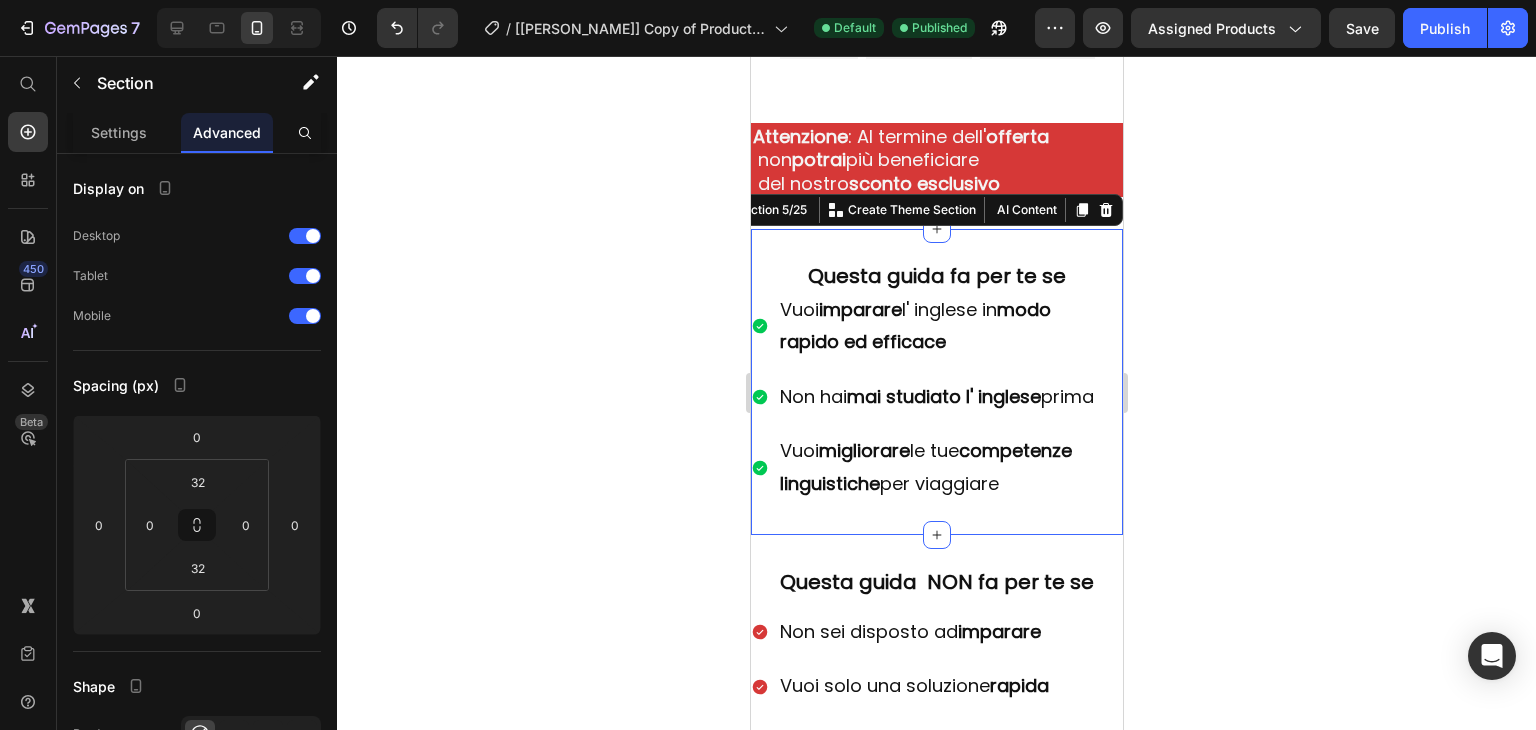 click on "Questa guida fa per te se Heading Vuoi  imparare  l' inglese in  modo  rapido ed efficace Non hai  mai studiato l' inglese  prima Vuoi  migliorare  le tue  competenze linguistiche  per viaggiare Item List Row Section 5/25   You can create reusable sections Create Theme Section AI Content Write with GemAI What would you like to describe here? Tone and Voice Persuasive Product guida corso di inglese Show more Generate" at bounding box center (936, 382) 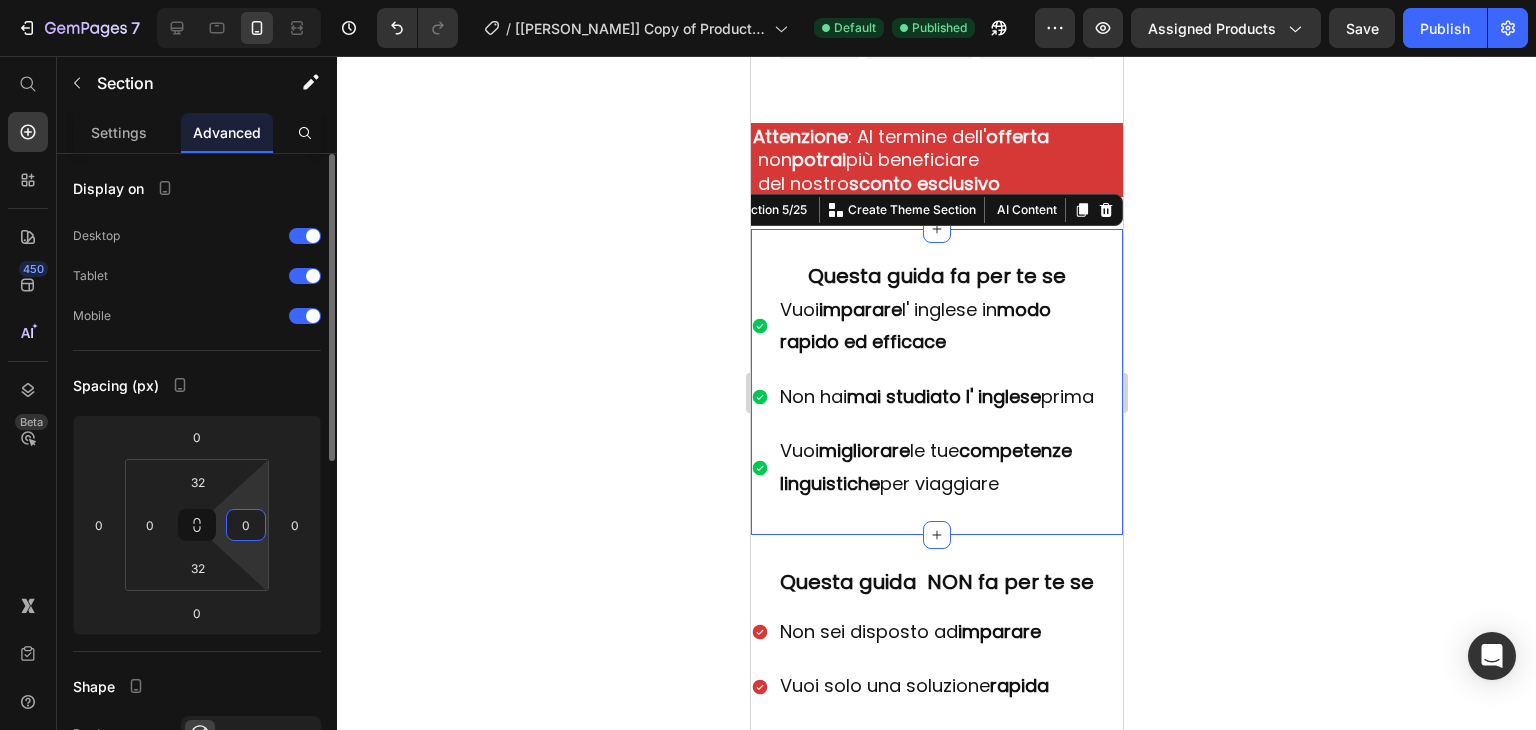 click on "0" at bounding box center [246, 525] 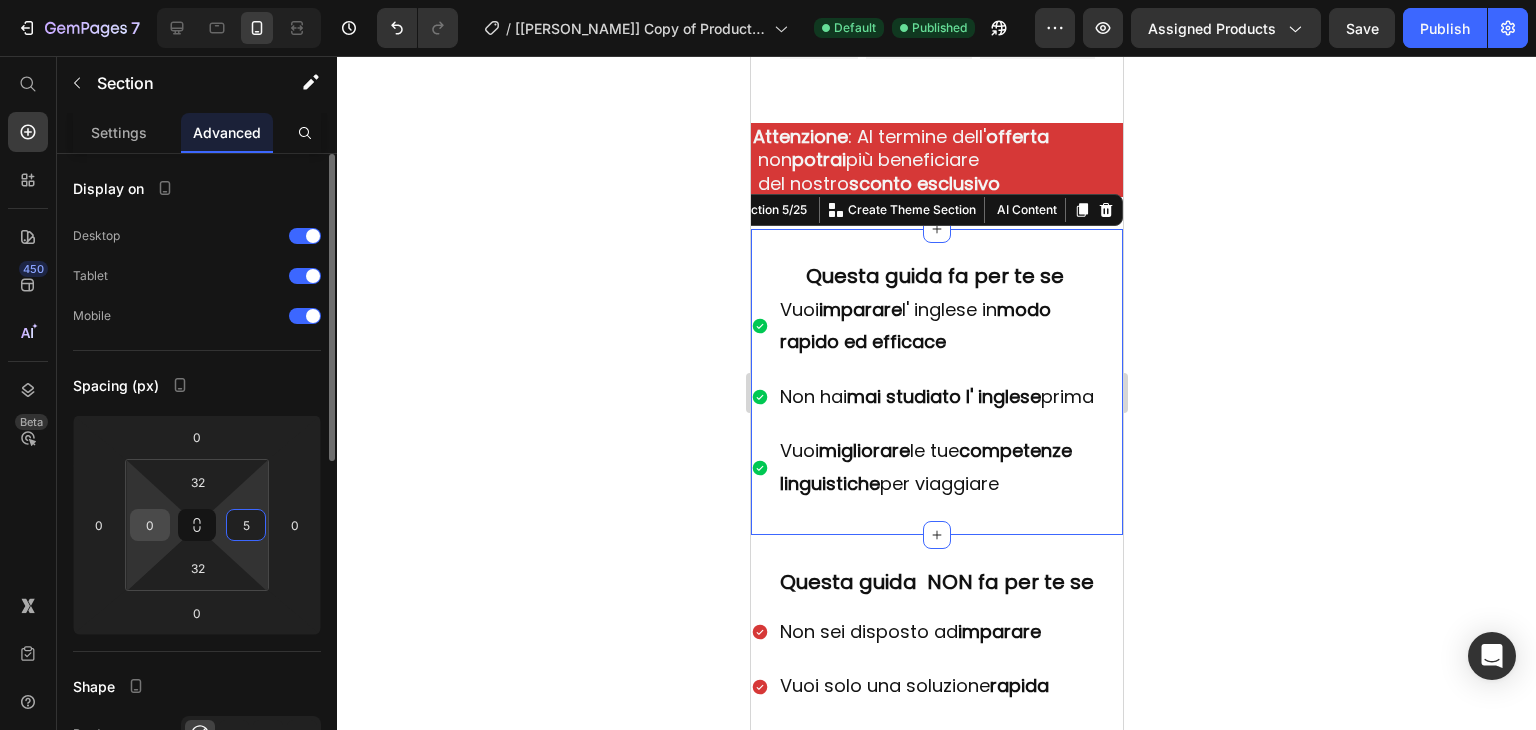 type on "5" 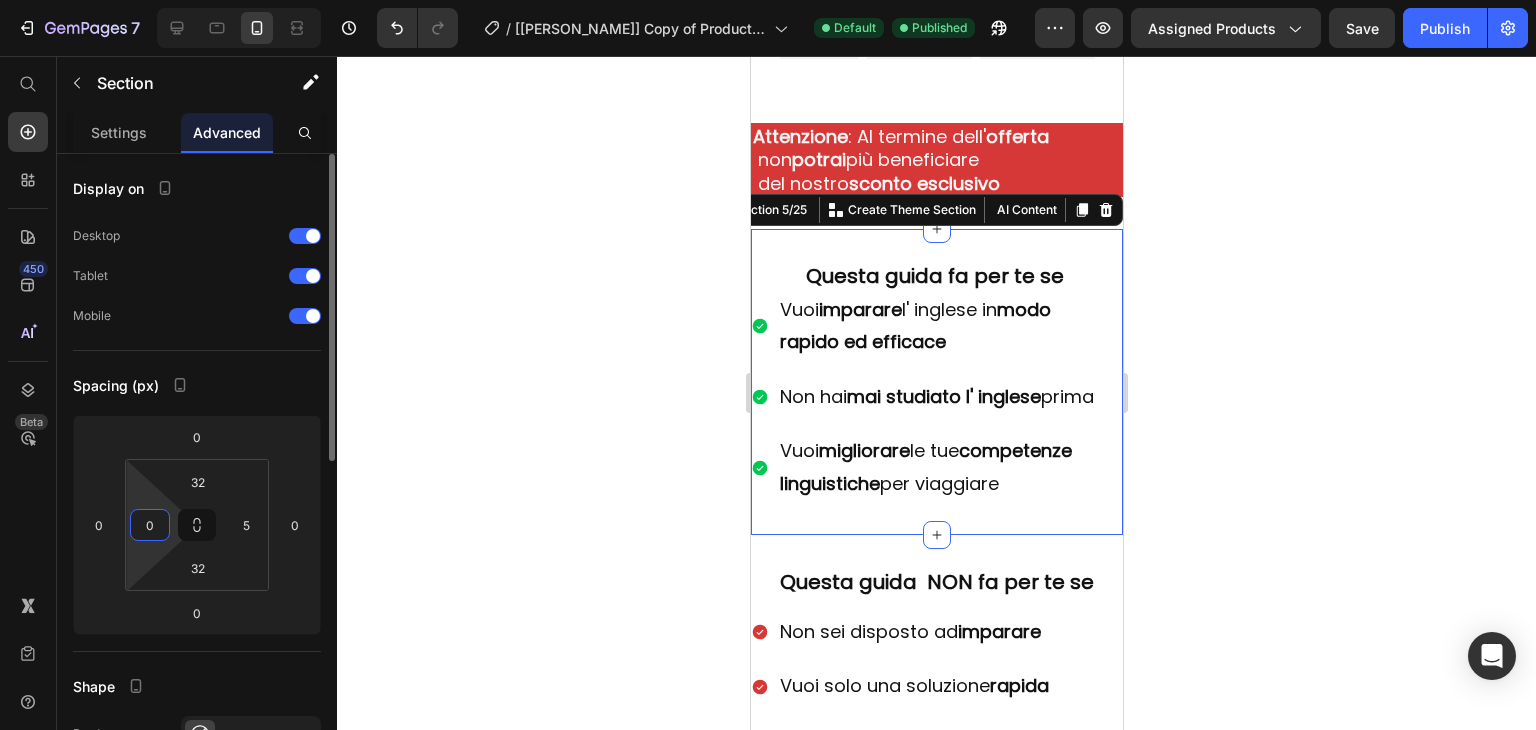 click on "0" at bounding box center (150, 525) 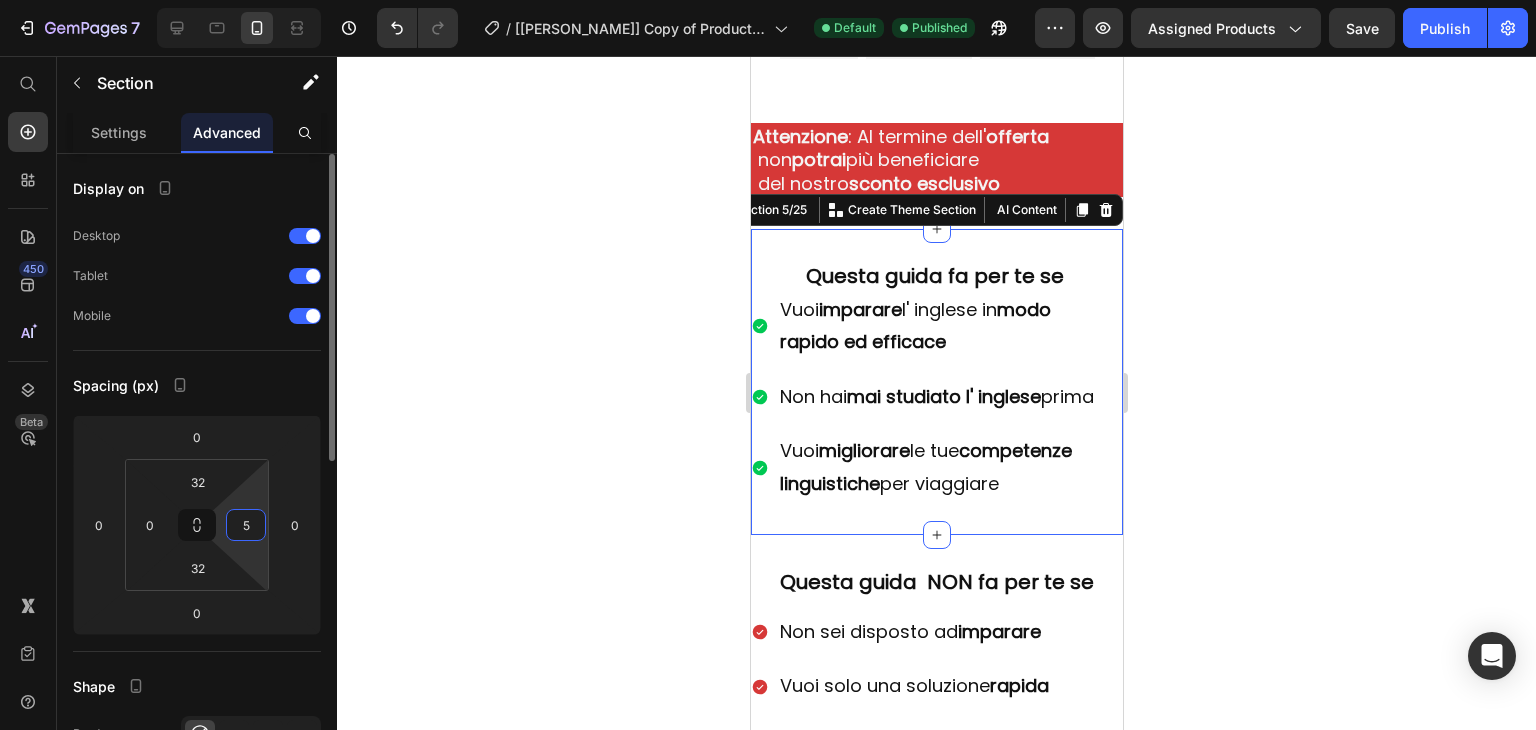 click on "5" at bounding box center (246, 525) 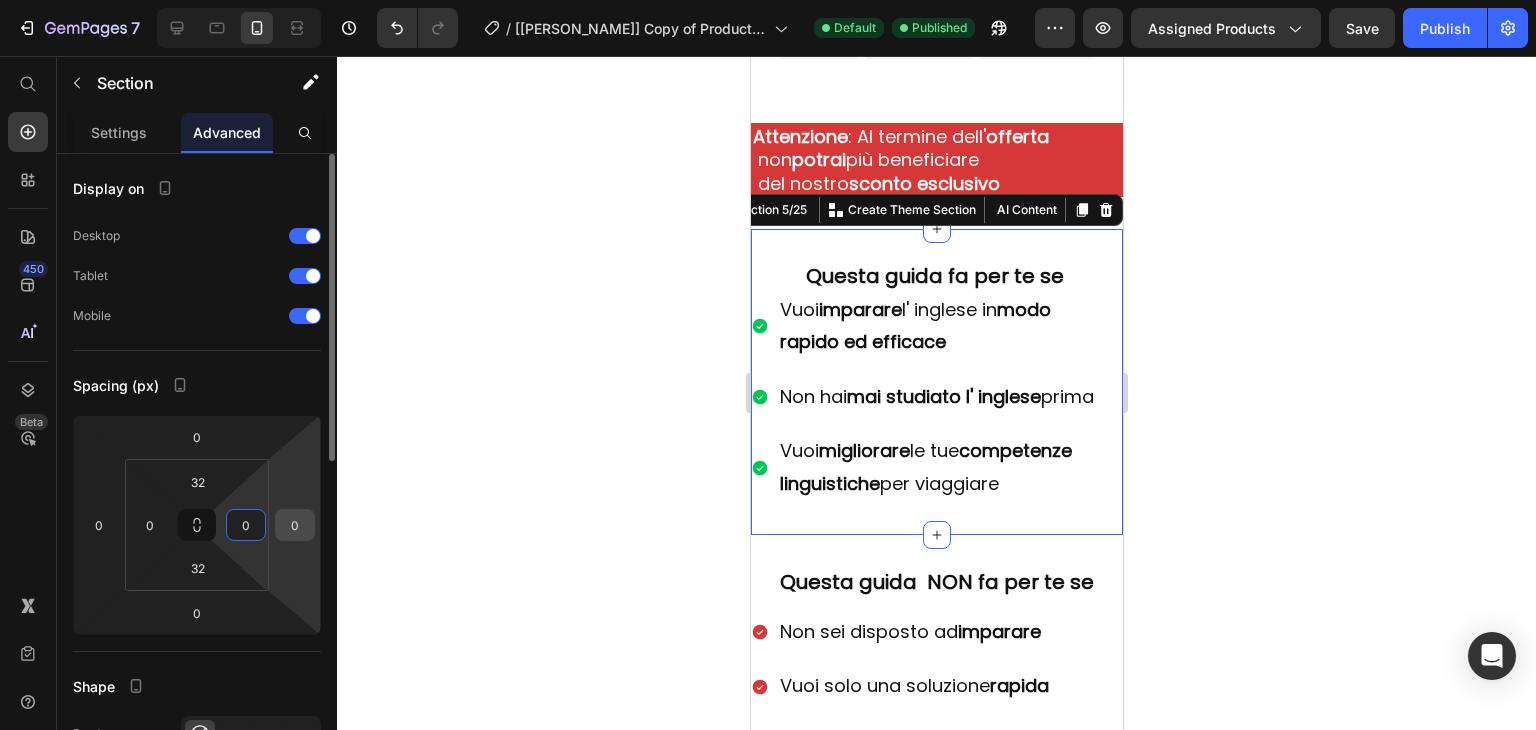 type on "0" 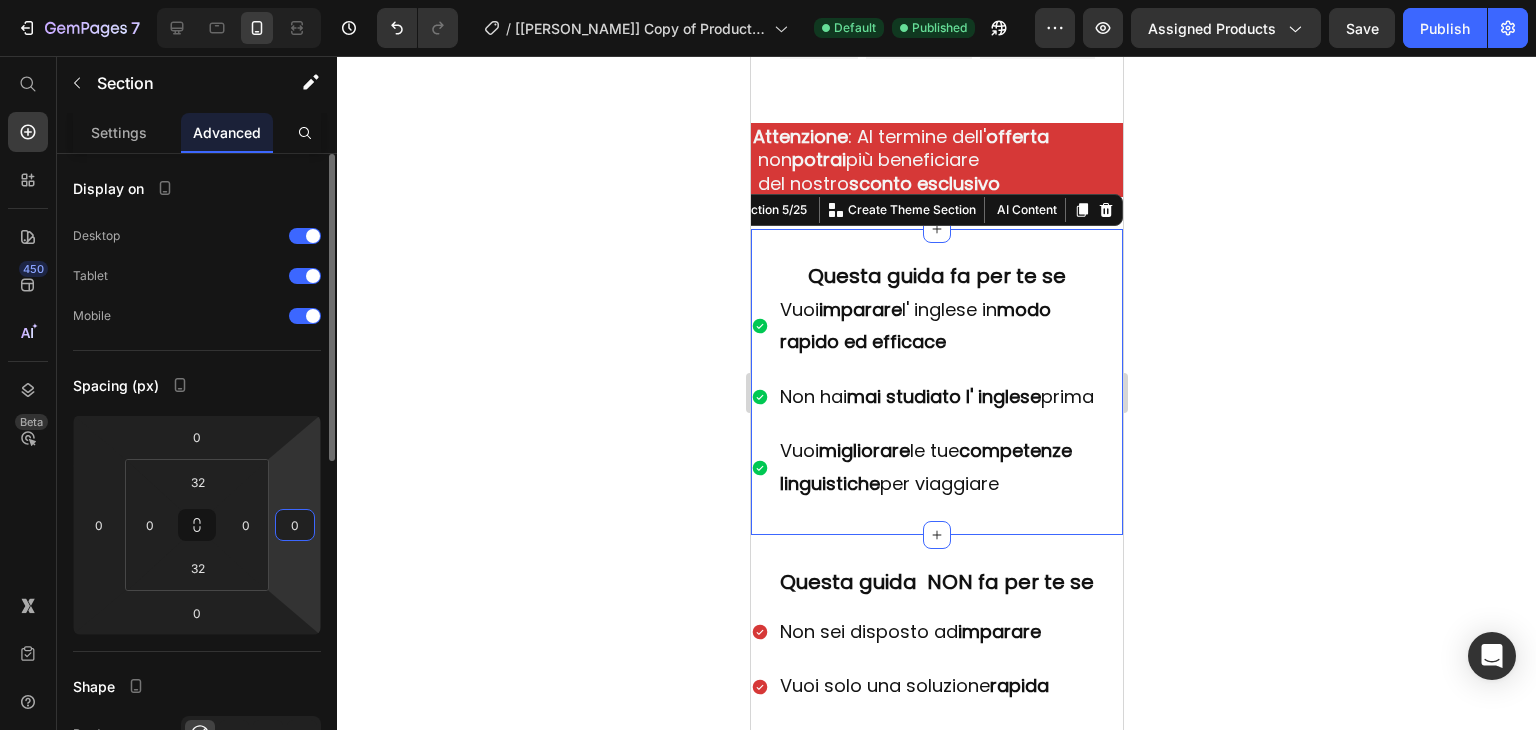 click on "0" at bounding box center [295, 525] 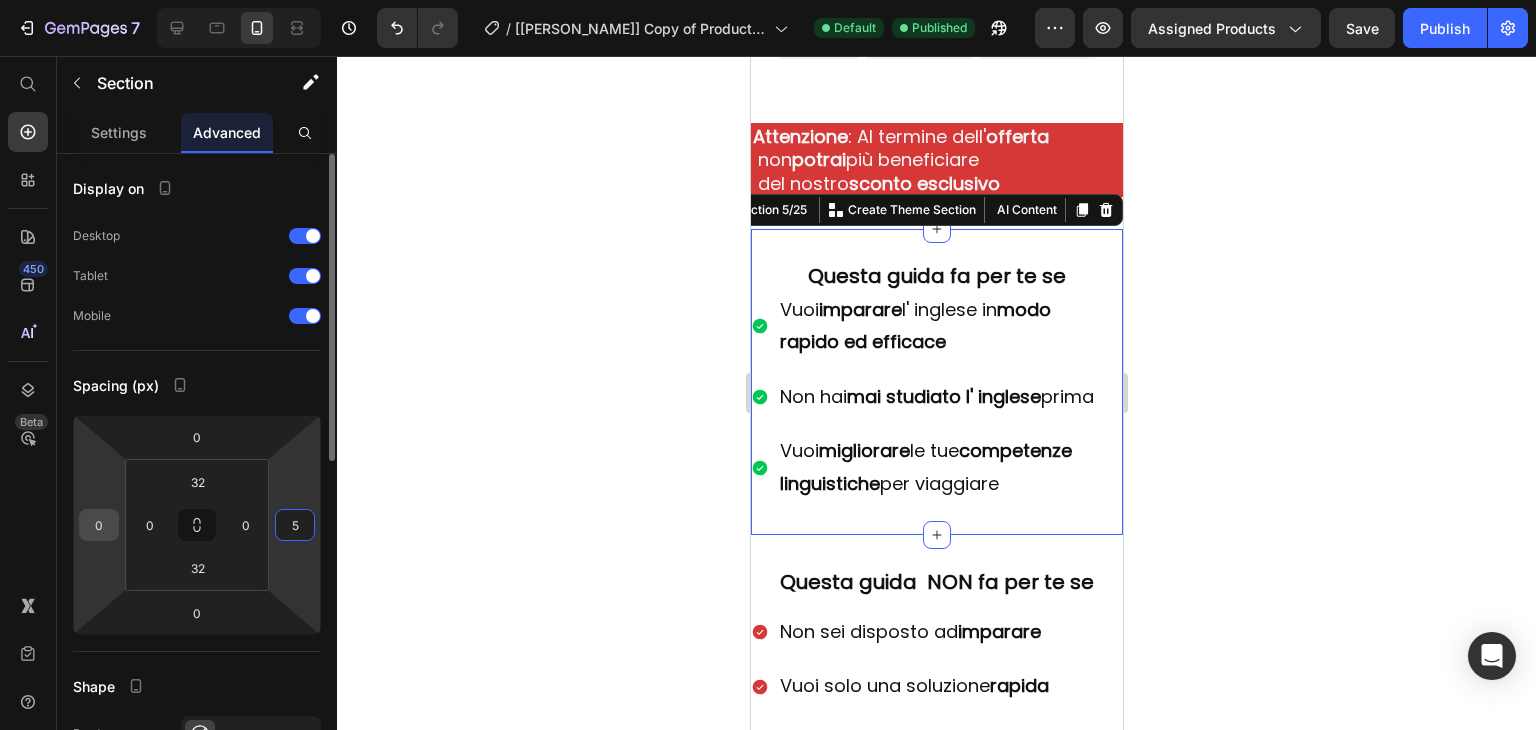 type on "5" 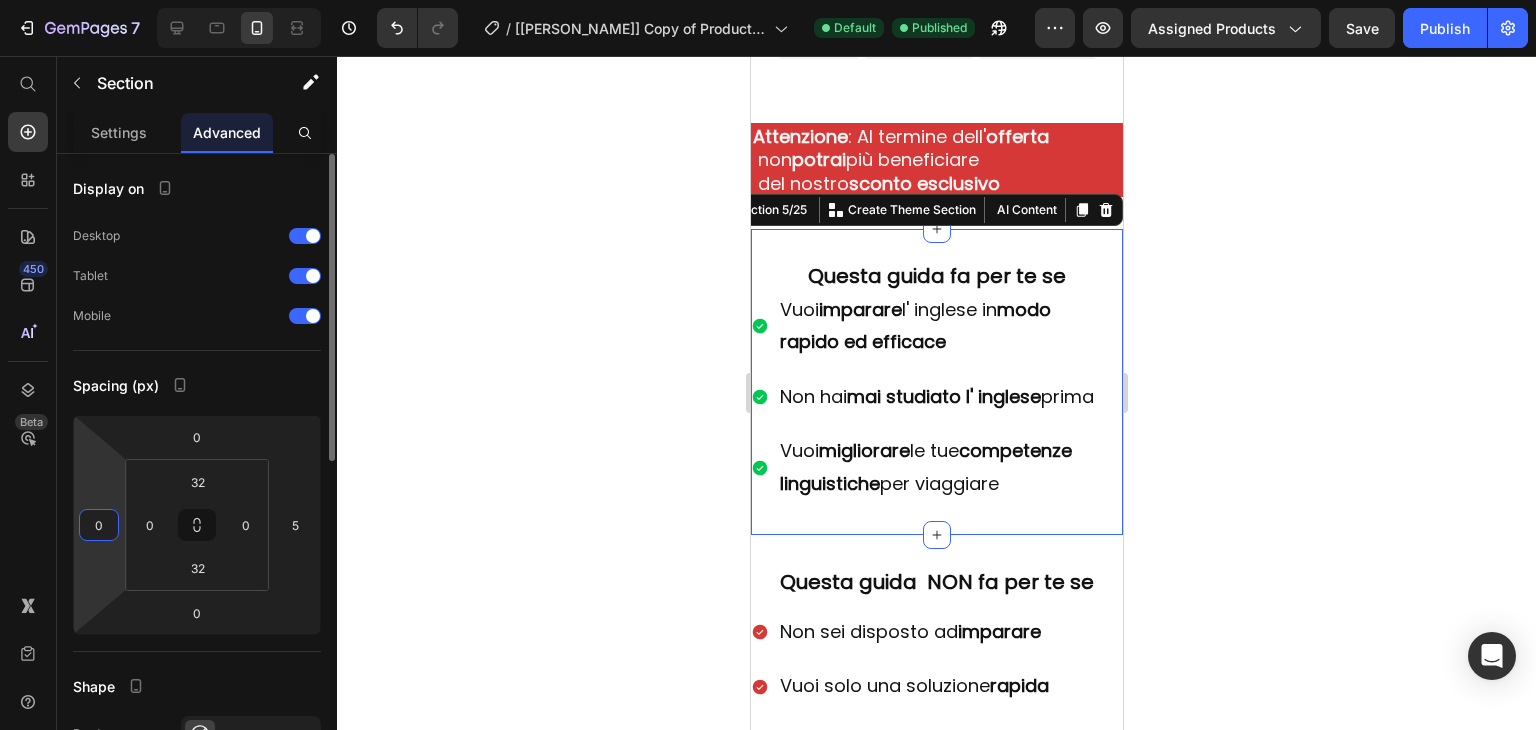 click on "0" at bounding box center (99, 525) 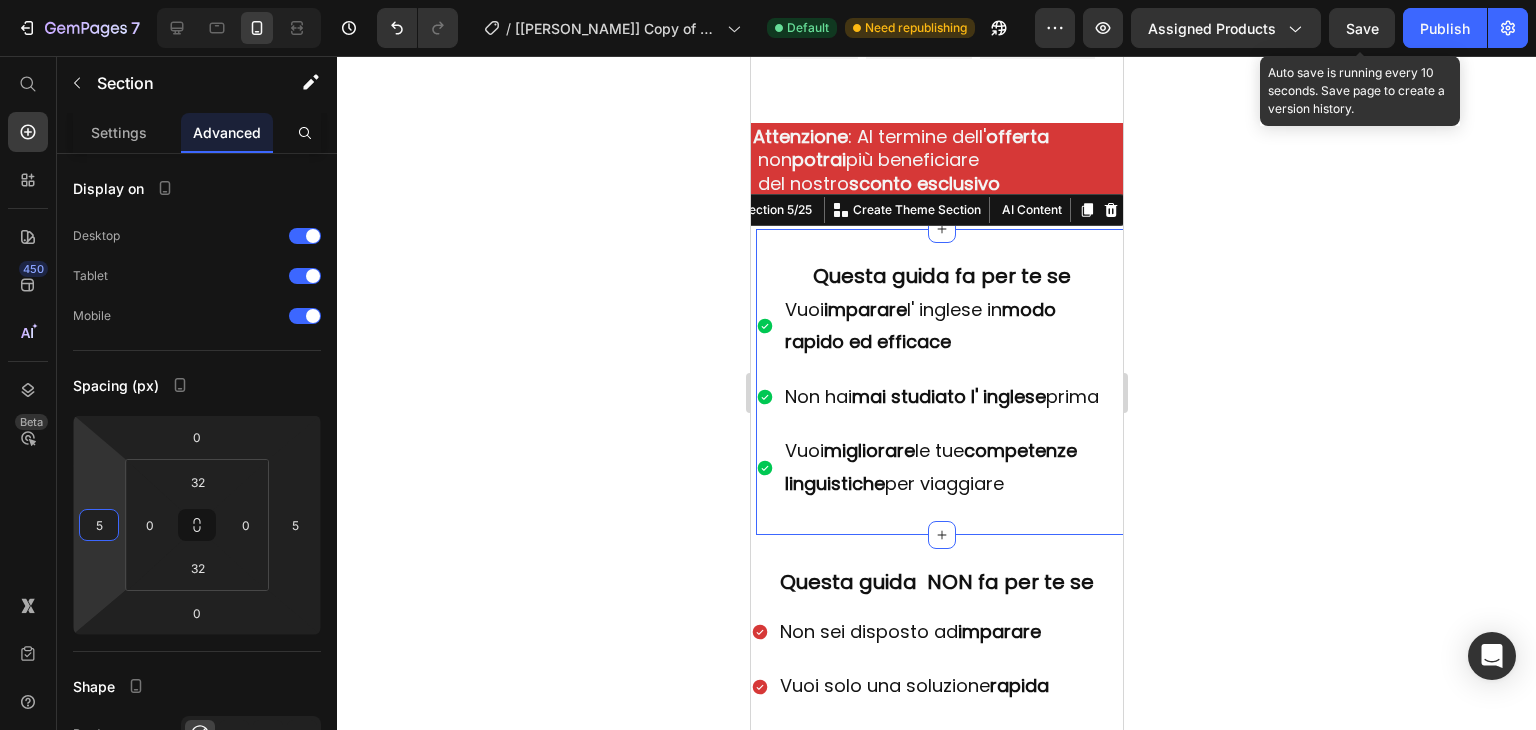 type on "5" 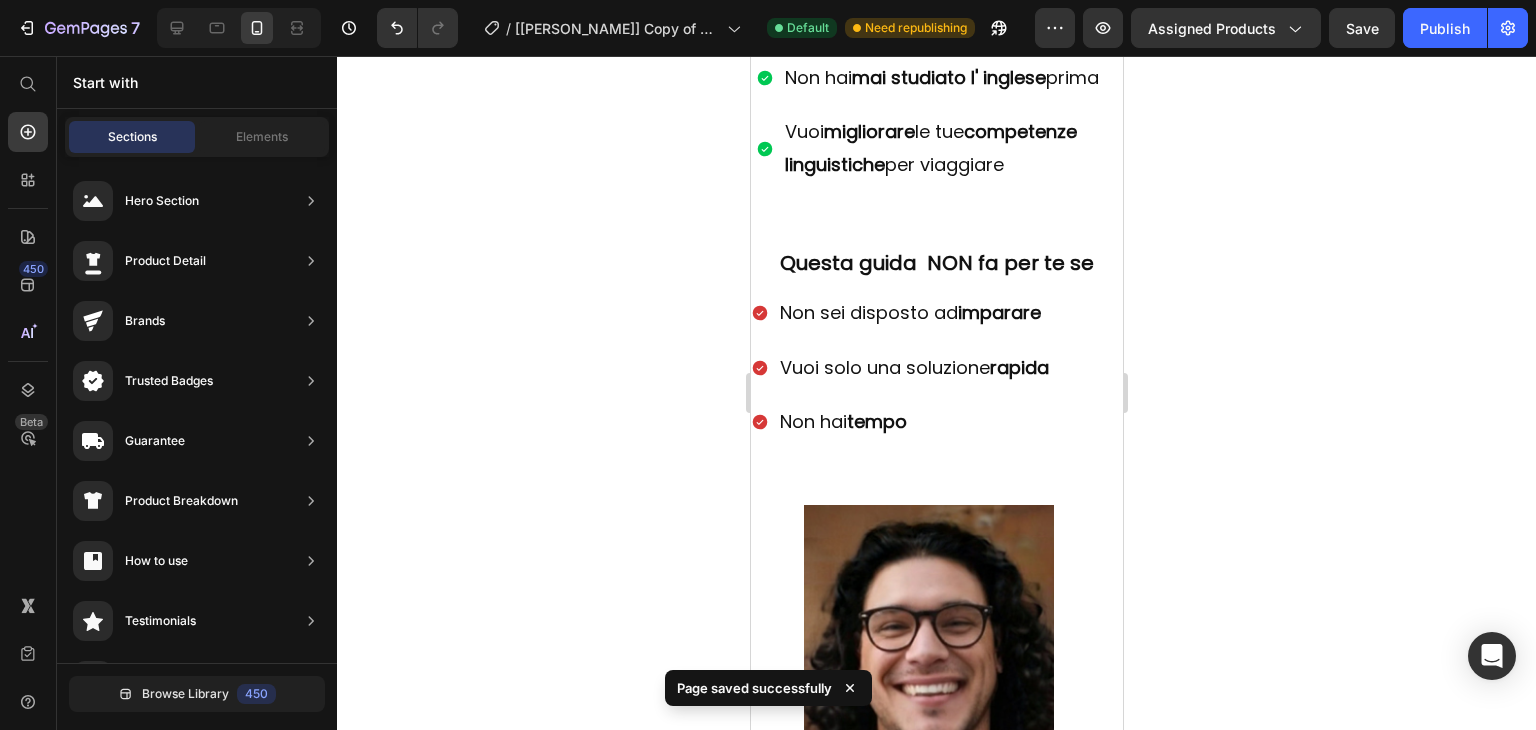 scroll, scrollTop: 1260, scrollLeft: 0, axis: vertical 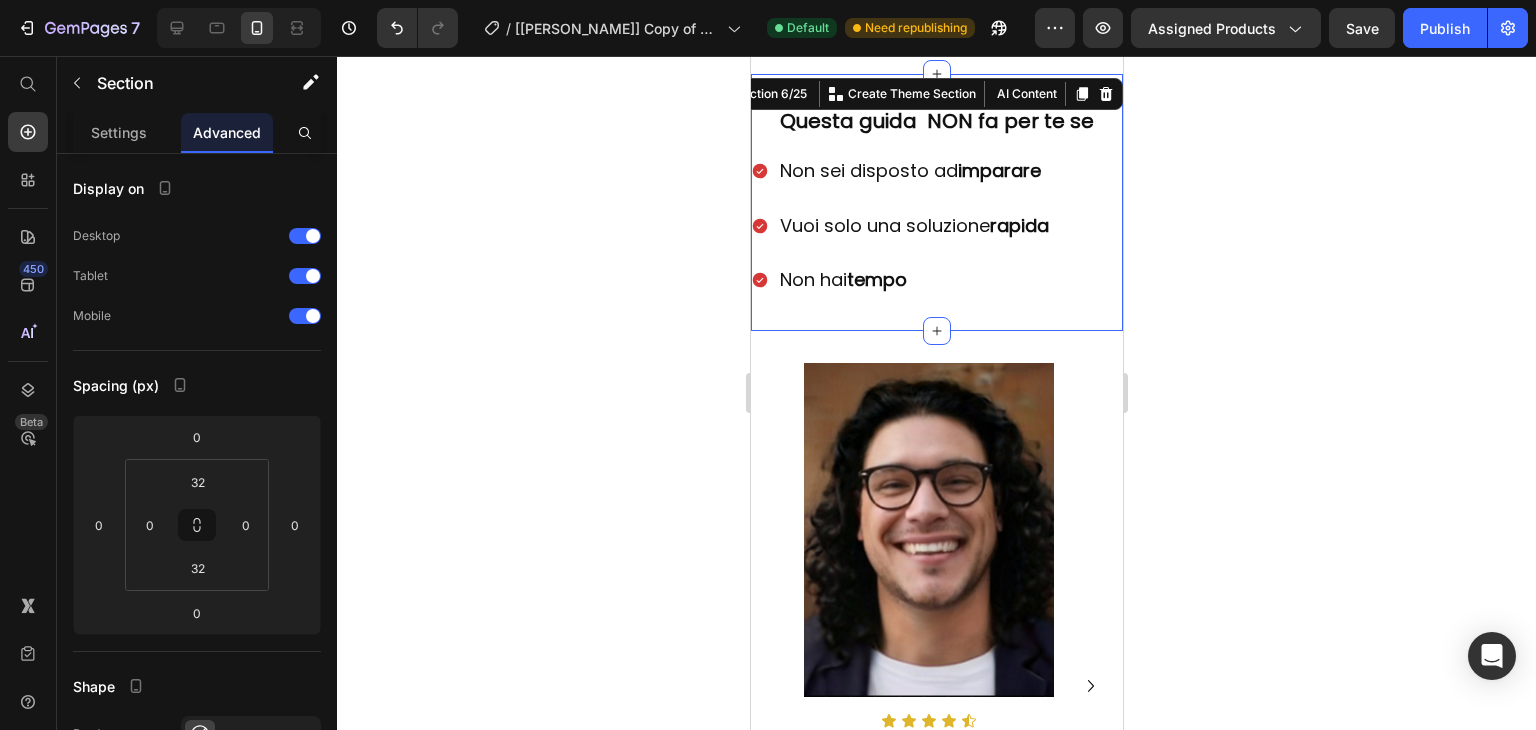 click on "Questa guida  NON fa per te se Heading Non sei disposto ad  imparare Vuoi solo una soluzione  rapida Non hai  tempo Item List Section 6/25   You can create reusable sections Create Theme Section AI Content Write with GemAI What would you like to describe here? Tone and Voice Persuasive Product guida corso di inglese Show more Generate" at bounding box center (936, 202) 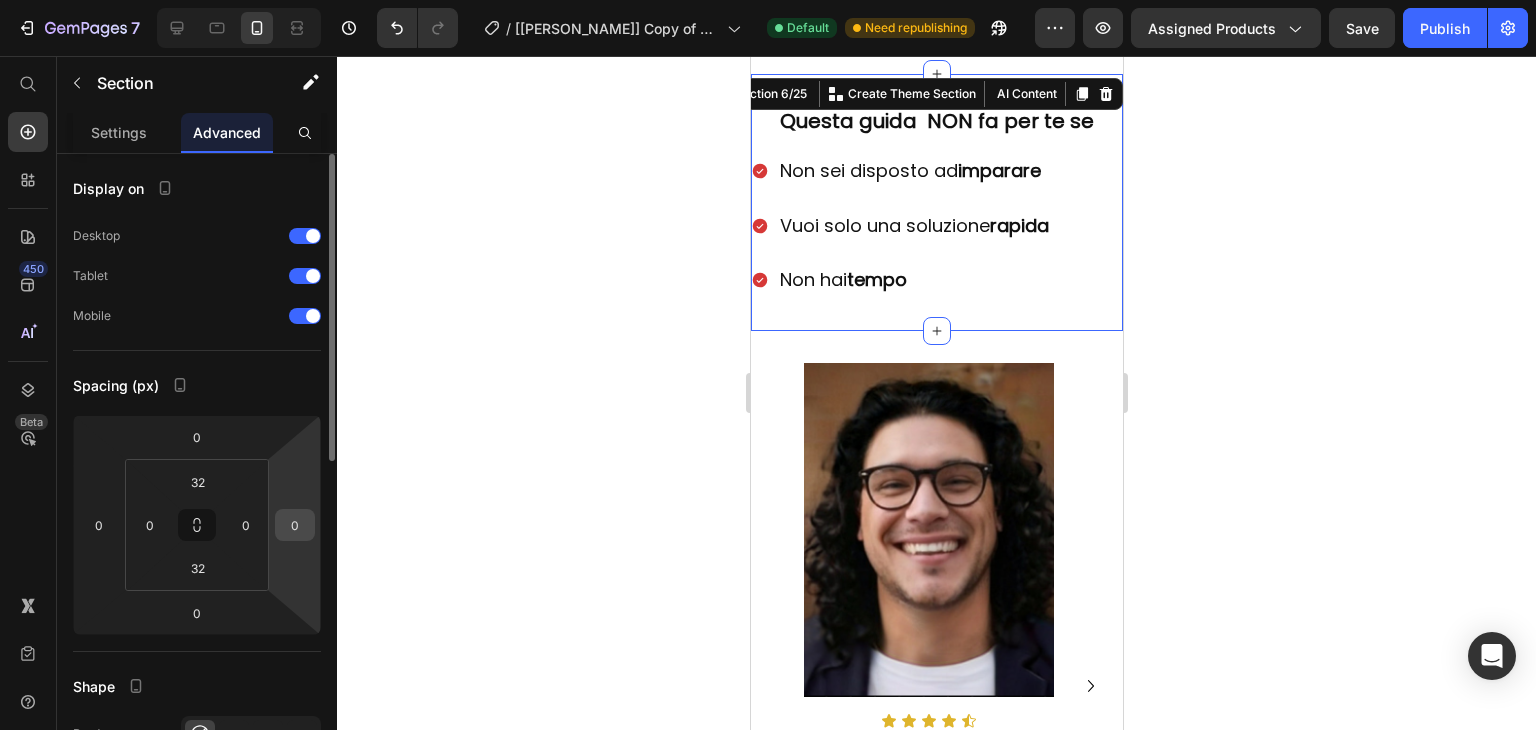 click on "0" at bounding box center (295, 525) 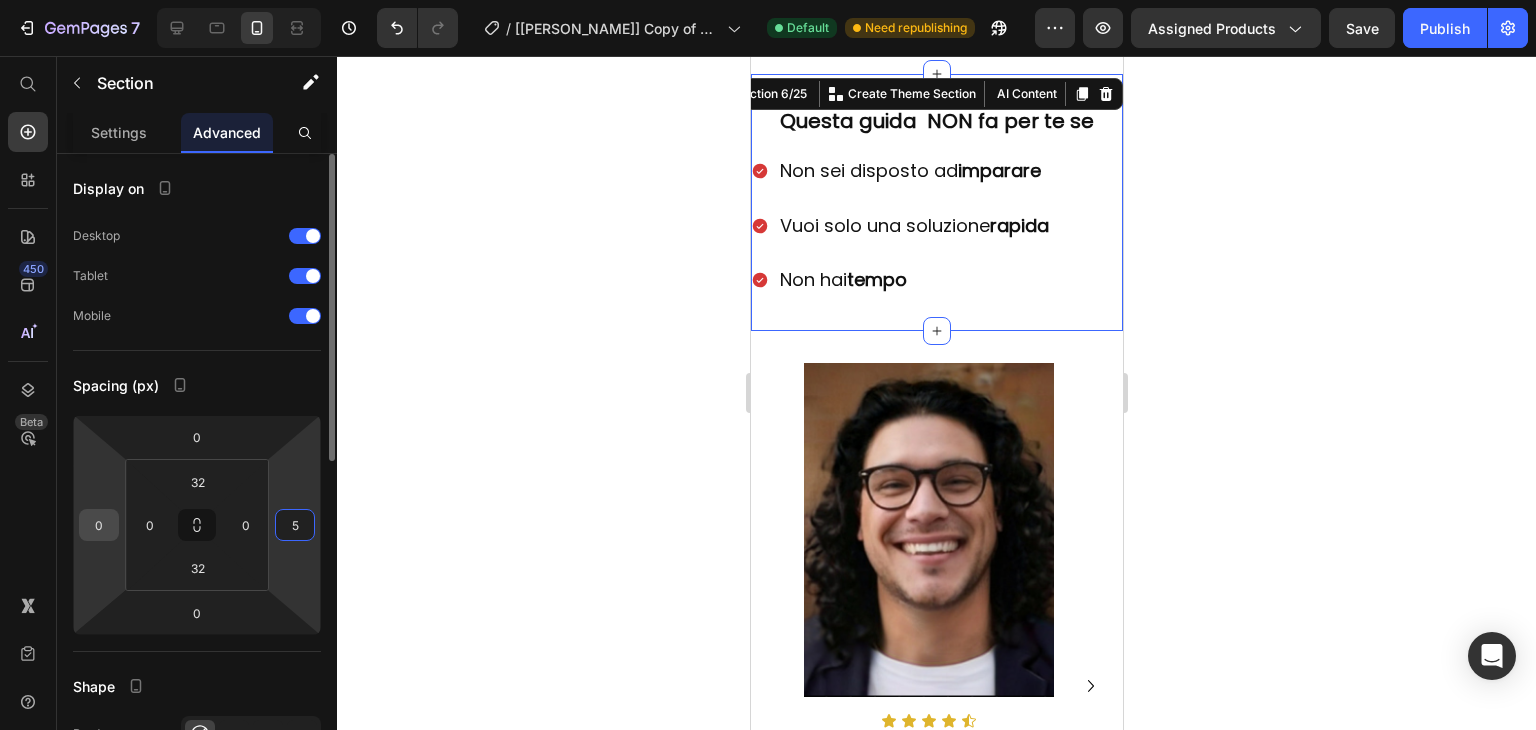 type on "5" 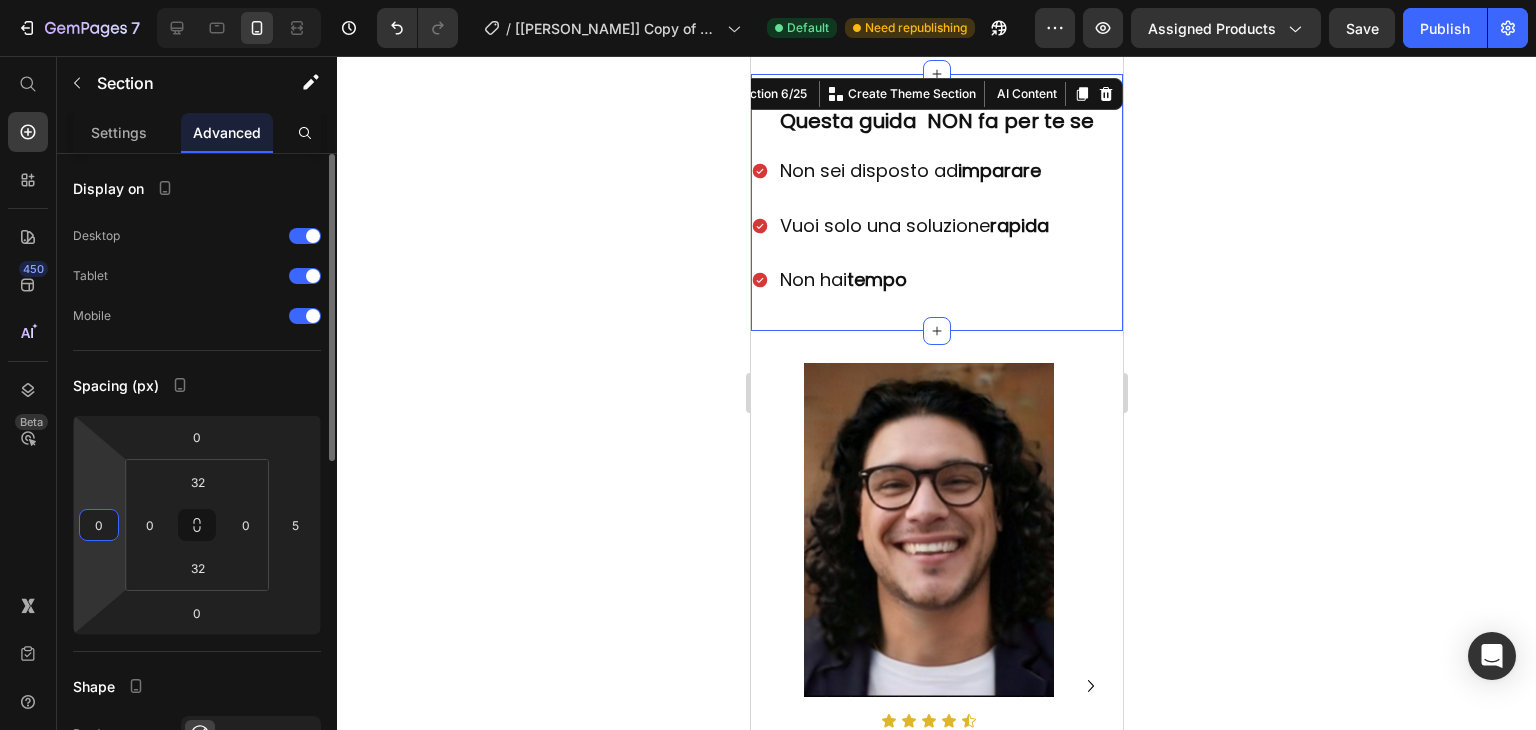 click on "0" at bounding box center (99, 525) 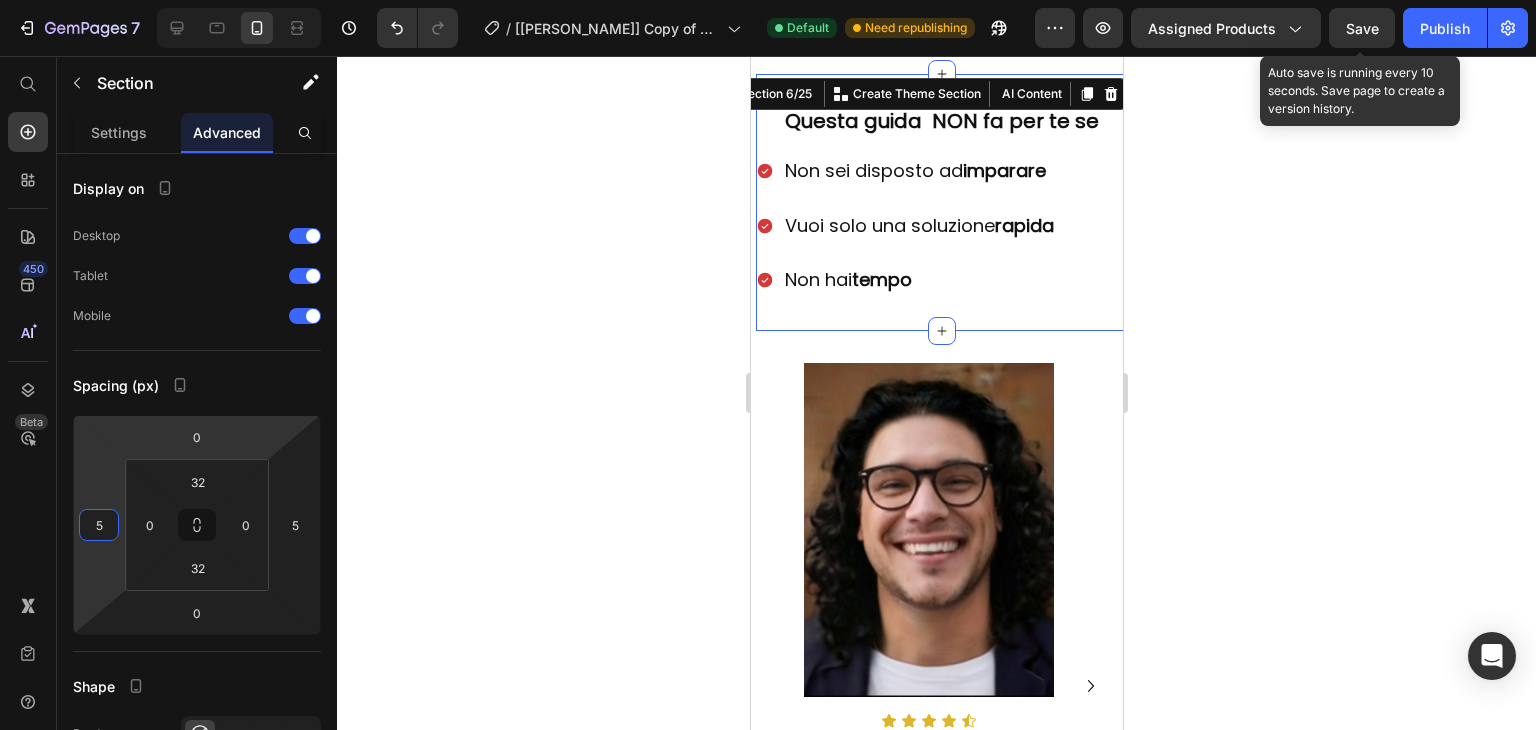 type on "5" 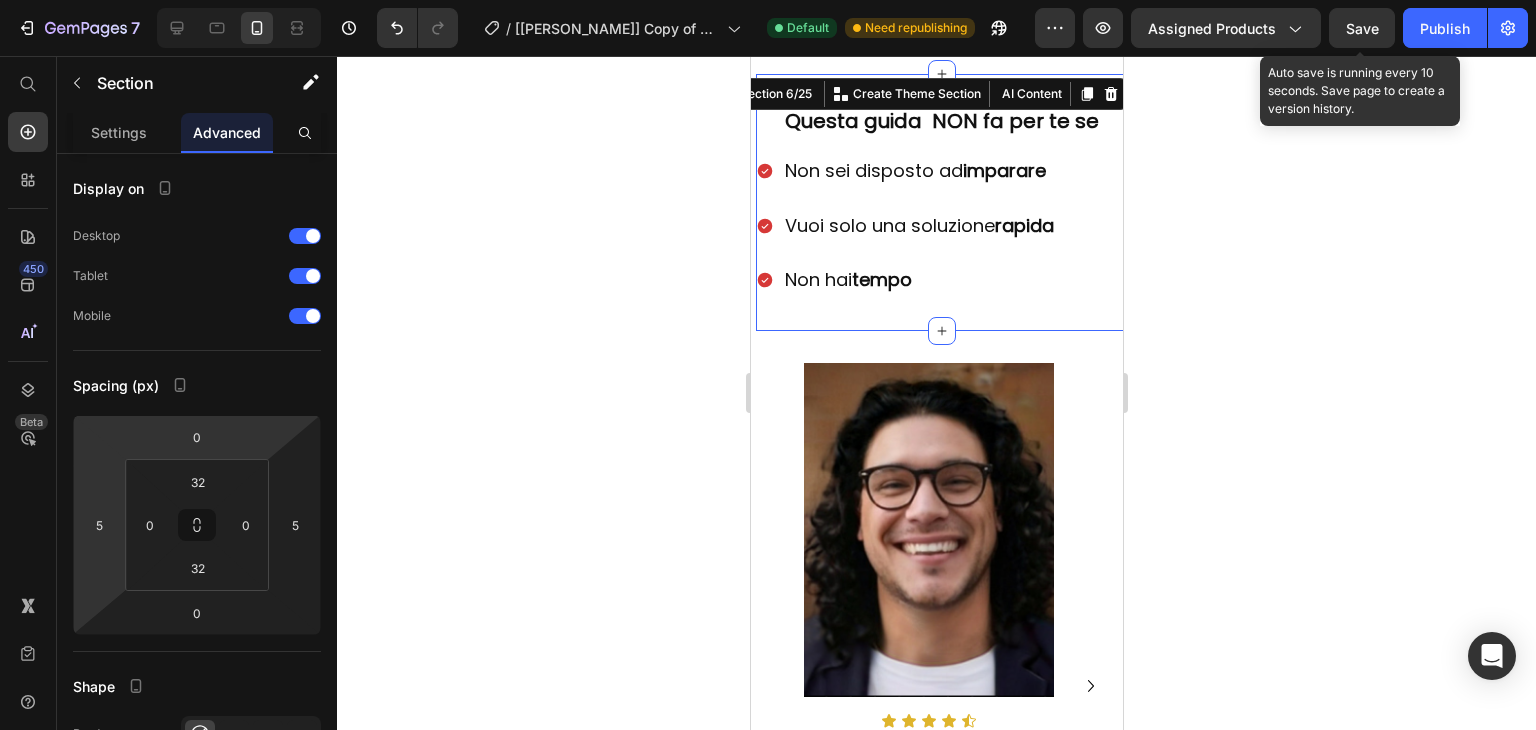 click on "Save" at bounding box center [1362, 28] 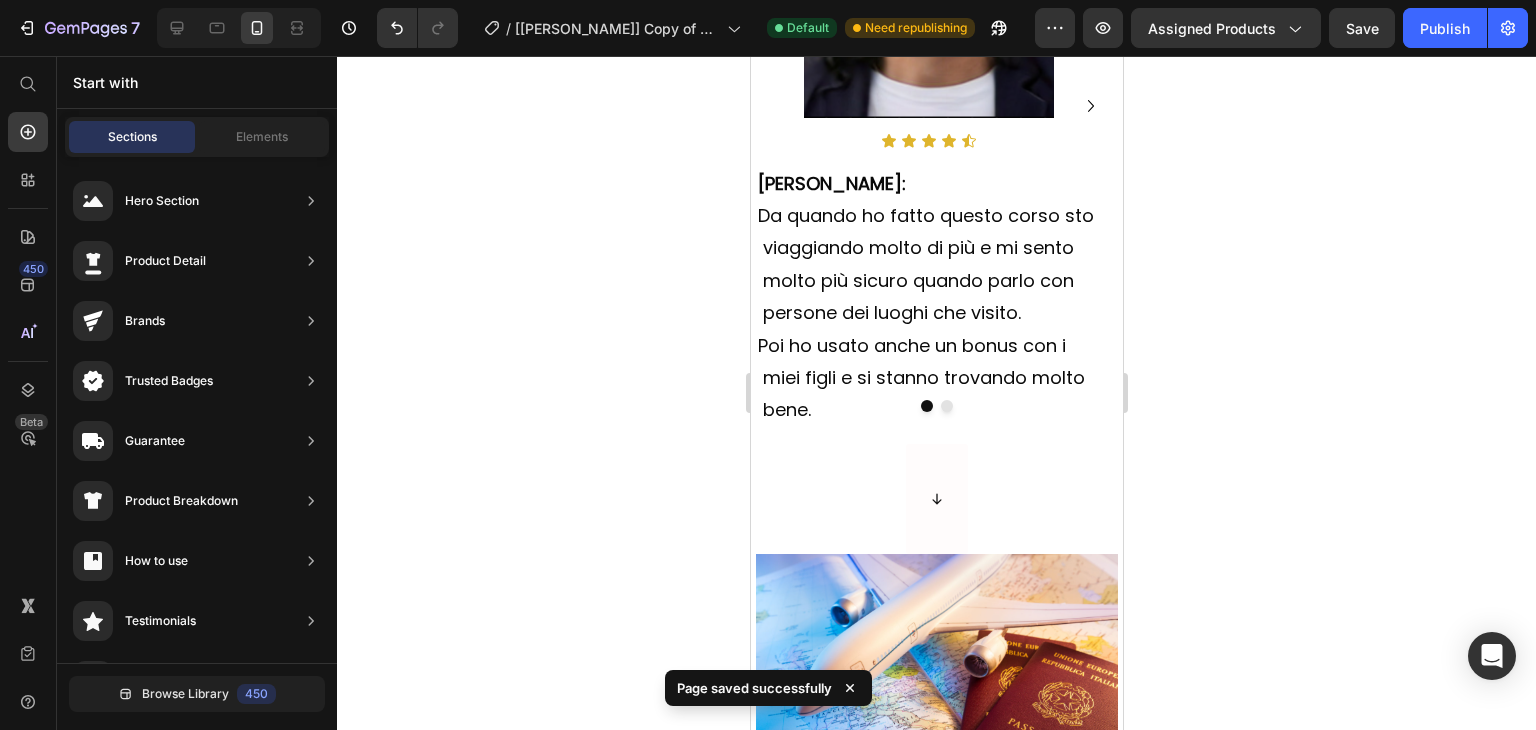 scroll, scrollTop: 1886, scrollLeft: 0, axis: vertical 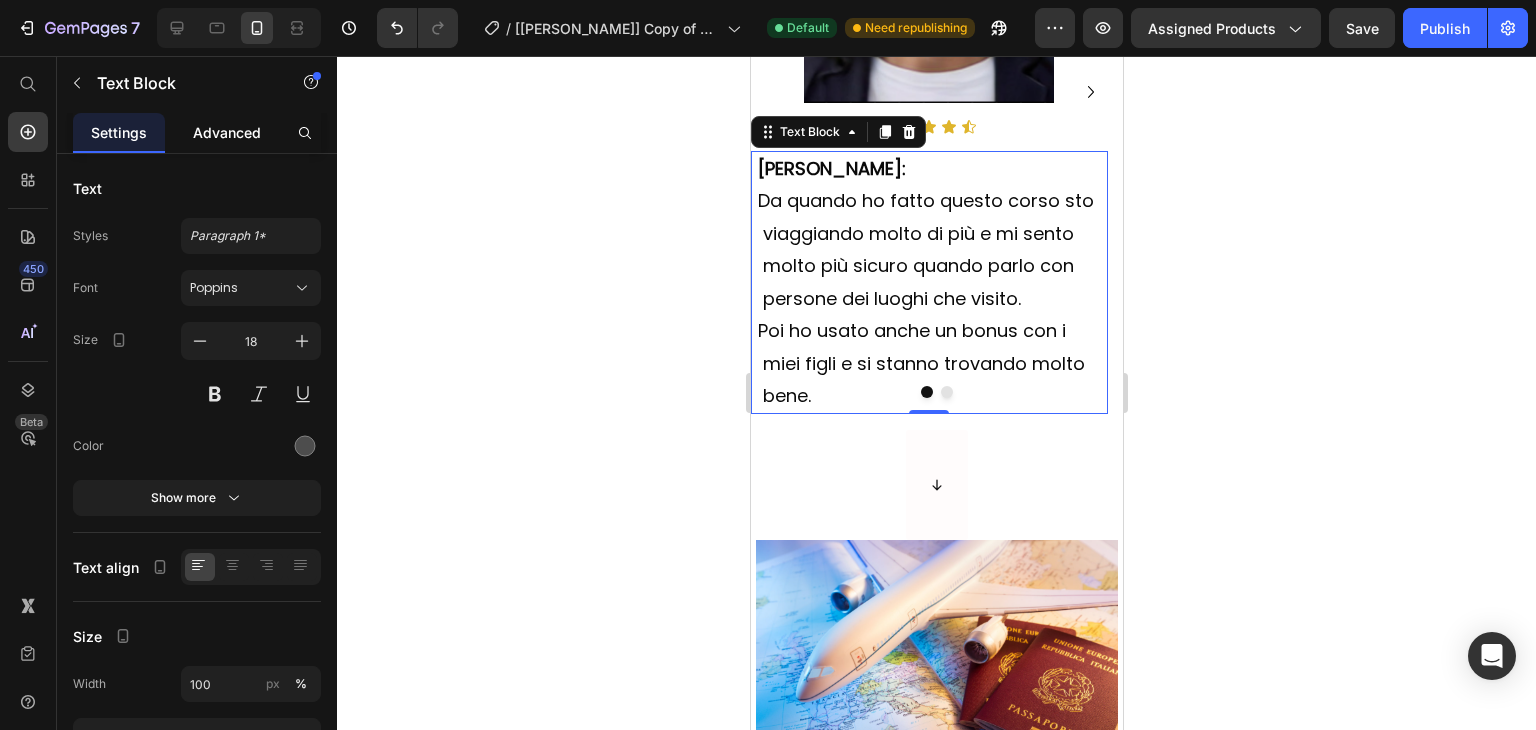 click on "Advanced" 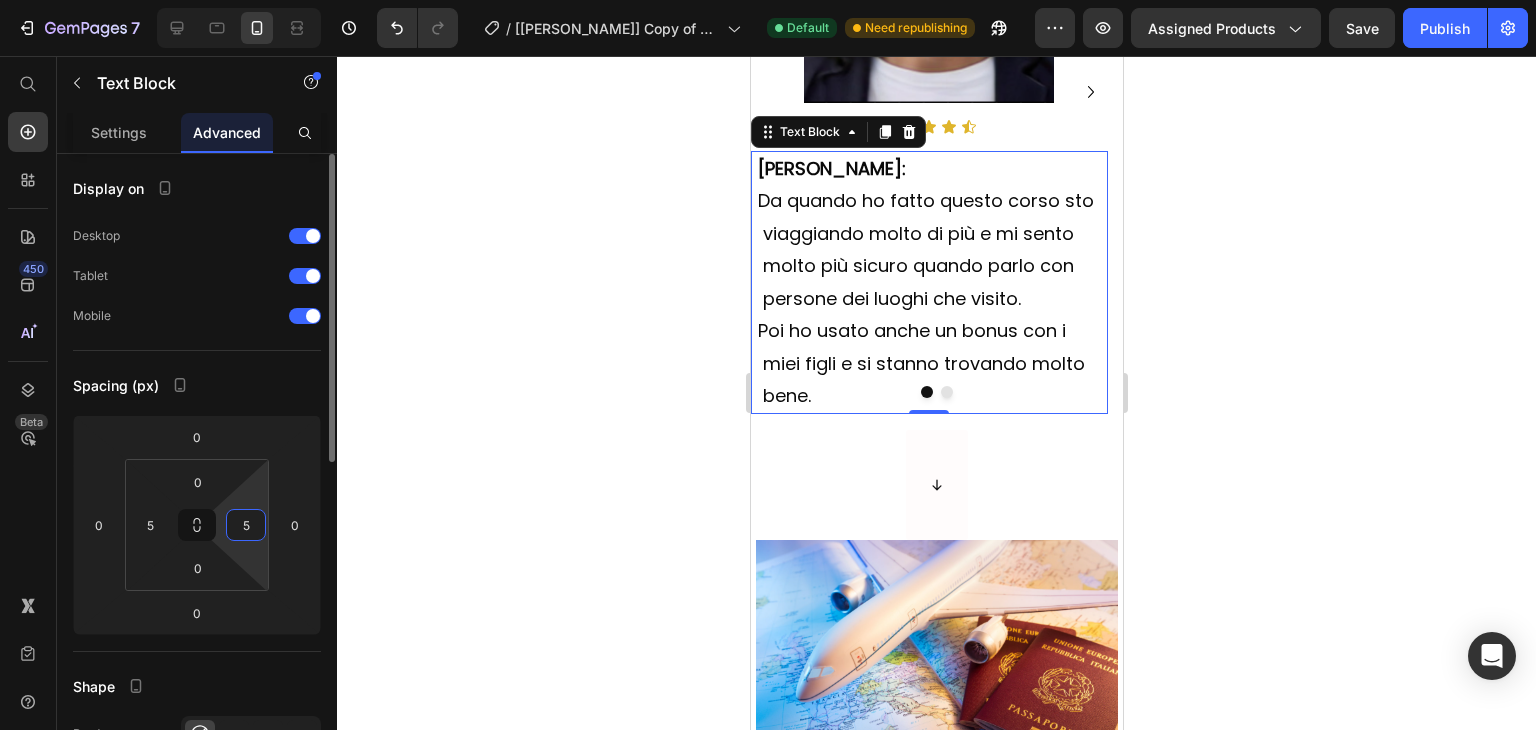 click on "5" at bounding box center (246, 525) 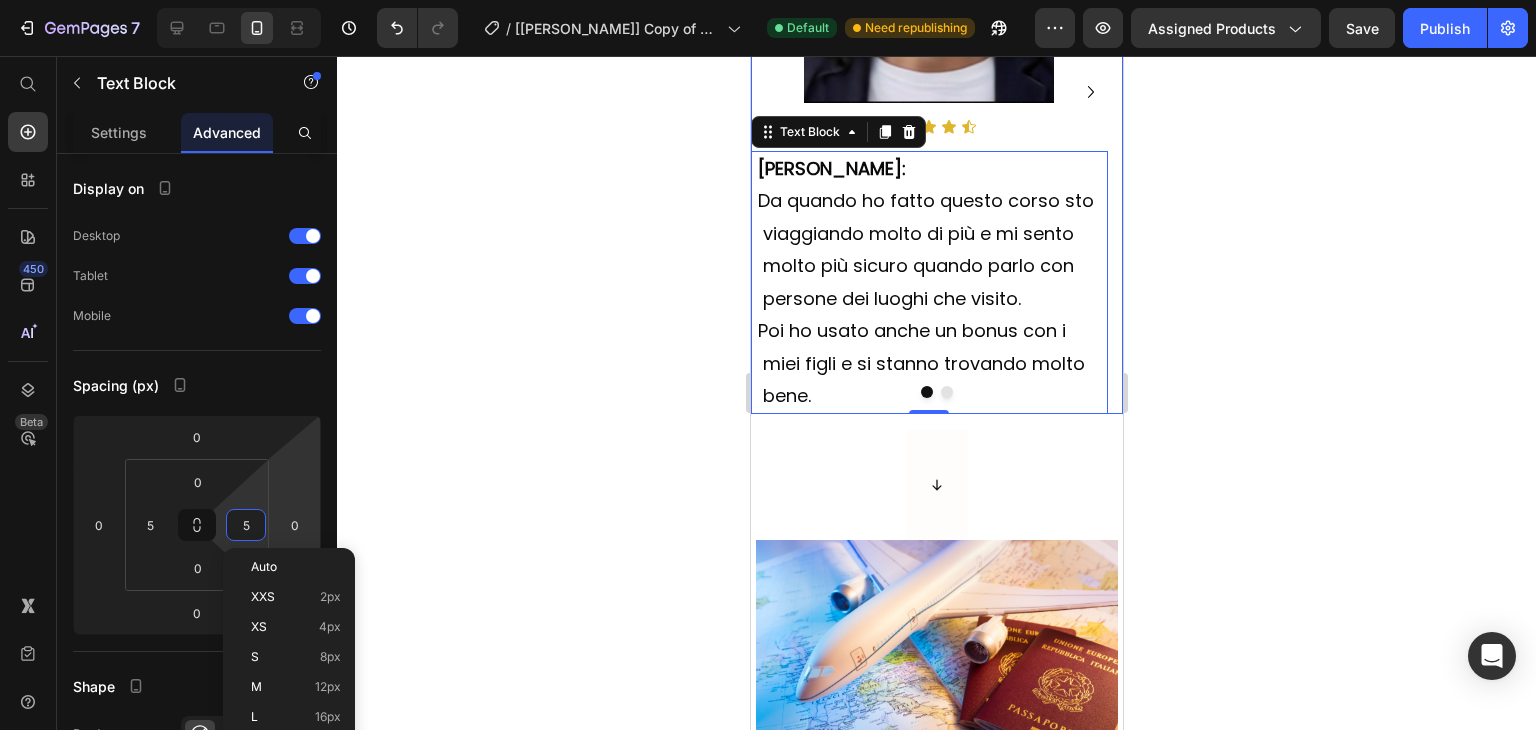 click at bounding box center [946, 392] 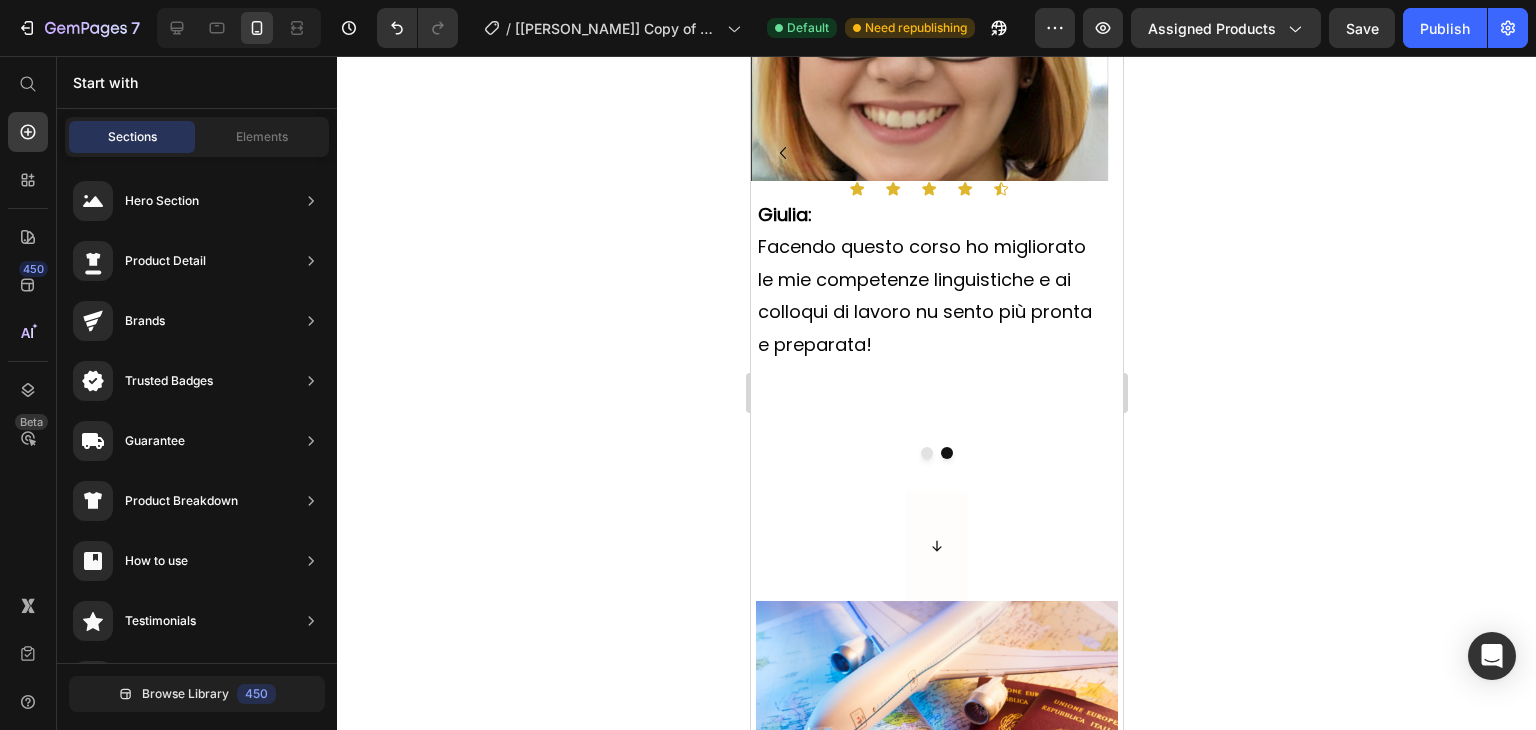 scroll, scrollTop: 1796, scrollLeft: 0, axis: vertical 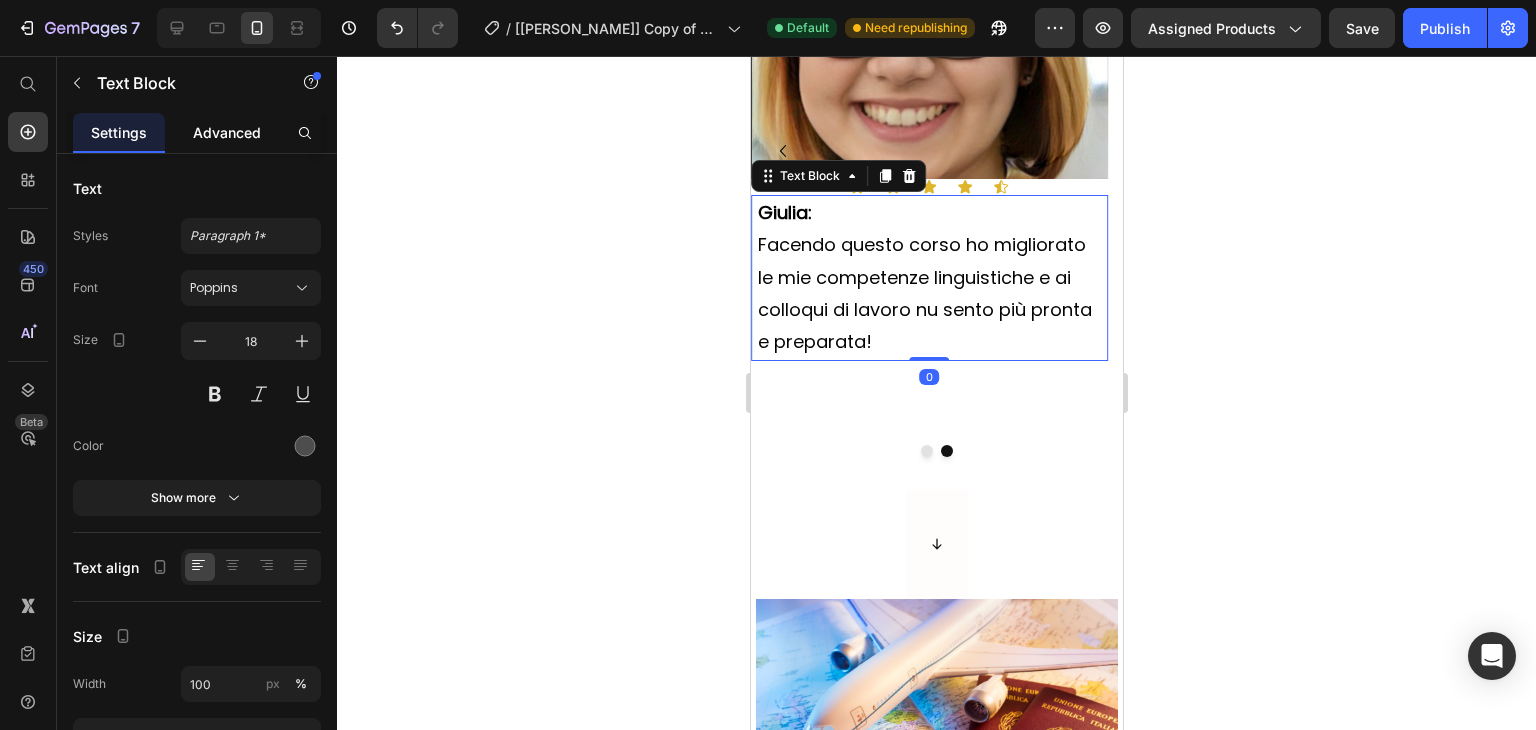 click on "Advanced" at bounding box center (227, 132) 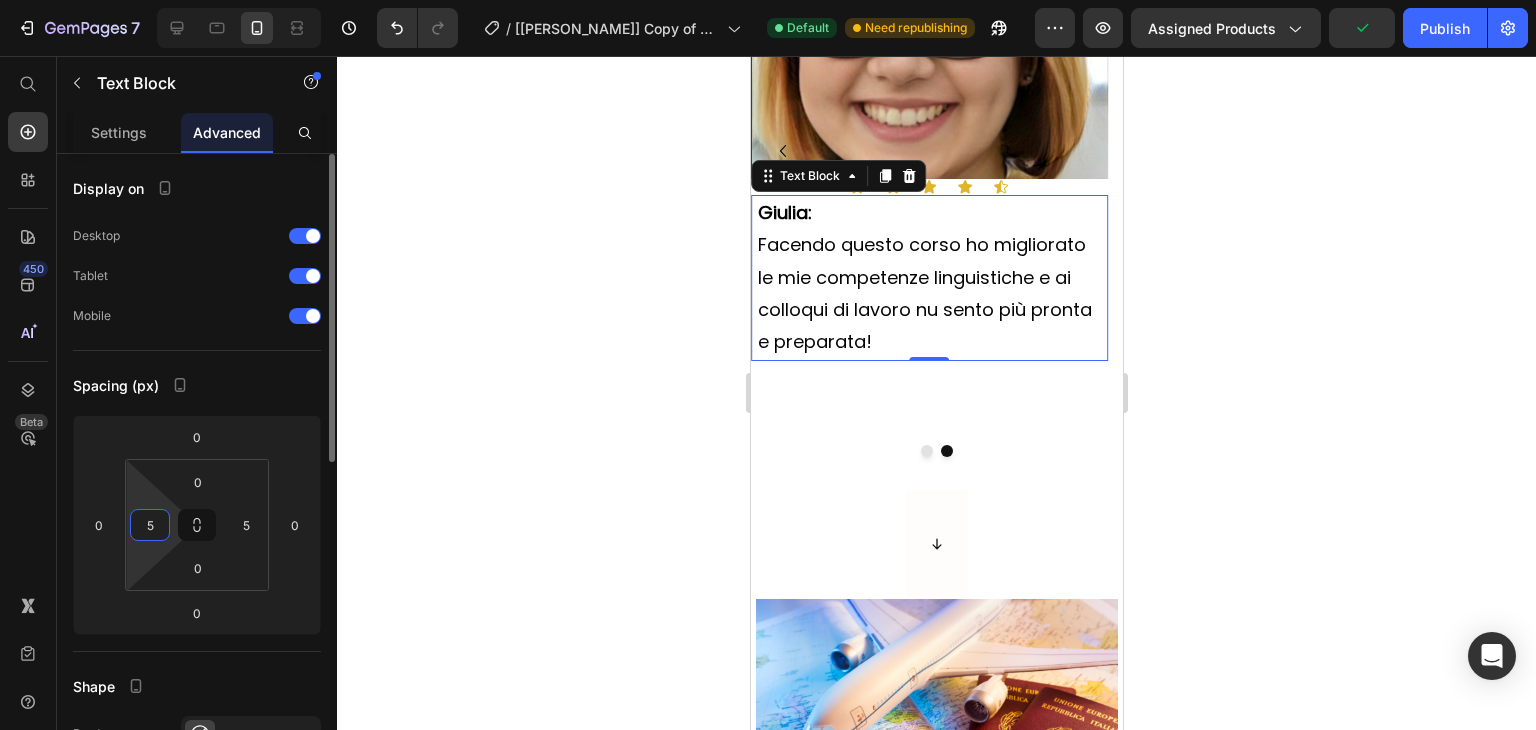 click on "5" at bounding box center [150, 525] 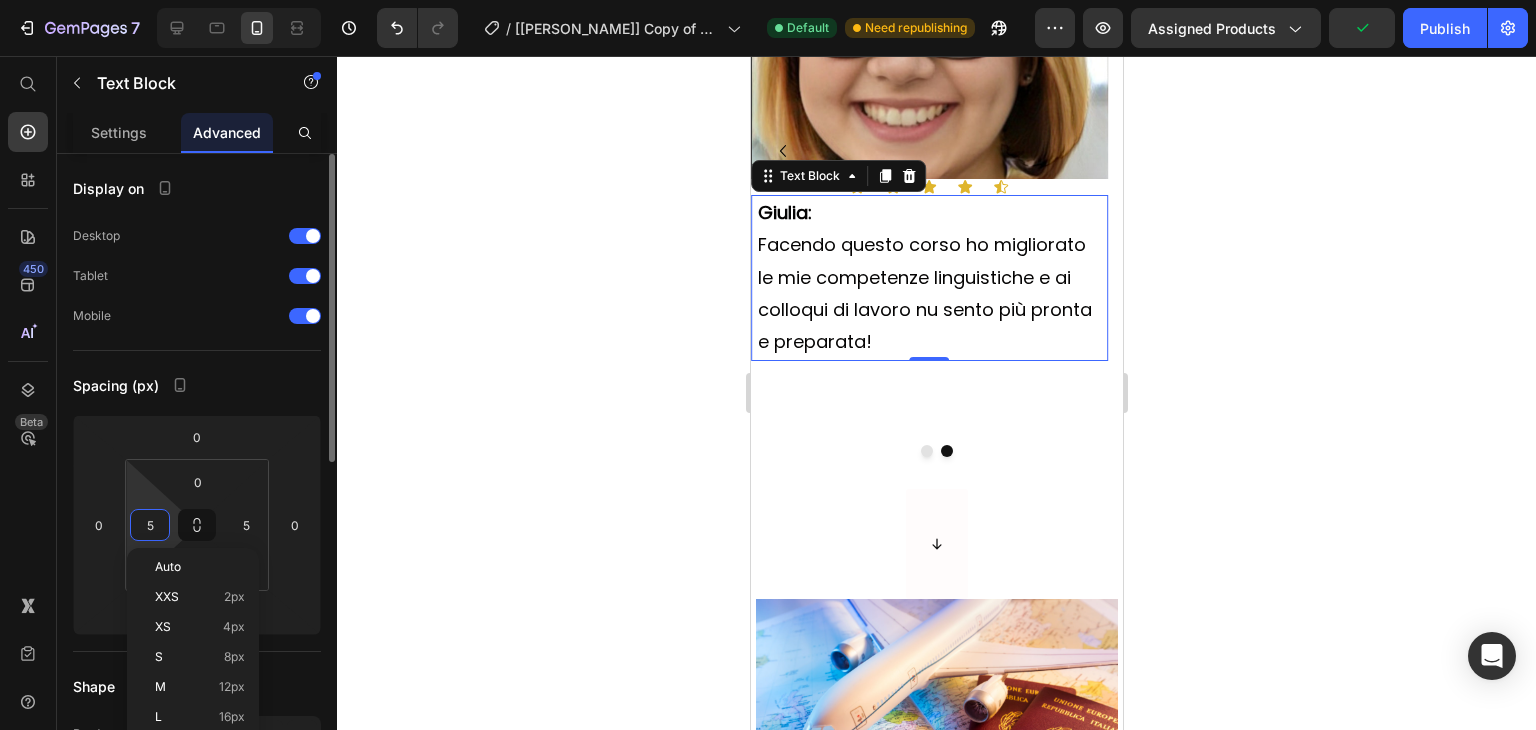 type 